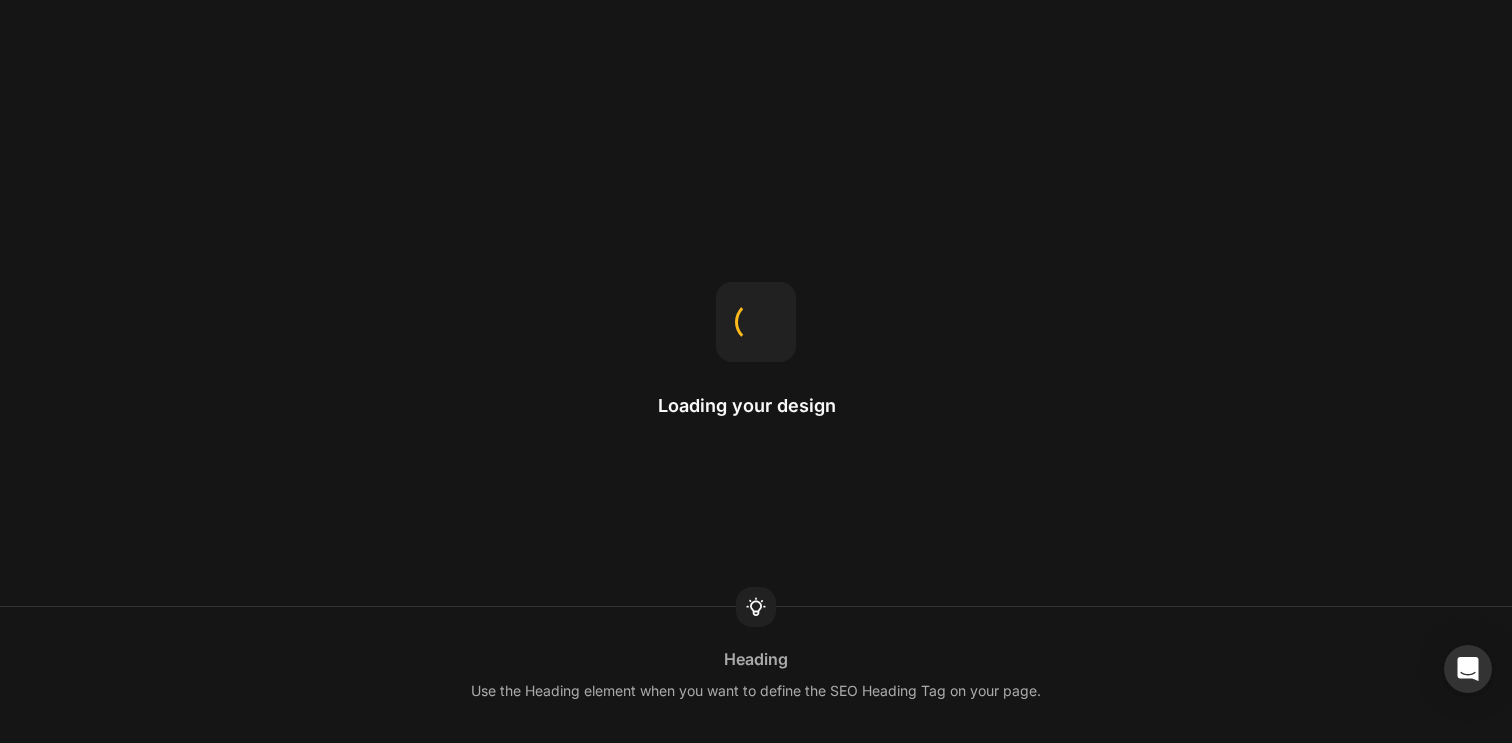 scroll, scrollTop: 0, scrollLeft: 0, axis: both 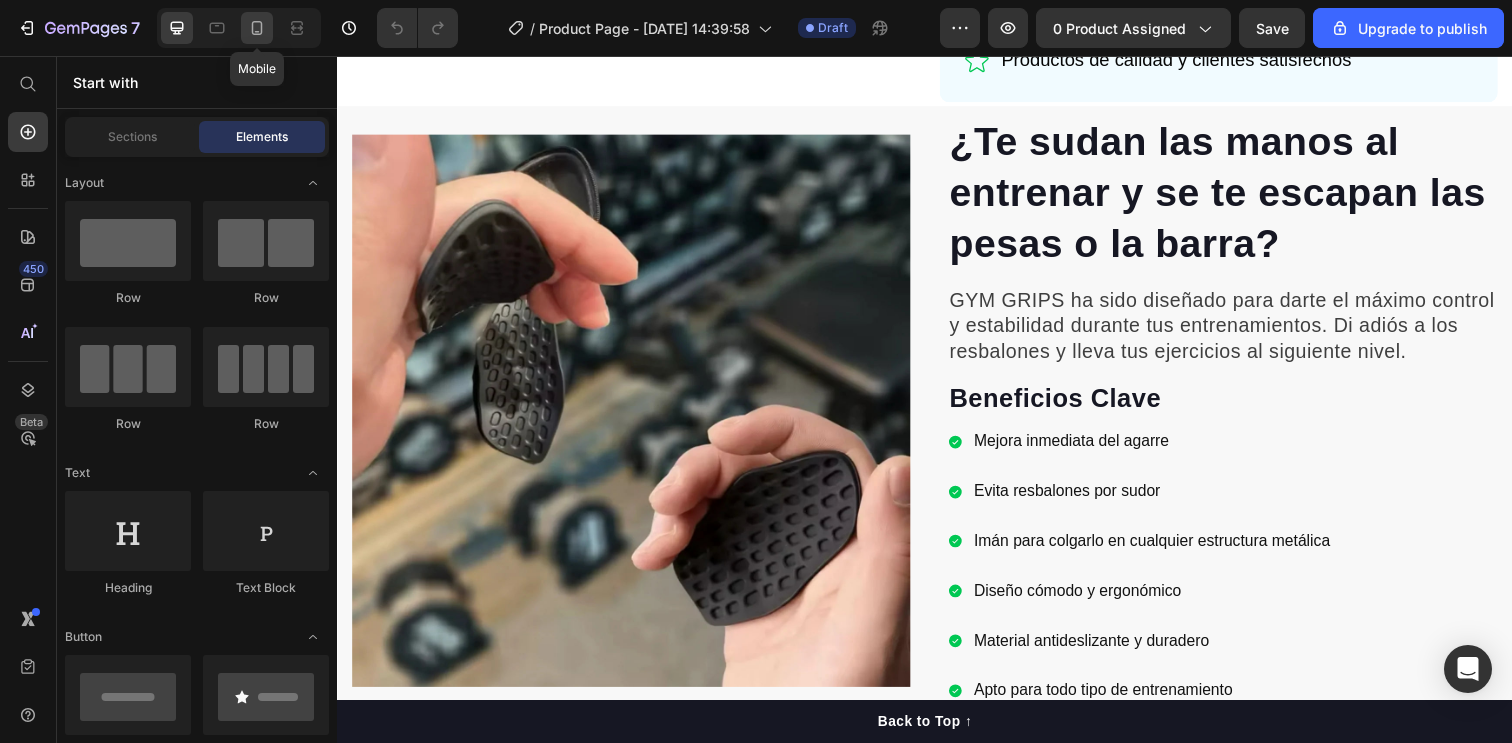 click 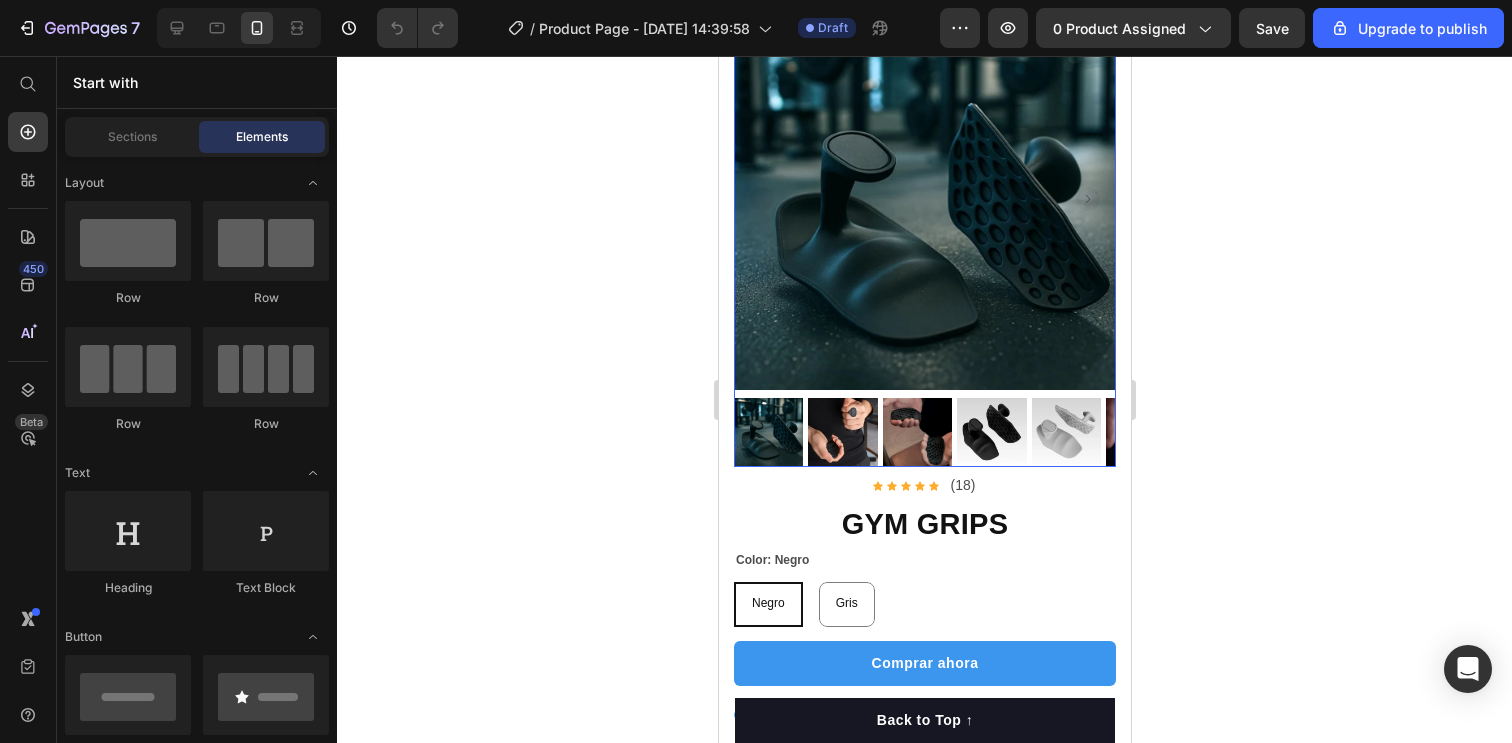 scroll, scrollTop: 86, scrollLeft: 0, axis: vertical 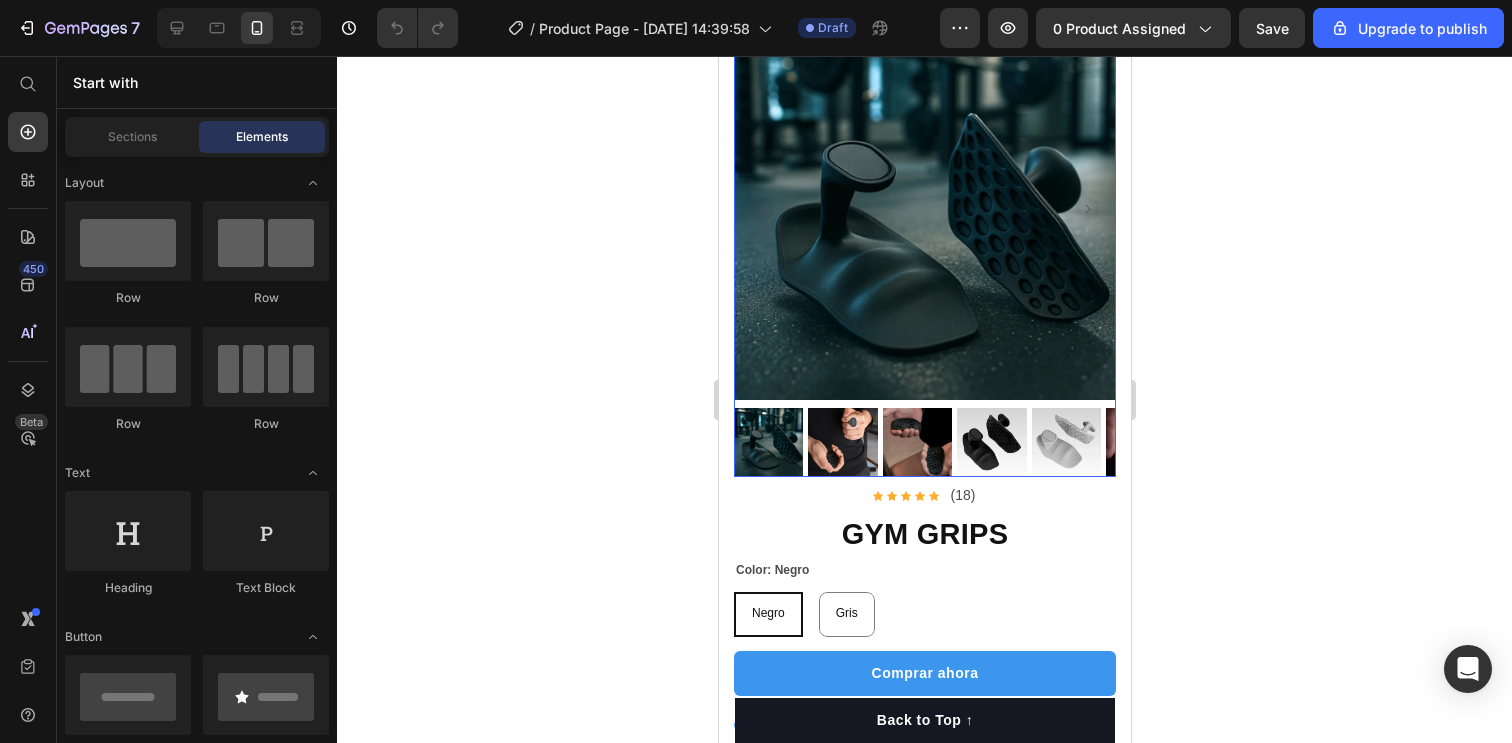 click at bounding box center (767, 442) 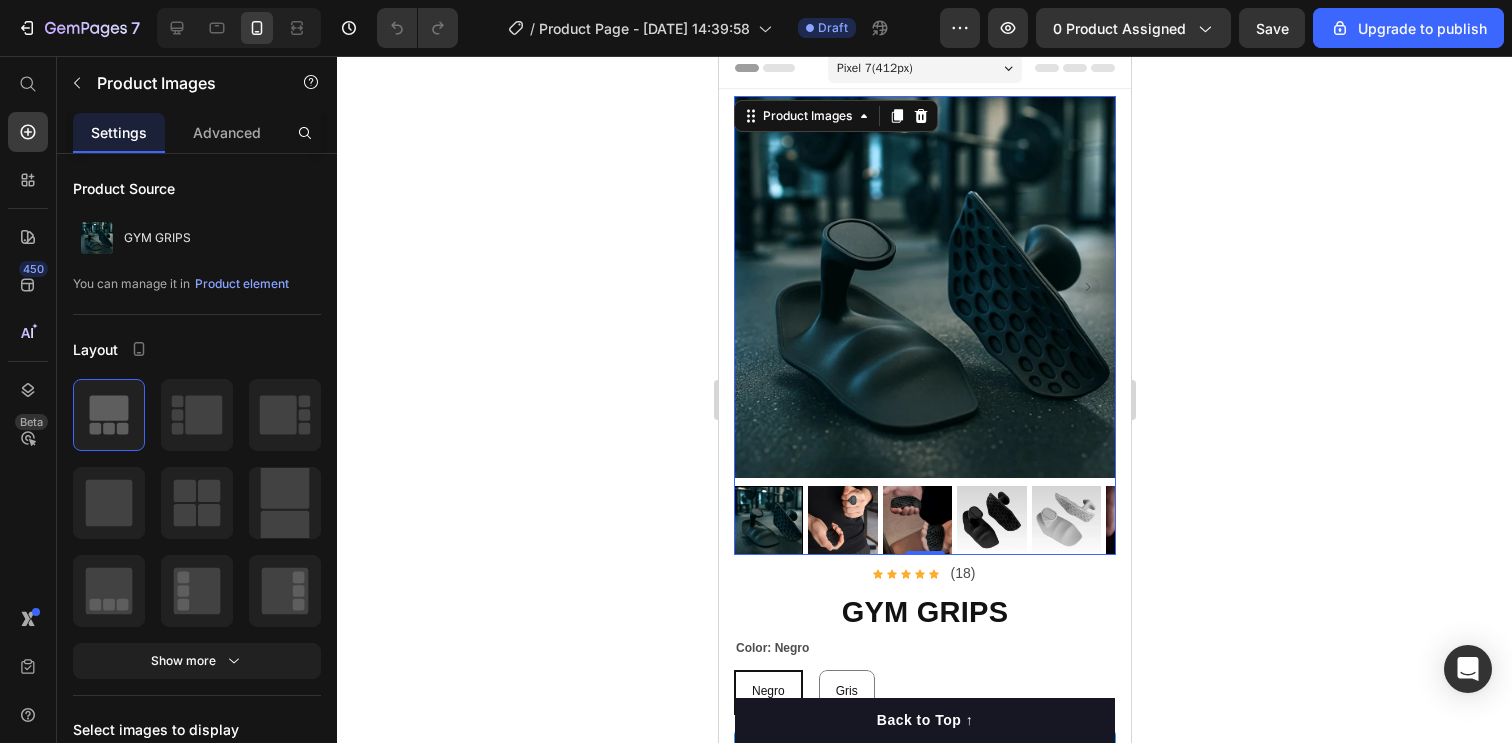 scroll, scrollTop: 0, scrollLeft: 0, axis: both 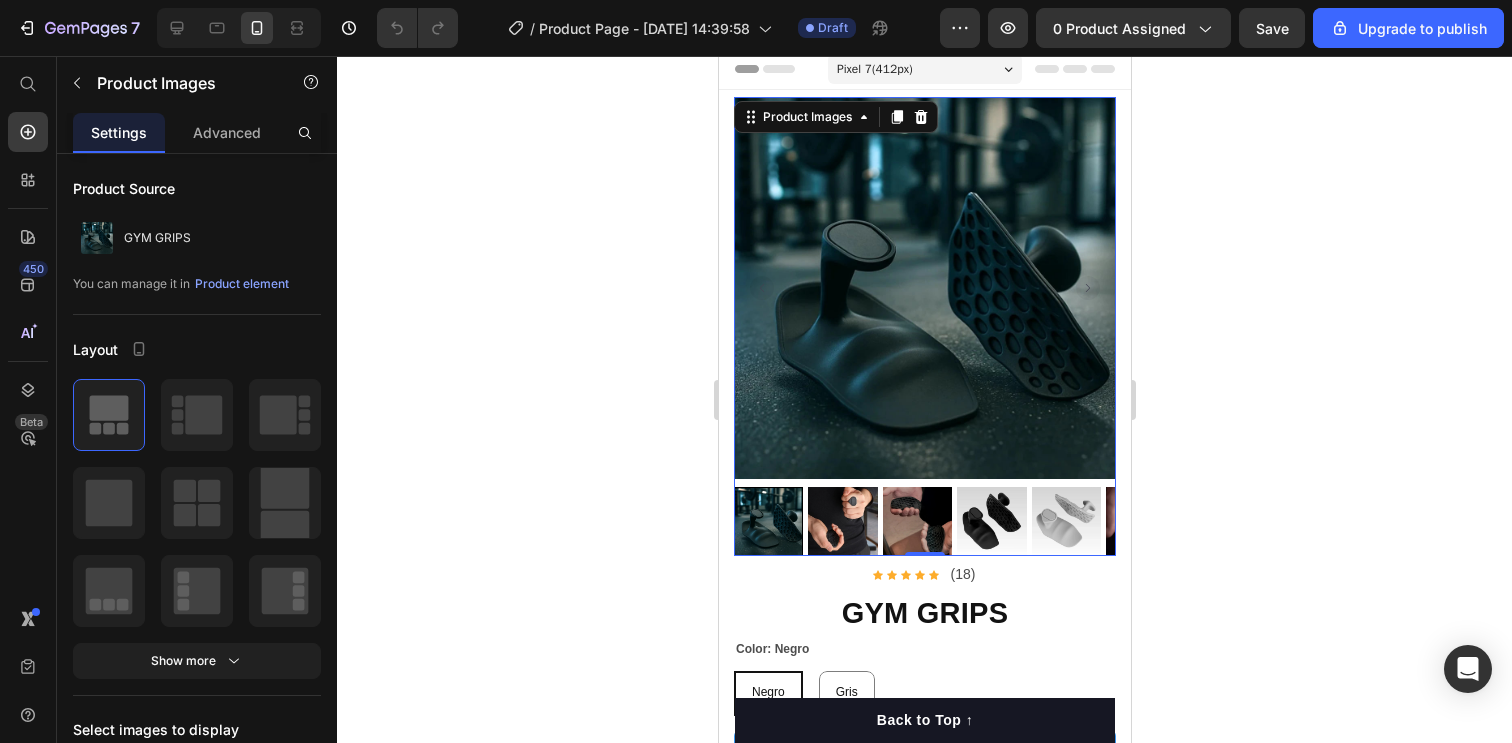 click at bounding box center [767, 521] 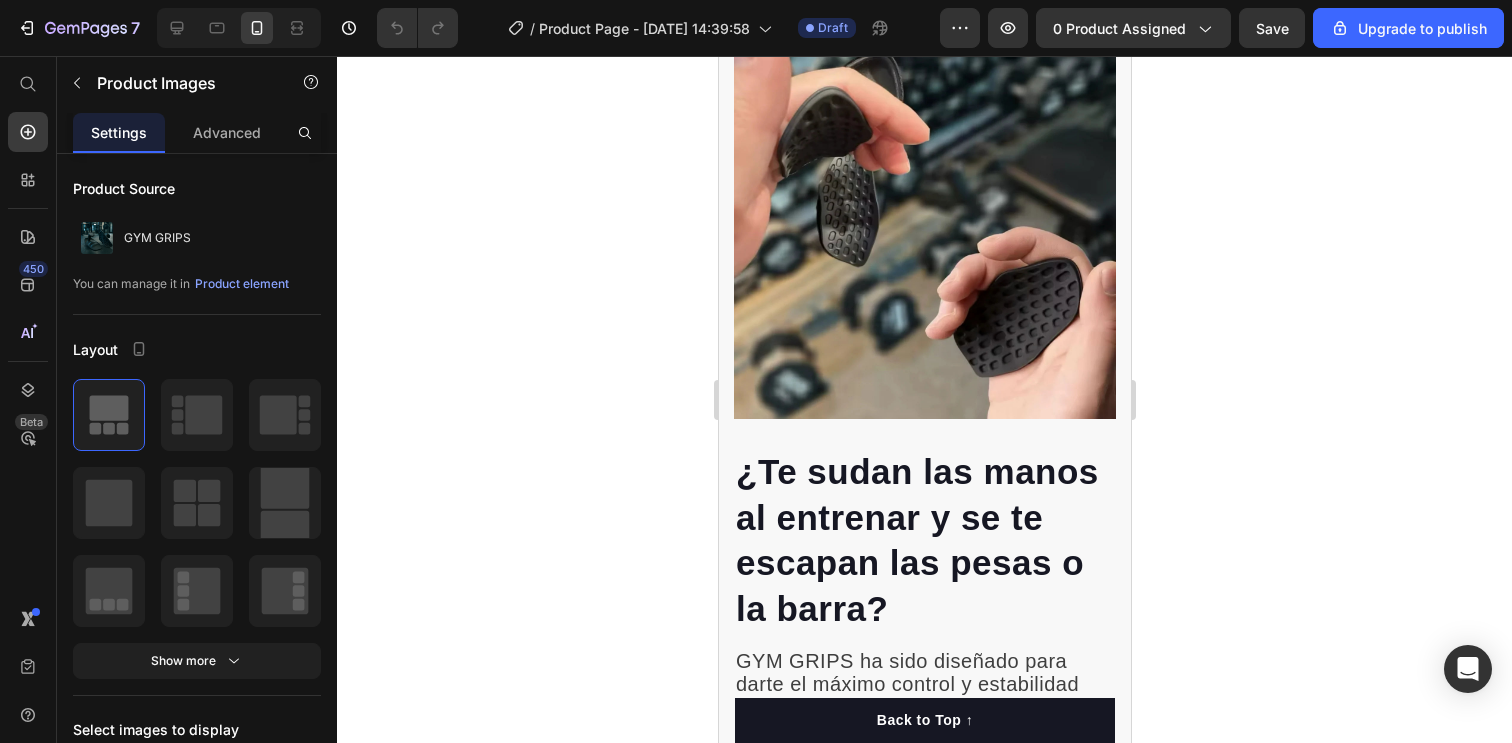 scroll, scrollTop: 928, scrollLeft: 0, axis: vertical 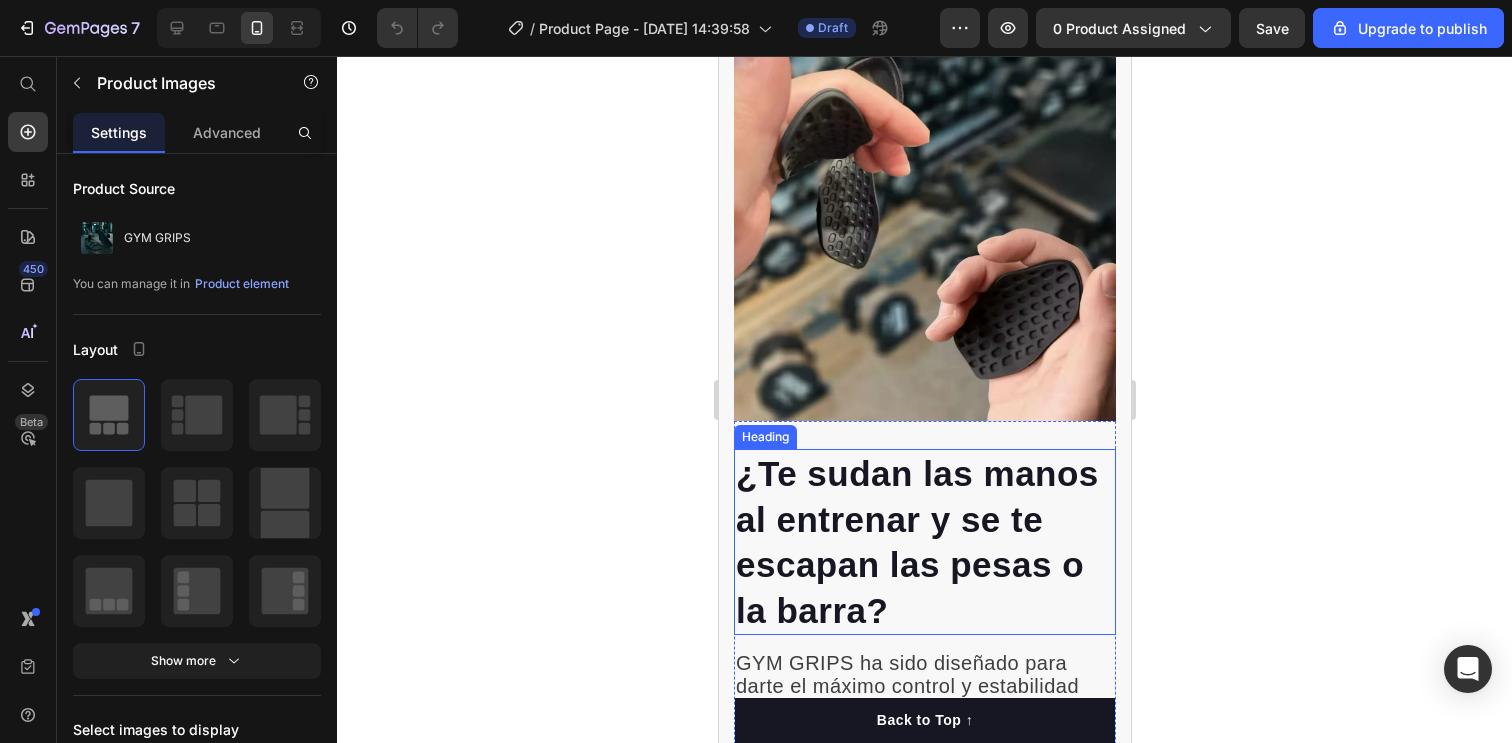 click on "¿Te sudan las manos al entrenar y se te escapan las pesas o la barra?" at bounding box center [916, 542] 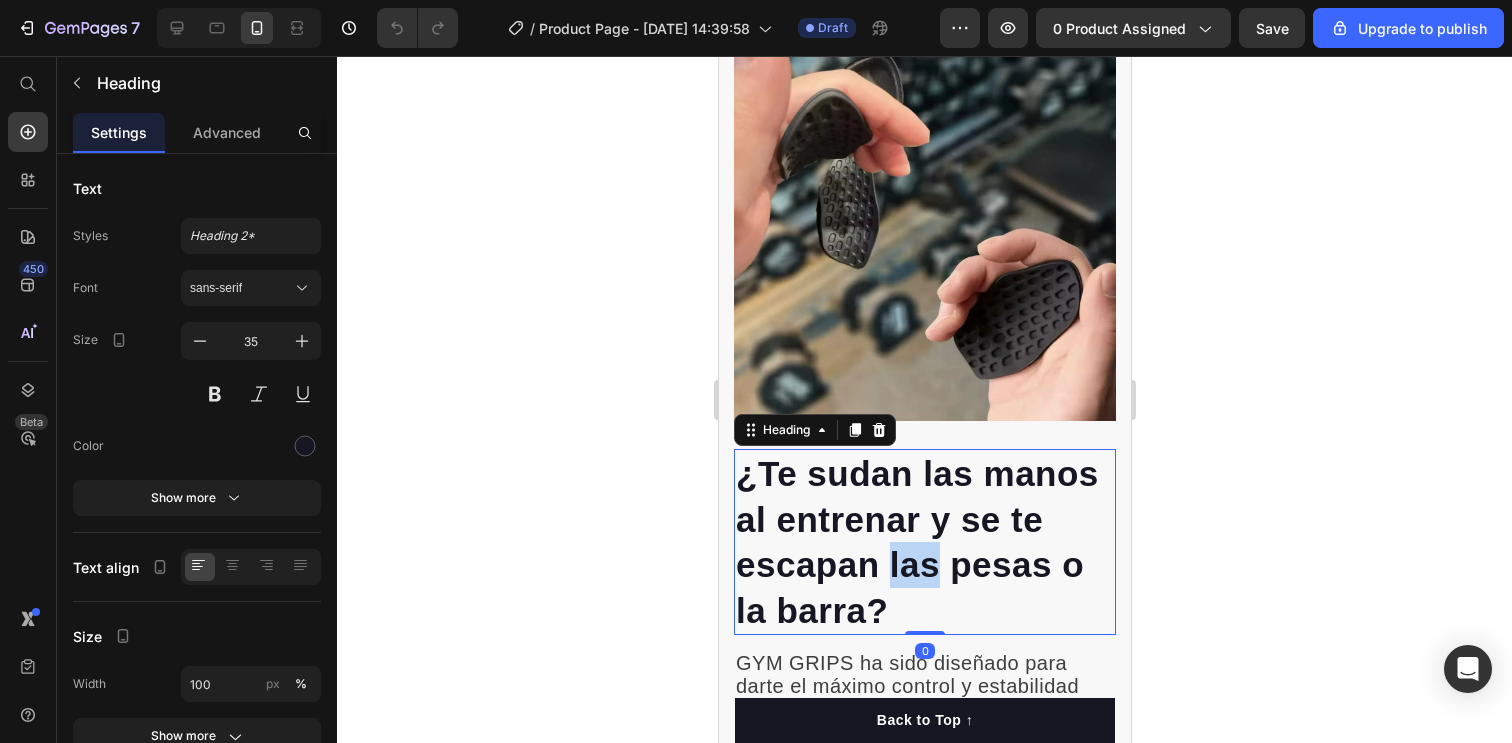 click on "¿Te sudan las manos al entrenar y se te escapan las pesas o la barra?" at bounding box center (916, 542) 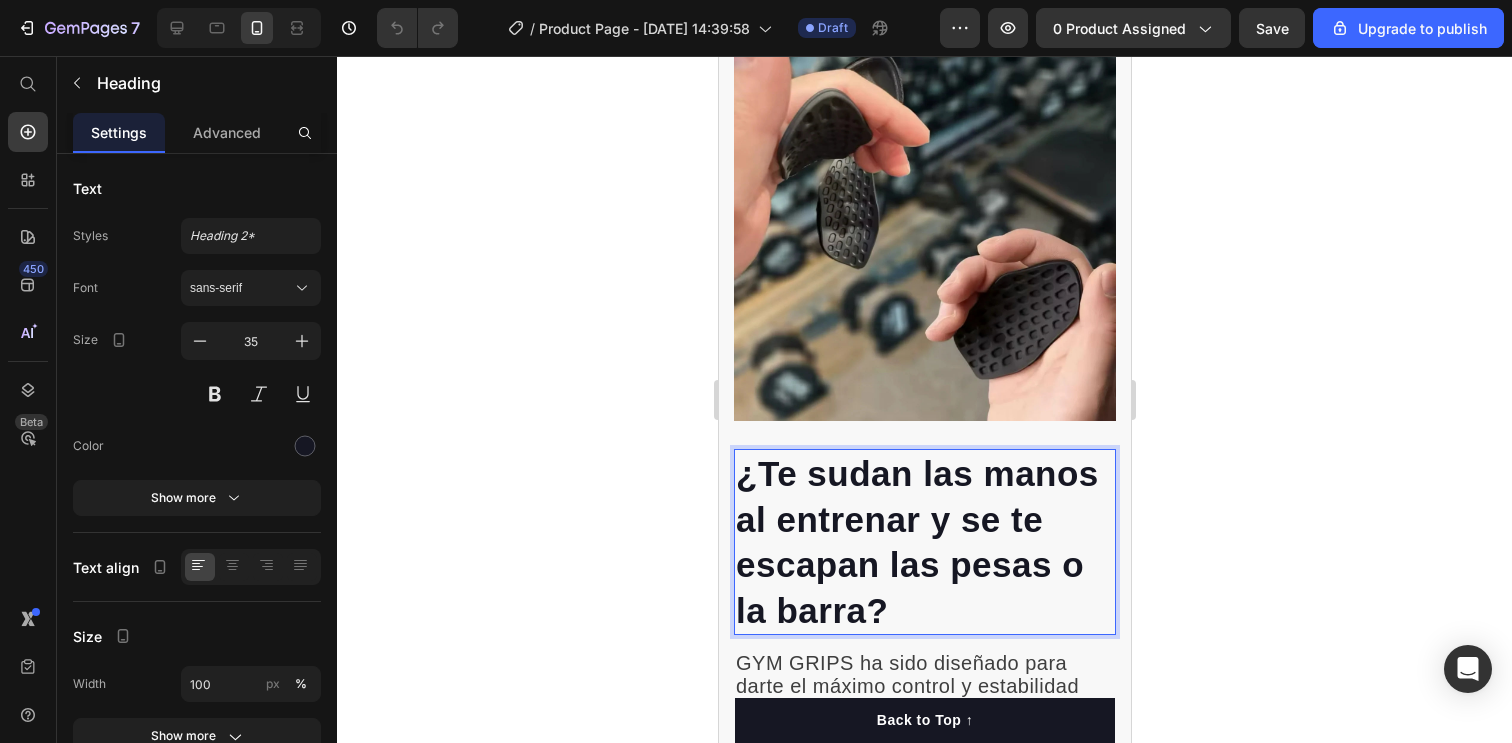 click on "¿Te sudan las manos al entrenar y se te escapan las pesas o la barra?" at bounding box center [924, 542] 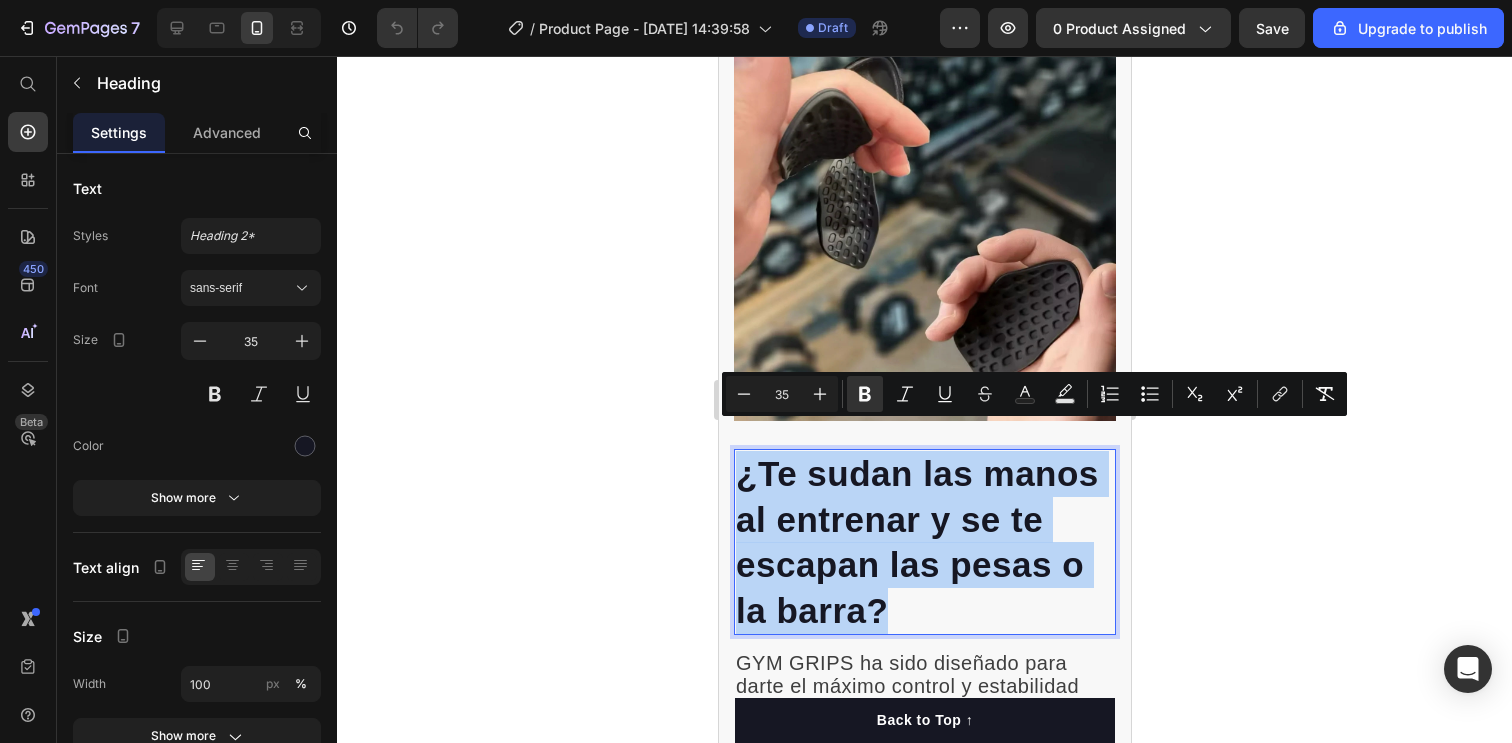 drag, startPoint x: 888, startPoint y: 586, endPoint x: 735, endPoint y: 445, distance: 208.06248 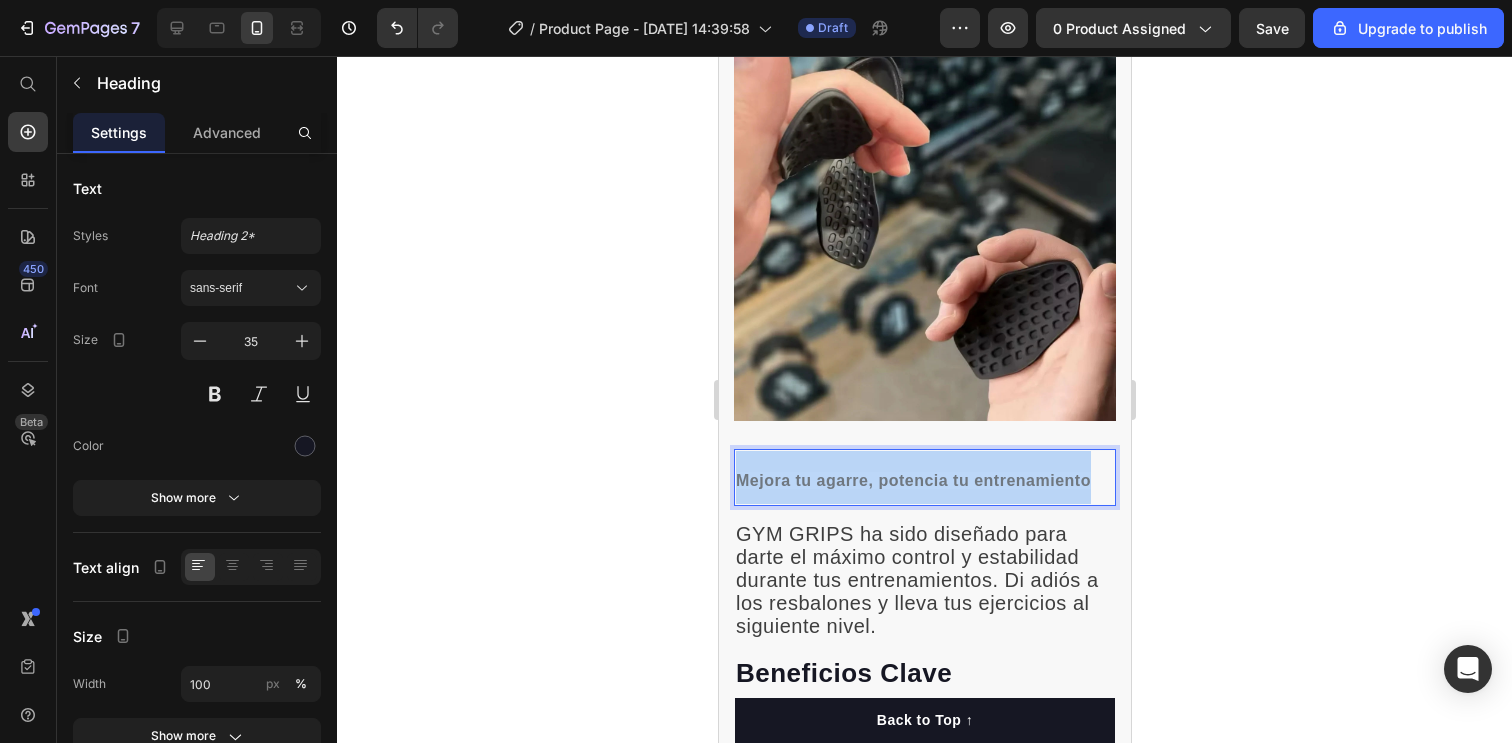 drag, startPoint x: 1063, startPoint y: 449, endPoint x: 733, endPoint y: 428, distance: 330.6675 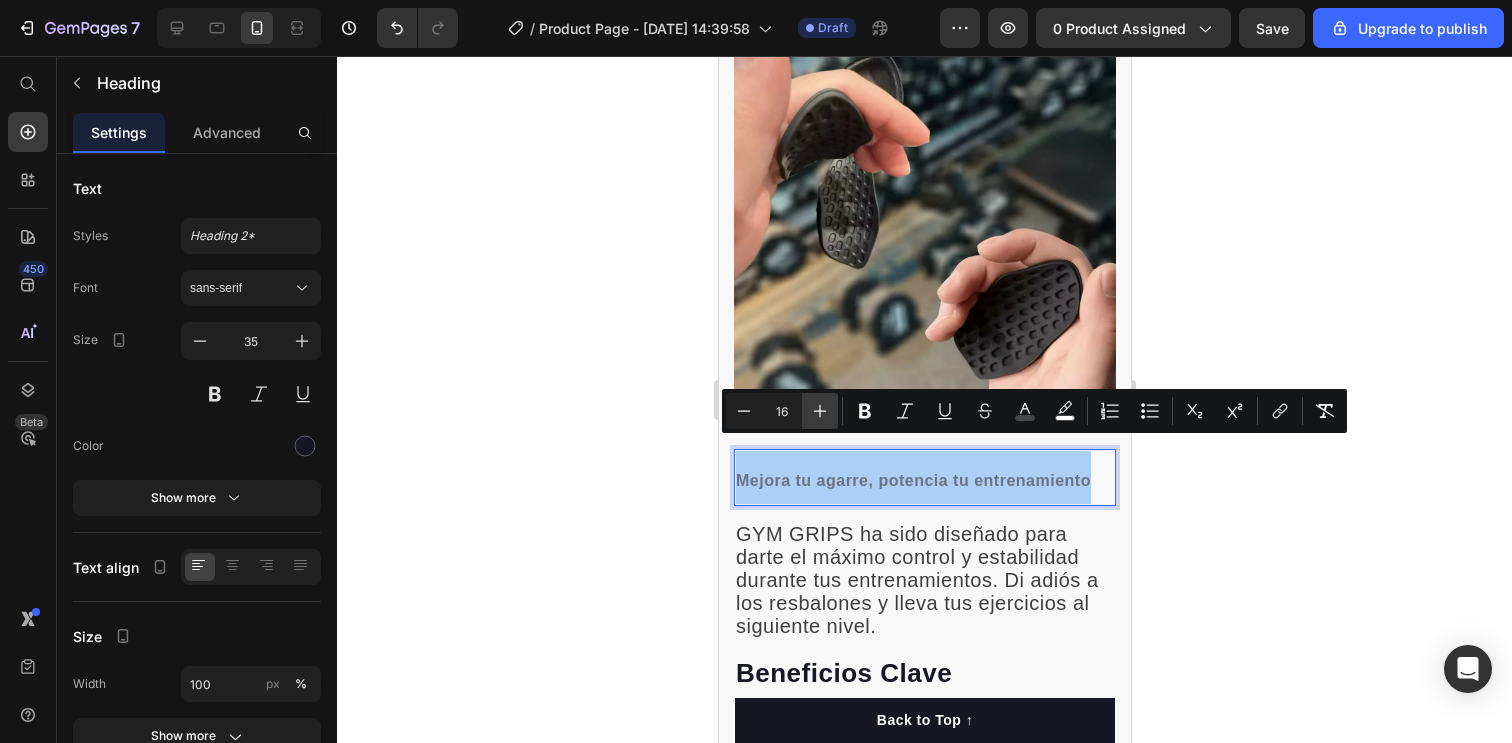click 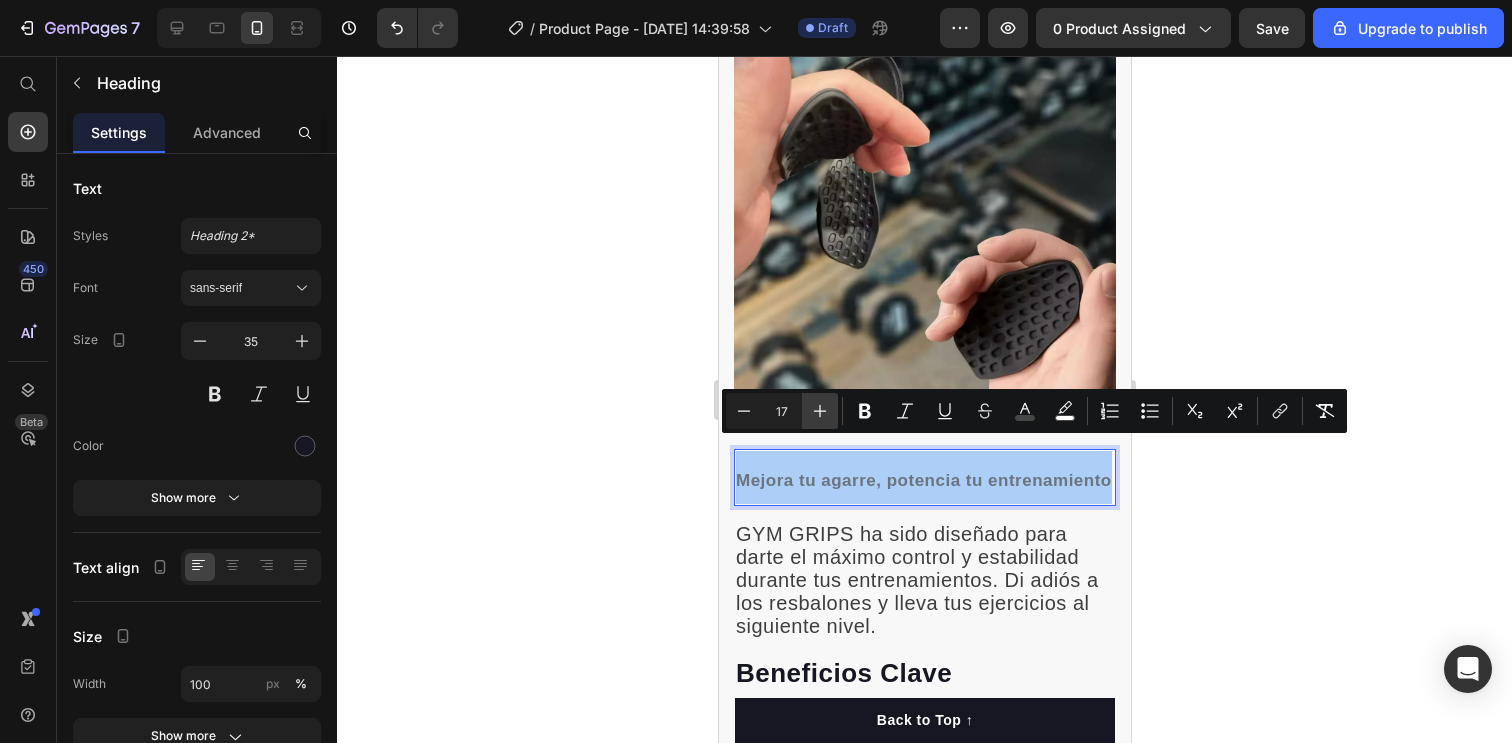 click 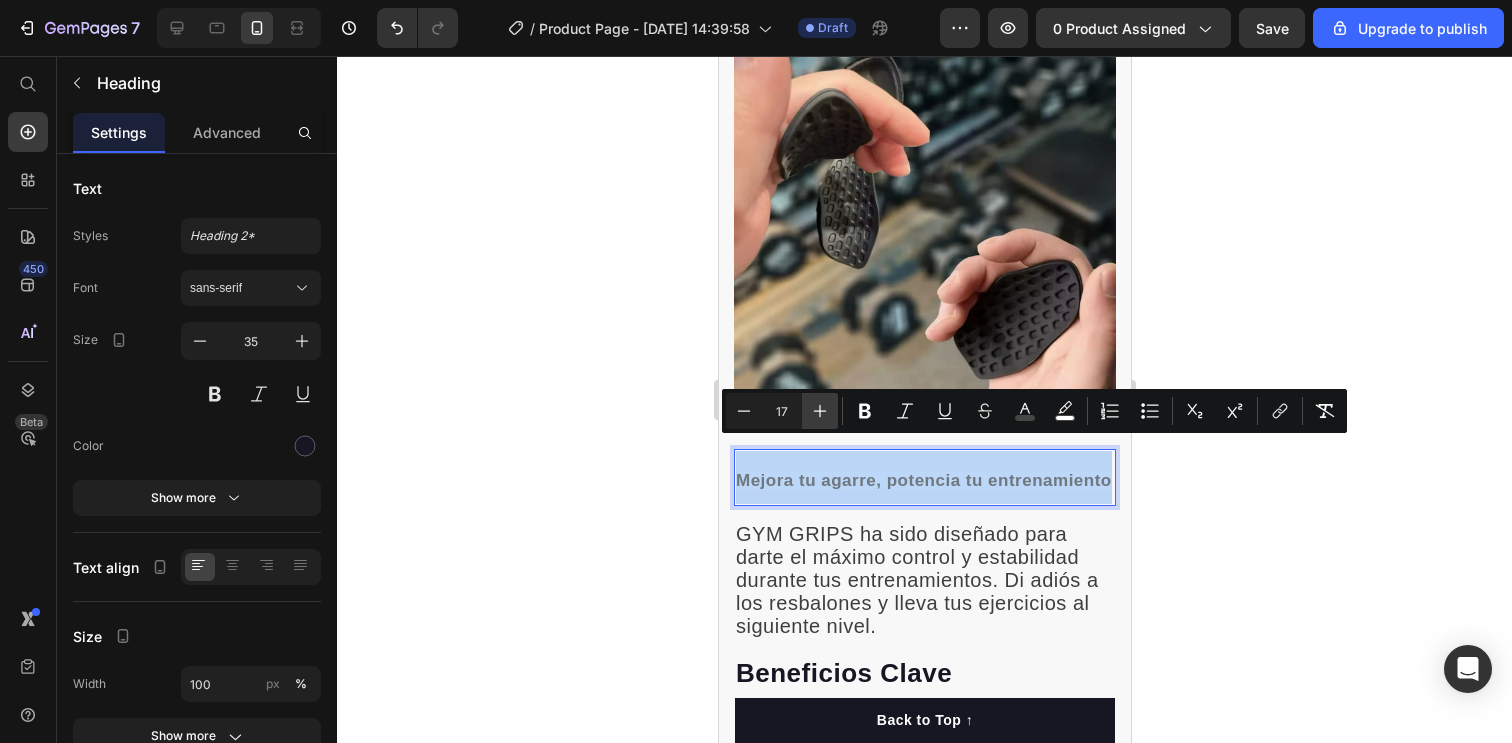 type on "18" 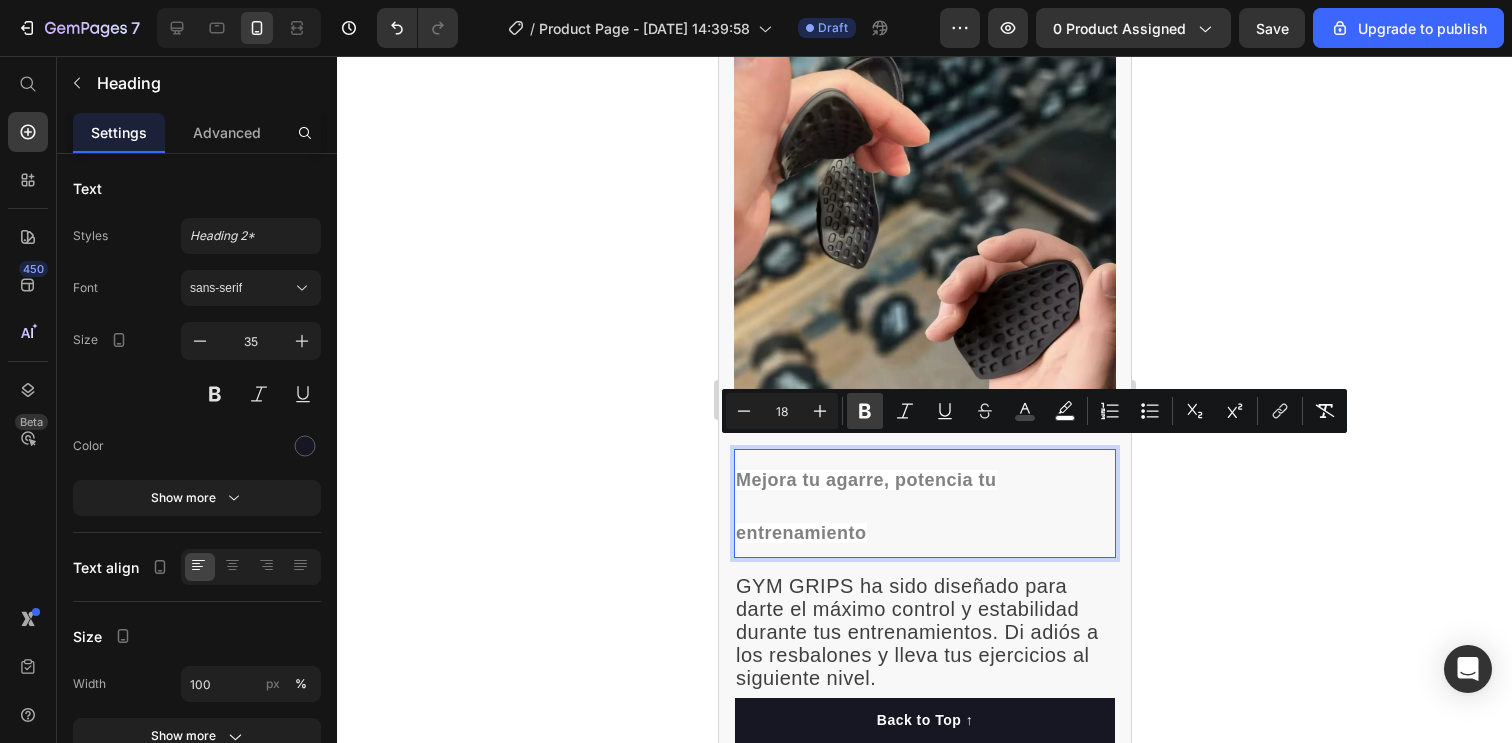 click 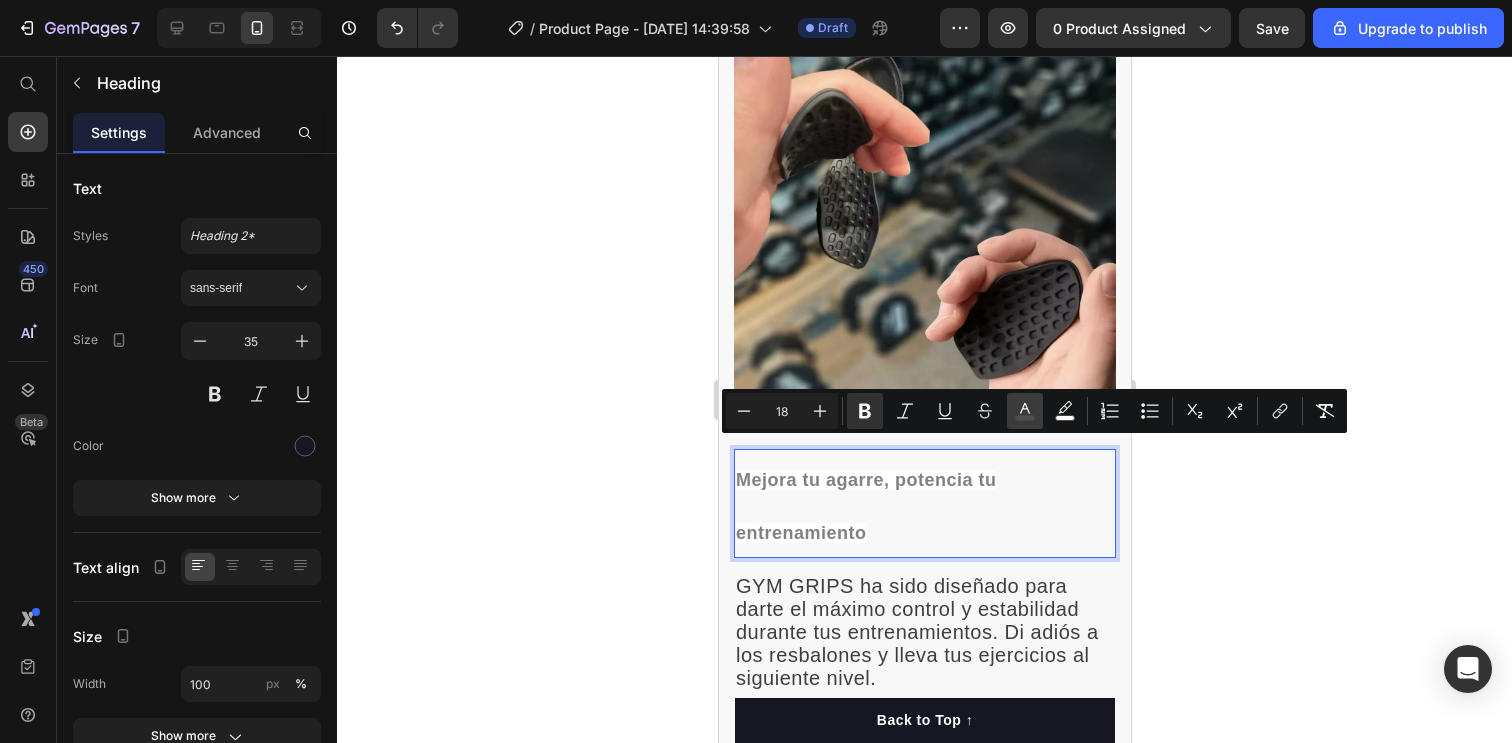 click on "color" at bounding box center [1025, 411] 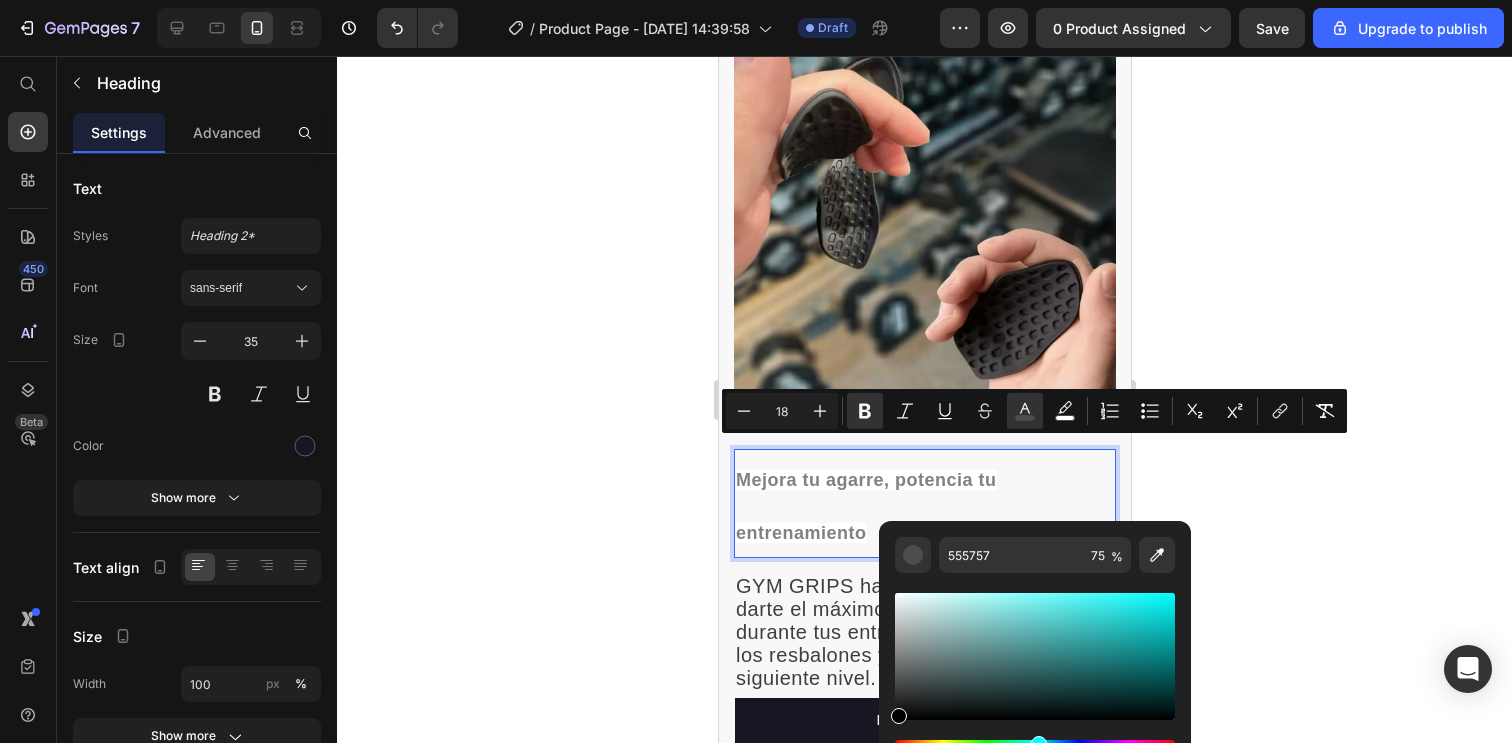 drag, startPoint x: 904, startPoint y: 680, endPoint x: 893, endPoint y: 730, distance: 51.1957 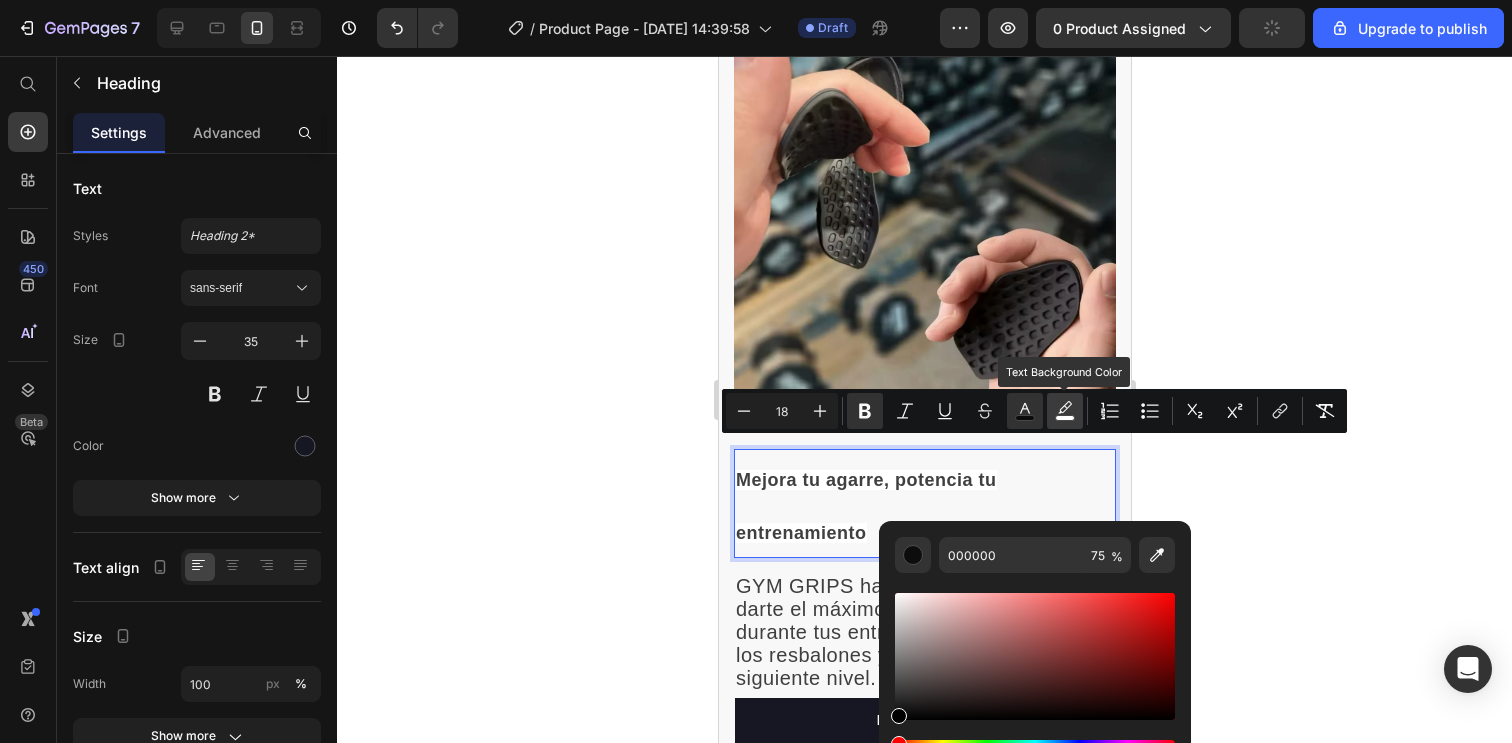click 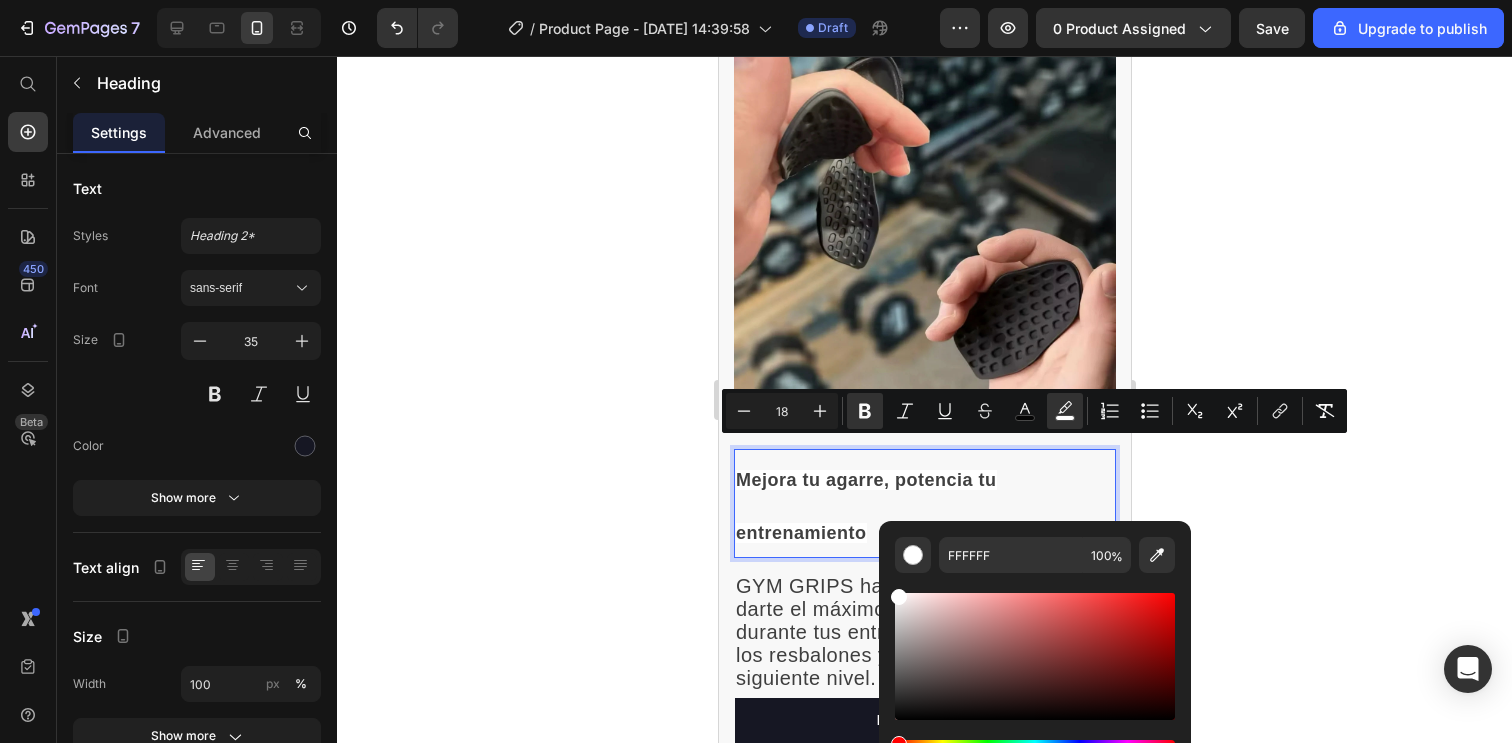 click on "Mejora tu agarre, potencia tu entrenamiento" at bounding box center (924, 503) 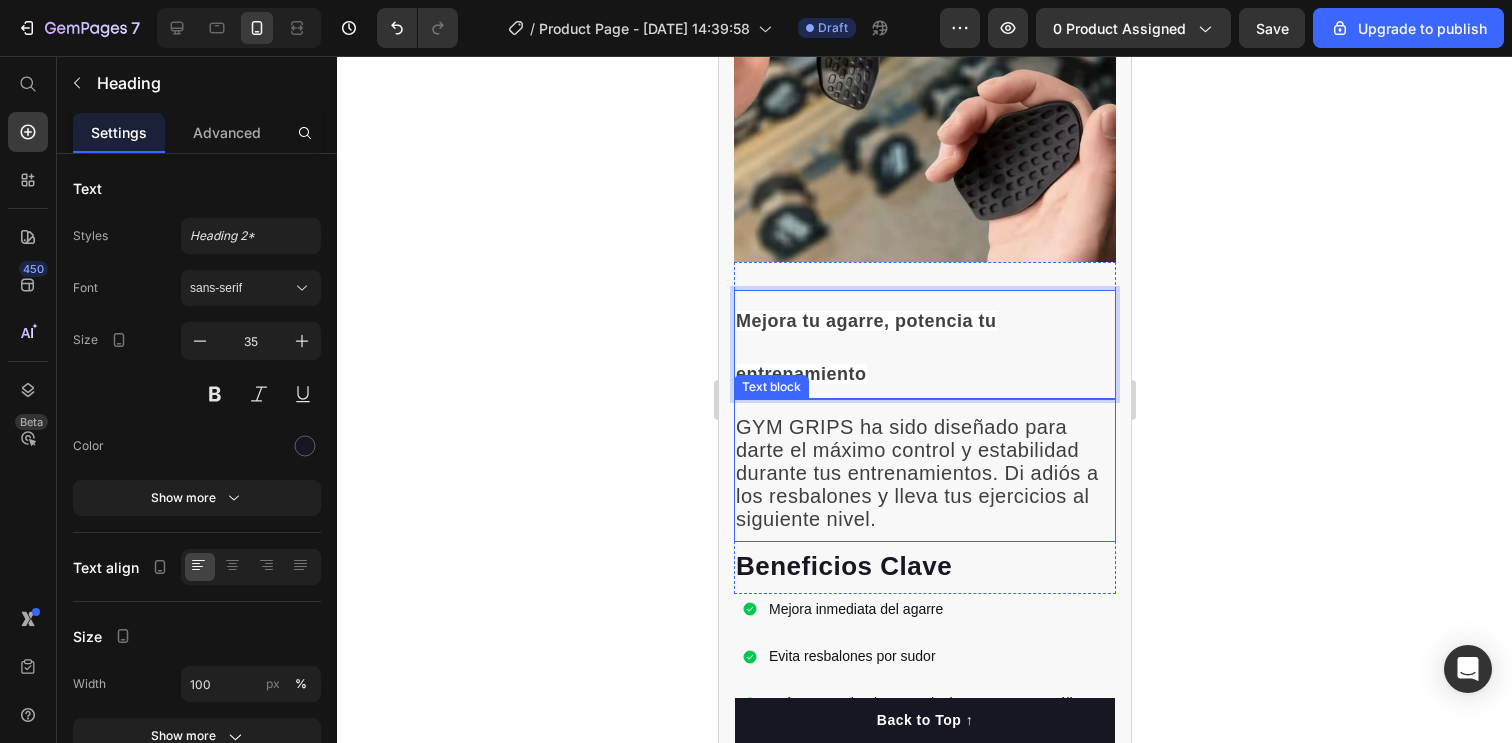 scroll, scrollTop: 1130, scrollLeft: 0, axis: vertical 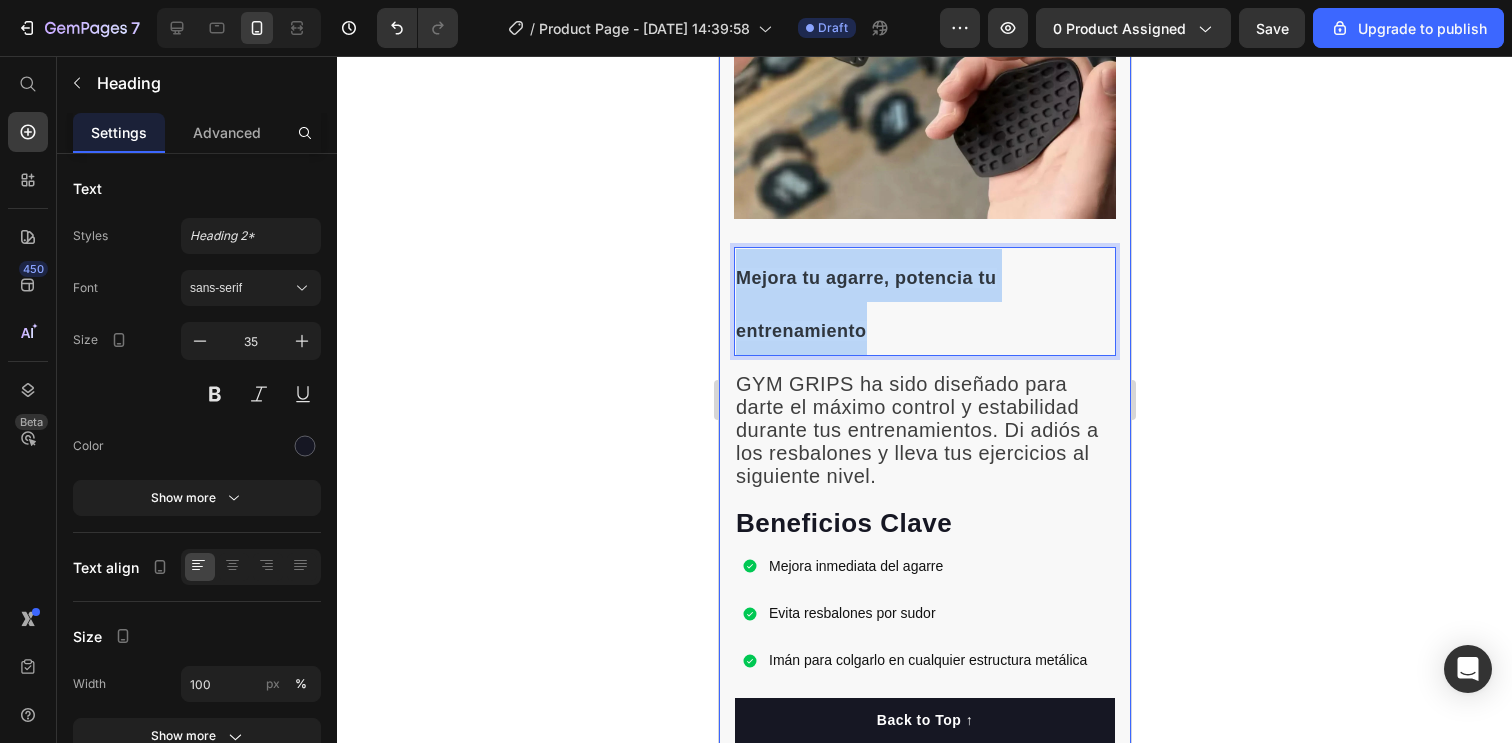 drag, startPoint x: 883, startPoint y: 303, endPoint x: 723, endPoint y: 234, distance: 174.24408 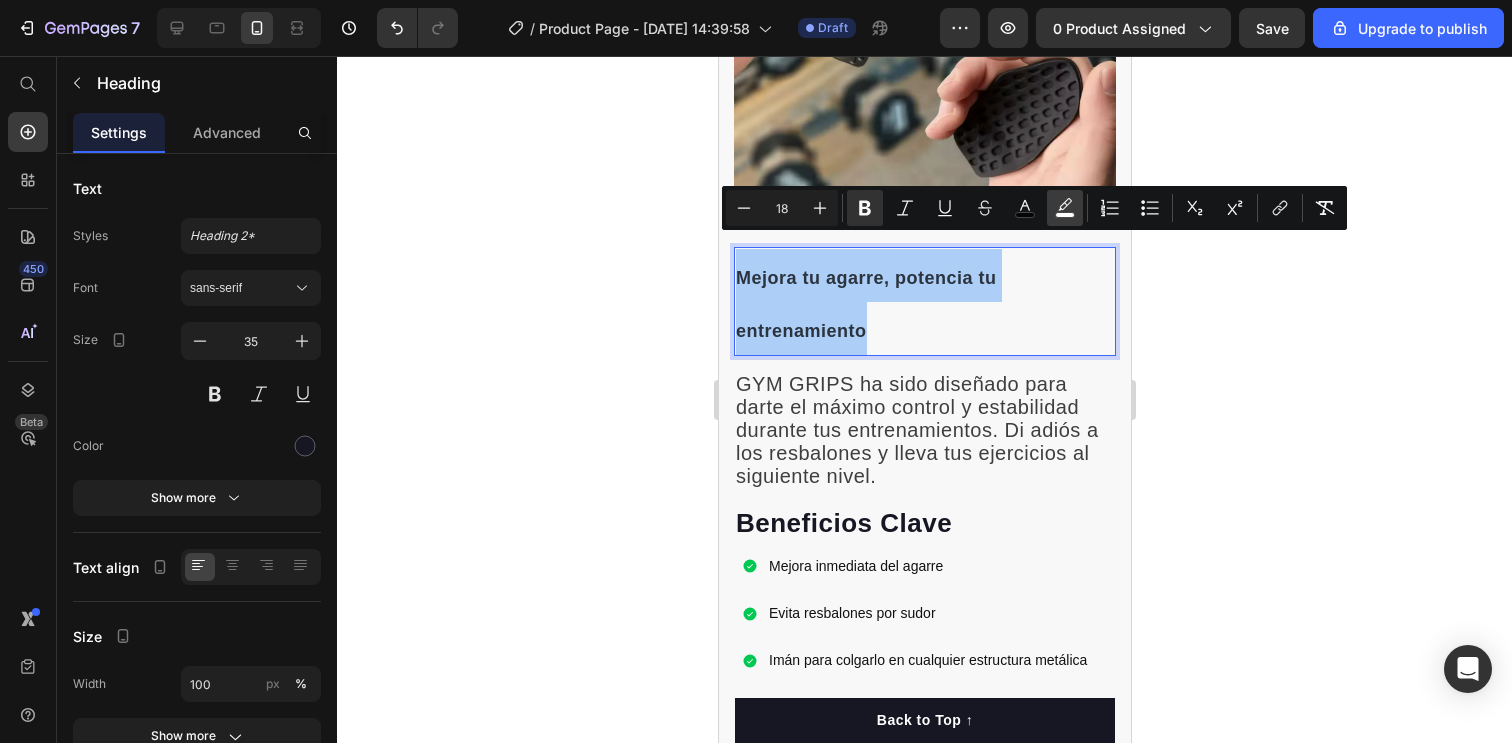 click 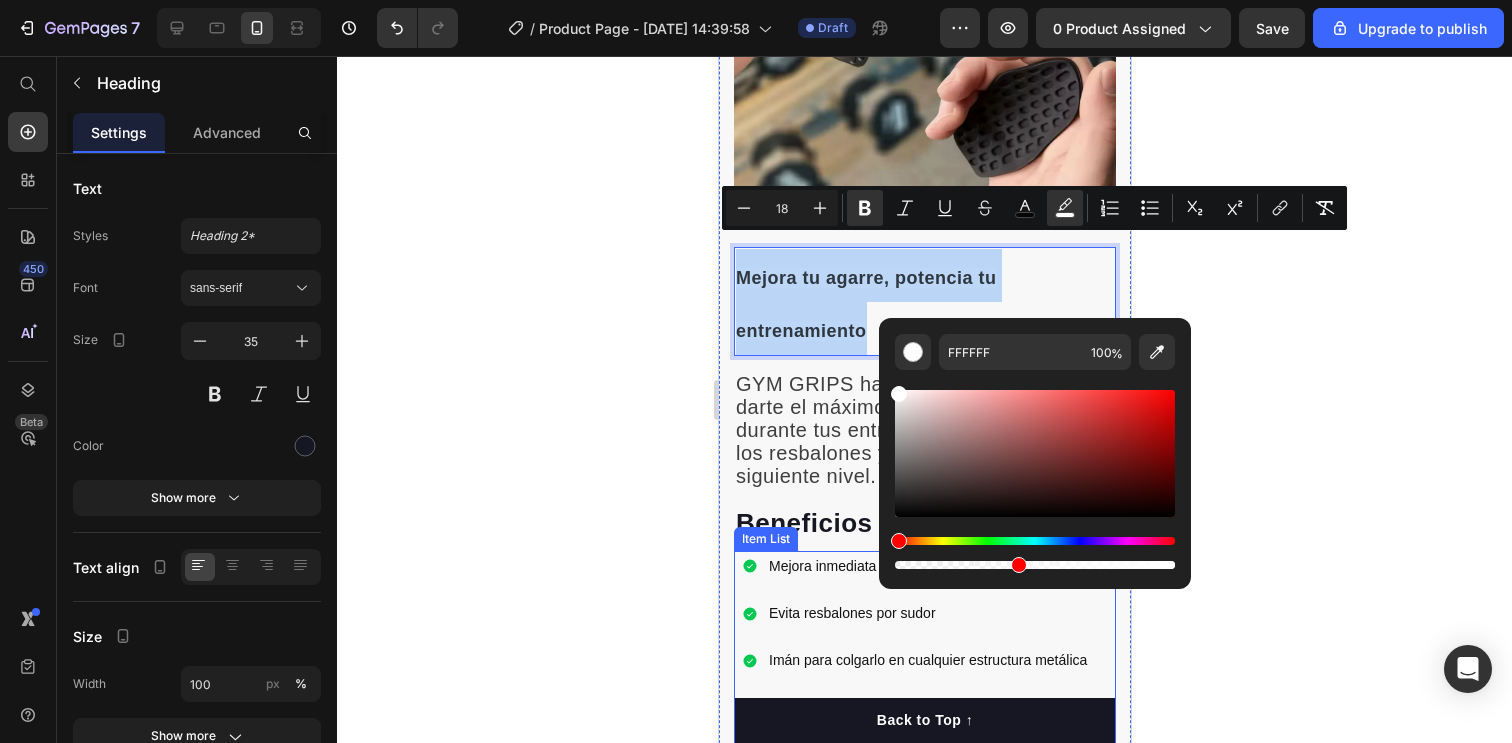 type on "2" 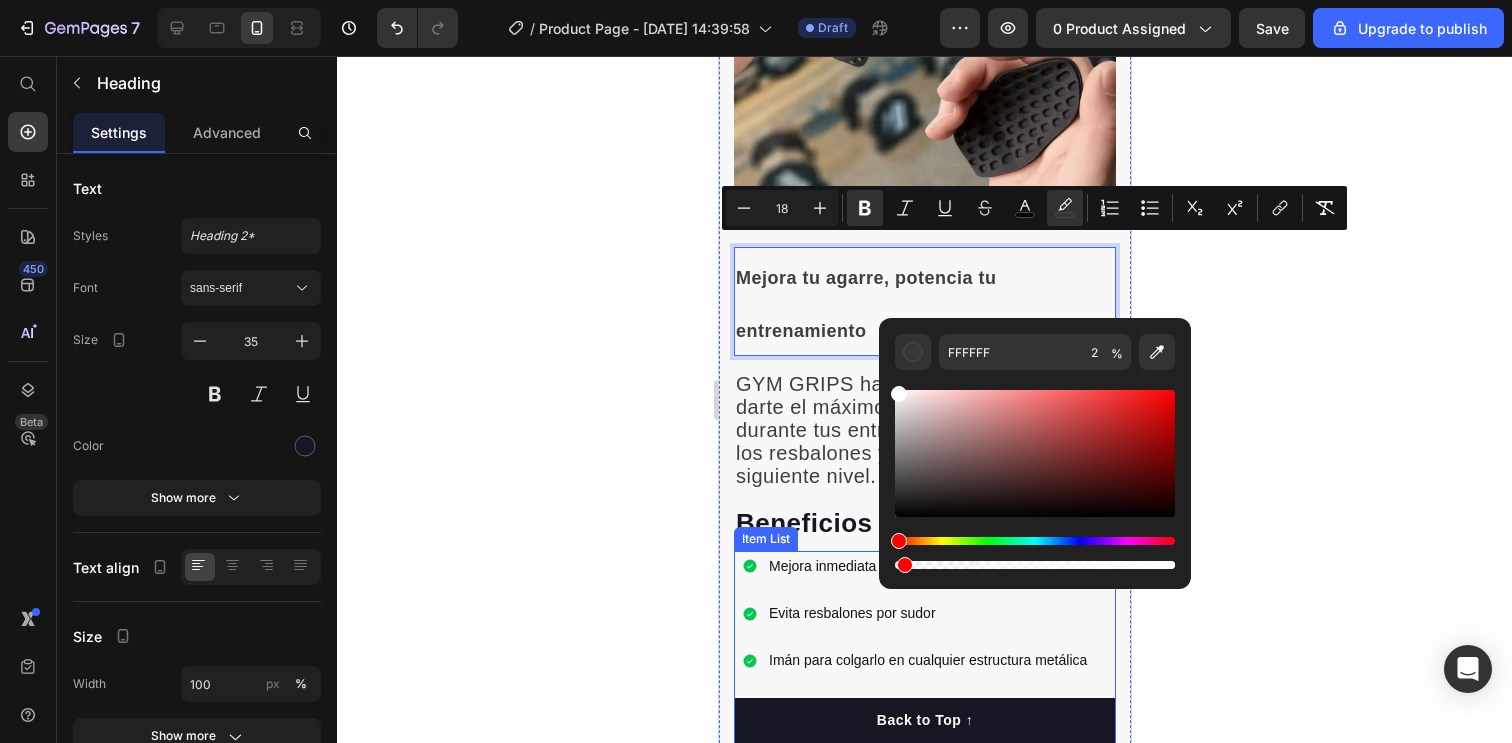 drag, startPoint x: 1889, startPoint y: 623, endPoint x: 773, endPoint y: 551, distance: 1118.3202 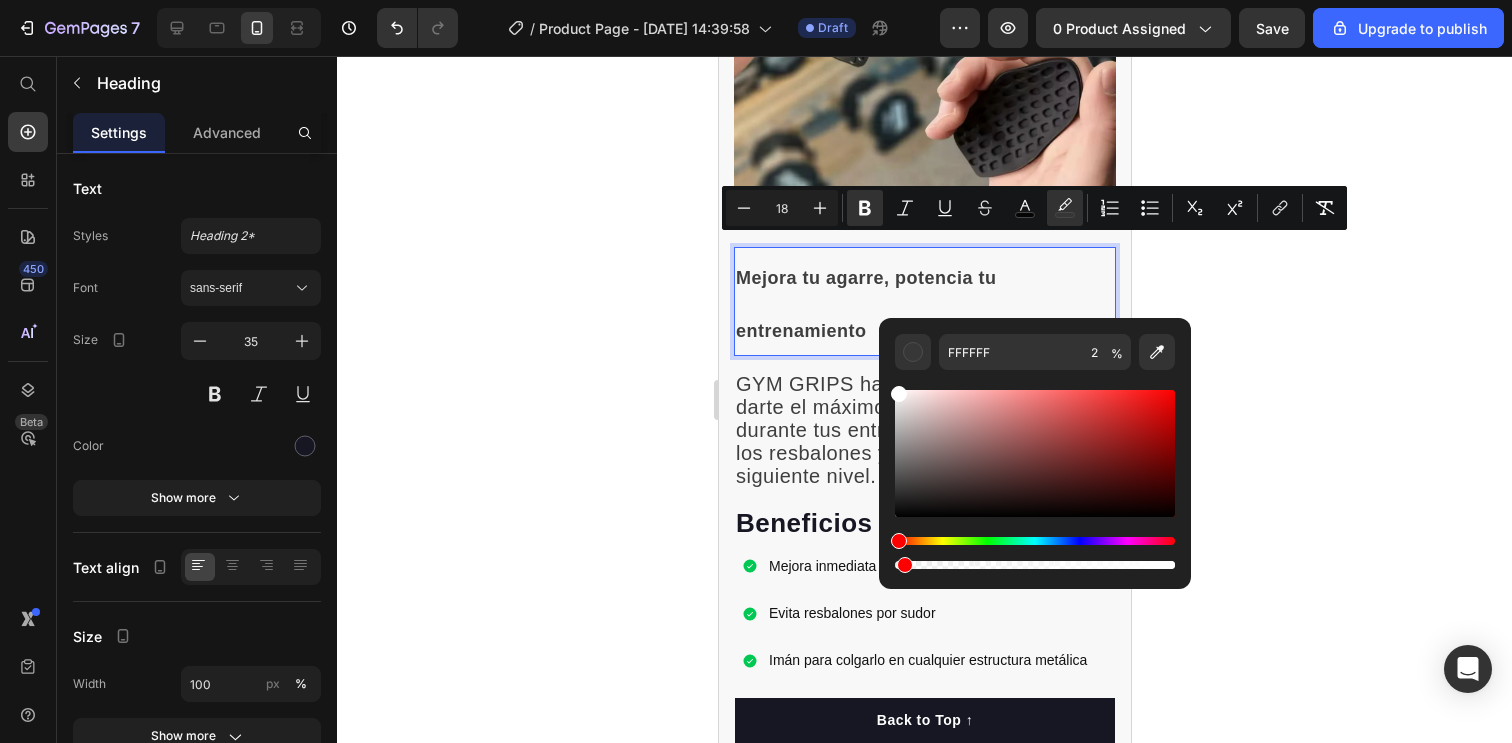 click 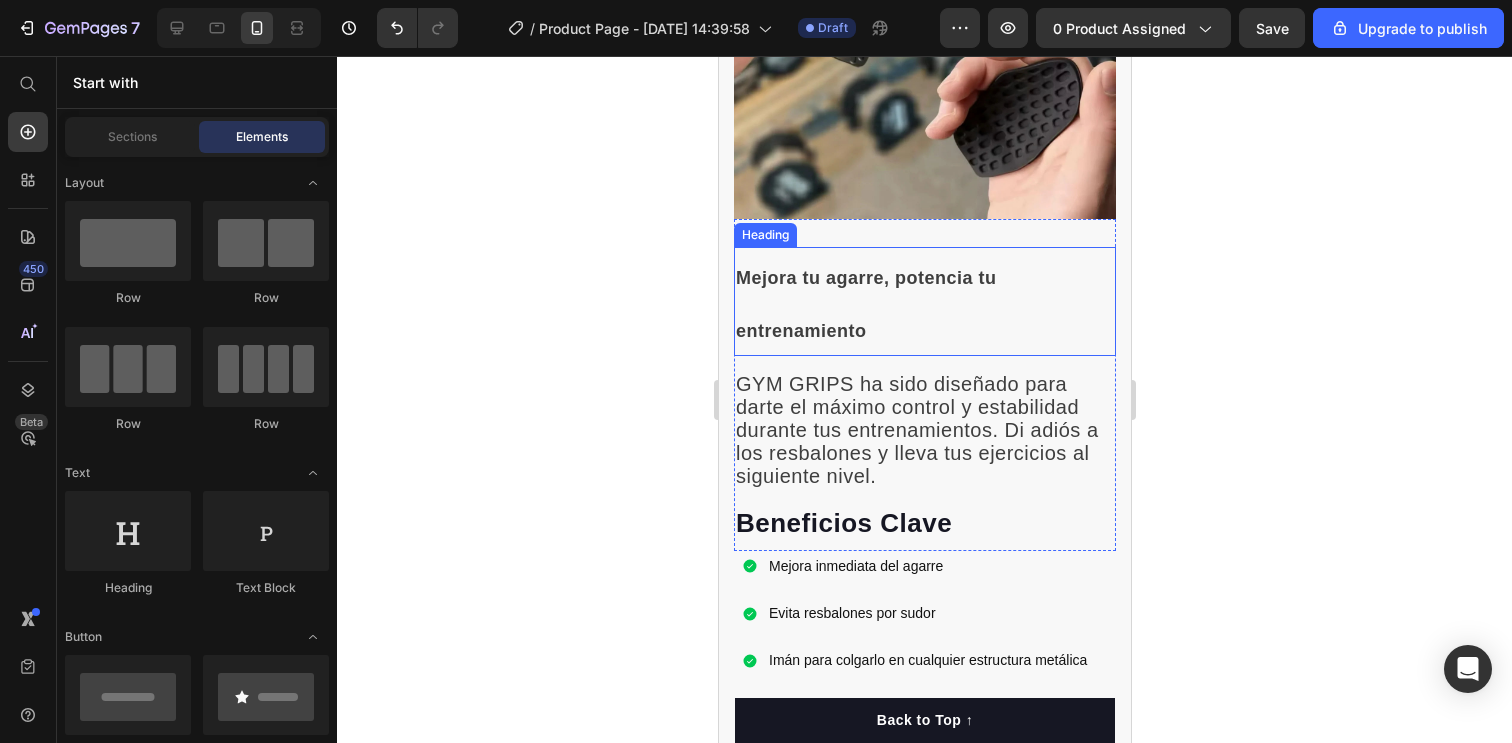 click on "⁠⁠⁠⁠⁠⁠⁠ Mejora tu agarre, potencia tu entrenamiento" at bounding box center (924, 301) 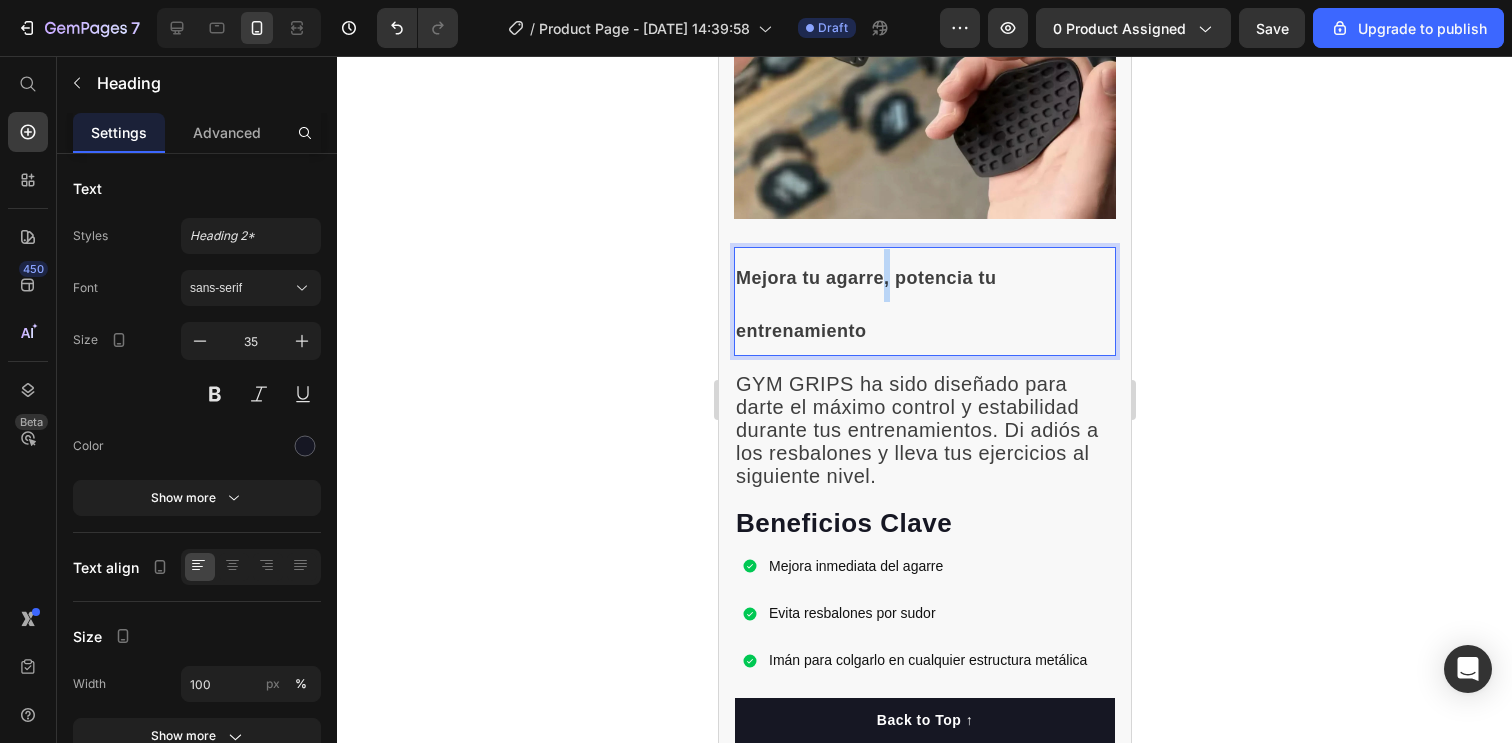 click on "Mejora tu agarre, potencia tu entrenamiento" at bounding box center [924, 301] 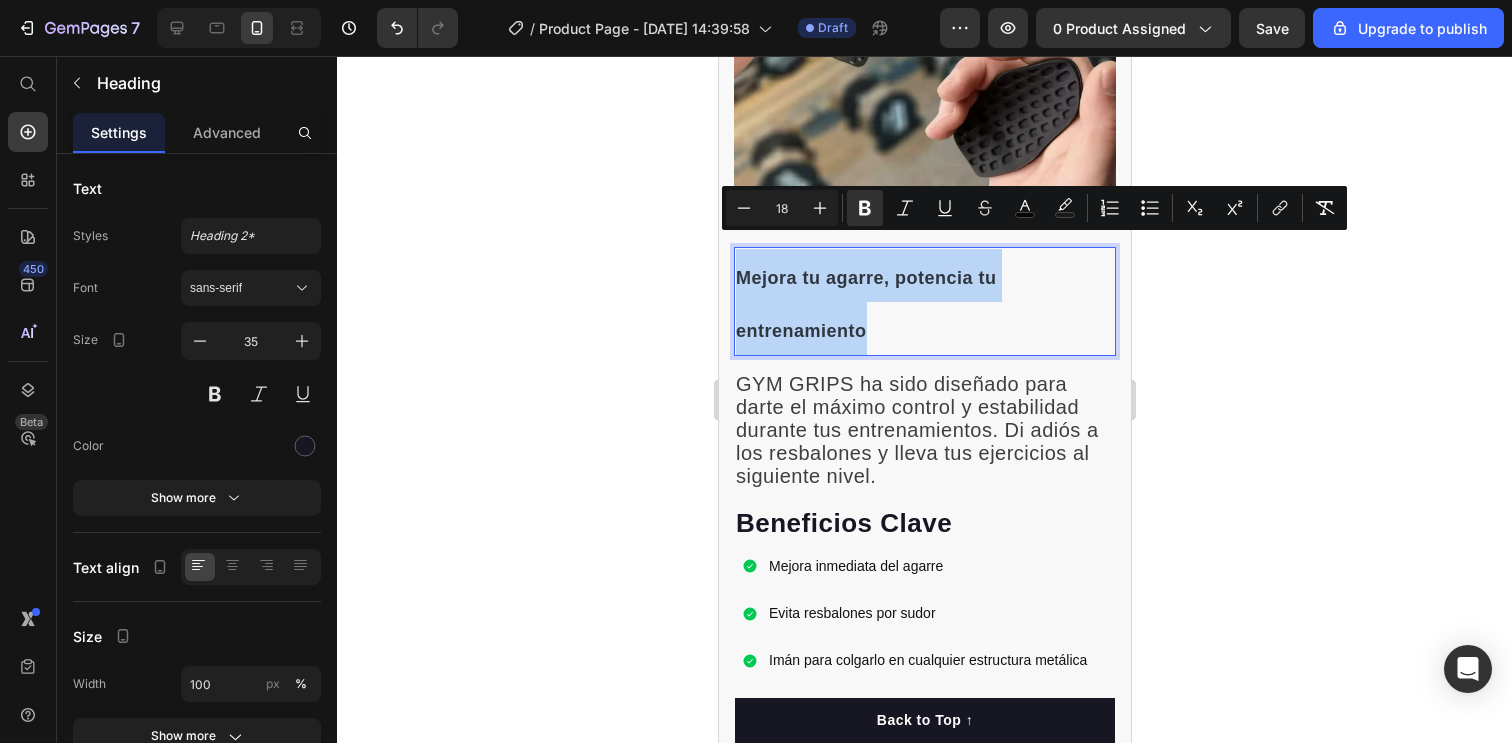 drag, startPoint x: 878, startPoint y: 301, endPoint x: 738, endPoint y: 244, distance: 151.15886 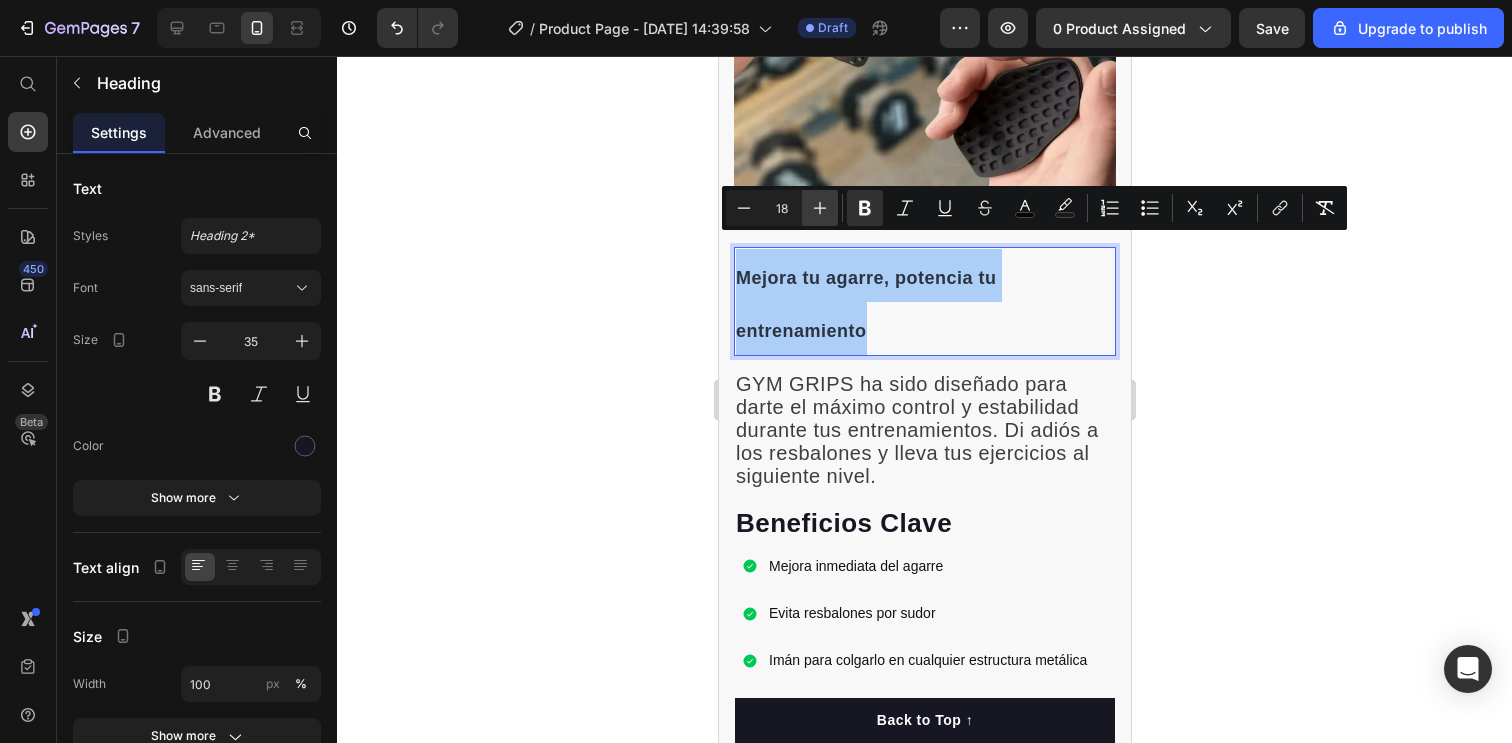 click 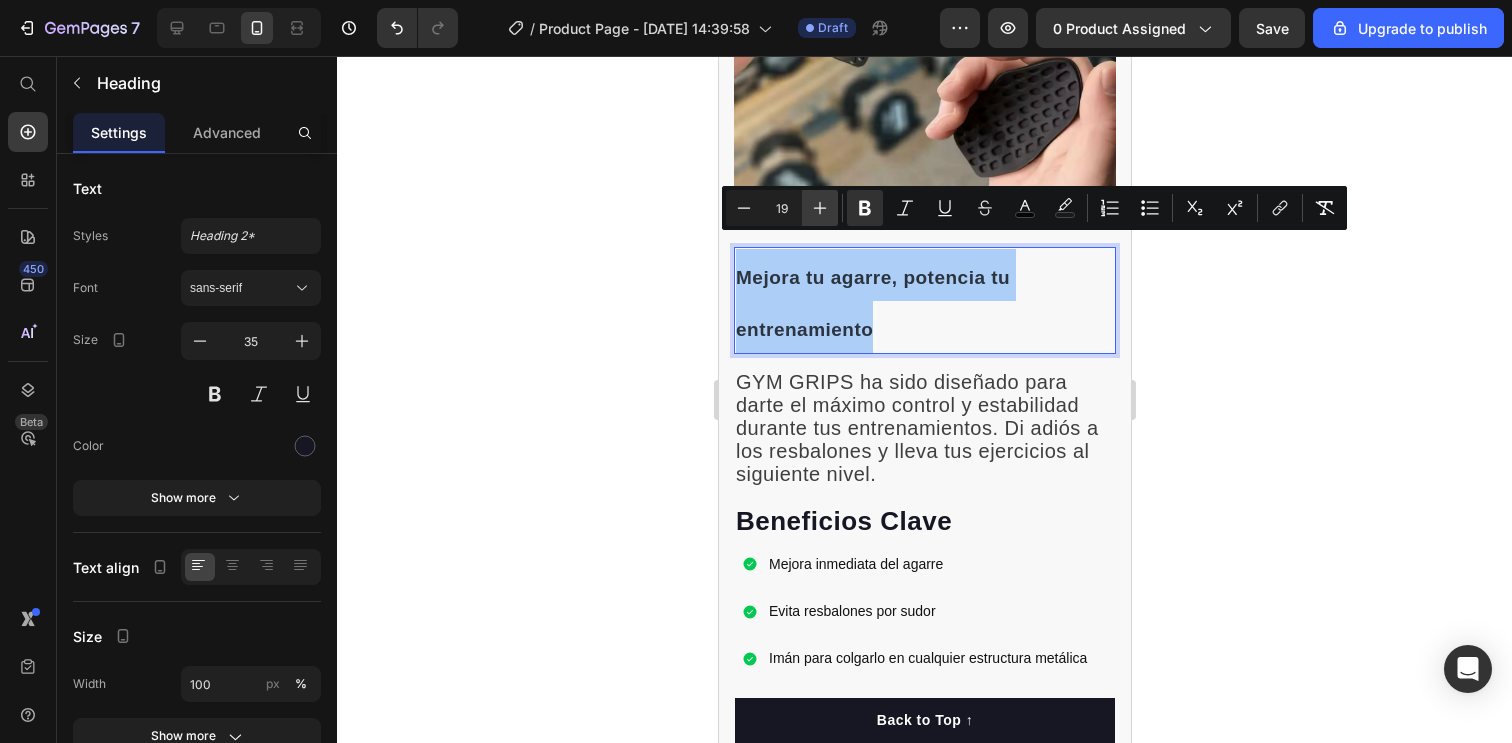 click 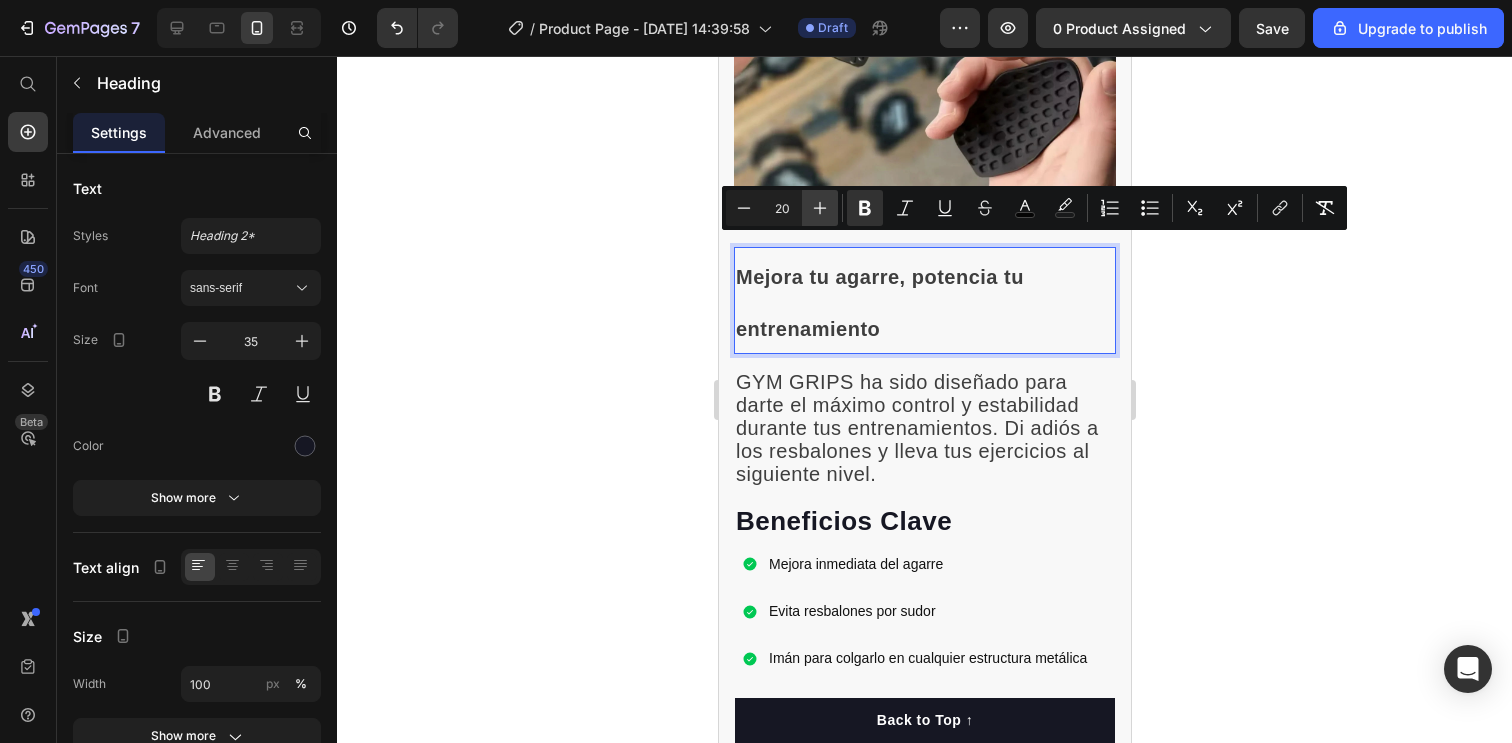 click 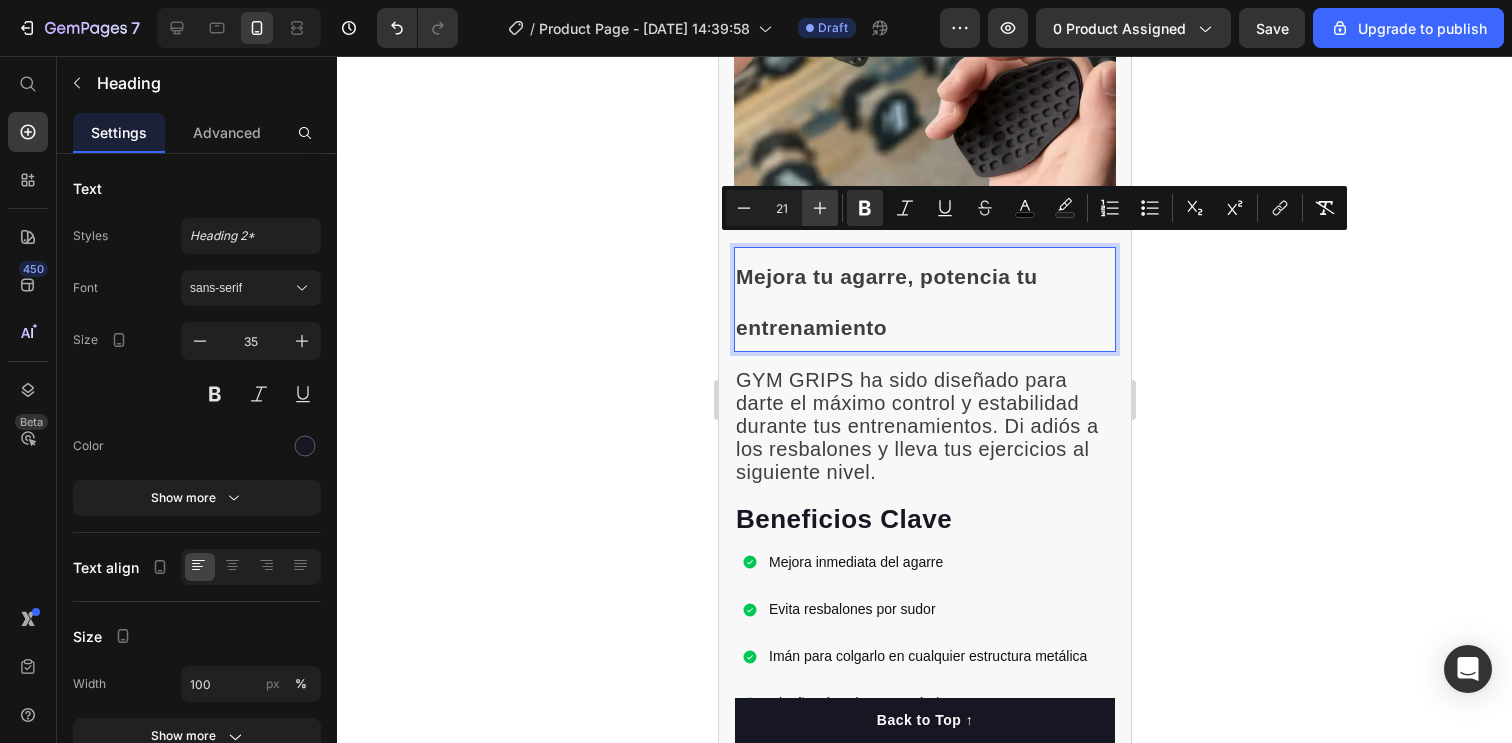 click 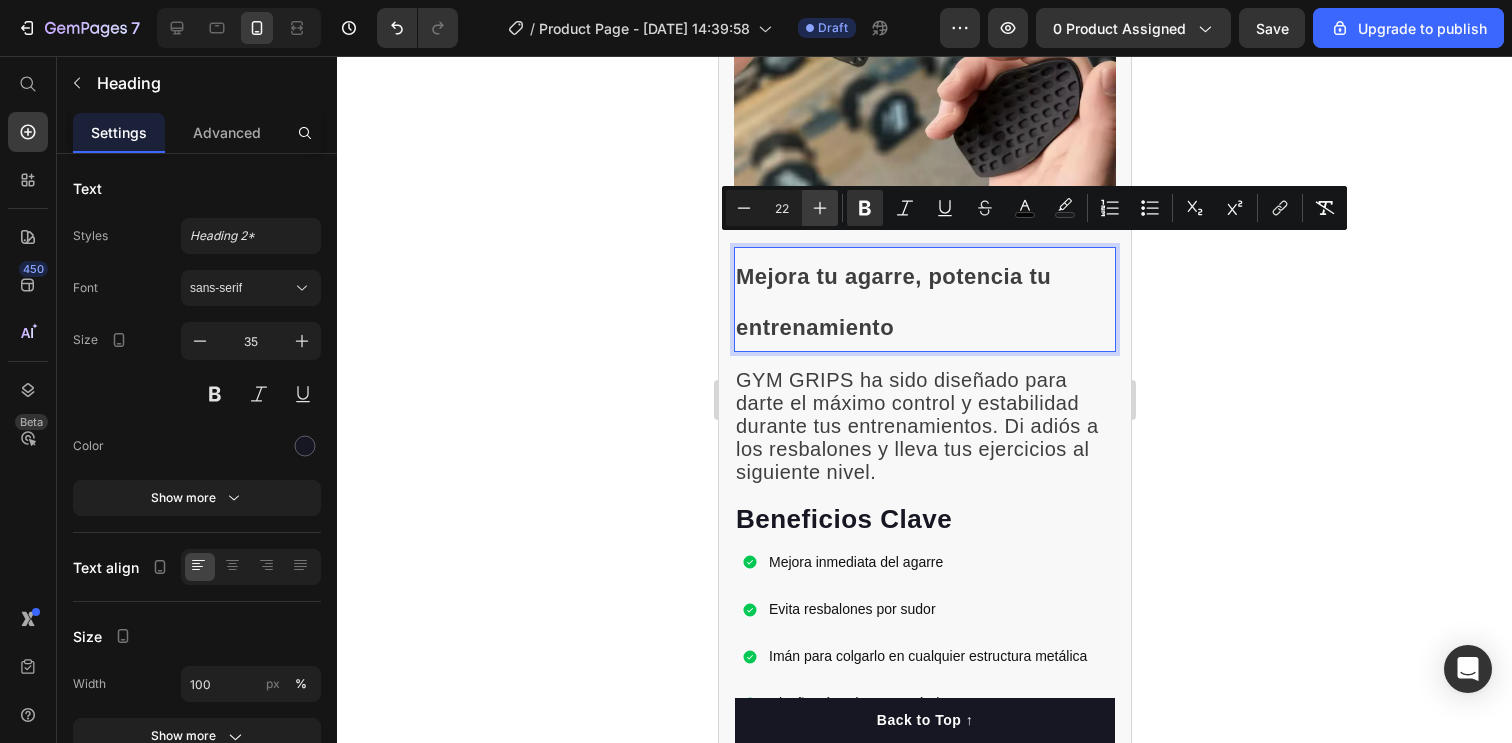 click 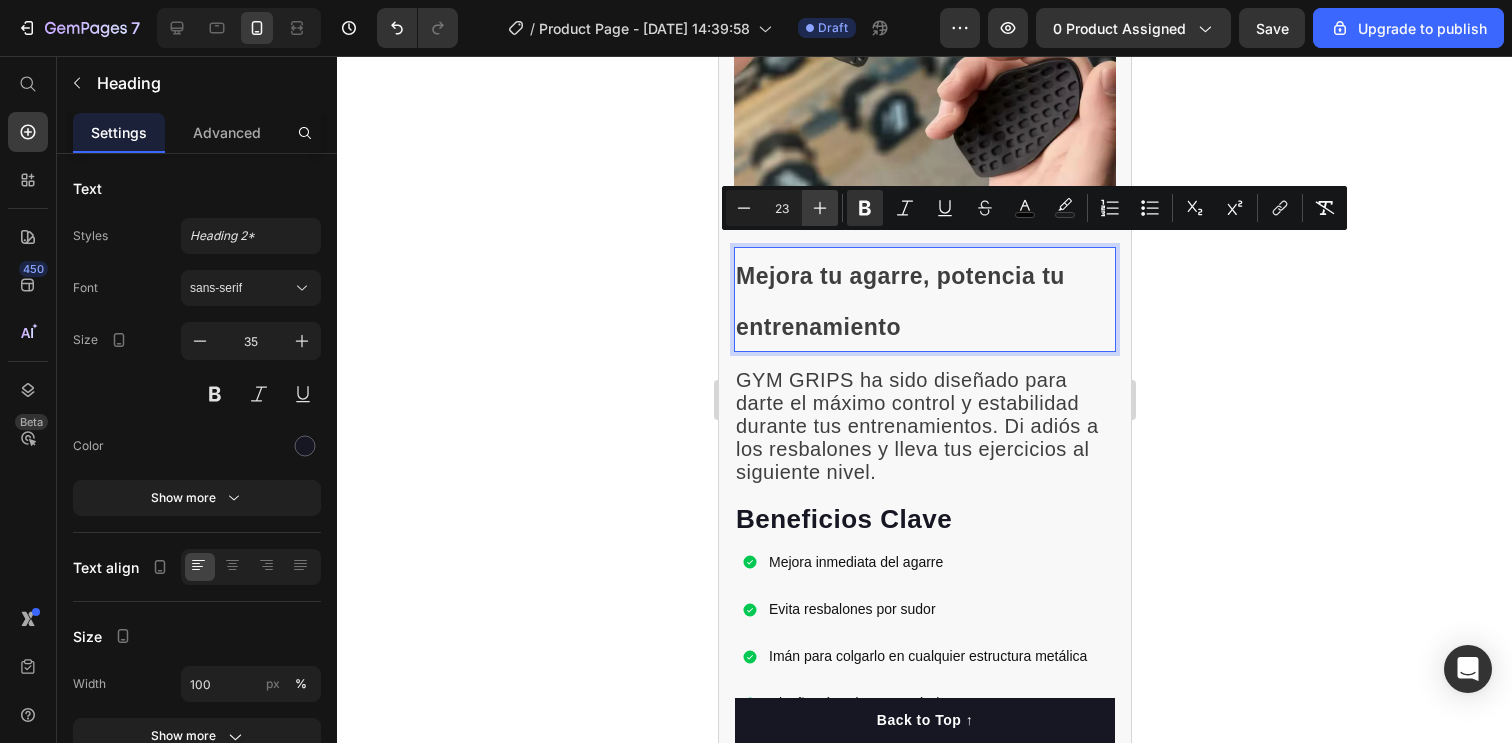 click 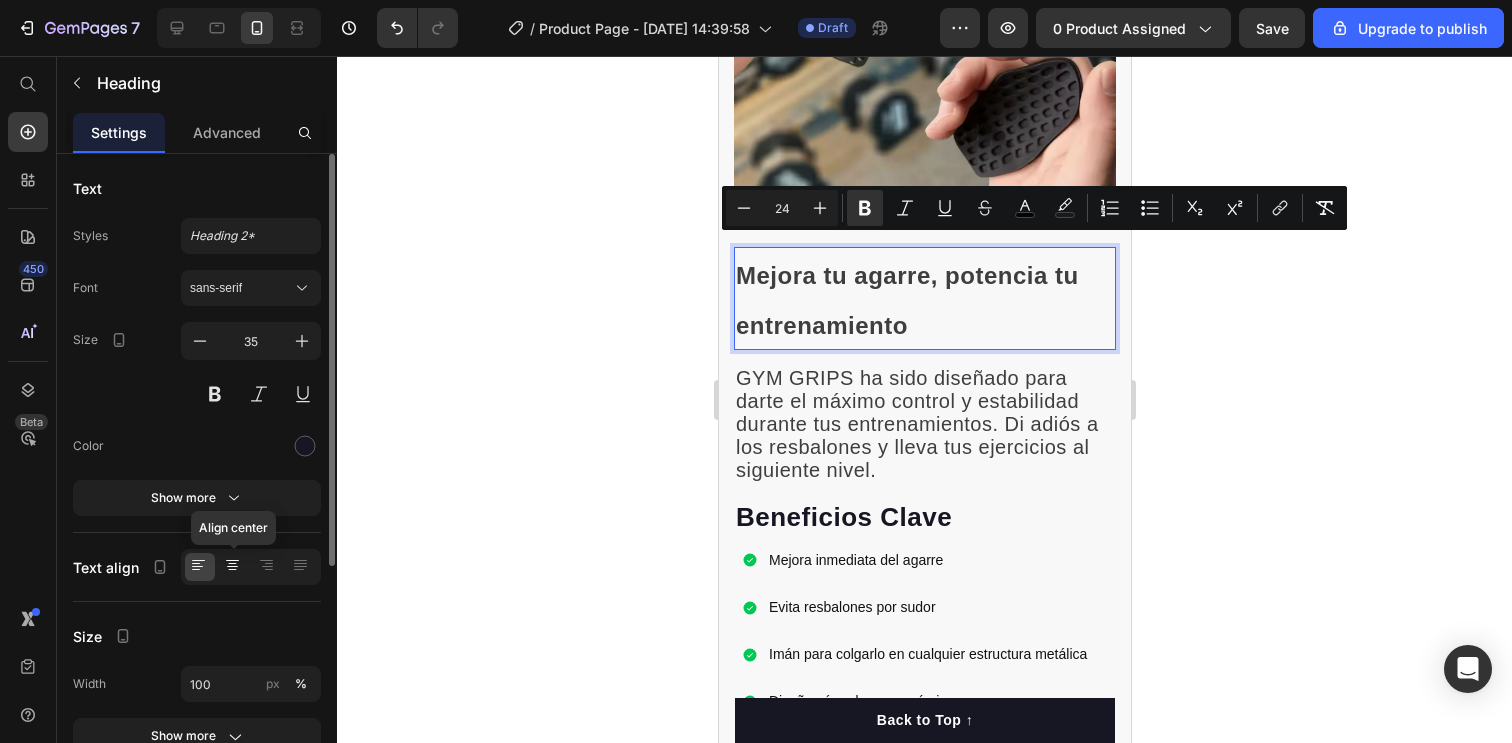 click 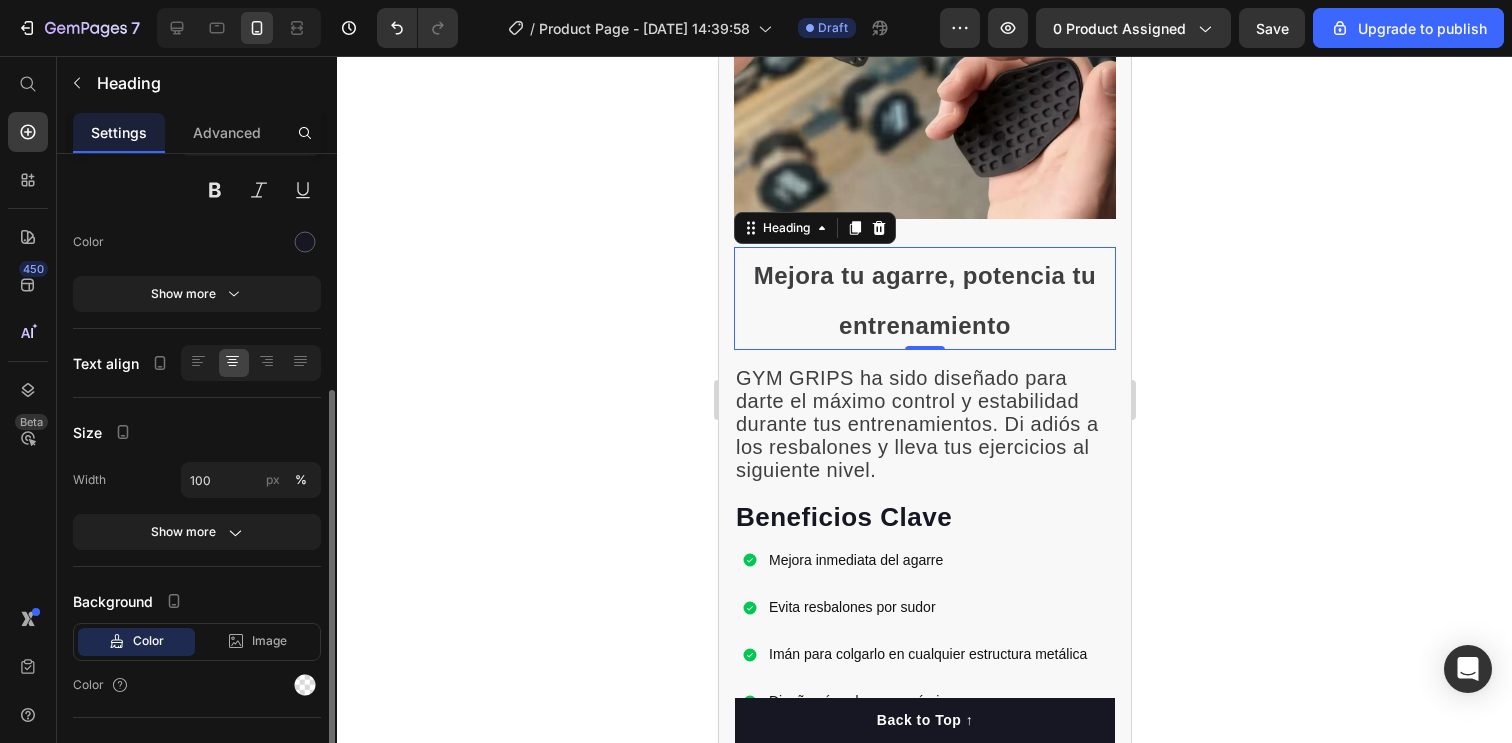 scroll, scrollTop: 199, scrollLeft: 0, axis: vertical 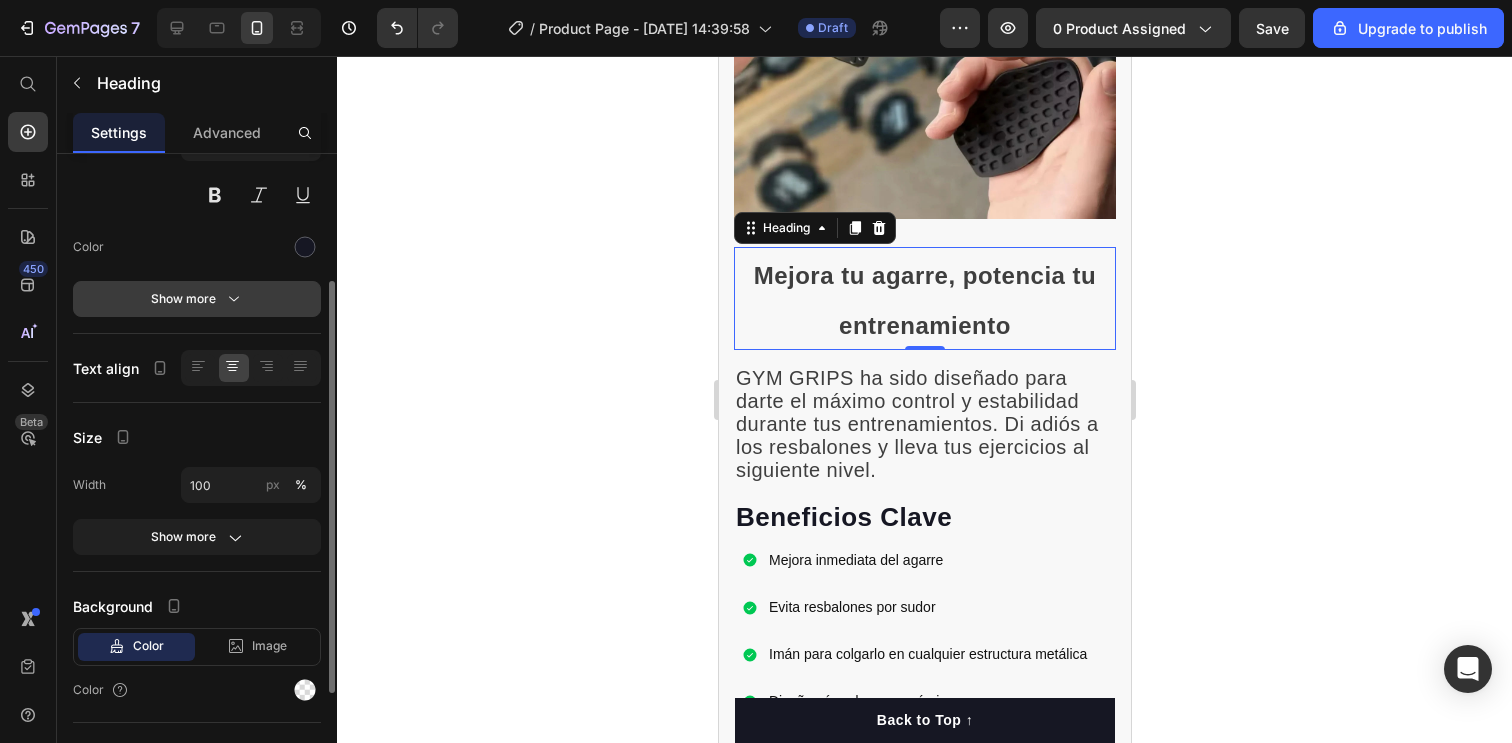 click 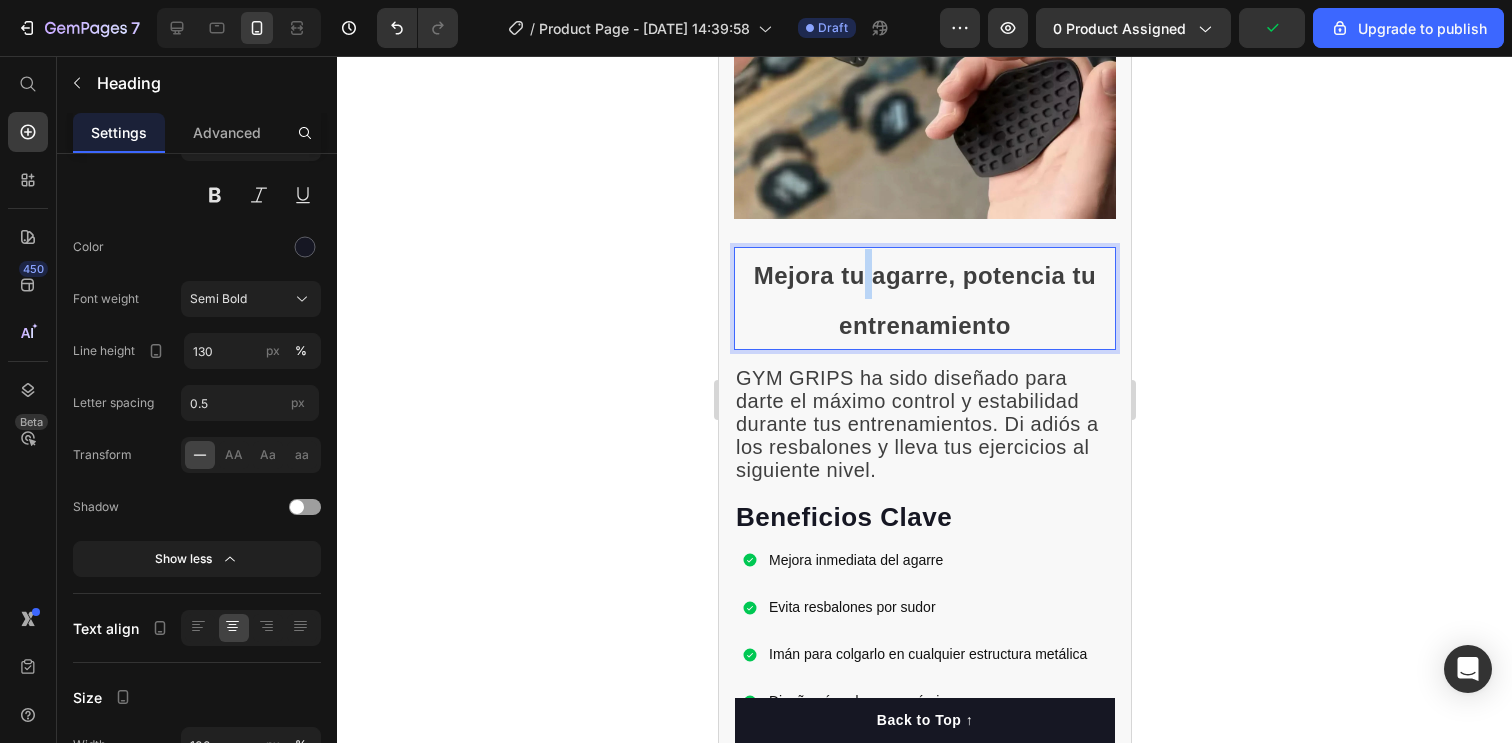 click on "Mejora tu agarre, potencia tu entrenamiento" at bounding box center [924, 300] 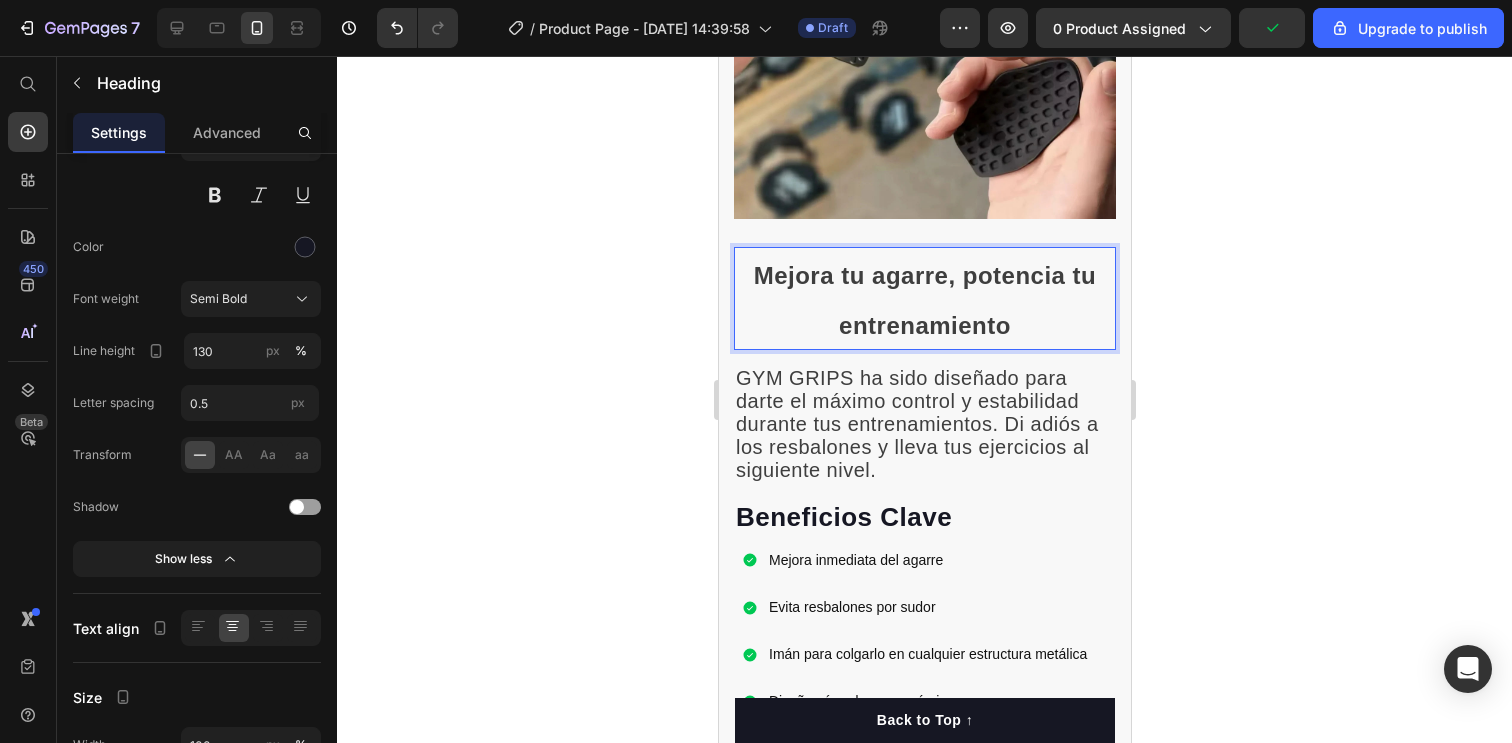 click on "Mejora tu agarre, potencia tu entrenamiento" at bounding box center [924, 300] 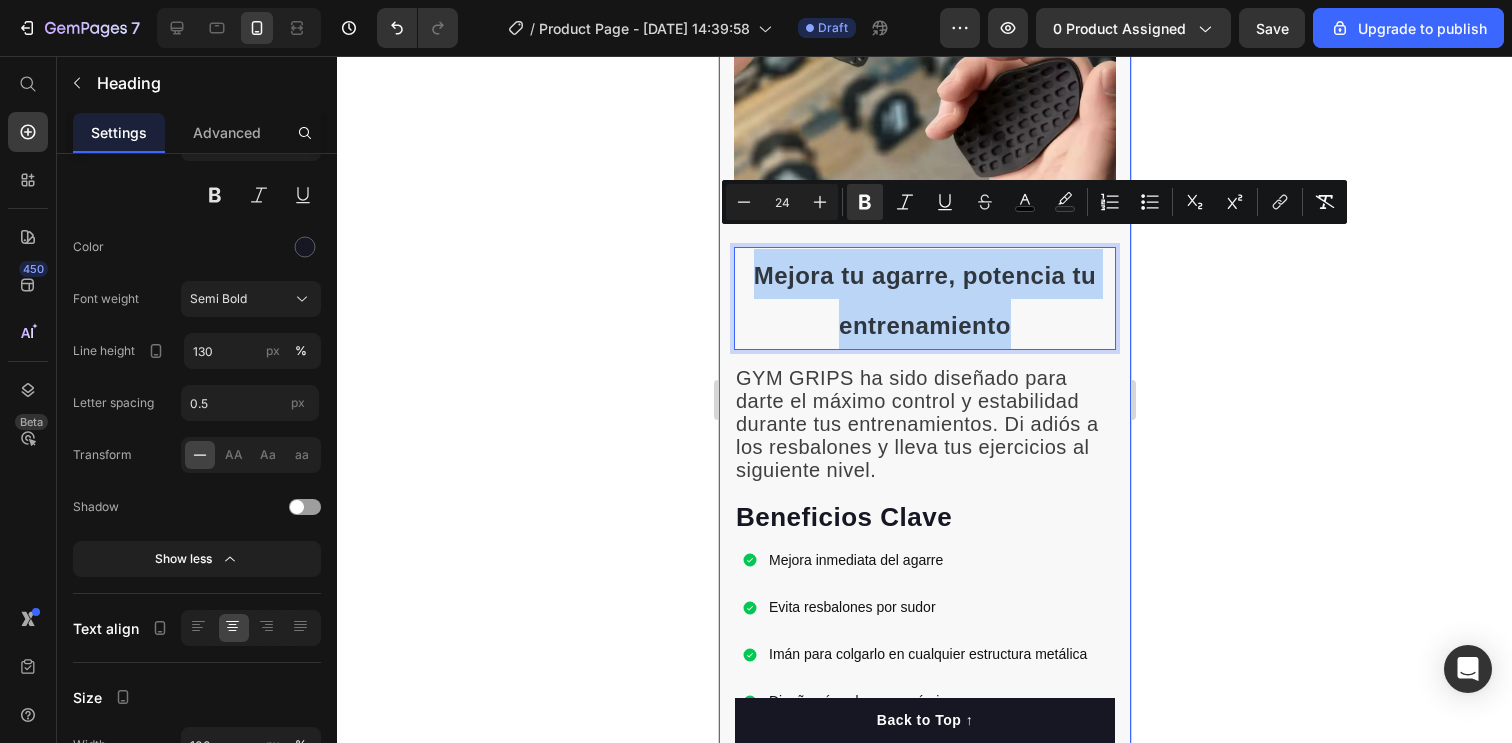 drag, startPoint x: 968, startPoint y: 291, endPoint x: 731, endPoint y: 235, distance: 243.52618 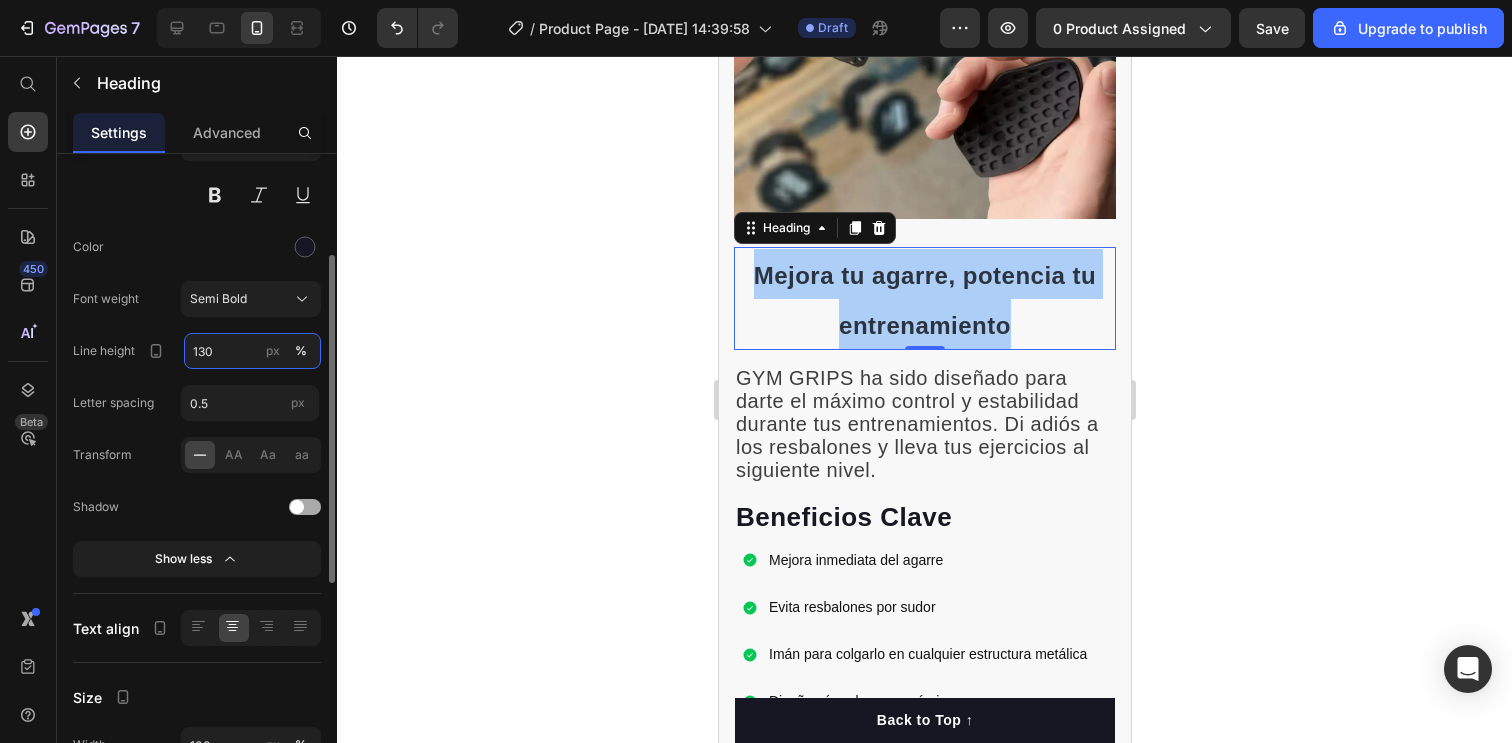 click on "130" at bounding box center [252, 351] 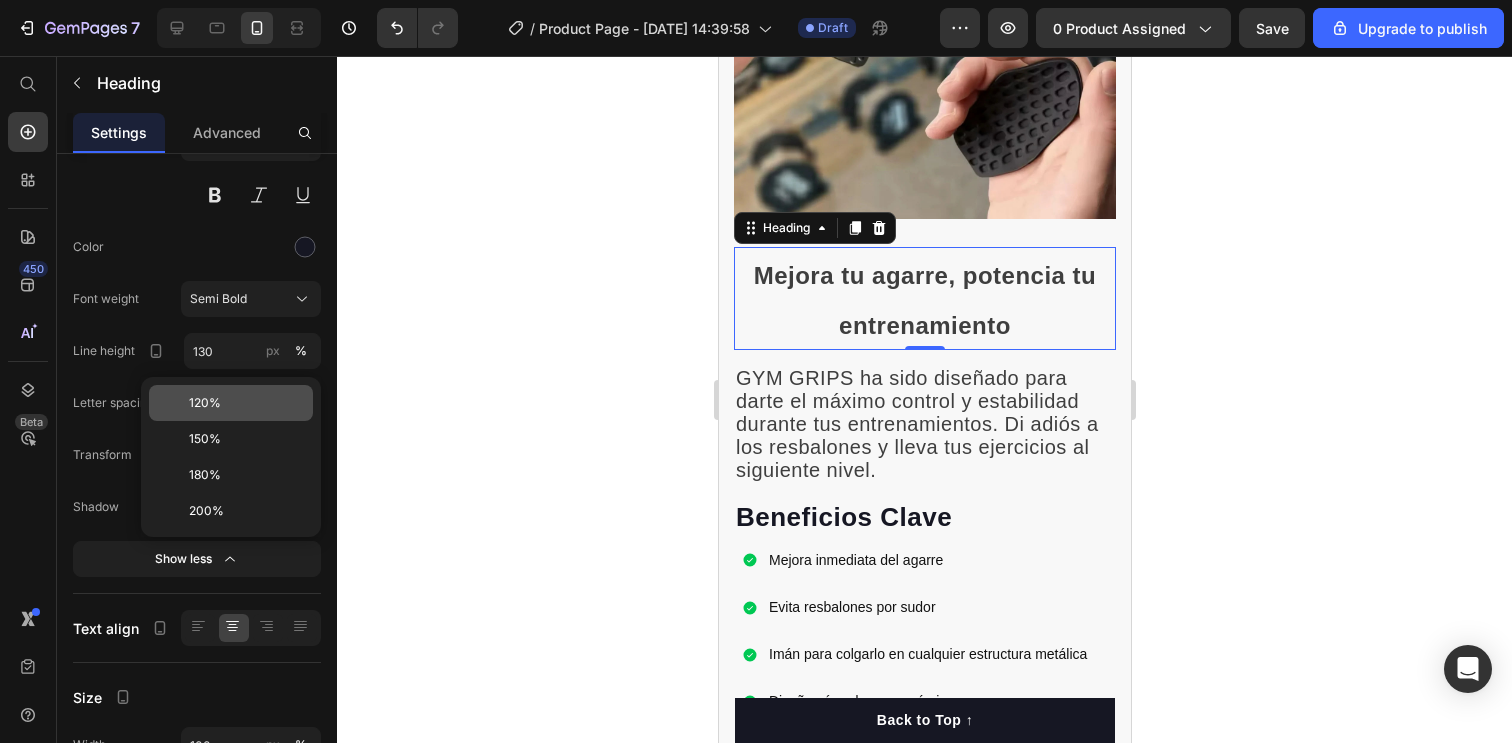 click on "120%" at bounding box center [247, 403] 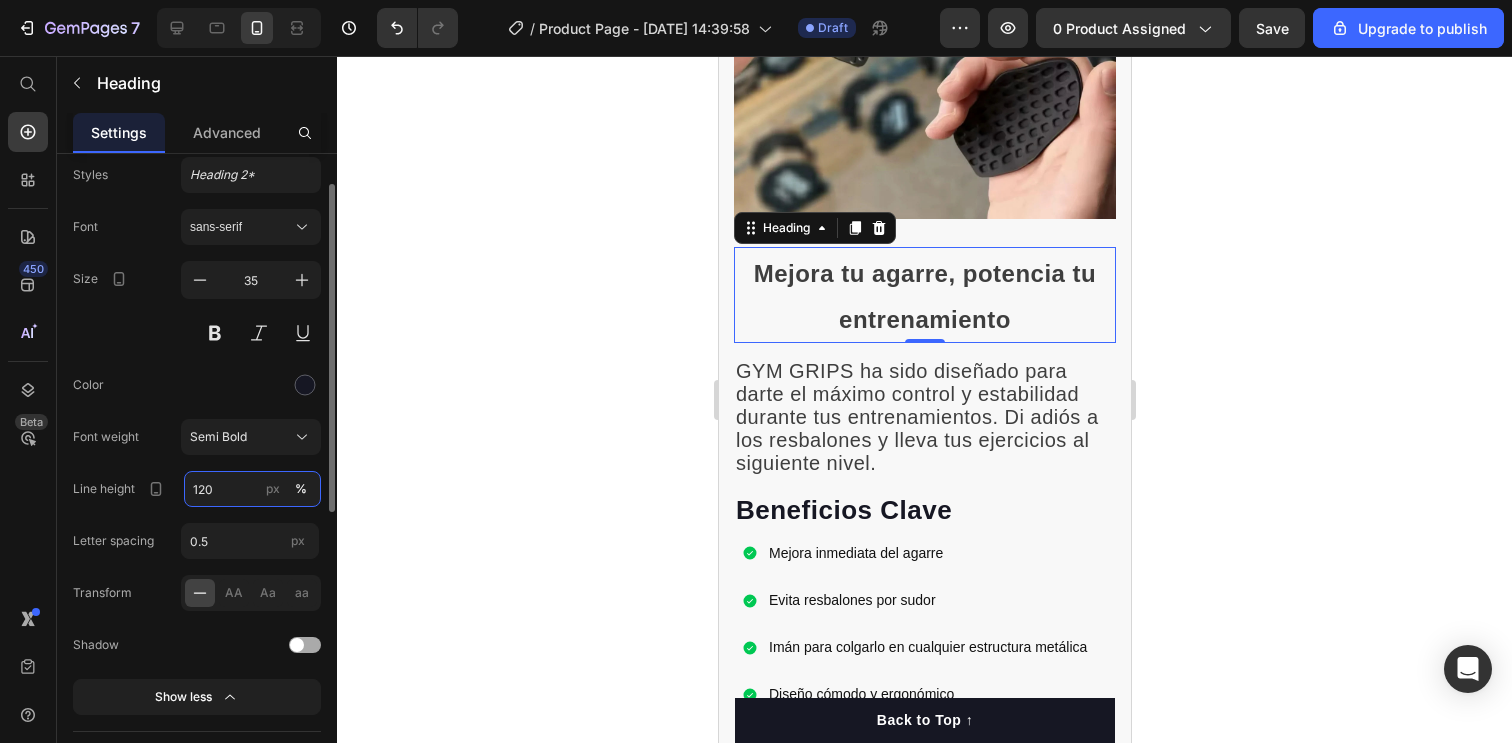 click on "120" at bounding box center [252, 489] 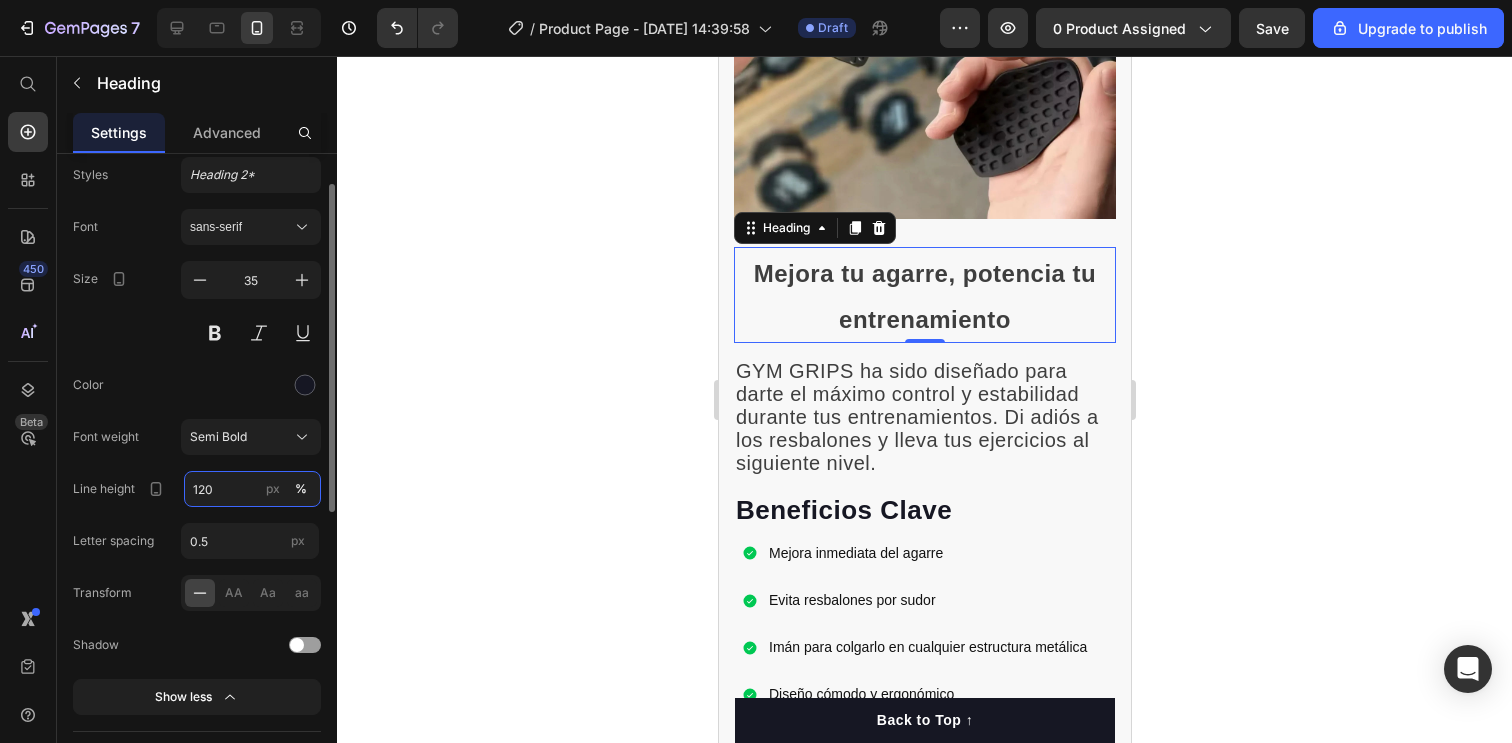 scroll, scrollTop: 62, scrollLeft: 0, axis: vertical 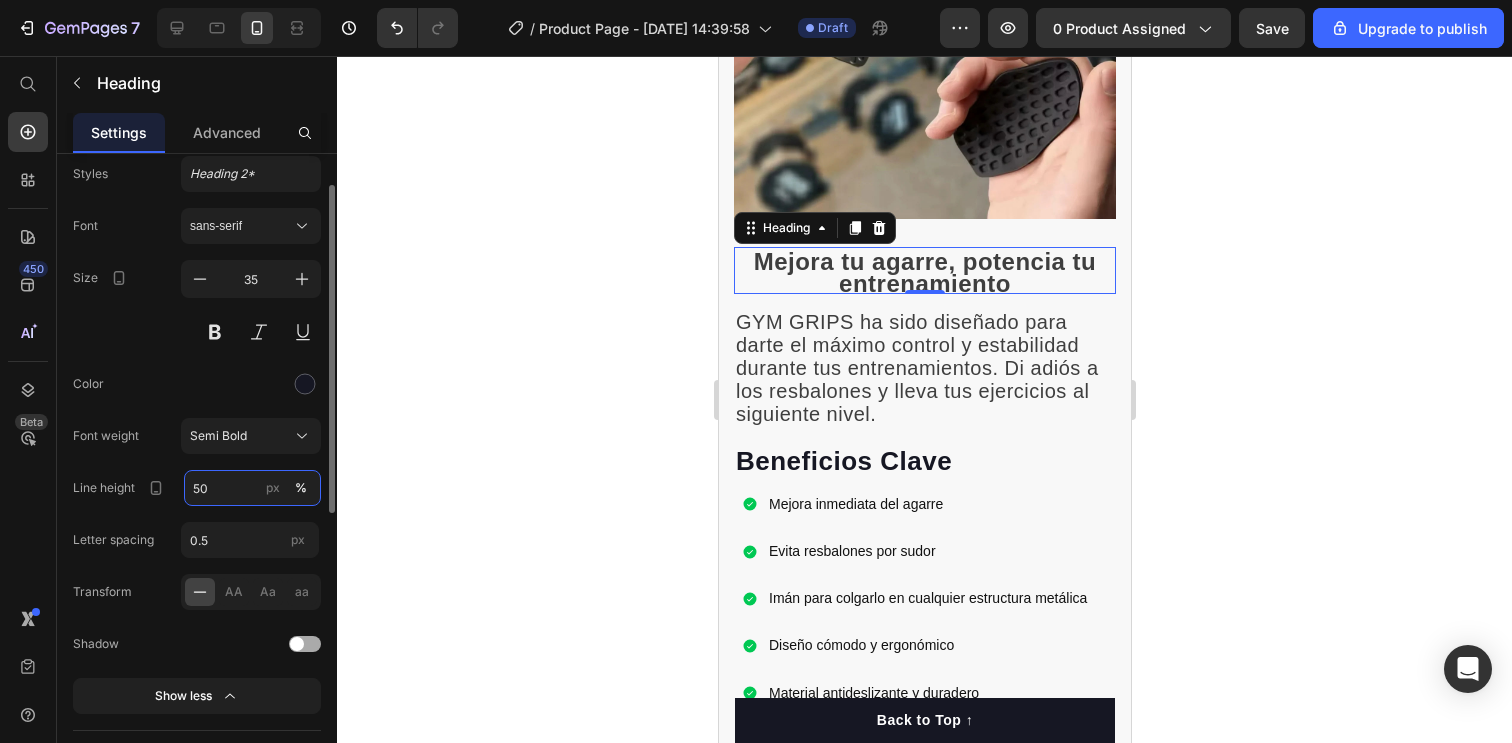 type on "5" 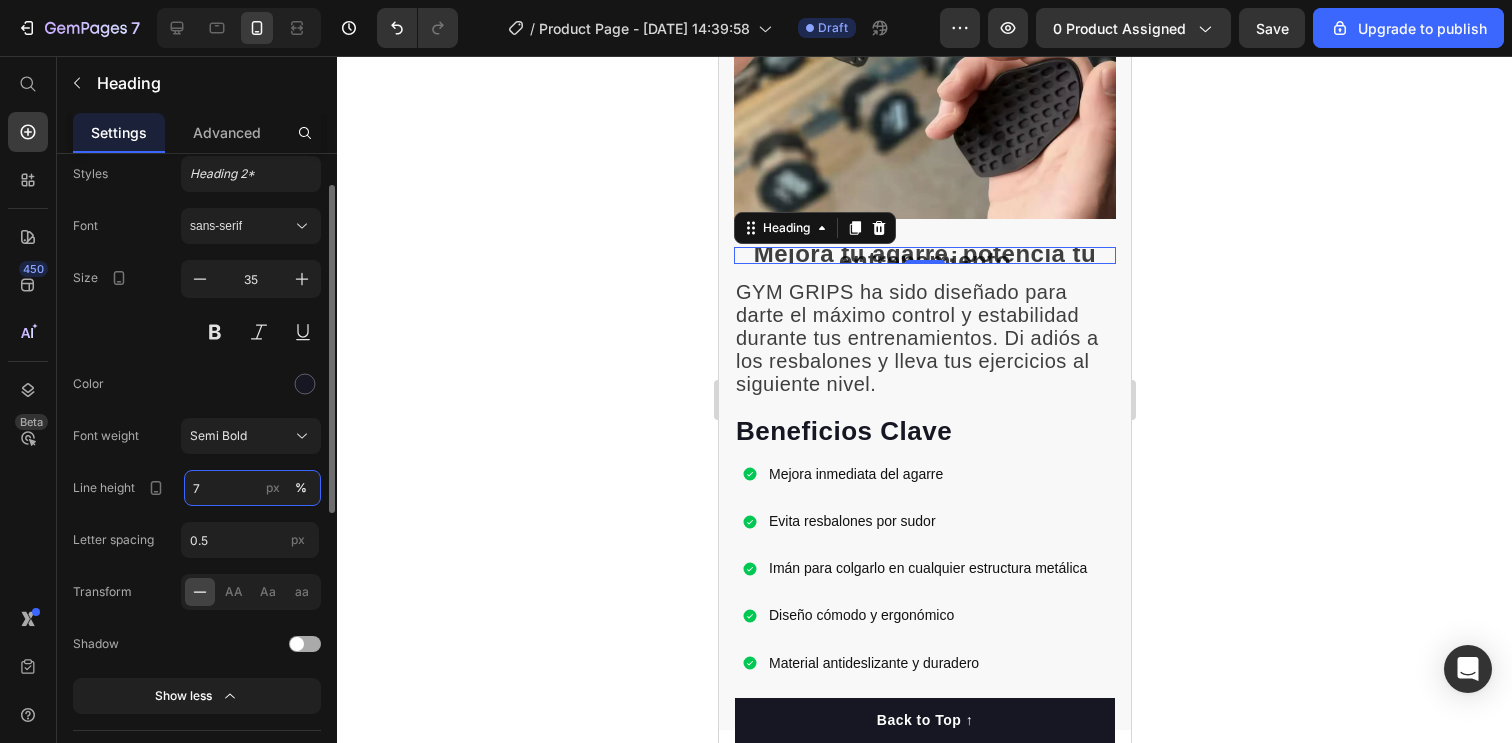 type on "70" 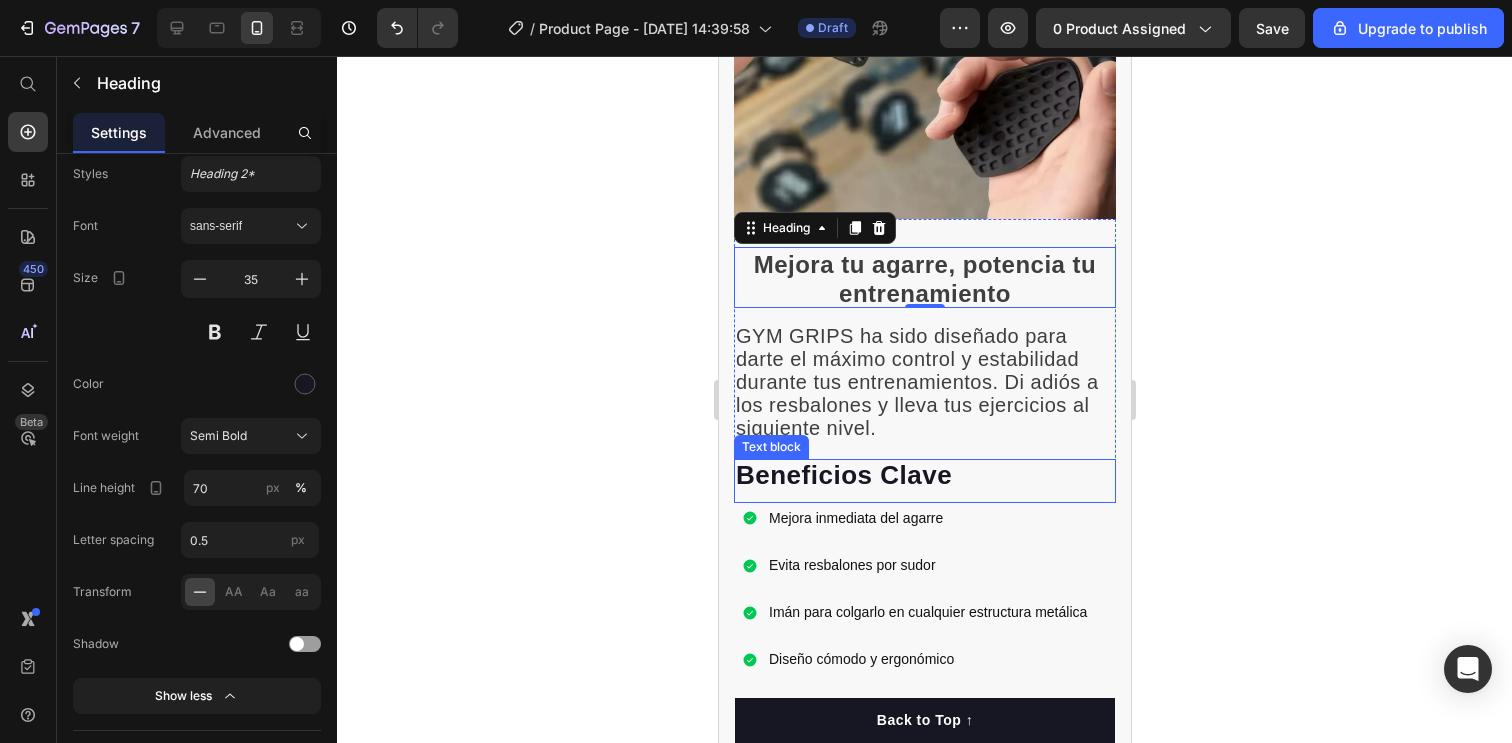 click 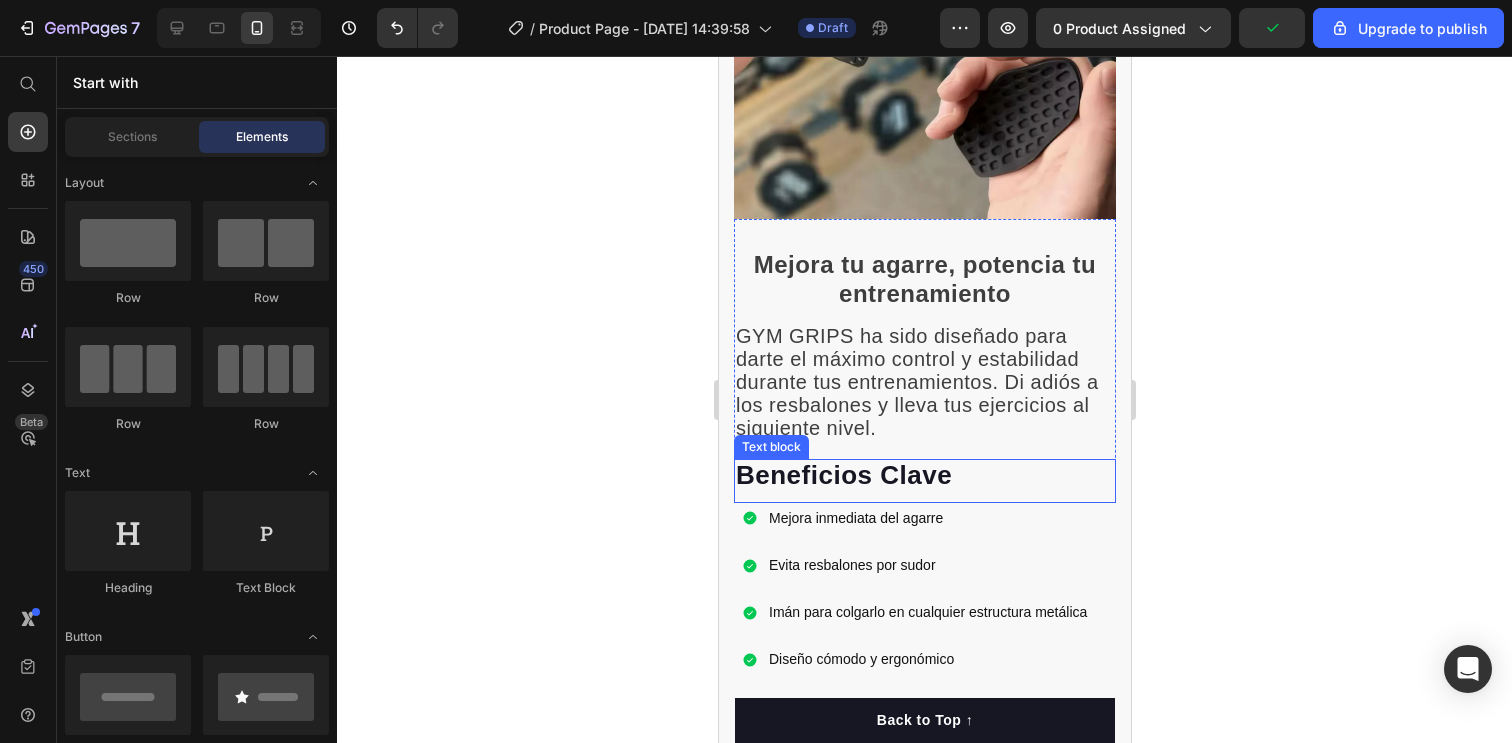 click 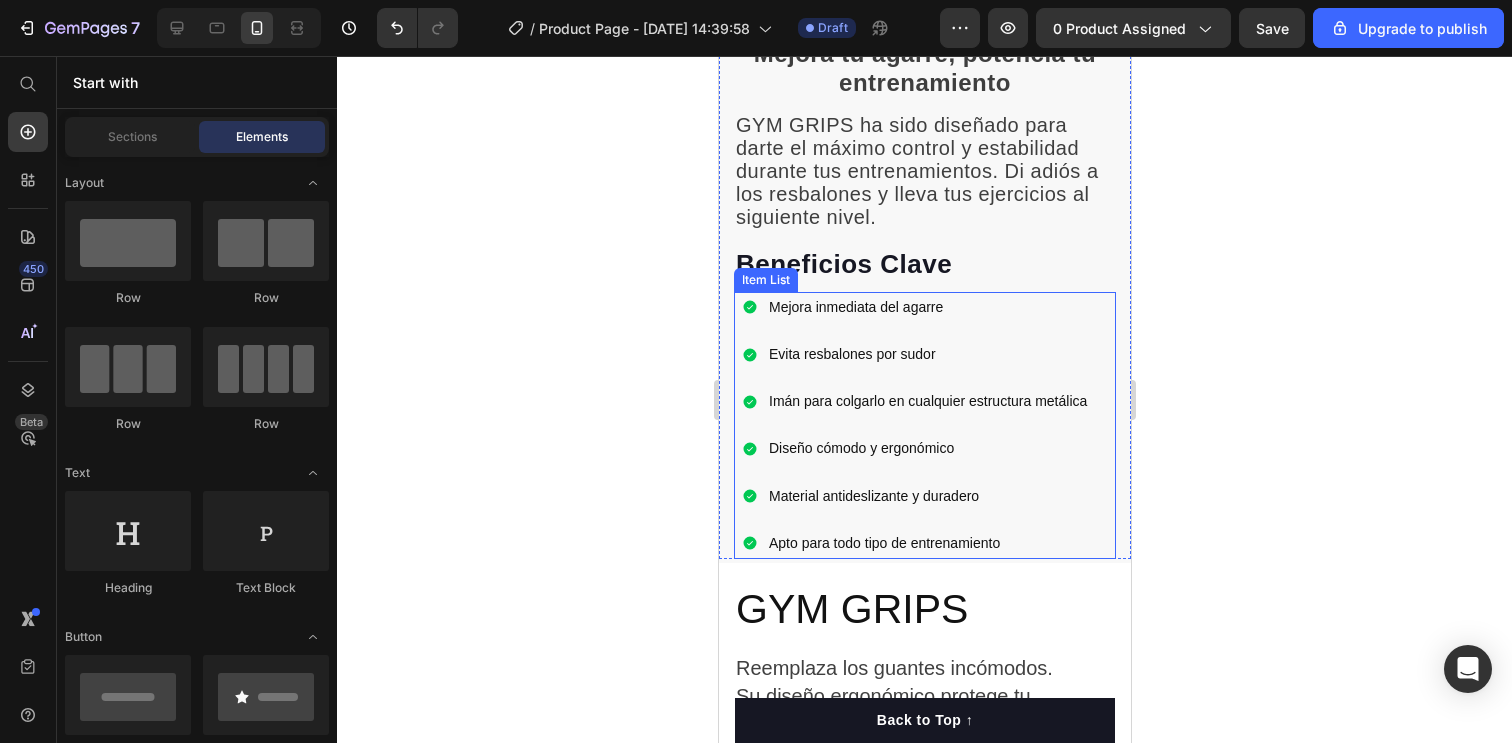 scroll, scrollTop: 1348, scrollLeft: 0, axis: vertical 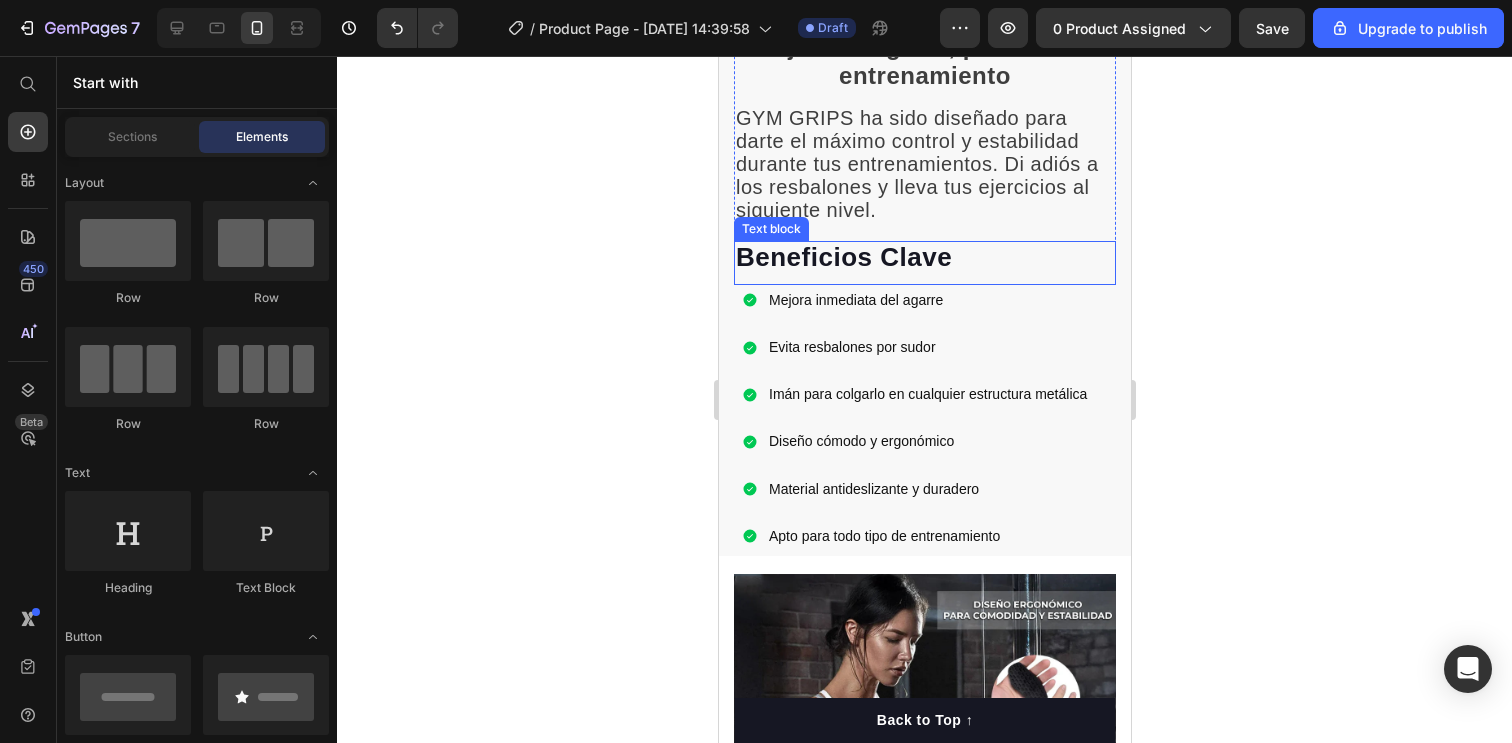 click on "Beneficios Clave" at bounding box center (843, 257) 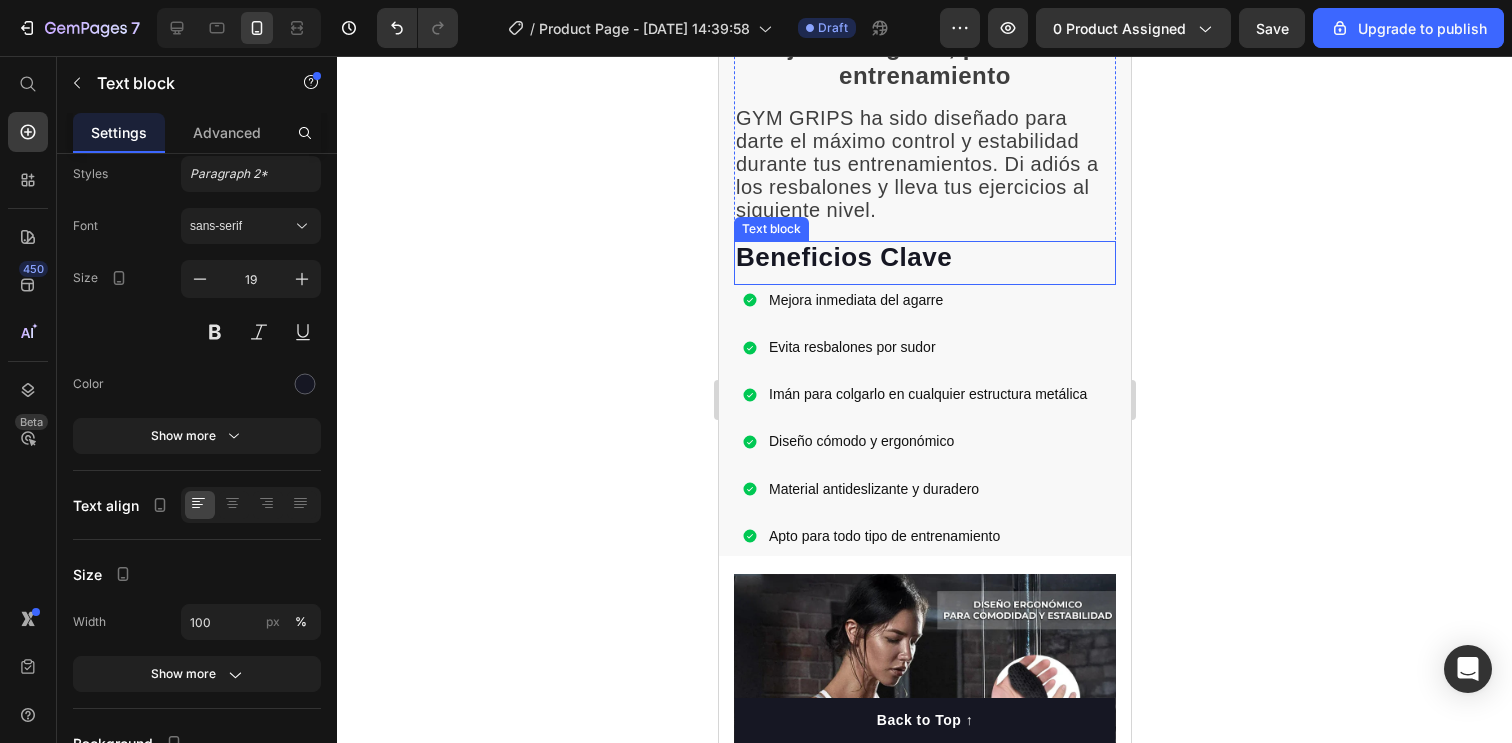 scroll, scrollTop: 0, scrollLeft: 0, axis: both 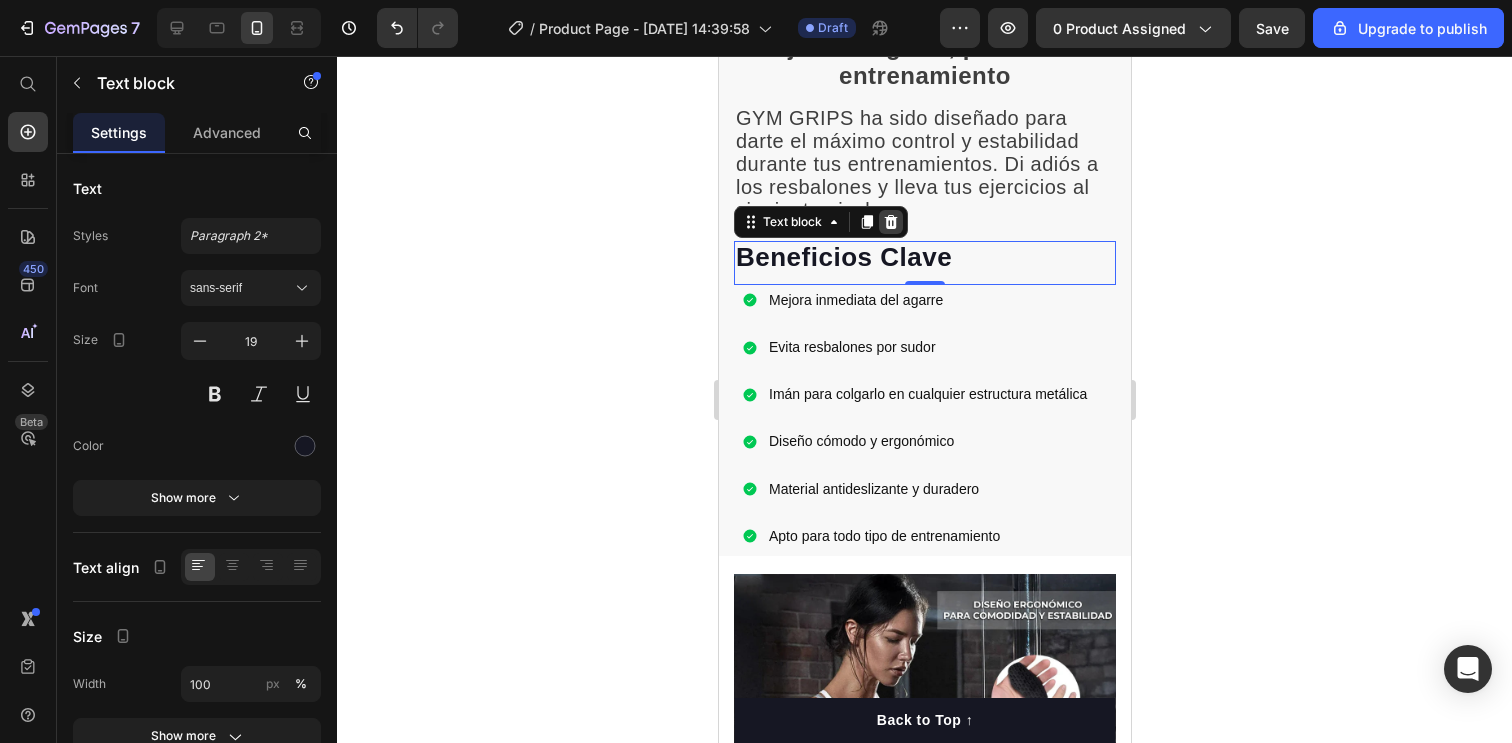 click 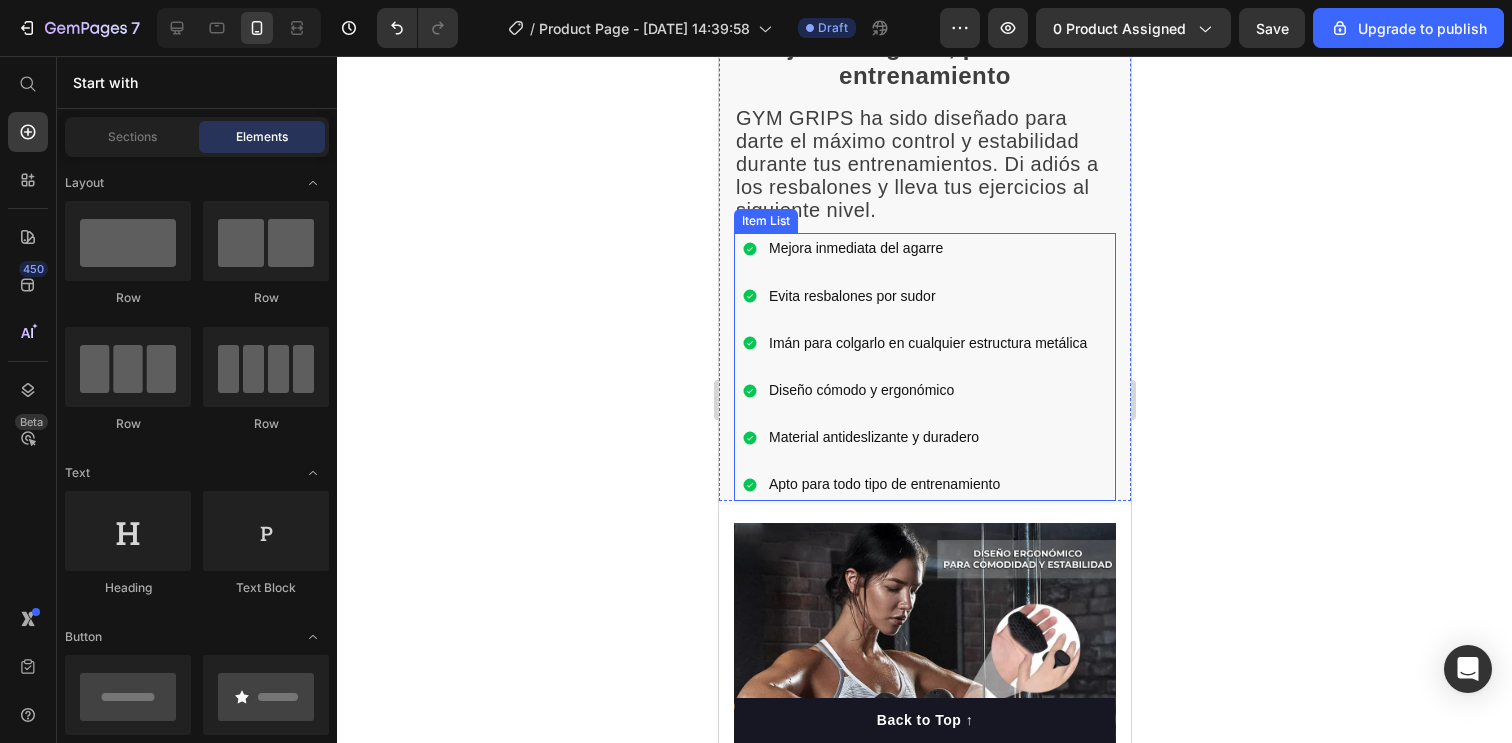 click on "Mejora inmediata del agarre" at bounding box center [927, 248] 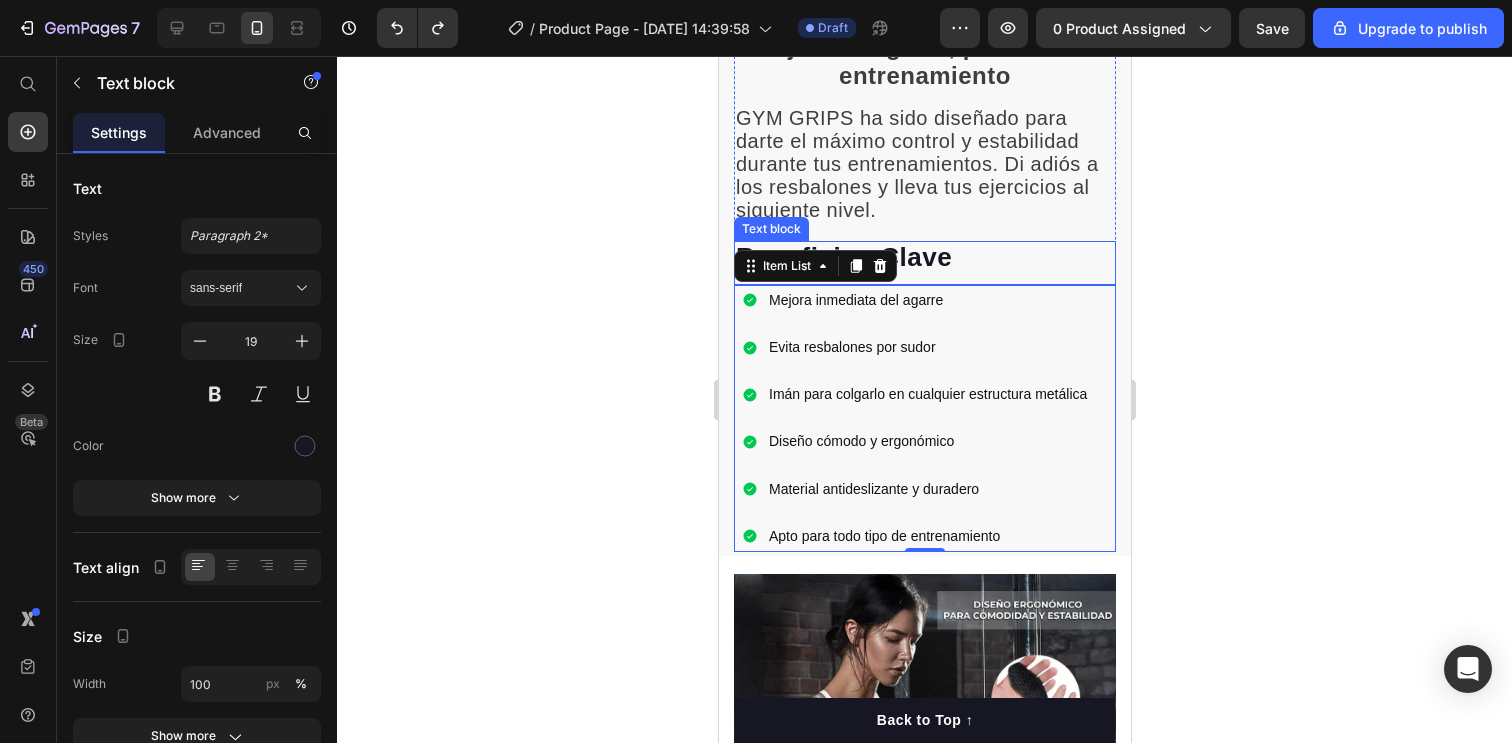 click on "Beneficios Clave" at bounding box center (924, 259) 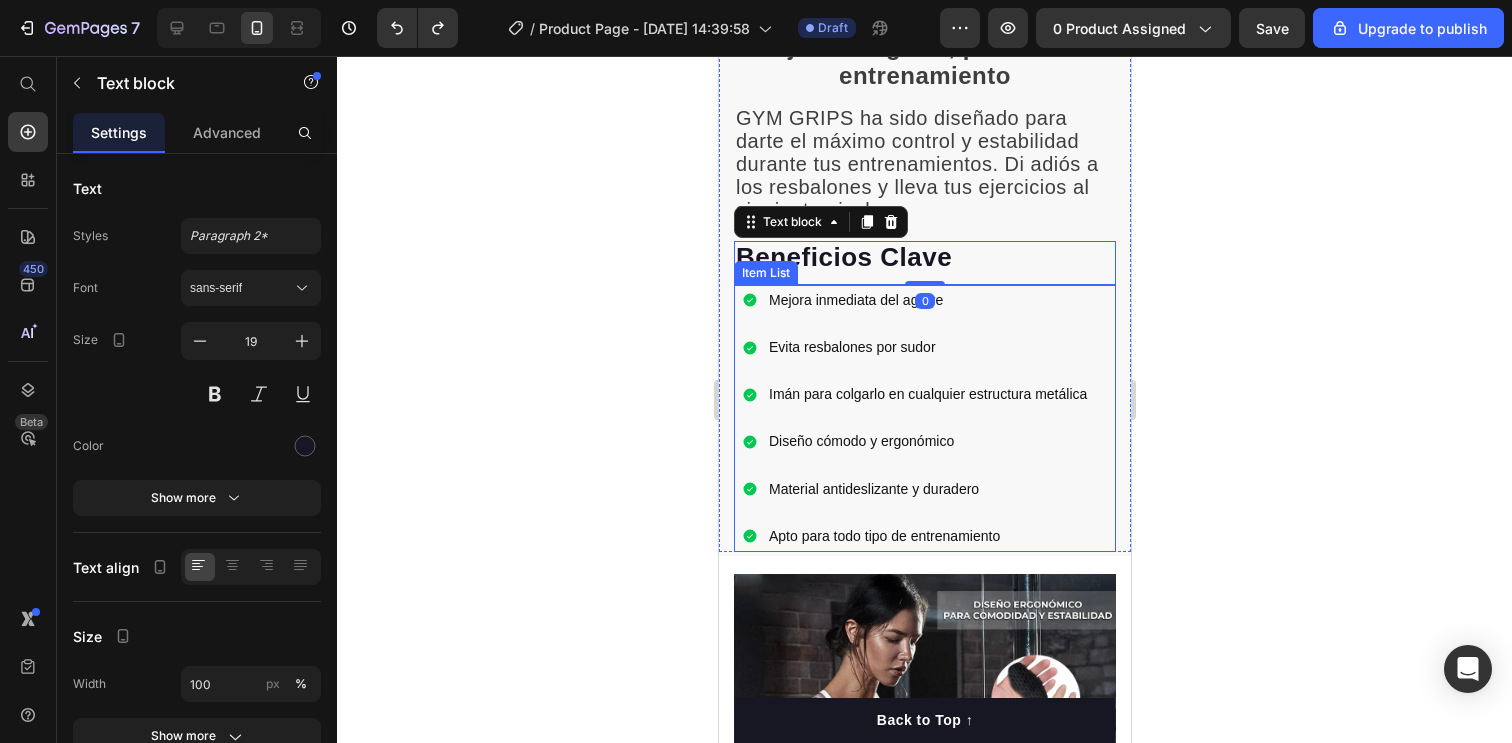 click on "Apto para todo tipo de entrenamiento" at bounding box center (927, 536) 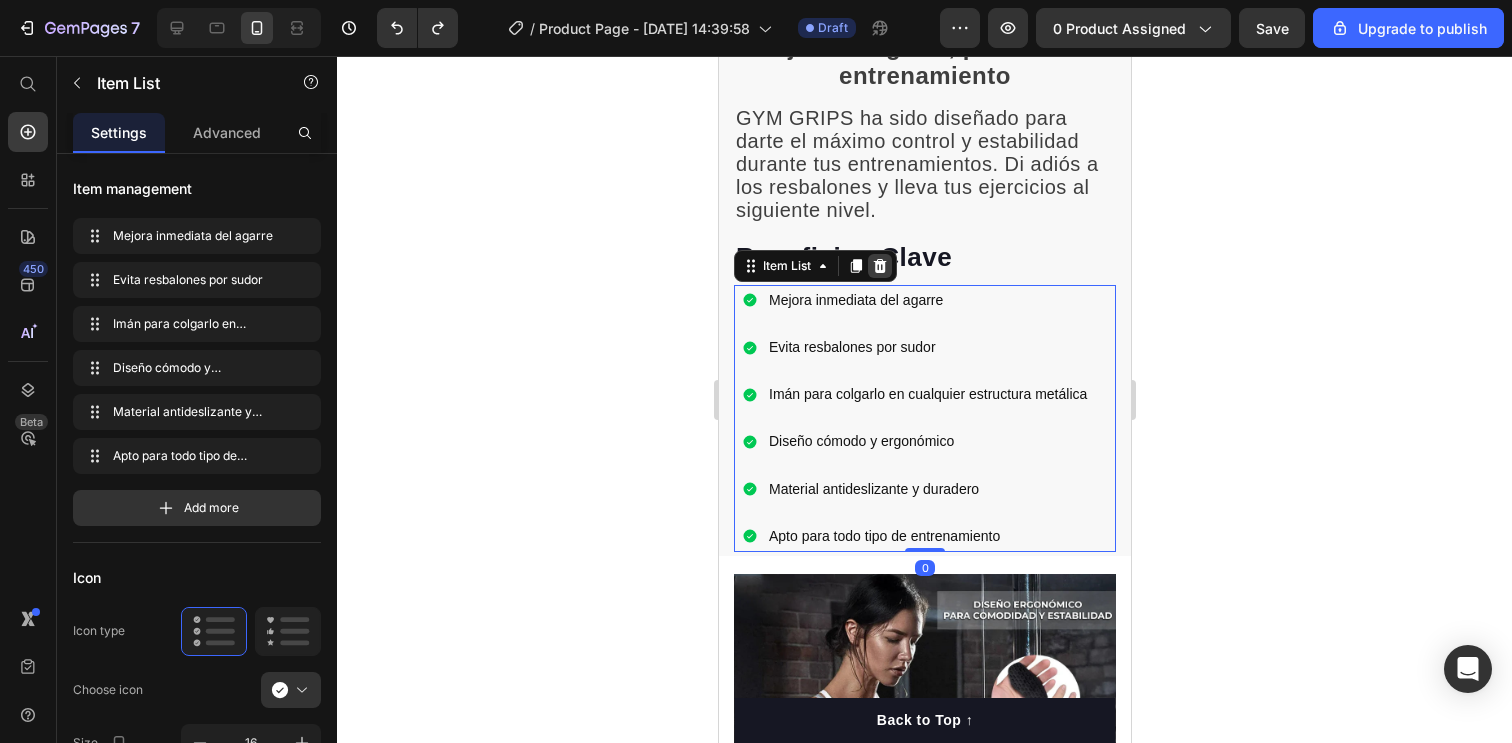 click at bounding box center [879, 266] 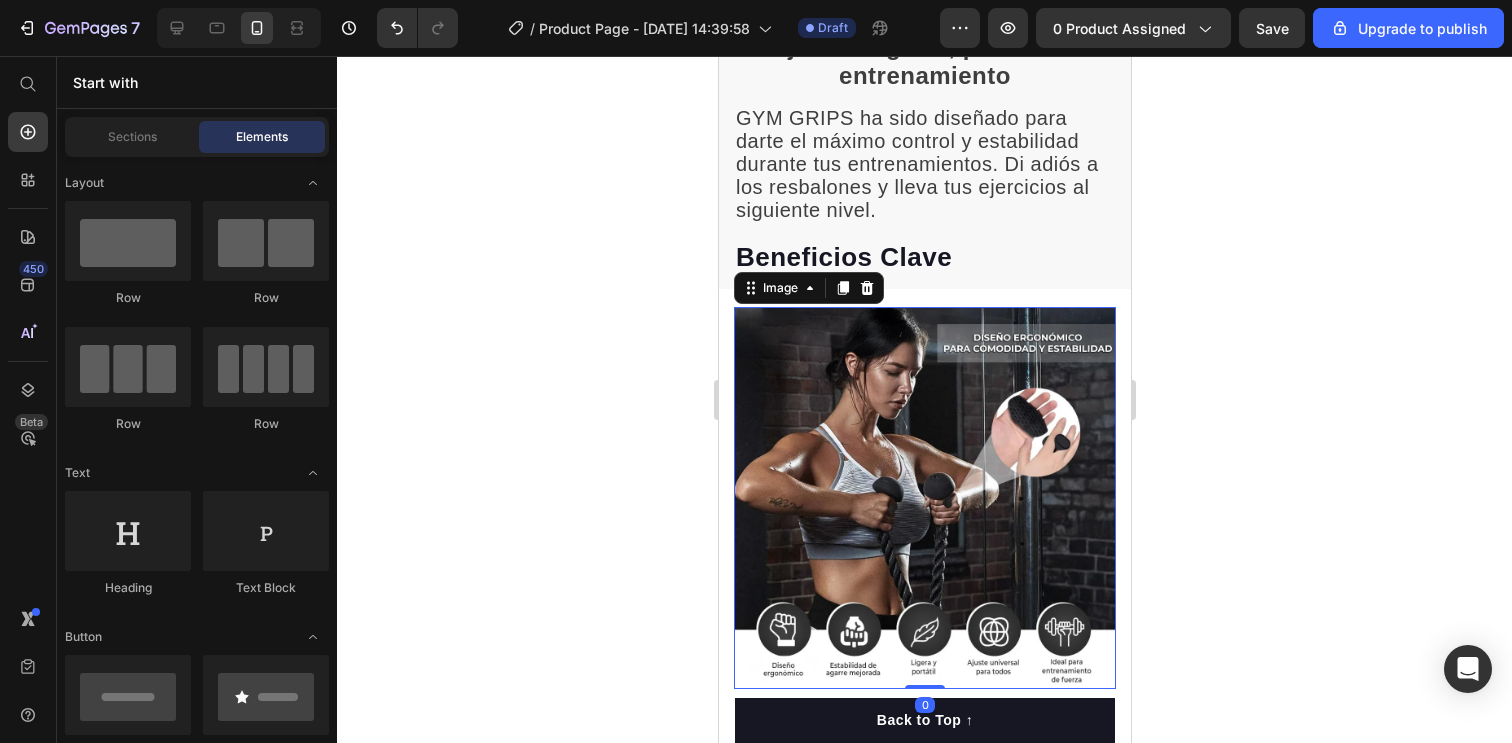 click at bounding box center (924, 498) 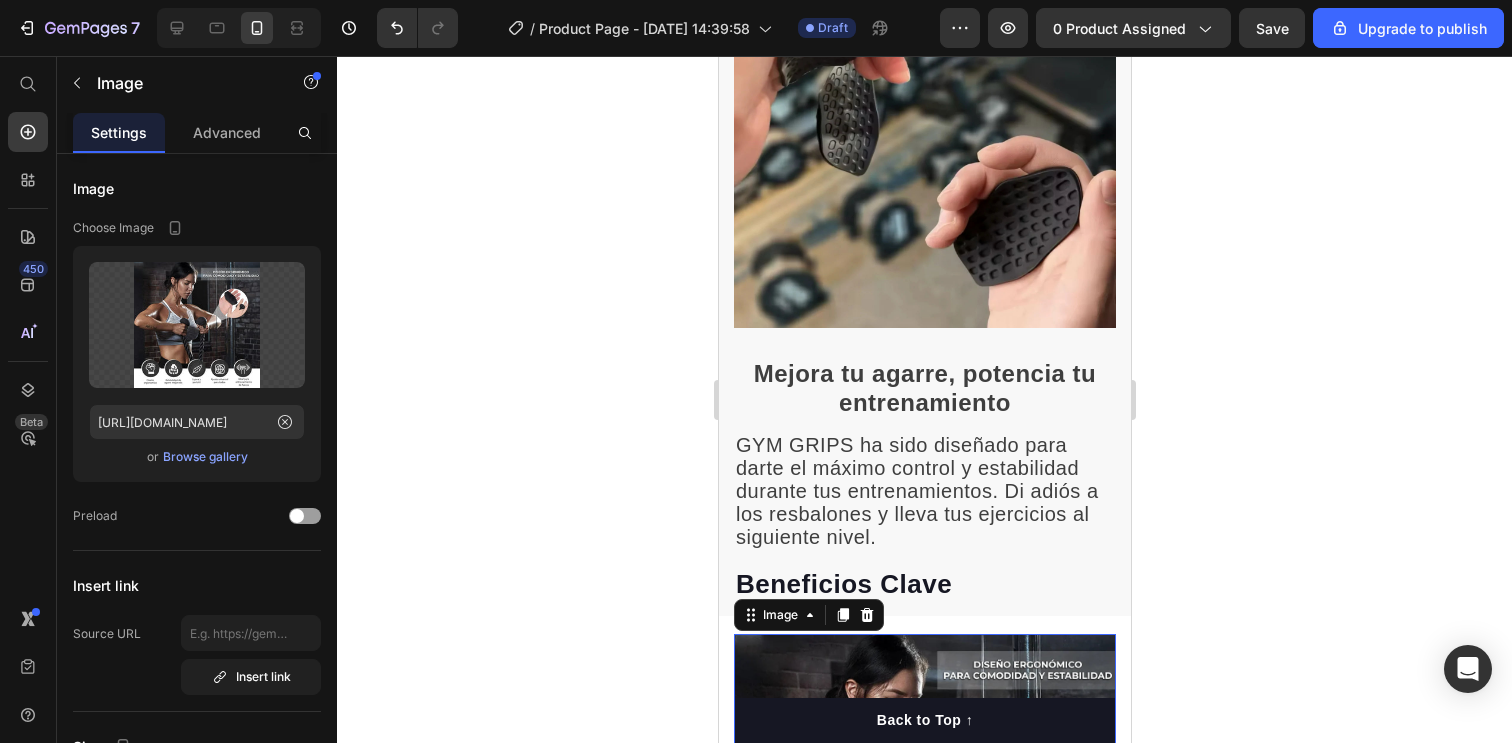 scroll, scrollTop: 971, scrollLeft: 0, axis: vertical 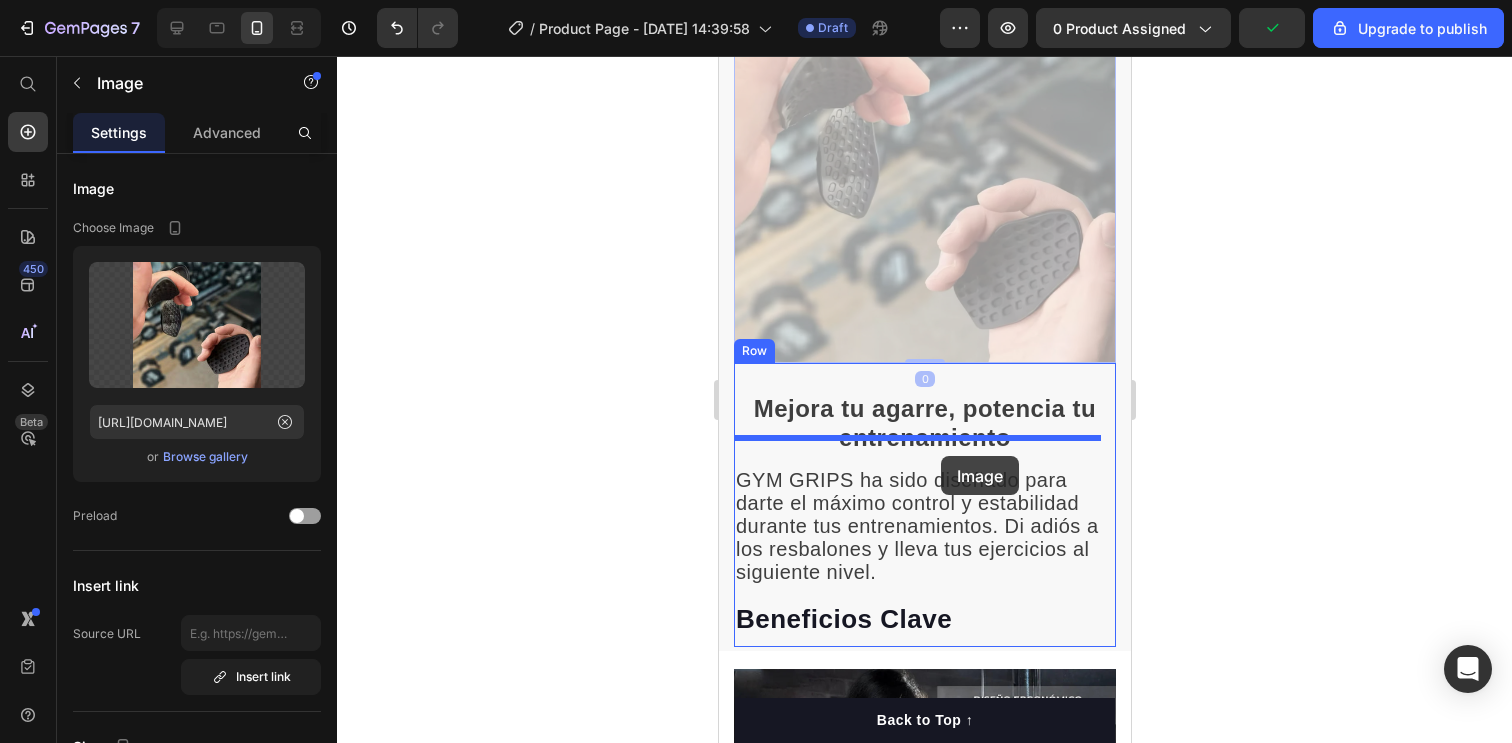 drag, startPoint x: 944, startPoint y: 260, endPoint x: 940, endPoint y: 456, distance: 196.04082 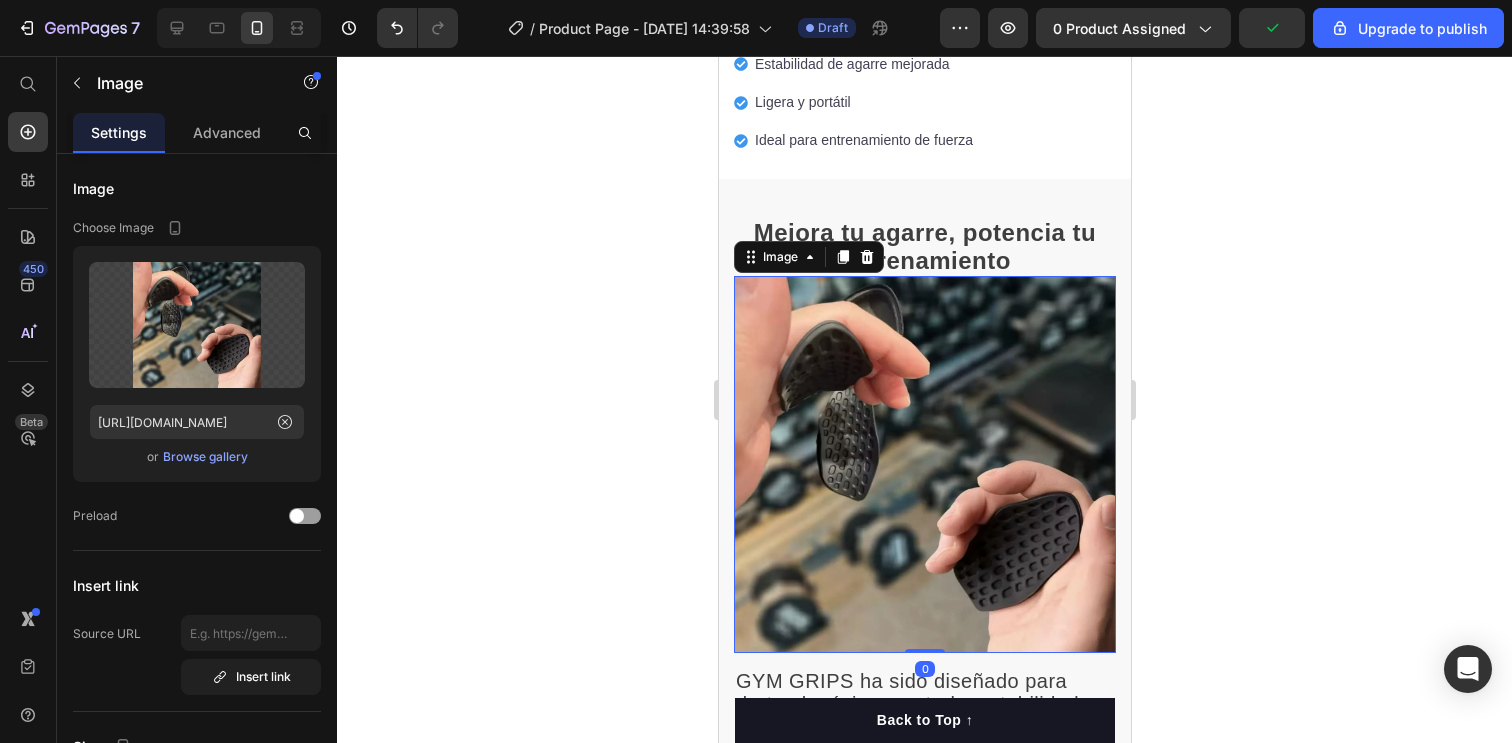 scroll, scrollTop: 783, scrollLeft: 0, axis: vertical 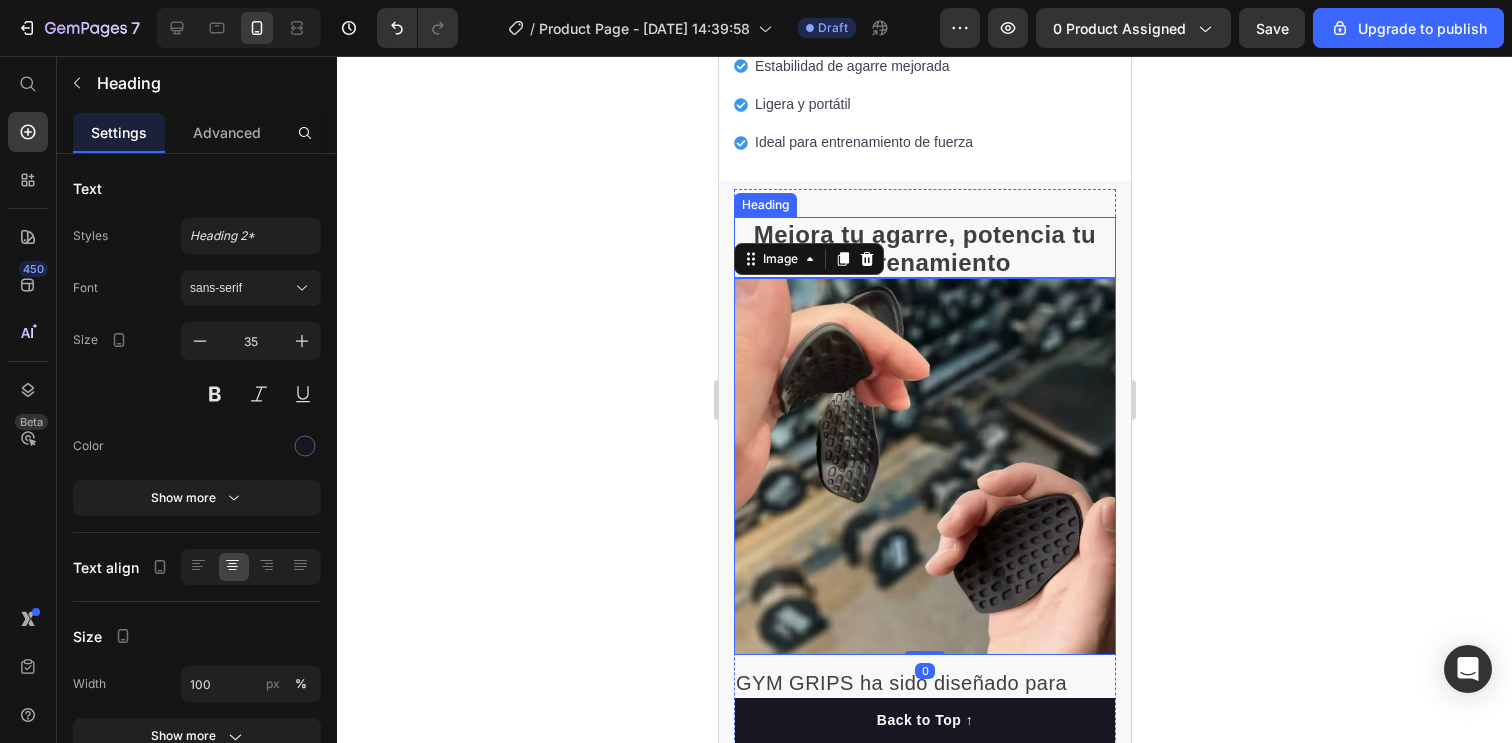 click on "Mejora tu agarre, potencia tu entrenamiento" at bounding box center (924, 249) 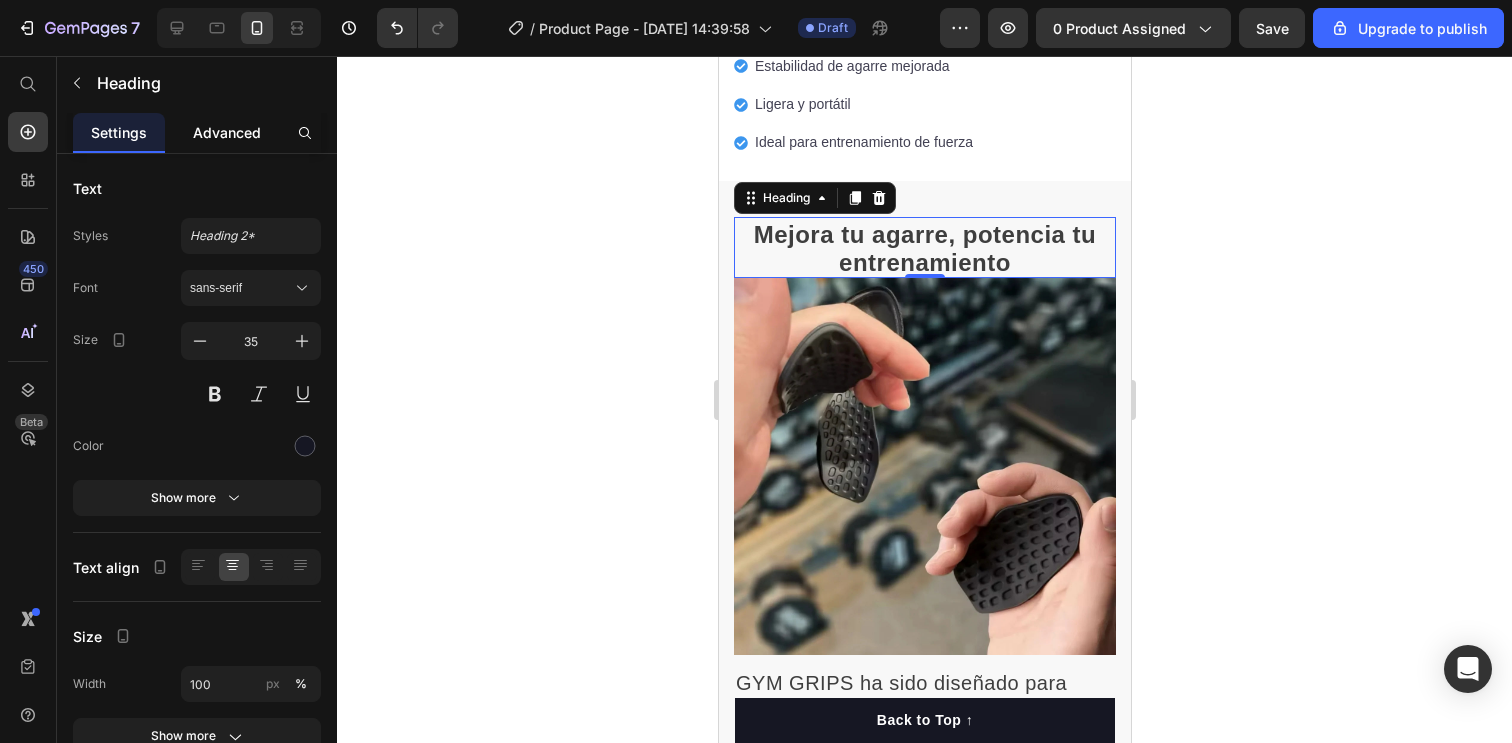 click on "Advanced" at bounding box center (227, 132) 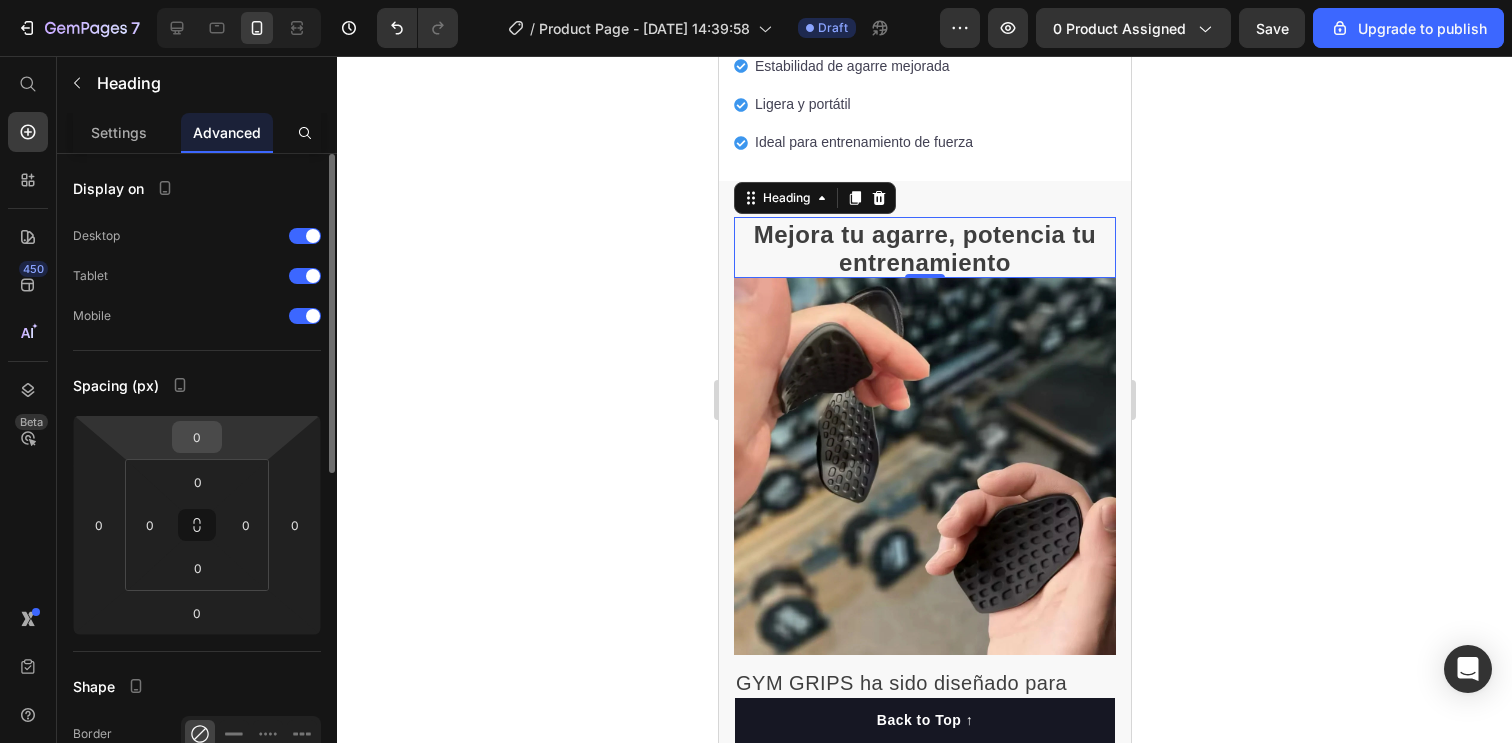 click on "0" at bounding box center (197, 437) 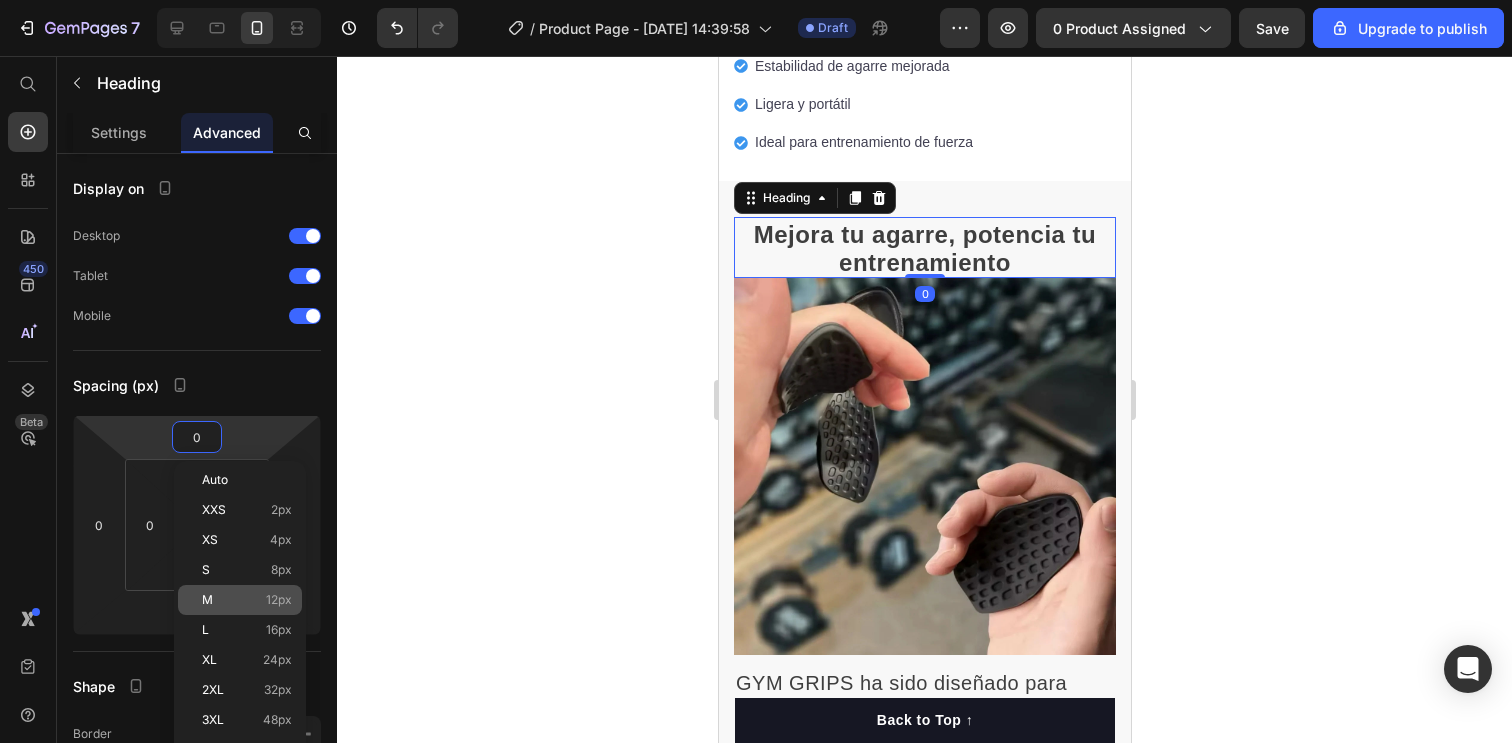 click on "M 12px" at bounding box center [247, 600] 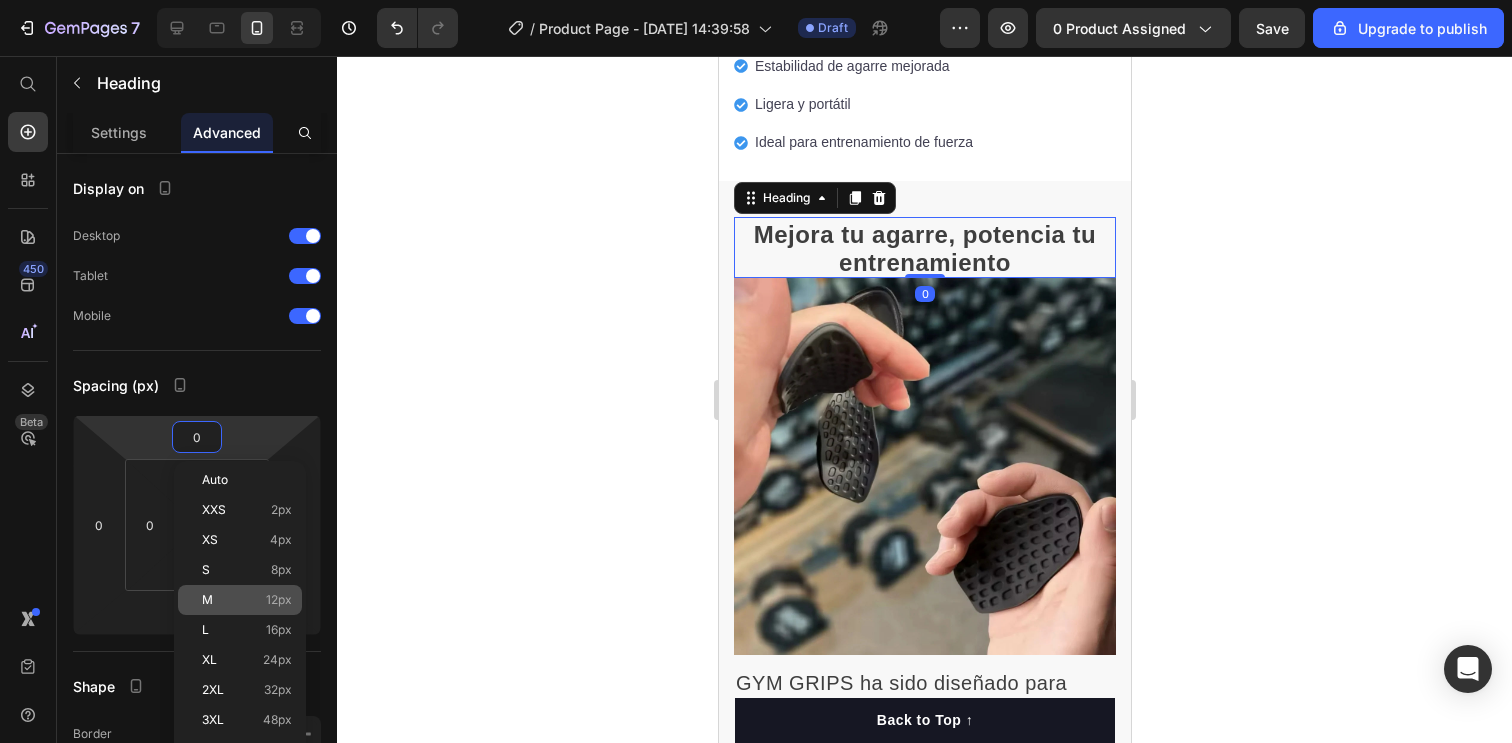 type on "12" 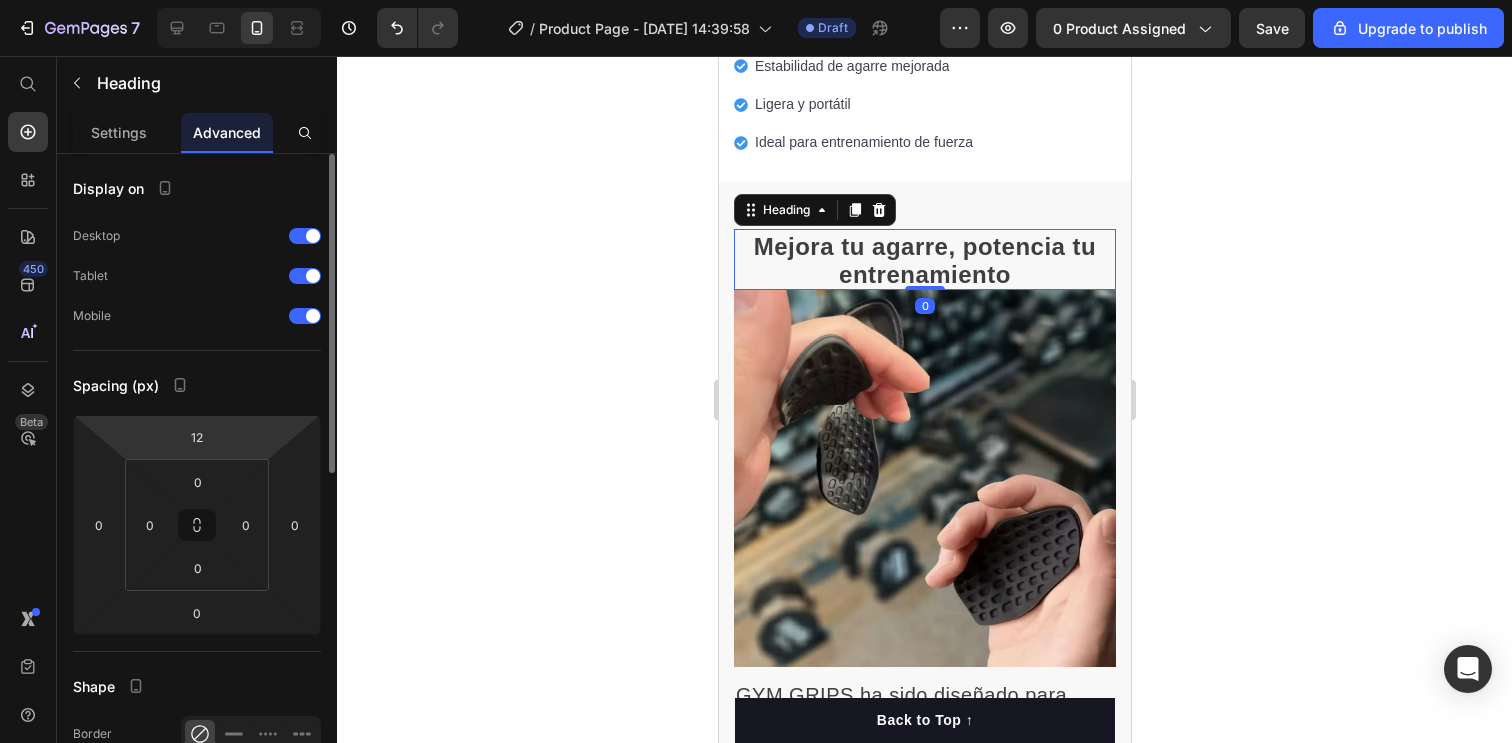 click on "7   /  Product Page - [DATE] 14:39:58 Draft Preview 0 product assigned  Save  Upgrade to publish 450 Beta Start with Sections Elements Hero Section Product Detail Brands Trusted Badges Guarantee Product Breakdown How to use Testimonials Compare Bundle FAQs Social Proof Brand Story Product List Collection Blog List Contact Sticky Add to Cart Custom Footer Browse Library 450 Layout
Row
Row
Row
Row Text
Heading
Text Block Button
Button
Button
Sticky Back to top Media" at bounding box center [756, 0] 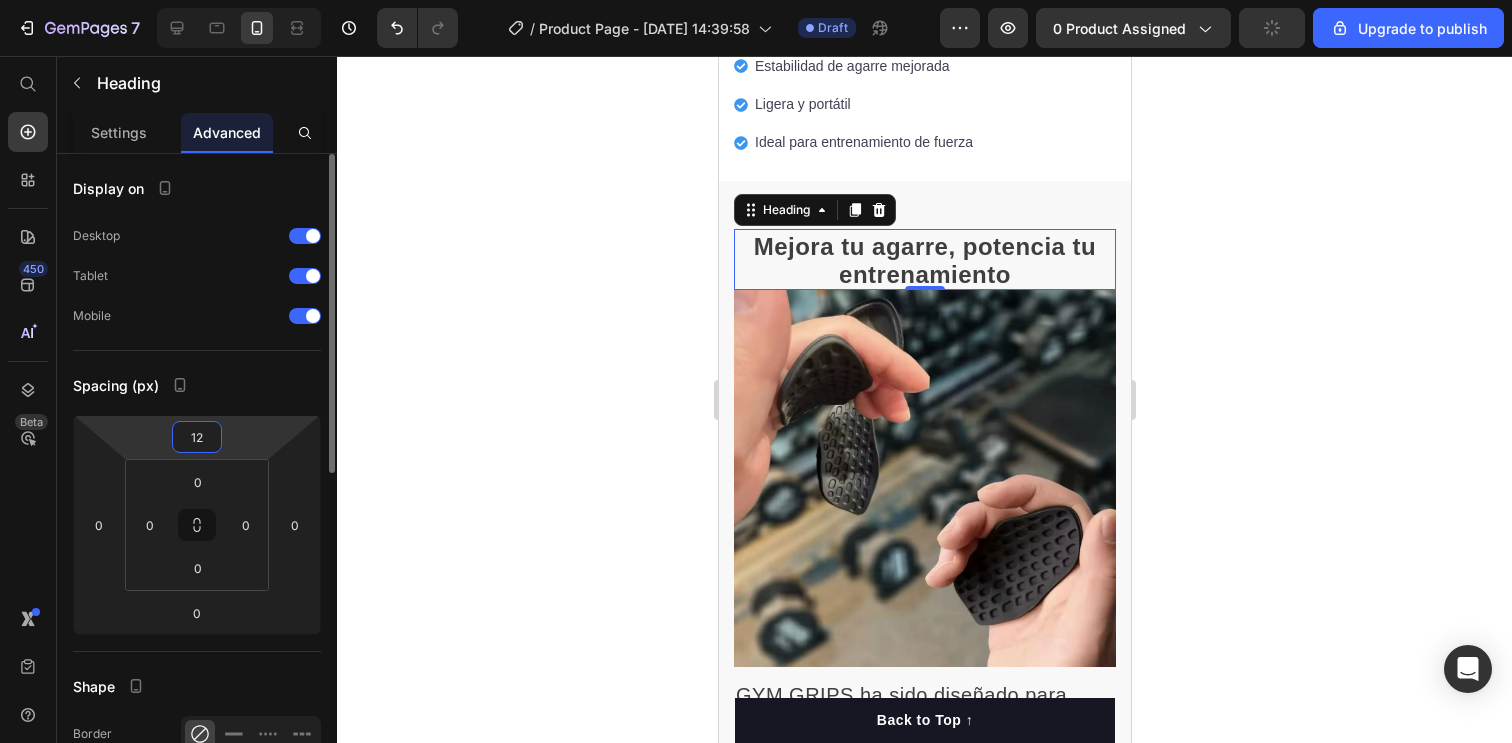 click on "12" at bounding box center [197, 437] 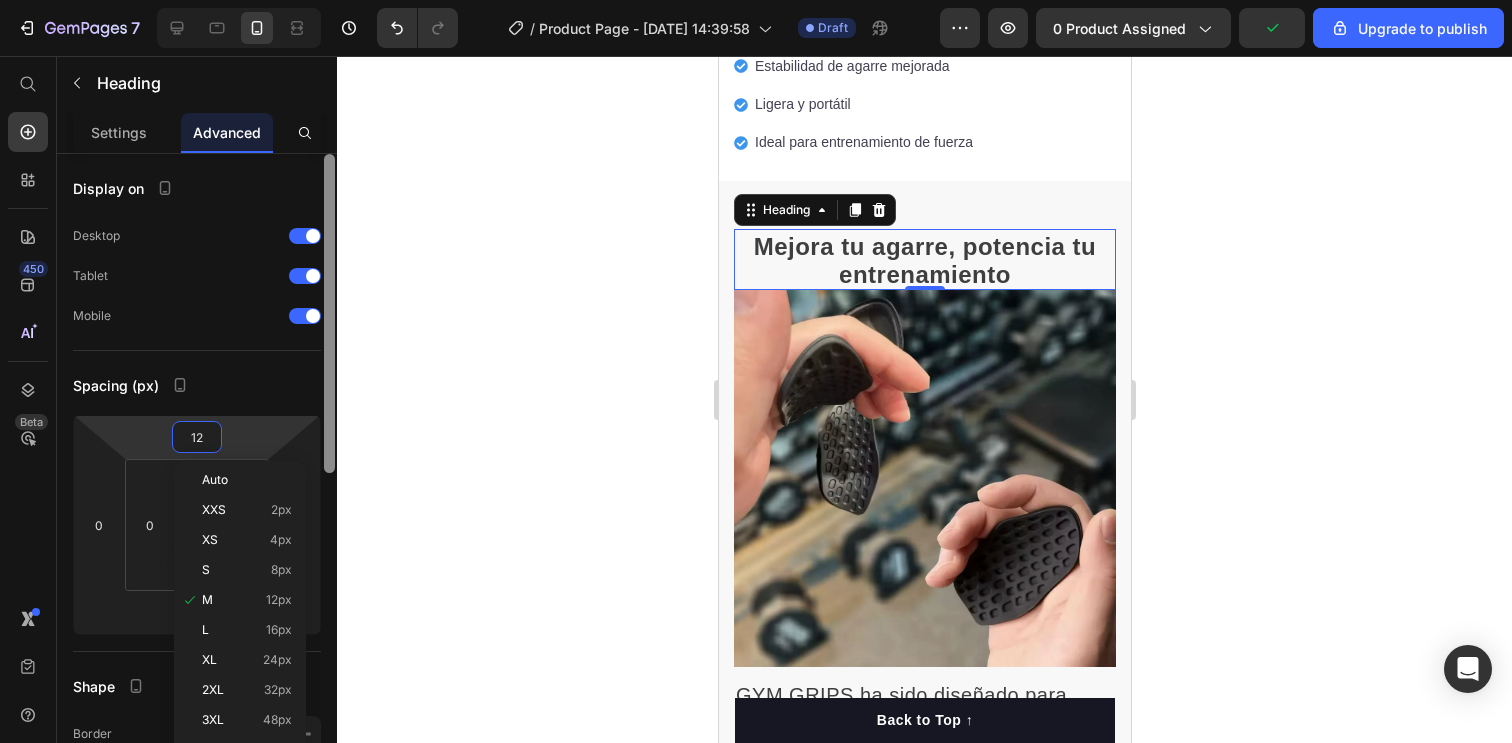 drag, startPoint x: 334, startPoint y: 447, endPoint x: 349, endPoint y: 449, distance: 15.132746 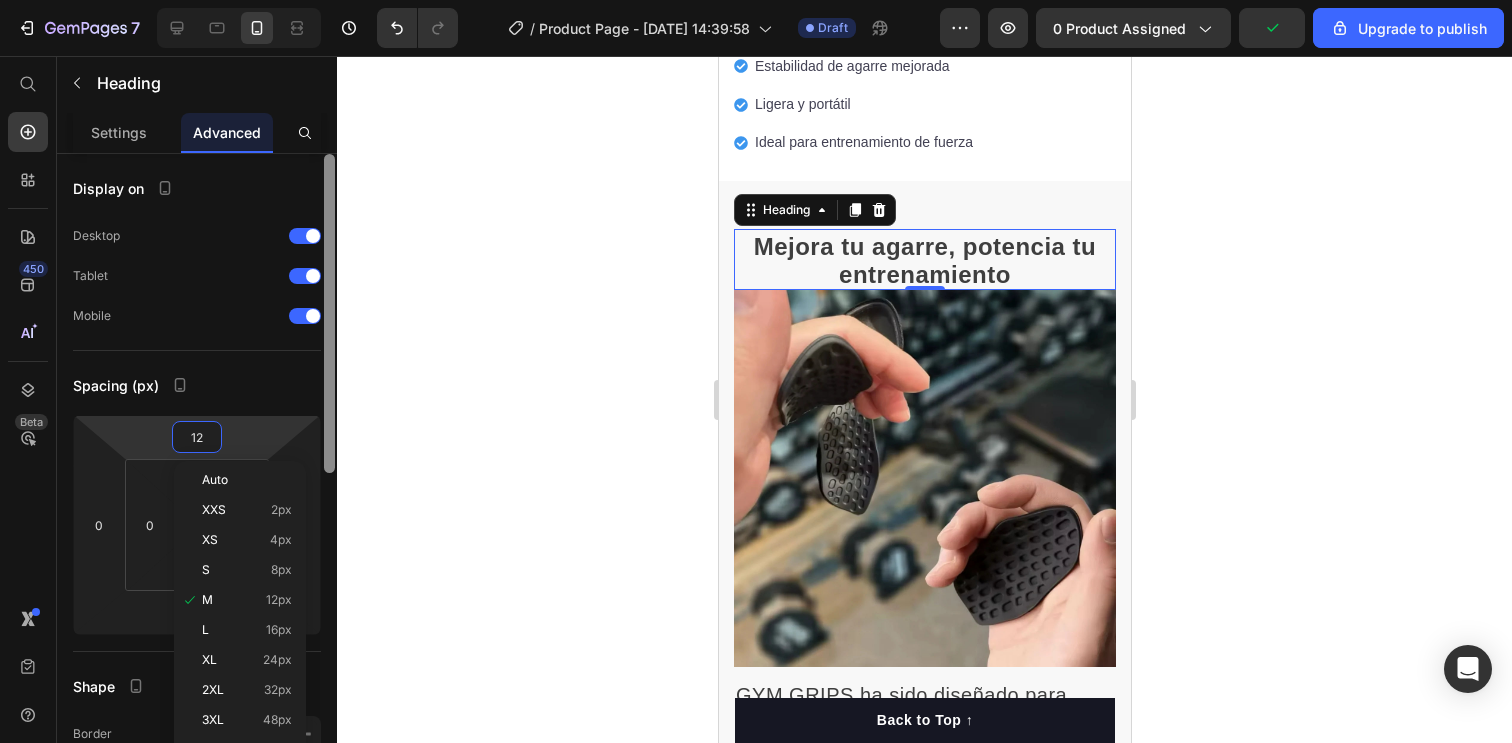 click at bounding box center [329, 313] 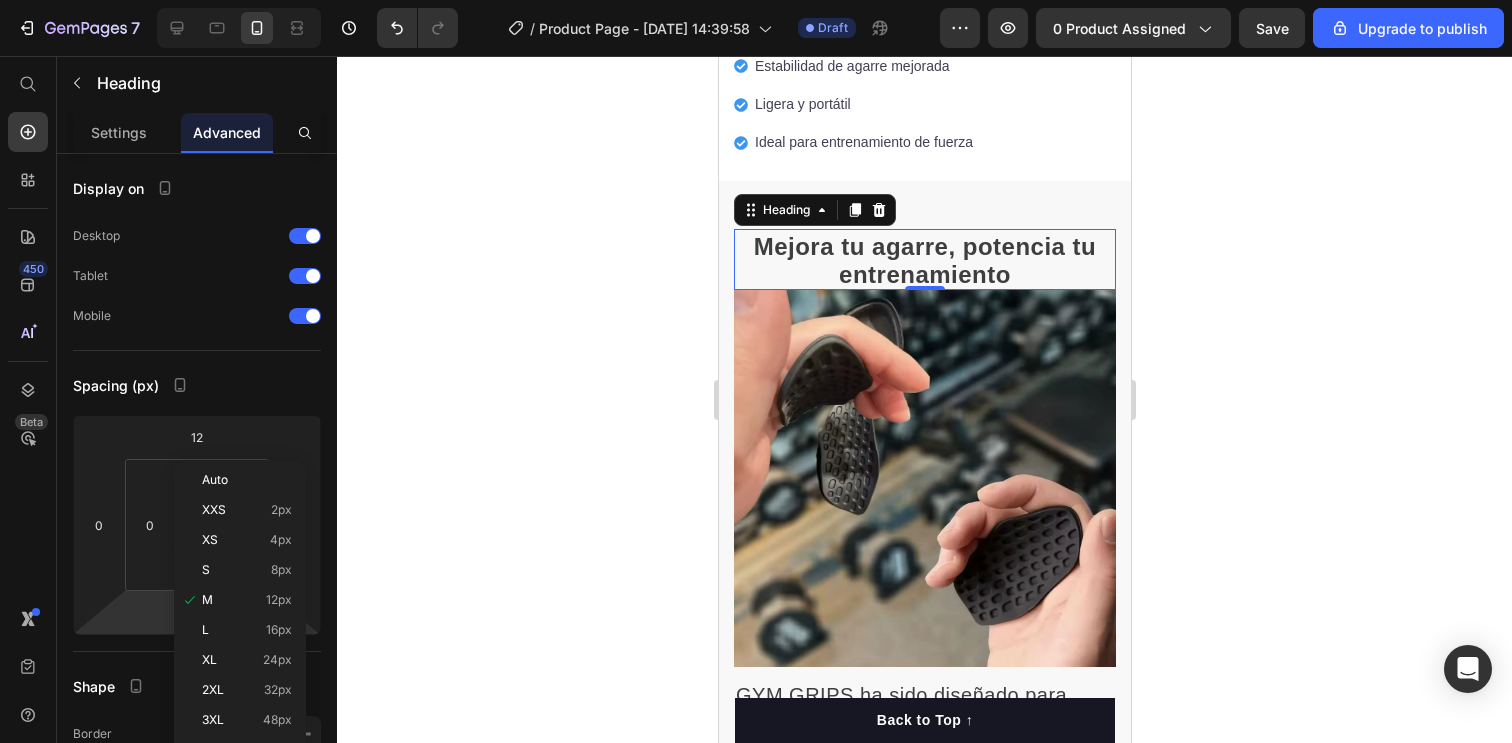 click on "7   /  Product Page - [DATE] 14:39:58 Draft Preview 0 product assigned  Save  Upgrade to publish 450 Beta Start with Sections Elements Hero Section Product Detail Brands Trusted Badges Guarantee Product Breakdown How to use Testimonials Compare Bundle FAQs Social Proof Brand Story Product List Collection Blog List Contact Sticky Add to Cart Custom Footer Browse Library 450 Layout
Row
Row
Row
Row Text
Heading
Text Block Button
Button
Button
Sticky Back to top Media" at bounding box center (756, 0) 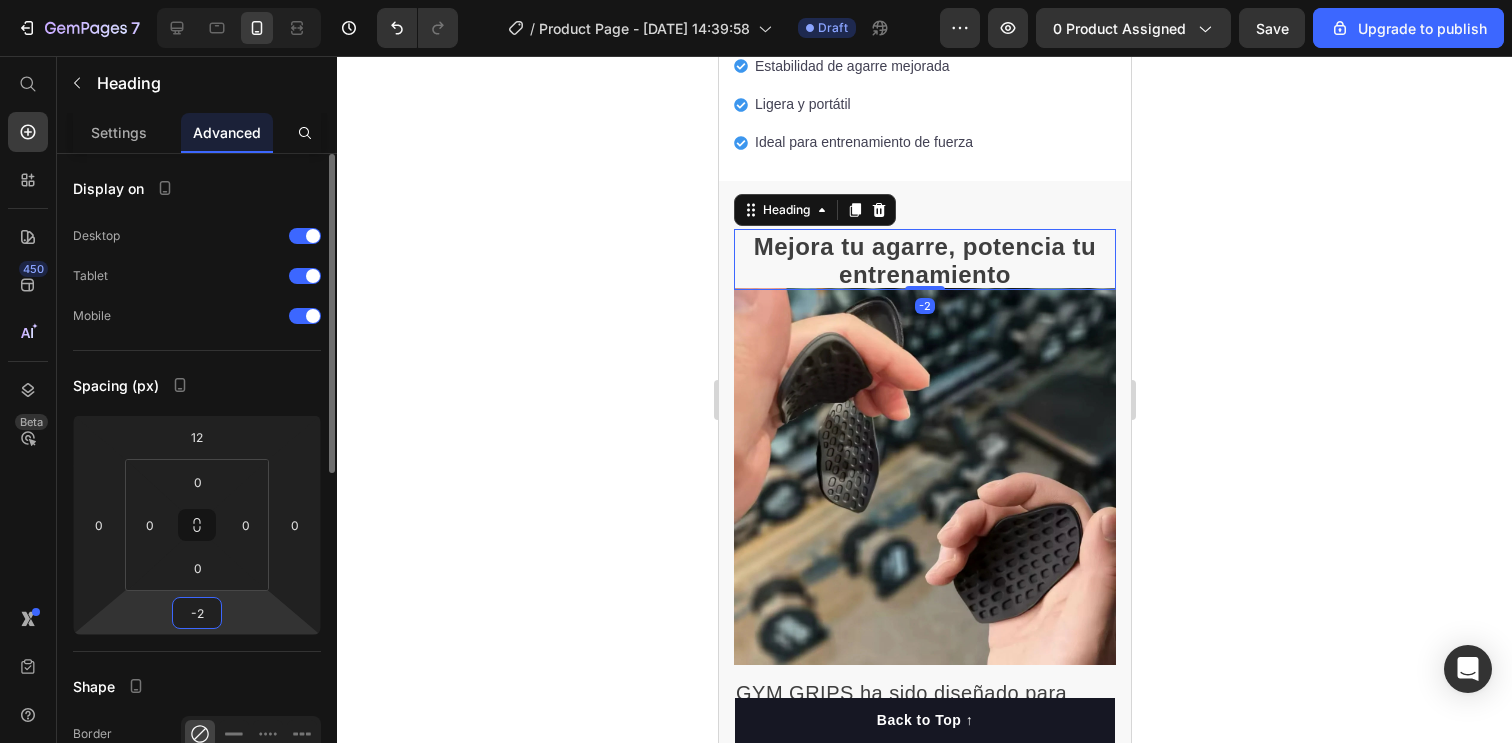 drag, startPoint x: 208, startPoint y: 617, endPoint x: 171, endPoint y: 613, distance: 37.215588 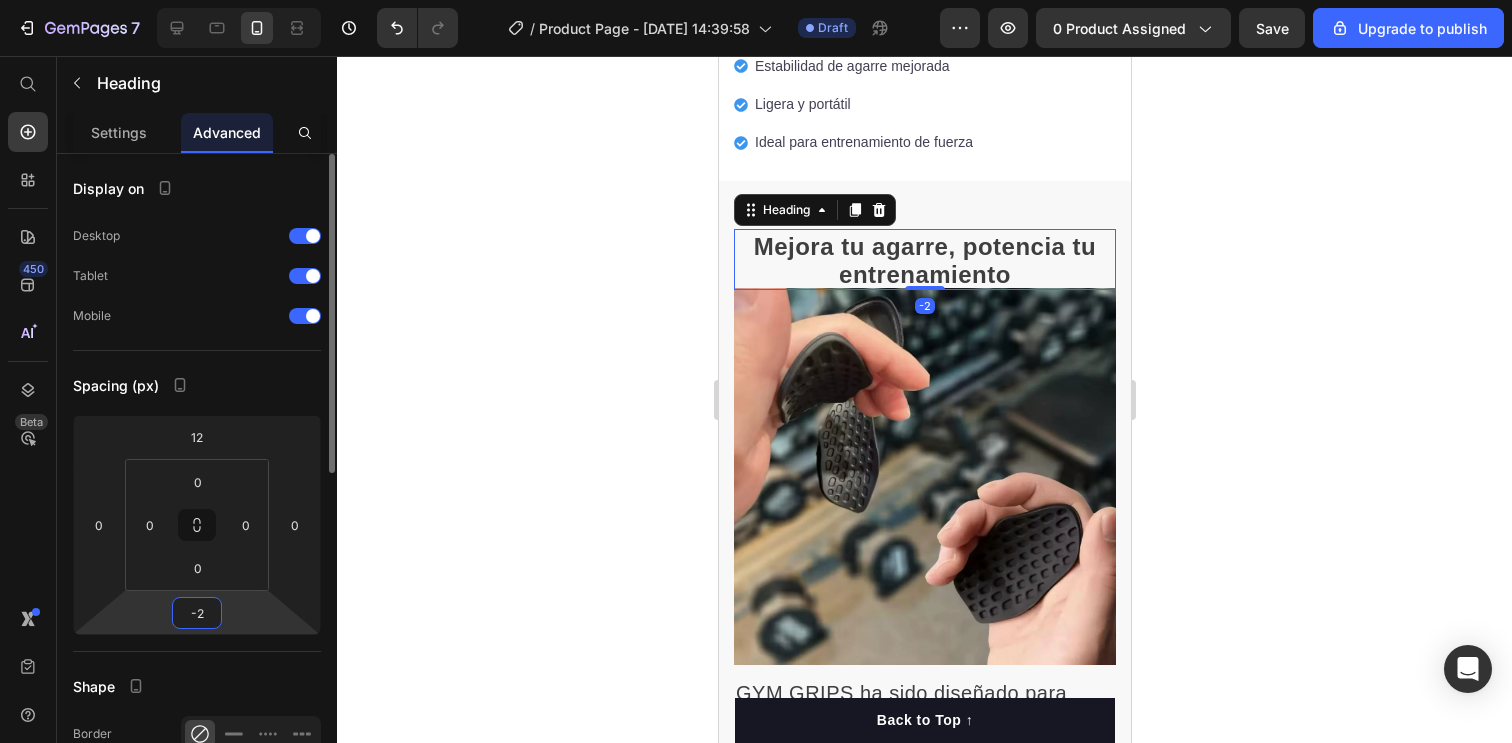 click on "12 0 -2 0" at bounding box center [197, 525] 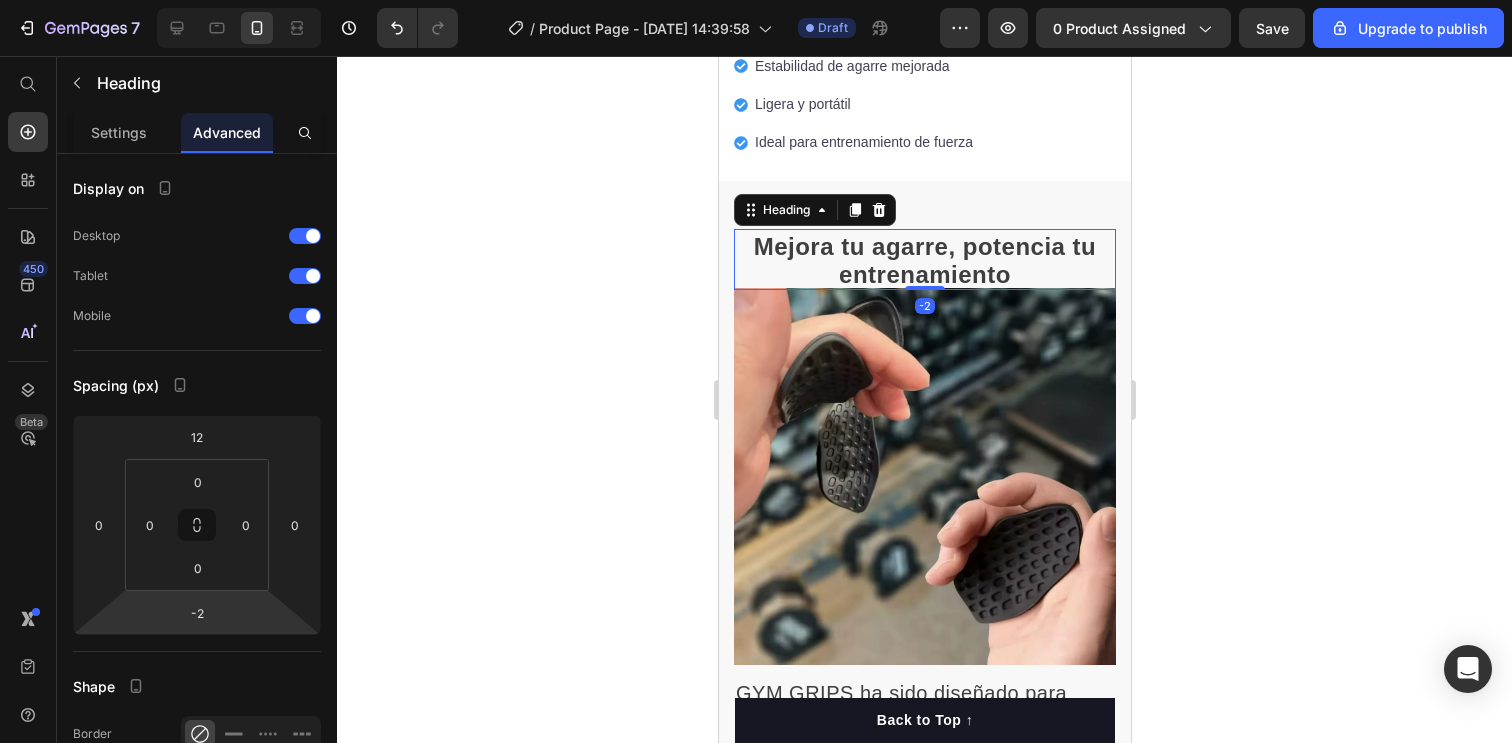 click on "7   /  Product Page - [DATE] 14:39:58 Draft Preview 0 product assigned  Save  Upgrade to publish 450 Beta Start with Sections Elements Hero Section Product Detail Brands Trusted Badges Guarantee Product Breakdown How to use Testimonials Compare Bundle FAQs Social Proof Brand Story Product List Collection Blog List Contact Sticky Add to Cart Custom Footer Browse Library 450 Layout
Row
Row
Row
Row Text
Heading
Text Block Button
Button
Button
Sticky Back to top Media" at bounding box center [756, 0] 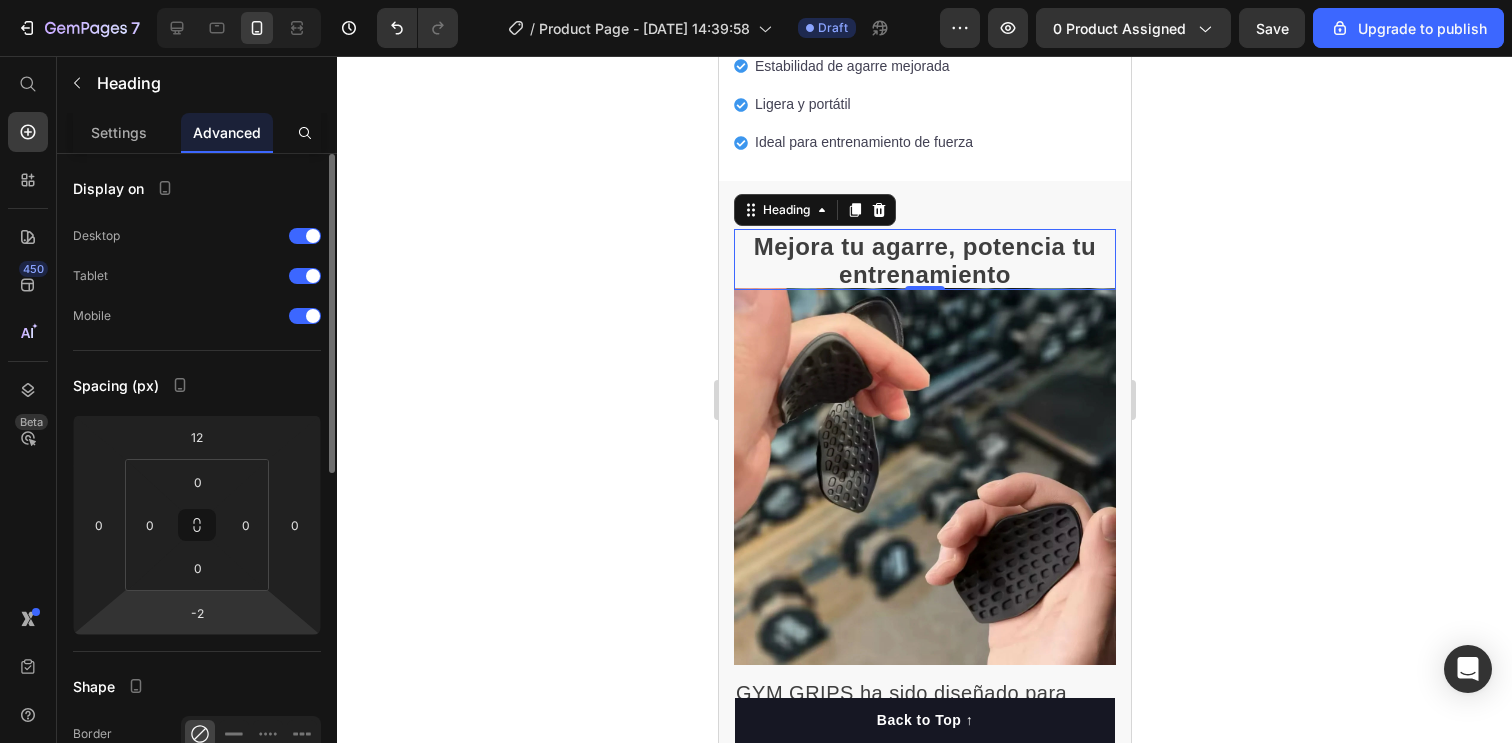 click on "7   /  Product Page - [DATE] 14:39:58 Draft Preview 0 product assigned  Save  Upgrade to publish 450 Beta Start with Sections Elements Hero Section Product Detail Brands Trusted Badges Guarantee Product Breakdown How to use Testimonials Compare Bundle FAQs Social Proof Brand Story Product List Collection Blog List Contact Sticky Add to Cart Custom Footer Browse Library 450 Layout
Row
Row
Row
Row Text
Heading
Text Block Button
Button
Button
Sticky Back to top Media" at bounding box center [756, 0] 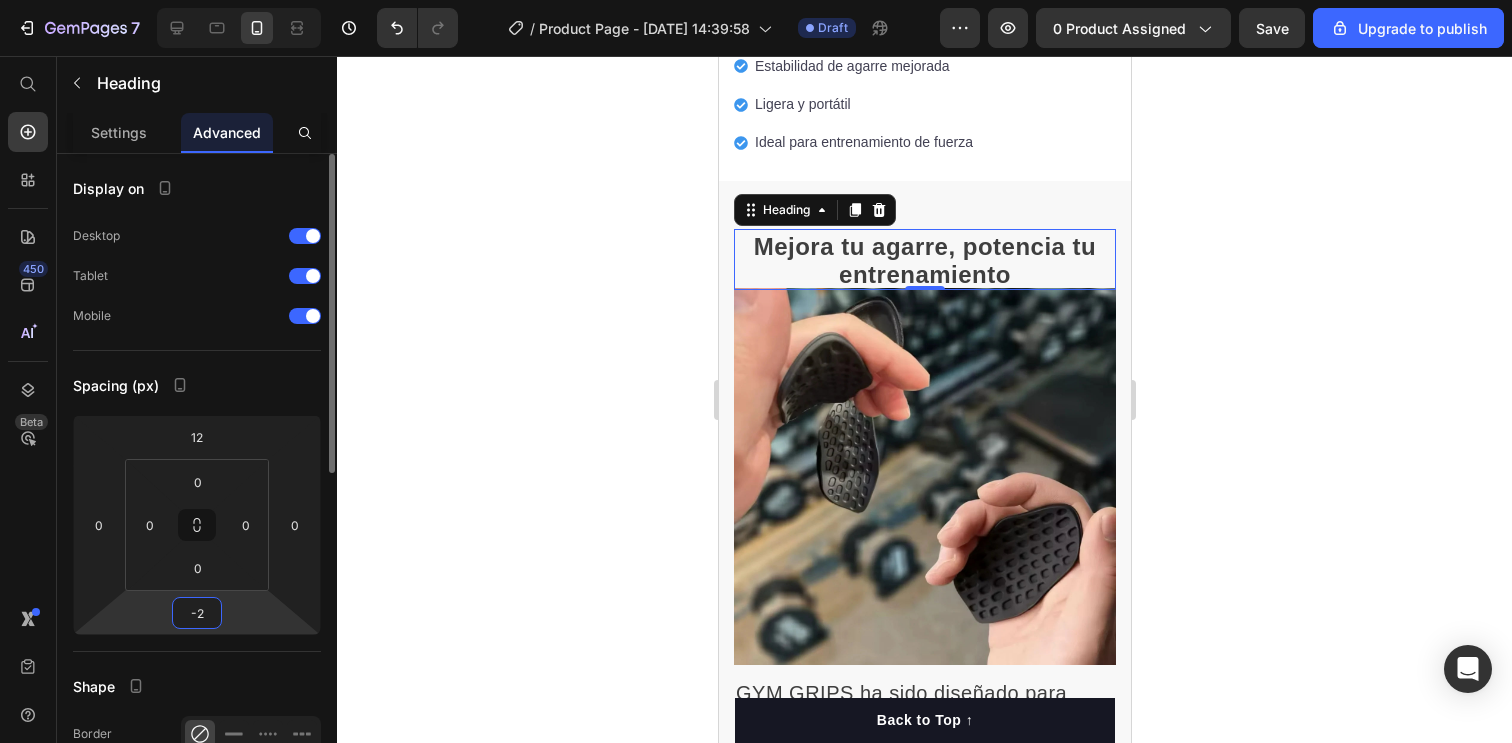 click on "-2" at bounding box center (197, 613) 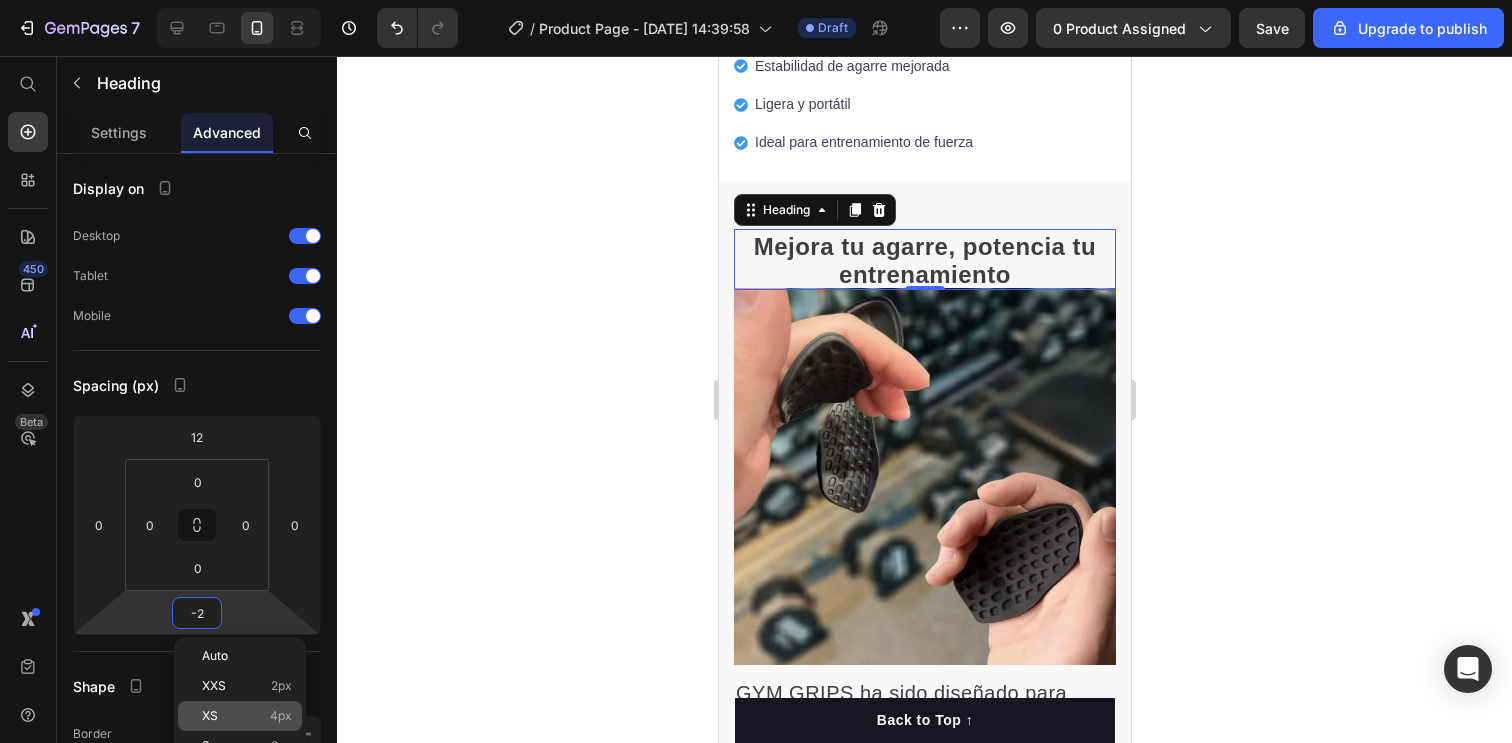 click on "XS 4px" at bounding box center [247, 716] 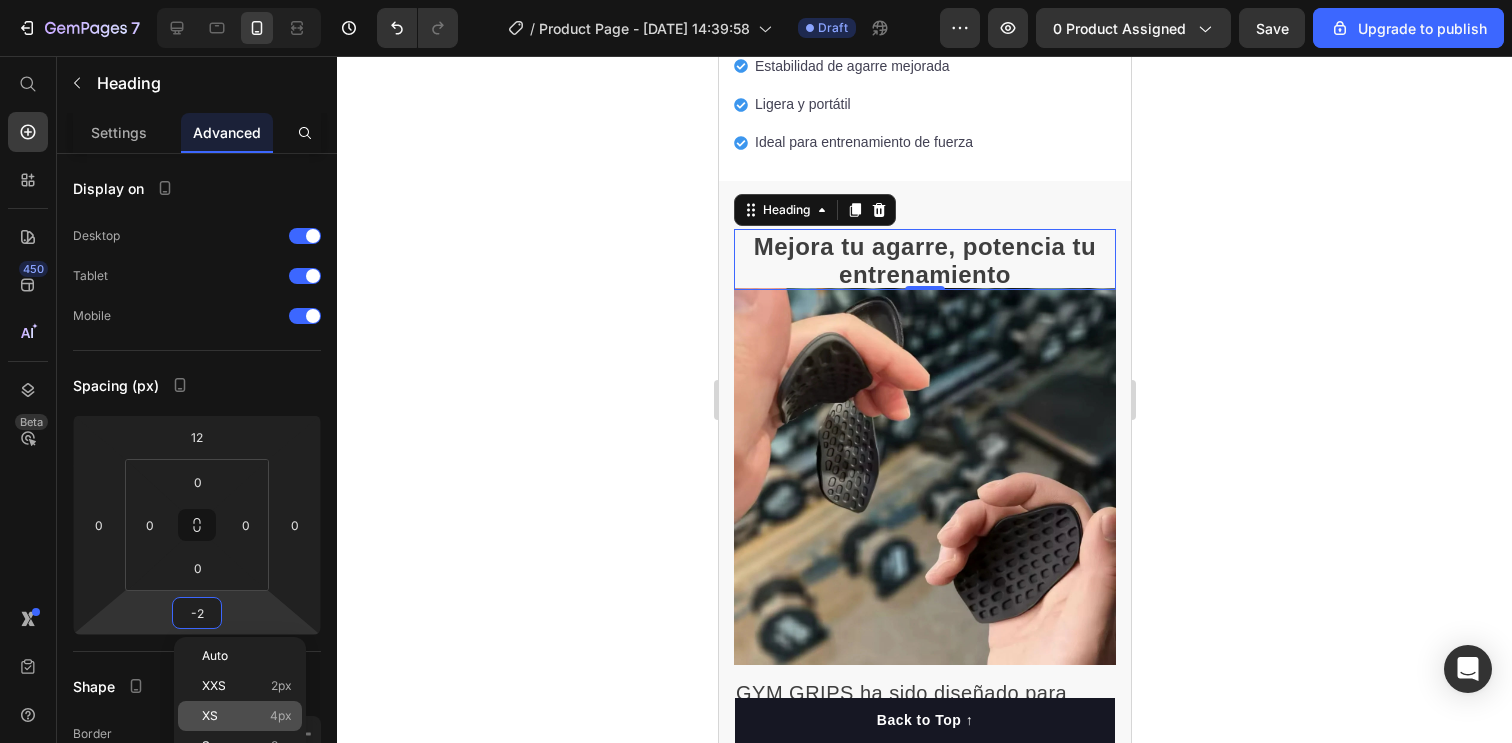 type on "4" 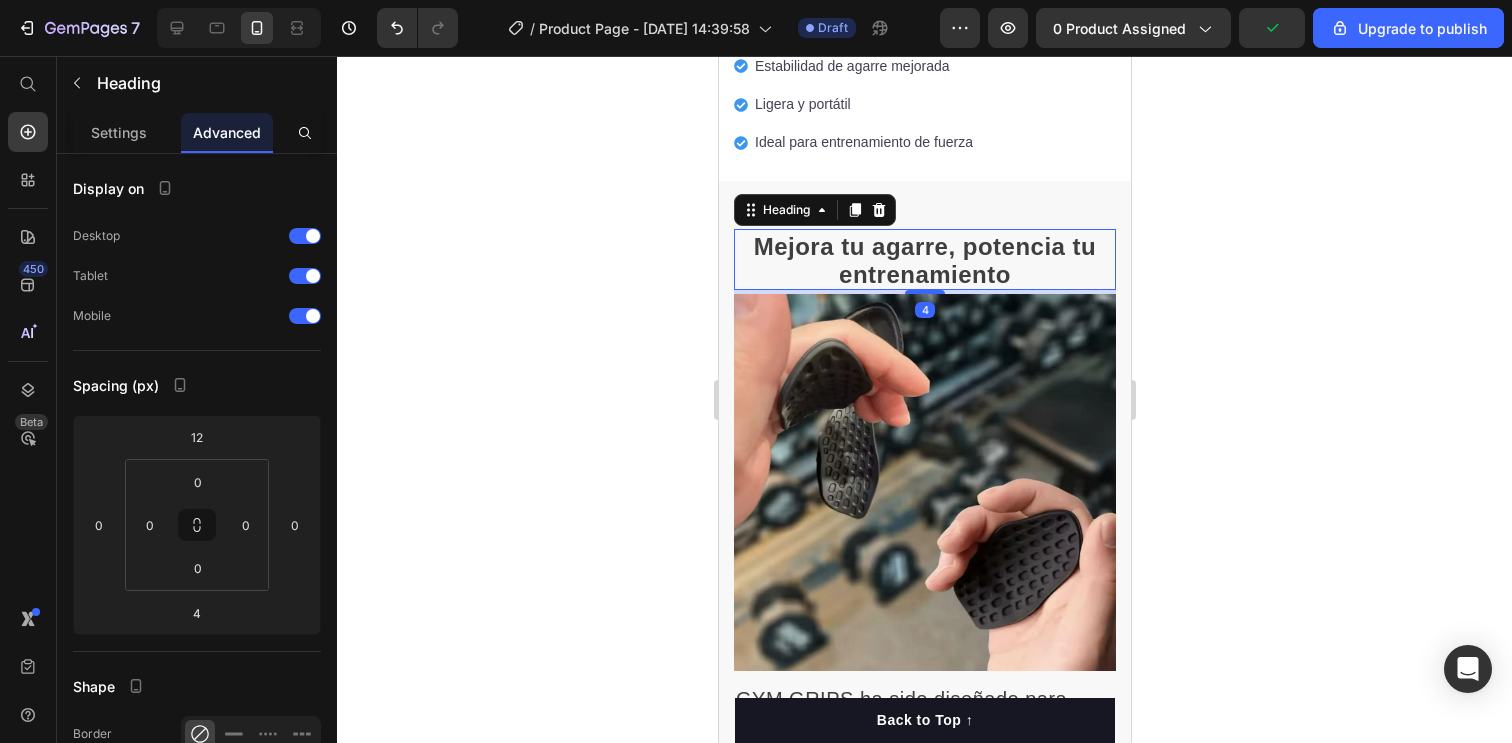 click 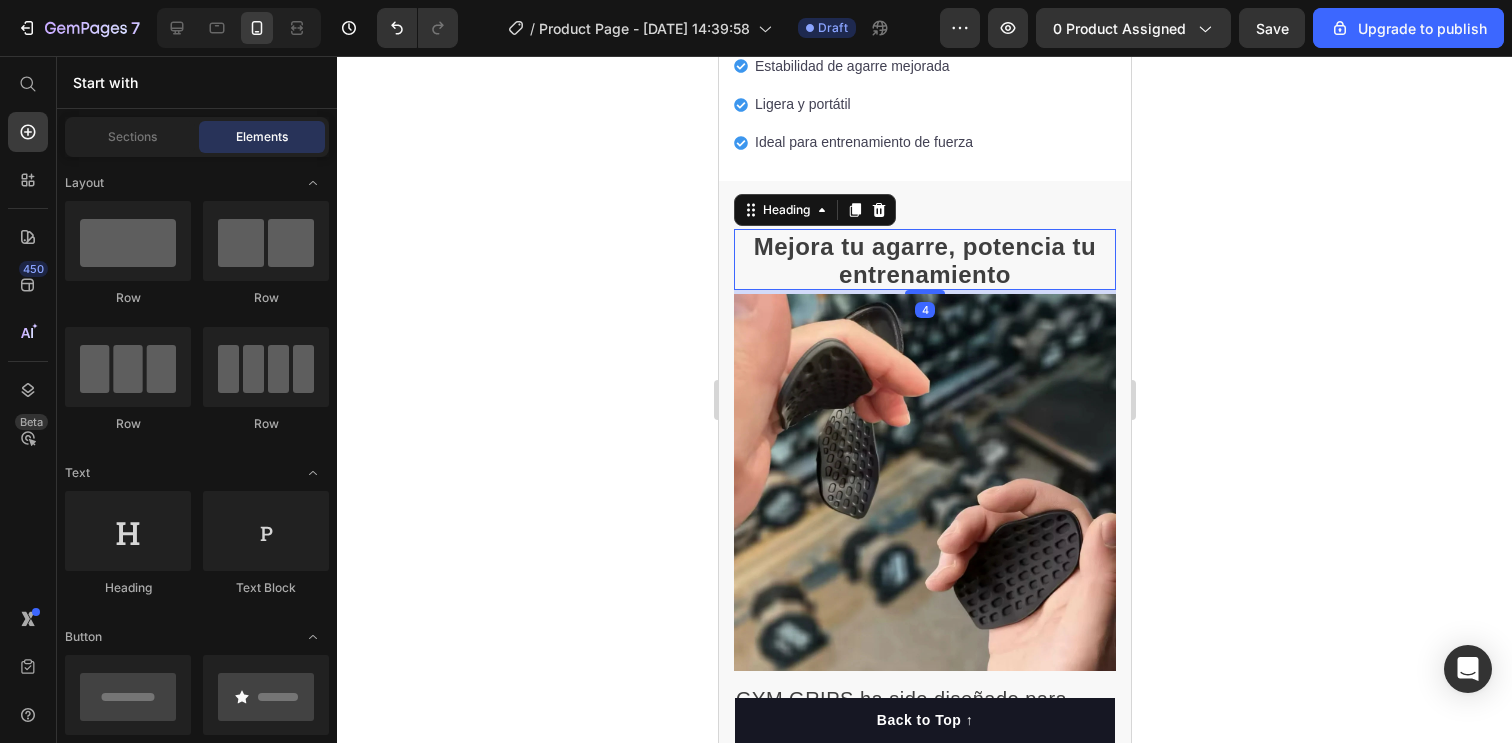 click on "Mejora tu agarre, potencia tu entrenamiento" at bounding box center (924, 261) 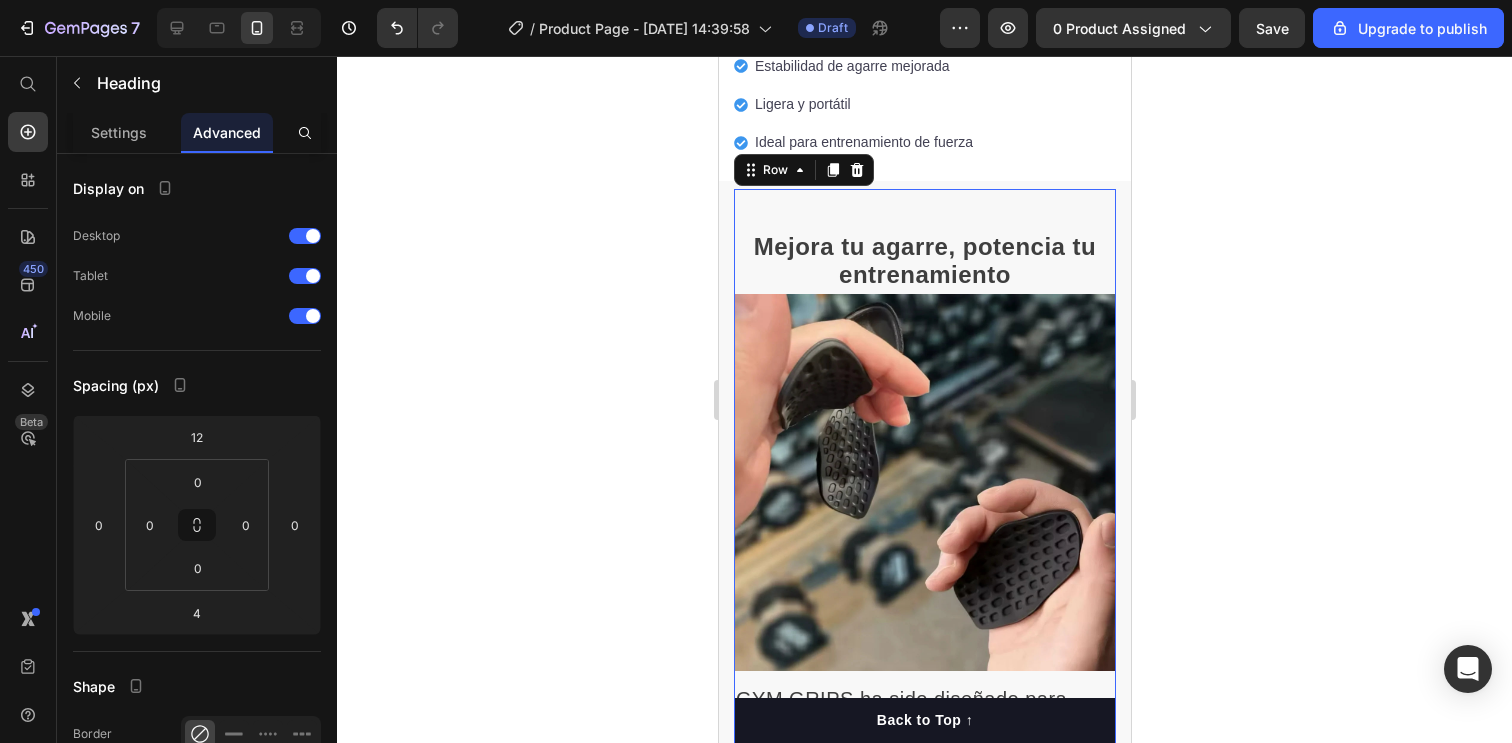 click on "⁠⁠⁠⁠⁠⁠⁠ Mejora tu agarre, potencia tu entrenamiento Heading Image GYM GRIPS ha sido diseñado para darte el máximo control y estabilidad durante tus entrenamientos. Di adiós a los resbalones y lleva tus ejercicios al siguiente nivel. Text block Beneficios Clave Text block Row   0" at bounding box center [924, 527] 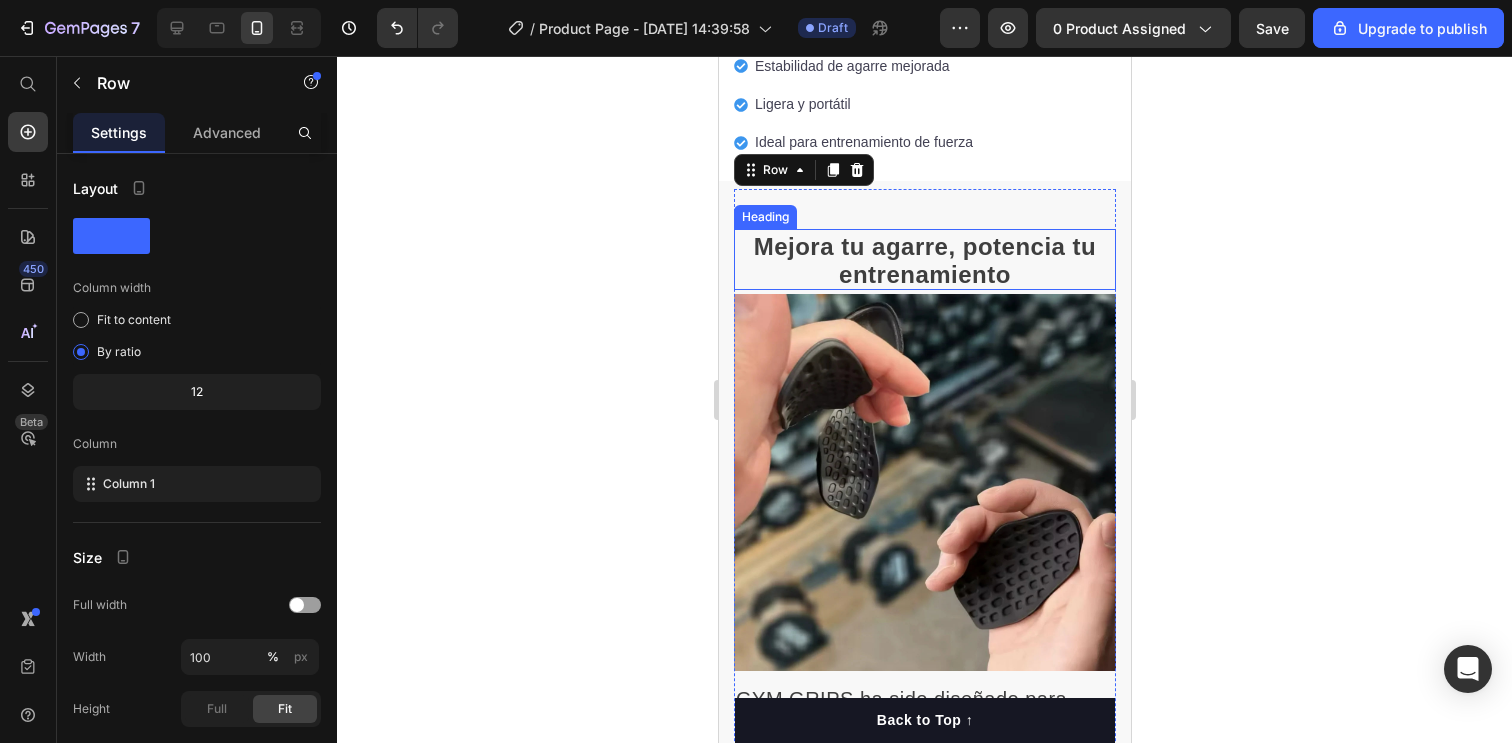 click on "Mejora tu agarre, potencia tu entrenamiento" at bounding box center [924, 261] 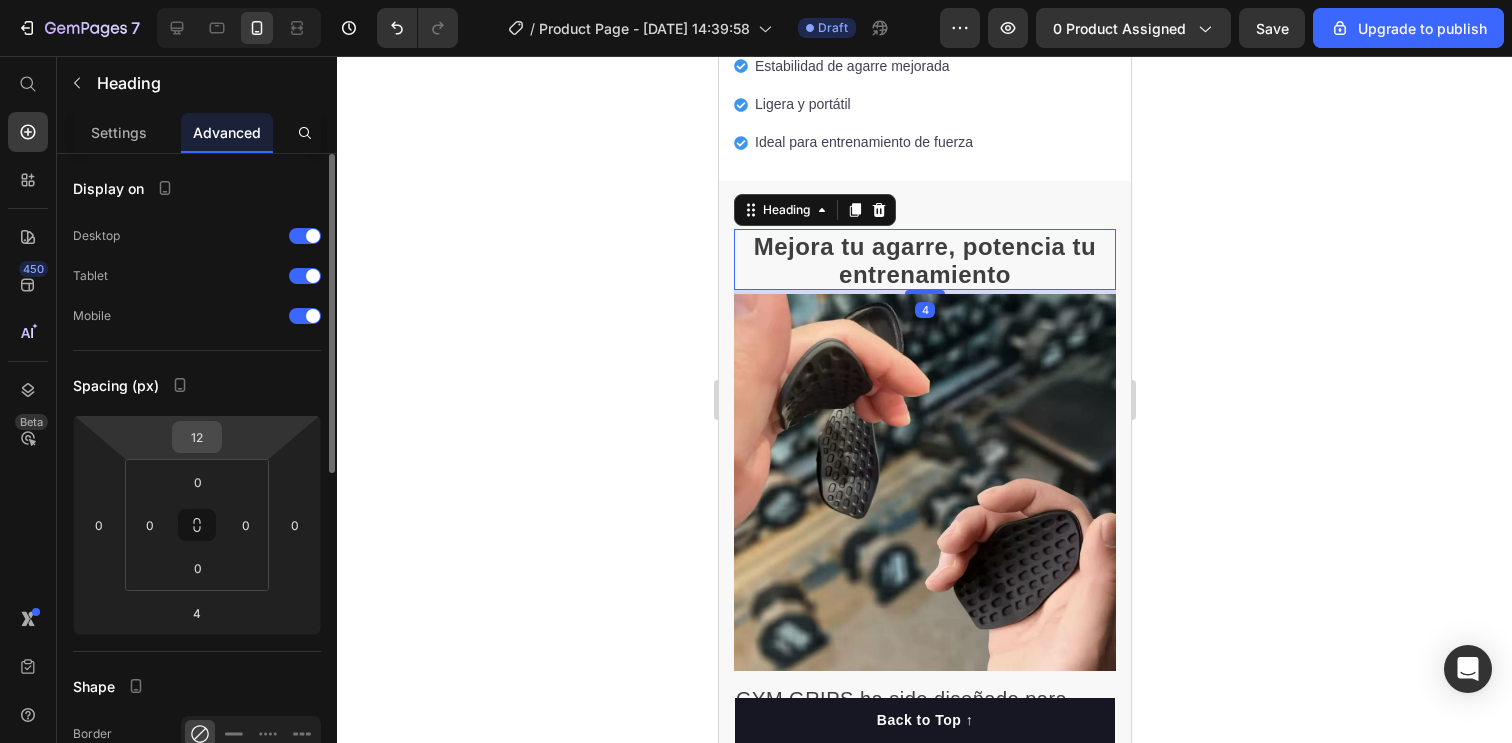 click on "12" at bounding box center (197, 437) 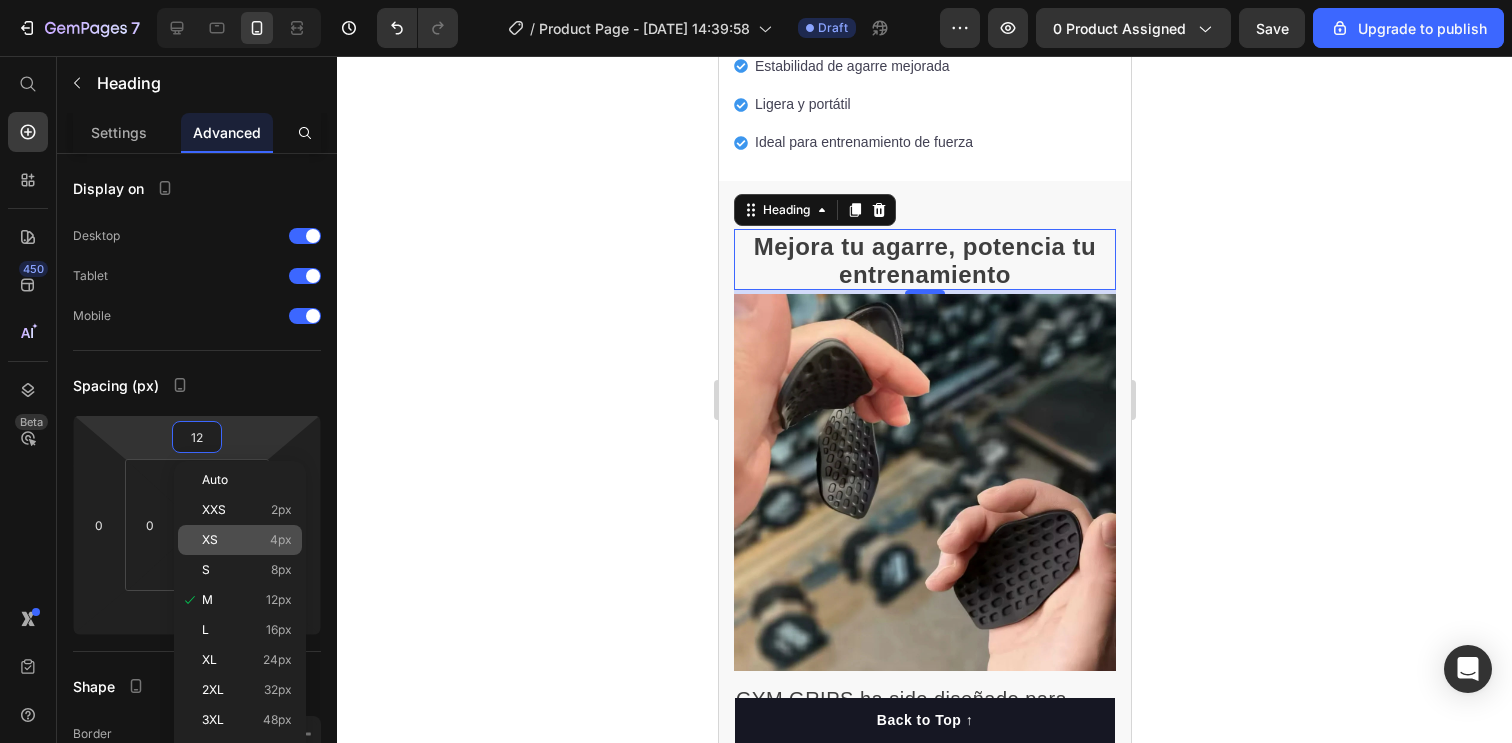 click on "XS 4px" 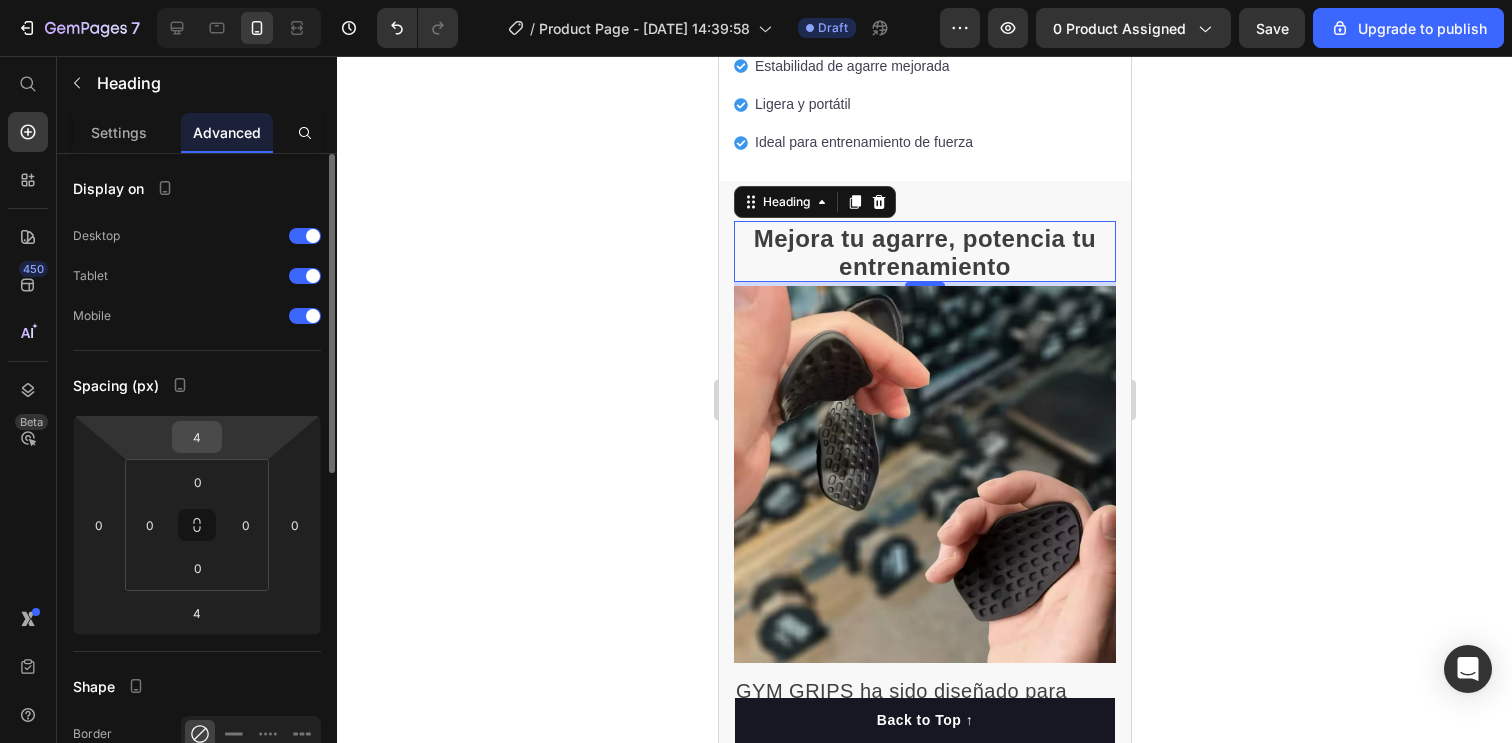 click on "4" at bounding box center [197, 437] 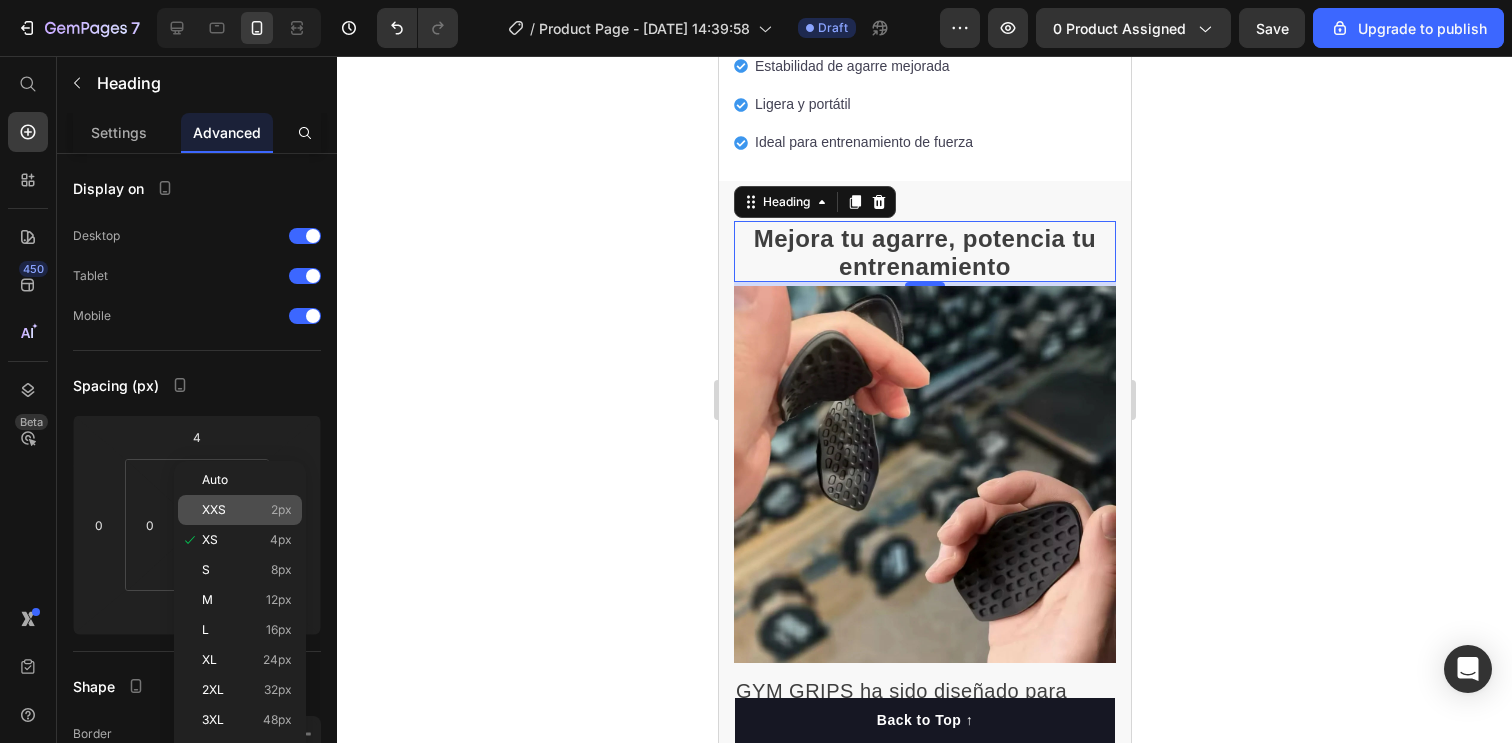 click on "XXS" at bounding box center (214, 510) 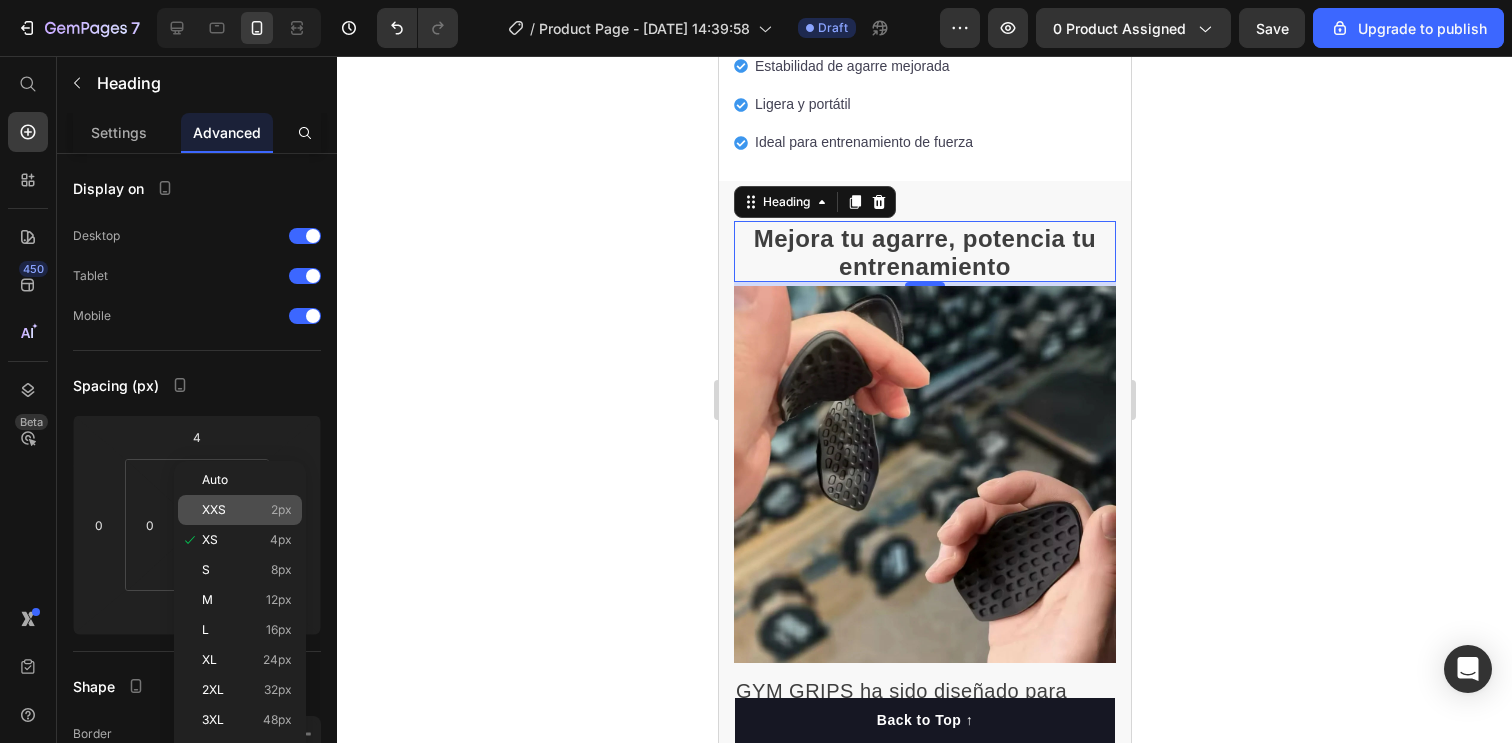 type on "2" 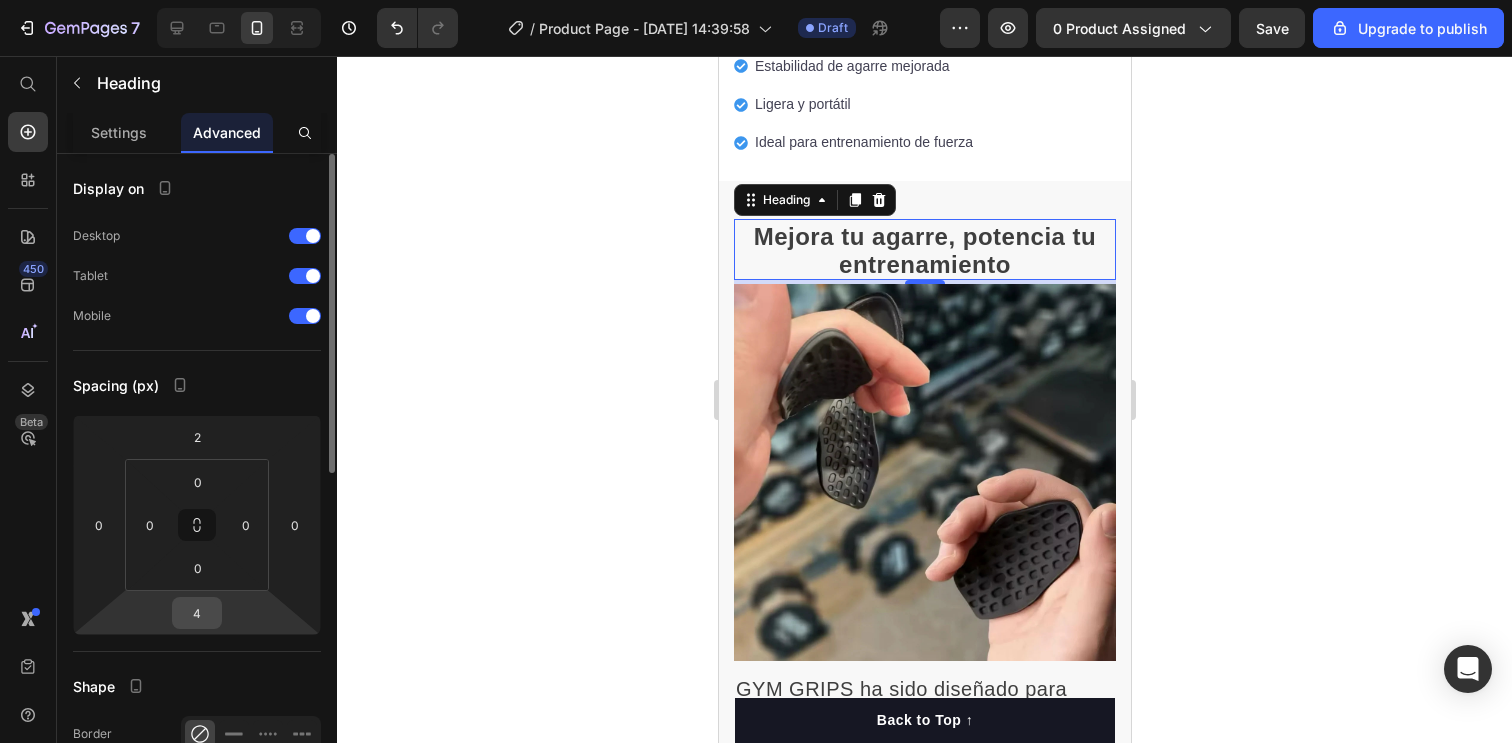 click on "4" at bounding box center [197, 613] 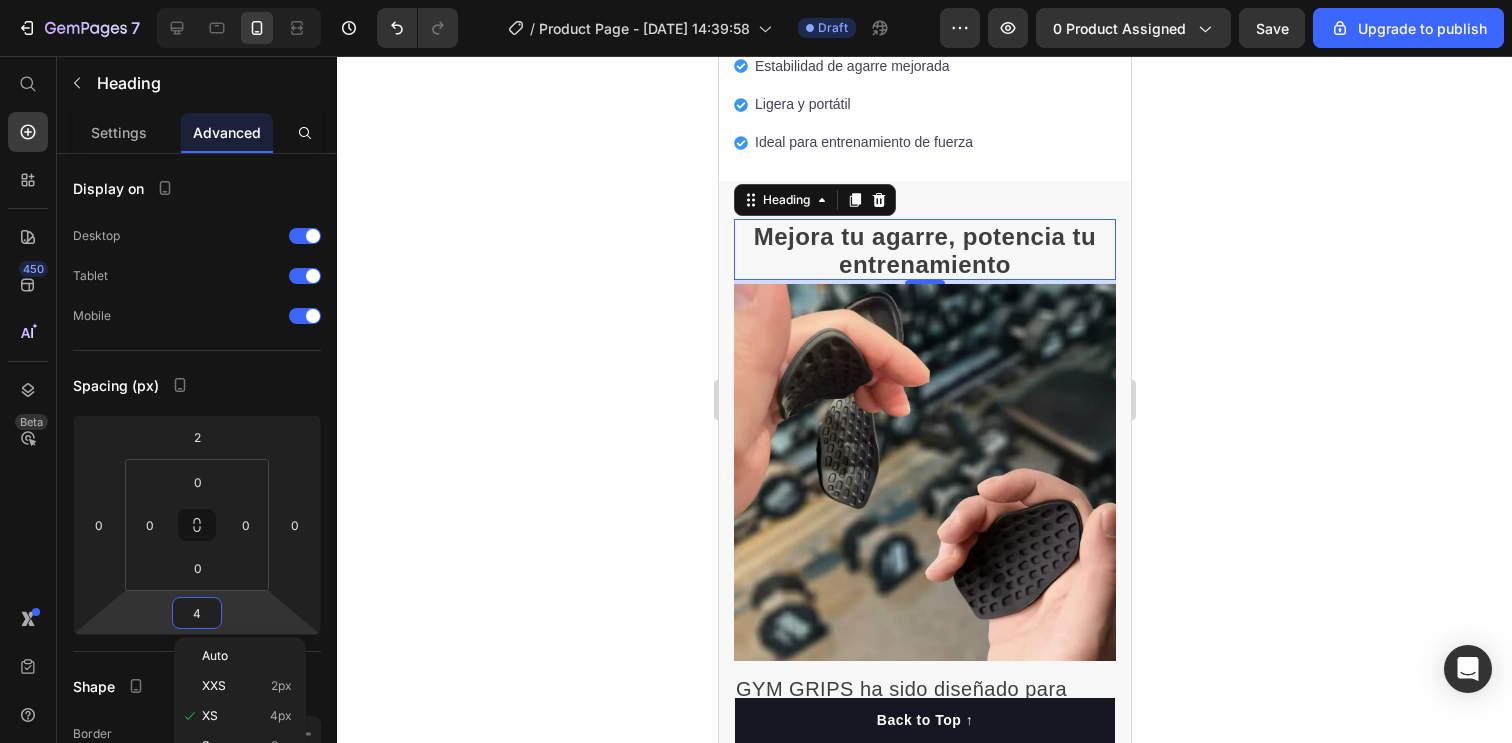 scroll, scrollTop: 22, scrollLeft: 0, axis: vertical 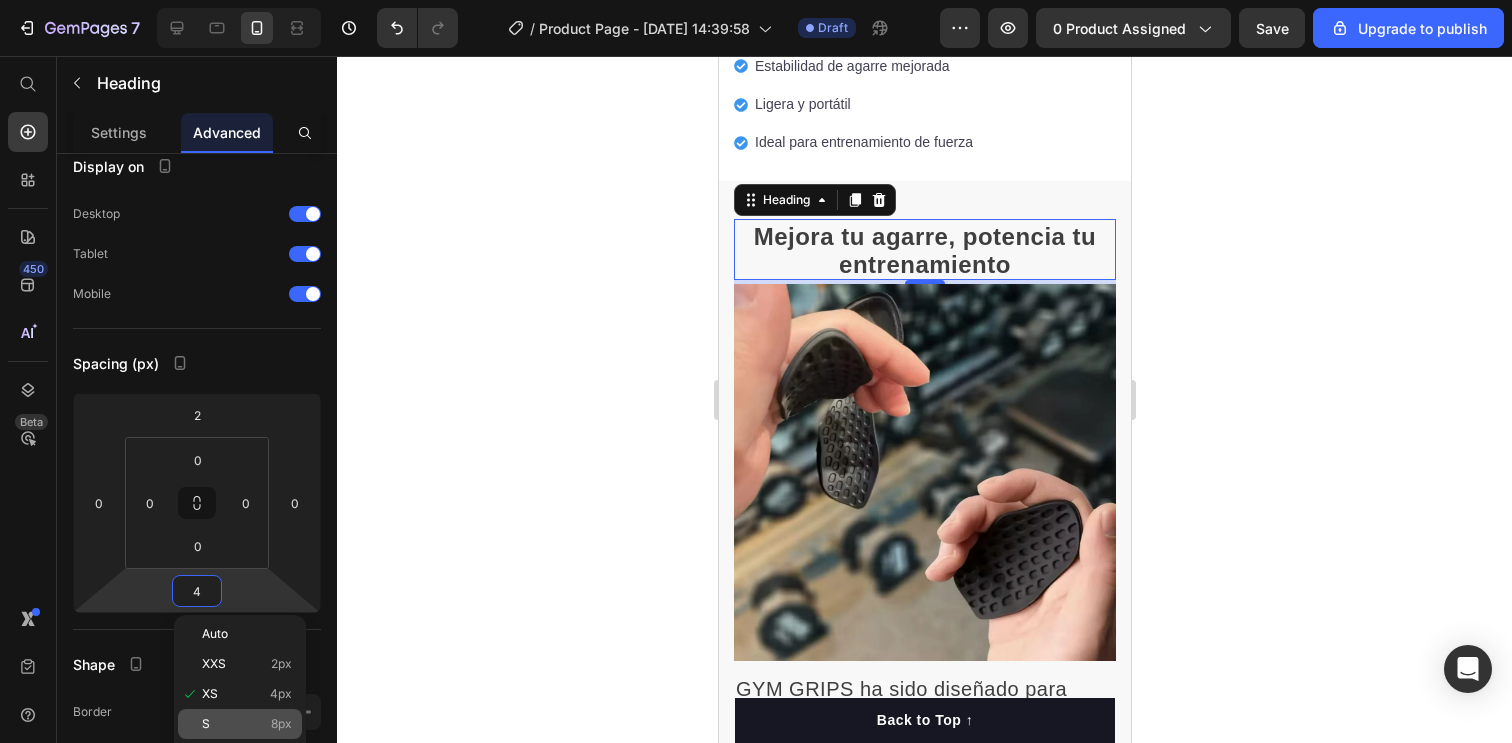 click on "S 8px" at bounding box center [247, 724] 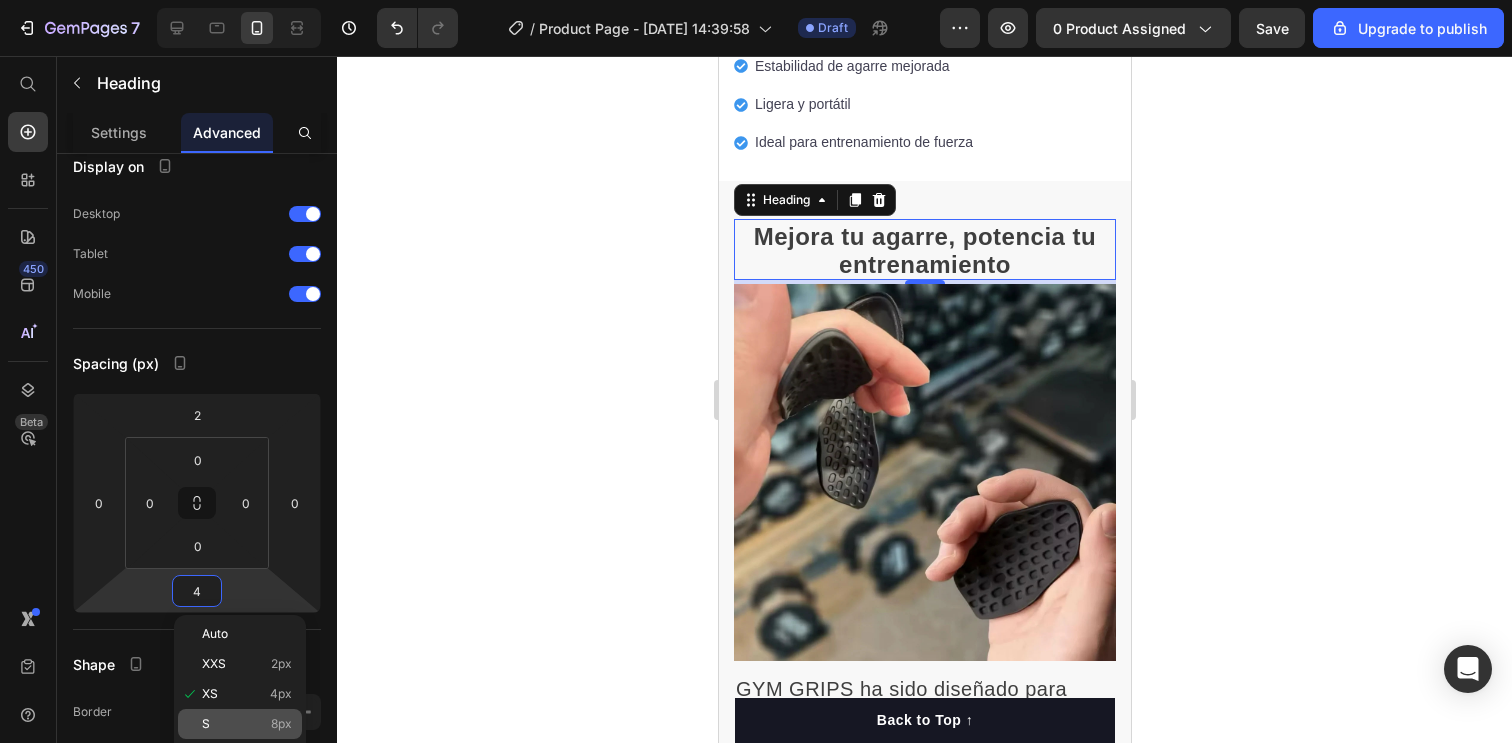 type on "8" 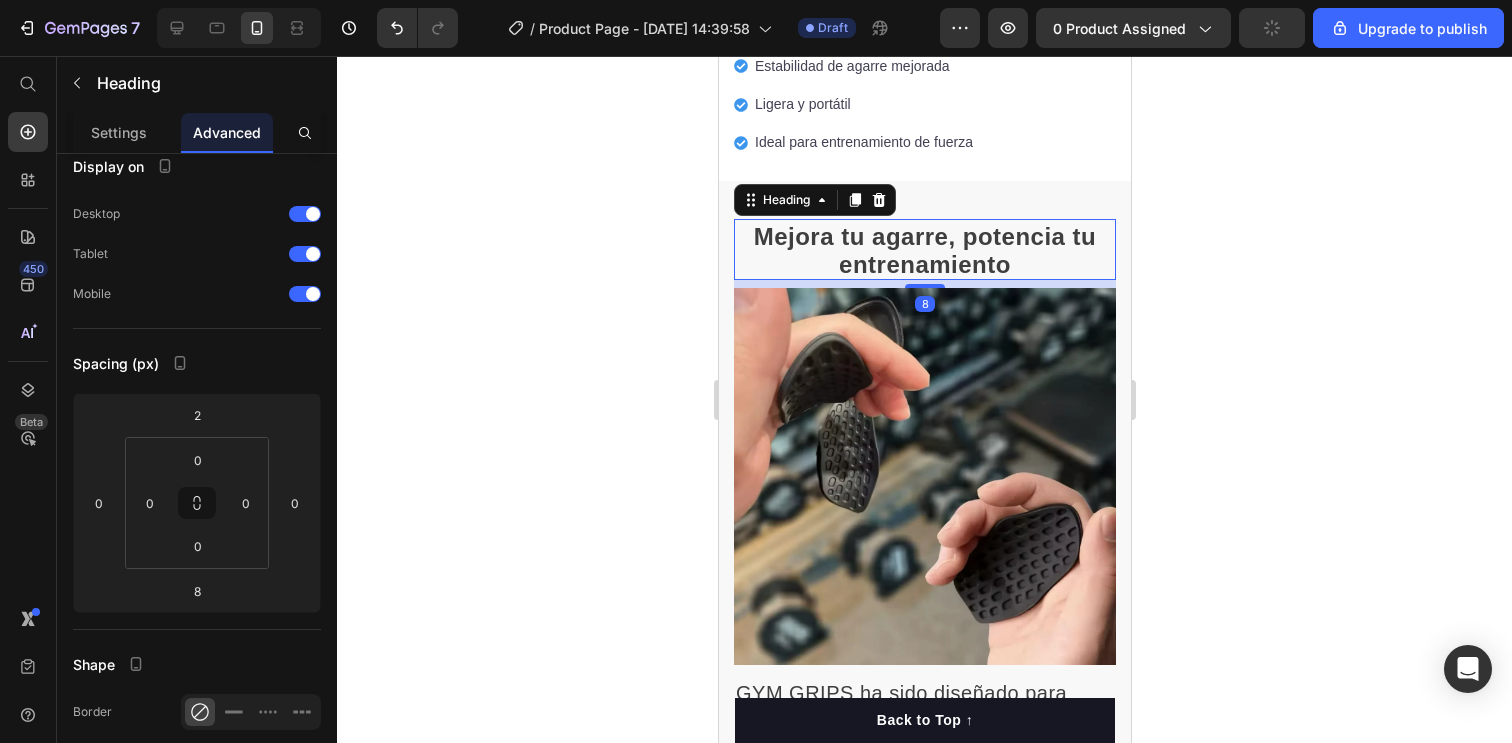 click 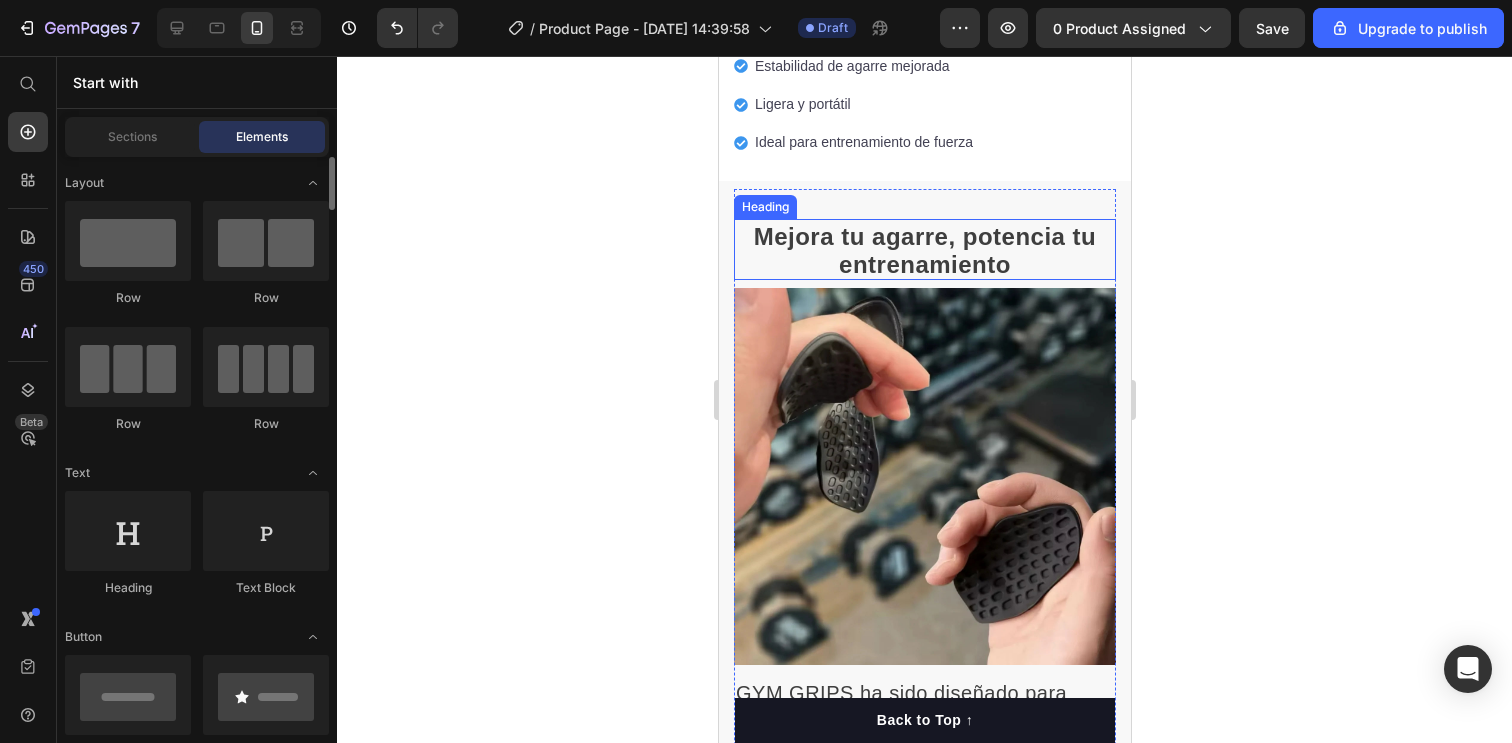 scroll, scrollTop: 99, scrollLeft: 0, axis: vertical 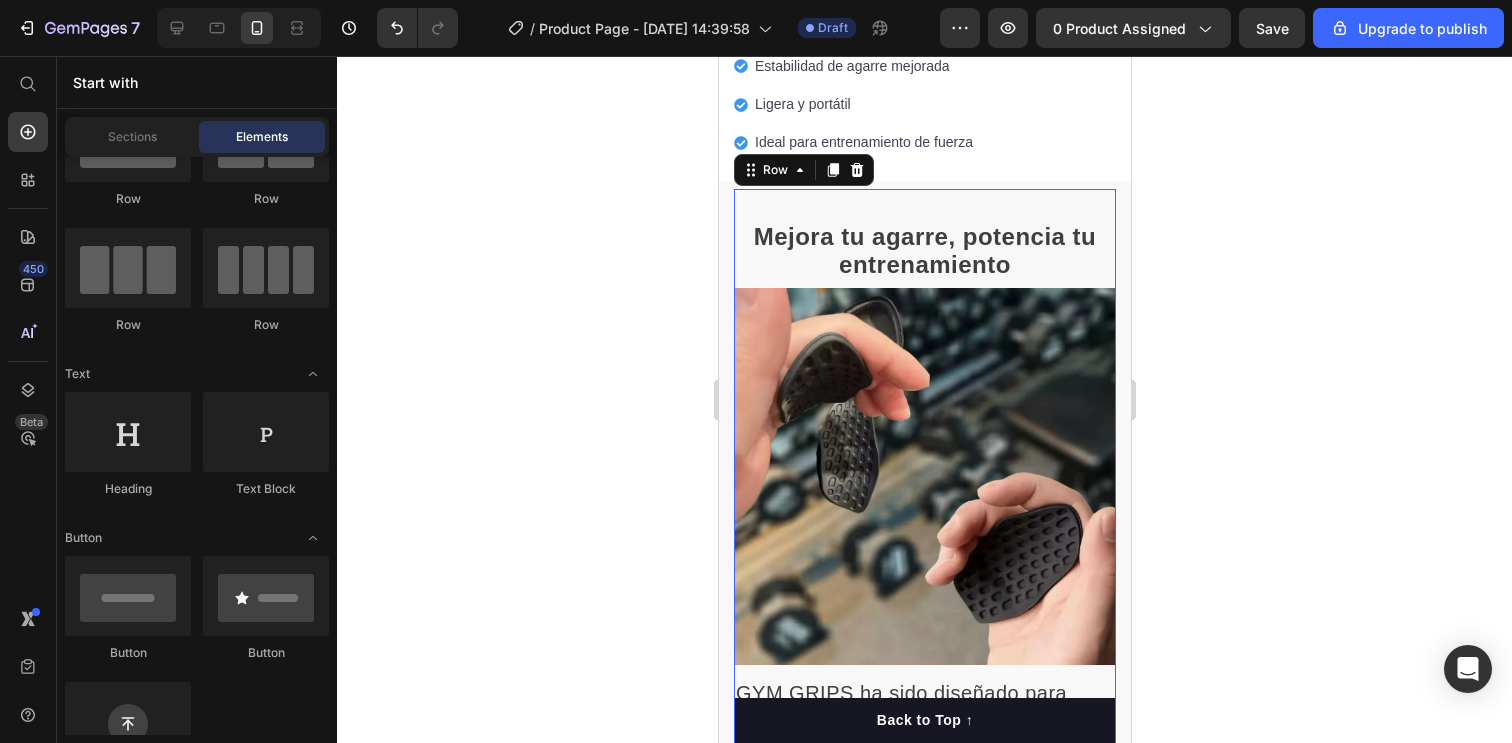 click on "⁠⁠⁠⁠⁠⁠⁠ Mejora tu agarre, potencia tu entrenamiento Heading Image GYM GRIPS ha sido diseñado para darte el máximo control y estabilidad durante tus entrenamientos. Di adiós a los resbalones y lleva tus ejercicios al siguiente nivel. Text block Beneficios Clave Text block Row   0" at bounding box center [924, 524] 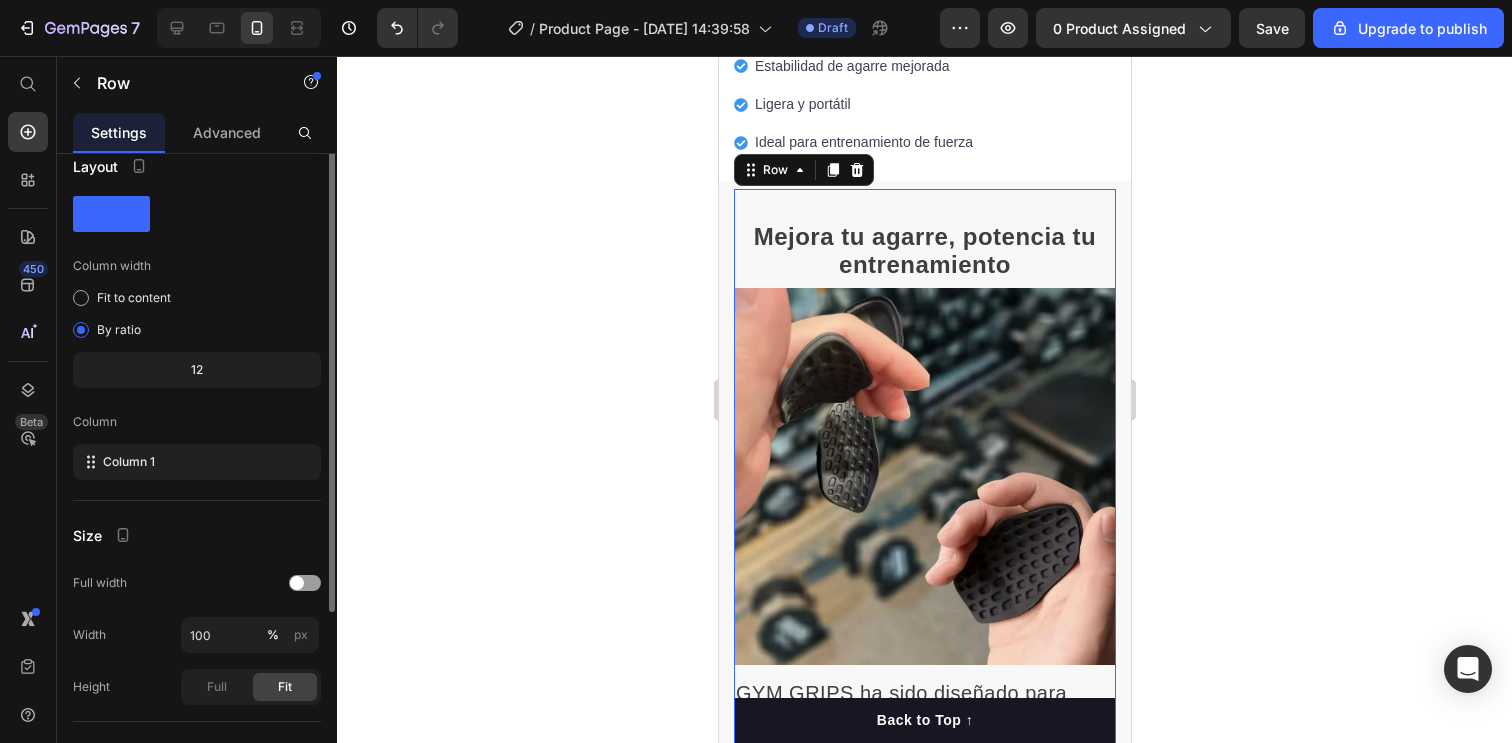 scroll, scrollTop: 0, scrollLeft: 0, axis: both 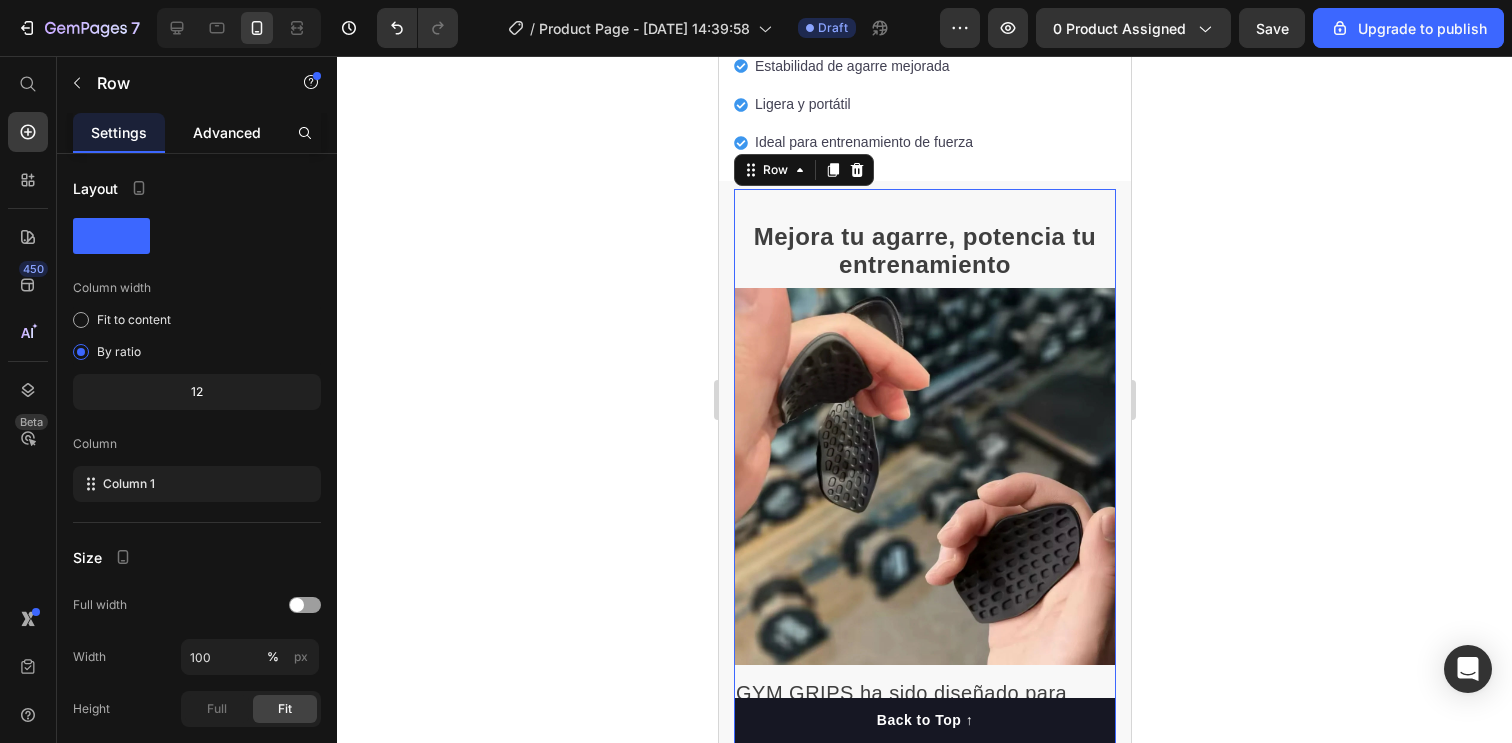 click on "Advanced" at bounding box center (227, 132) 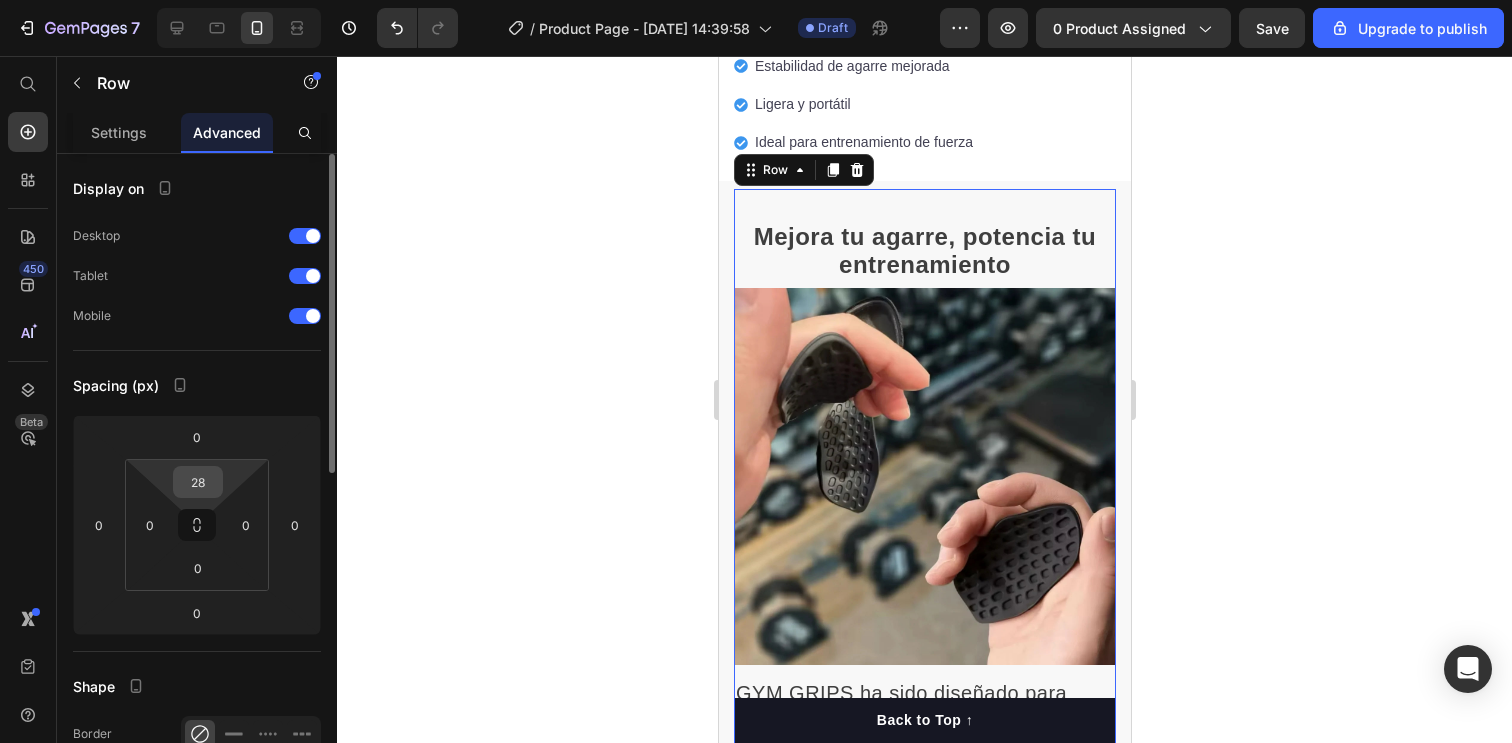 click on "28" at bounding box center (198, 482) 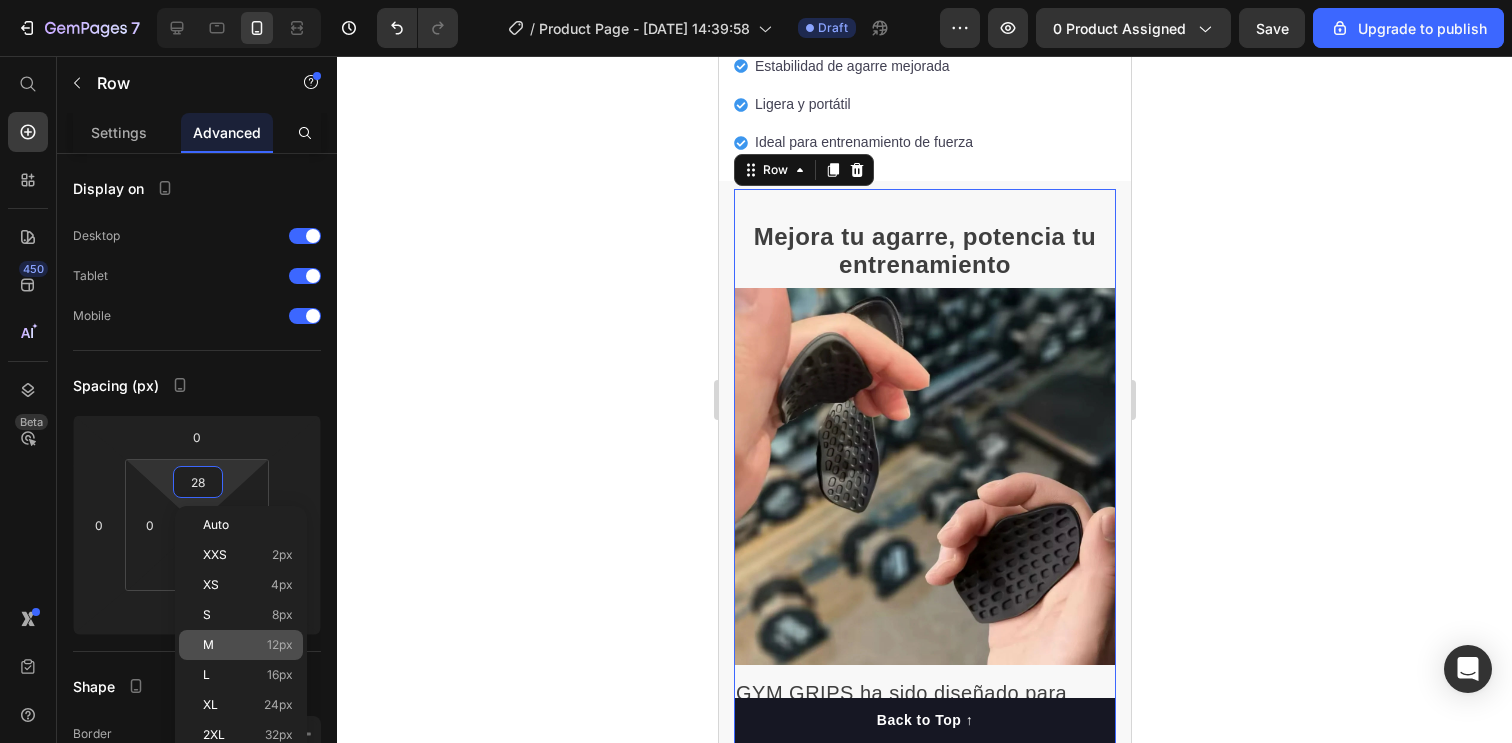 click on "M 12px" at bounding box center (248, 645) 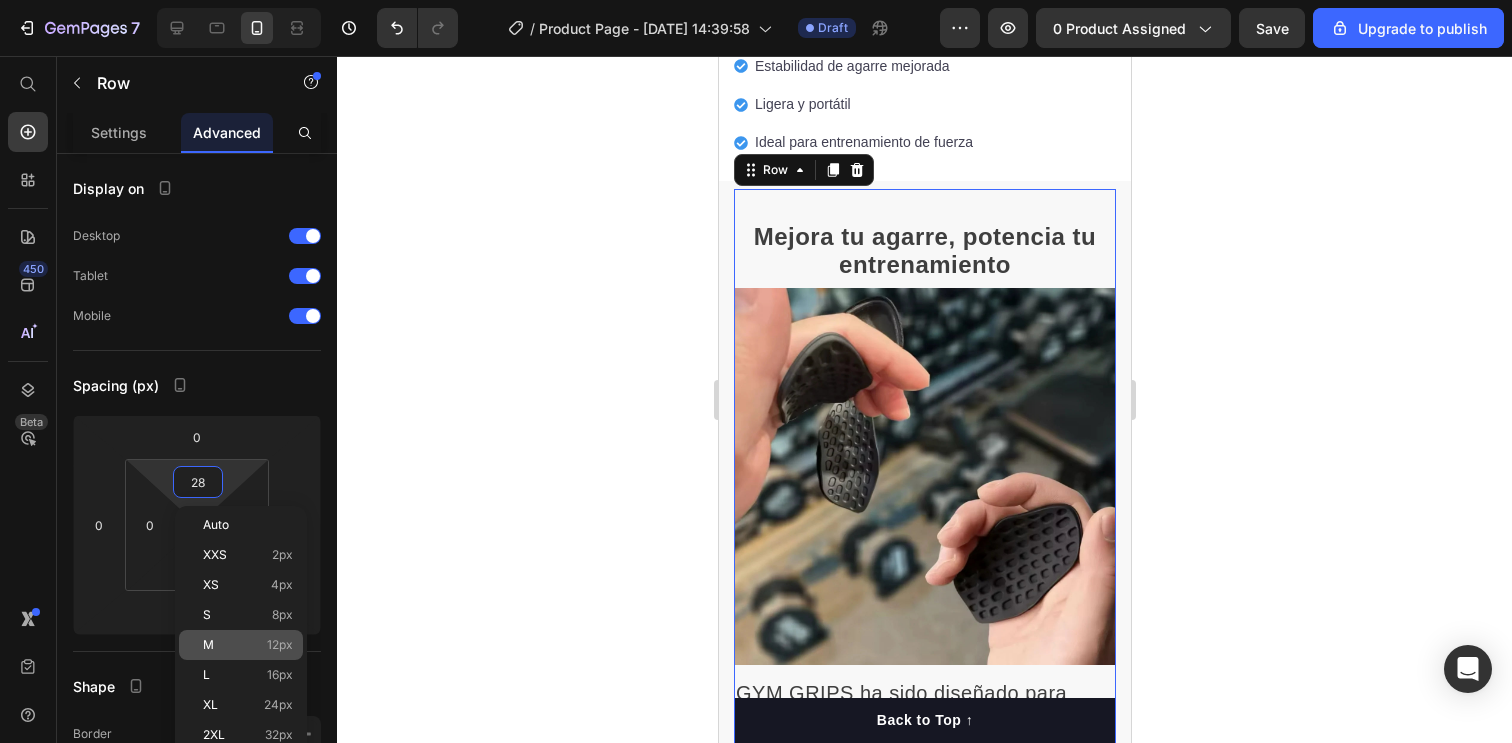 type on "12" 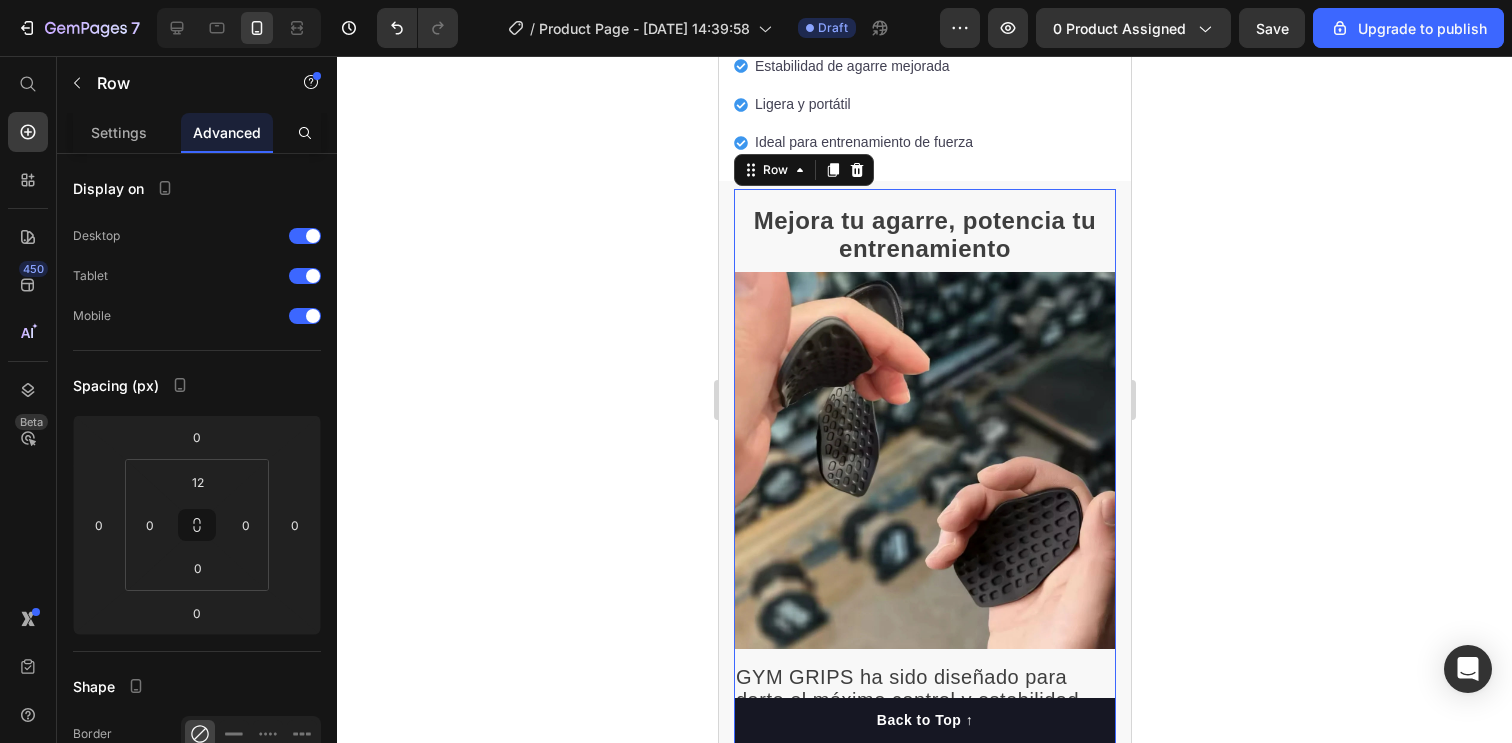 click 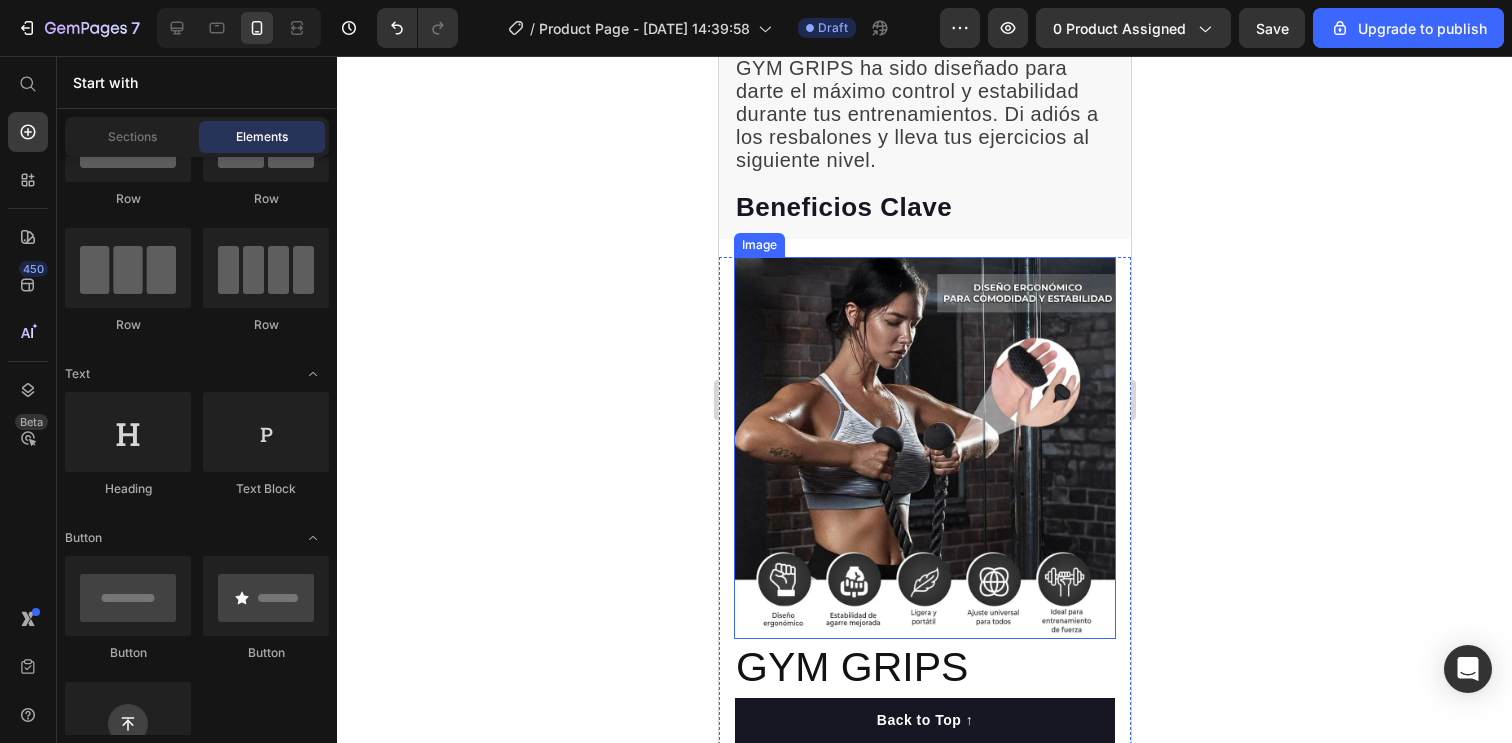 scroll, scrollTop: 1377, scrollLeft: 0, axis: vertical 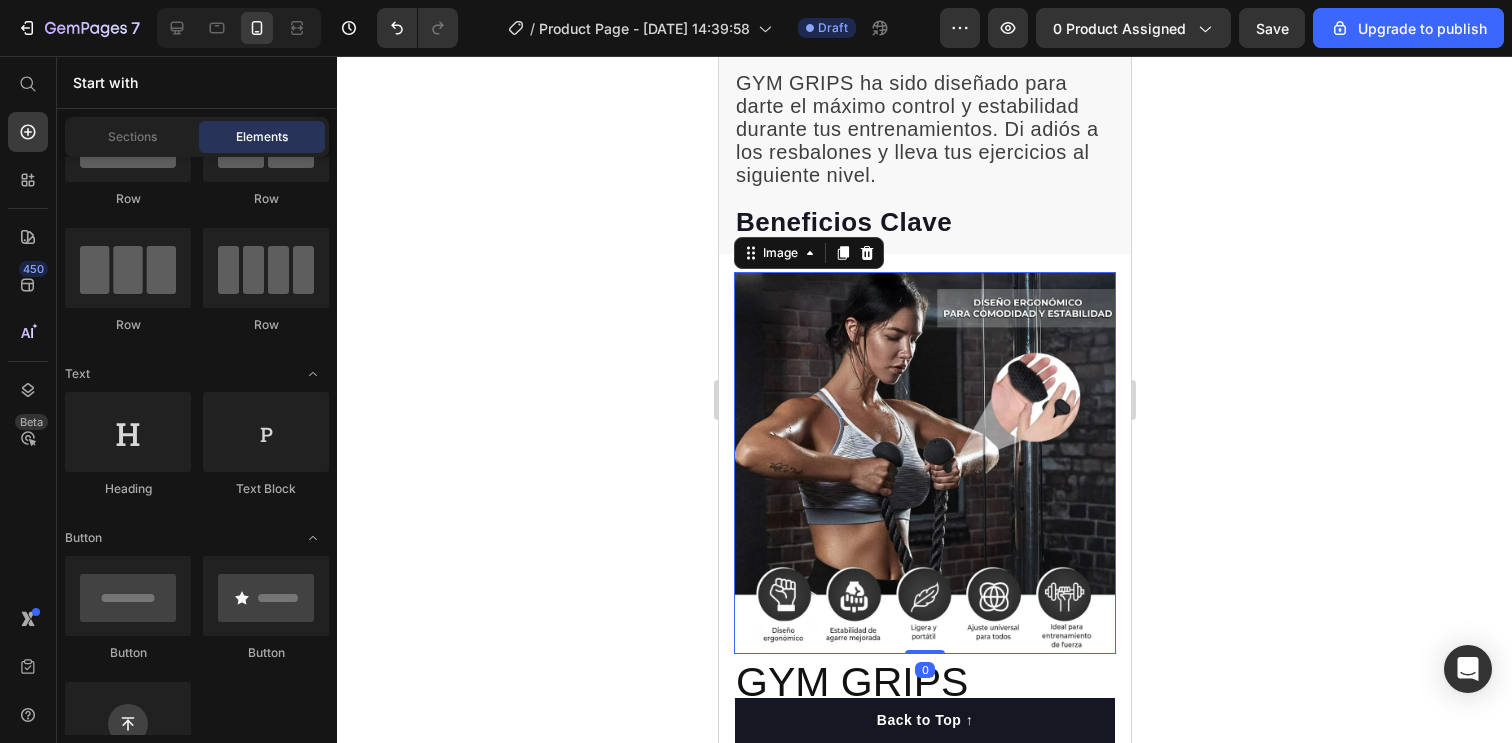 click at bounding box center [924, 463] 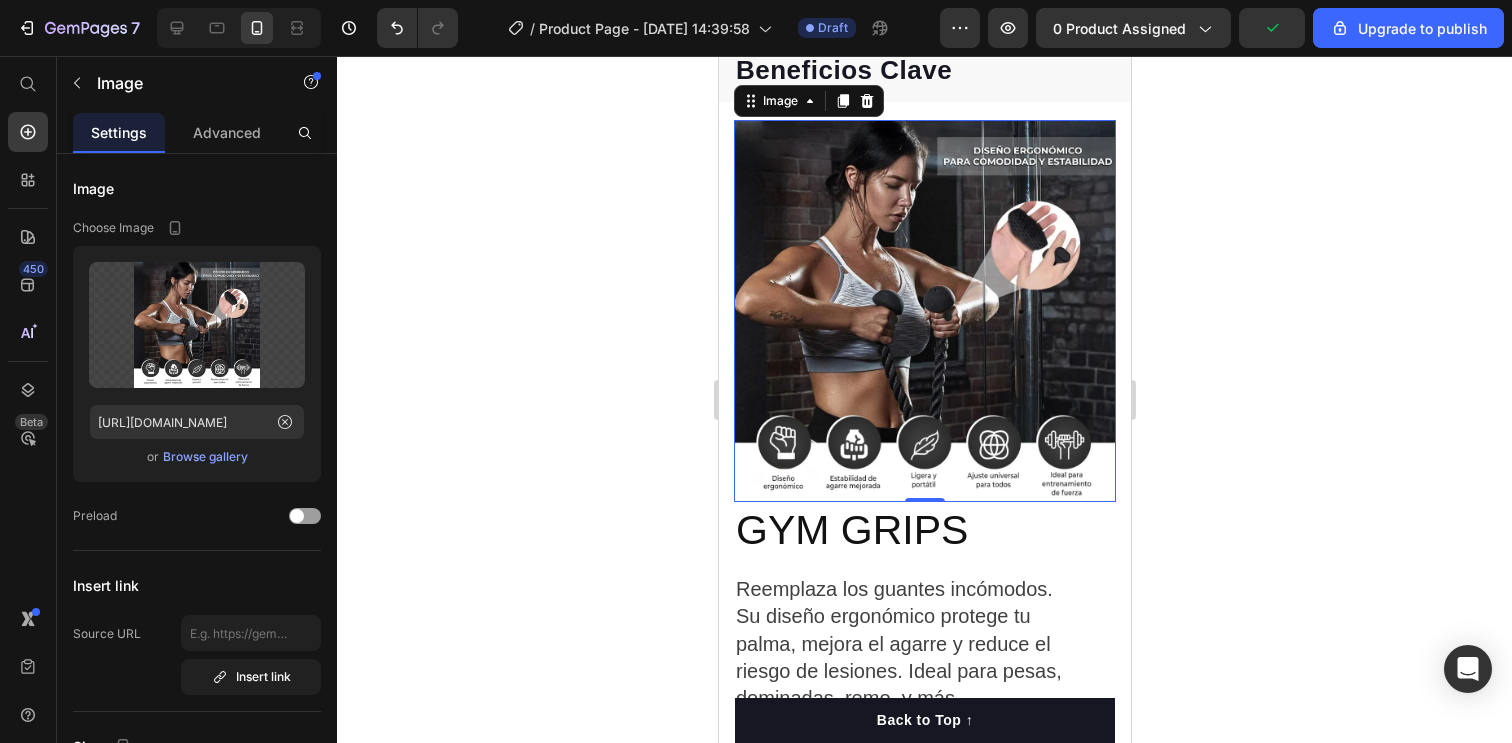 scroll, scrollTop: 1523, scrollLeft: 0, axis: vertical 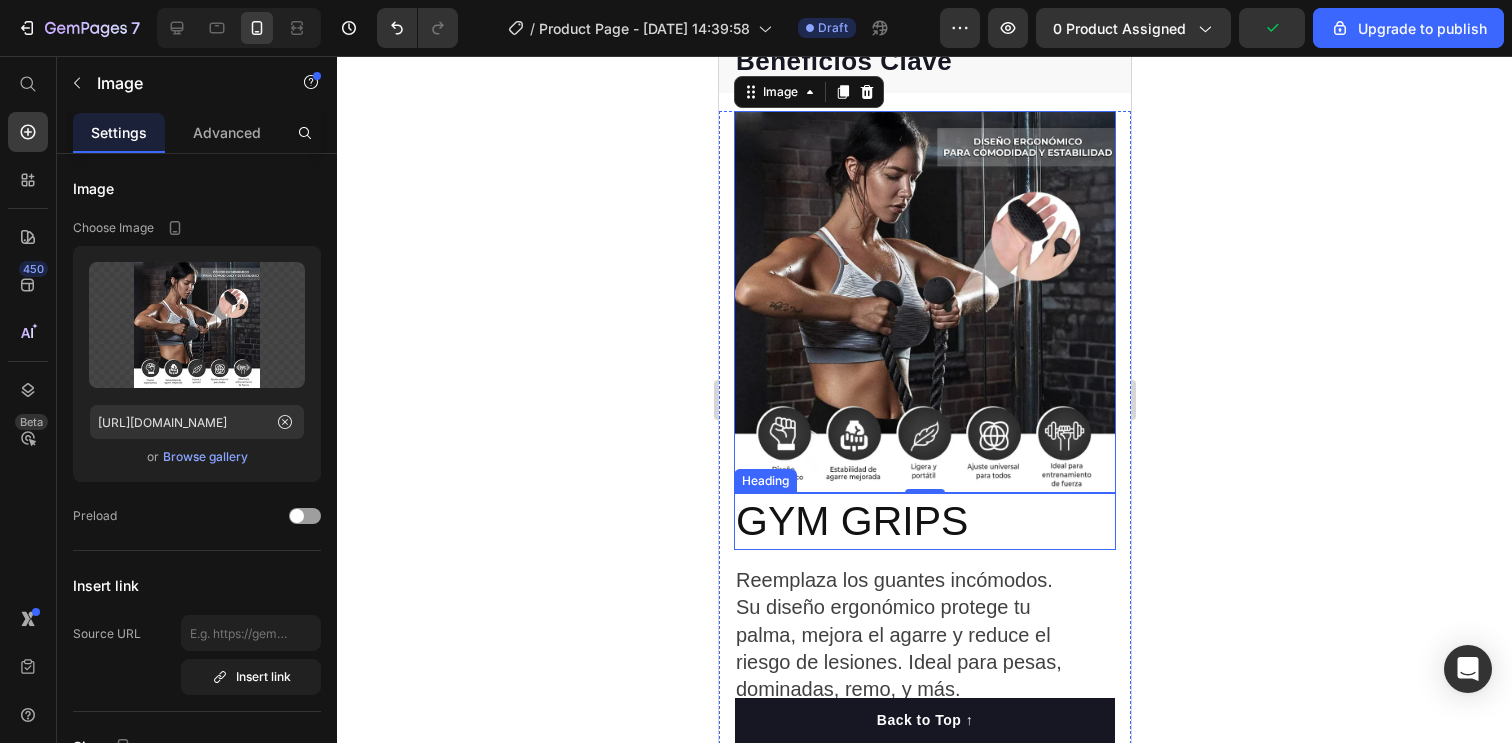 click on "GYM GRIPS" at bounding box center (924, 521) 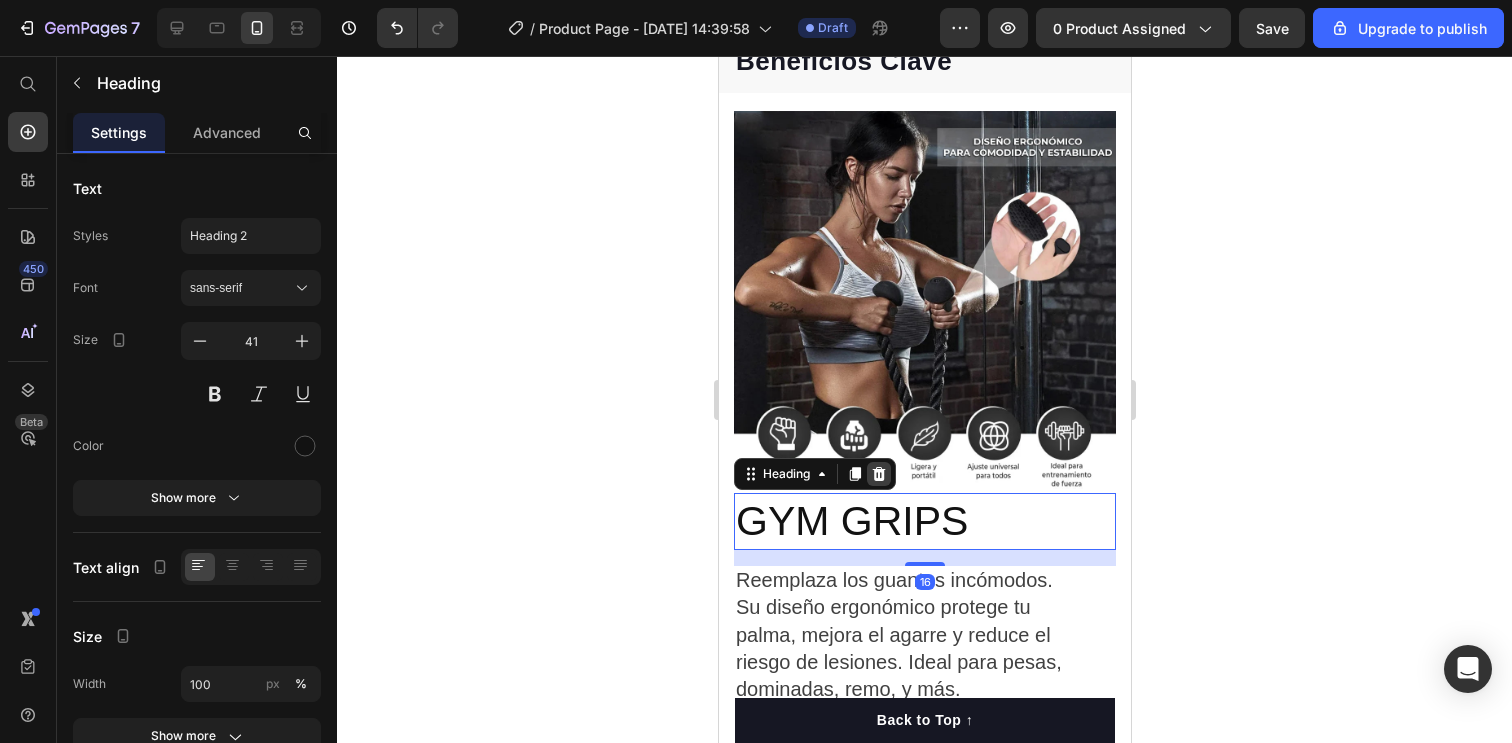 click 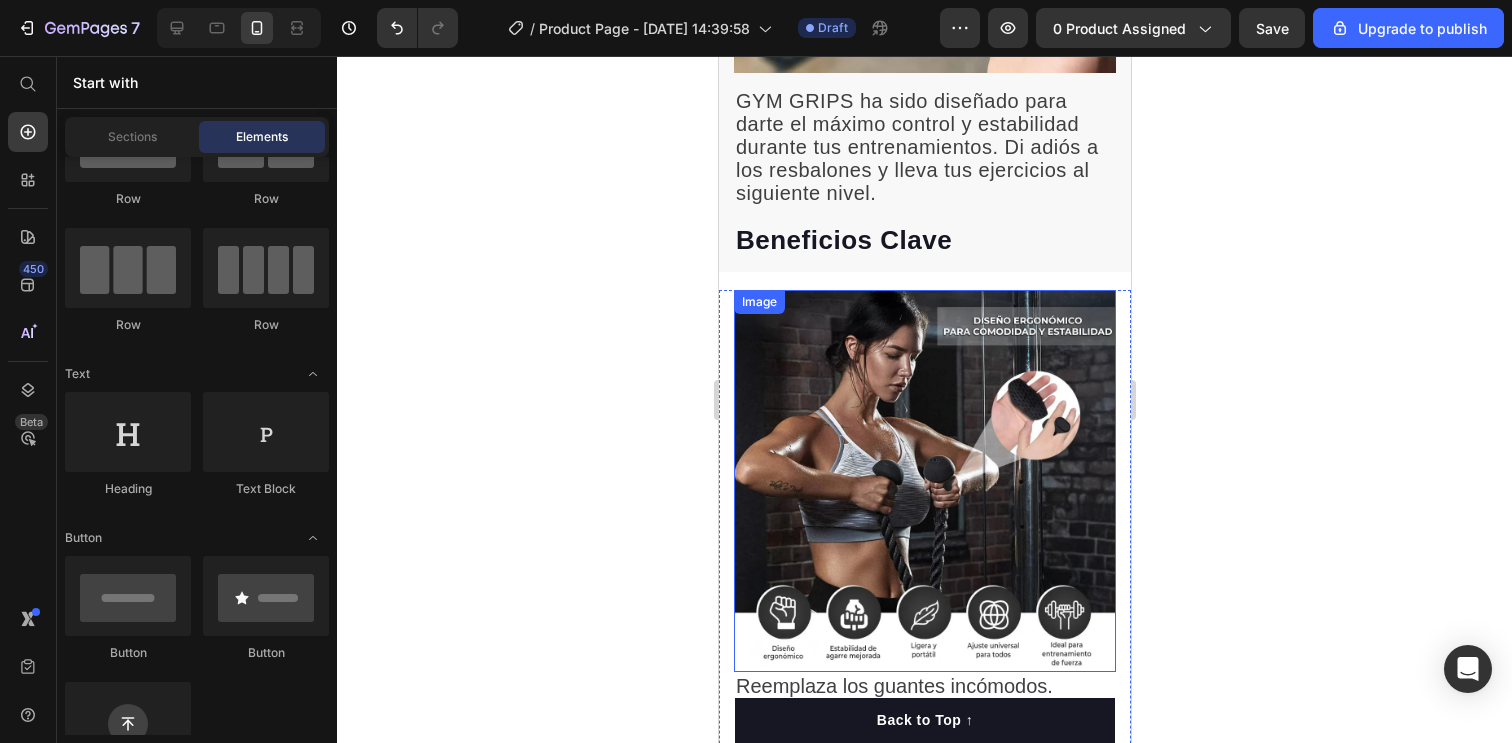 scroll, scrollTop: 1360, scrollLeft: 0, axis: vertical 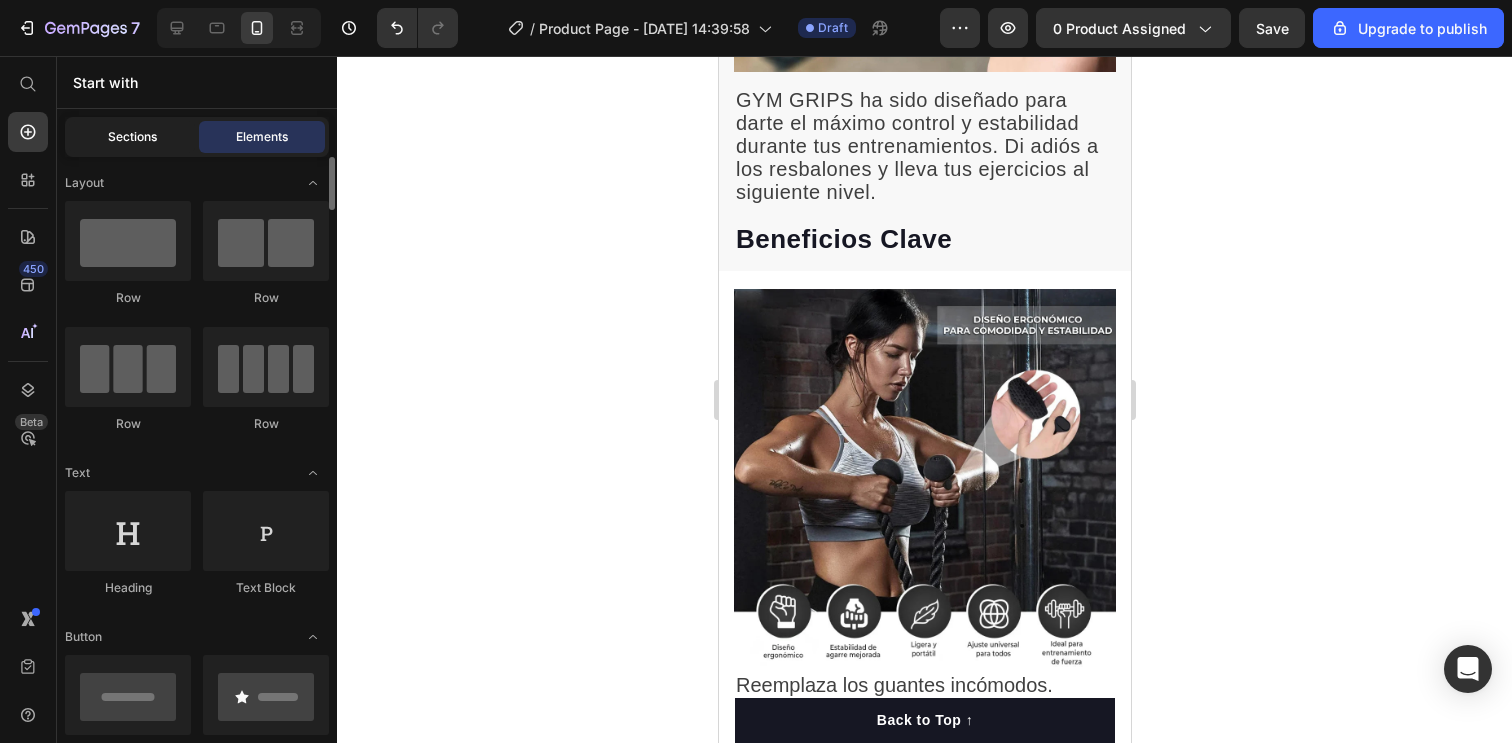 click on "Sections" 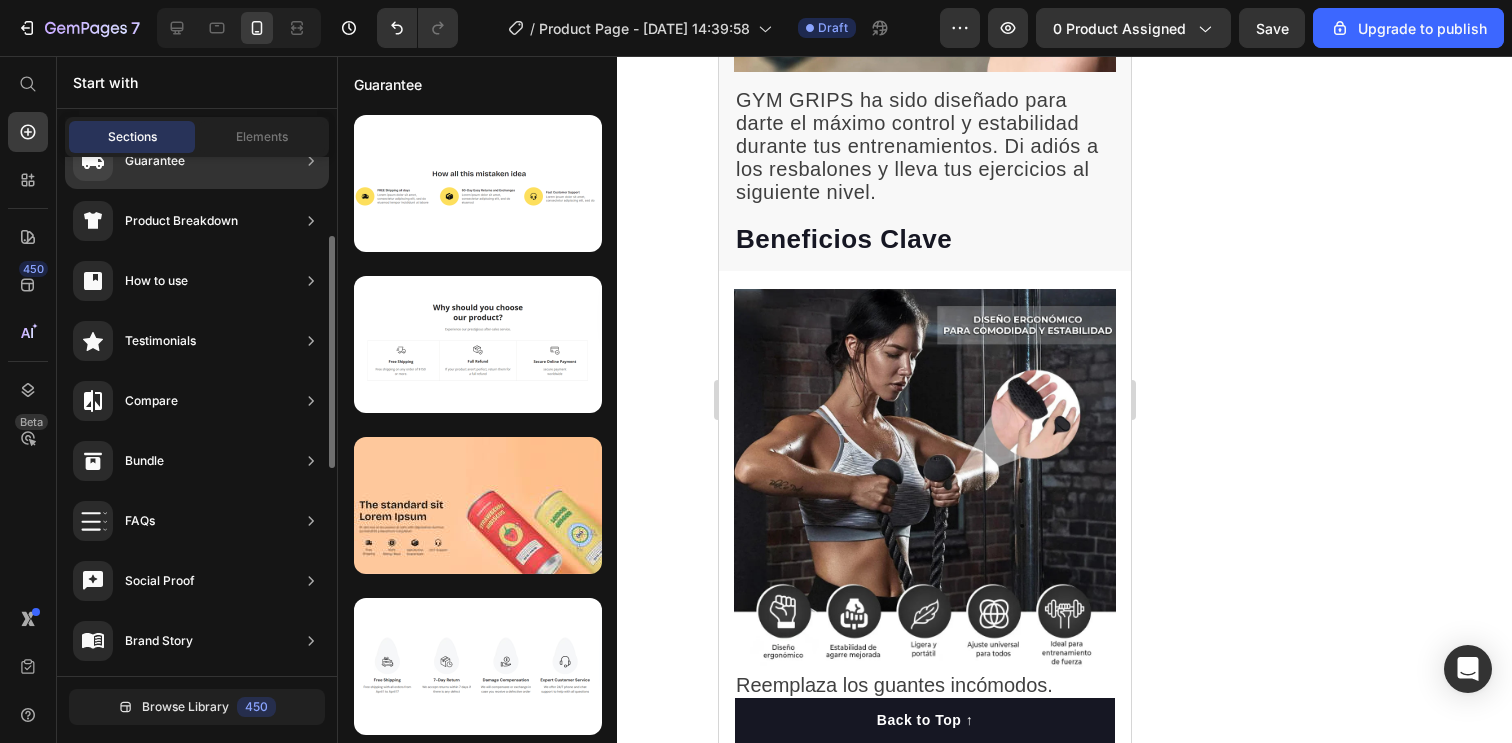 scroll, scrollTop: 287, scrollLeft: 0, axis: vertical 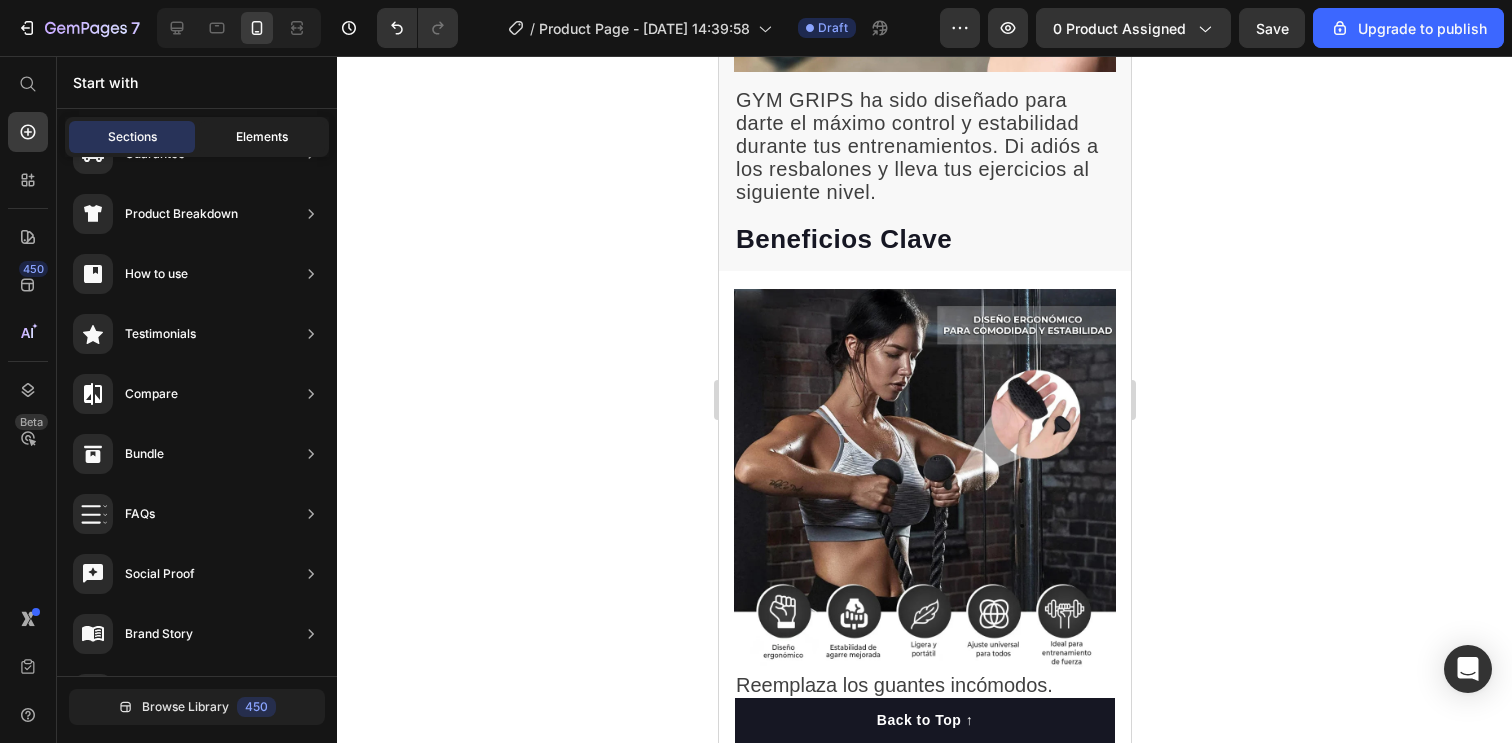 click on "Elements" 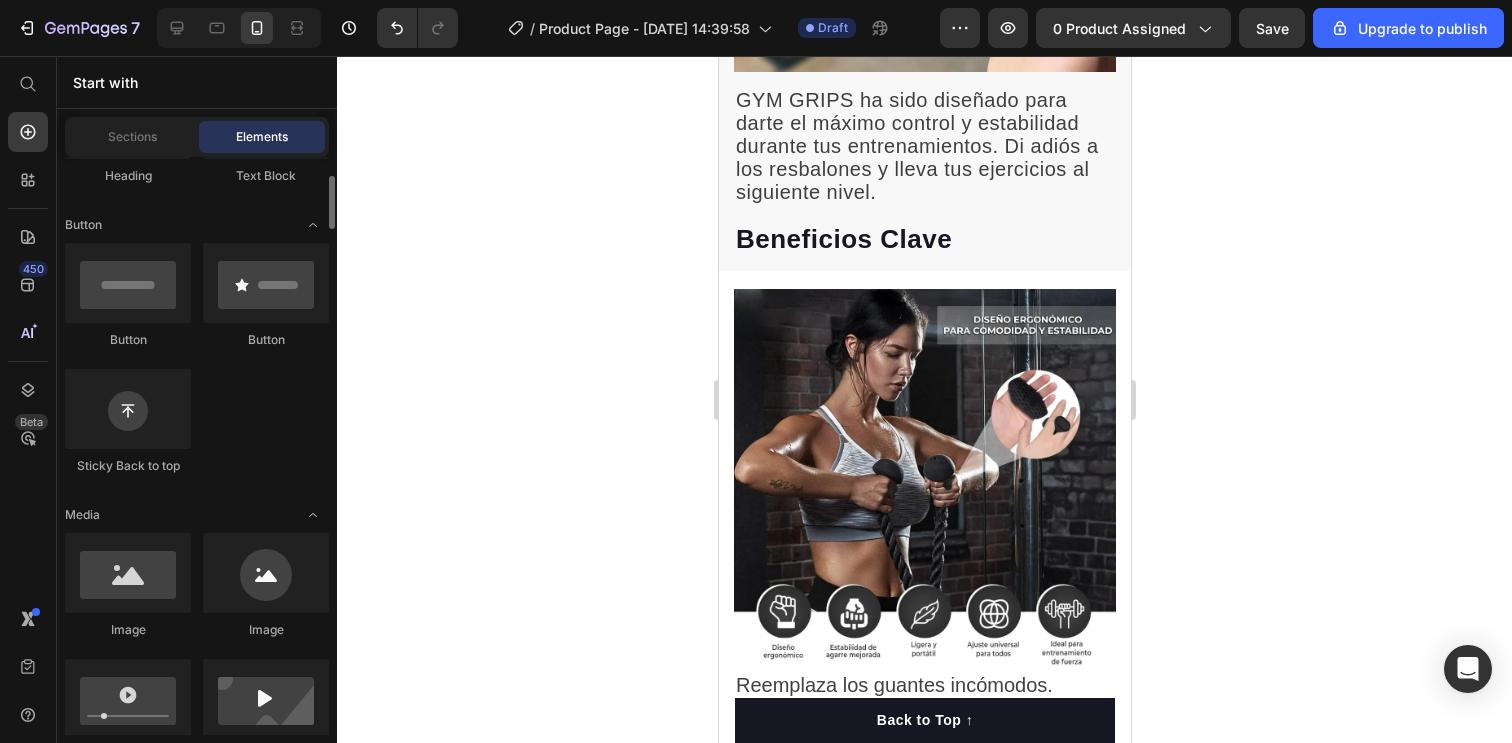 scroll, scrollTop: 451, scrollLeft: 0, axis: vertical 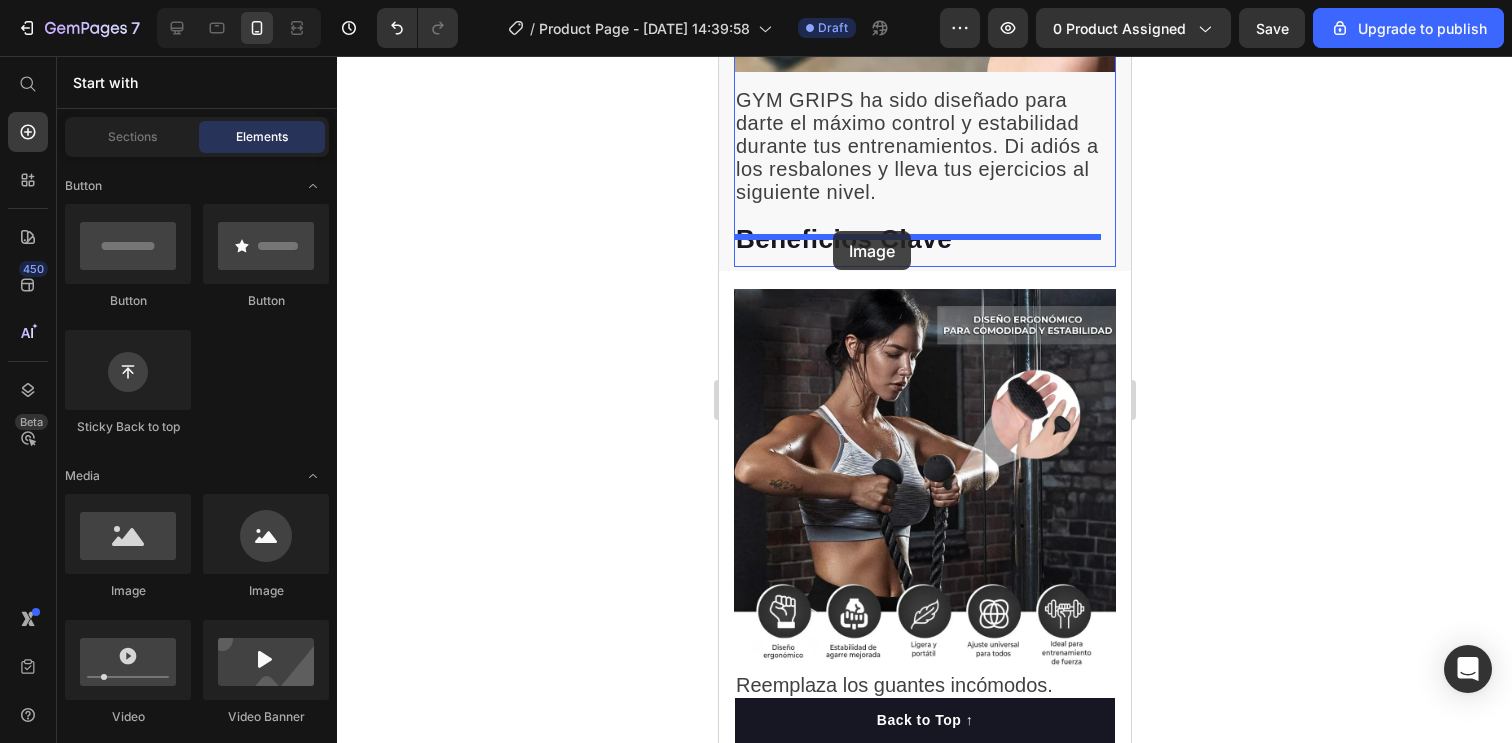 drag, startPoint x: 959, startPoint y: 490, endPoint x: 832, endPoint y: 231, distance: 288.46143 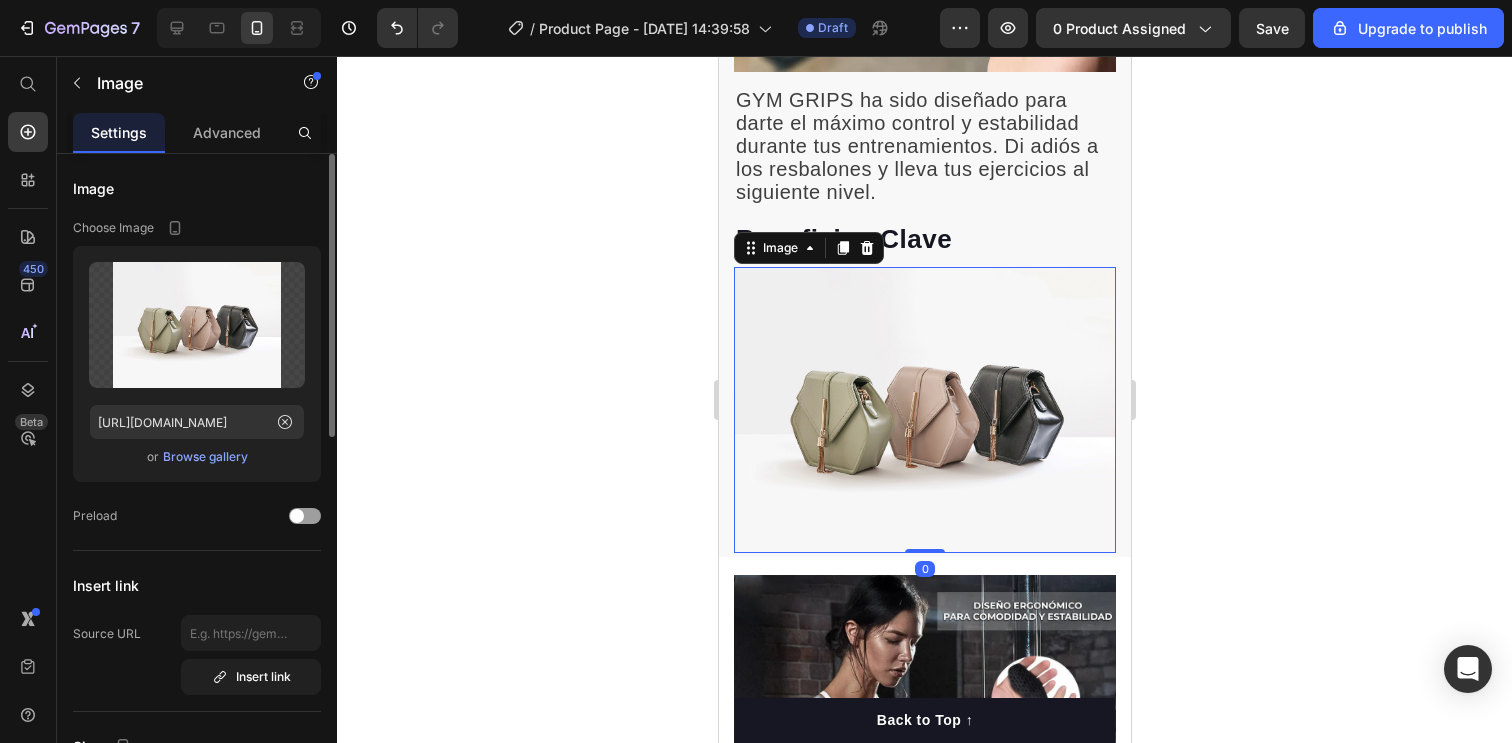 click on "Browse gallery" at bounding box center (205, 457) 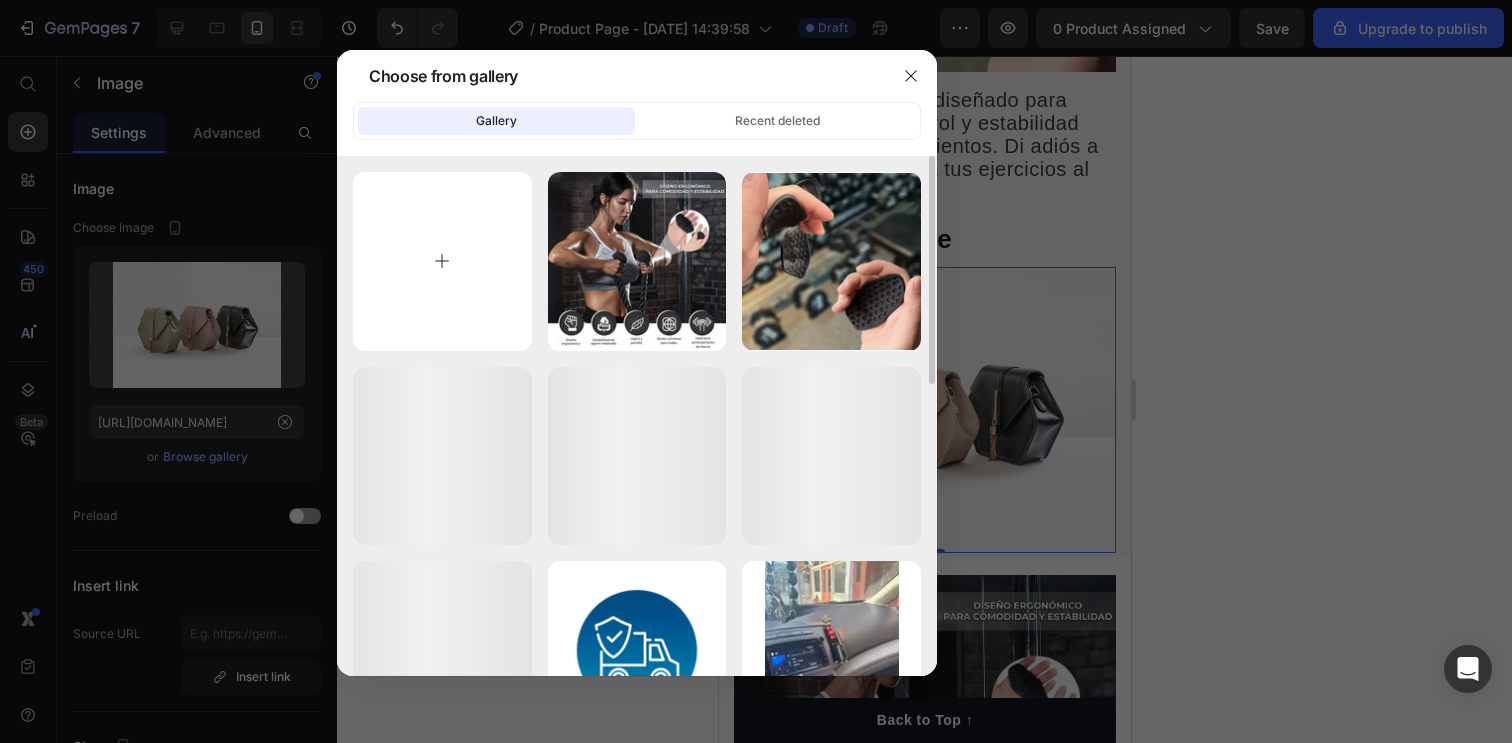 click at bounding box center (442, 261) 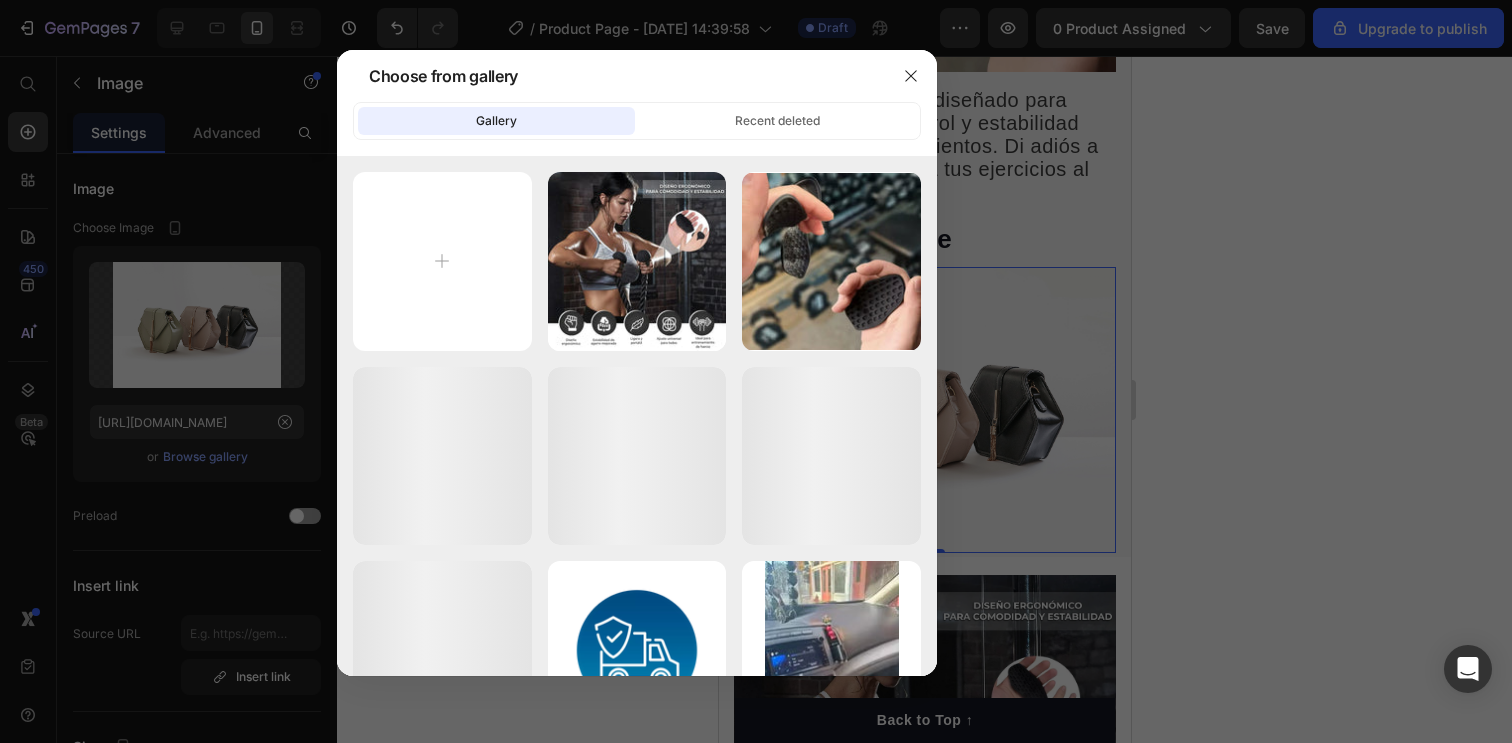 type on "C:\fakepath\ENTRENA CON CABEZA2.png" 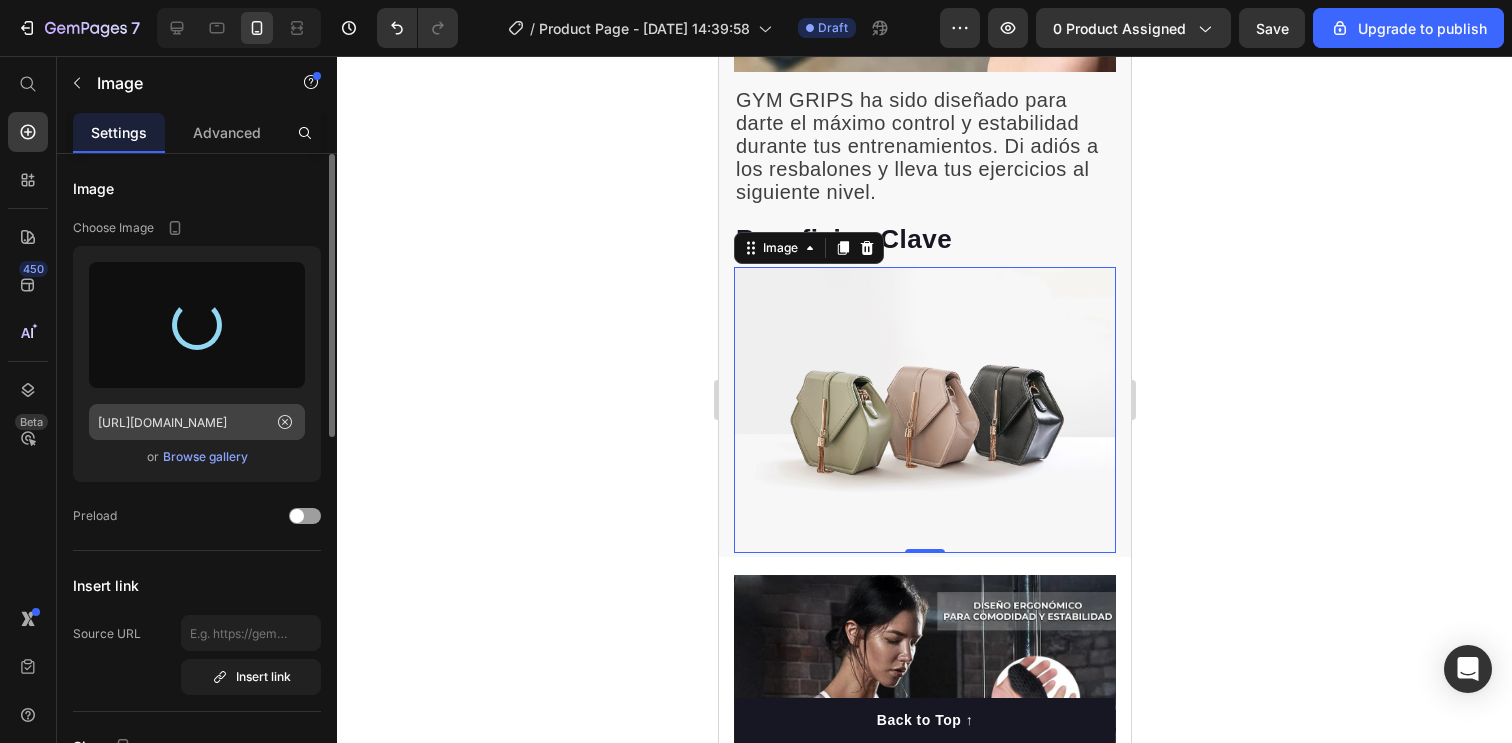 click 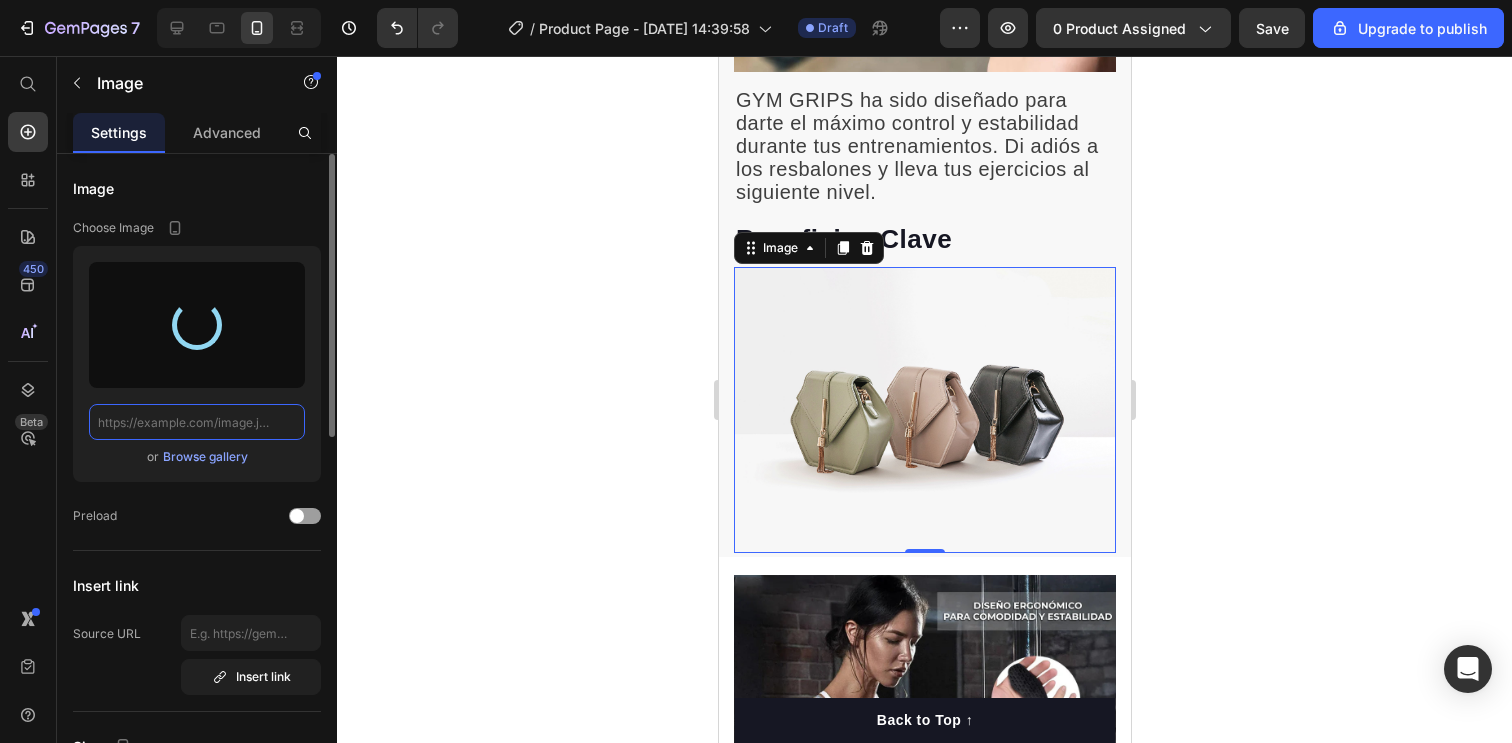 scroll, scrollTop: 0, scrollLeft: 0, axis: both 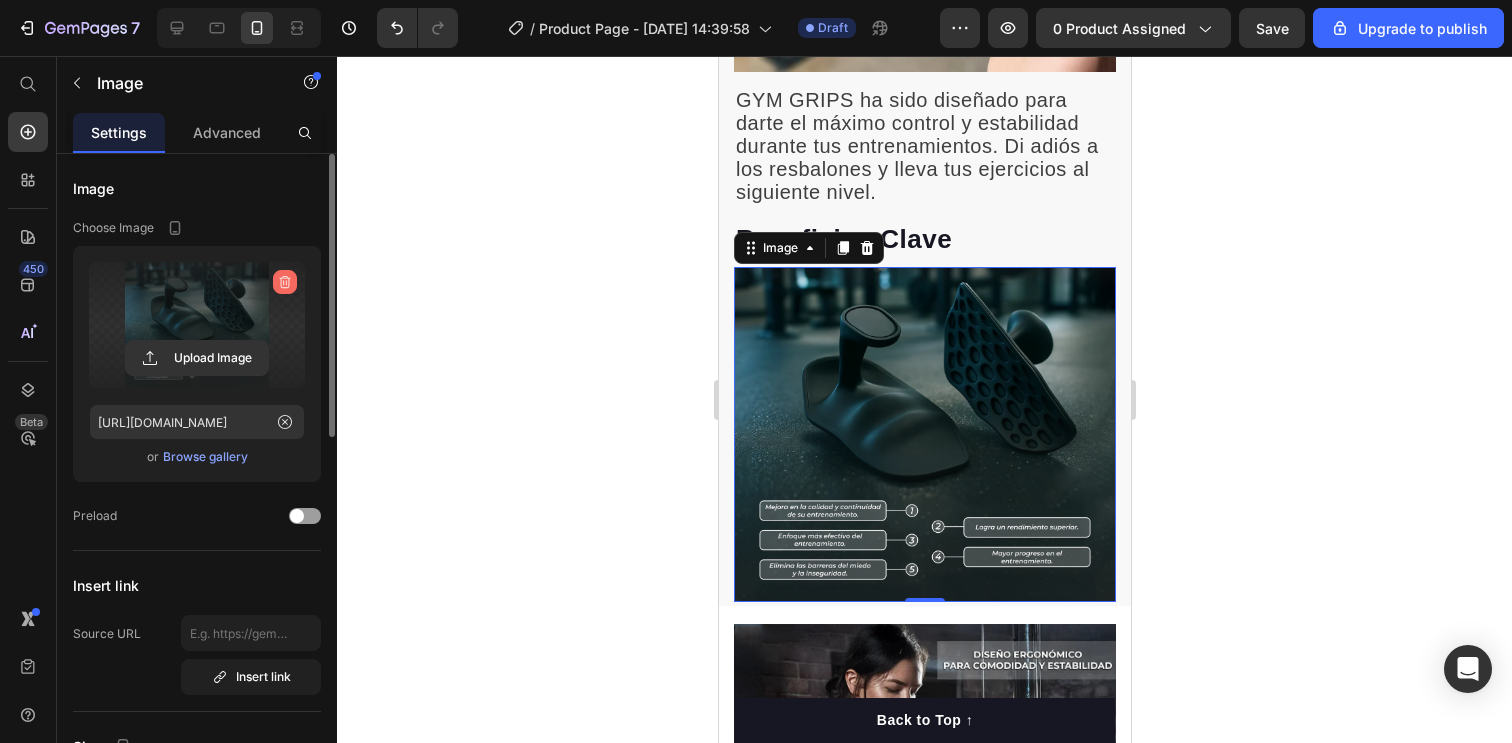 click 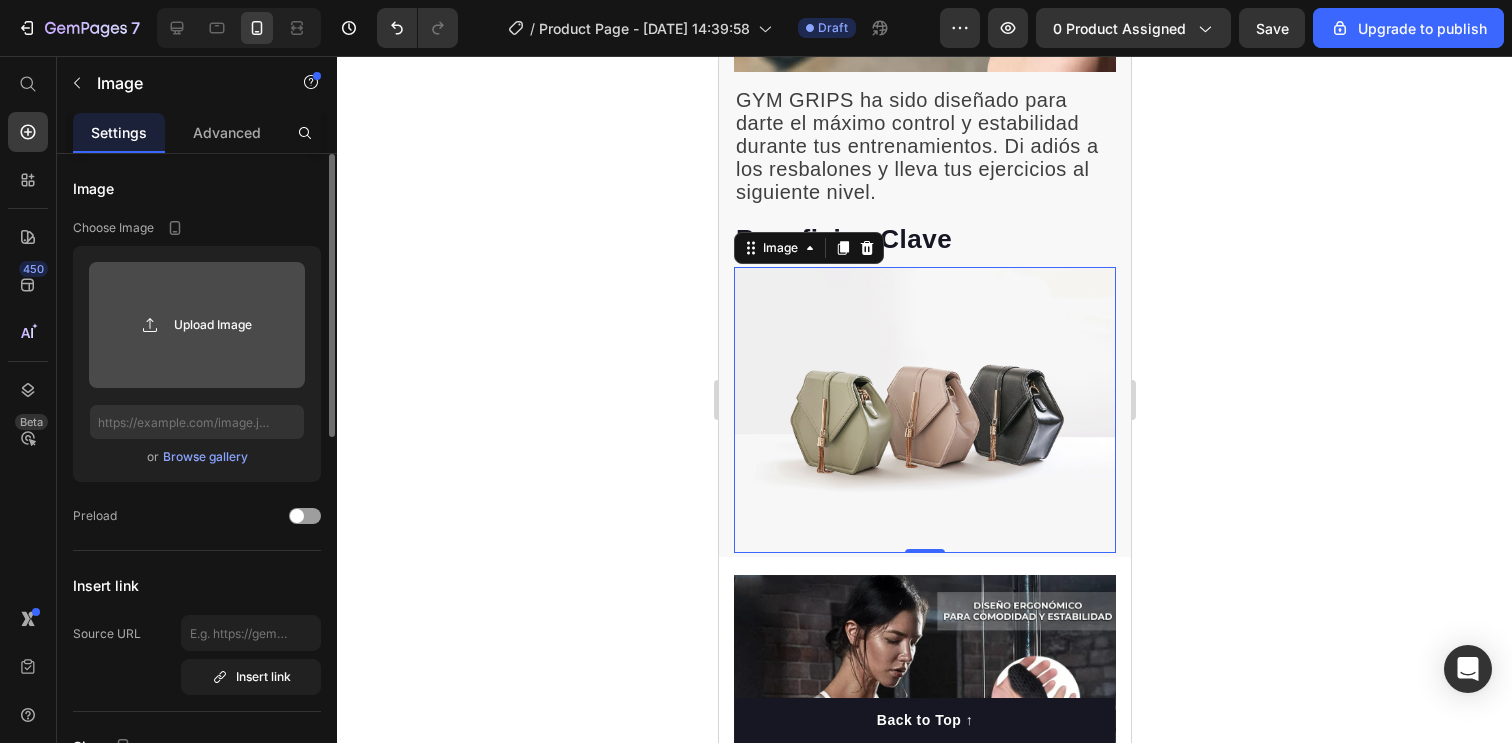 click 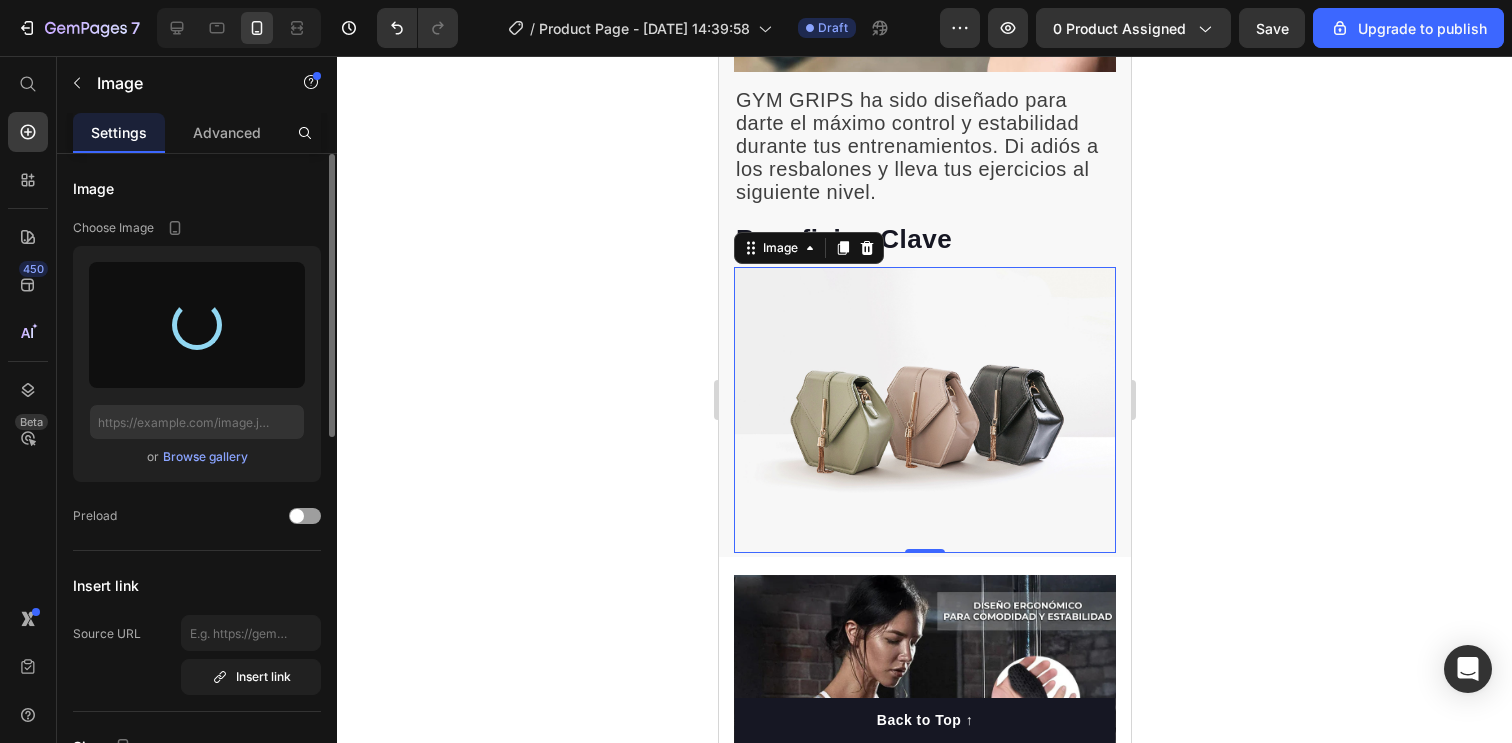type on "[URL][DOMAIN_NAME]" 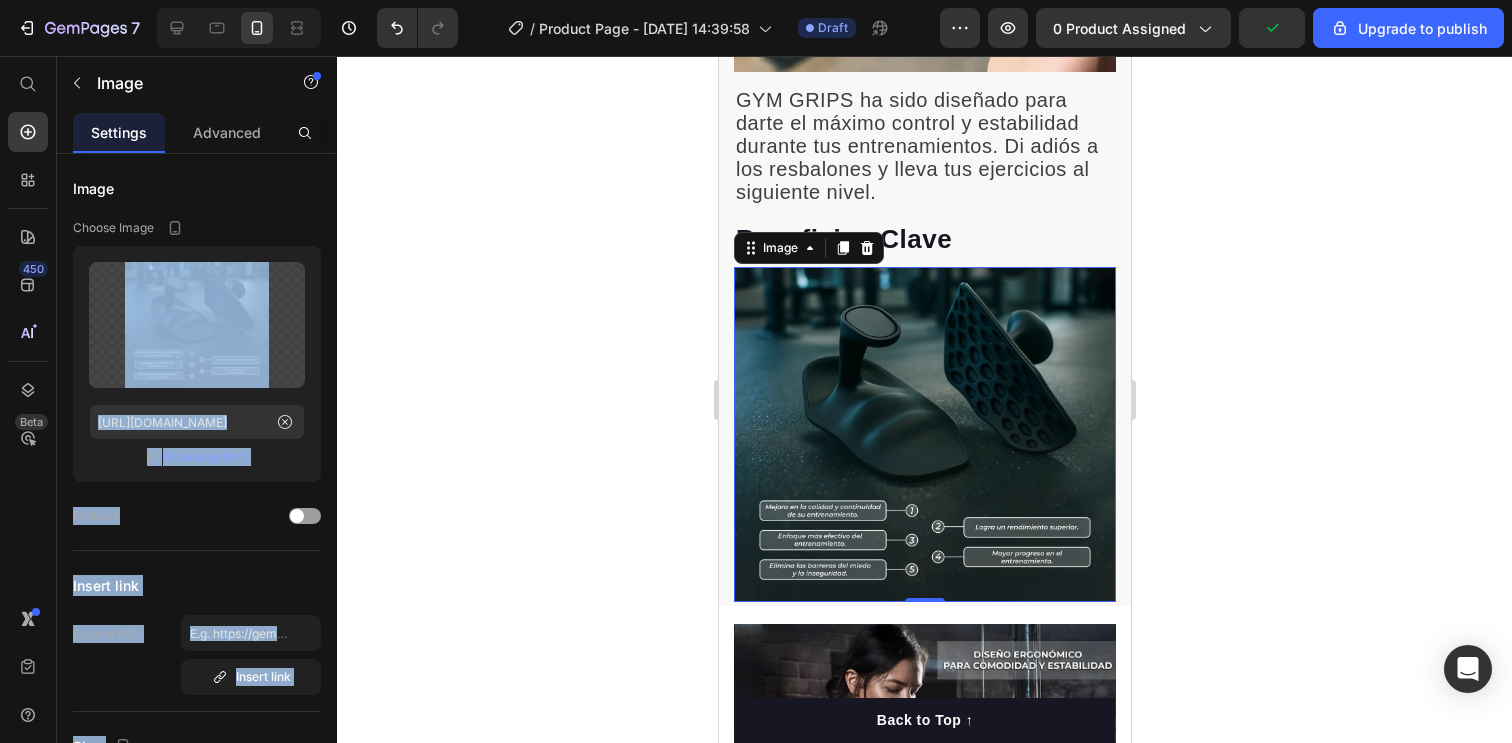 drag, startPoint x: 182, startPoint y: 307, endPoint x: 370, endPoint y: 291, distance: 188.67963 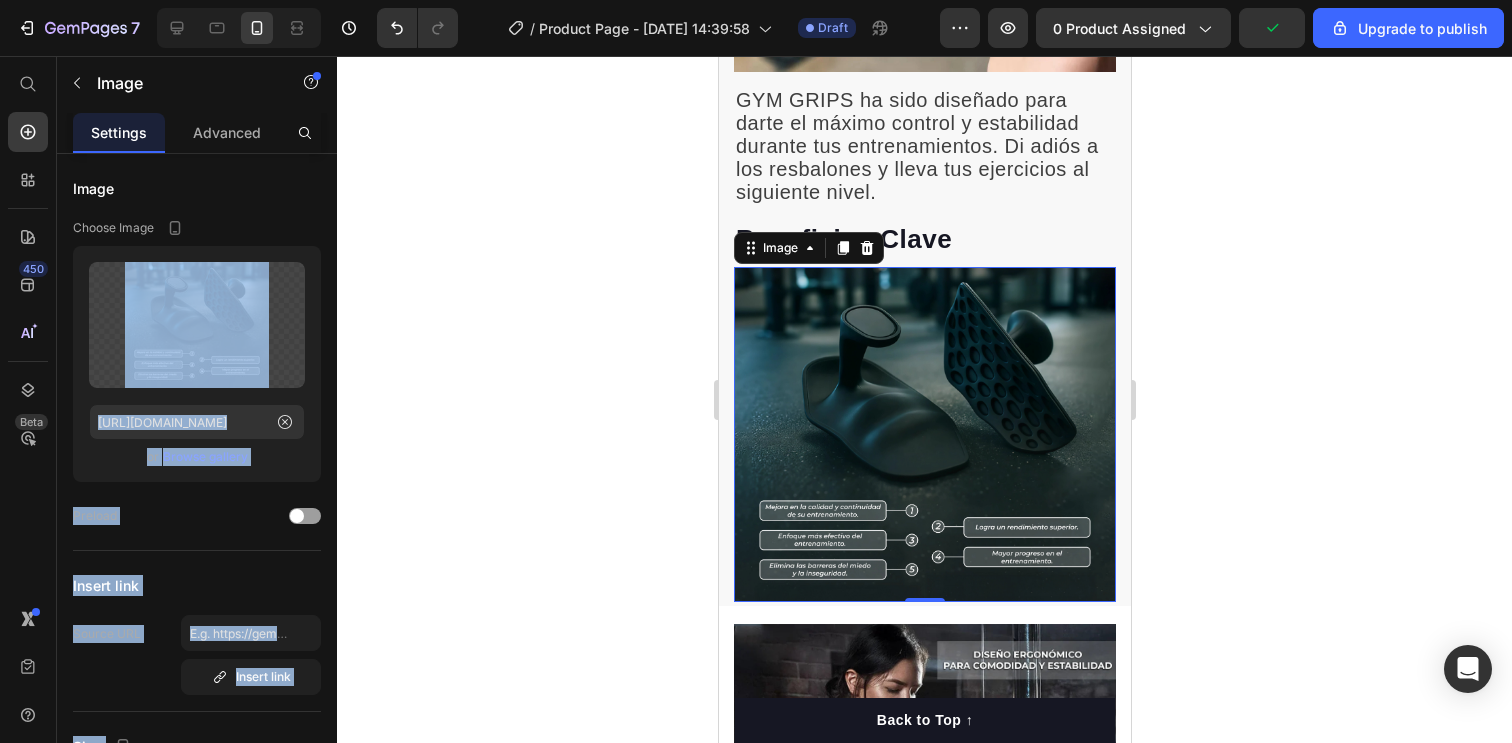 click on "7   /  Product Page - [DATE] 14:39:58 Draft Preview 0 product assigned Upgrade to publish 450 Beta Start with Sections Elements Hero Section Product Detail Brands Trusted Badges Guarantee Product Breakdown How to use Testimonials Compare Bundle FAQs Social Proof Brand Story Product List Collection Blog List Contact Sticky Add to Cart Custom Footer Browse Library 450 Layout
Row
Row
Row
Row Text
Heading
Text Block Button
Button
Button
Sticky Back to top Media
Image
Image" 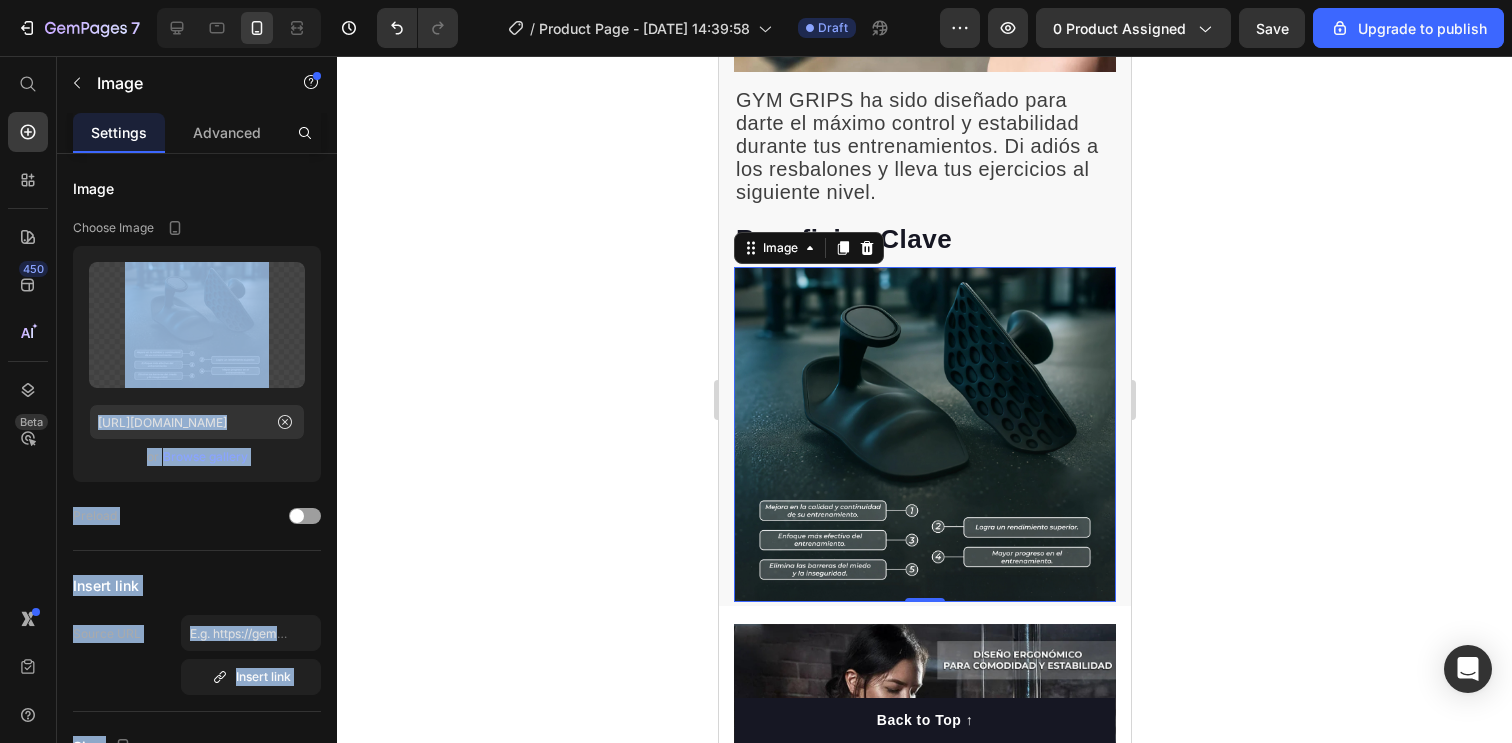 click 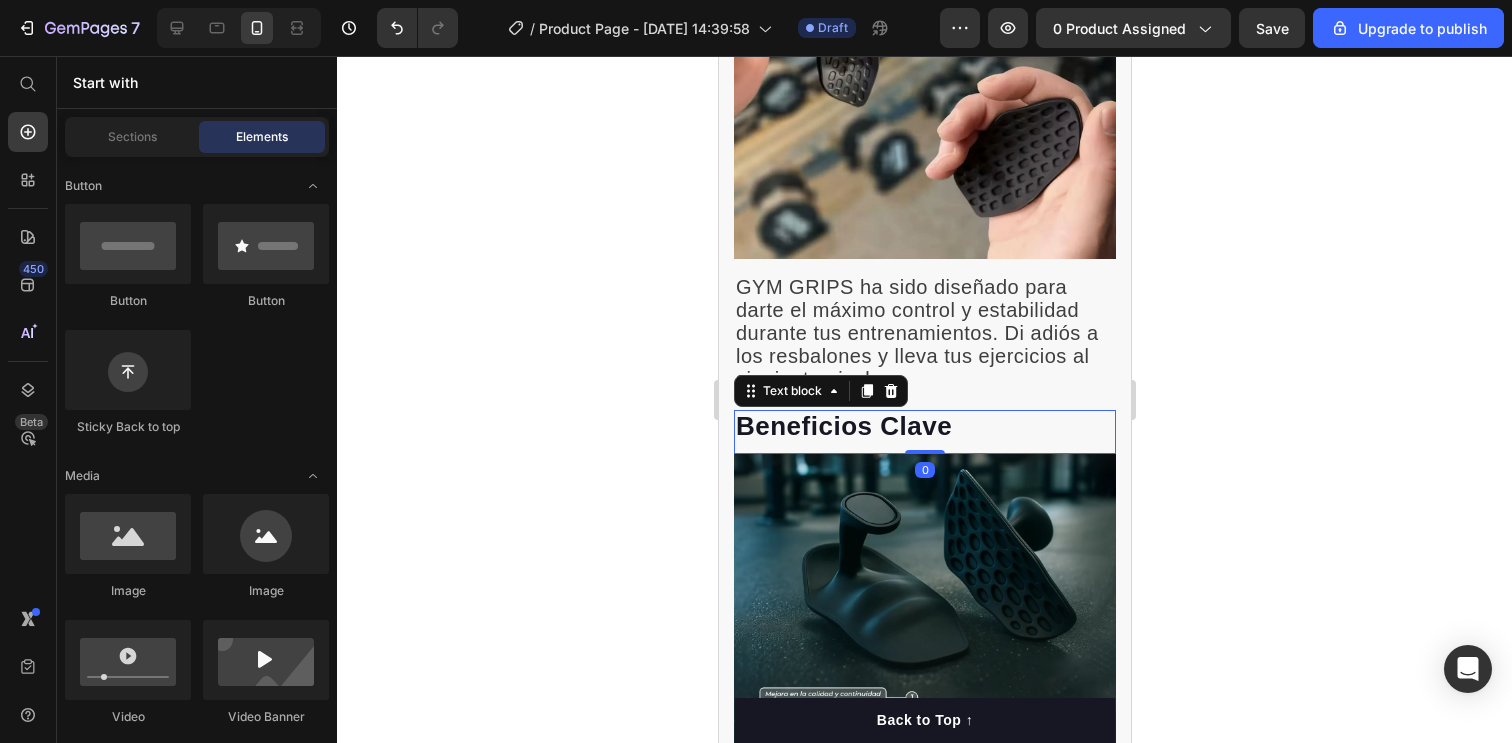 click on "Beneficios Clave" at bounding box center [843, 426] 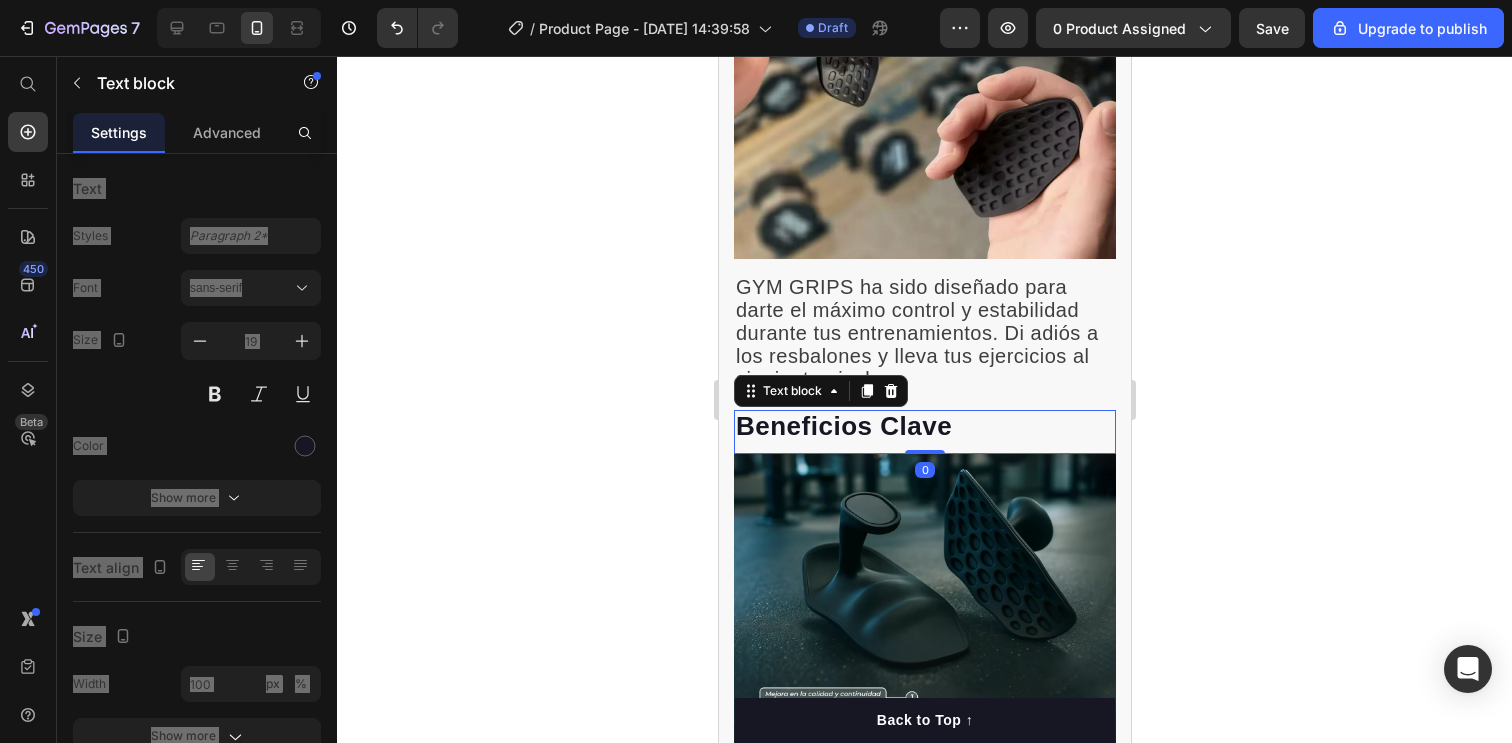 scroll, scrollTop: 1171, scrollLeft: 0, axis: vertical 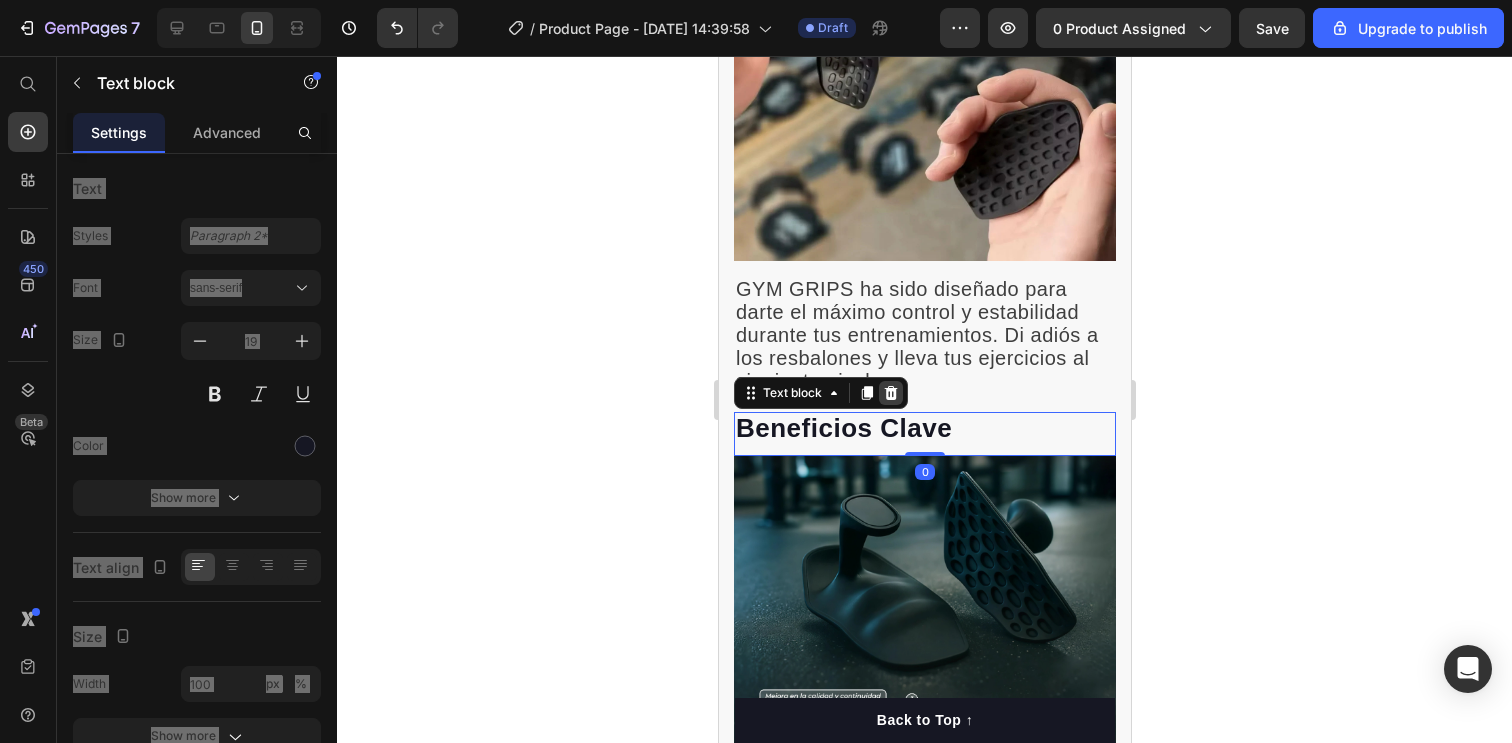 click 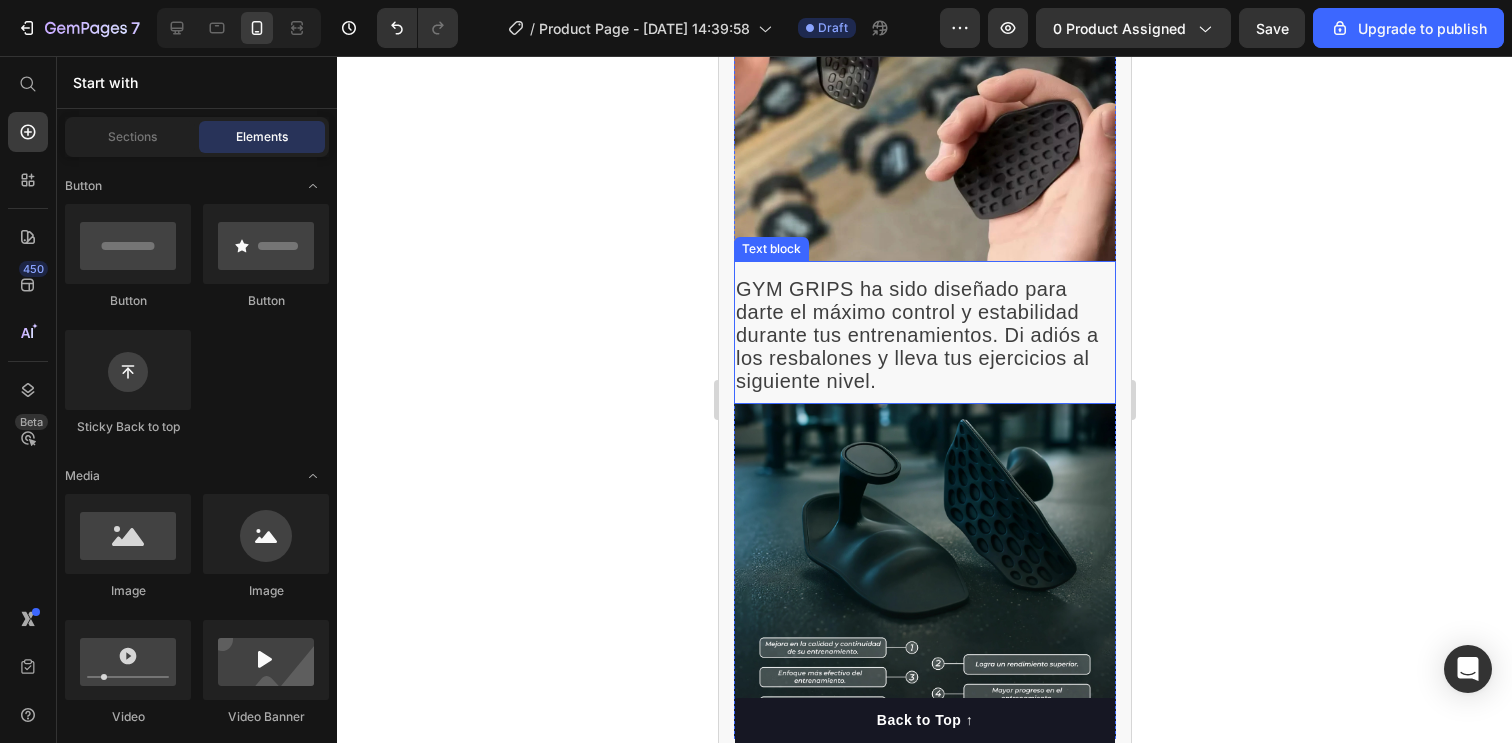 click on "GYM GRIPS ha sido diseñado para darte el máximo control y estabilidad durante tus entrenamientos. Di adiós a los resbalones y lleva tus ejercicios al siguiente nivel." at bounding box center (916, 335) 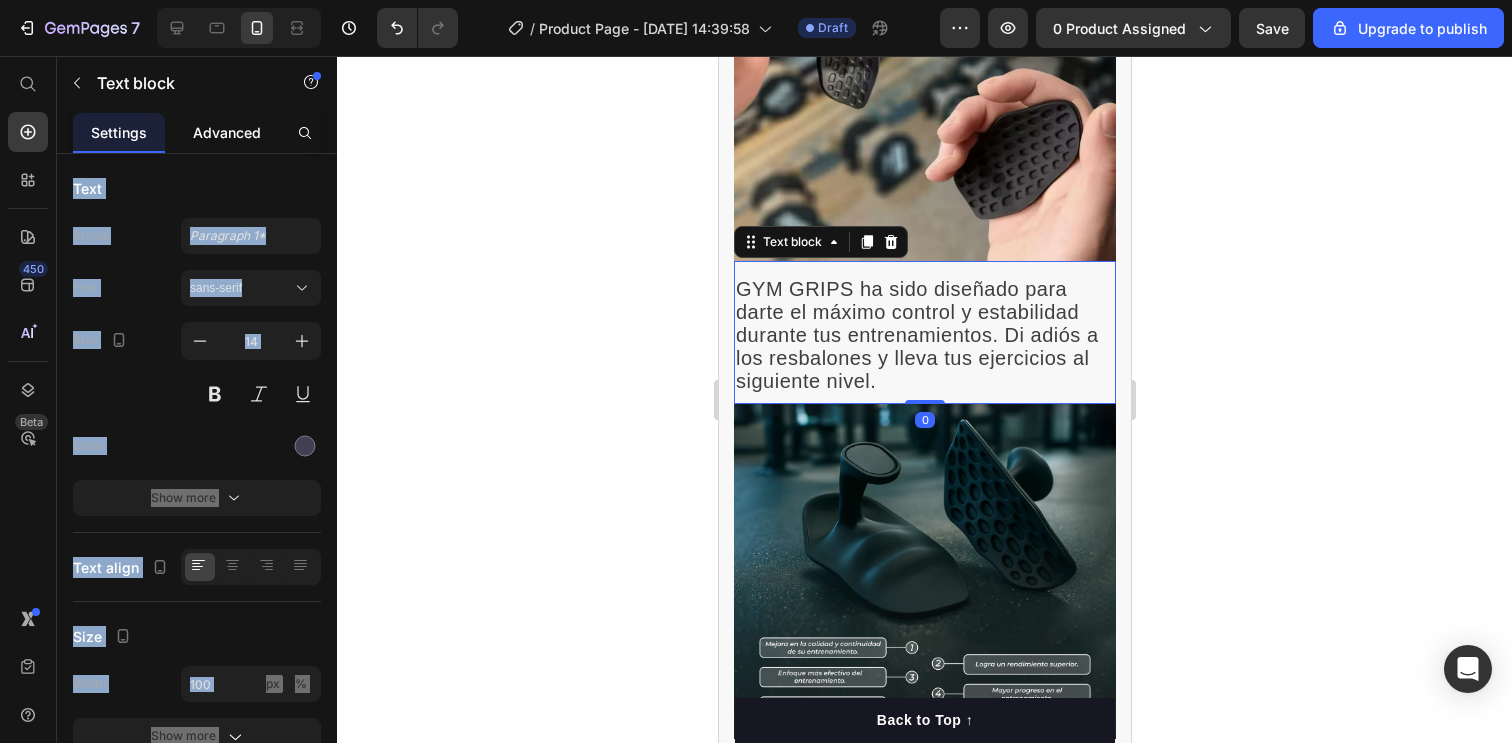click on "Advanced" at bounding box center (227, 132) 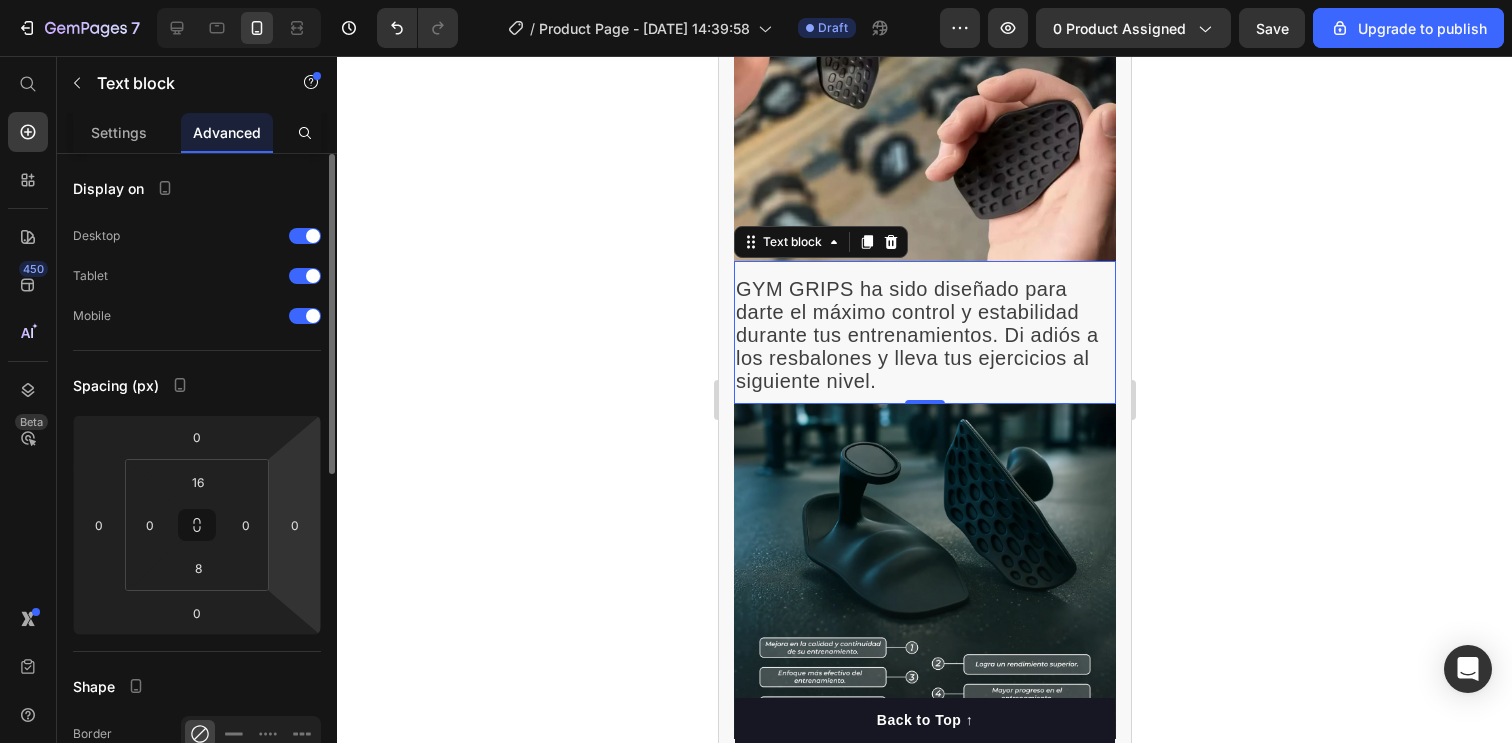 click on "7   /  Product Page - [DATE] 14:39:58 Draft Preview 0 product assigned  Save  Upgrade to publish 450 Beta Start with Sections Elements Hero Section Product Detail Brands Trusted Badges Guarantee Product Breakdown How to use Testimonials Compare Bundle FAQs Social Proof Brand Story Product List Collection Blog List Contact Sticky Add to Cart Custom Footer Browse Library 450 Layout
Row
Row
Row
Row Text
Heading
Text Block Button
Button
Button
Sticky Back to top Media" at bounding box center (756, 0) 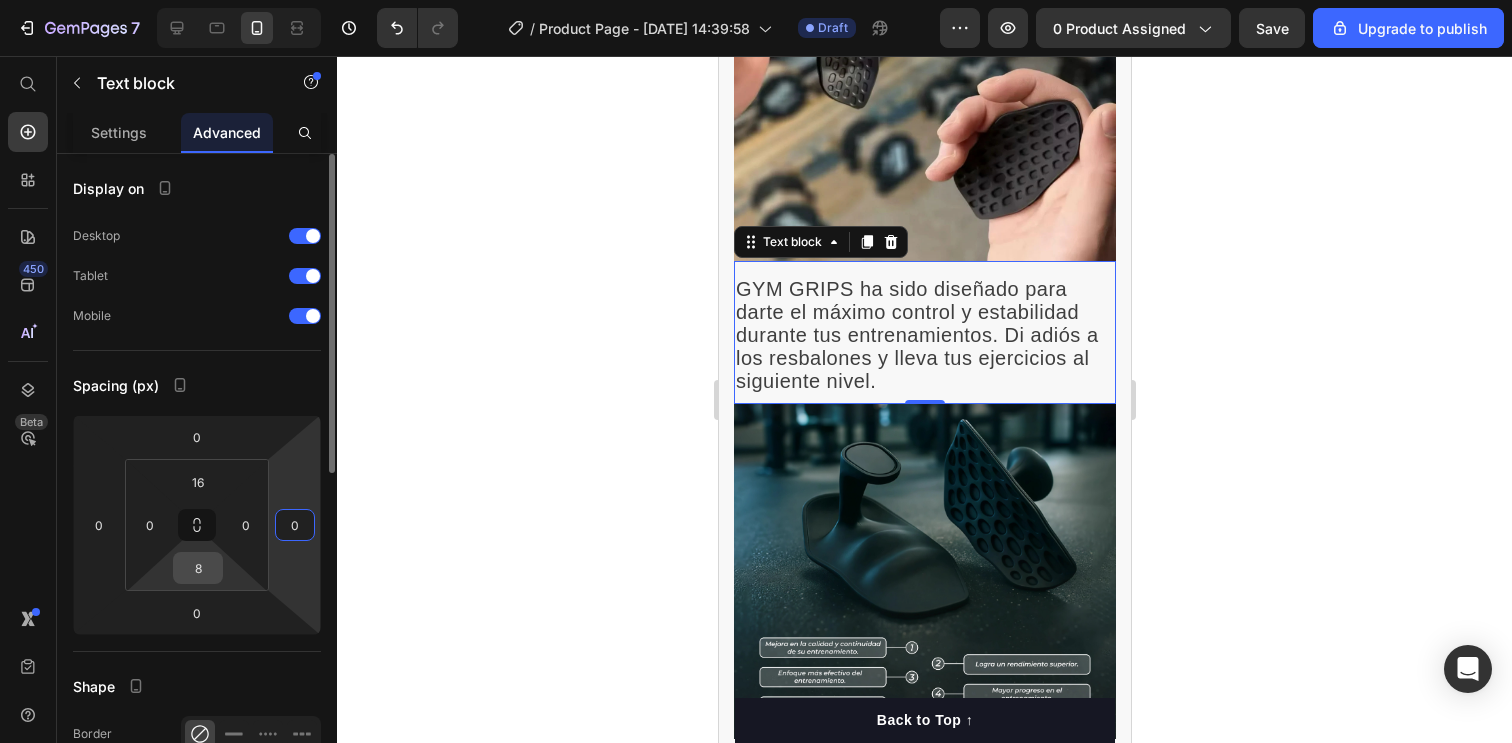 click on "8" at bounding box center [198, 568] 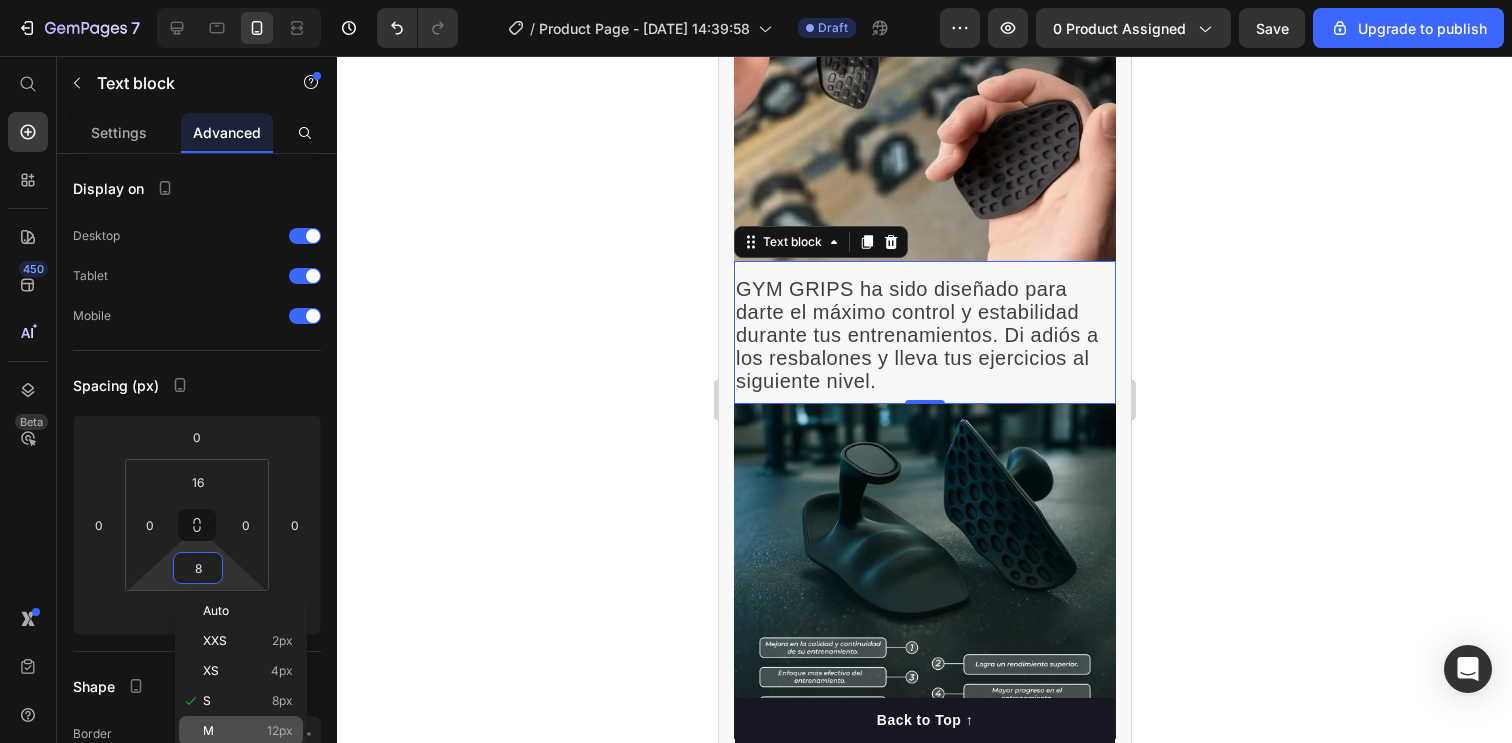 click on "M 12px" at bounding box center [248, 731] 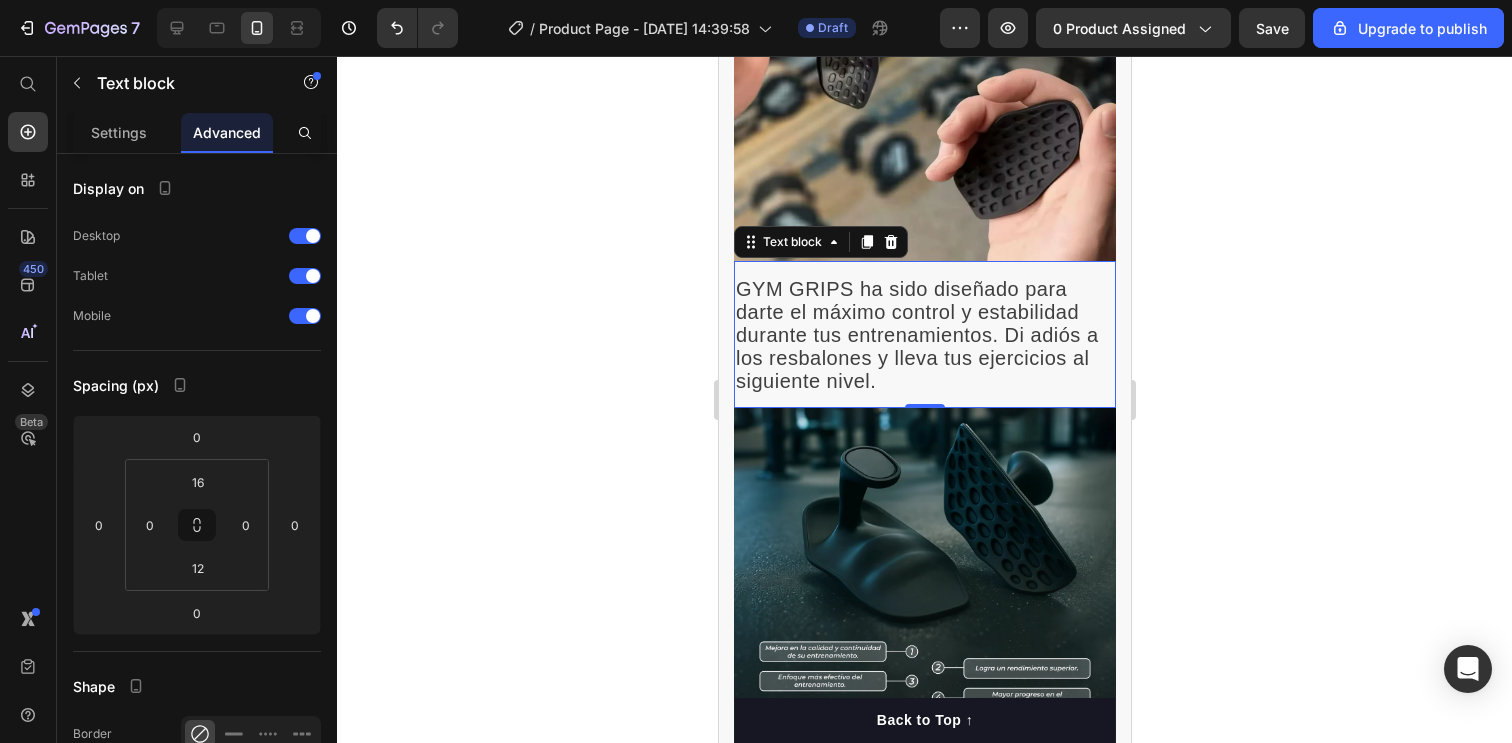 click 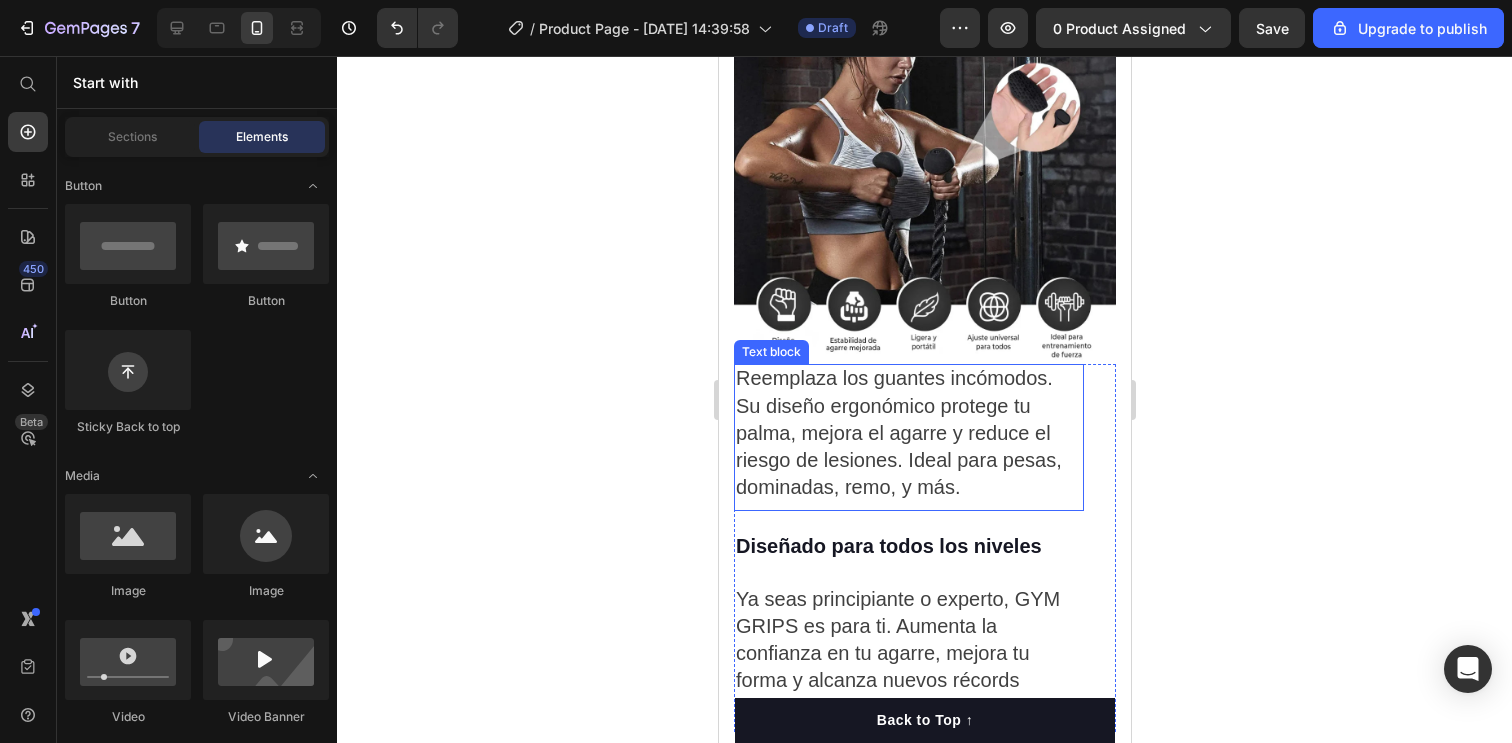 scroll, scrollTop: 2030, scrollLeft: 0, axis: vertical 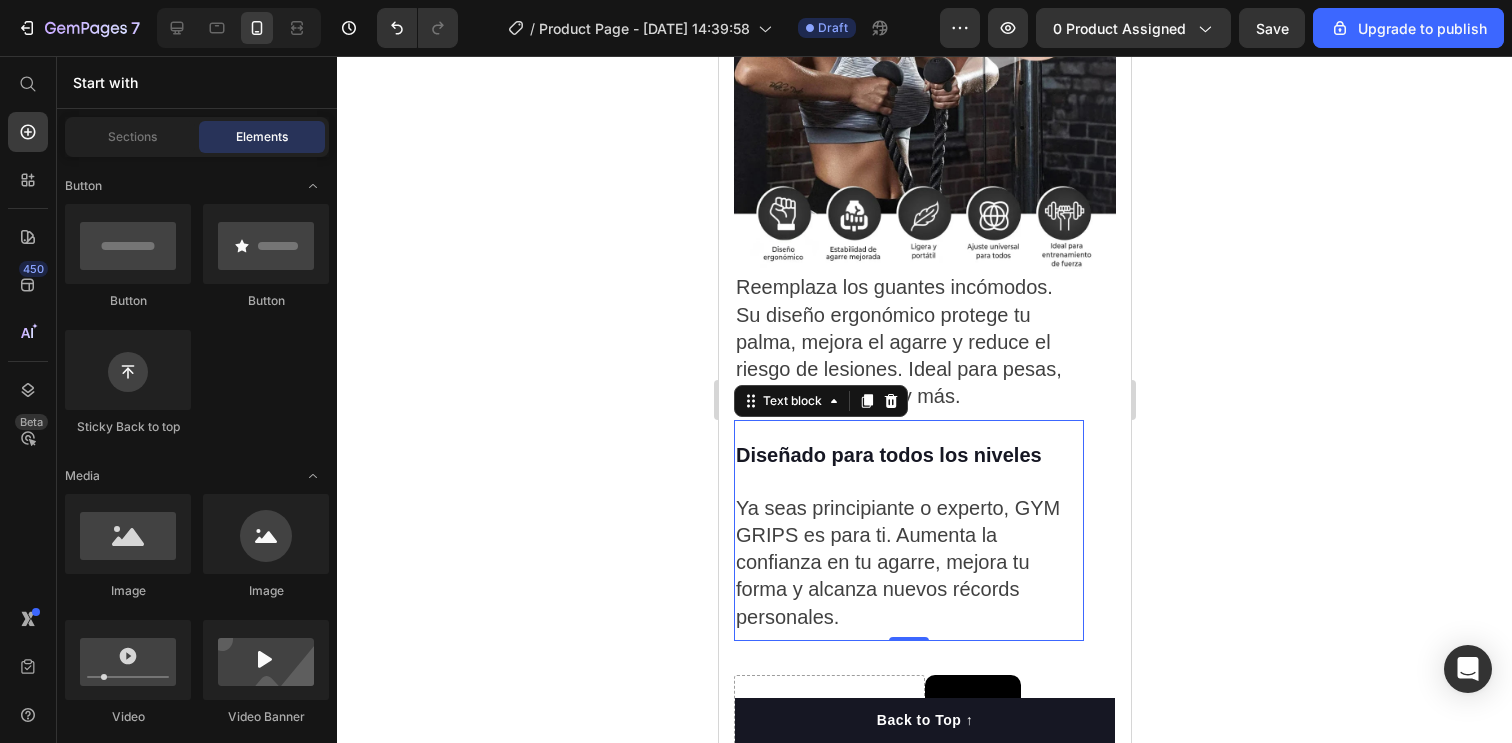 click on "Diseñado para todos los niveles" at bounding box center (888, 455) 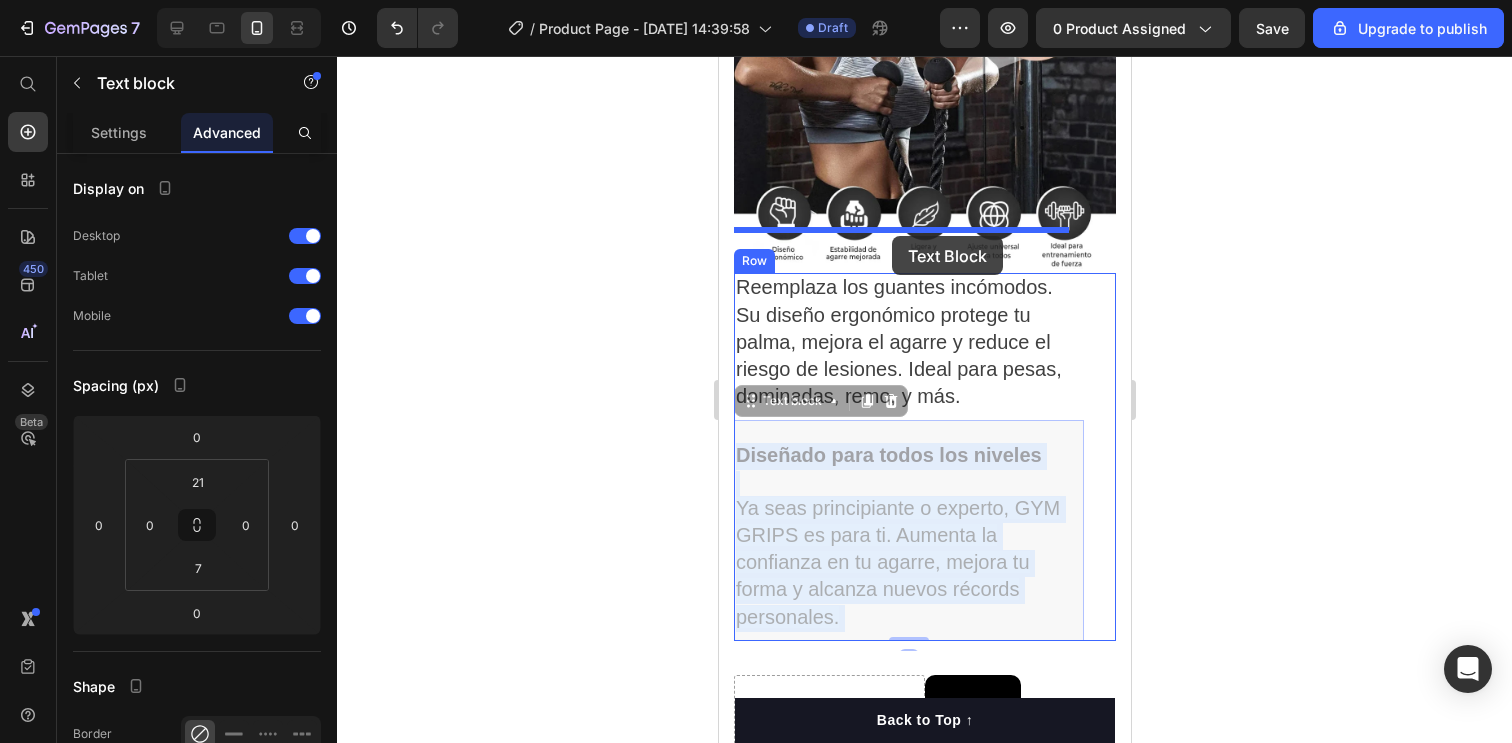 drag, startPoint x: 888, startPoint y: 410, endPoint x: 891, endPoint y: 236, distance: 174.02586 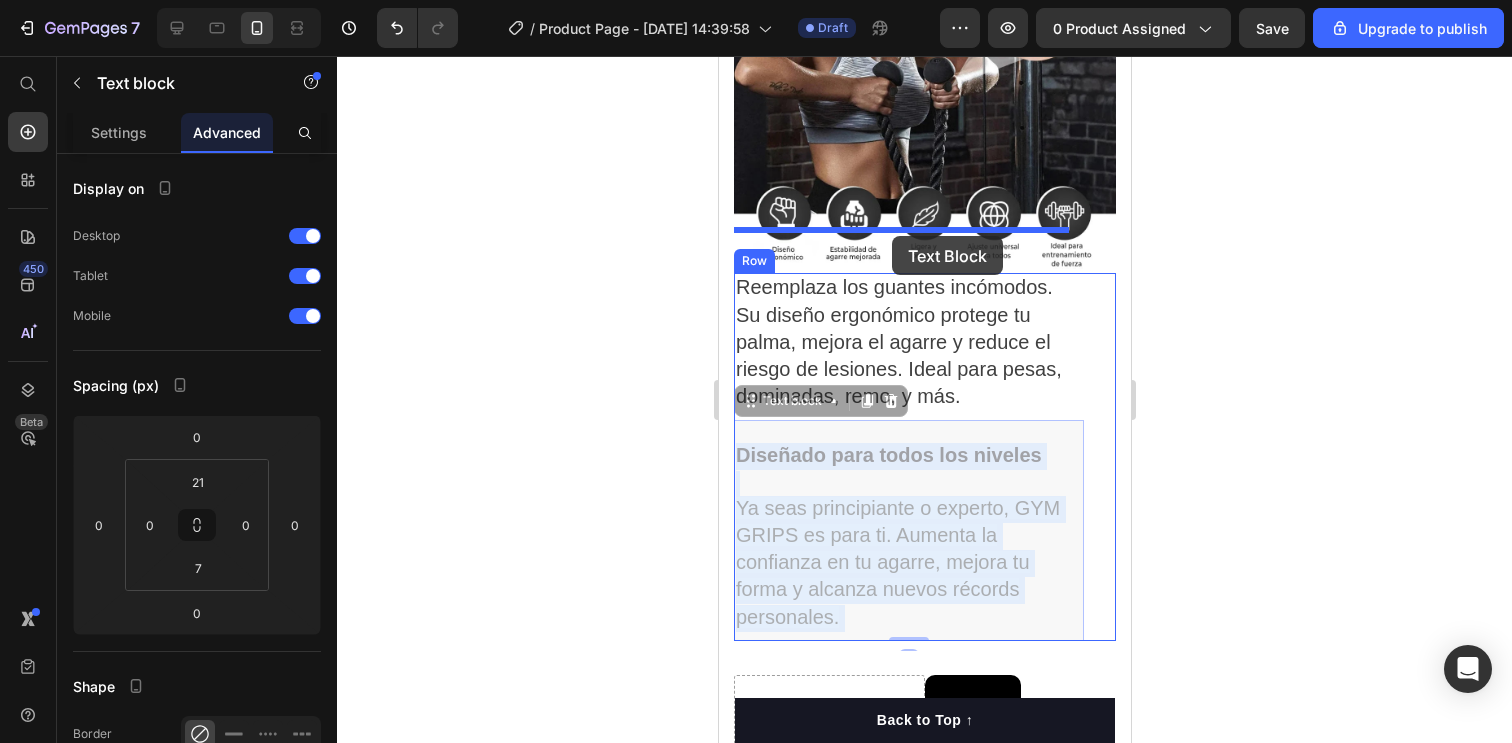 click on "Pixel 7  ( 412 px) iPhone 13 Mini iPhone 13 Pro iPhone 11 Pro Max iPhone 15 Pro Max Pixel 7 Galaxy S8+ Galaxy S20 Ultra iPad Mini iPad Air iPad Pro Header ⁠⁠⁠⁠⁠⁠⁠ Mejora tu agarre, potencia tu entrenamiento Heading Image GYM GRIPS ha sido diseñado para darte el máximo control y estabilidad durante tus entrenamientos. Di adiós a los resbalones y lleva tus ejercicios al siguiente nivel. Text block Image Row Image Row Section 2 Reemplaza los guantes incómodos. Su diseño ergonómico protege tu palma, mejora el agarre y reduce el riesgo de lesiones. Ideal para pesas, dominadas, remo, y más. Text block Diseñado para todos los niveles Ya seas principiante o experto, GYM GRIPS es para ti. Aumenta la confianza en tu agarre, mejora tu forma y alcanza nuevos récords personales. Text block   0 Diseñado para todos los niveles Ya seas principiante o experto, GYM GRIPS es para ti. Aumenta la confianza en tu agarre, mejora tu forma y alcanza nuevos récords personales. Text block   0 Row Video Image -" at bounding box center [924, 108] 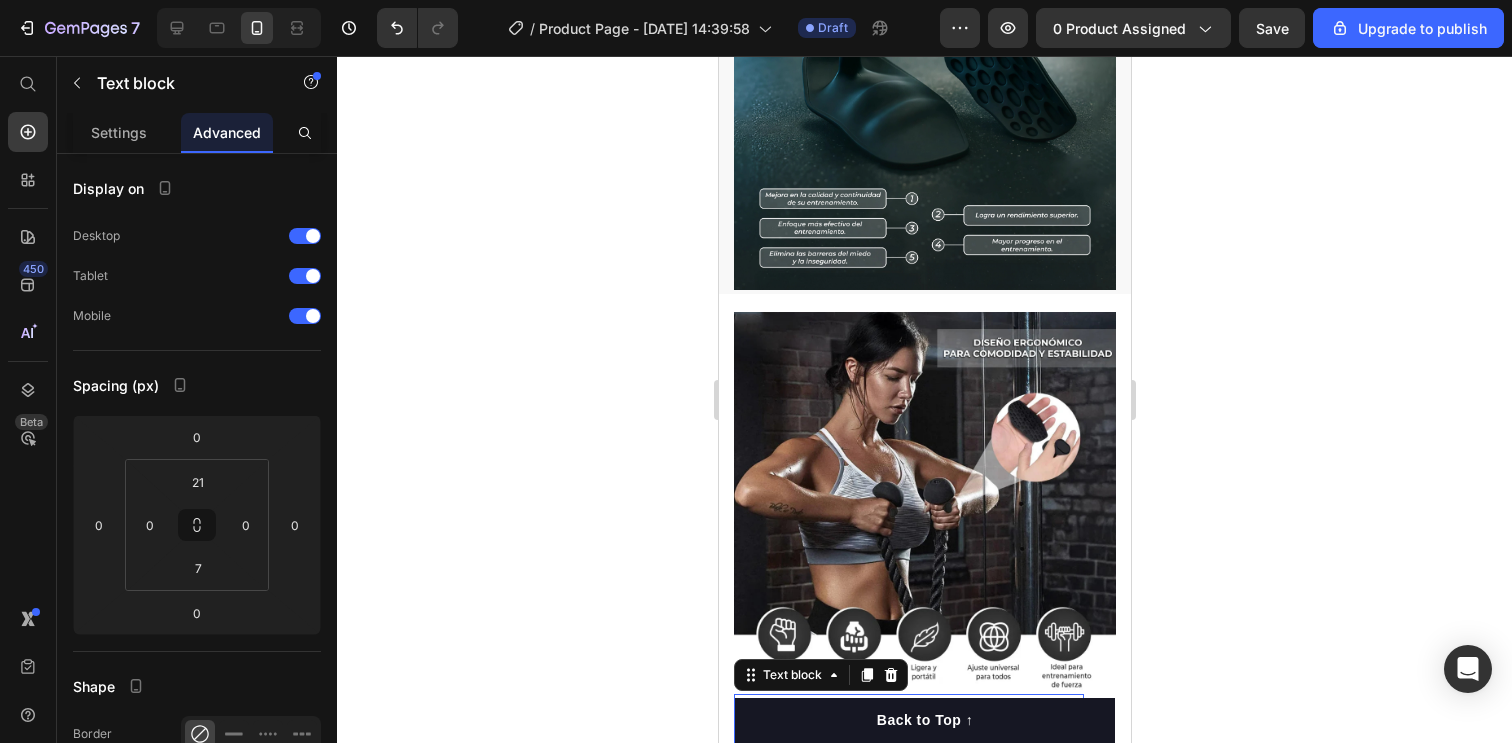 scroll, scrollTop: 1609, scrollLeft: 0, axis: vertical 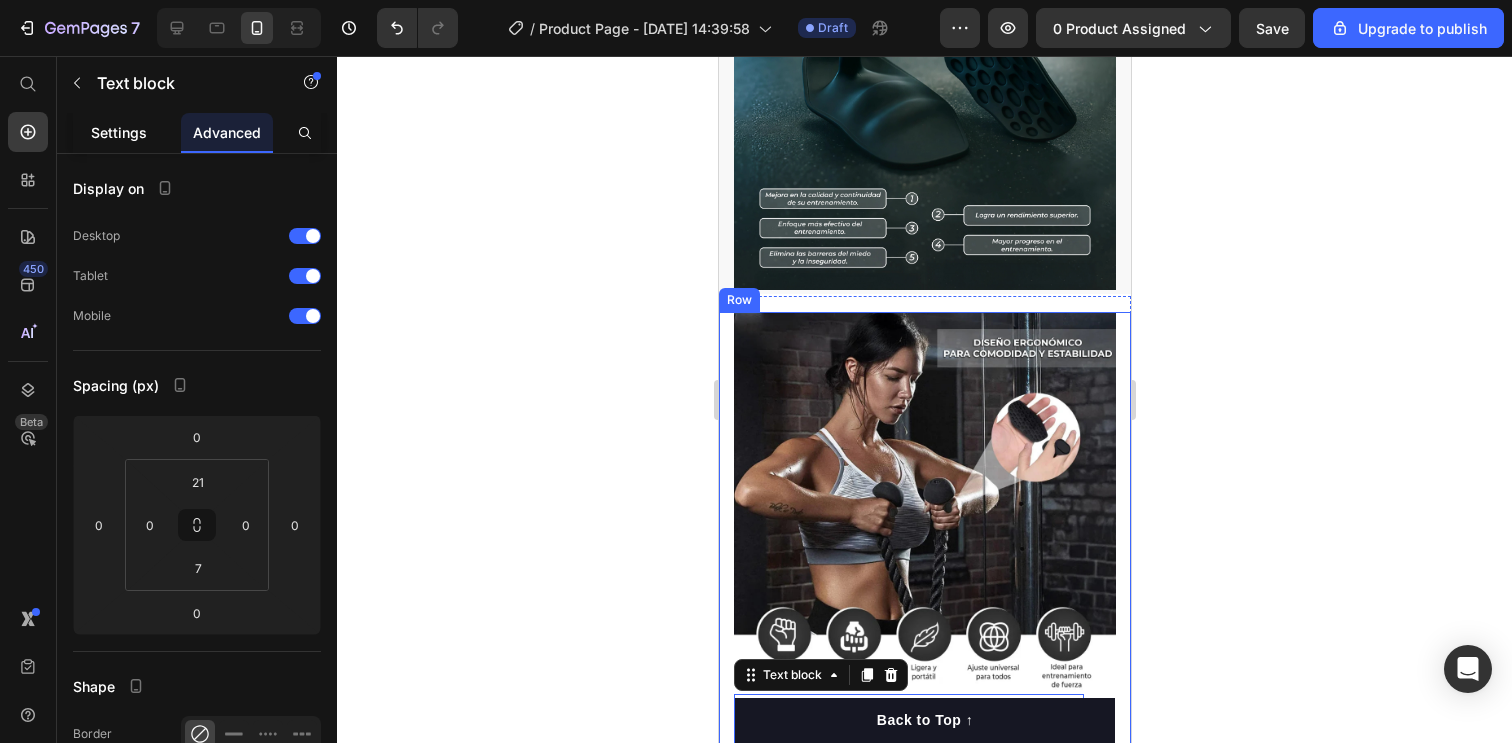 click on "Settings" at bounding box center [119, 132] 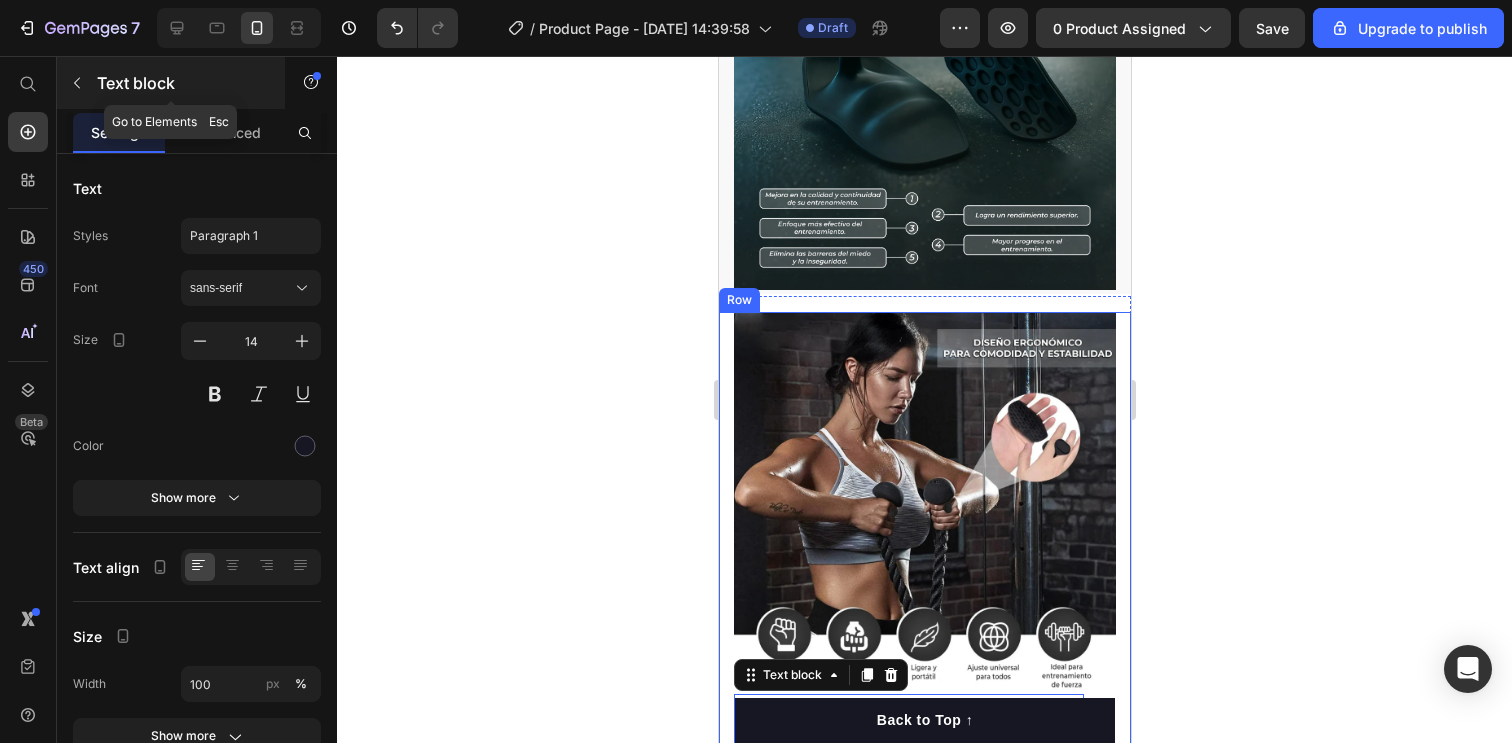click 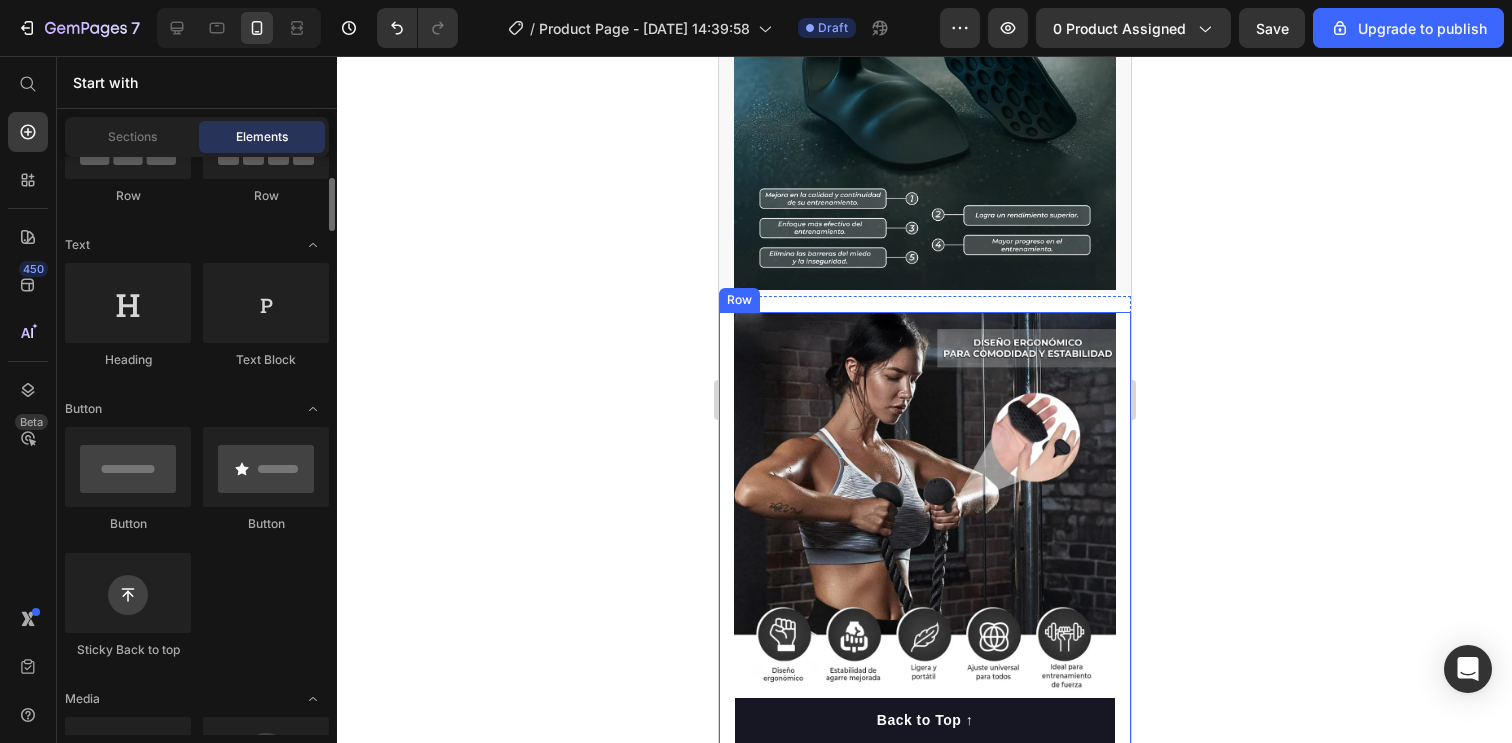 scroll, scrollTop: 233, scrollLeft: 0, axis: vertical 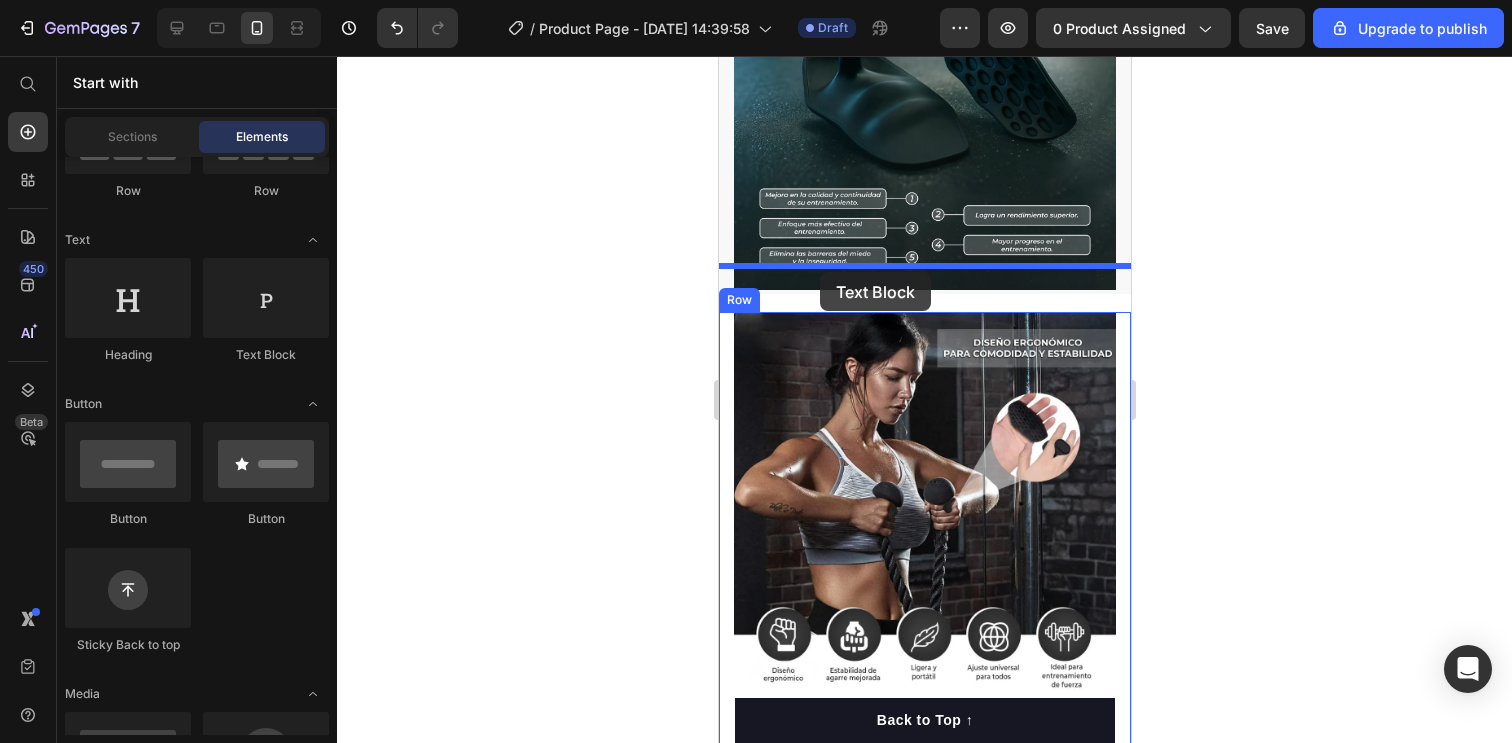 drag, startPoint x: 992, startPoint y: 345, endPoint x: 819, endPoint y: 272, distance: 187.77113 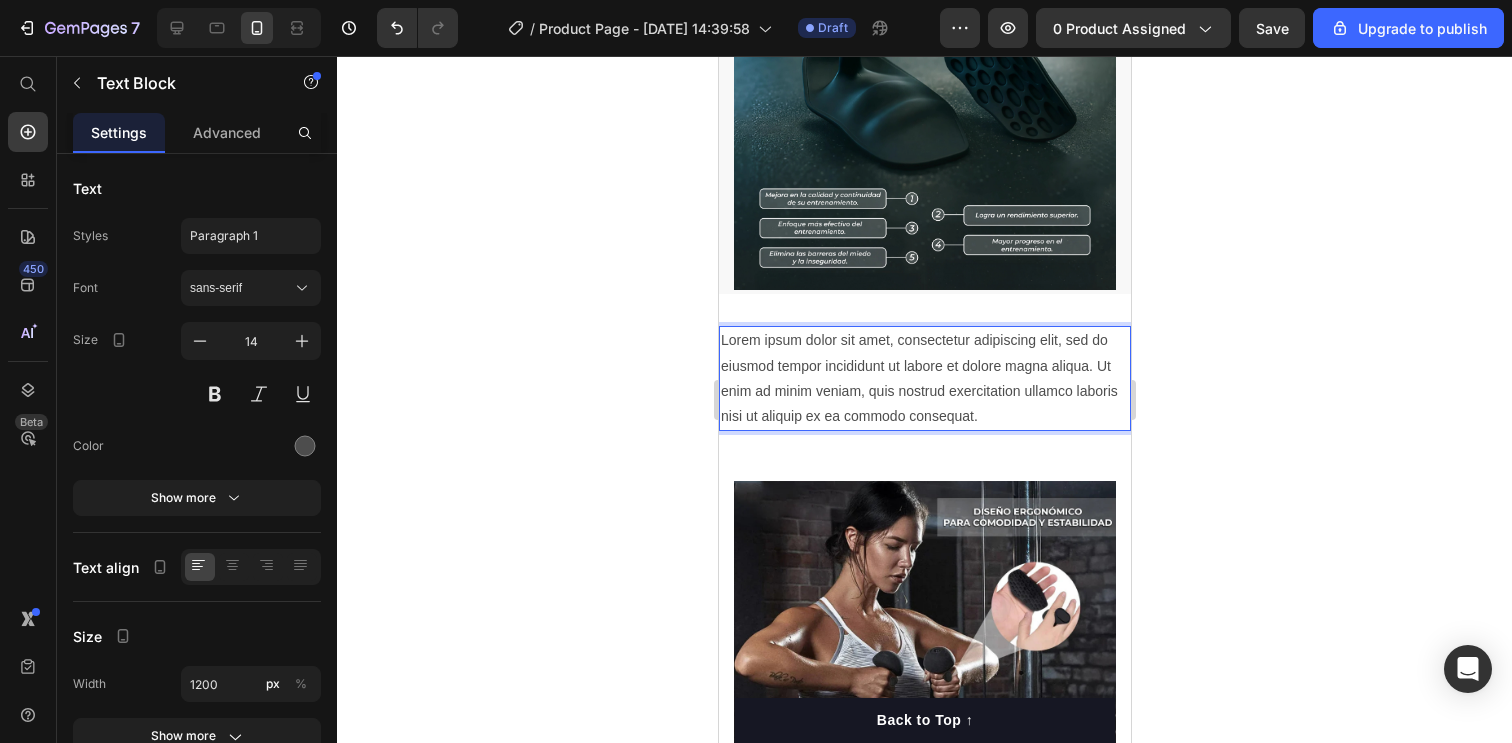 click on "Lorem ipsum dolor sit amet, consectetur adipiscing elit, sed do eiusmod tempor incididunt ut labore et dolore magna aliqua. Ut enim ad minim veniam, quis nostrud exercitation ullamco laboris nisi ut aliquip ex ea commodo consequat." at bounding box center (924, 378) 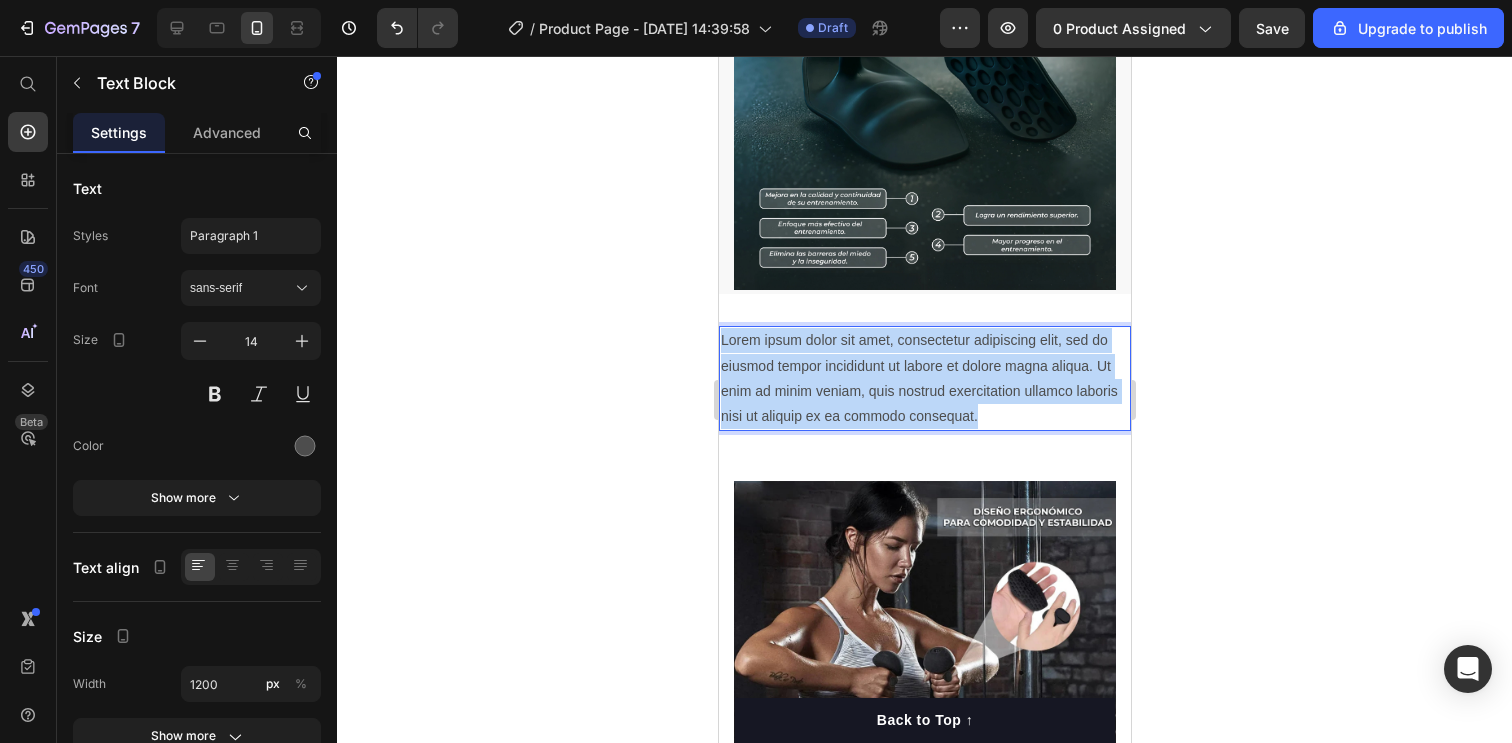 drag, startPoint x: 1043, startPoint y: 391, endPoint x: 1419, endPoint y: 358, distance: 377.44537 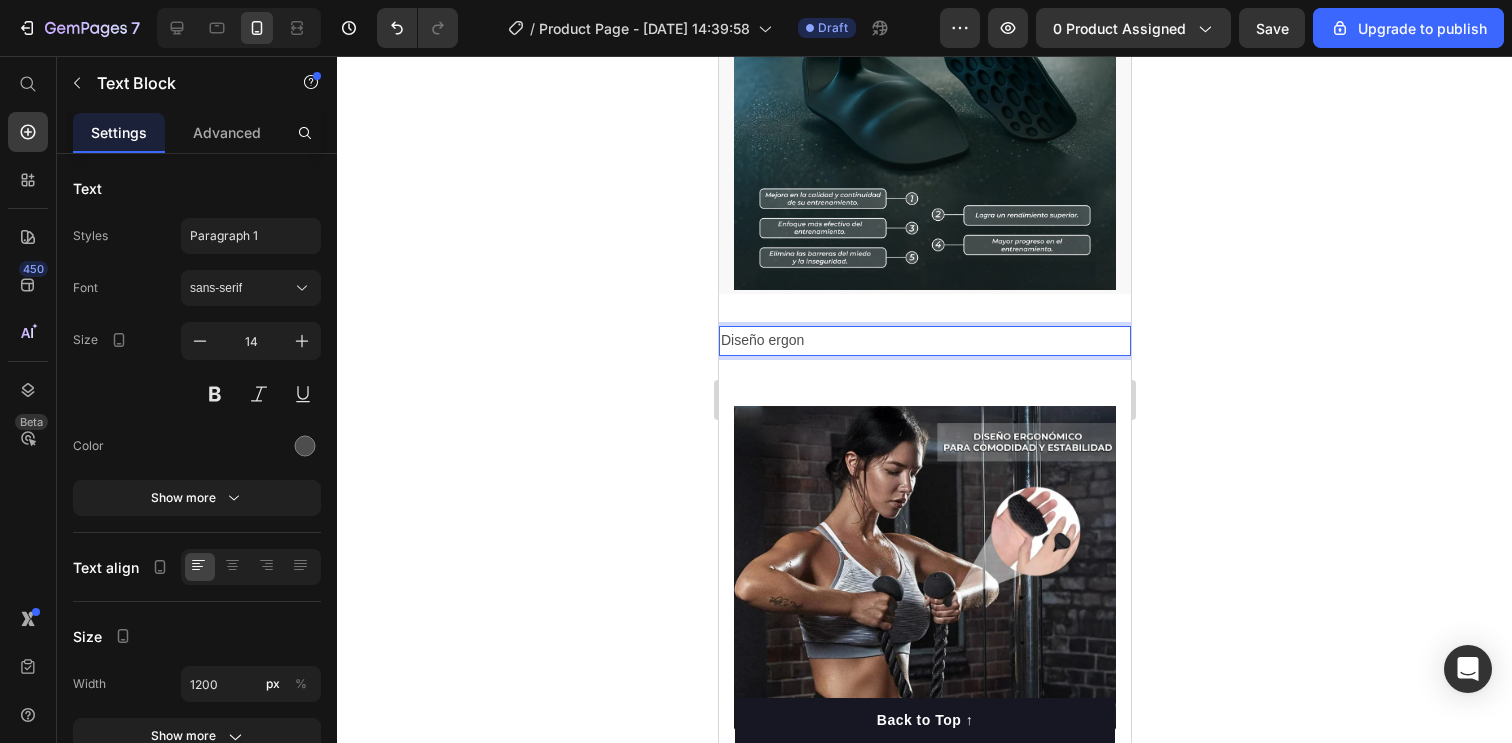 type 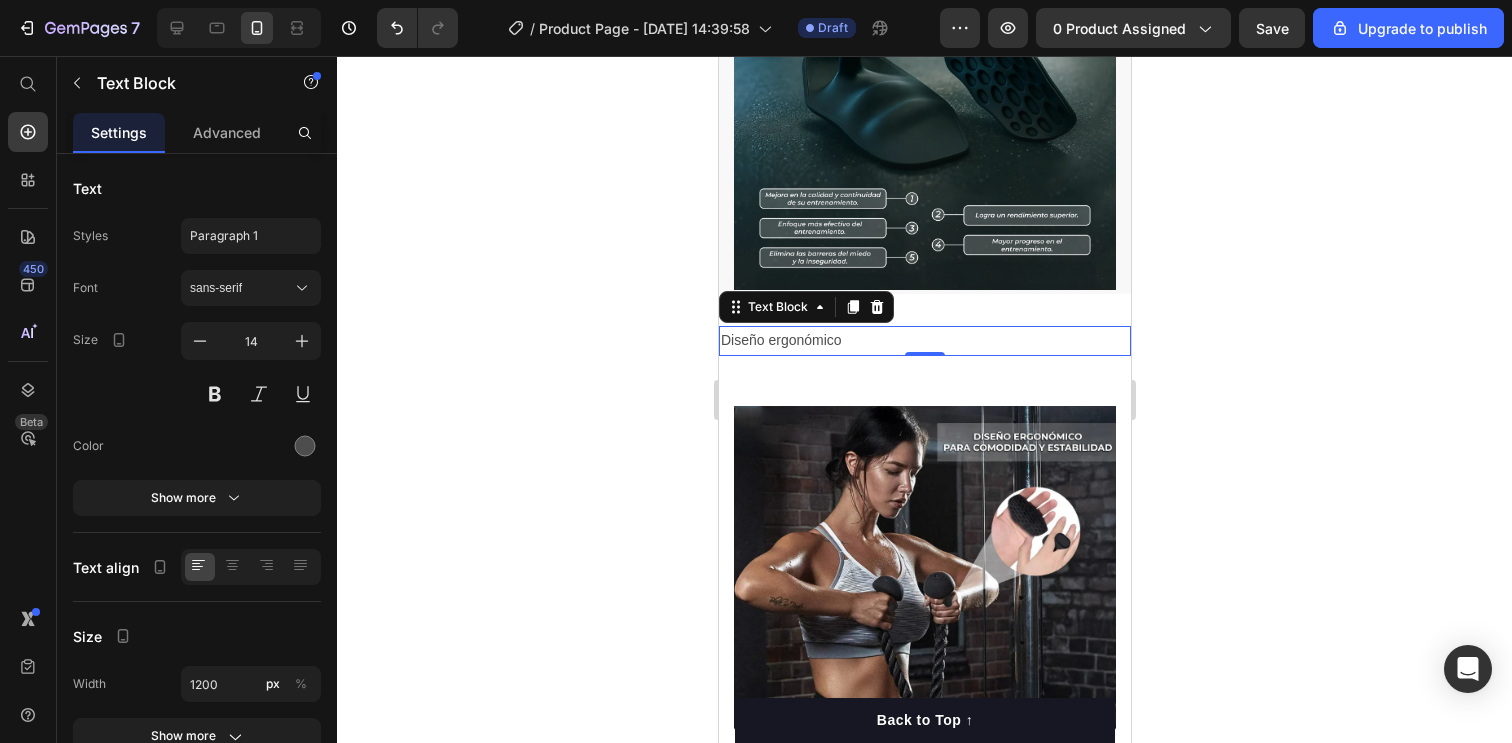 click 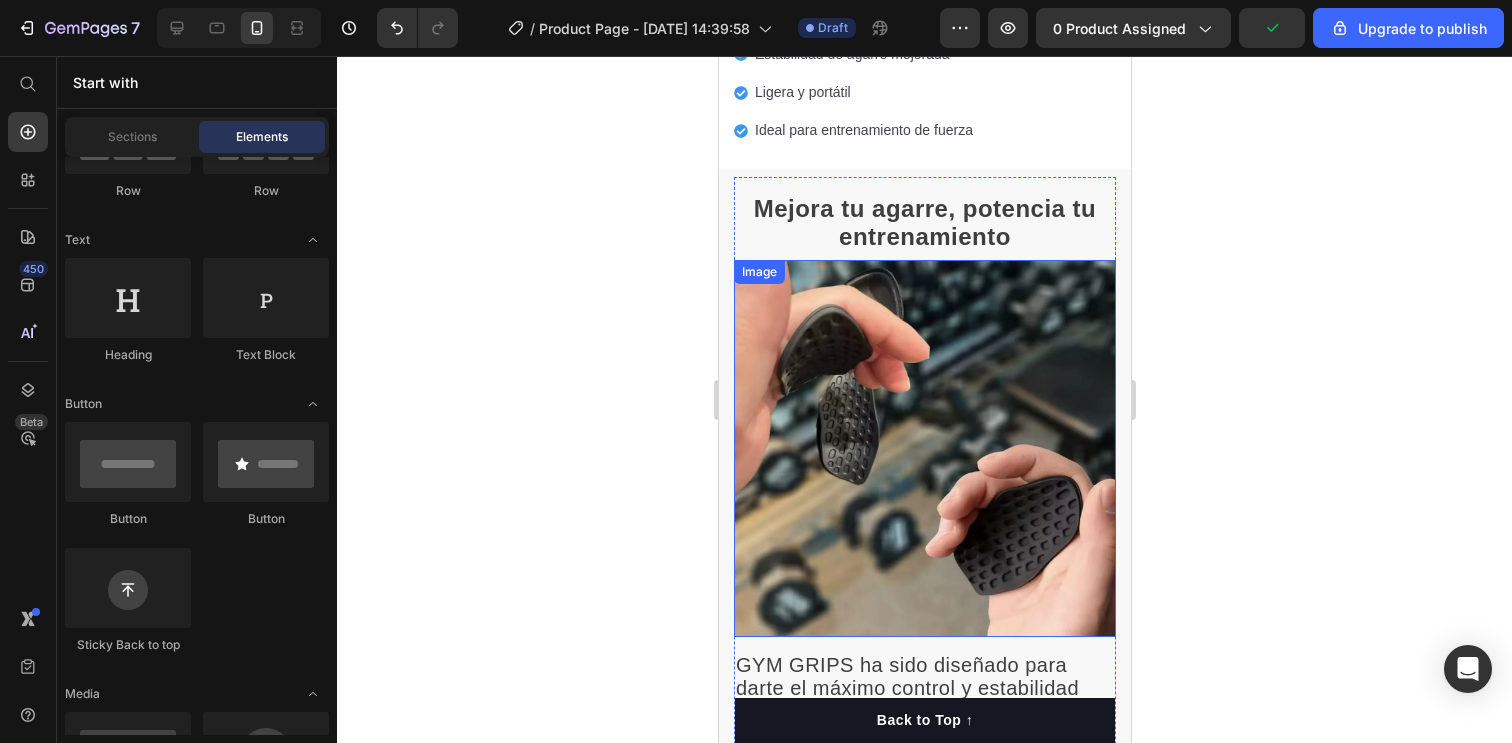 scroll, scrollTop: 792, scrollLeft: 0, axis: vertical 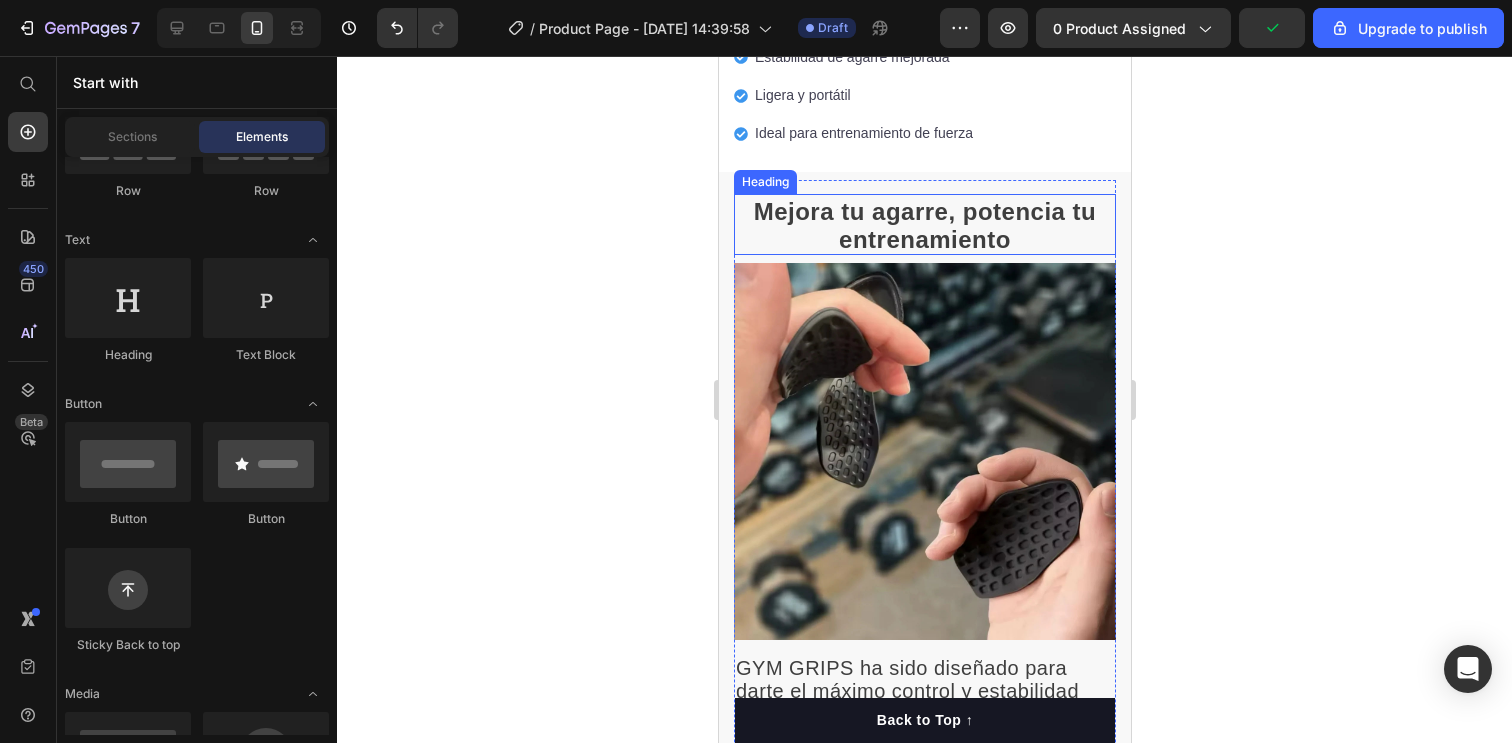 click on "Mejora tu agarre, potencia tu entrenamiento" at bounding box center (924, 226) 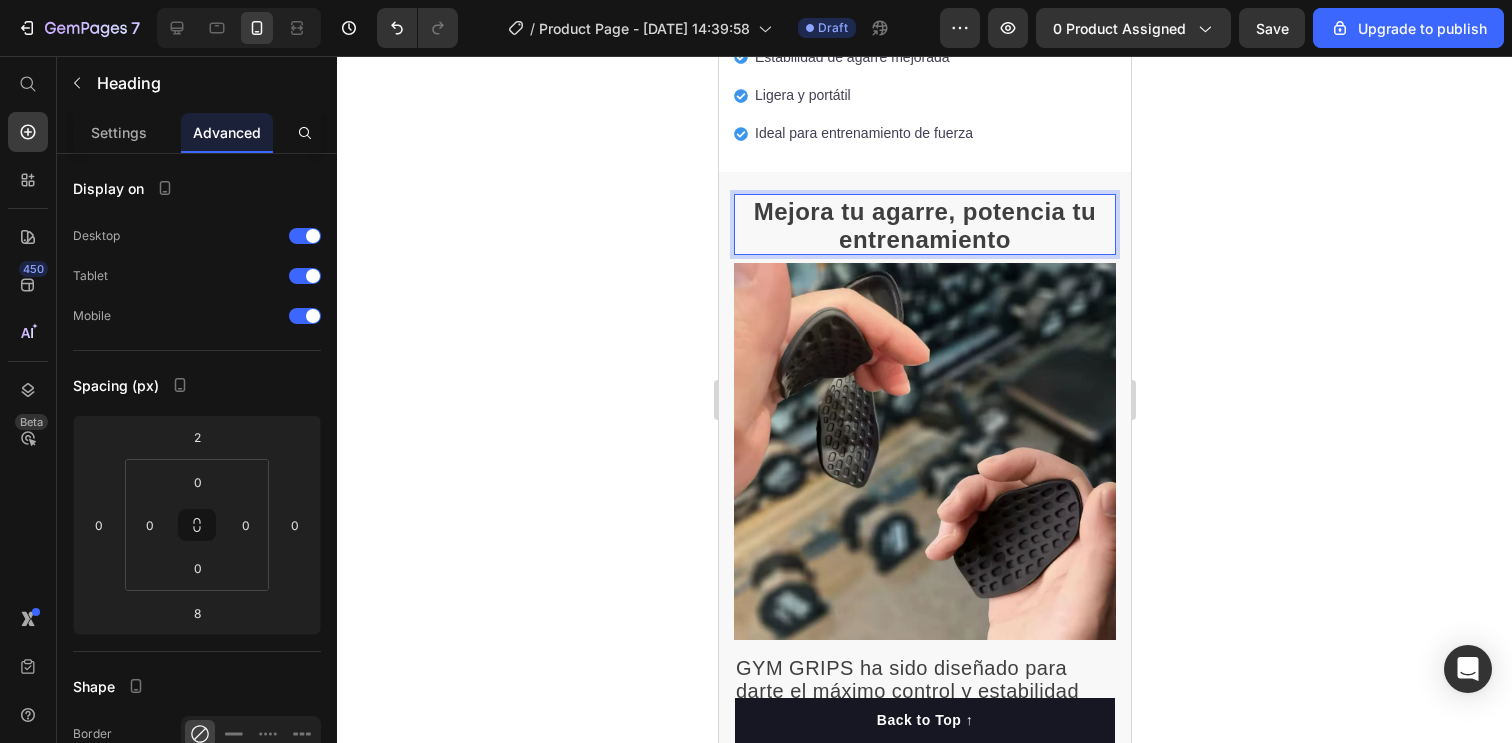 click on "Mejora tu agarre, potencia tu entrenamiento" at bounding box center (924, 226) 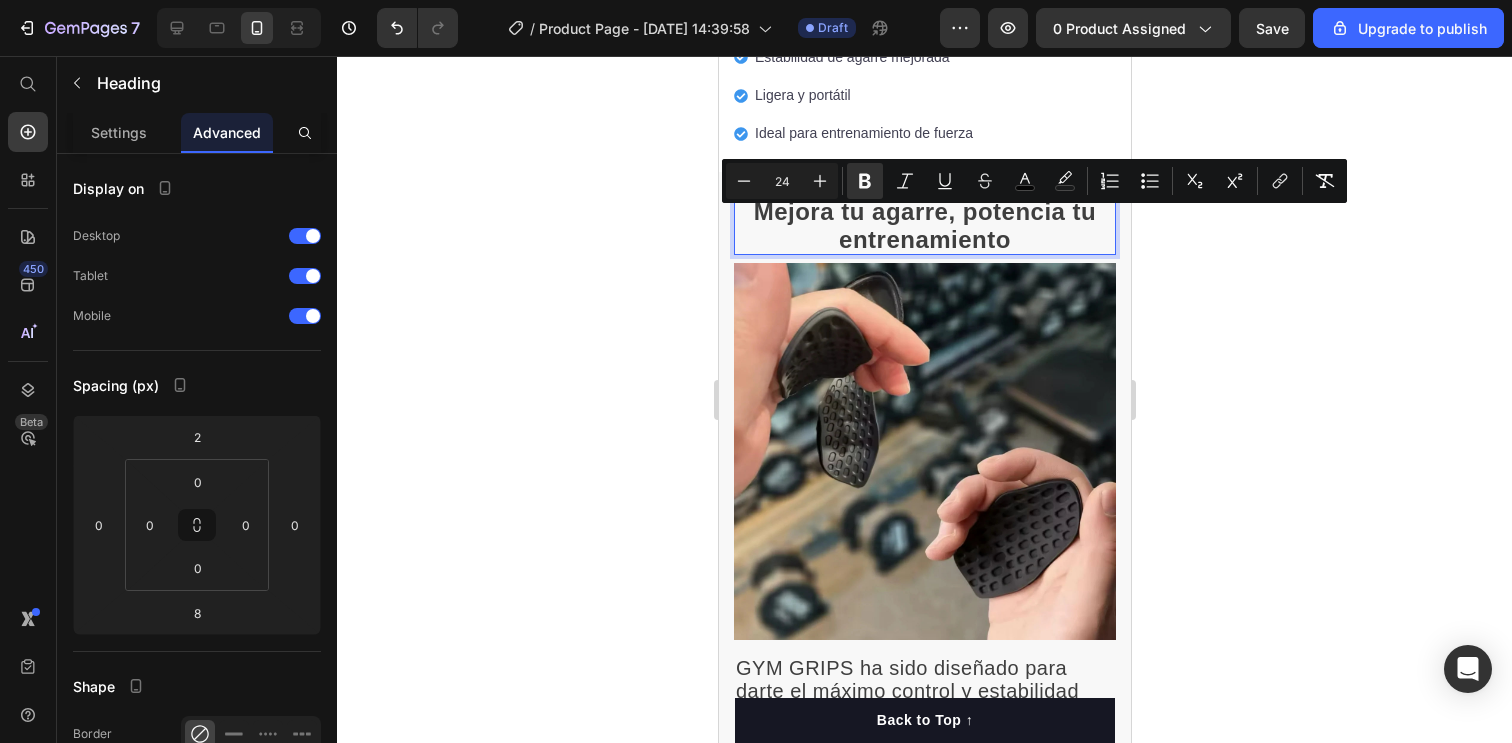 click on "Mejora tu agarre, potencia tu entrenamiento" at bounding box center [924, 224] 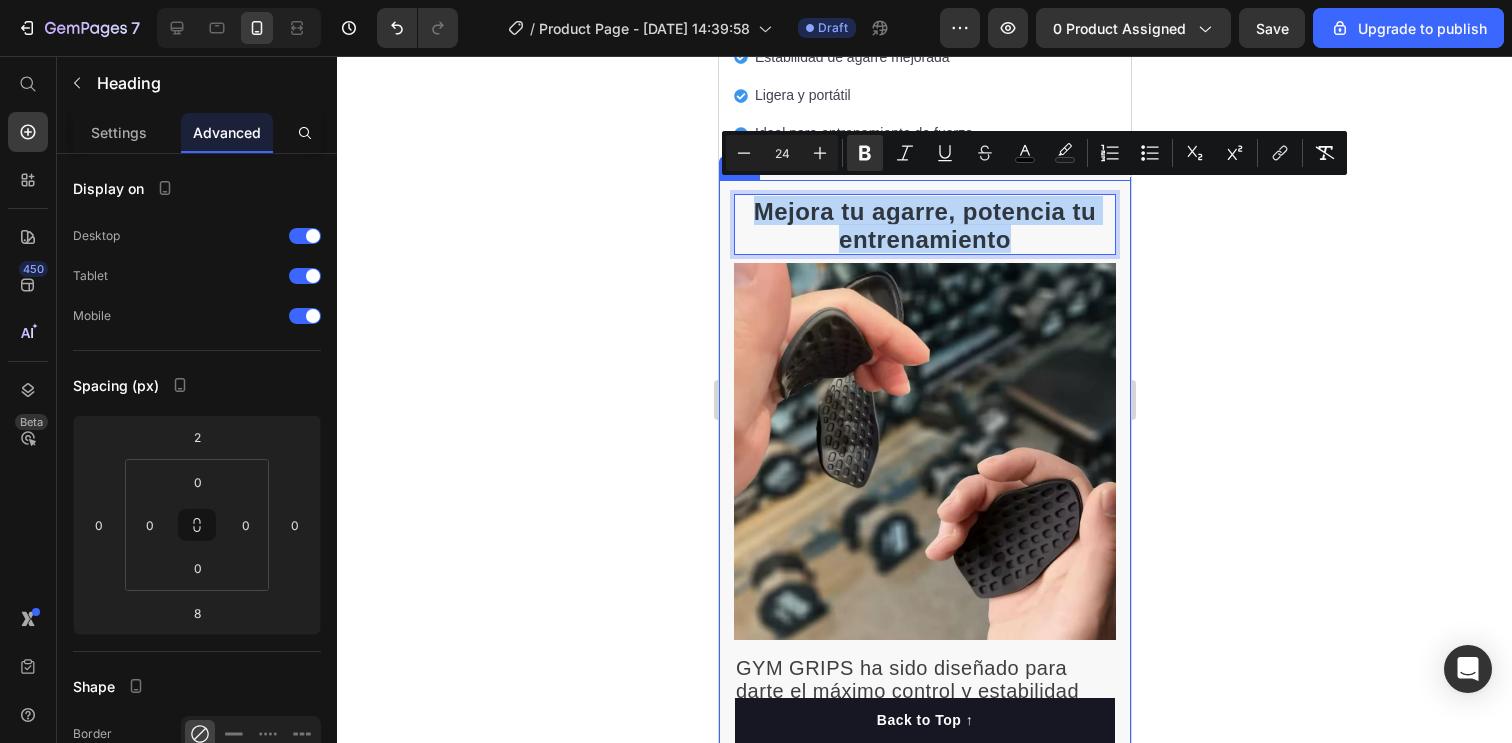 drag, startPoint x: 1022, startPoint y: 223, endPoint x: 730, endPoint y: 196, distance: 293.24564 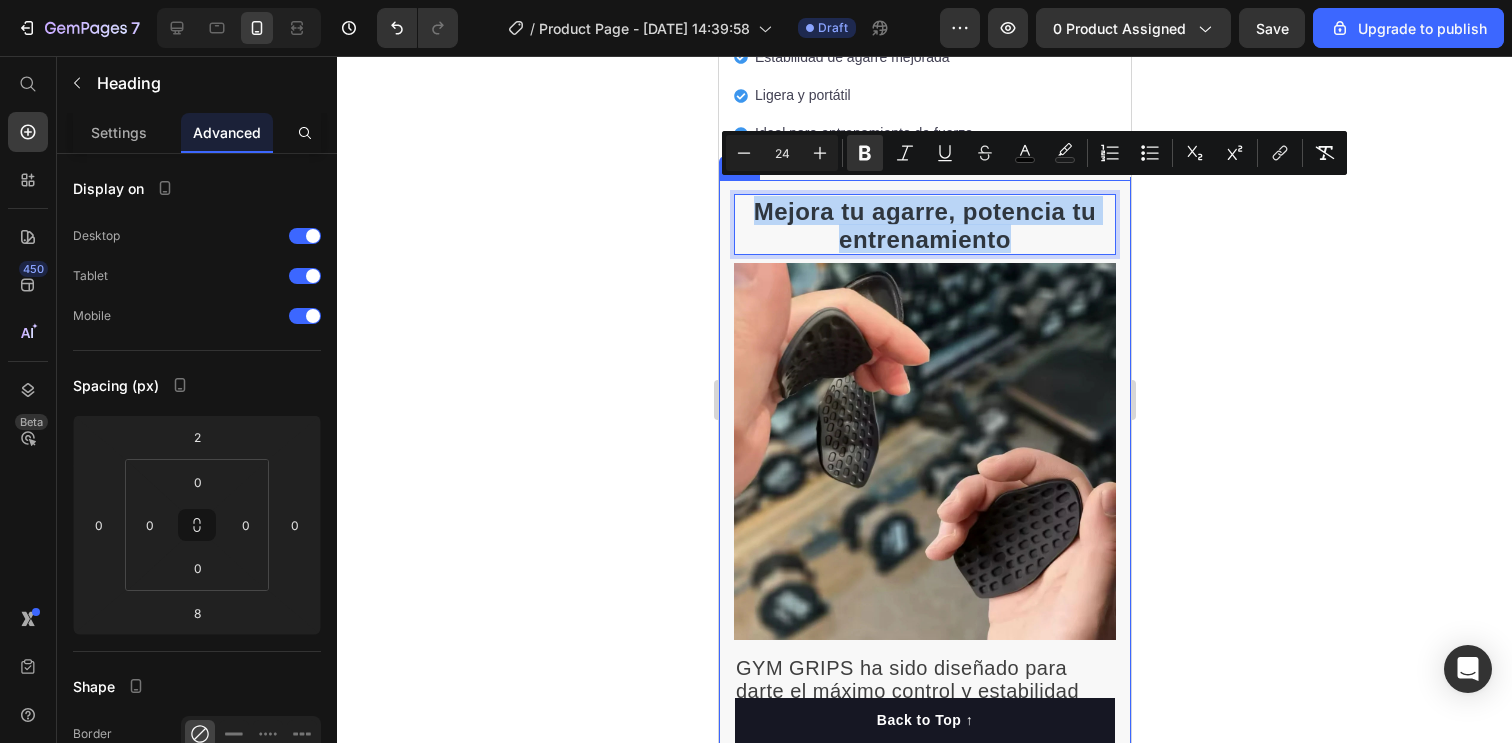 click on "Mejora tu agarre, potencia tu entrenamiento Heading   8 Image GYM GRIPS ha sido diseñado para darte el máximo control y estabilidad durante tus entrenamientos. Di adiós a los resbalones y lleva tus ejercicios al siguiente nivel. Text block Image Row Image Row" at bounding box center [924, 651] 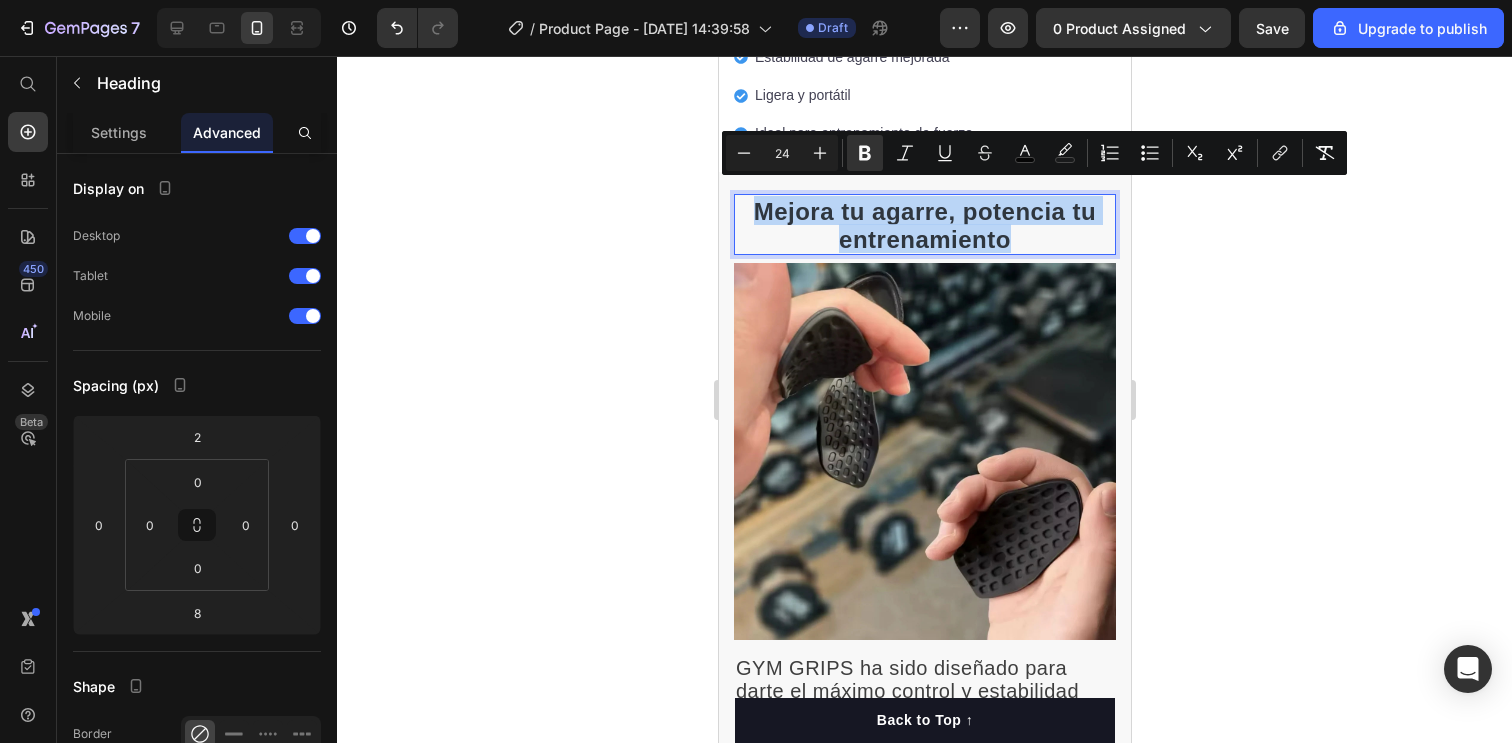 copy on "Mejora tu agarre, potencia tu entrenamiento" 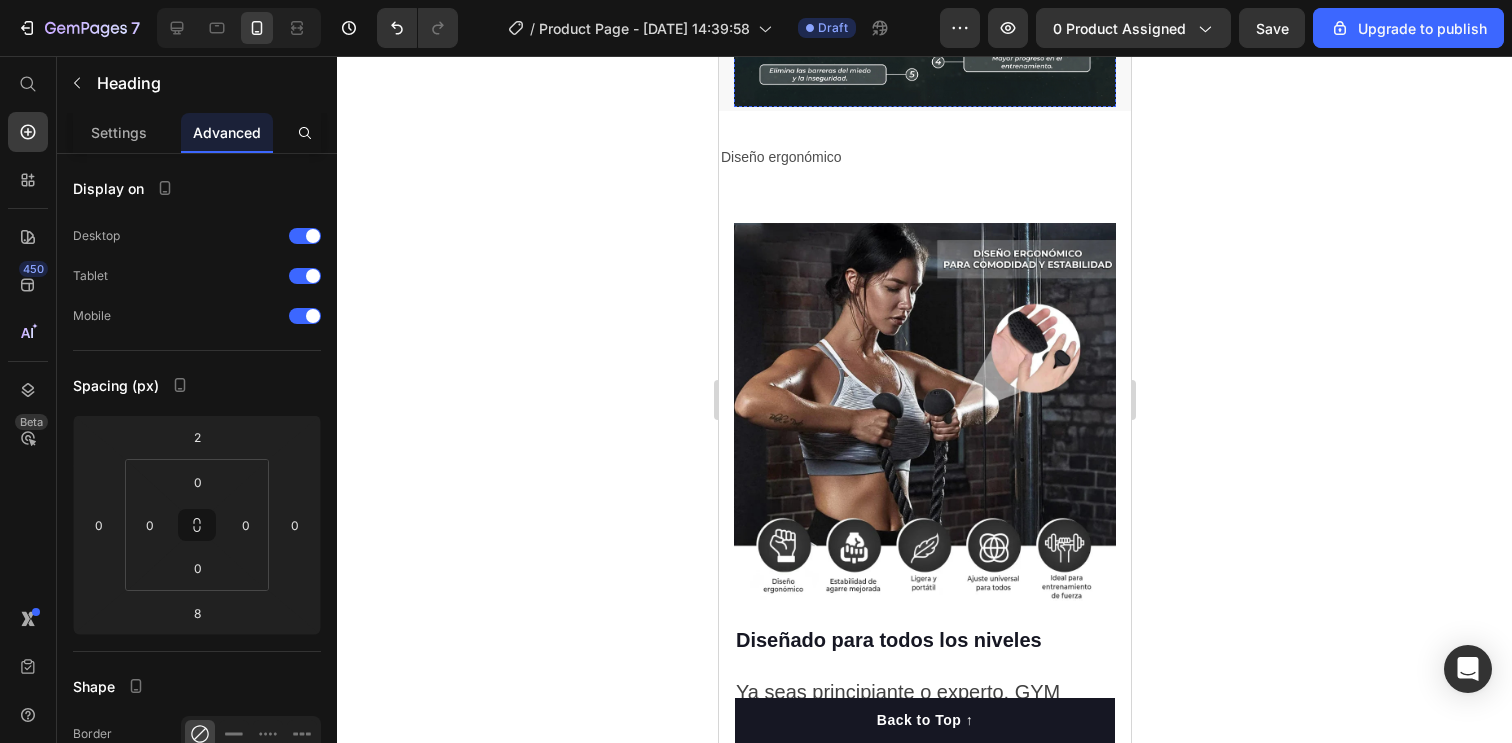 scroll, scrollTop: 1784, scrollLeft: 0, axis: vertical 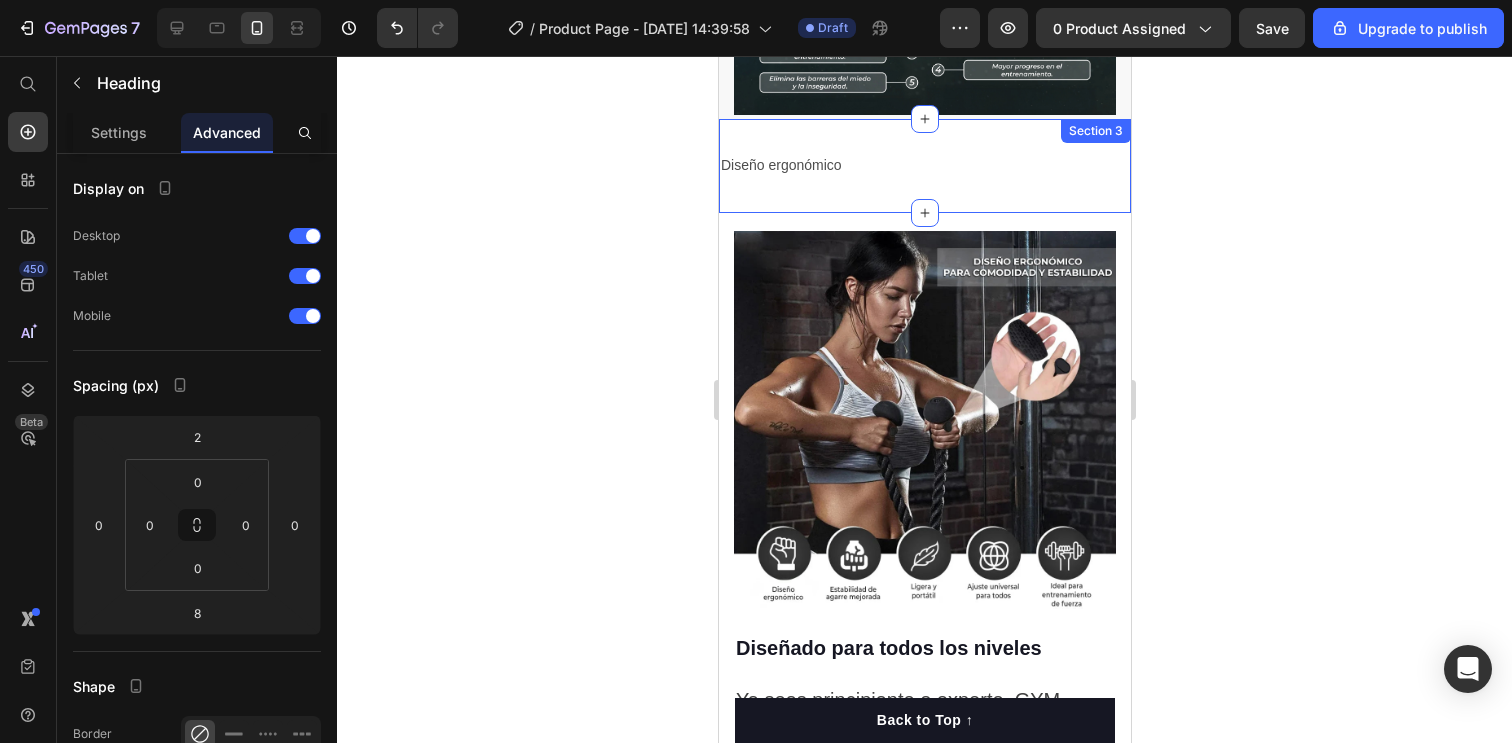 click on "Diseño ergonómico" at bounding box center (924, 165) 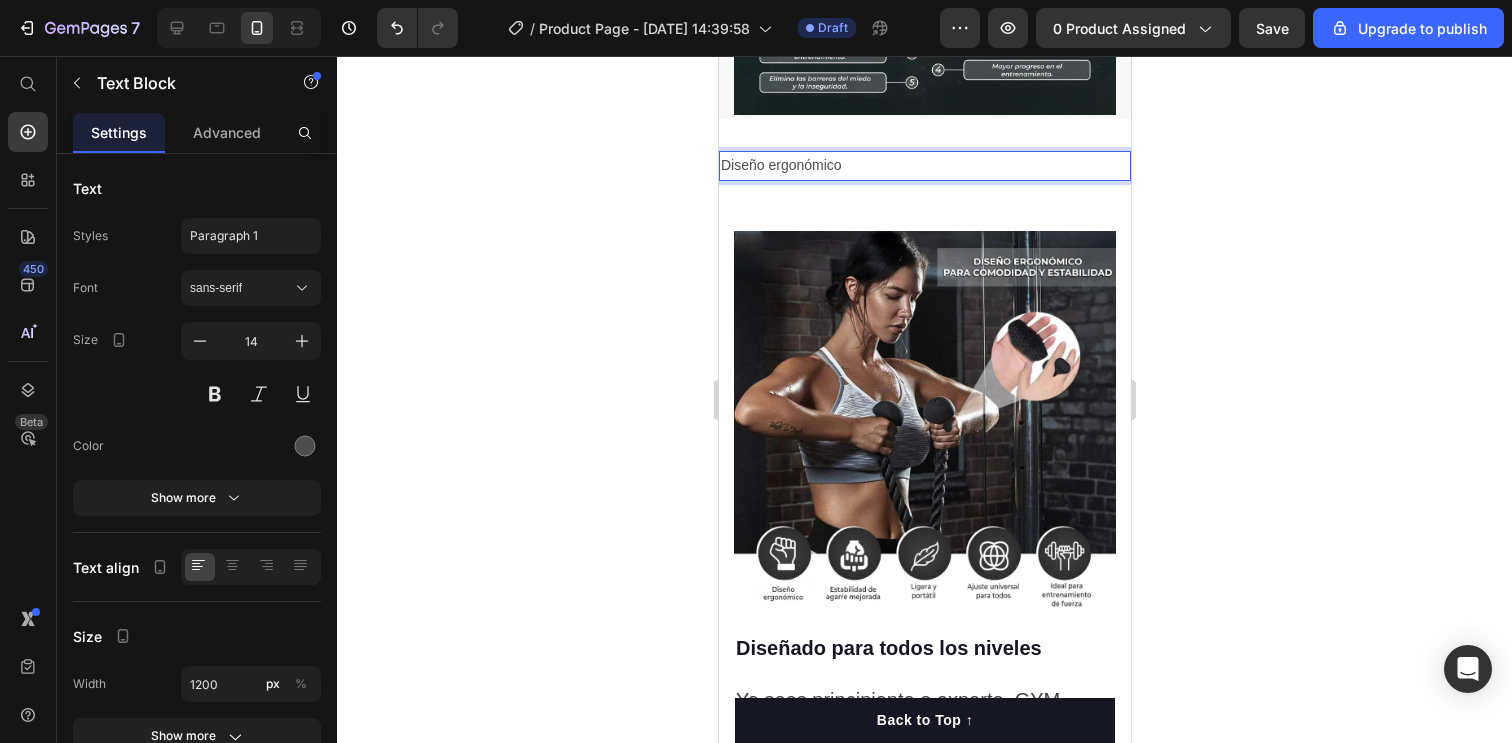click on "Diseño ergonómico" at bounding box center [924, 165] 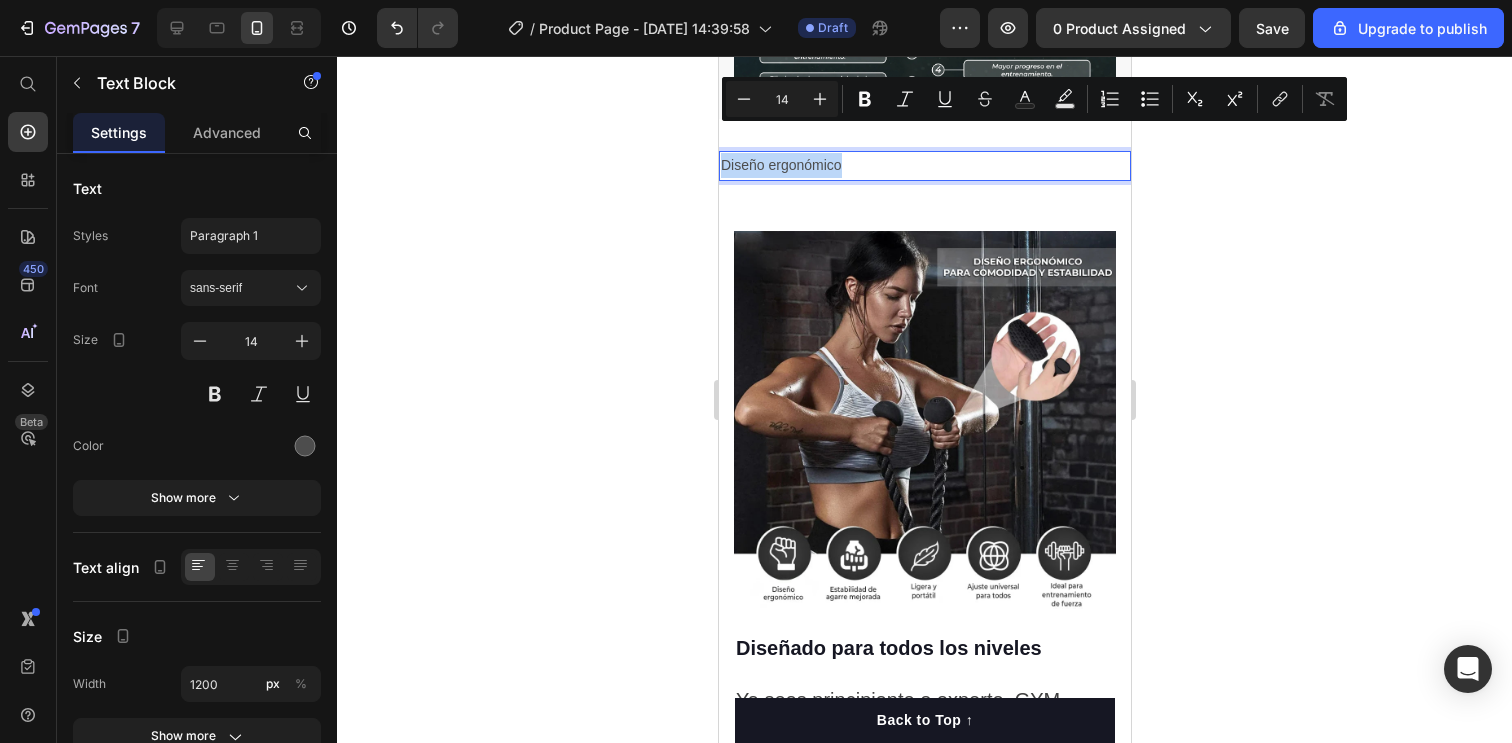 drag, startPoint x: 863, startPoint y: 144, endPoint x: 695, endPoint y: 140, distance: 168.0476 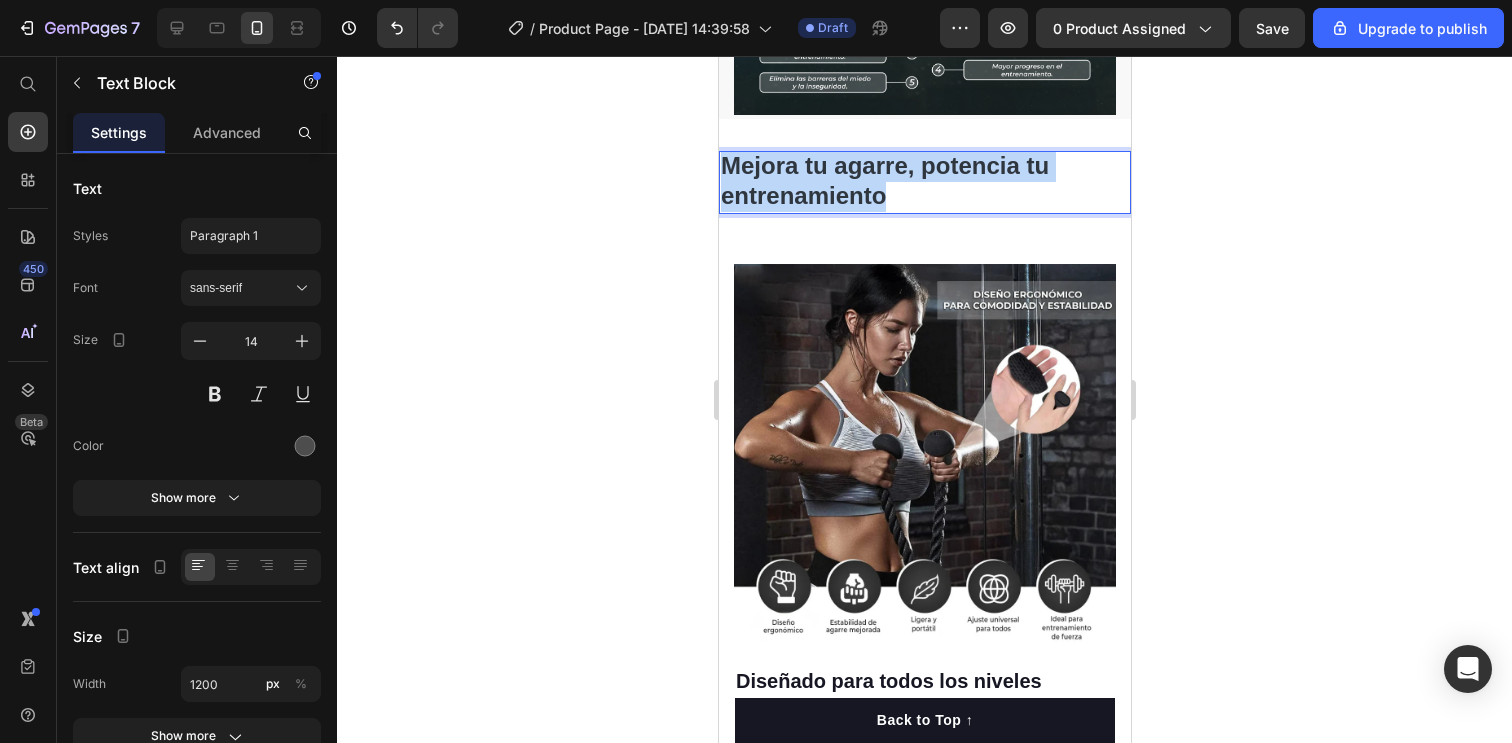 drag, startPoint x: 930, startPoint y: 167, endPoint x: 688, endPoint y: 129, distance: 244.9653 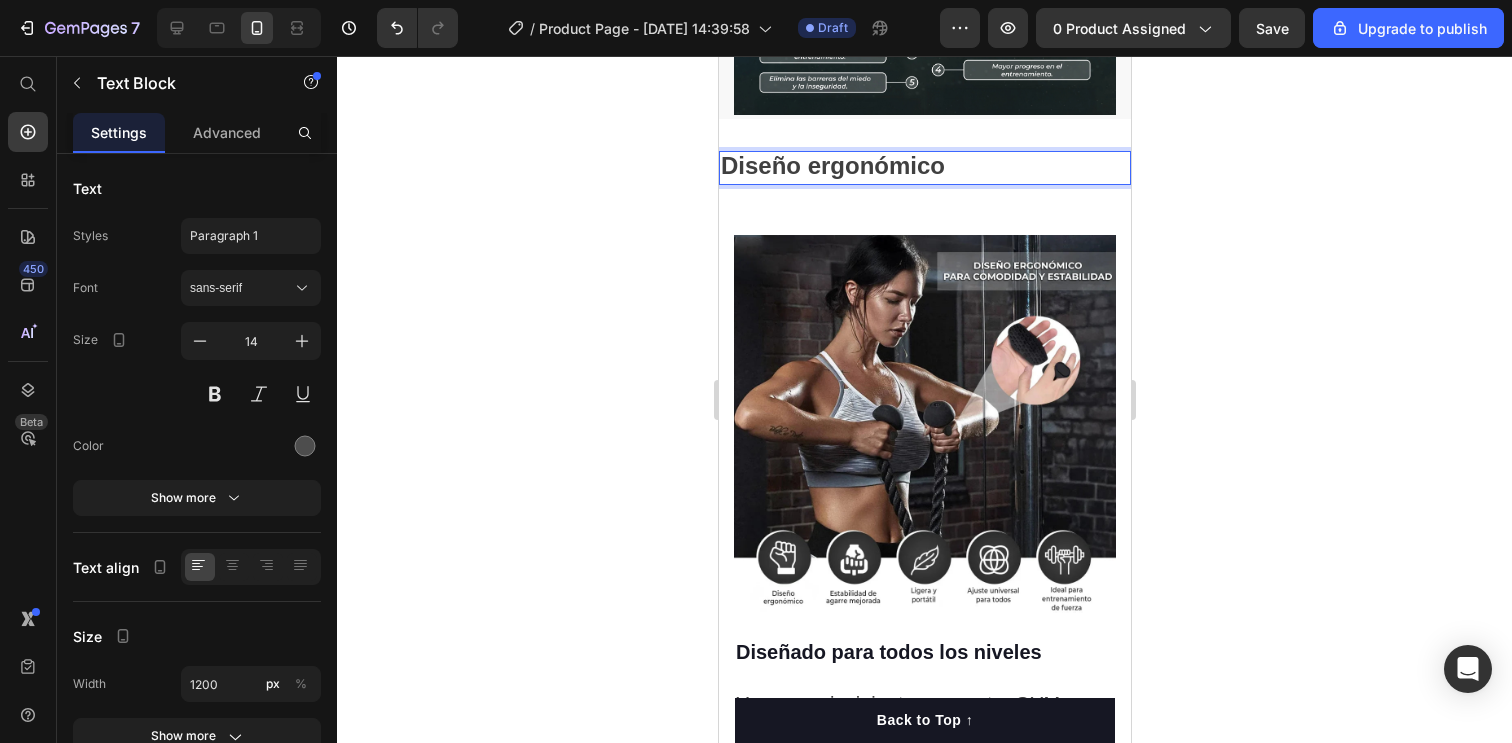 click 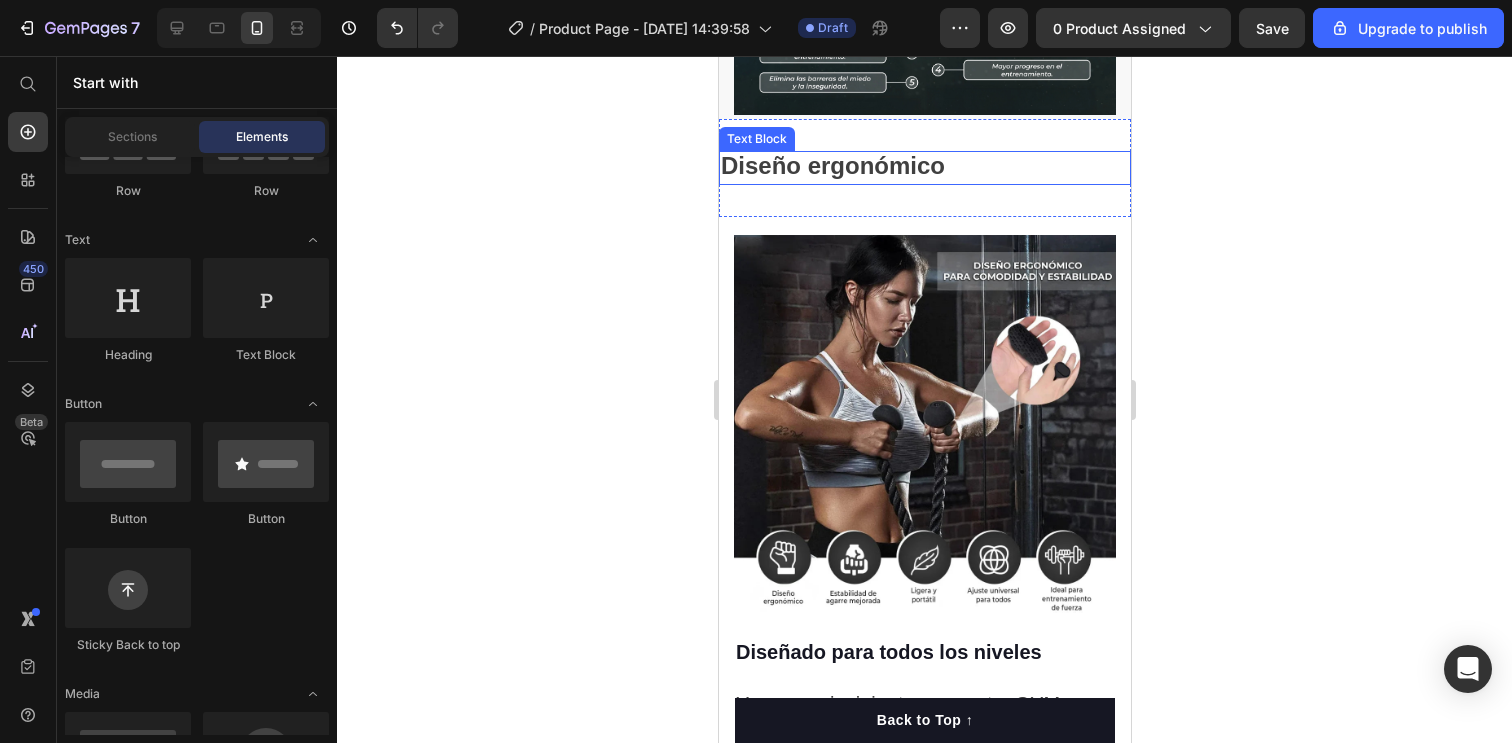 click on "Diseño ergonómico" at bounding box center (832, 165) 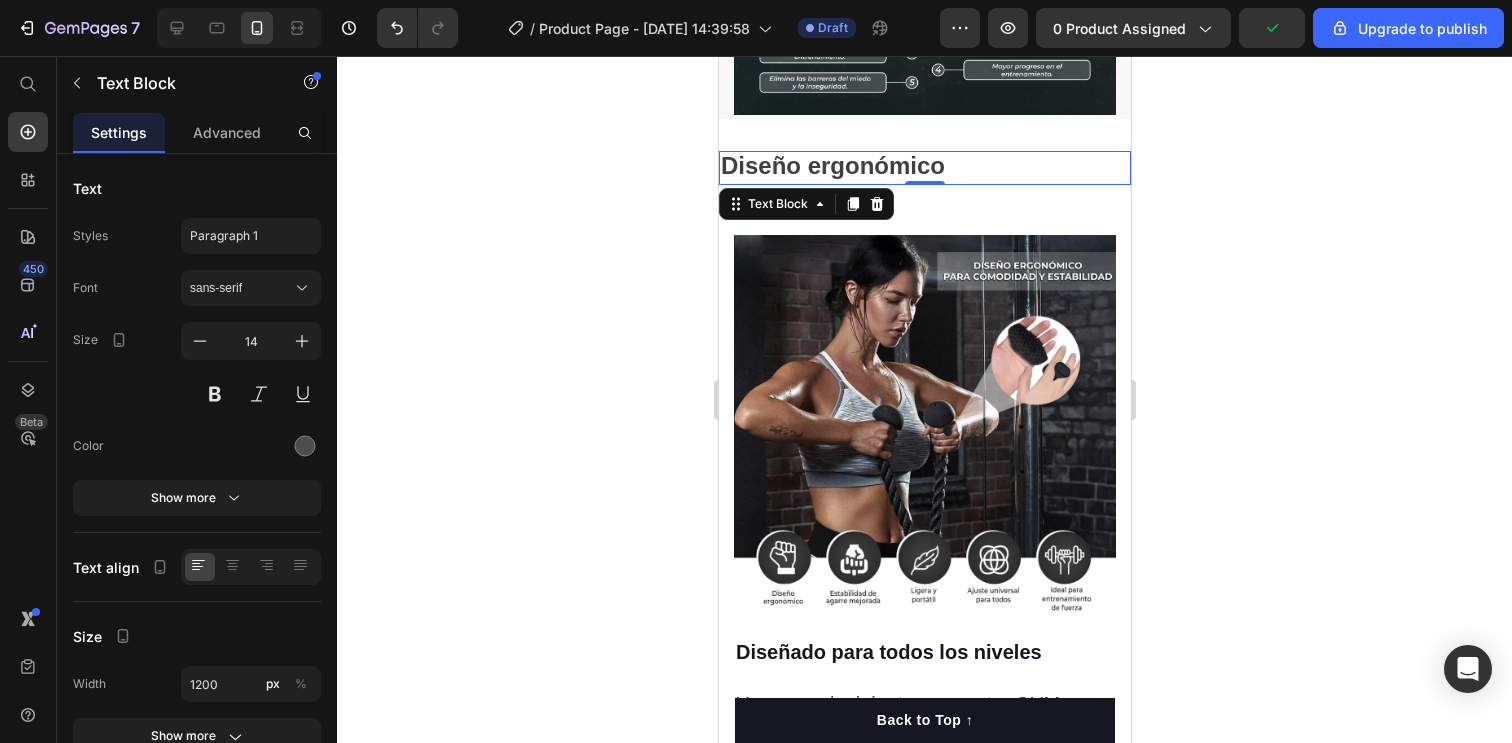 click on "Diseño ergonómico" at bounding box center (924, 167) 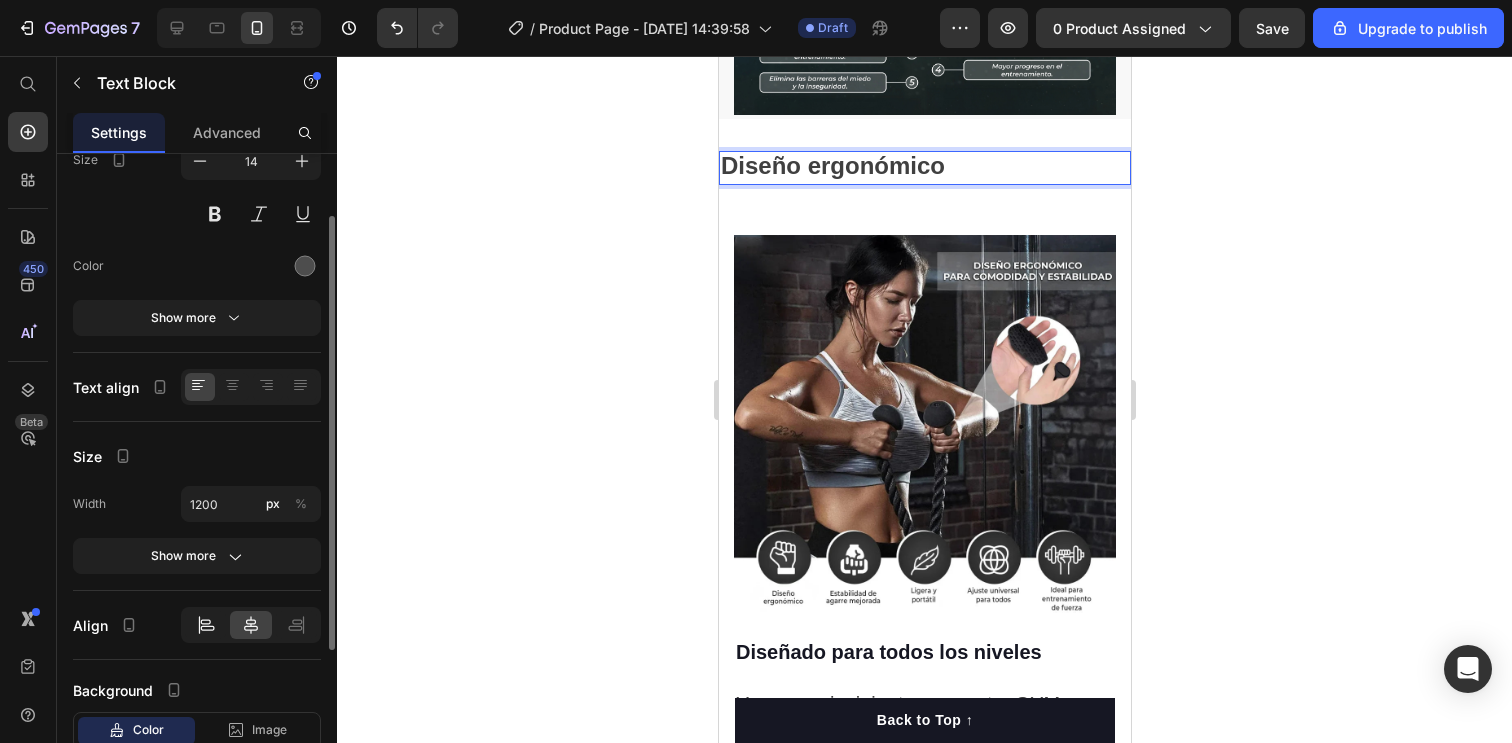 scroll, scrollTop: 142, scrollLeft: 0, axis: vertical 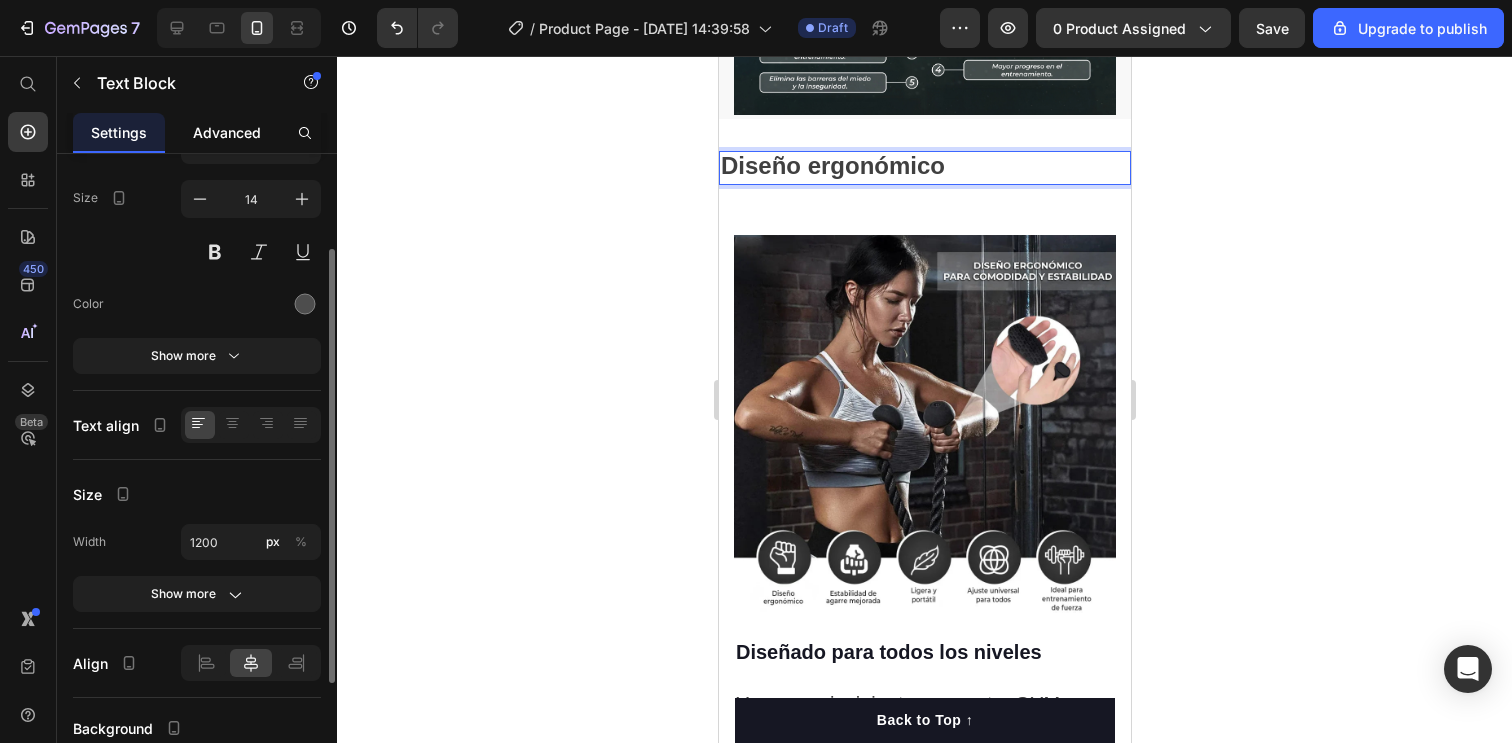 click on "Advanced" at bounding box center [227, 132] 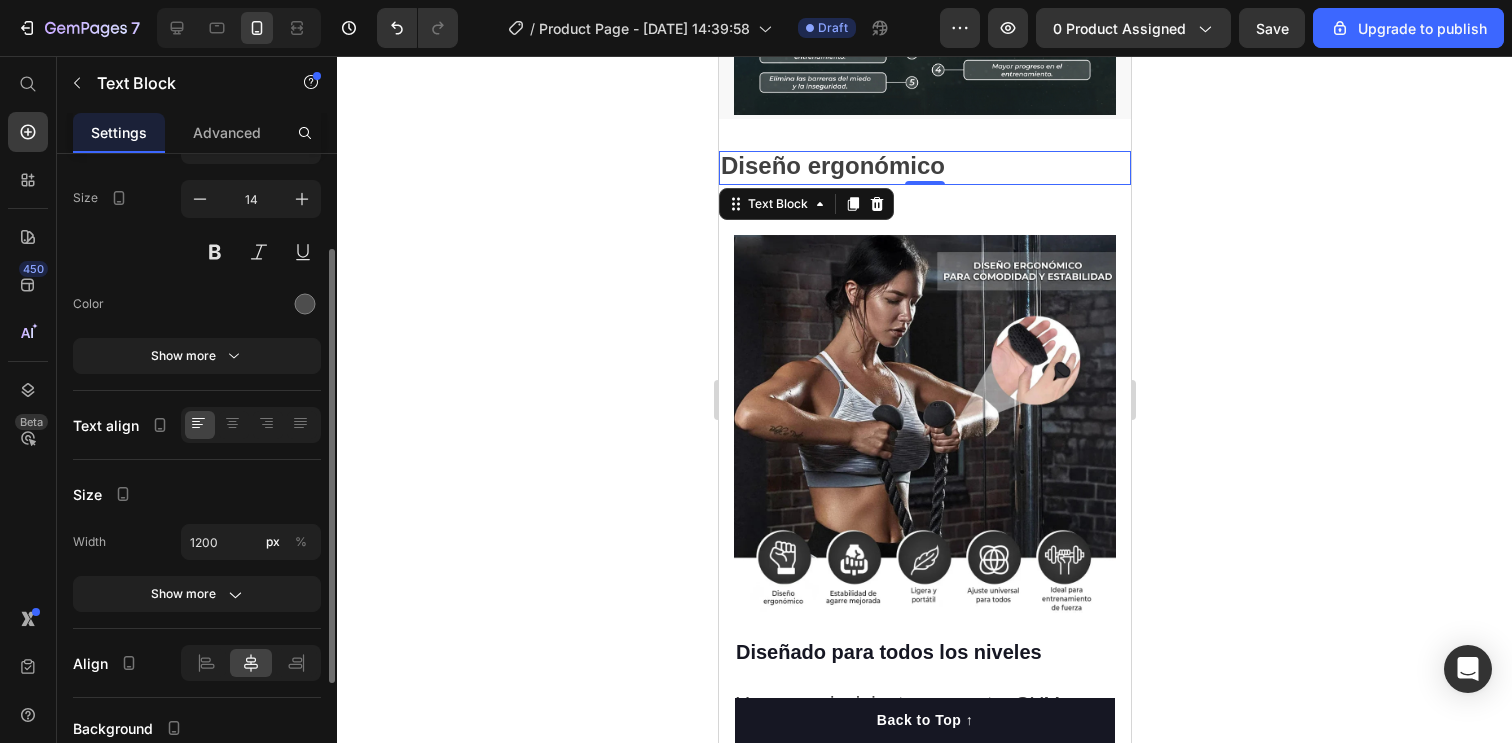 scroll, scrollTop: 0, scrollLeft: 0, axis: both 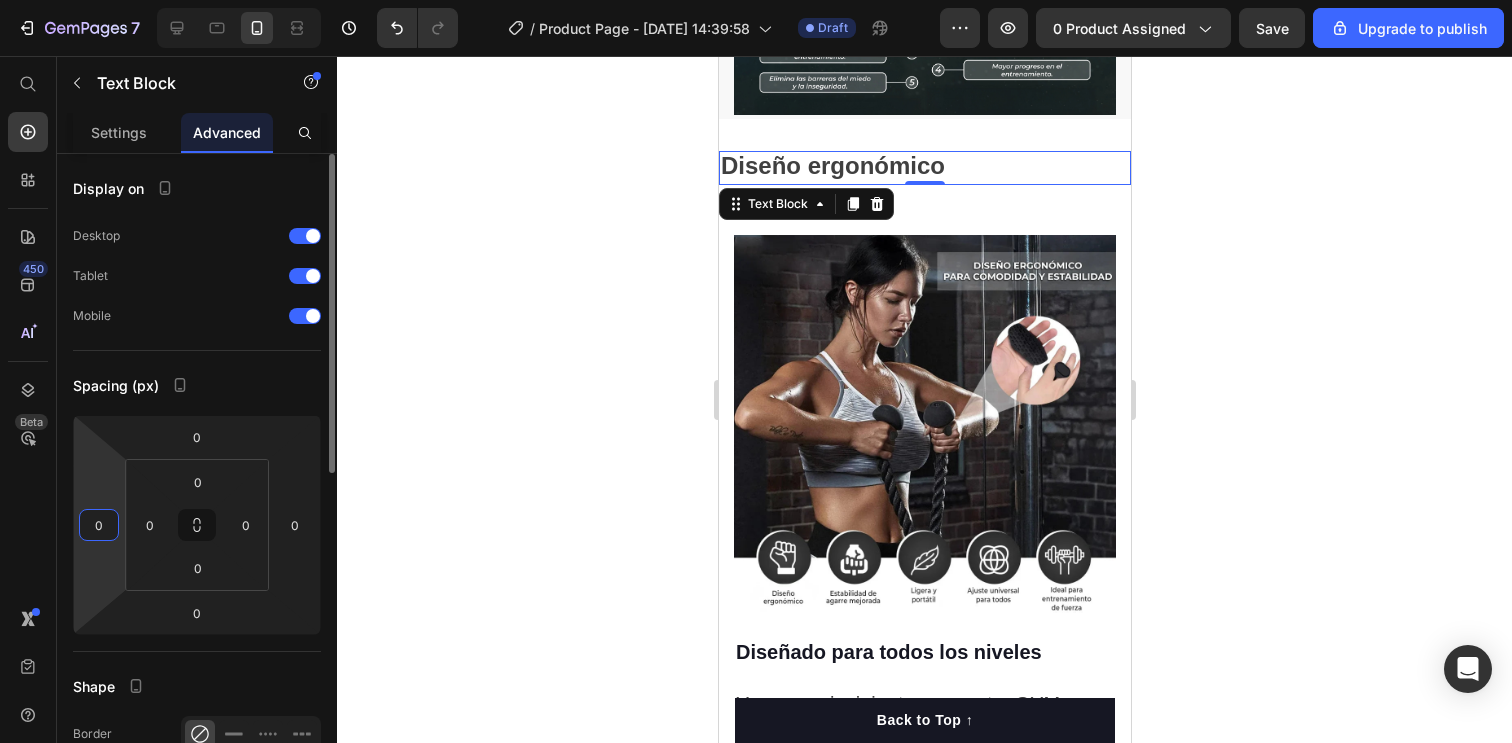 click on "0" at bounding box center (99, 525) 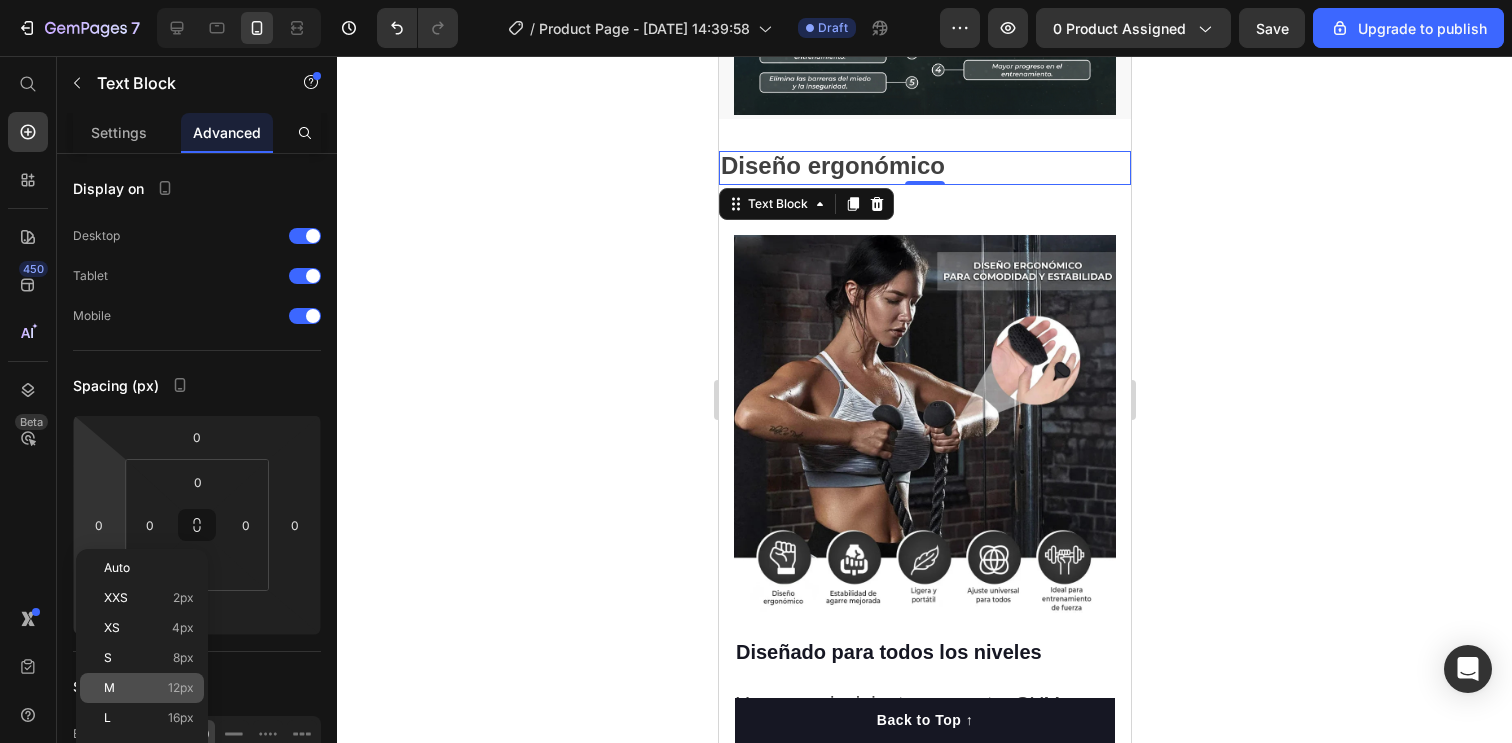 click on "M 12px" at bounding box center (149, 688) 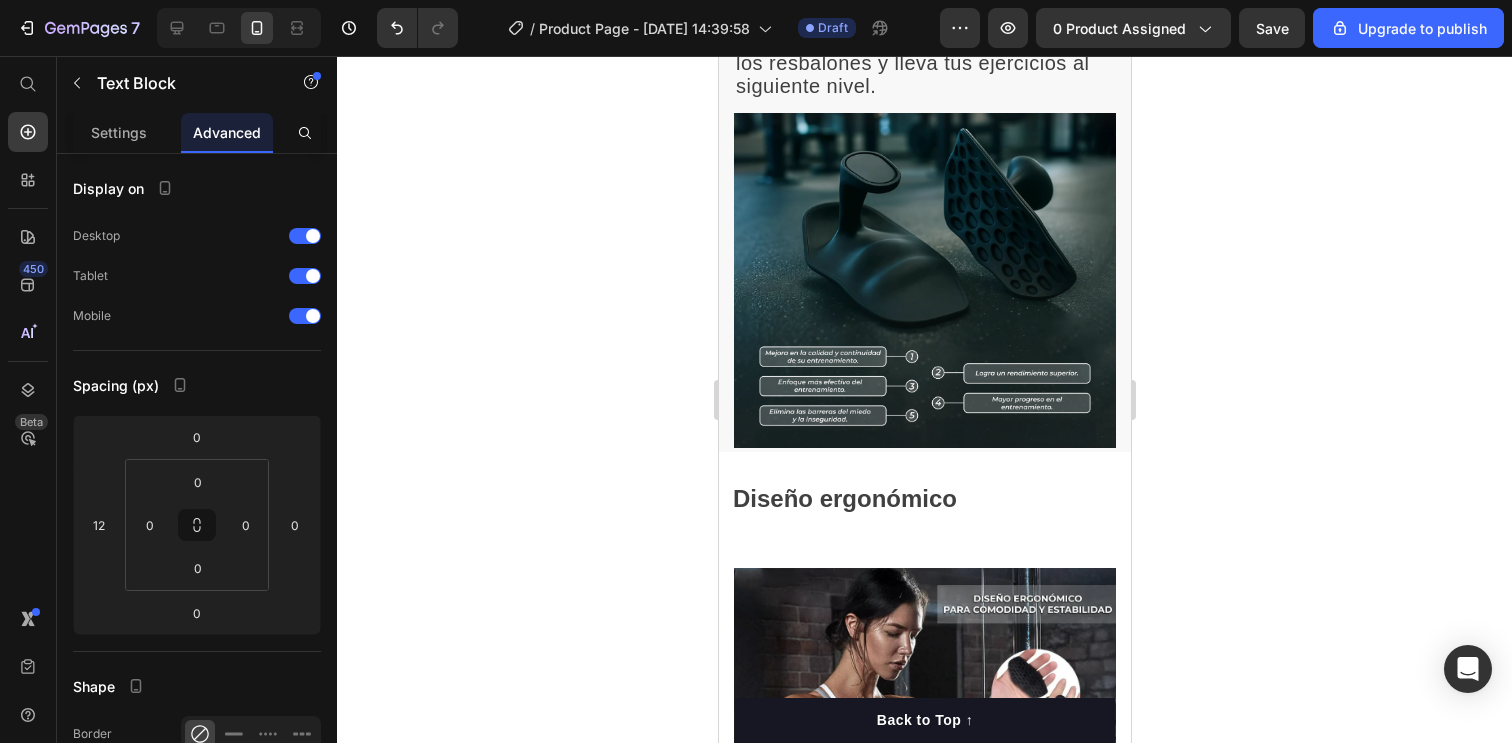 scroll, scrollTop: 1631, scrollLeft: 0, axis: vertical 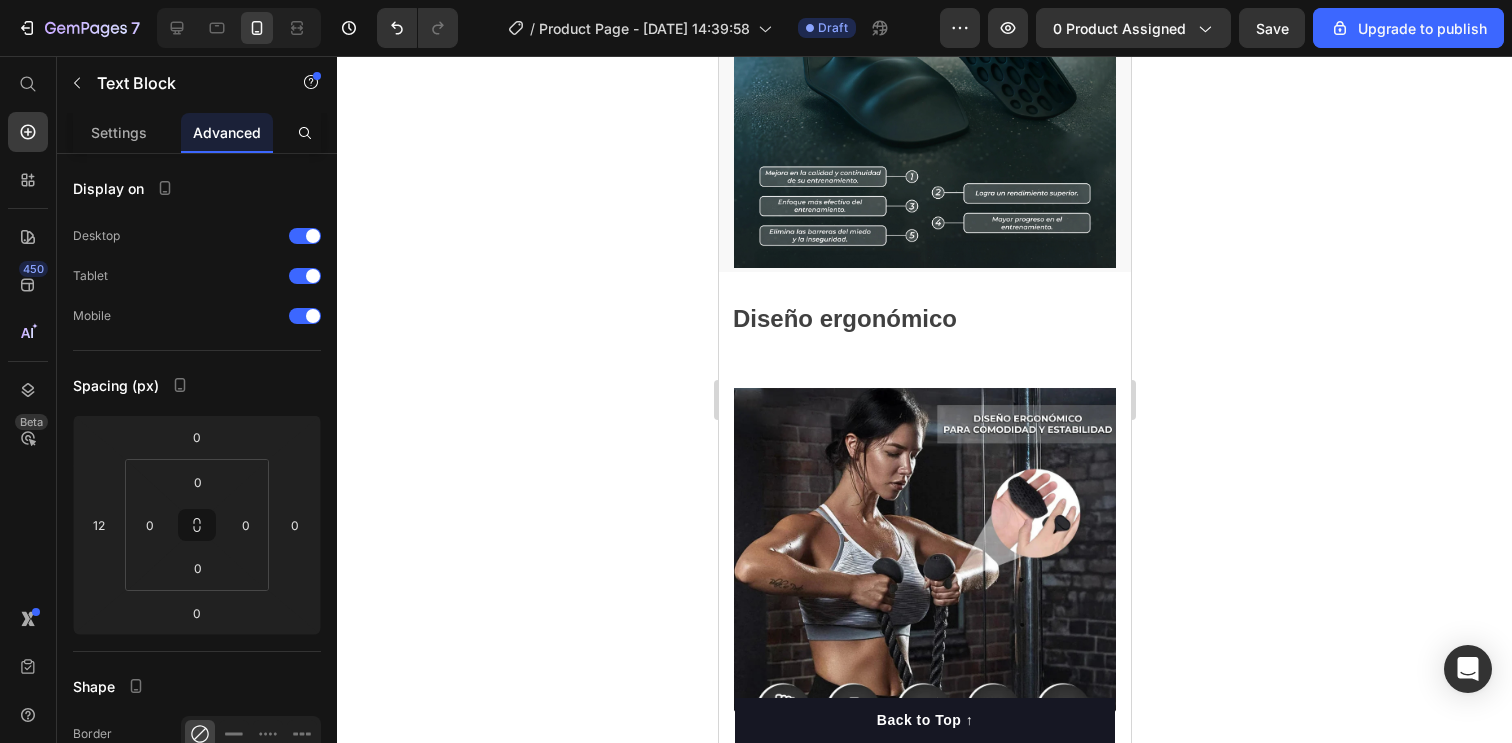 click on "Diseño ergonómico" at bounding box center [844, 318] 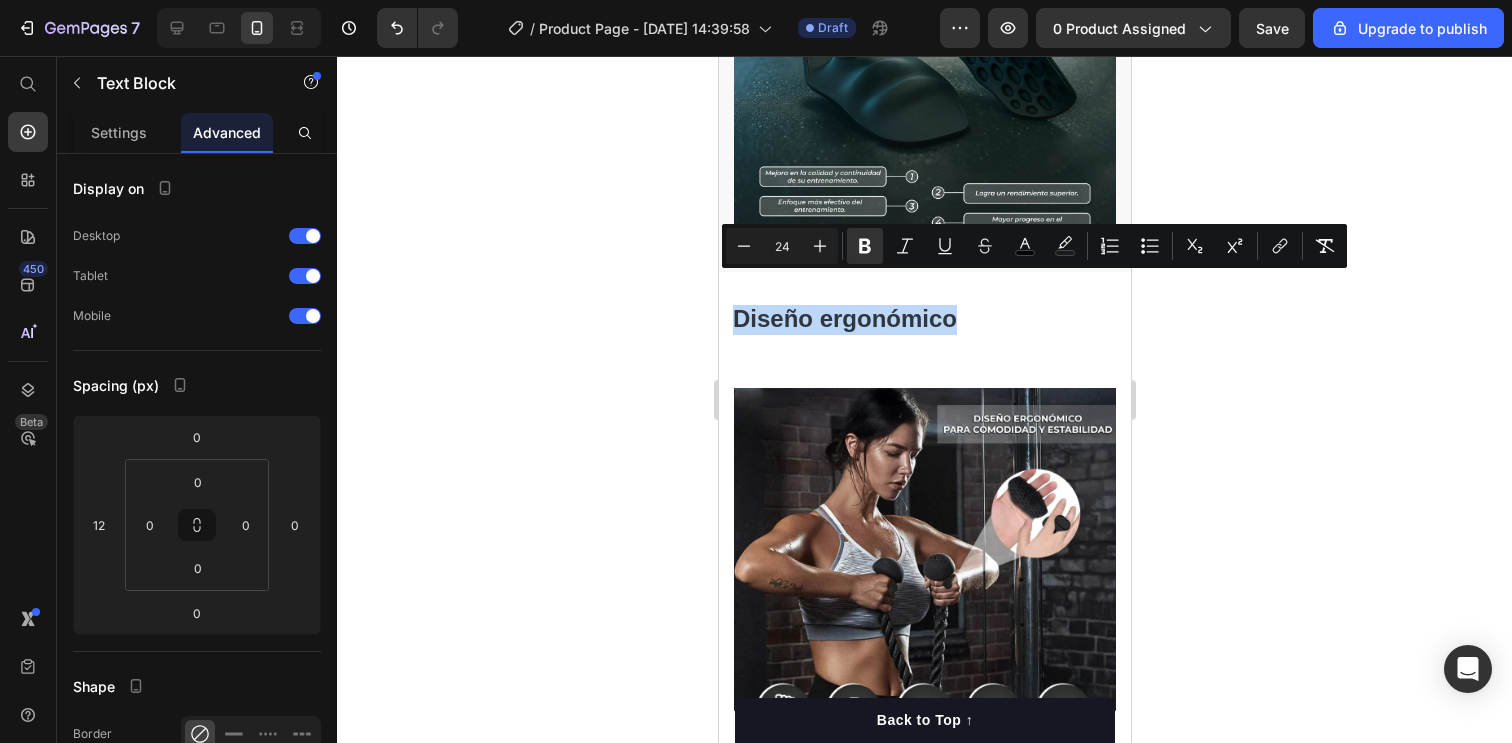 drag, startPoint x: 959, startPoint y: 288, endPoint x: 735, endPoint y: 289, distance: 224.00223 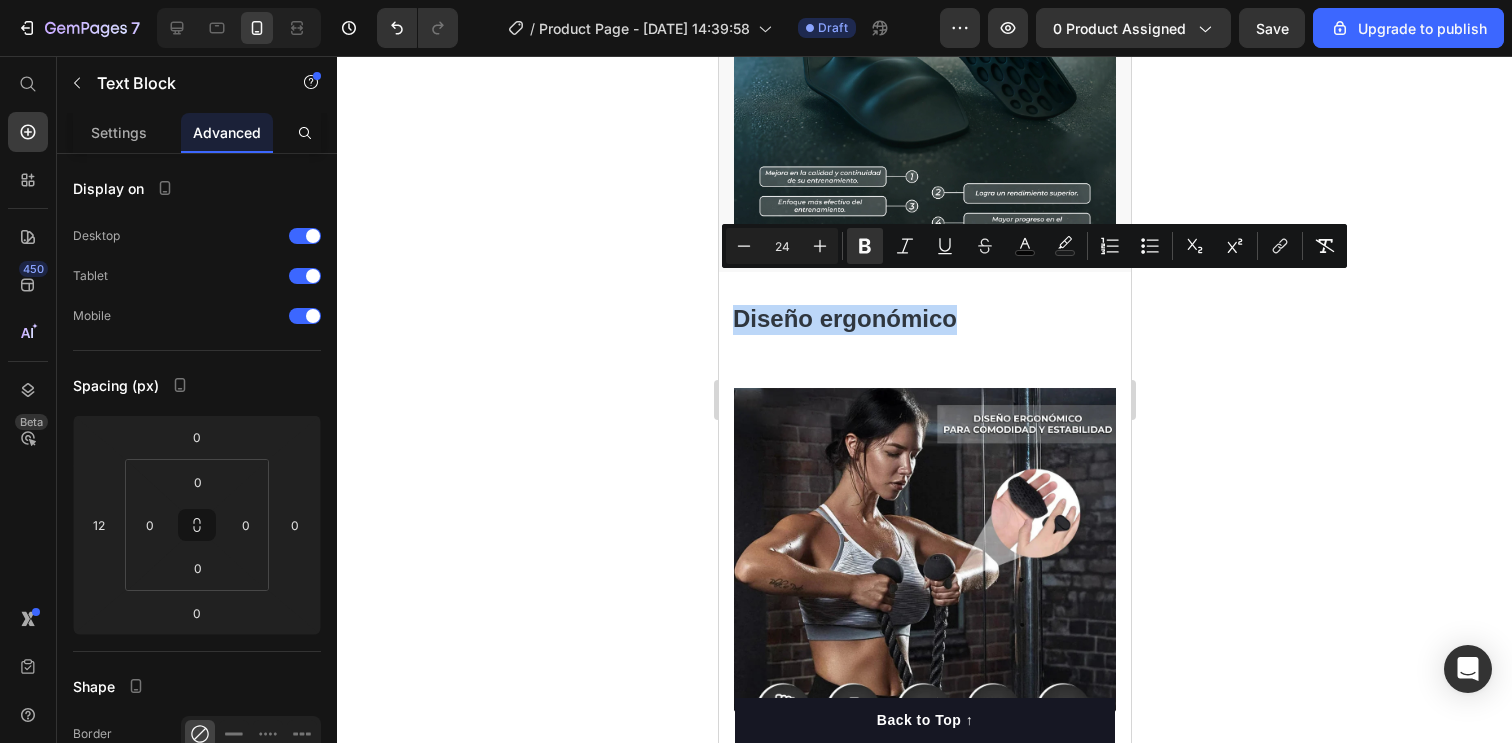 click on "Diseño ergonómico" at bounding box center [930, 320] 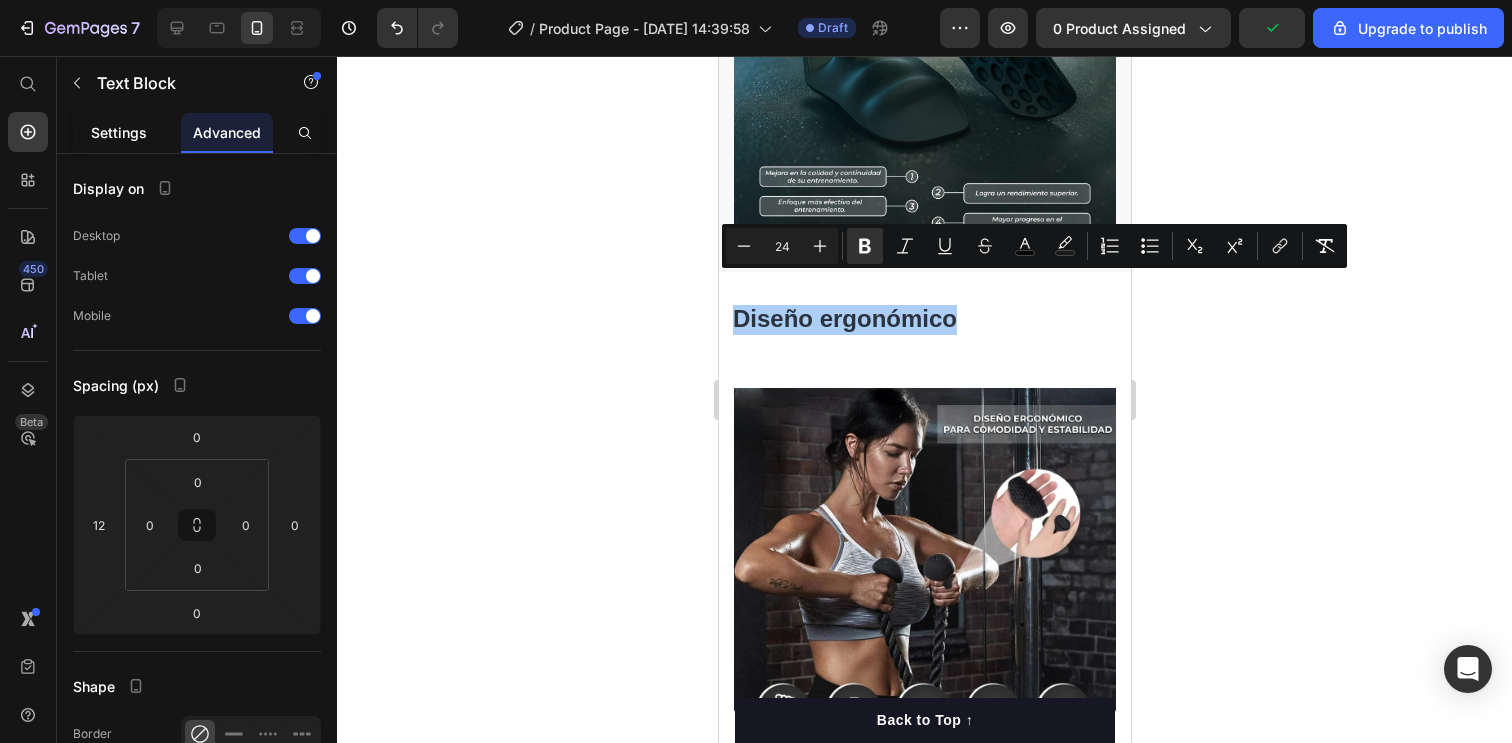 click on "Settings" 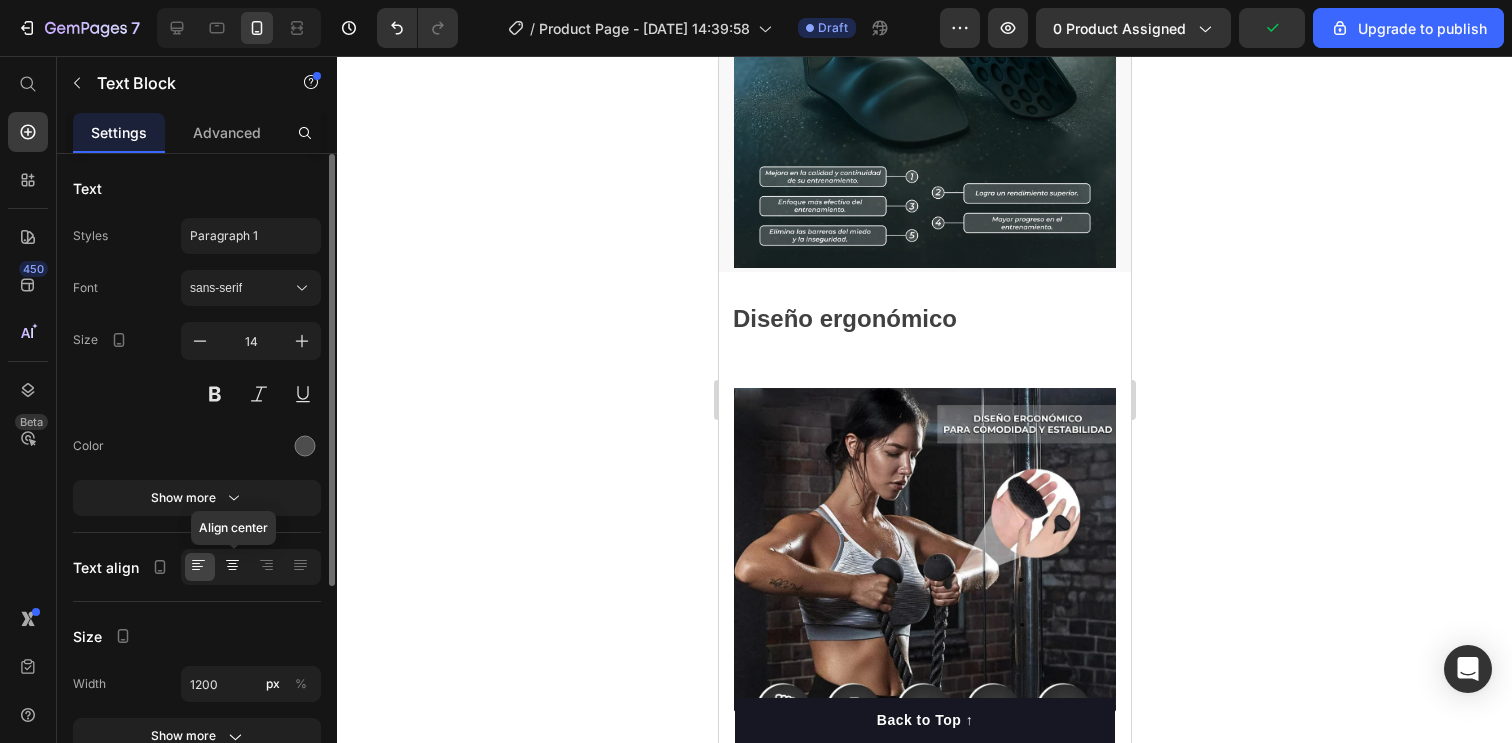 click 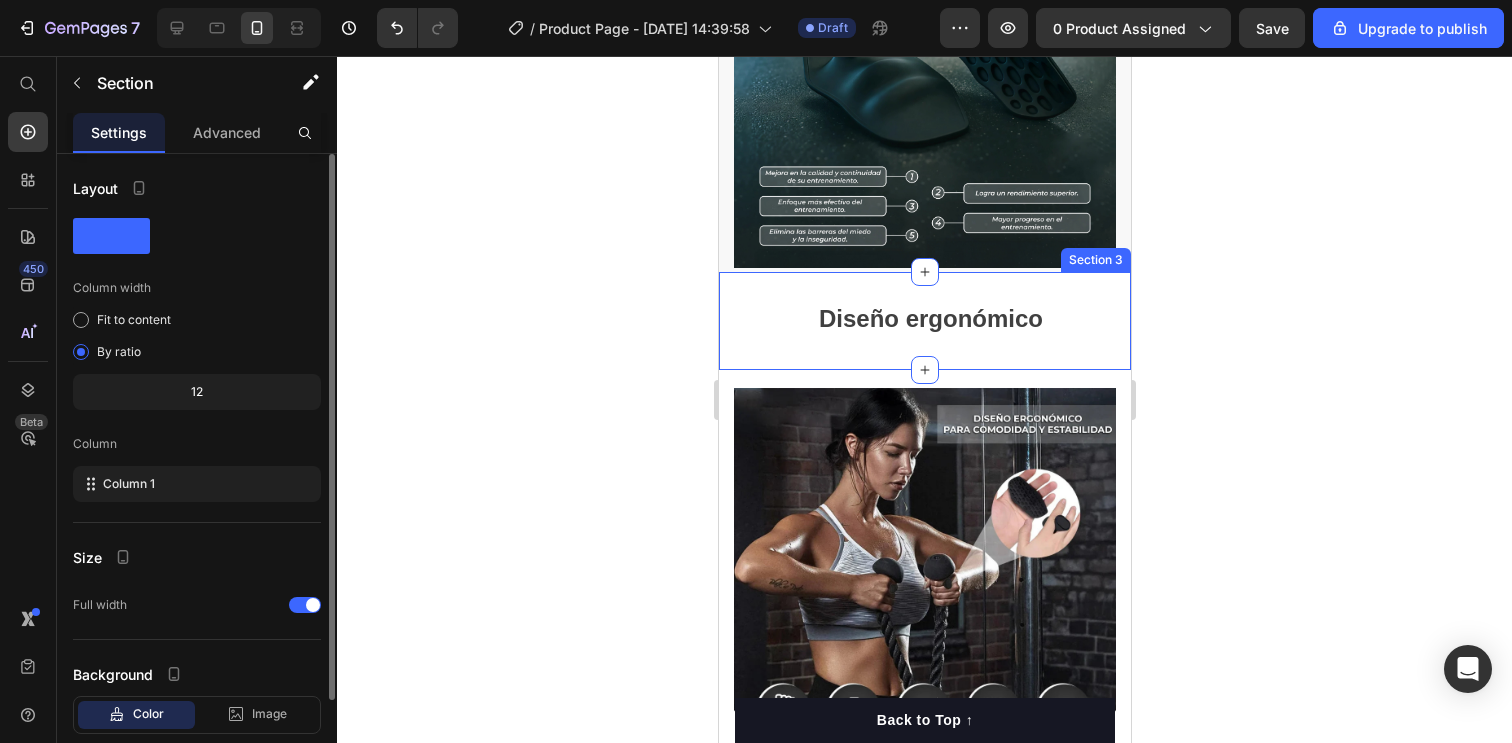 click on "Diseño ergonómico Text Block Section 3" at bounding box center (924, 320) 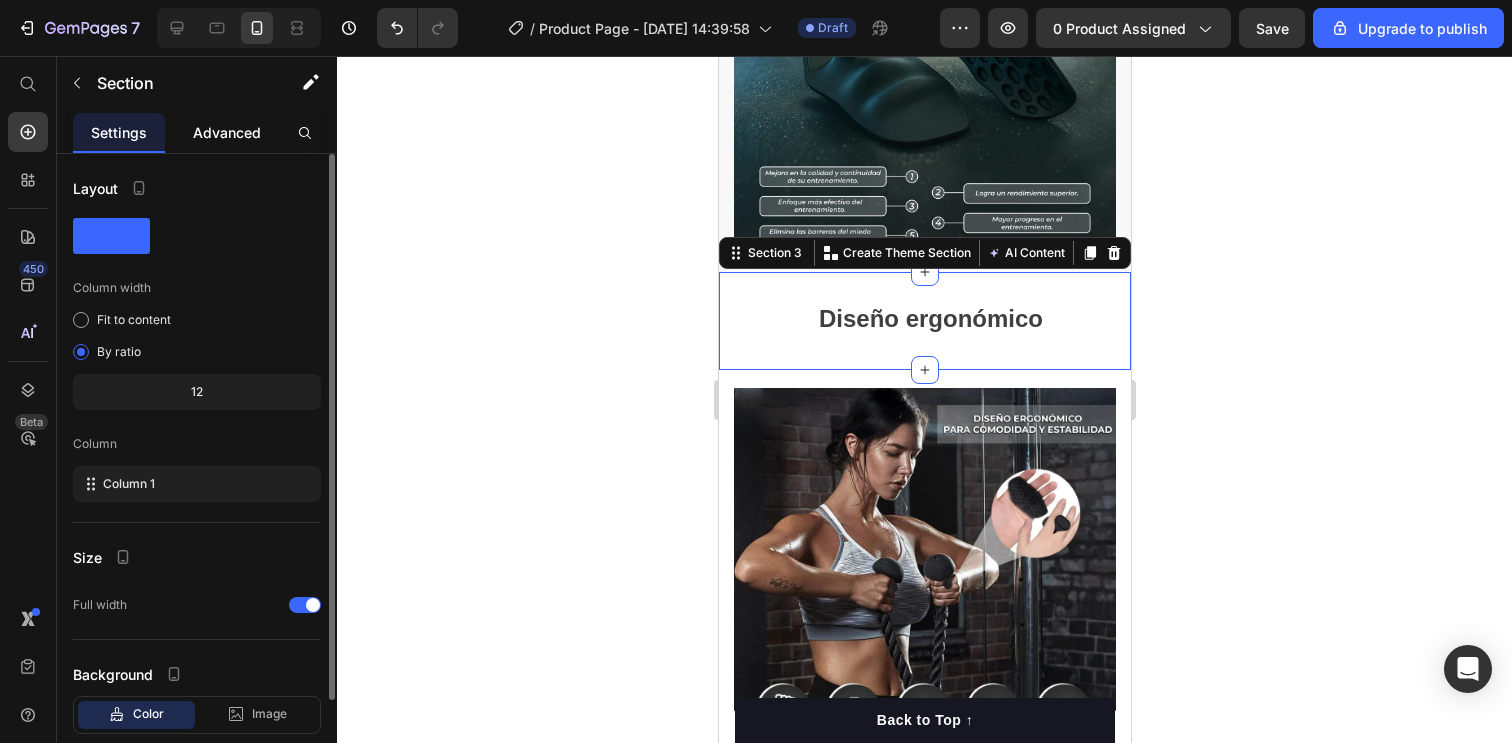 click on "Advanced" at bounding box center [227, 132] 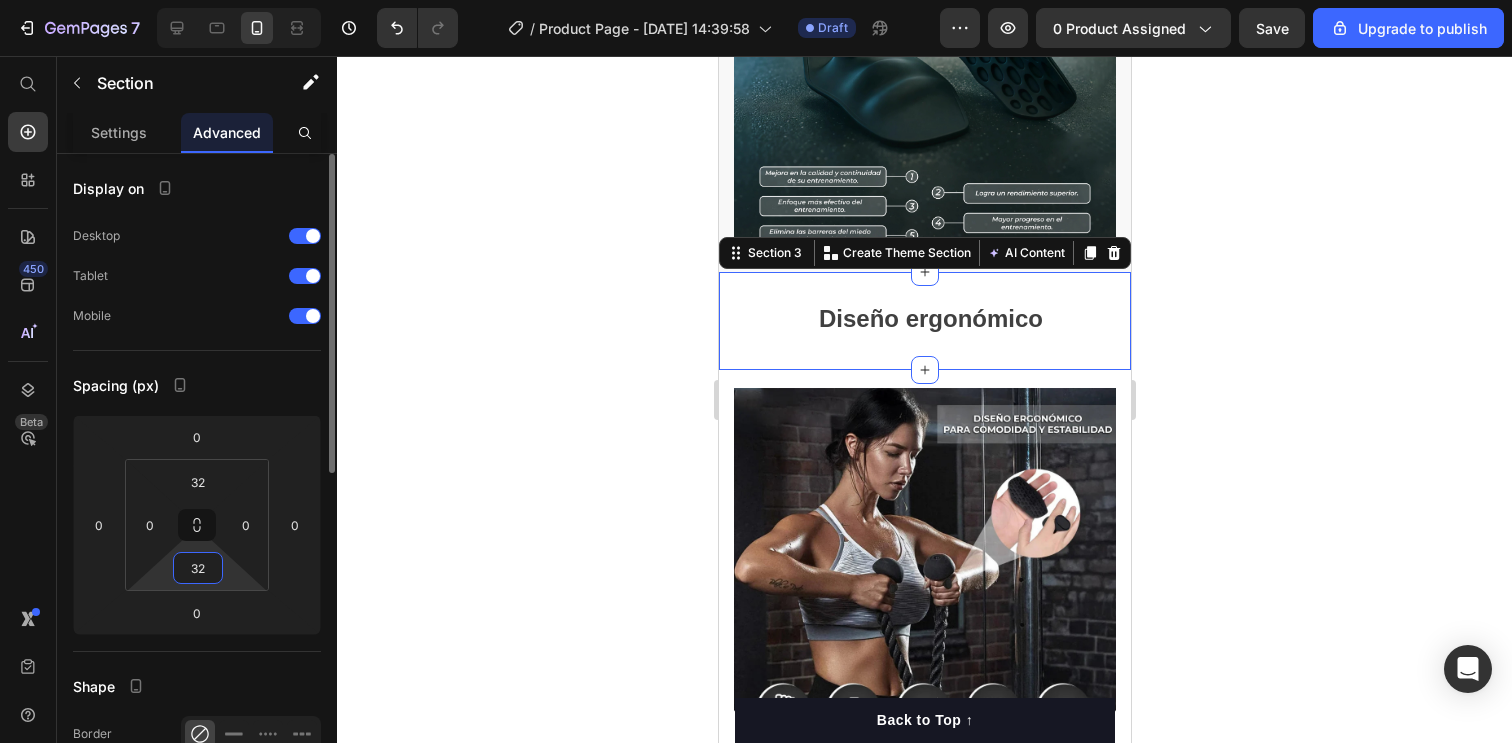 click on "32" at bounding box center (198, 568) 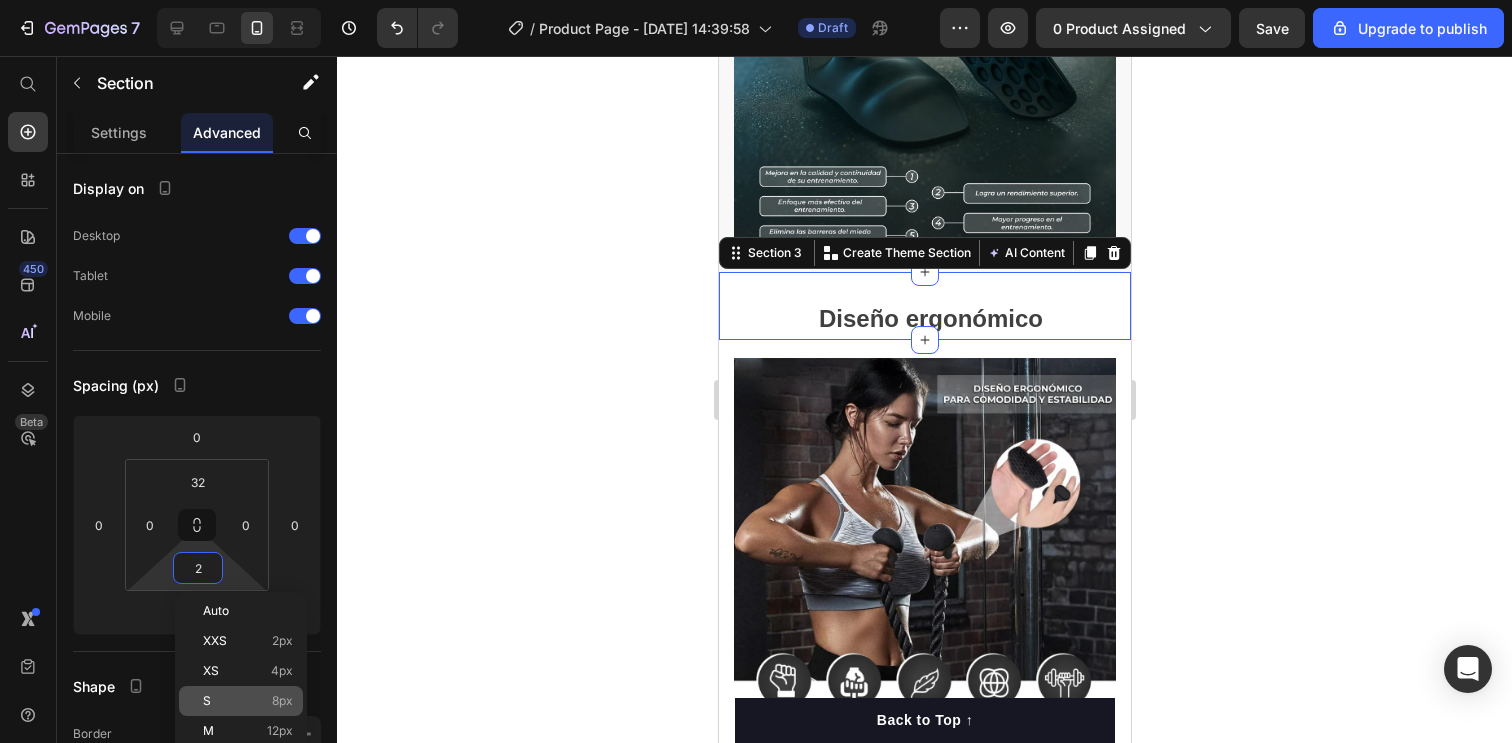 click on "S 8px" at bounding box center [248, 701] 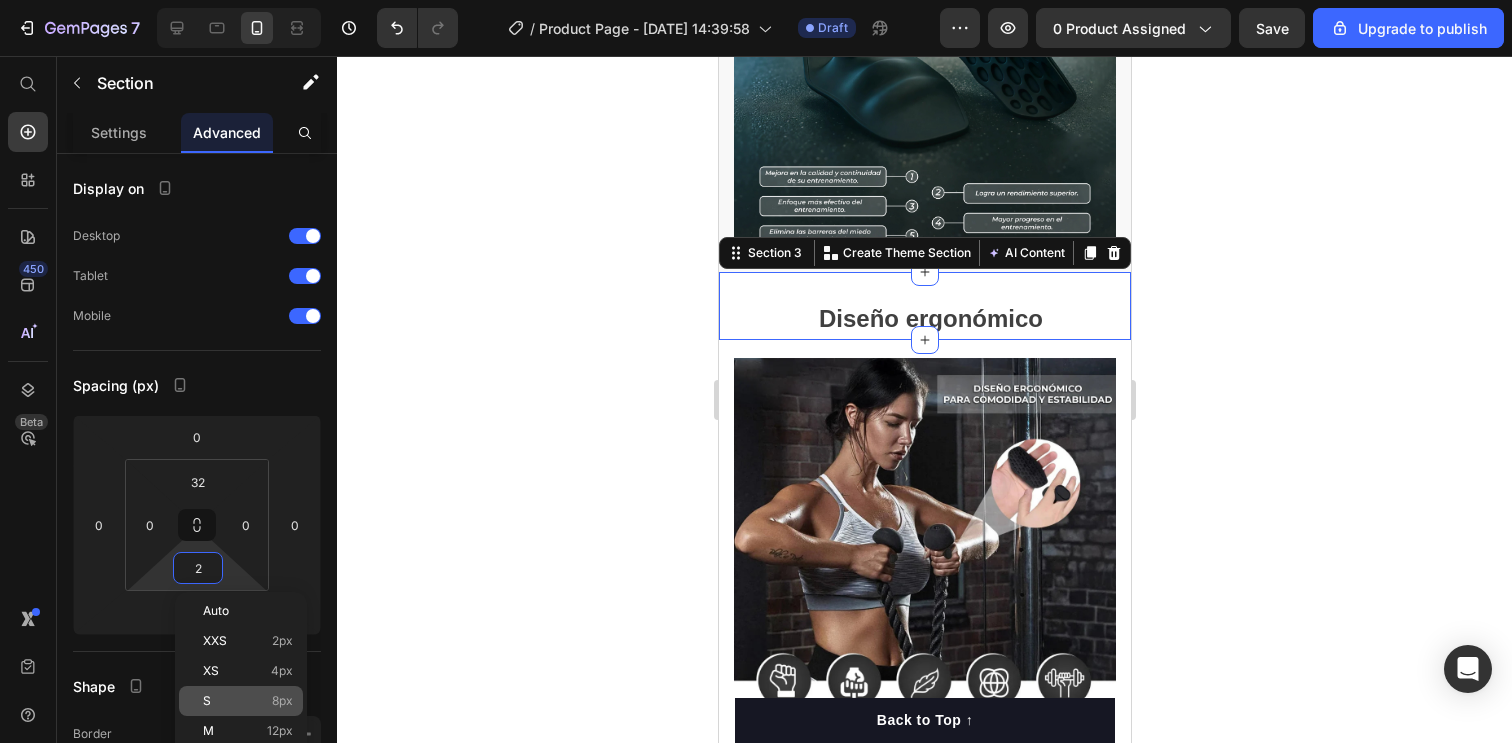 type on "8" 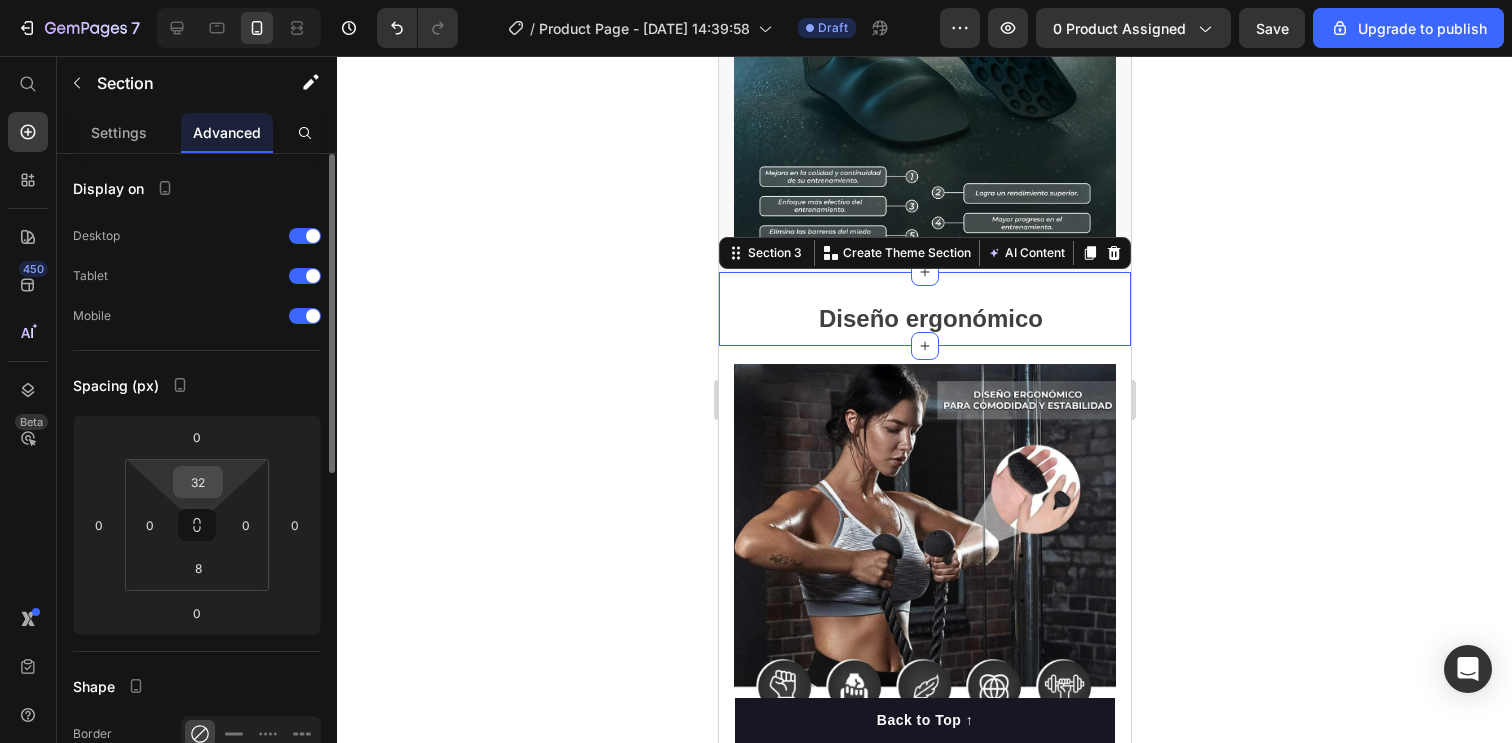 click on "32" at bounding box center (198, 482) 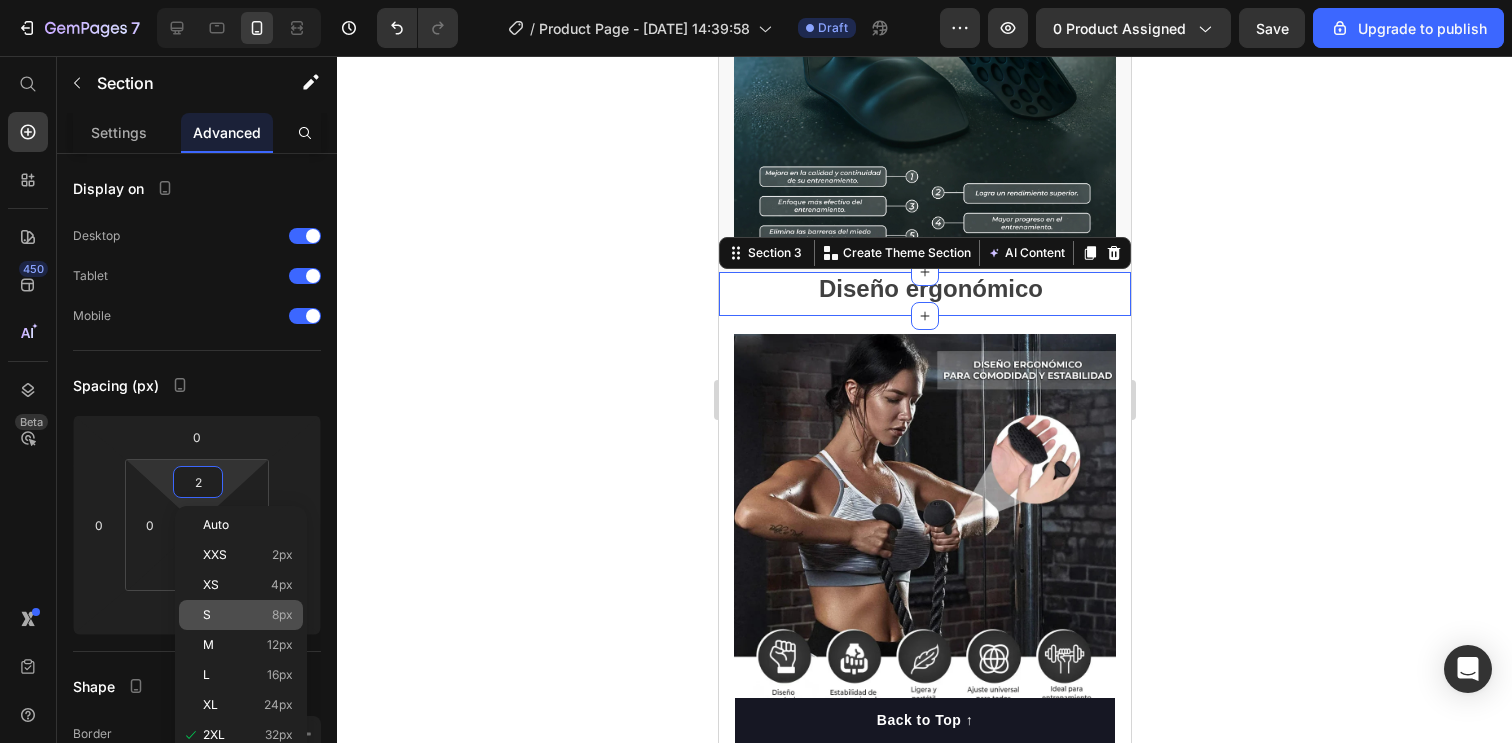 click on "S 8px" 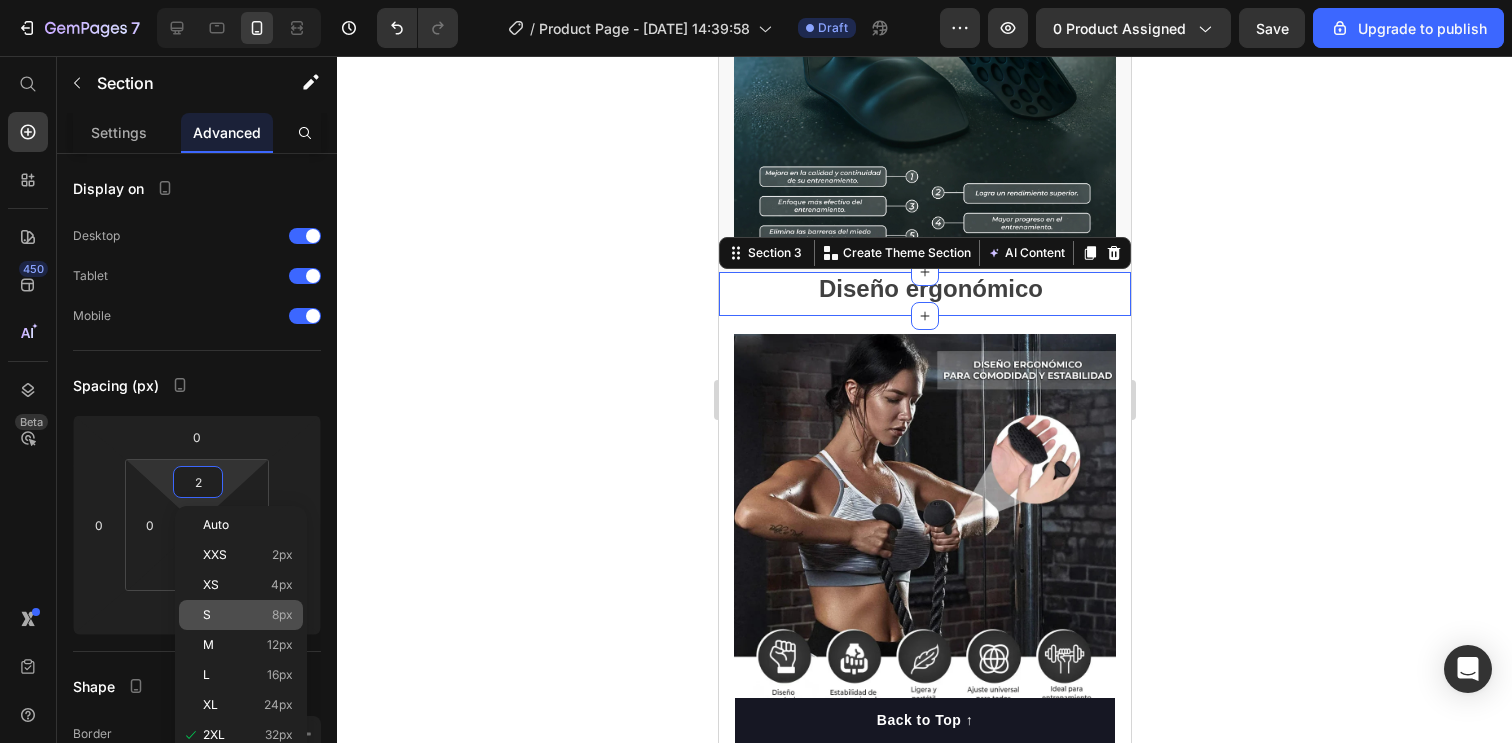 type on "8" 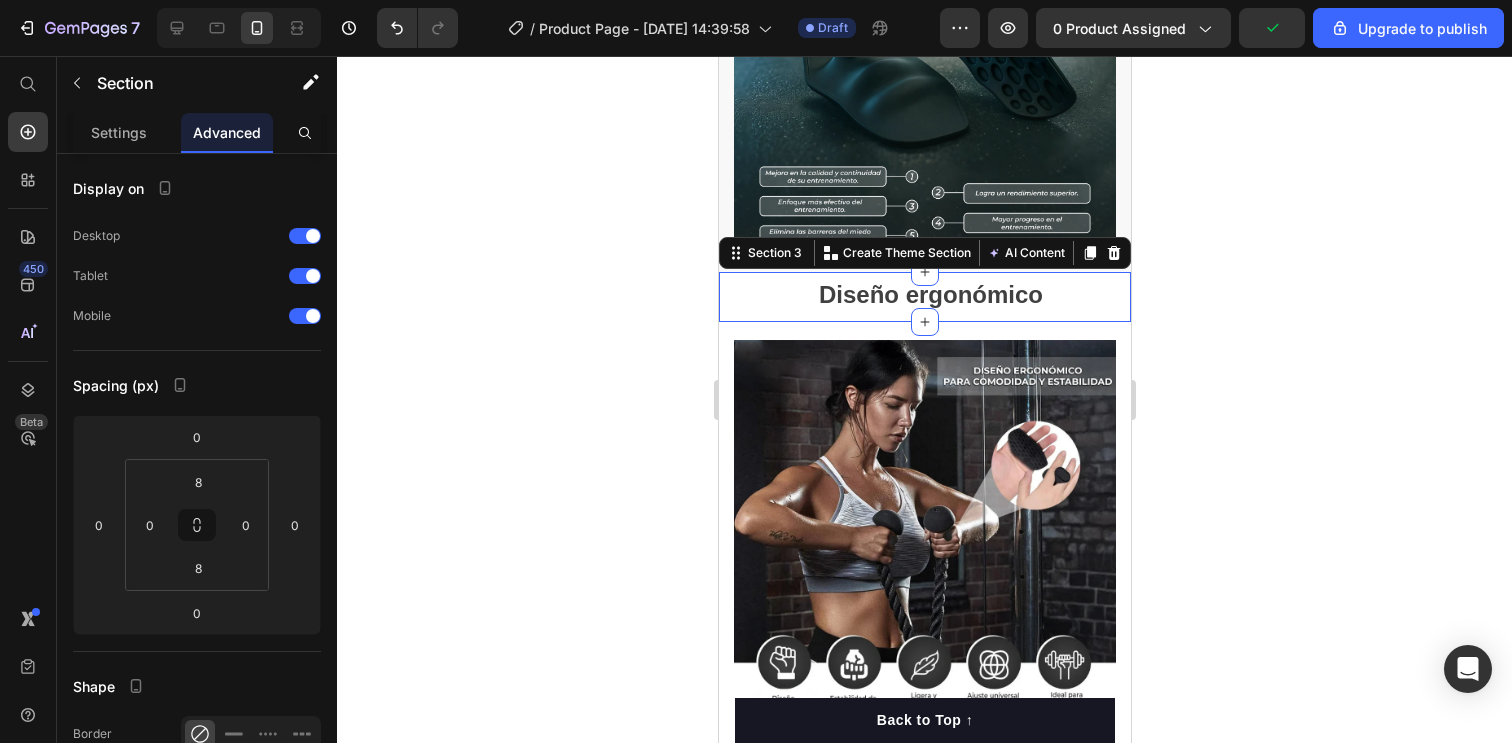 click 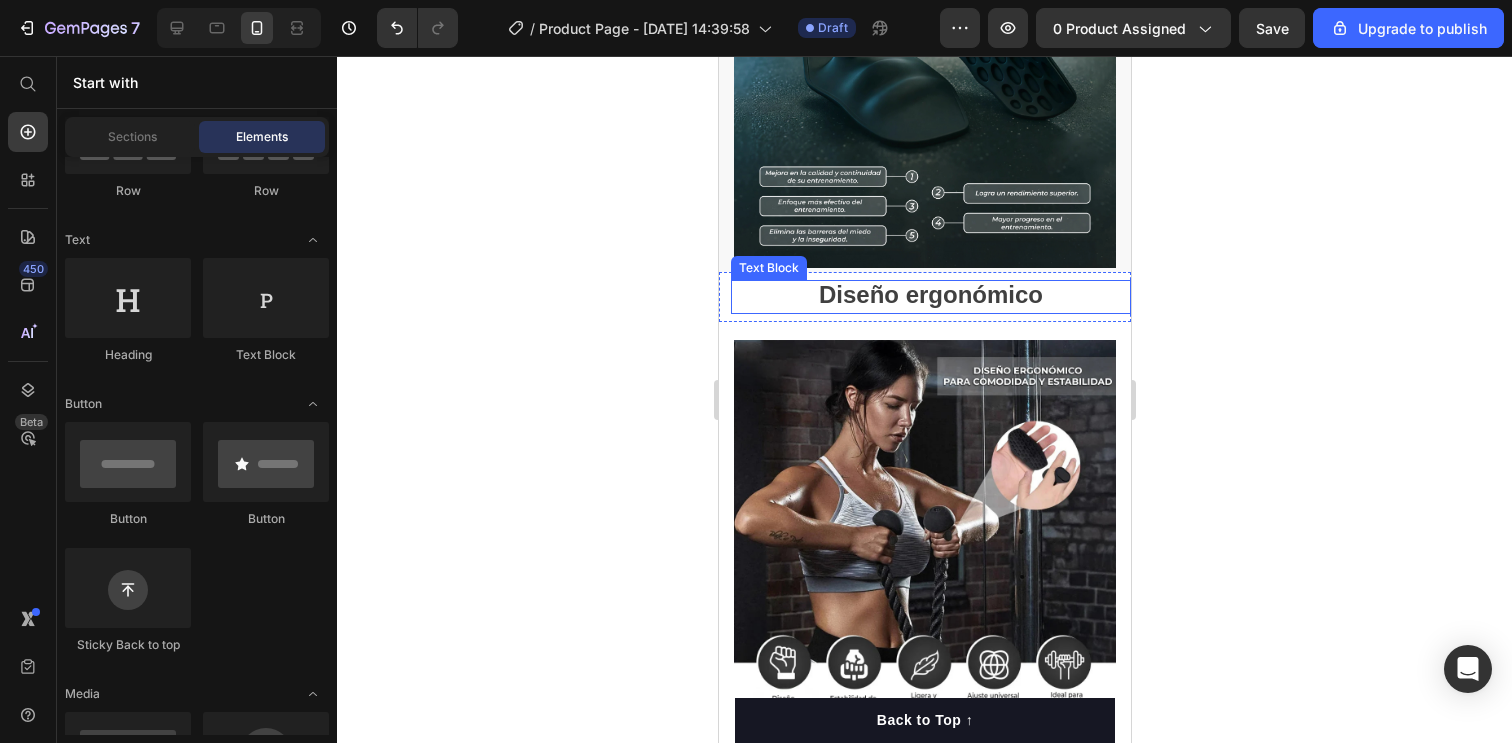 click on "Diseño ergonómico" at bounding box center (930, 294) 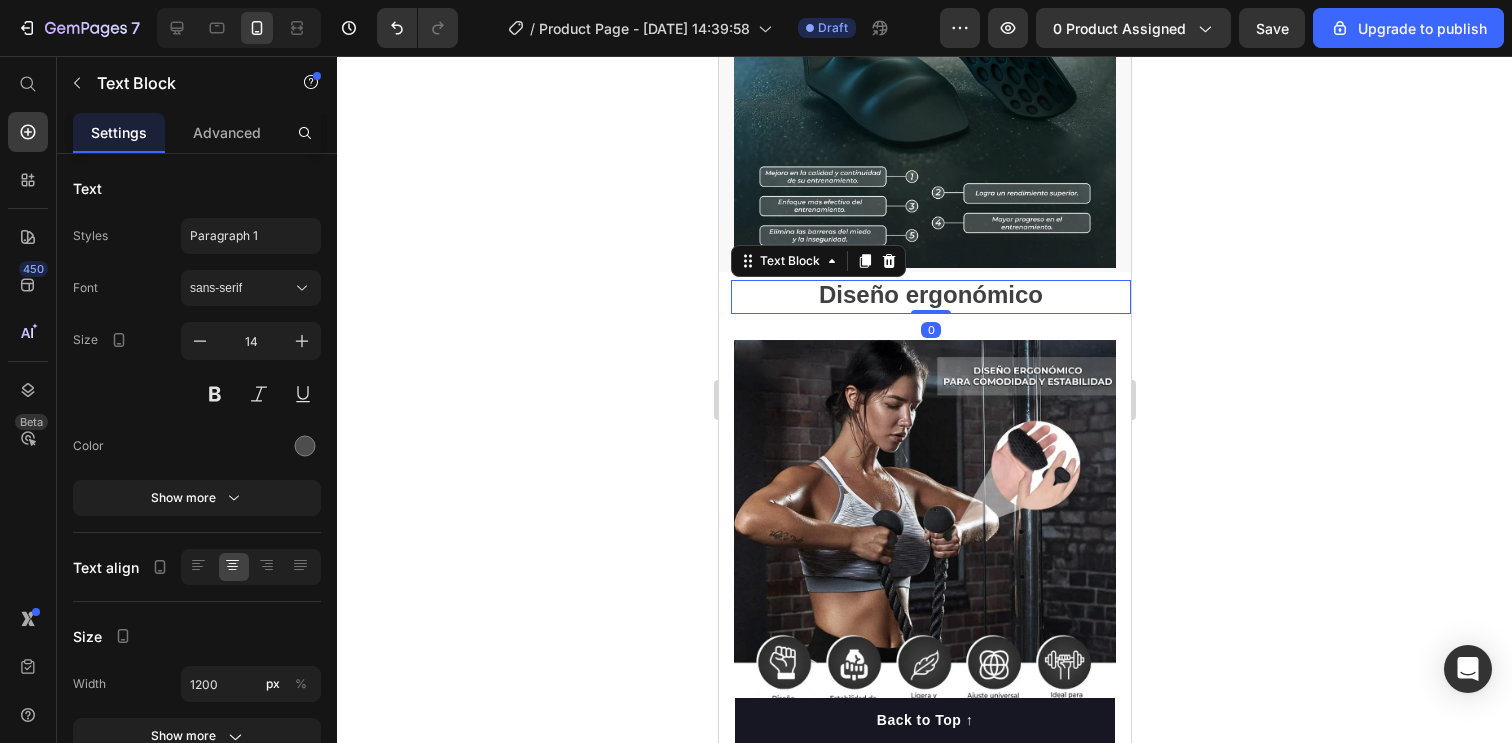 click 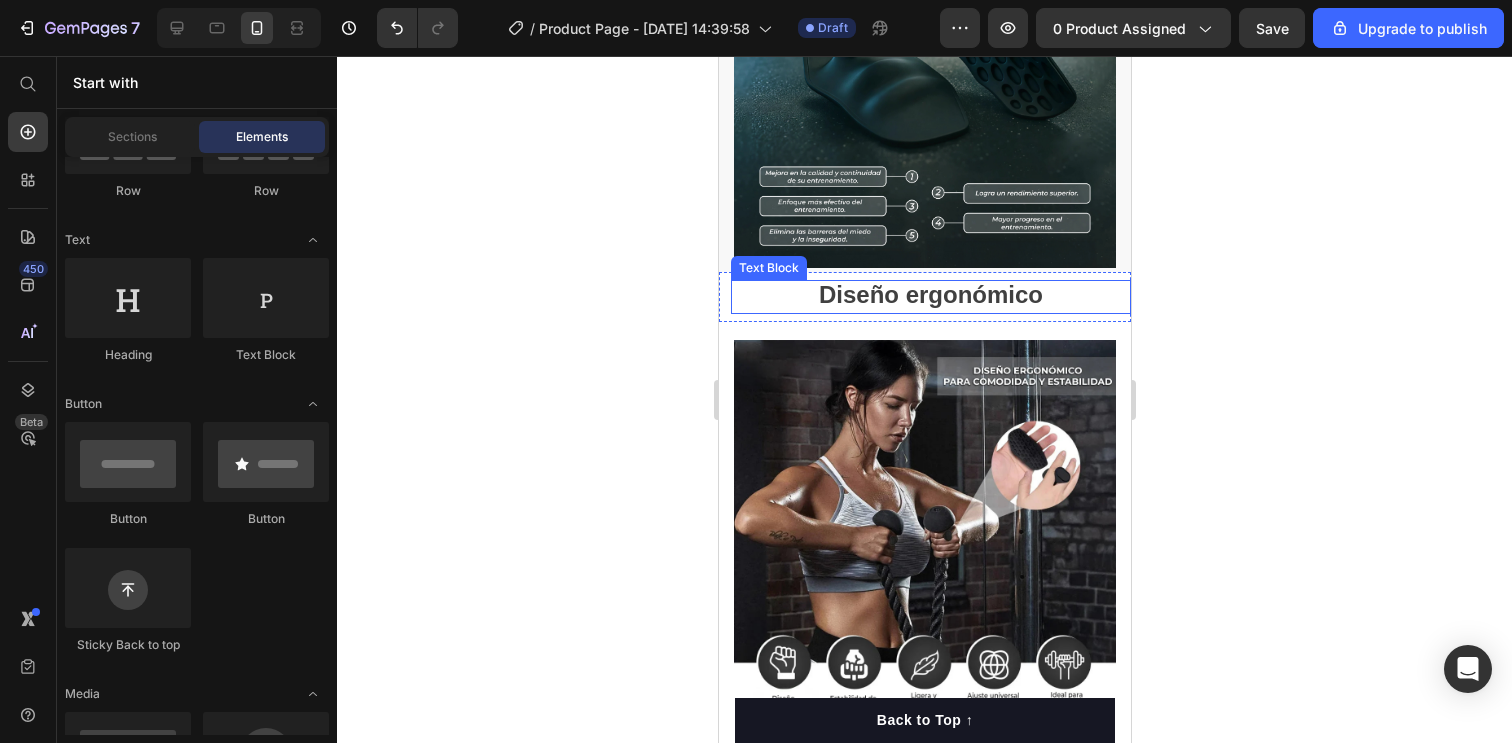 click on "Diseño ergonómico" at bounding box center [930, 294] 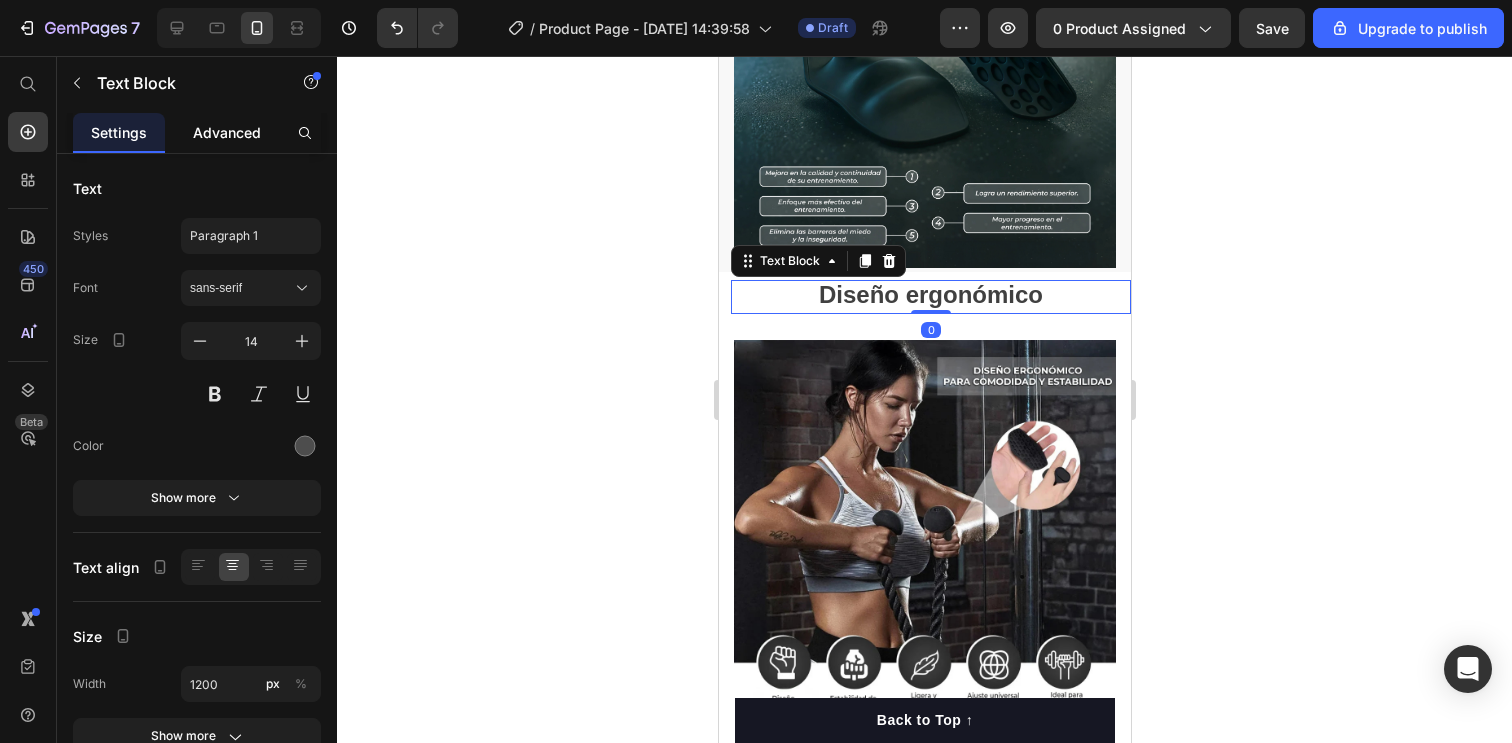 click on "Advanced" at bounding box center (227, 132) 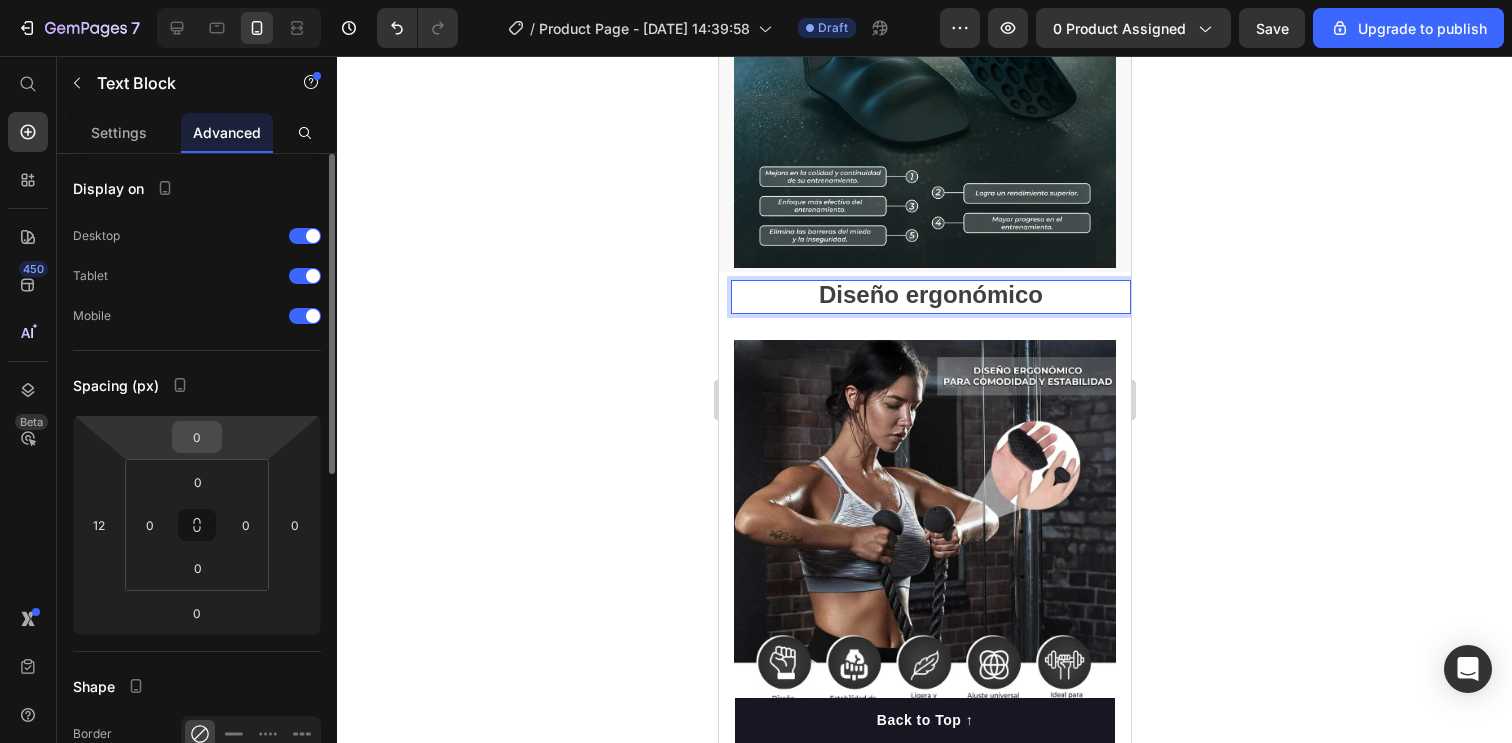 click on "0" at bounding box center [197, 437] 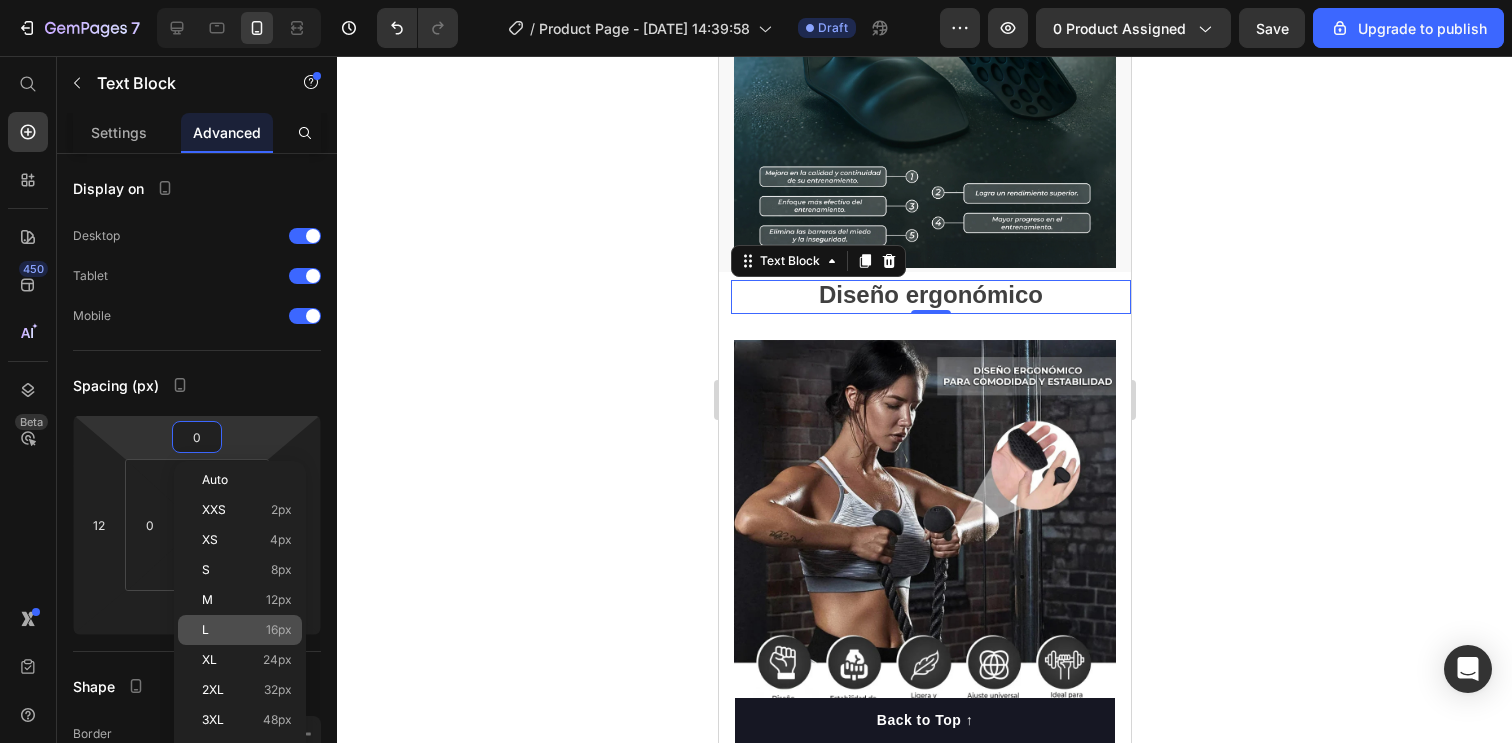 click on "L 16px" 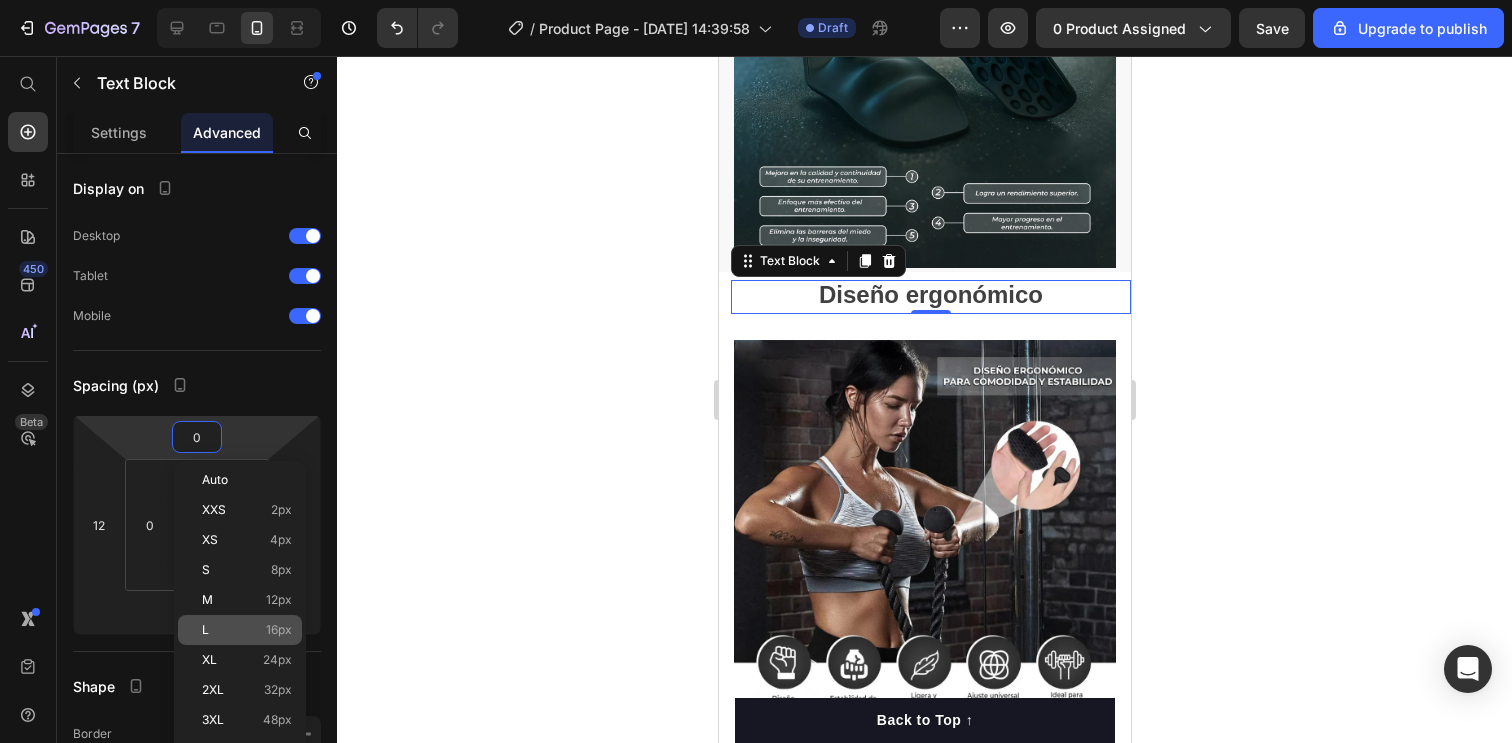 type on "16" 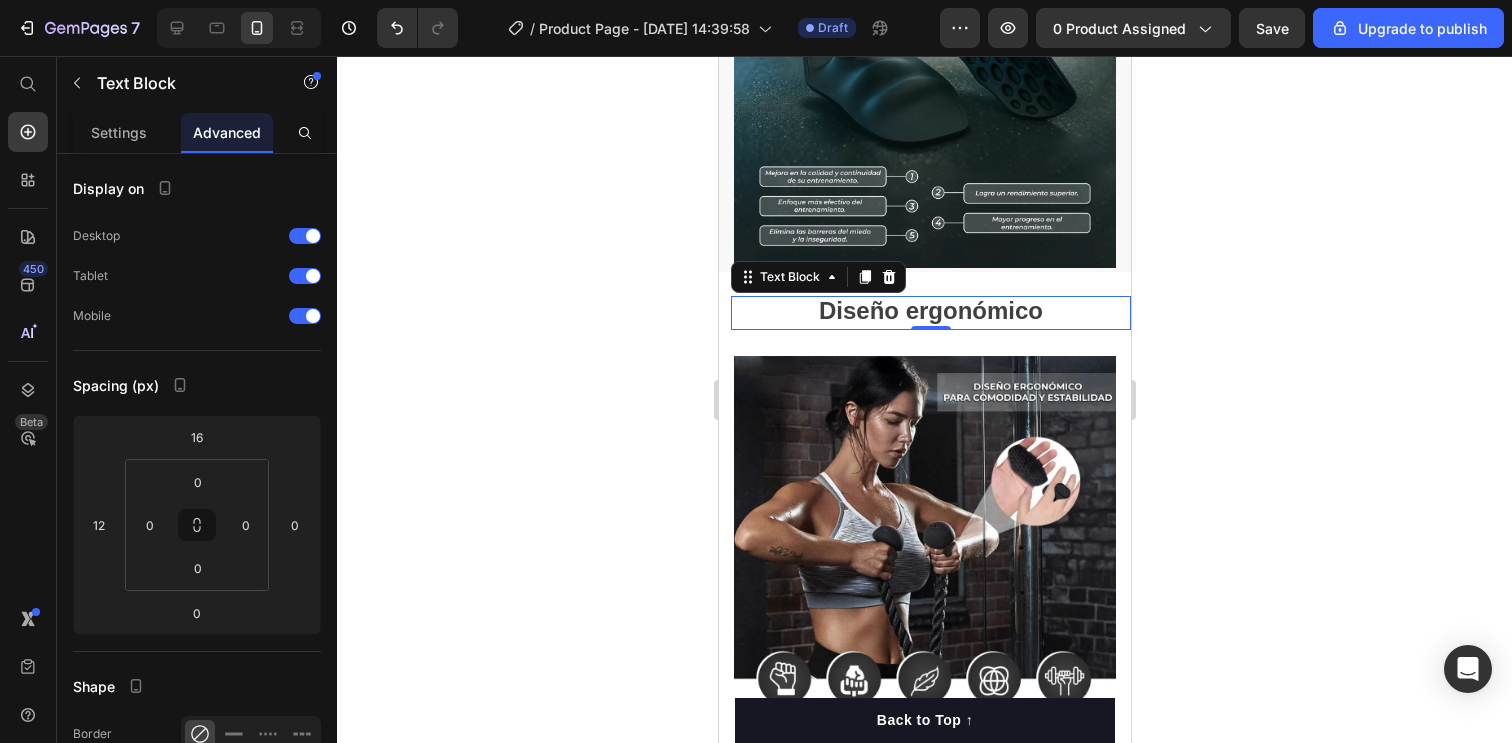 click 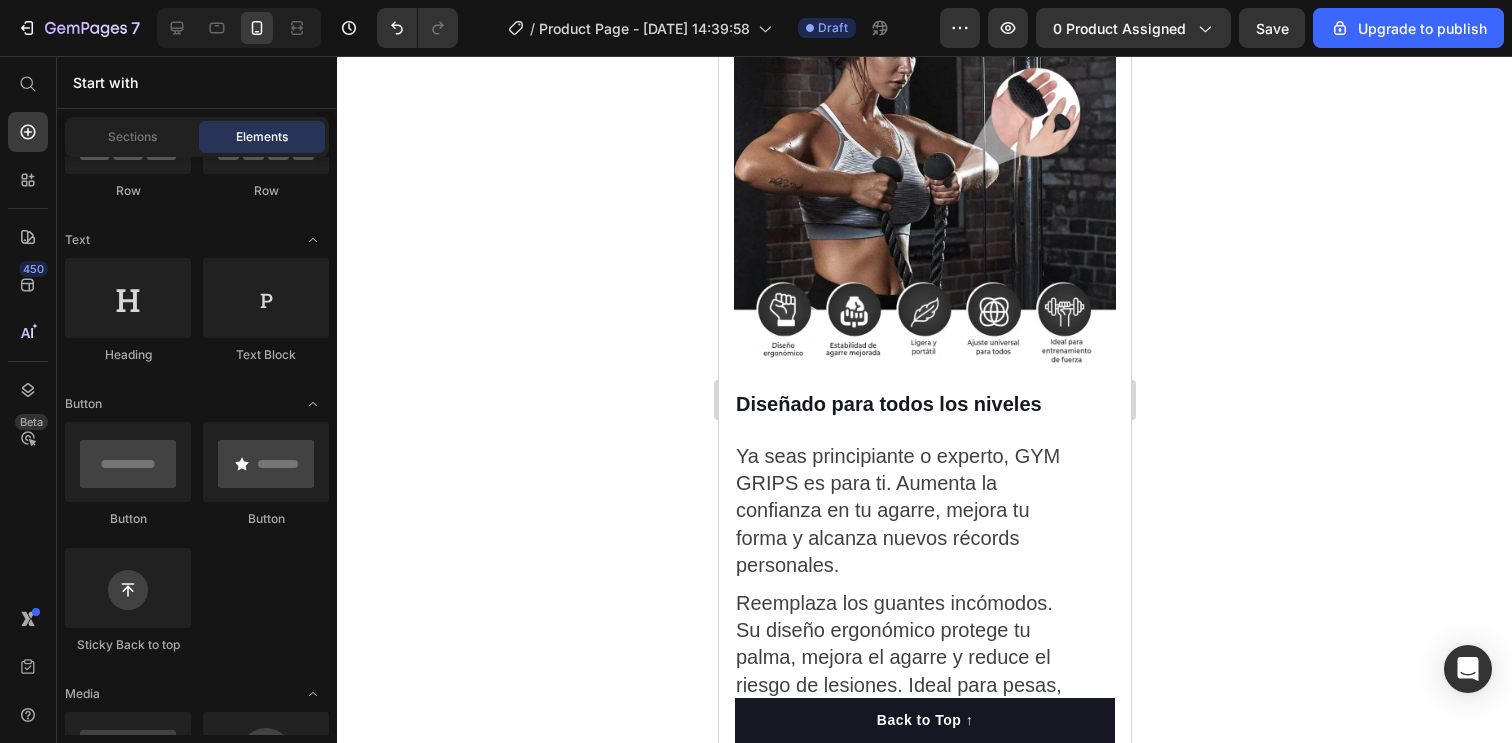 scroll, scrollTop: 2013, scrollLeft: 0, axis: vertical 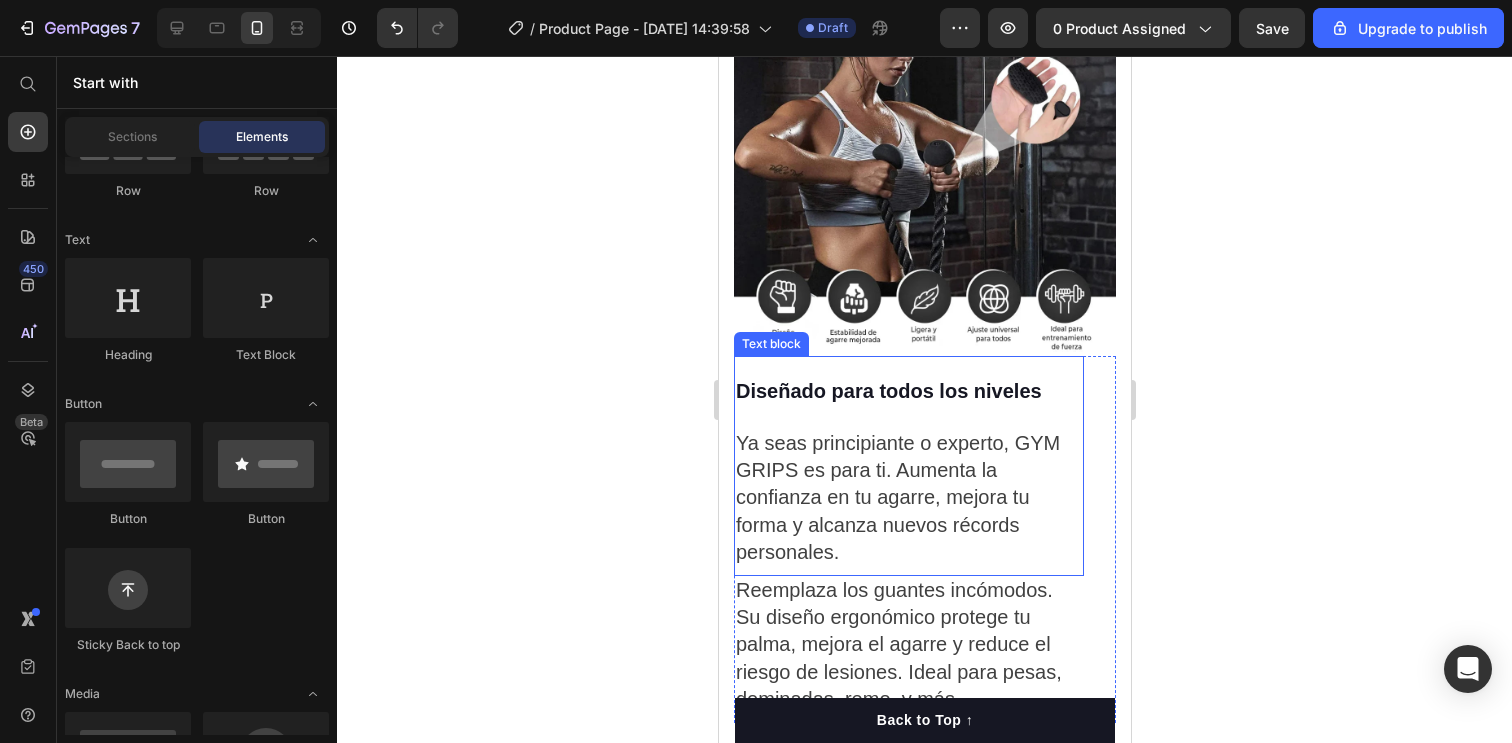 click on "Ya seas principiante o experto, GYM GRIPS es para ti. Aumenta la confianza en tu agarre, mejora tu forma y alcanza nuevos récords personales." at bounding box center (908, 499) 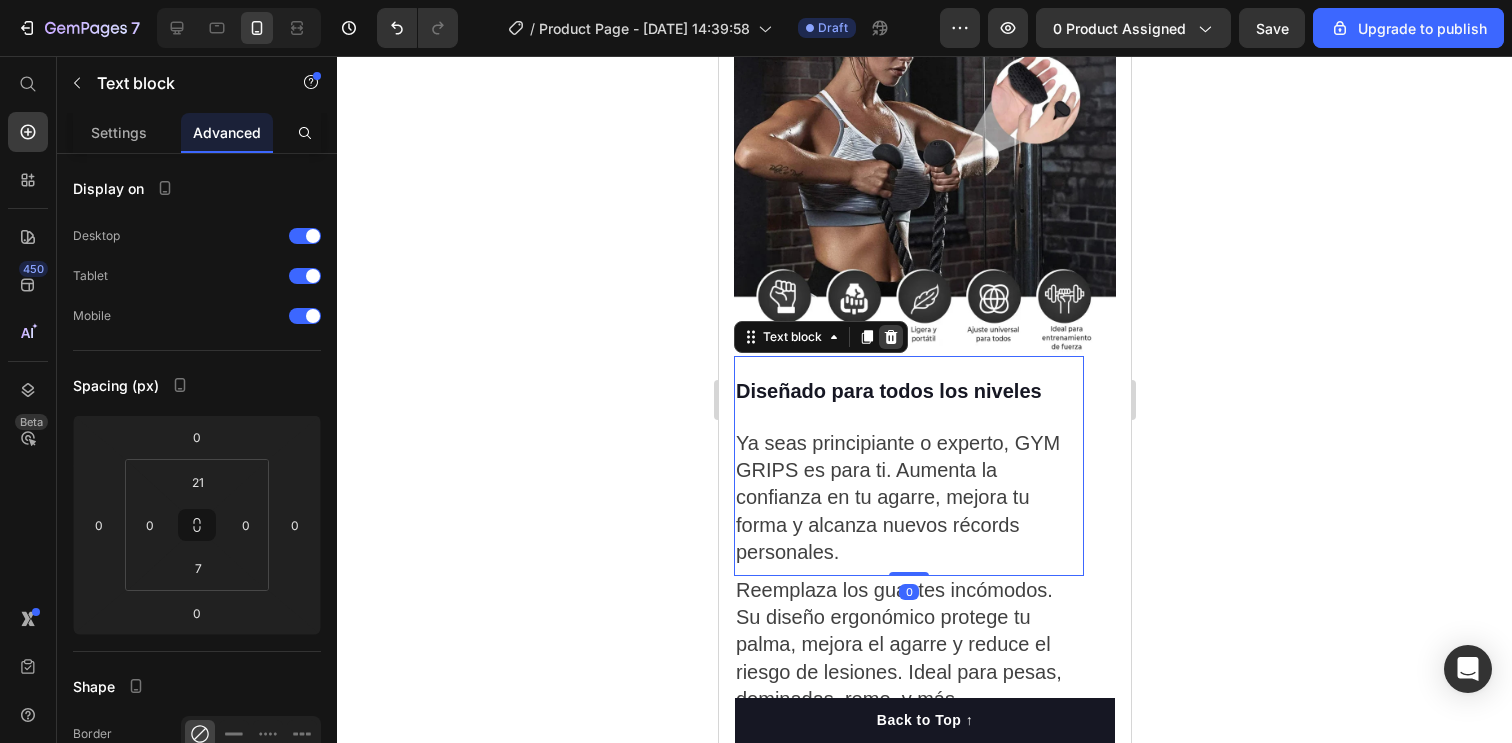 click 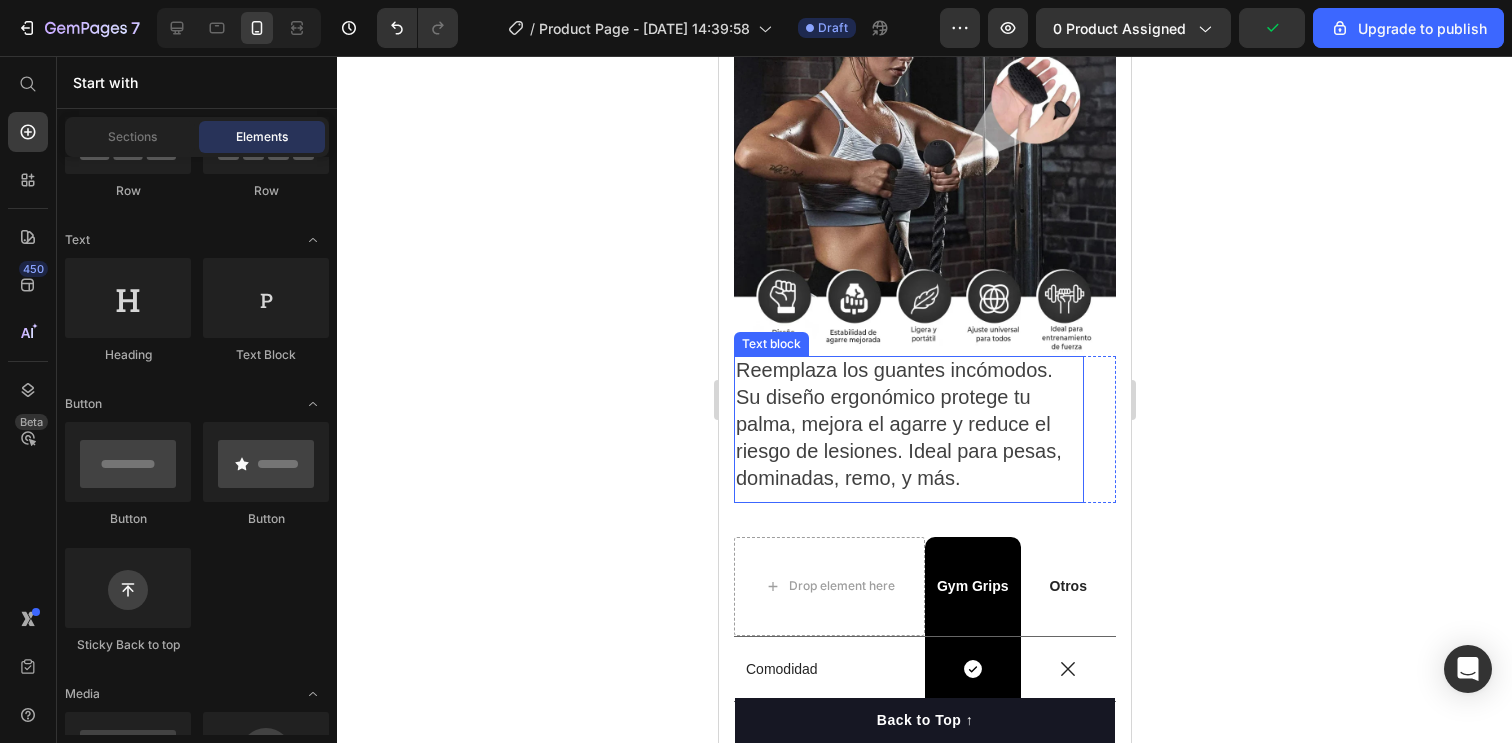 click on "Reemplaza los guantes incómodos. Su diseño ergonómico protege tu palma, mejora el agarre y reduce el riesgo de lesiones. Ideal para pesas, dominadas, remo, y más." at bounding box center [898, 424] 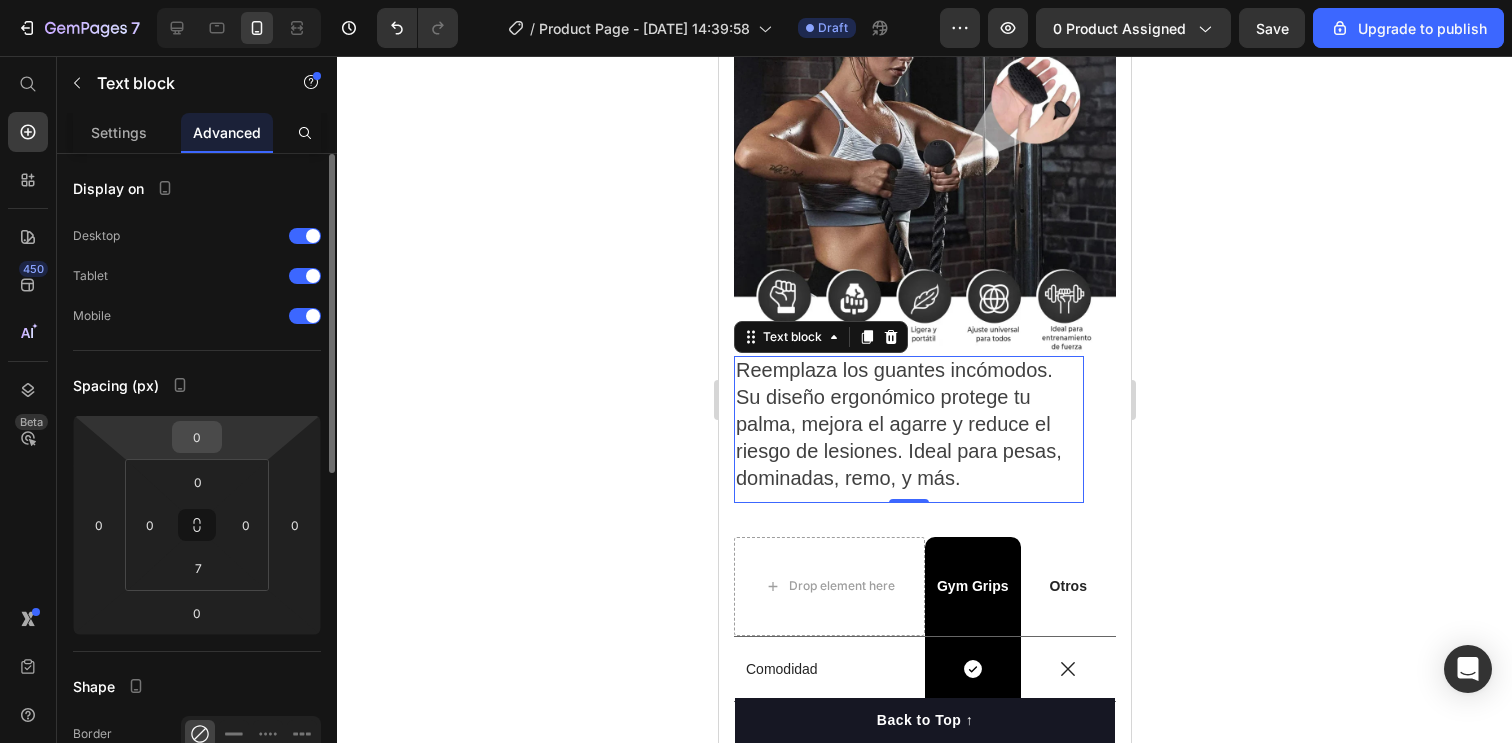 click on "0" at bounding box center (197, 437) 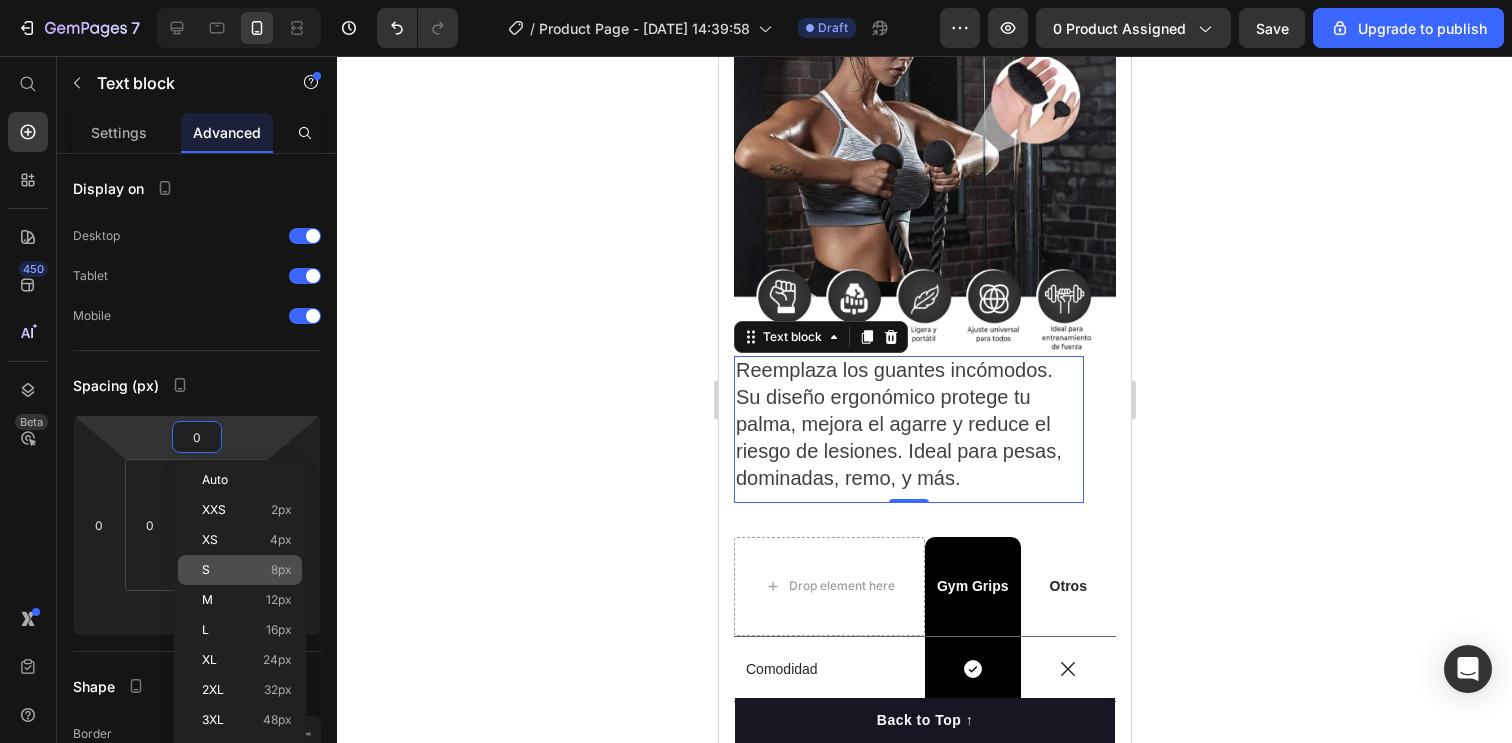 click on "S 8px" at bounding box center [247, 570] 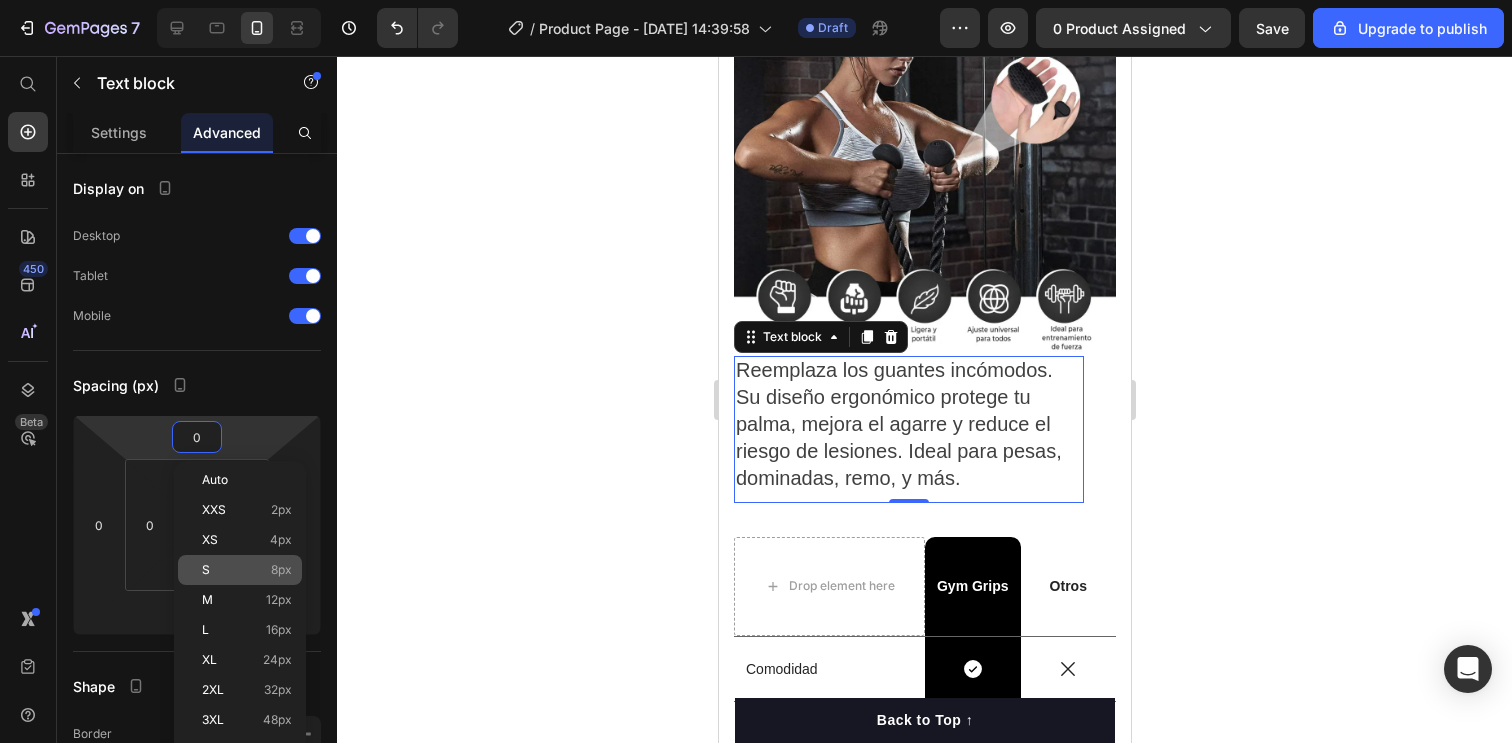 type on "8" 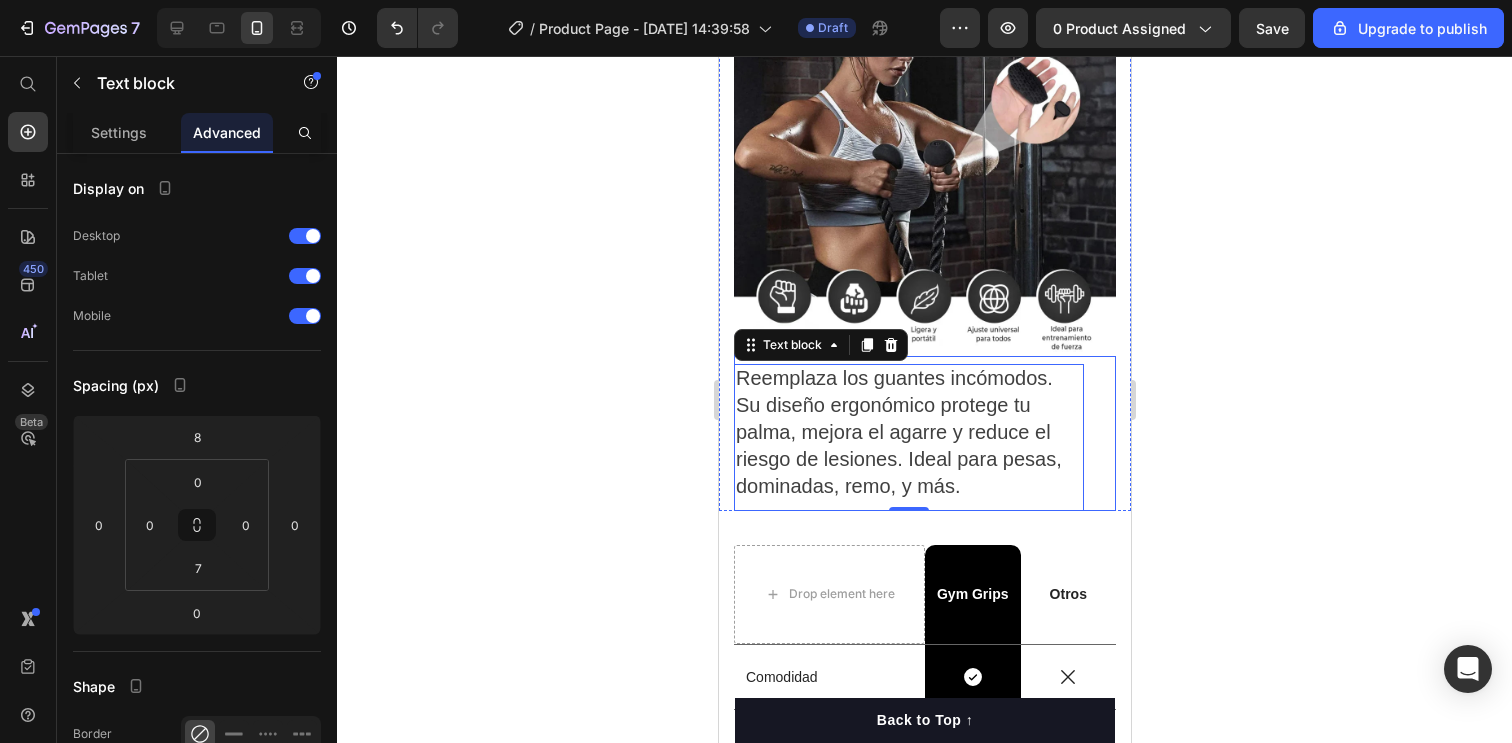 click 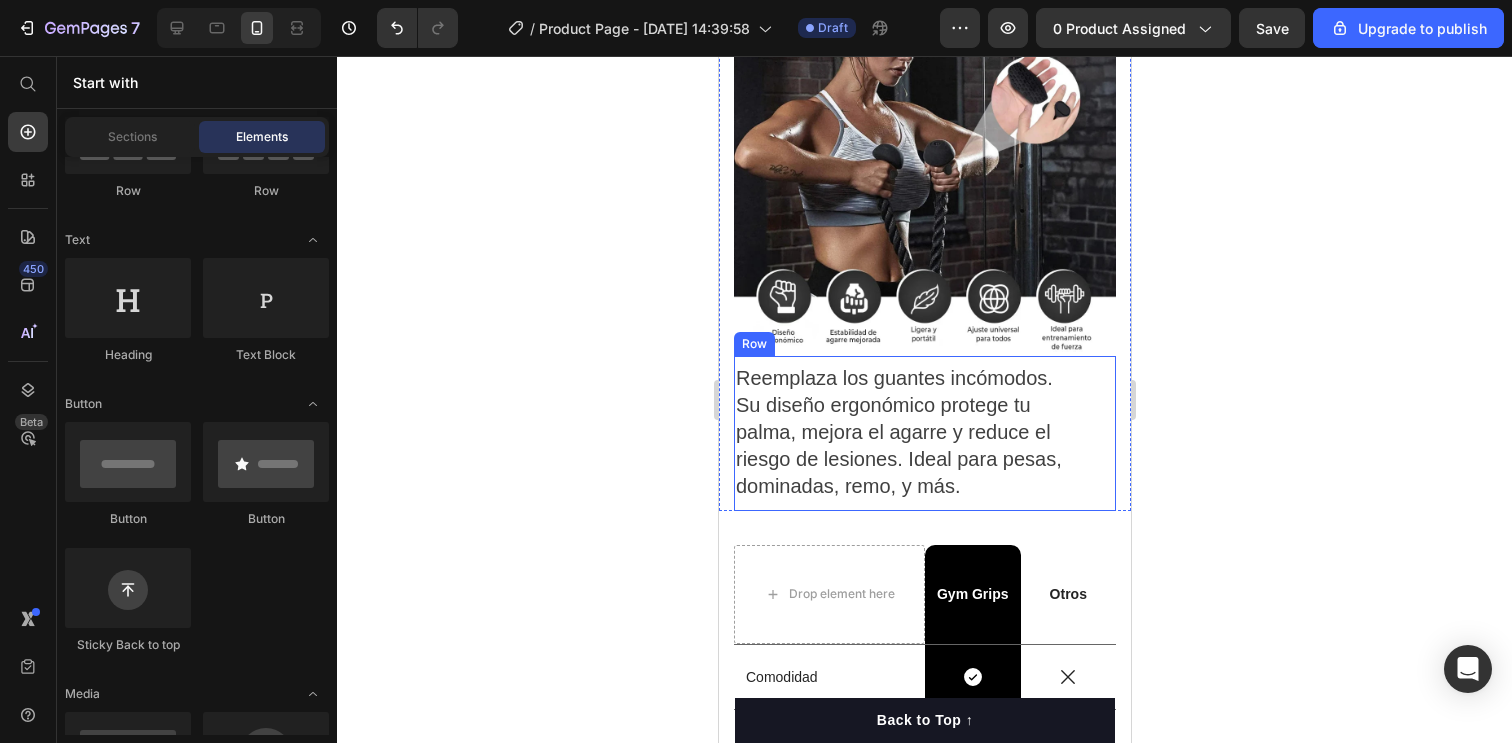 click 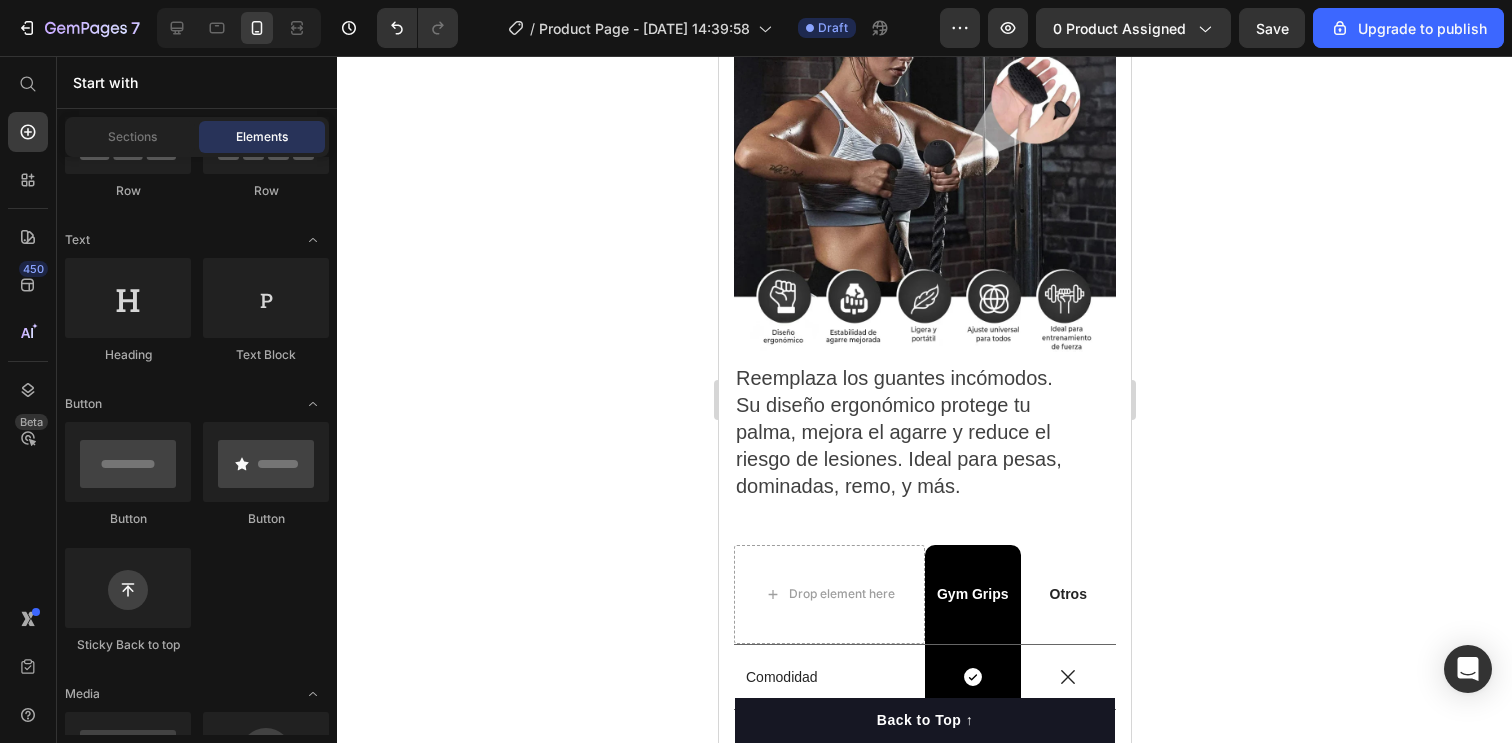 click 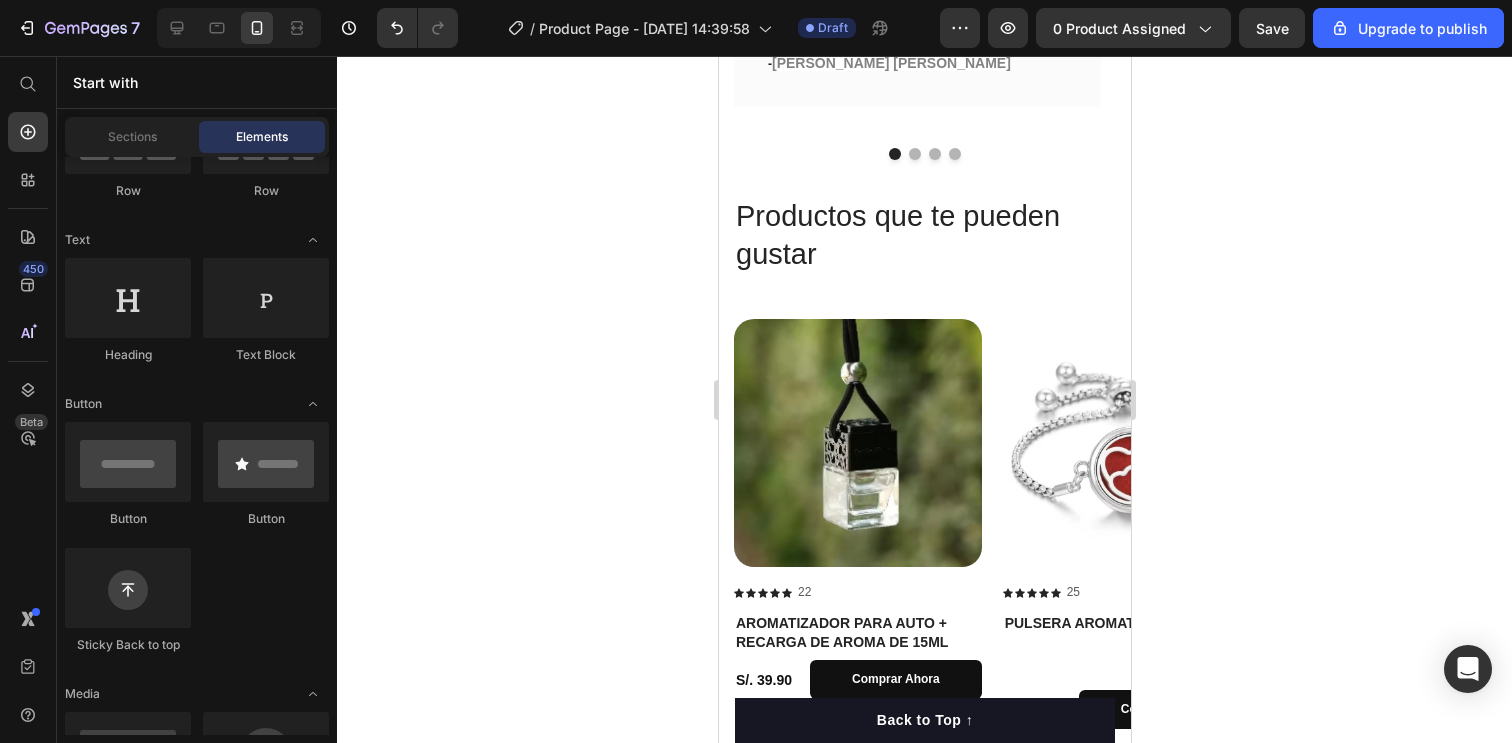 scroll, scrollTop: 3140, scrollLeft: 0, axis: vertical 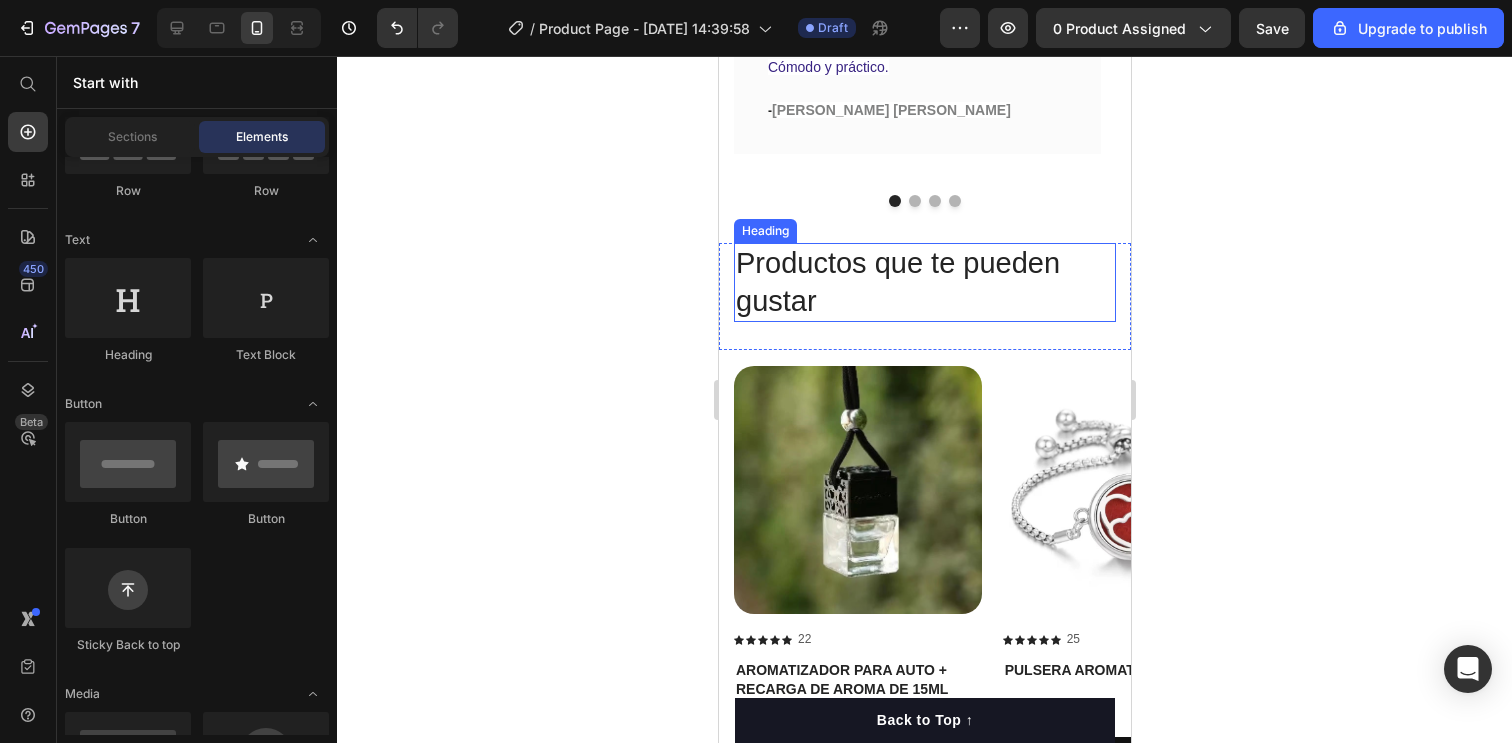 click on "Productos que te pueden gustar" at bounding box center [924, 282] 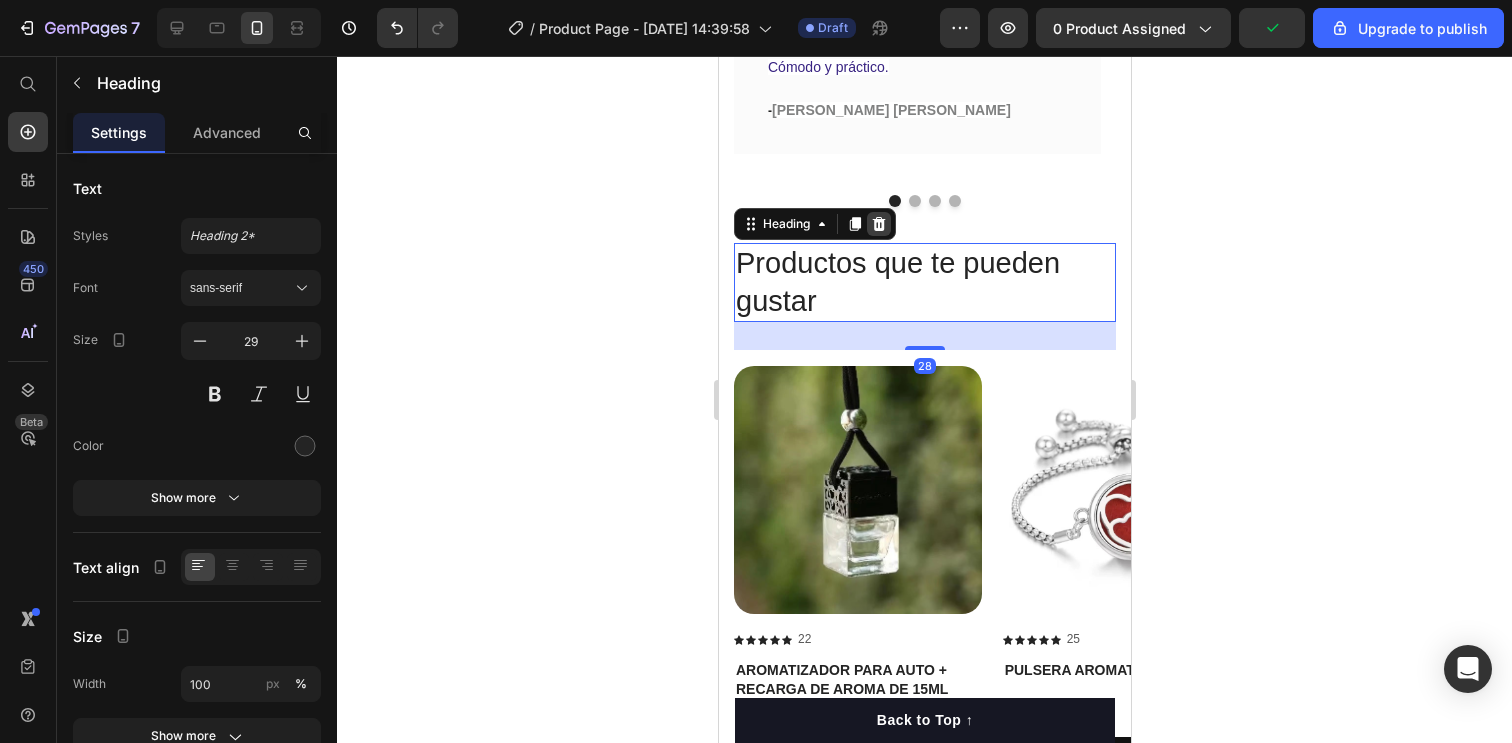 click 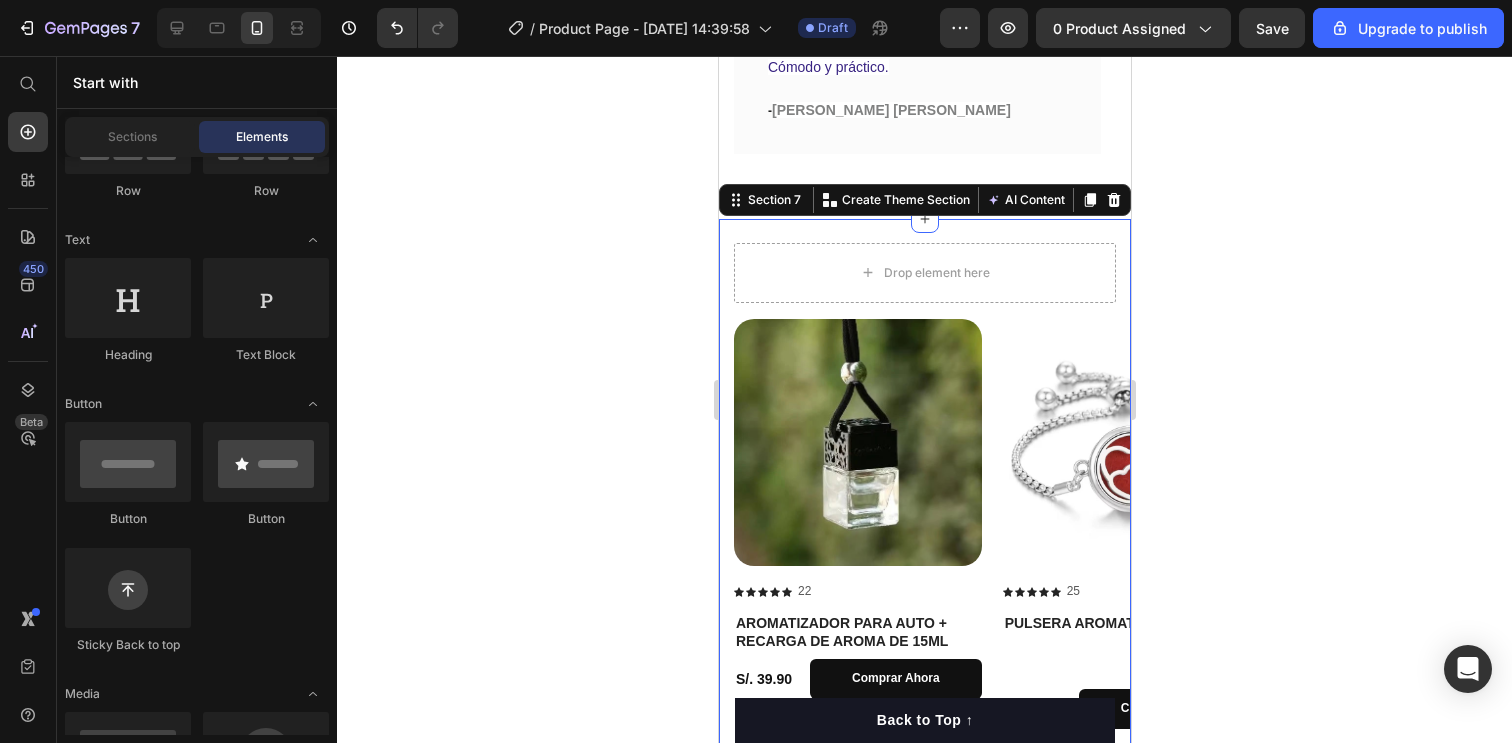 click on "Drop element here Row Product Images Icon Icon Icon Icon Icon Icon List 22 Text Block Row AROMATIZADOR PARA AUTO + RECARGA DE AROMA DE 15ML Product Title S/. 39.90 Product Price comprar ahora Add to Cart Row Product Product Images Icon Icon Icon Icon Icon Icon List 25 Text Block Row PULSERA AROMATERAPIA Product Title S/. 69.90 Product Price comprar ahora Add to Cart Row Product Product Images Icon Icon Icon Icon Icon Icon List 26 Text Block Row SET DE PULSERAS PARA PAREJAS Product Title S/. 59.90 Product Price comprar ahora Add to Cart Row Product
Drop element here
Drop element here Carousel Section 7   You can create reusable sections Create Theme Section AI Content Write with GemAI What would you like to describe here? Tone and Voice Persuasive Product GYM GRIPS Show more Generate" at bounding box center [924, 509] 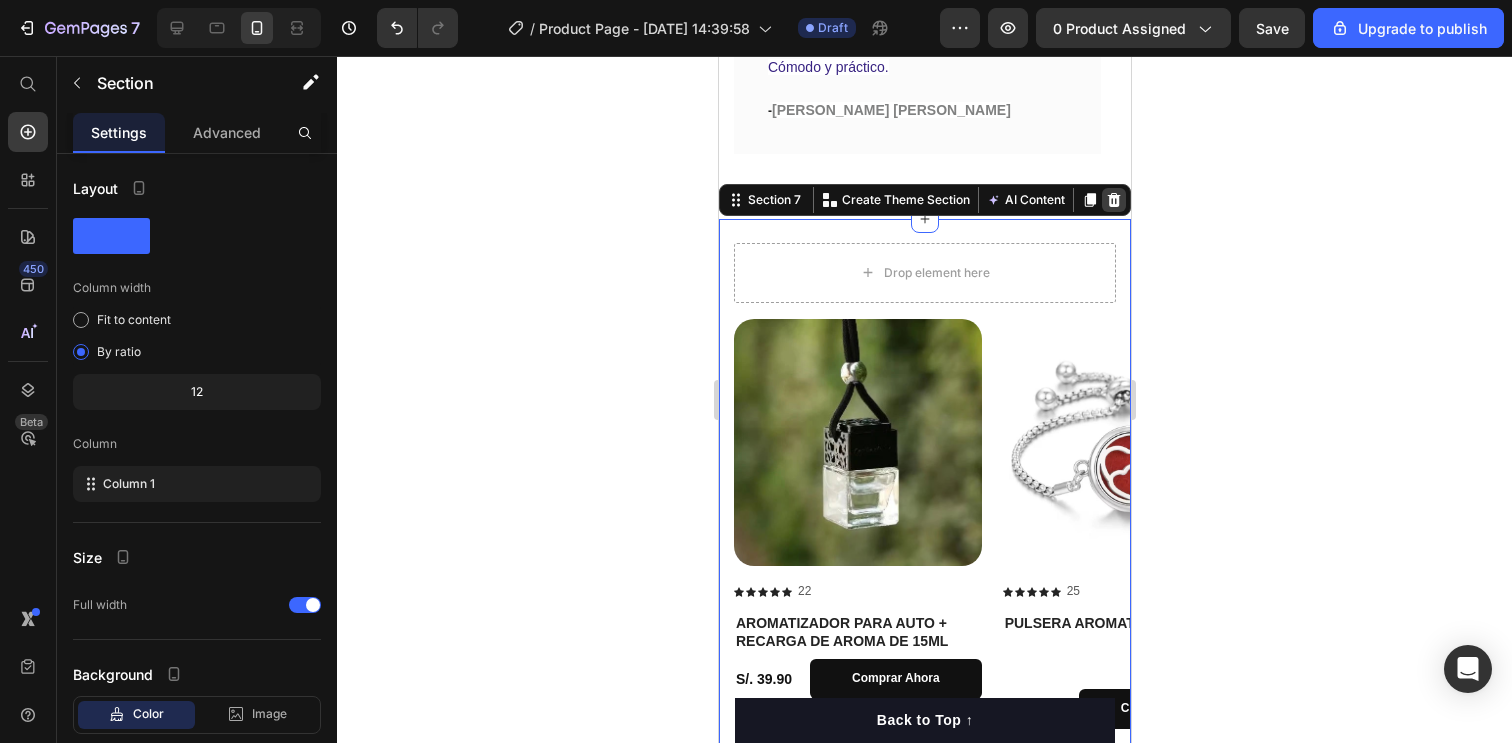 click 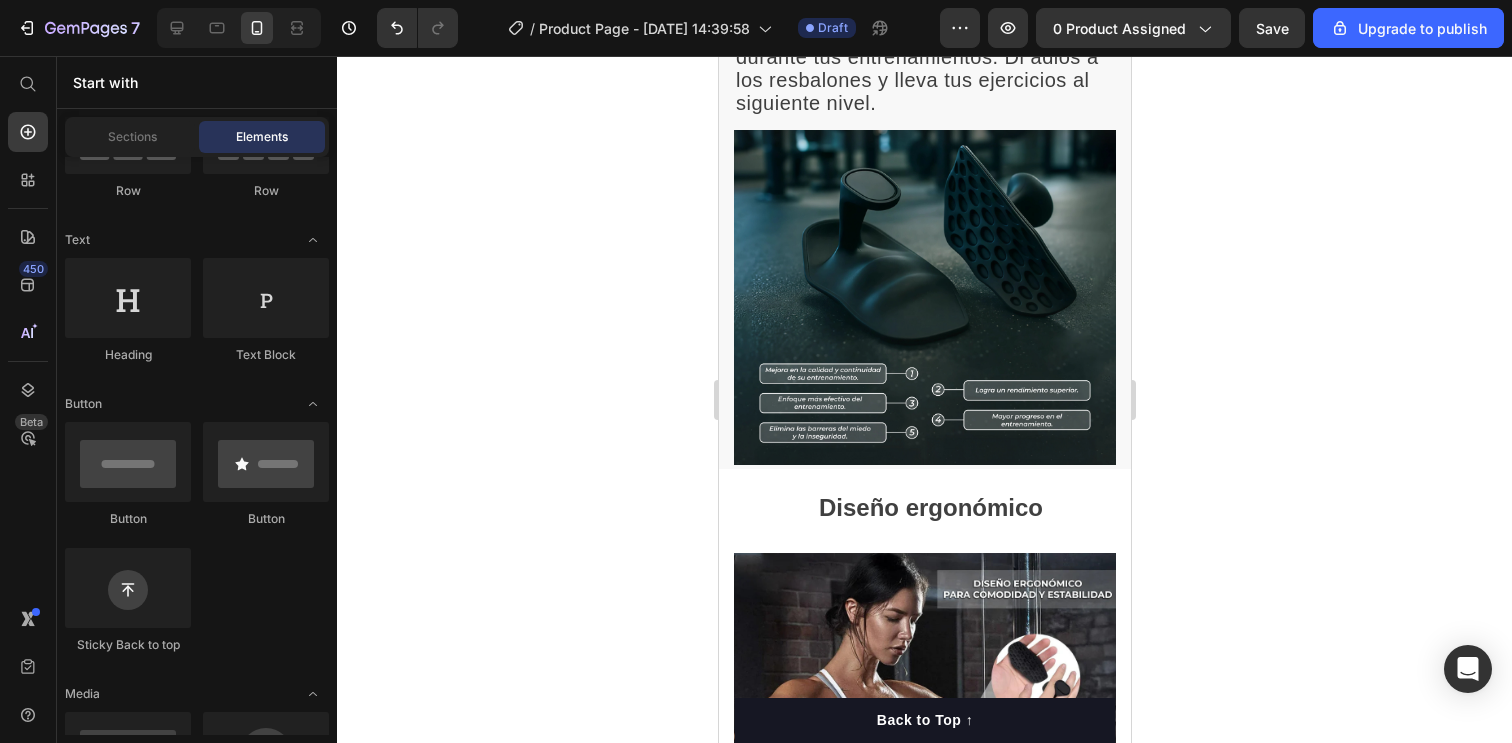 scroll, scrollTop: 924, scrollLeft: 0, axis: vertical 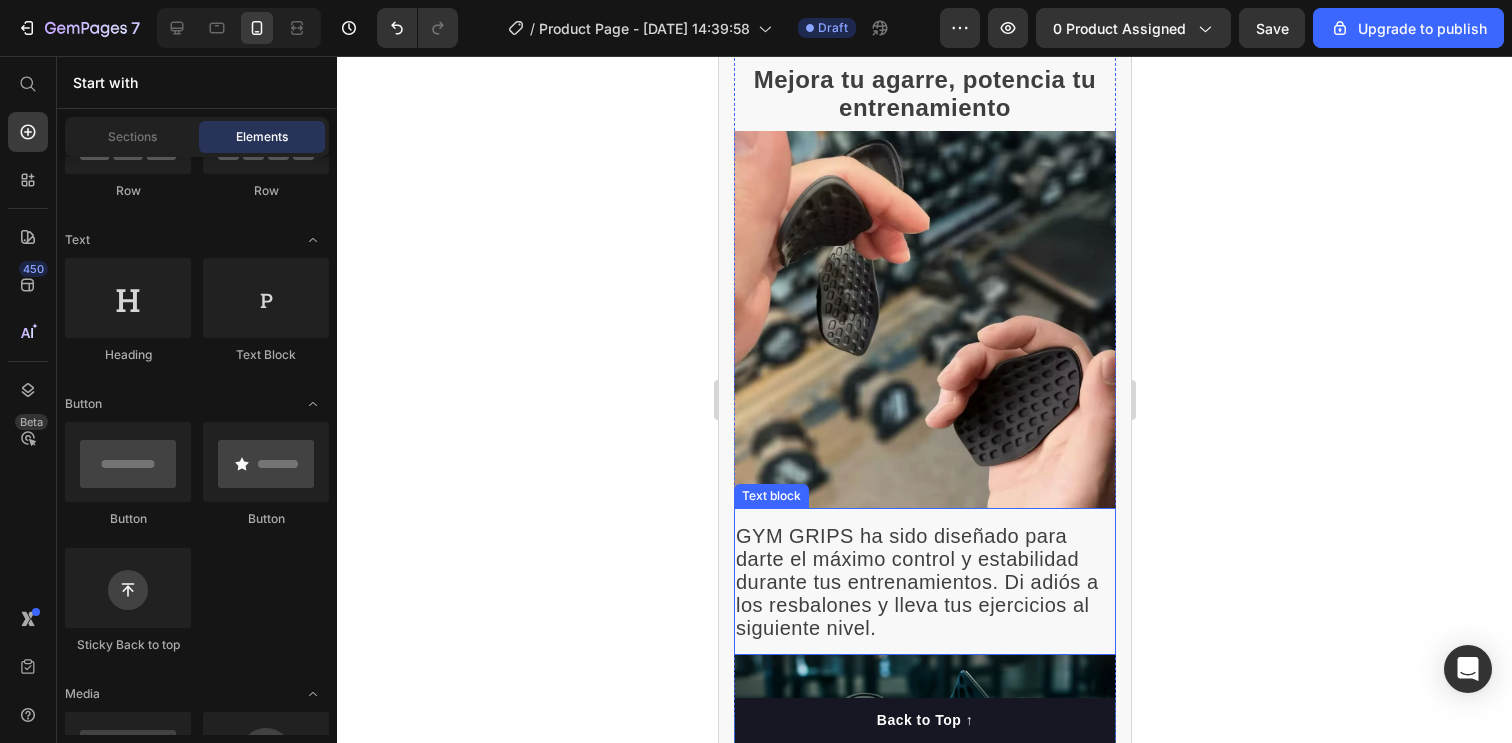 click on "GYM GRIPS ha sido diseñado para darte el máximo control y estabilidad durante tus entrenamientos. Di adiós a los resbalones y lleva tus ejercicios al siguiente nivel." at bounding box center (916, 582) 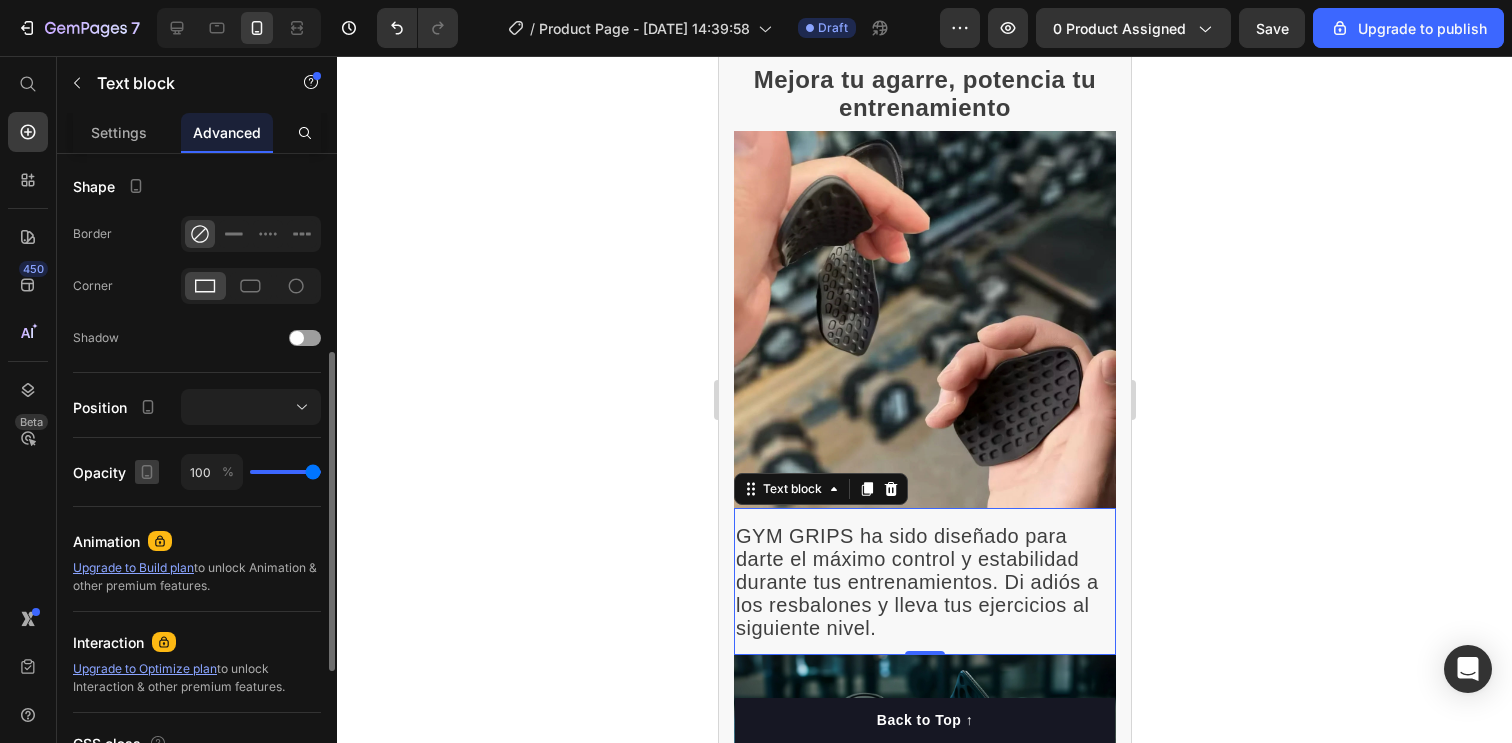 scroll, scrollTop: 419, scrollLeft: 0, axis: vertical 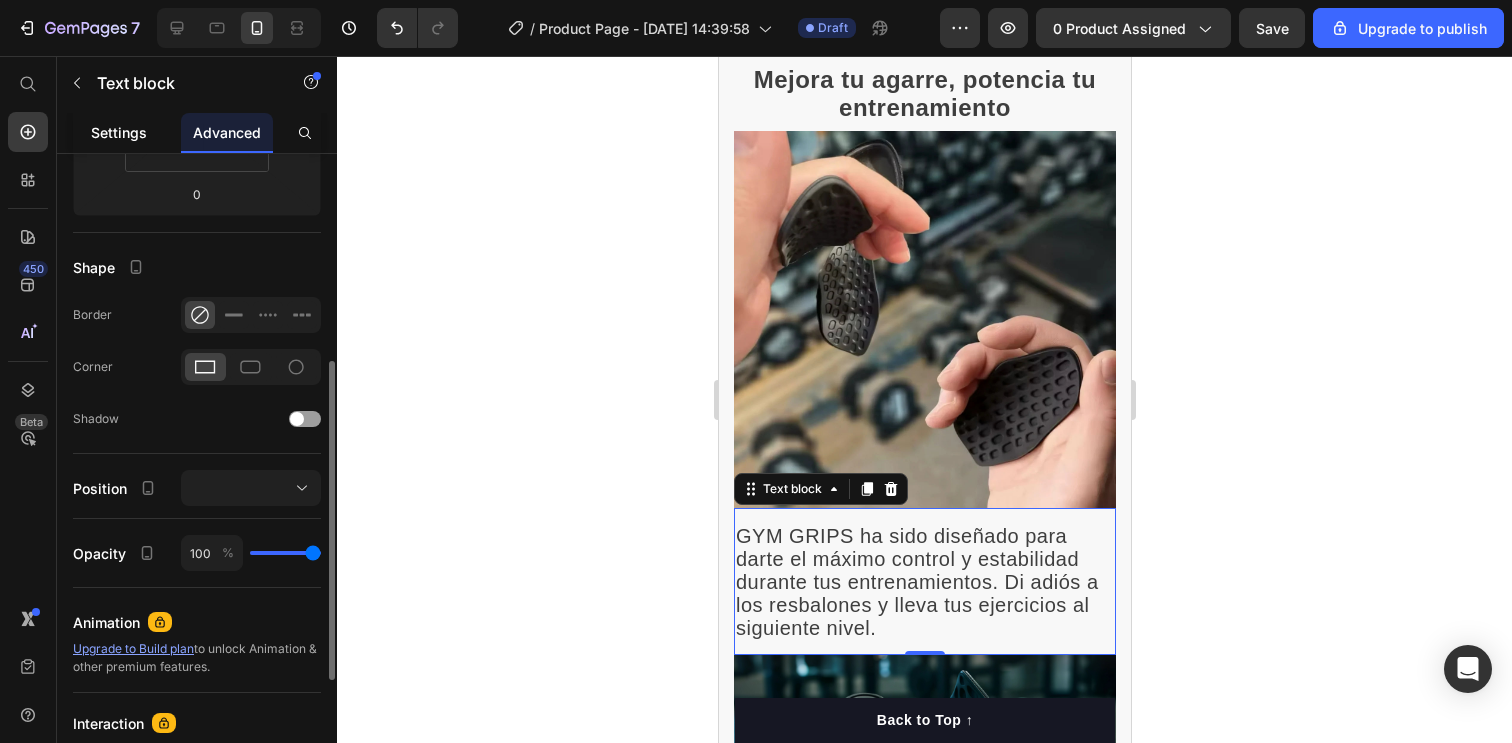 click on "Settings" 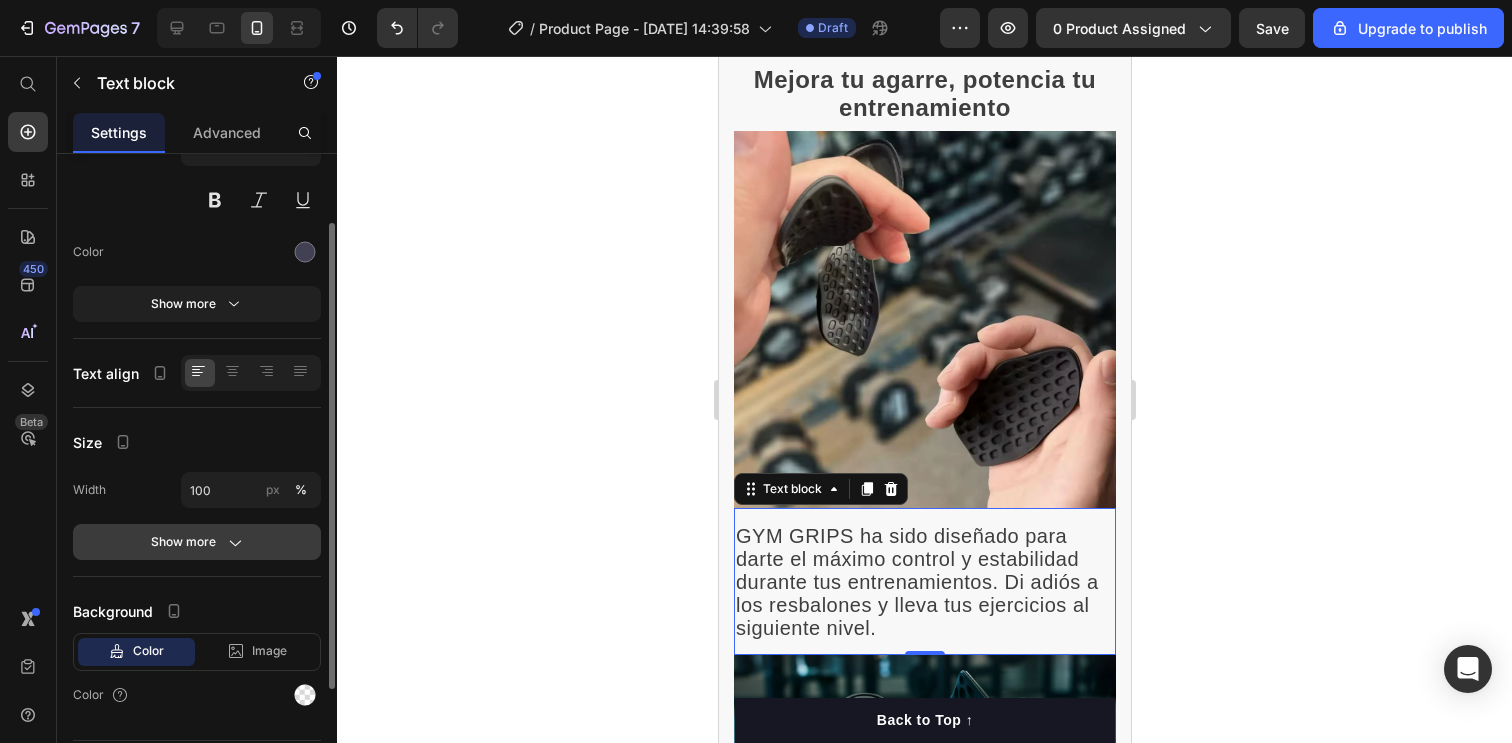 scroll, scrollTop: 198, scrollLeft: 0, axis: vertical 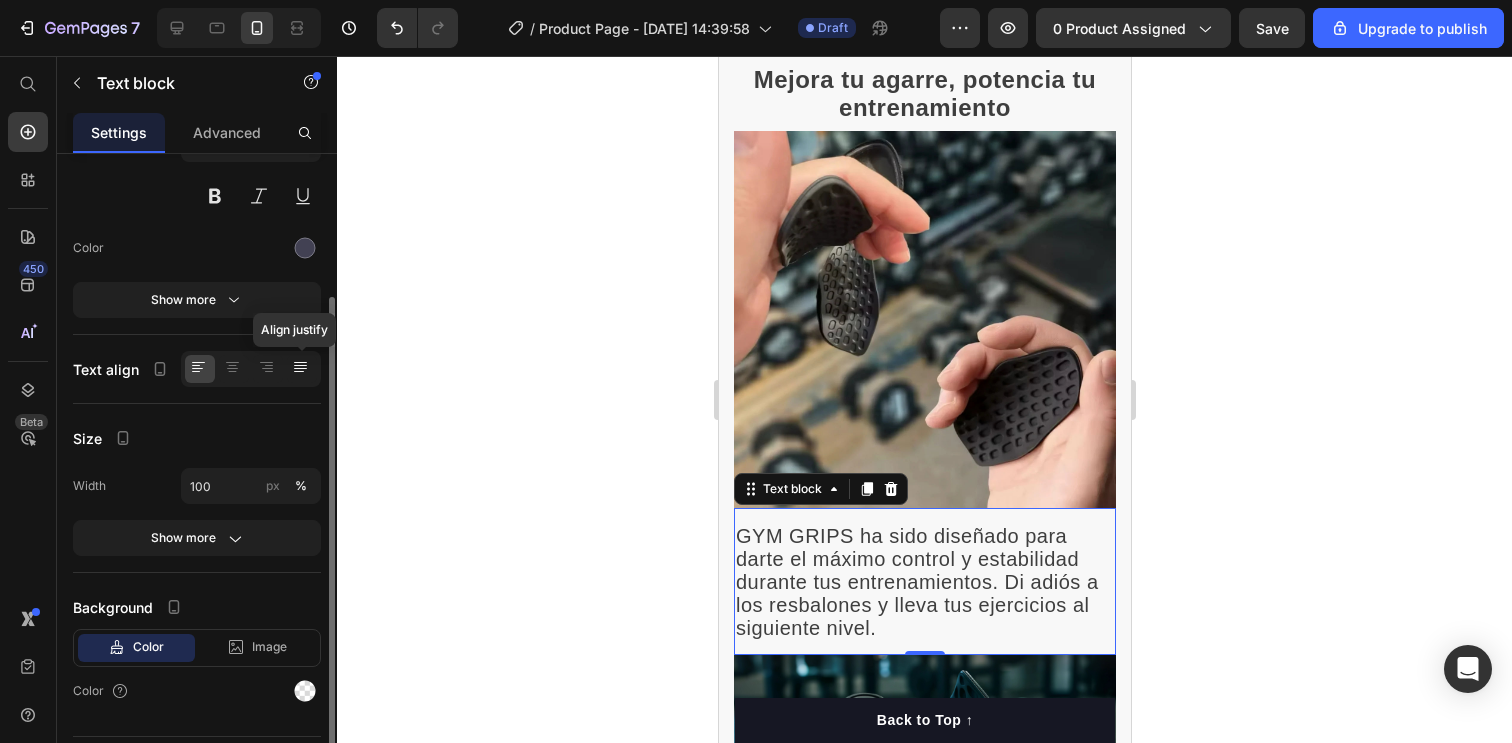 click 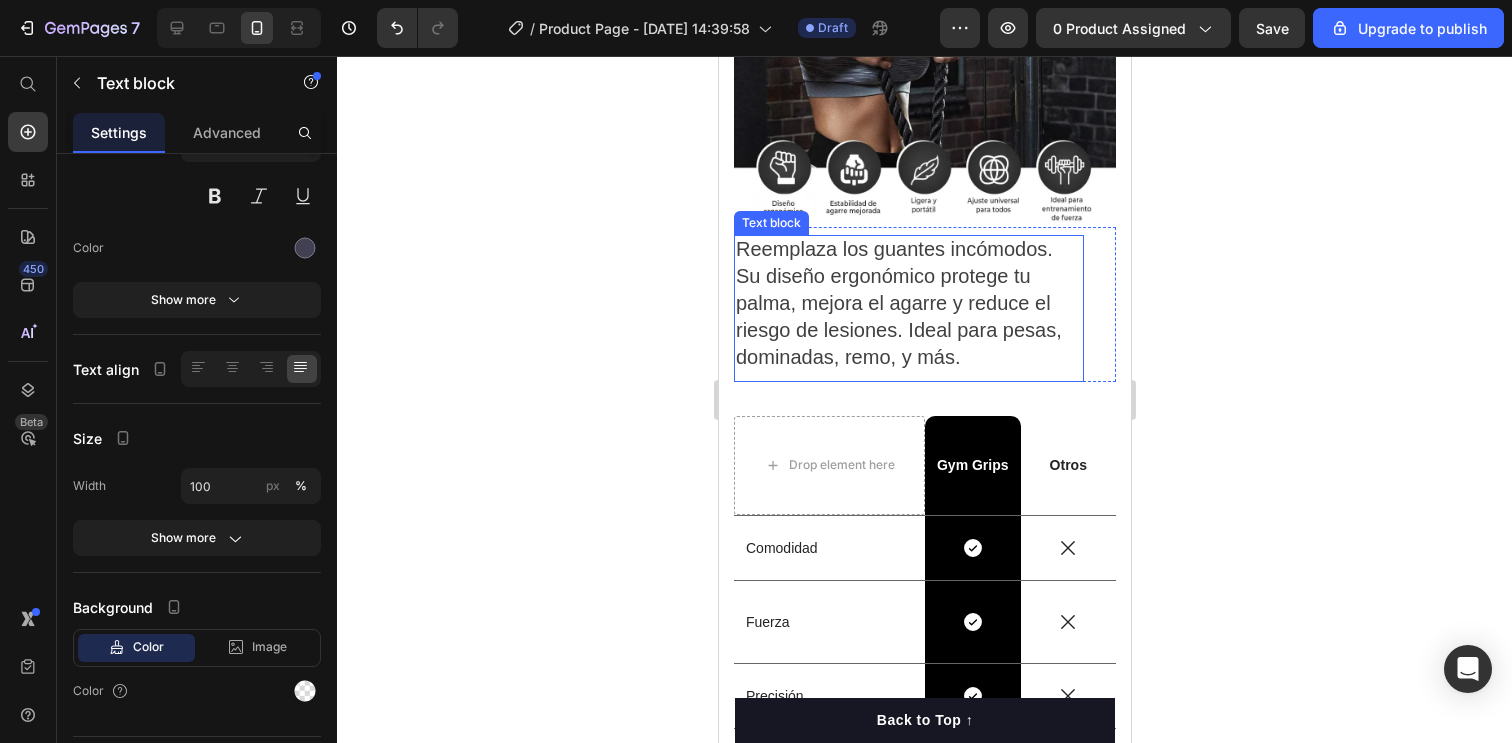click on "Reemplaza los guantes incómodos. Su diseño ergonómico protege tu palma, mejora el agarre y reduce el riesgo de lesiones. Ideal para pesas, dominadas, remo, y más." at bounding box center (898, 303) 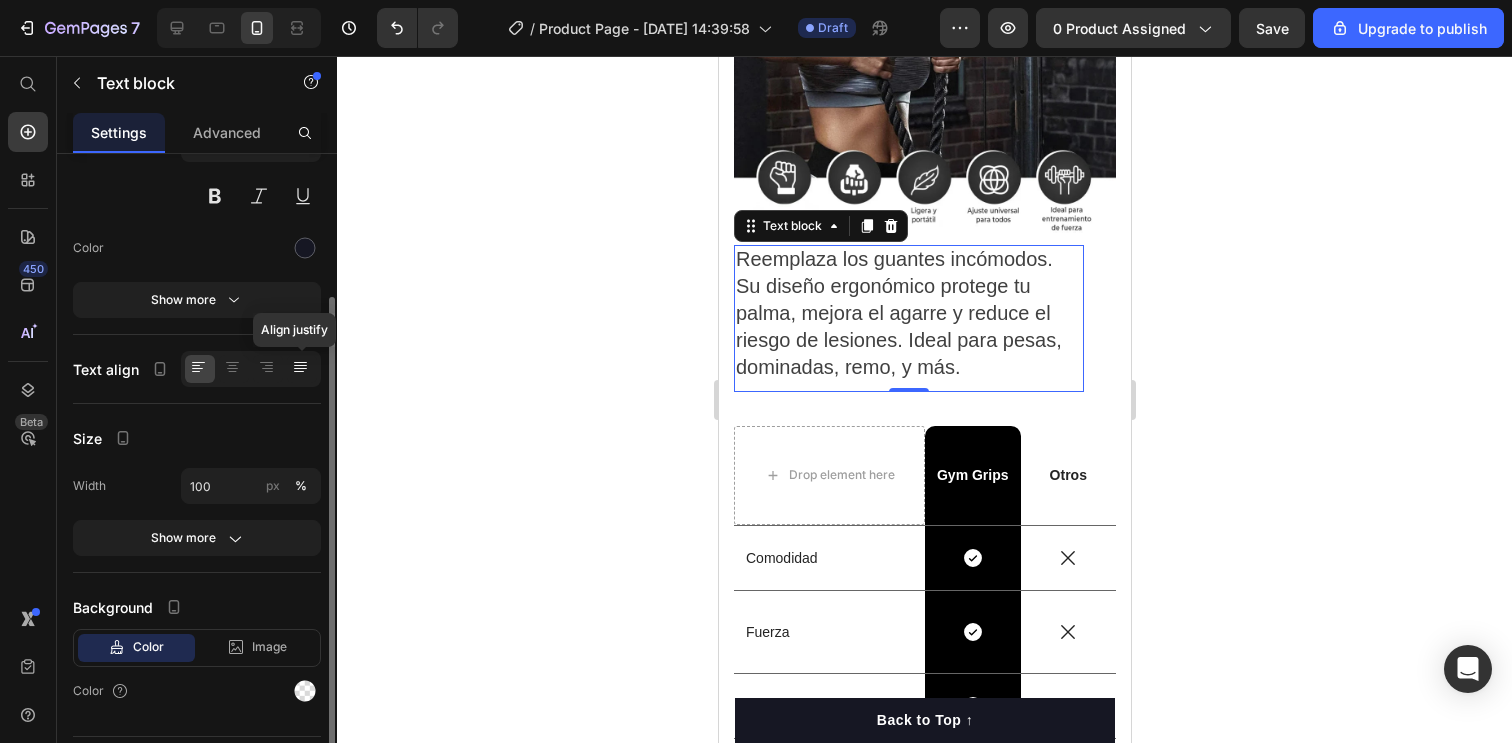 click 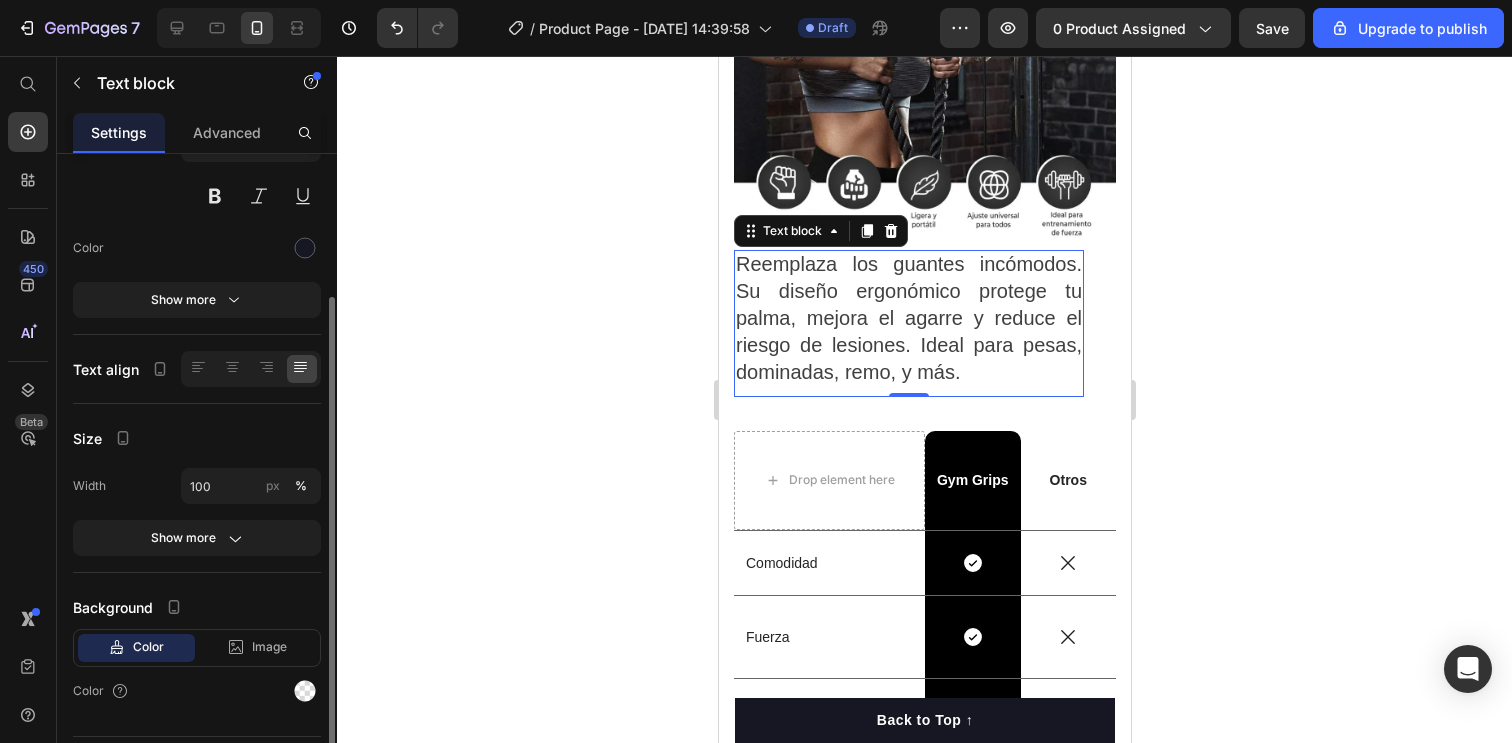 scroll, scrollTop: 2131, scrollLeft: 0, axis: vertical 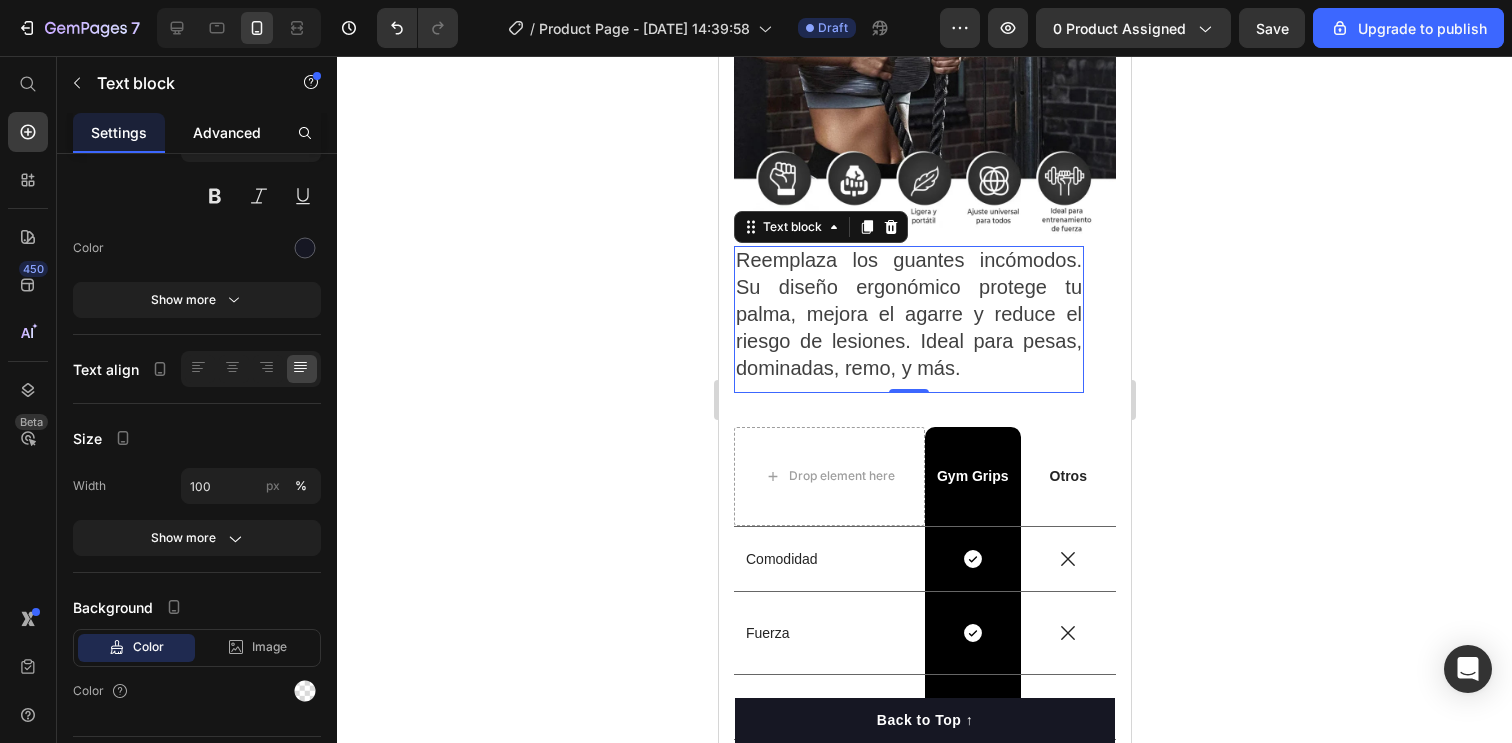 click on "Advanced" 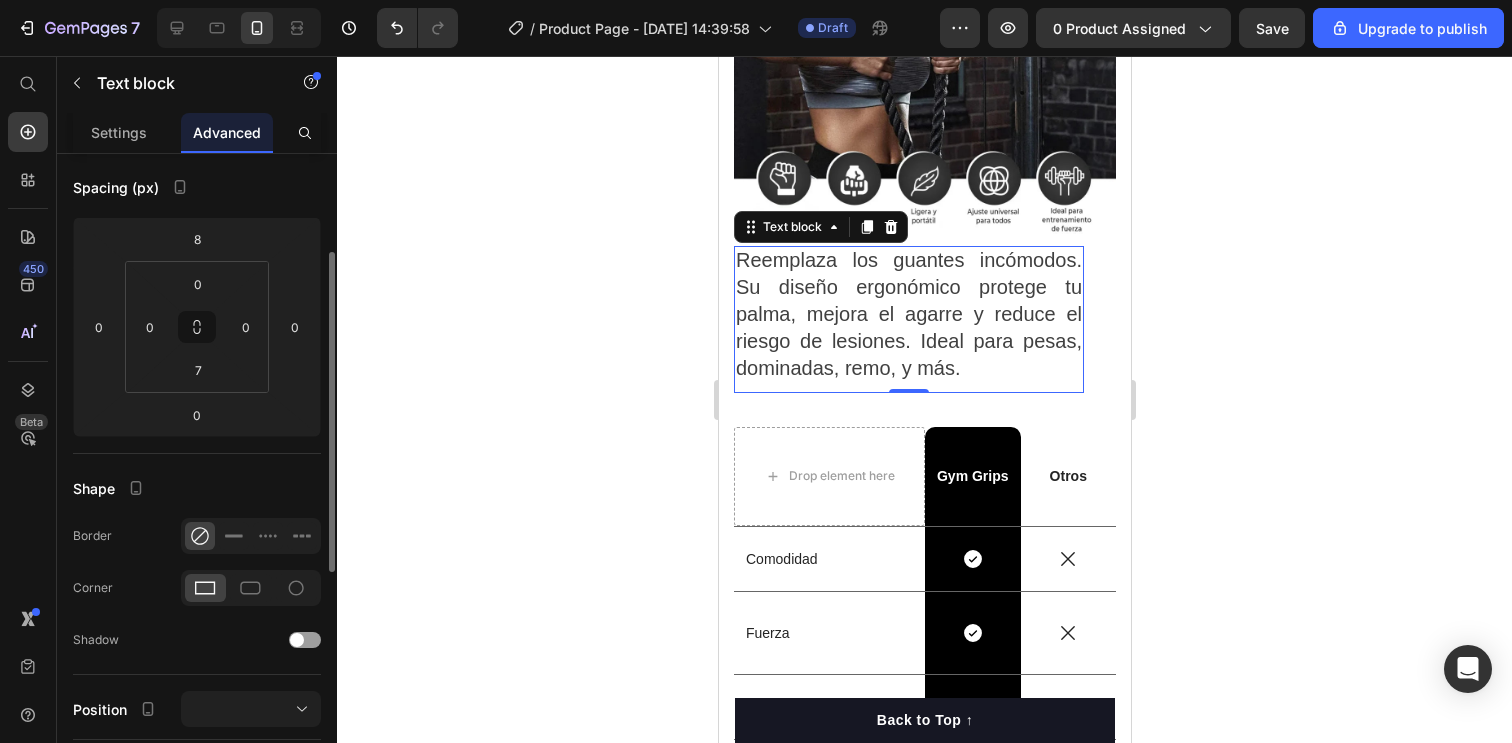 scroll, scrollTop: 0, scrollLeft: 0, axis: both 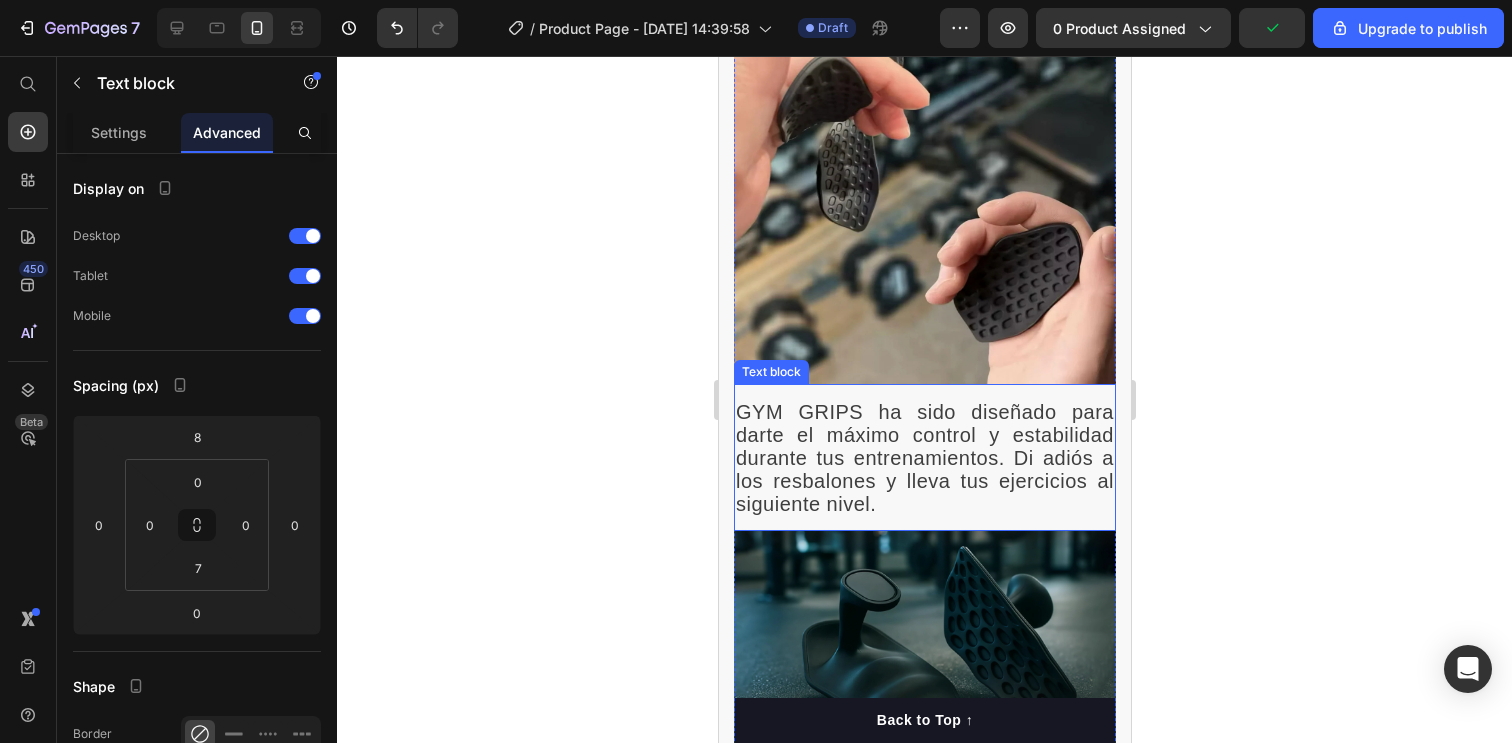 click on "GYM GRIPS ha sido diseñado para darte el máximo control y estabilidad durante tus entrenamientos. Di adiós a los resbalones y lleva tus ejercicios al siguiente nivel." at bounding box center (924, 458) 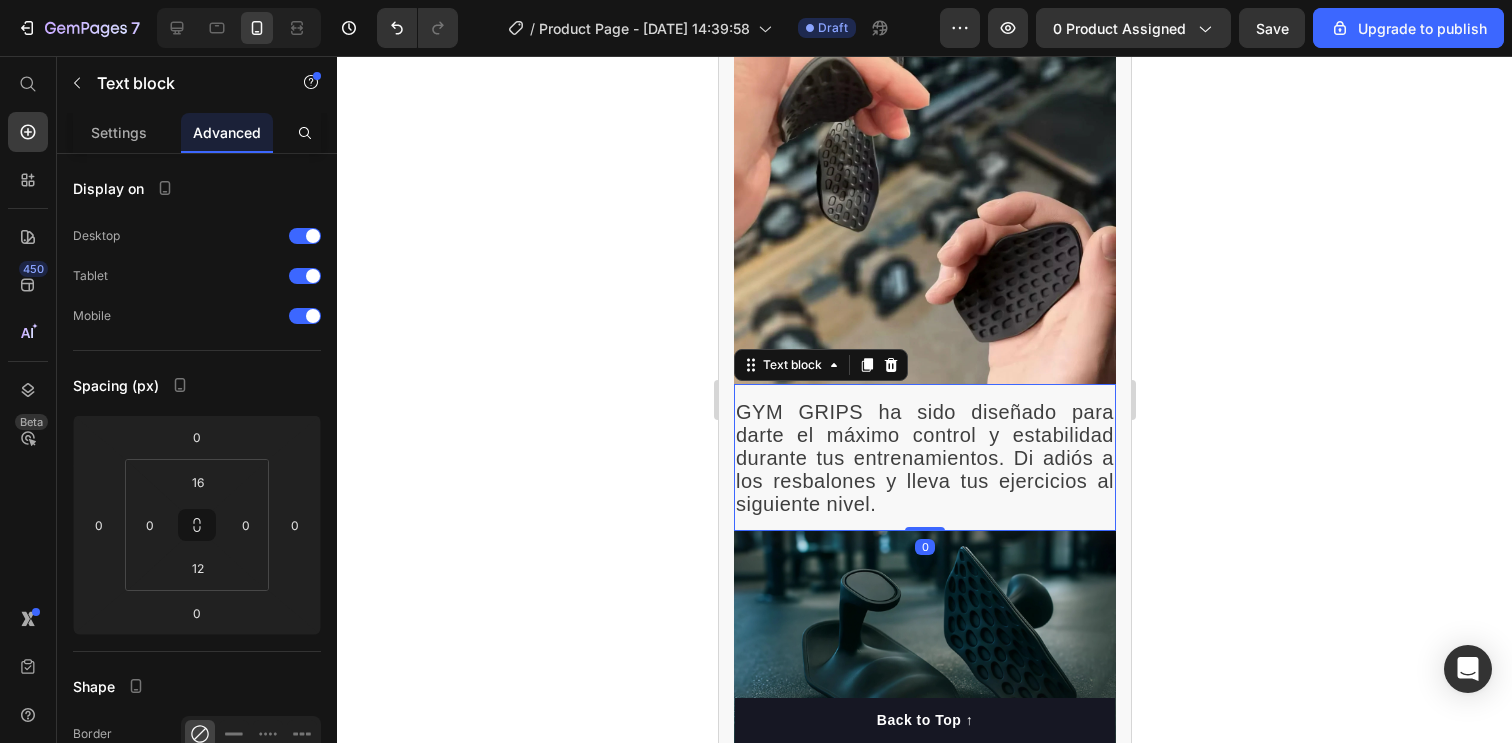 click on "GYM GRIPS ha sido diseñado para darte el máximo control y estabilidad durante tus entrenamientos. Di adiós a los resbalones y lleva tus ejercicios al siguiente nivel." at bounding box center [924, 458] 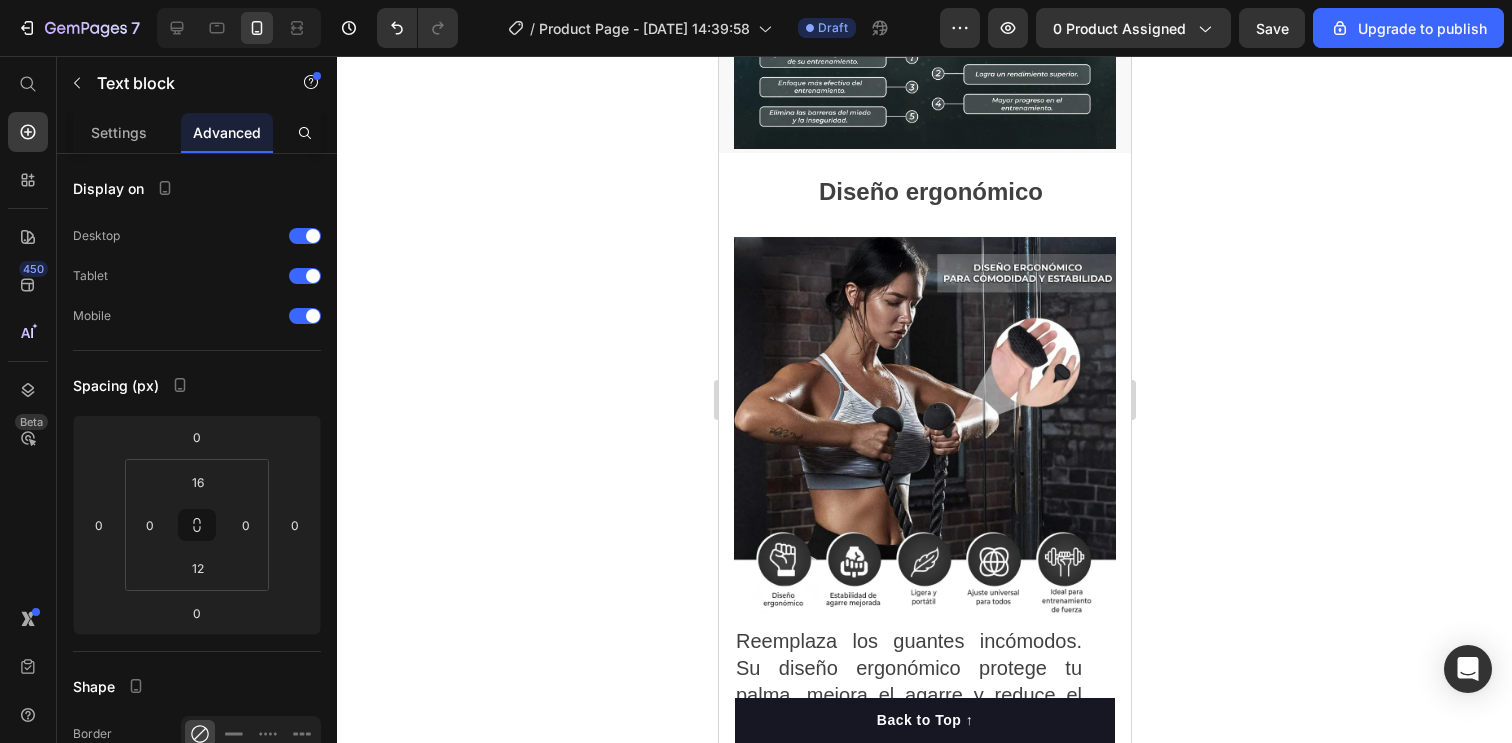 scroll, scrollTop: 2014, scrollLeft: 0, axis: vertical 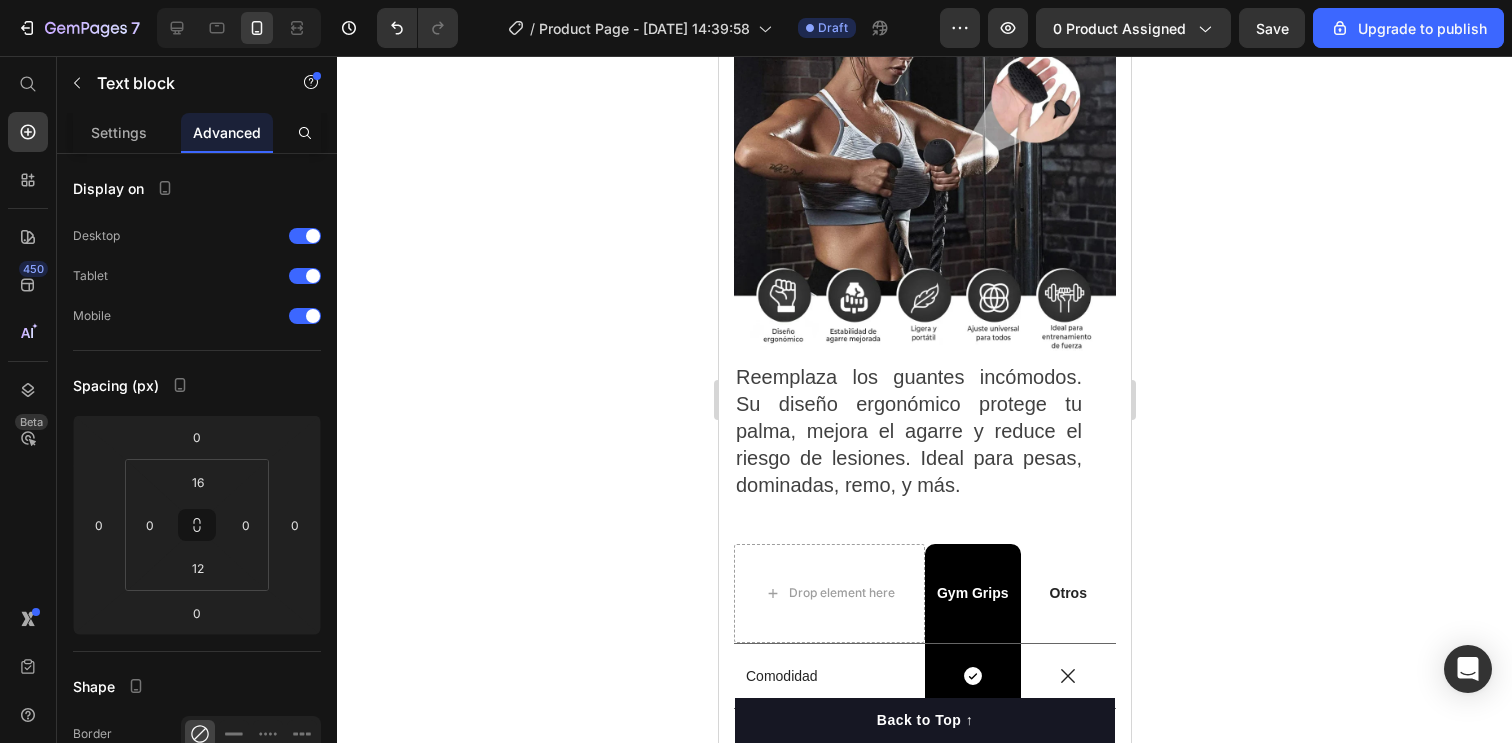 click on "Reemplaza los guantes incómodos. Su diseño ergonómico protege tu palma, mejora el agarre y reduce el riesgo de lesiones. Ideal para pesas, dominadas, remo, y más." at bounding box center (908, 431) 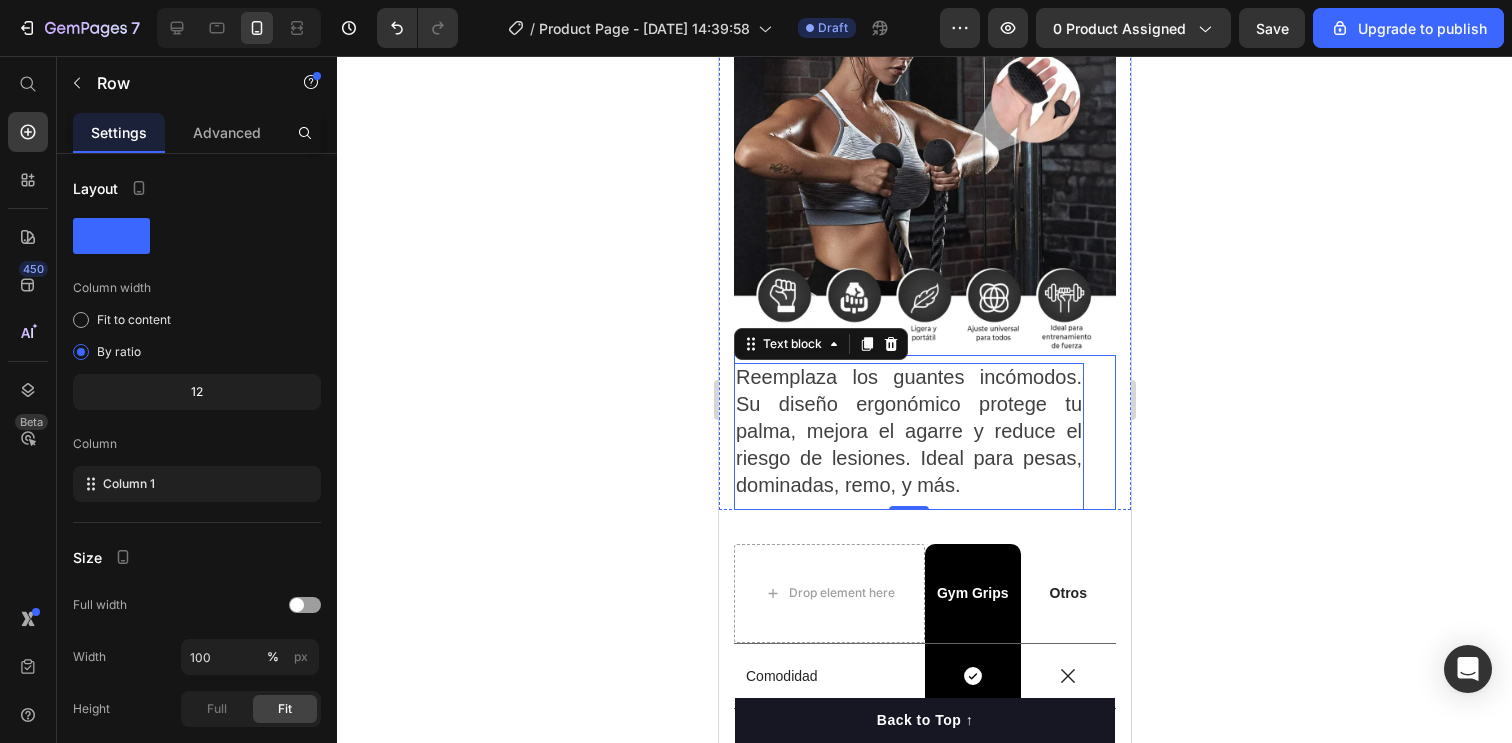 click on "Reemplaza los guantes incómodos. Su diseño ergonómico protege tu palma, mejora el agarre y reduce el riesgo de lesiones. Ideal para pesas, dominadas, remo, y más. Text block   0 Row" at bounding box center [924, 432] 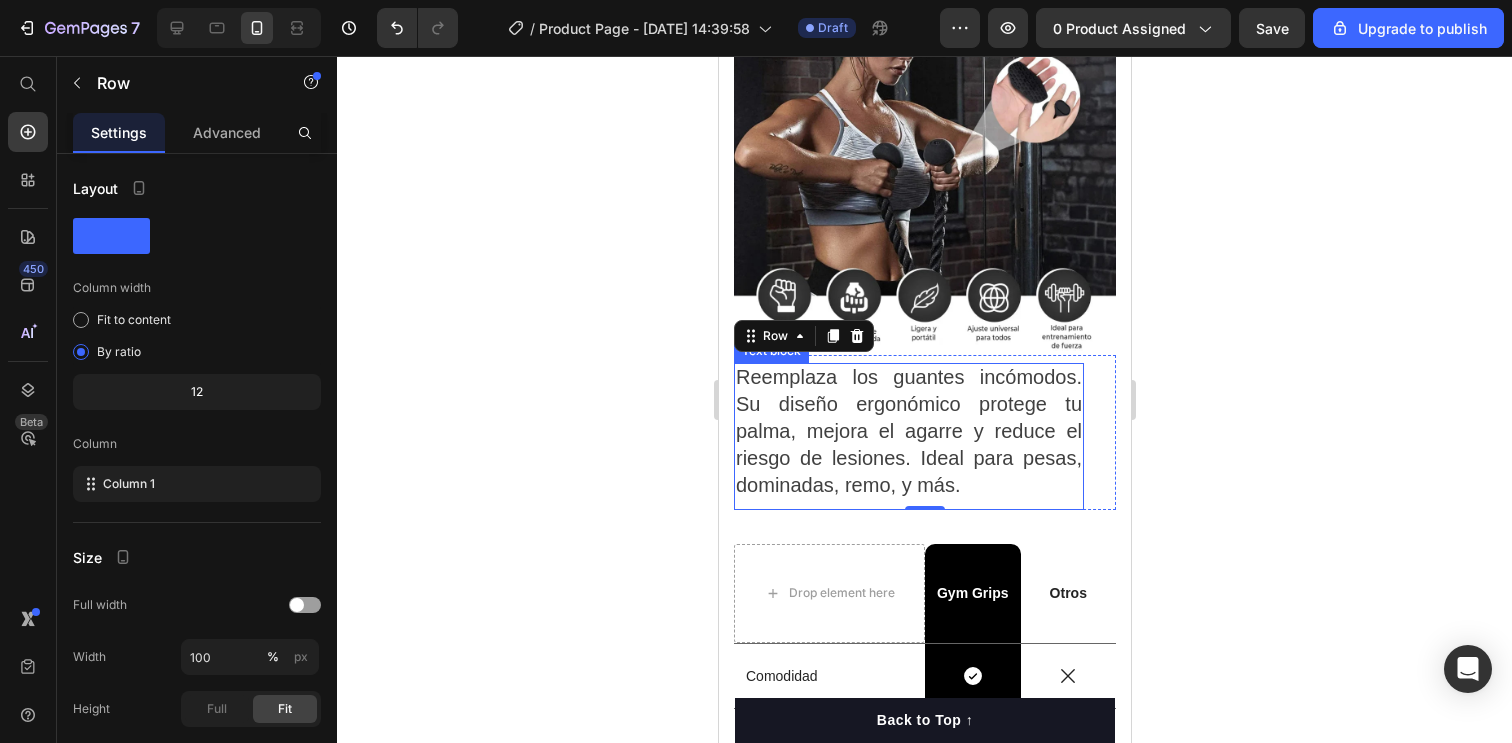 click on "Reemplaza los guantes incómodos. Su diseño ergonómico protege tu palma, mejora el agarre y reduce el riesgo de lesiones. Ideal para pesas, dominadas, remo, y más." at bounding box center (908, 431) 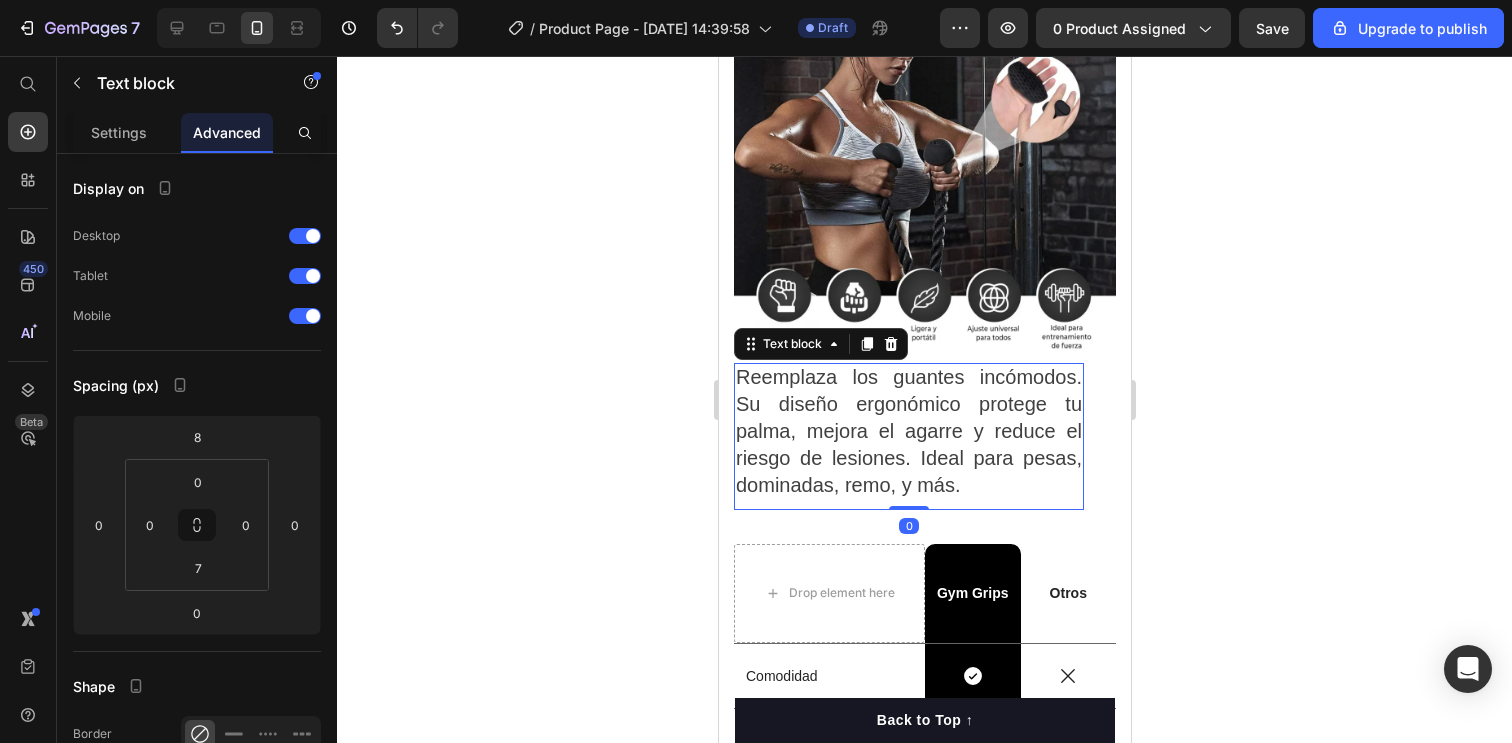 click on "Reemplaza los guantes incómodos. Su diseño ergonómico protege tu palma, mejora el agarre y reduce el riesgo de lesiones. Ideal para pesas, dominadas, remo, y más. Text block   0" at bounding box center (908, 436) 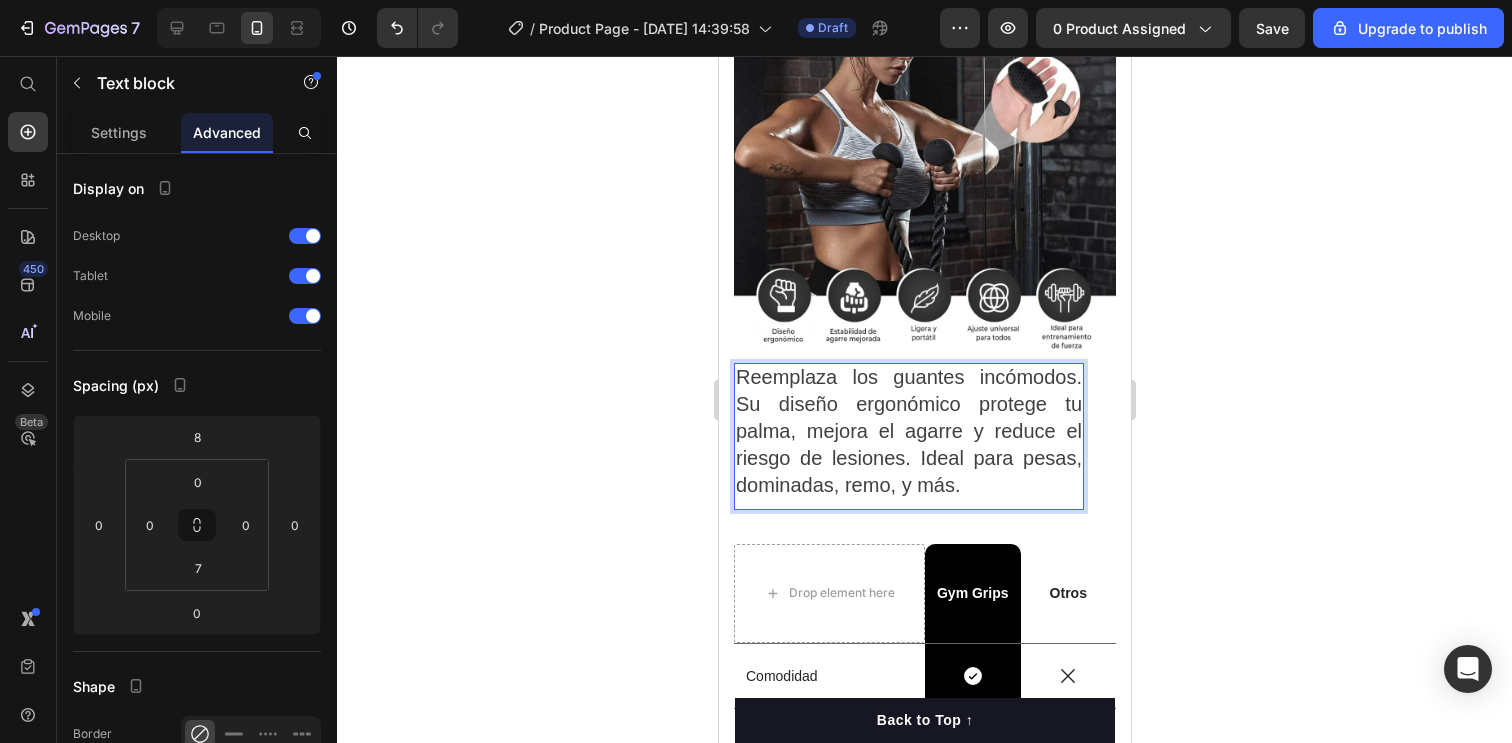 click on "Reemplaza los guantes incómodos. Su diseño ergonómico protege tu palma, mejora el agarre y reduce el riesgo de lesiones. Ideal para pesas, dominadas, remo, y más." at bounding box center (908, 433) 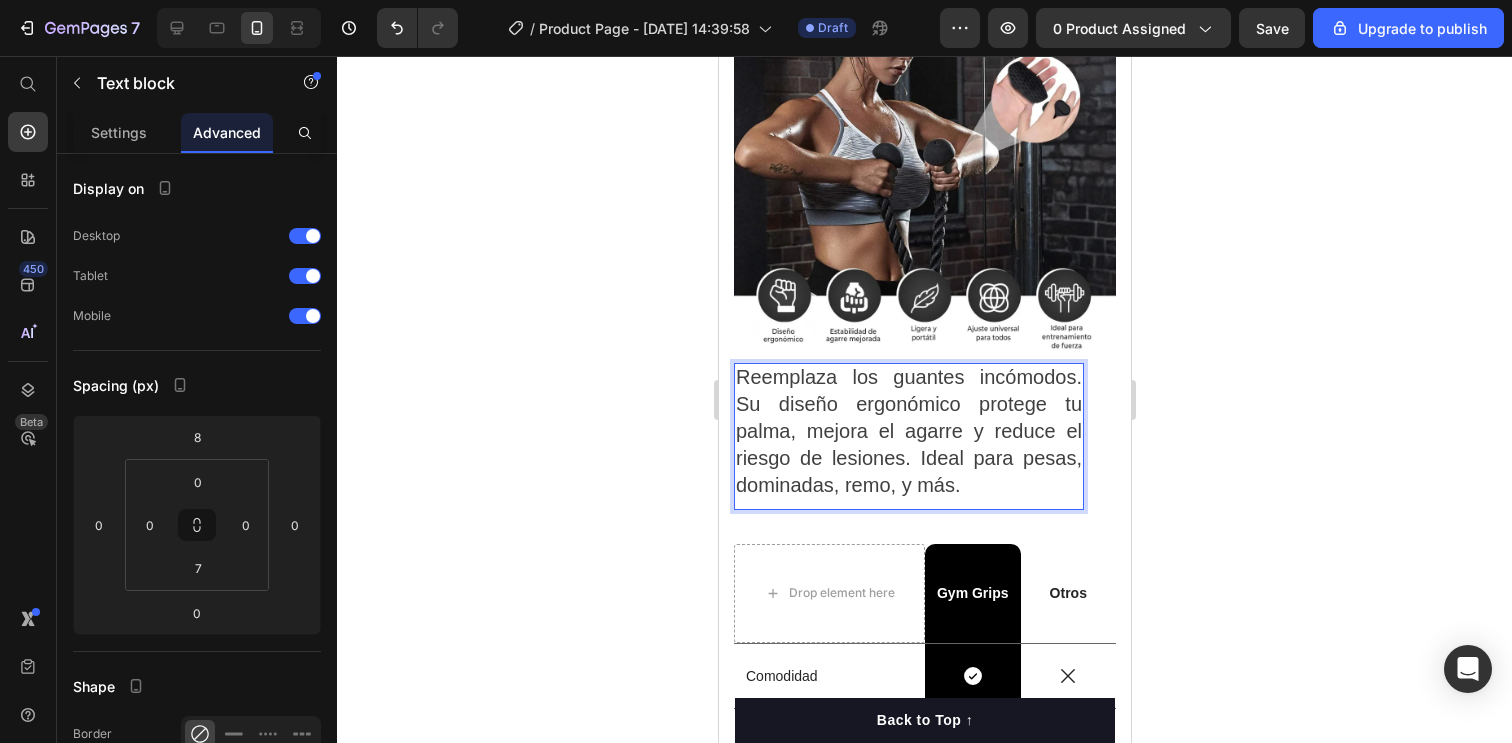 click on "Reemplaza los guantes incómodos. Su diseño ergonómico protege tu palma, mejora el agarre y reduce el riesgo de lesiones. Ideal para pesas, dominadas, remo, y más." at bounding box center [908, 433] 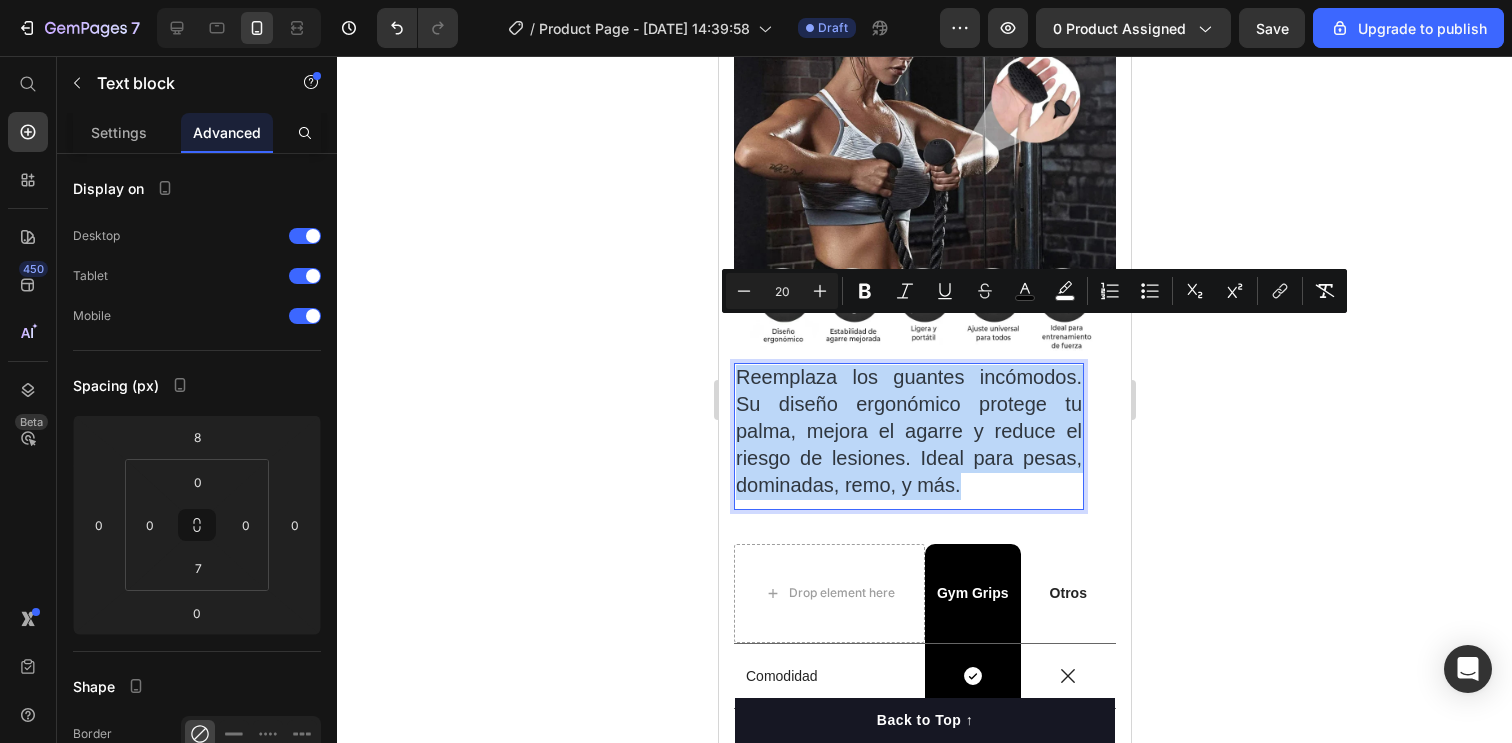 drag, startPoint x: 939, startPoint y: 443, endPoint x: 734, endPoint y: 338, distance: 230.32585 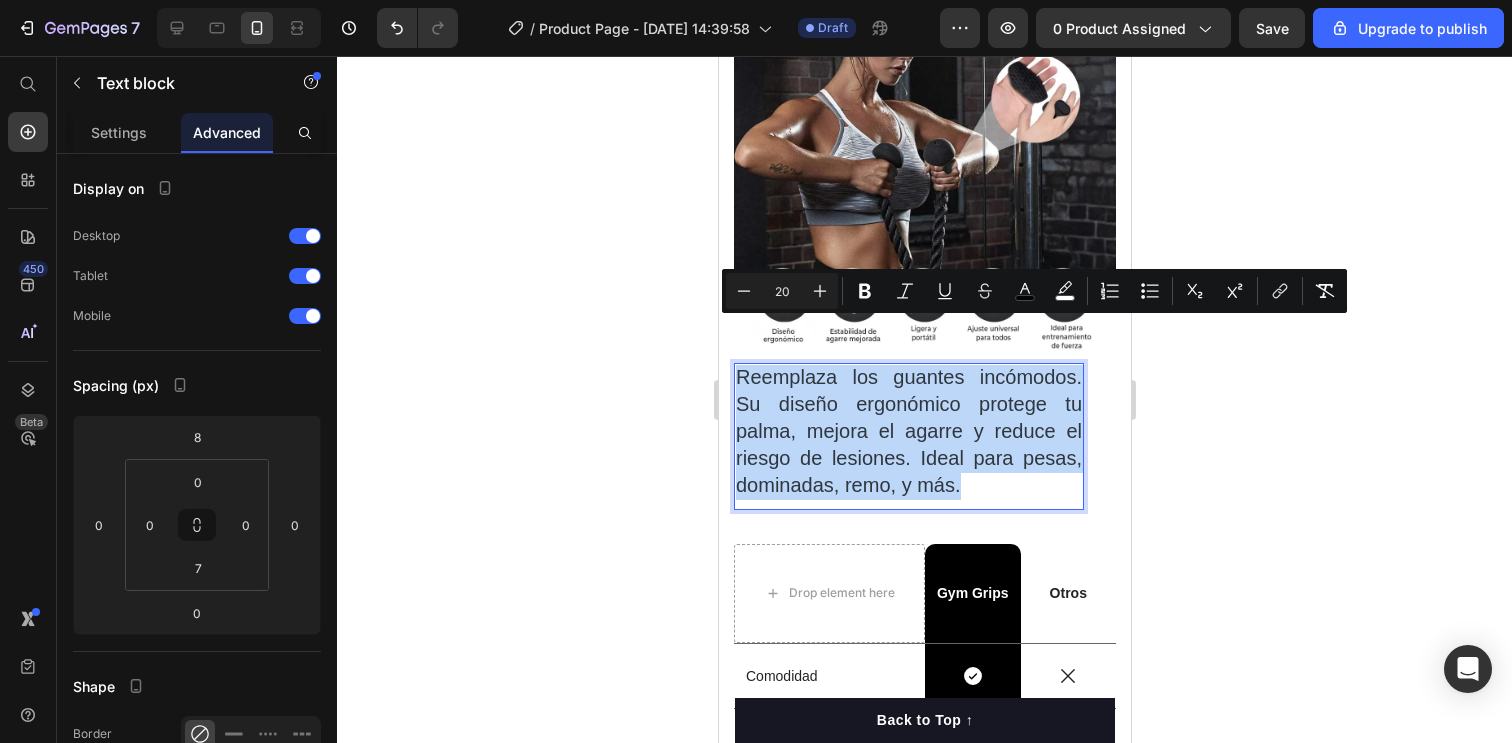 click on "Reemplaza los guantes incómodos. Su diseño ergonómico protege tu palma, mejora el agarre y reduce el riesgo de lesiones. Ideal para pesas, dominadas, remo, y más." at bounding box center [908, 433] 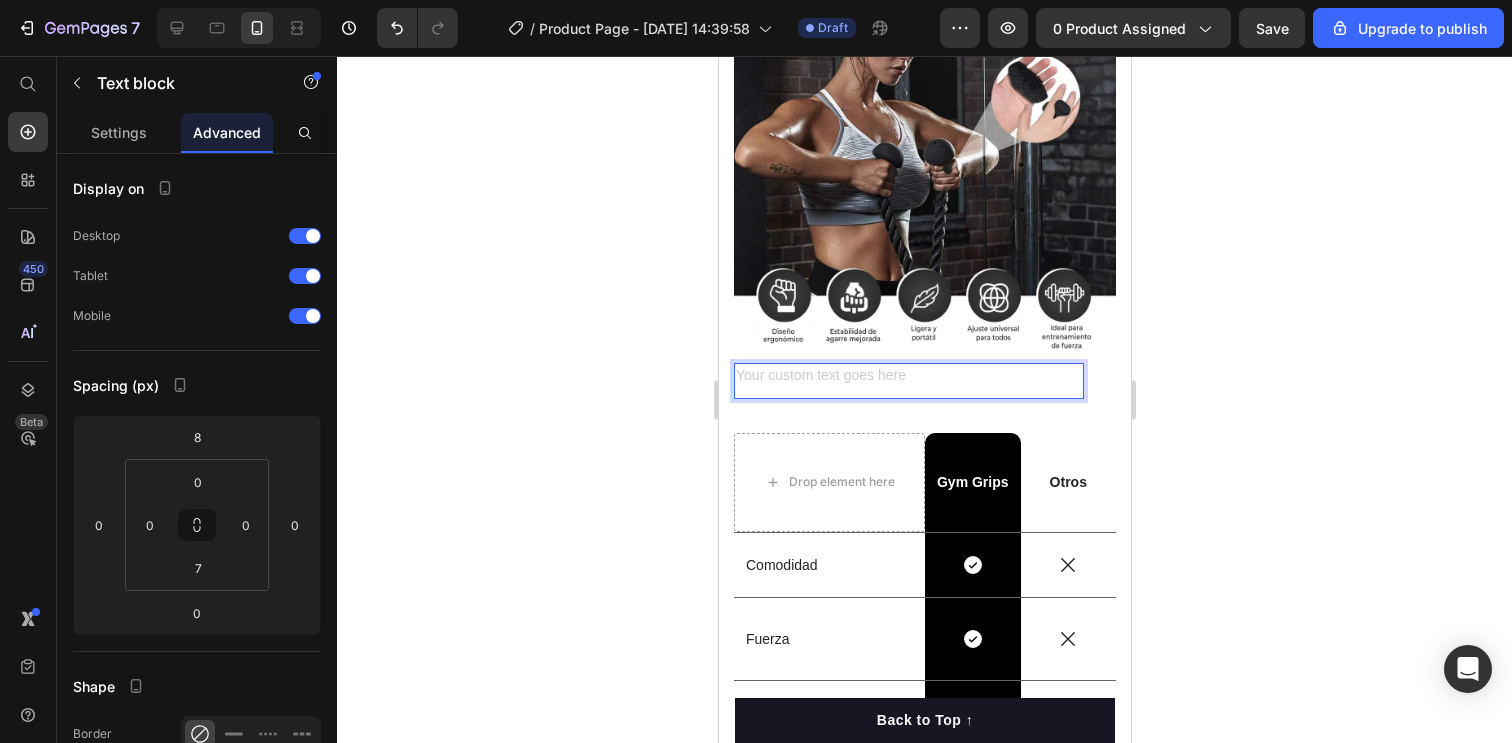 drag, startPoint x: 1211, startPoint y: 364, endPoint x: 1154, endPoint y: 353, distance: 58.0517 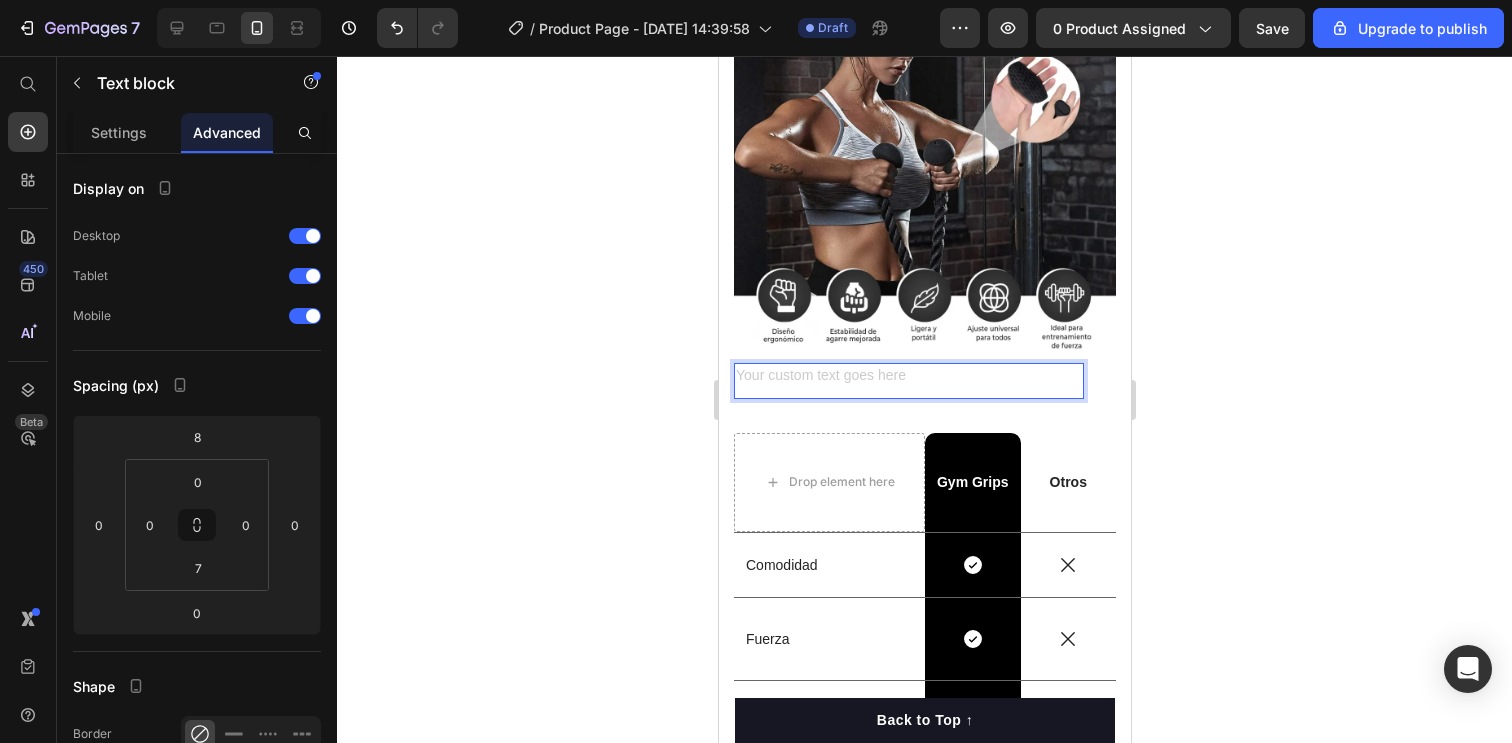 click 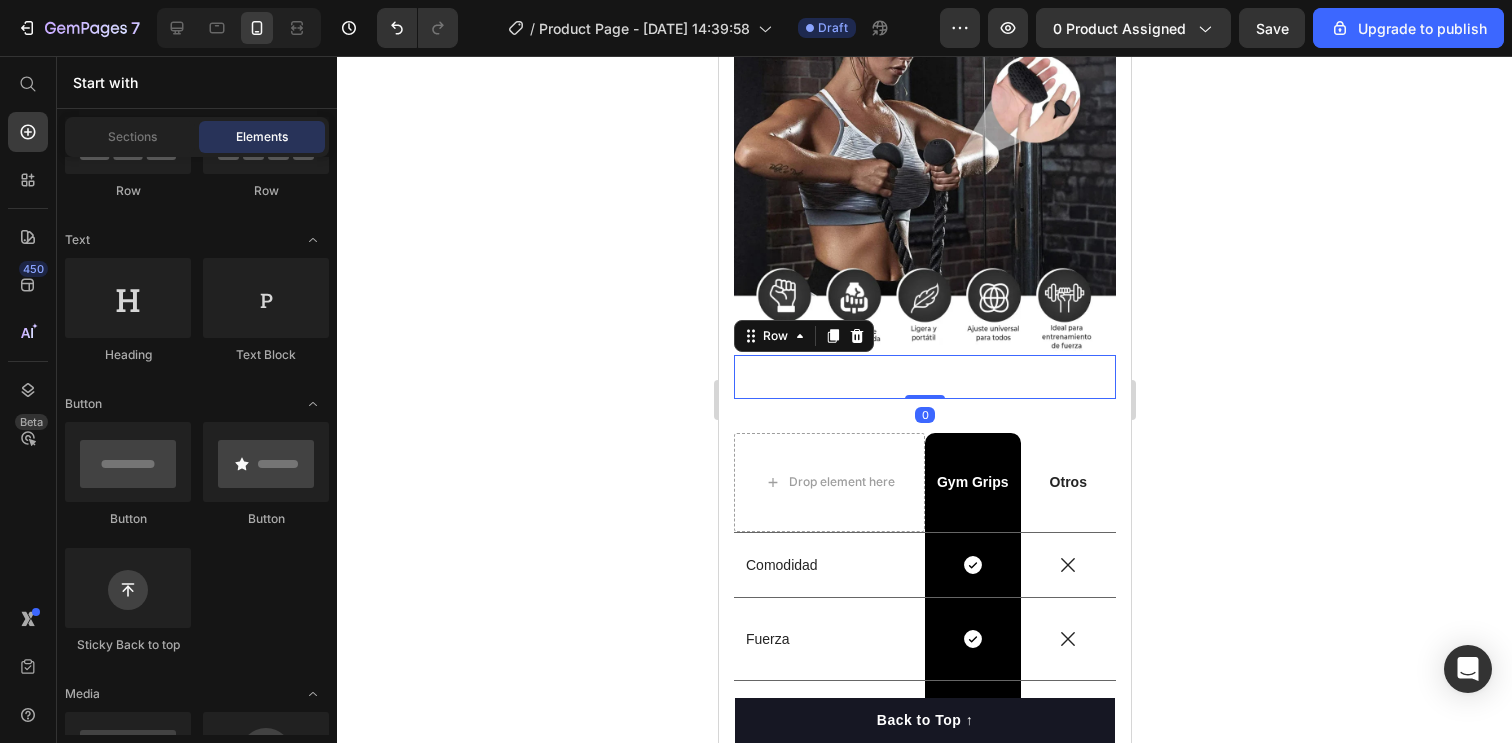 click on "Text block Row   0" at bounding box center [924, 377] 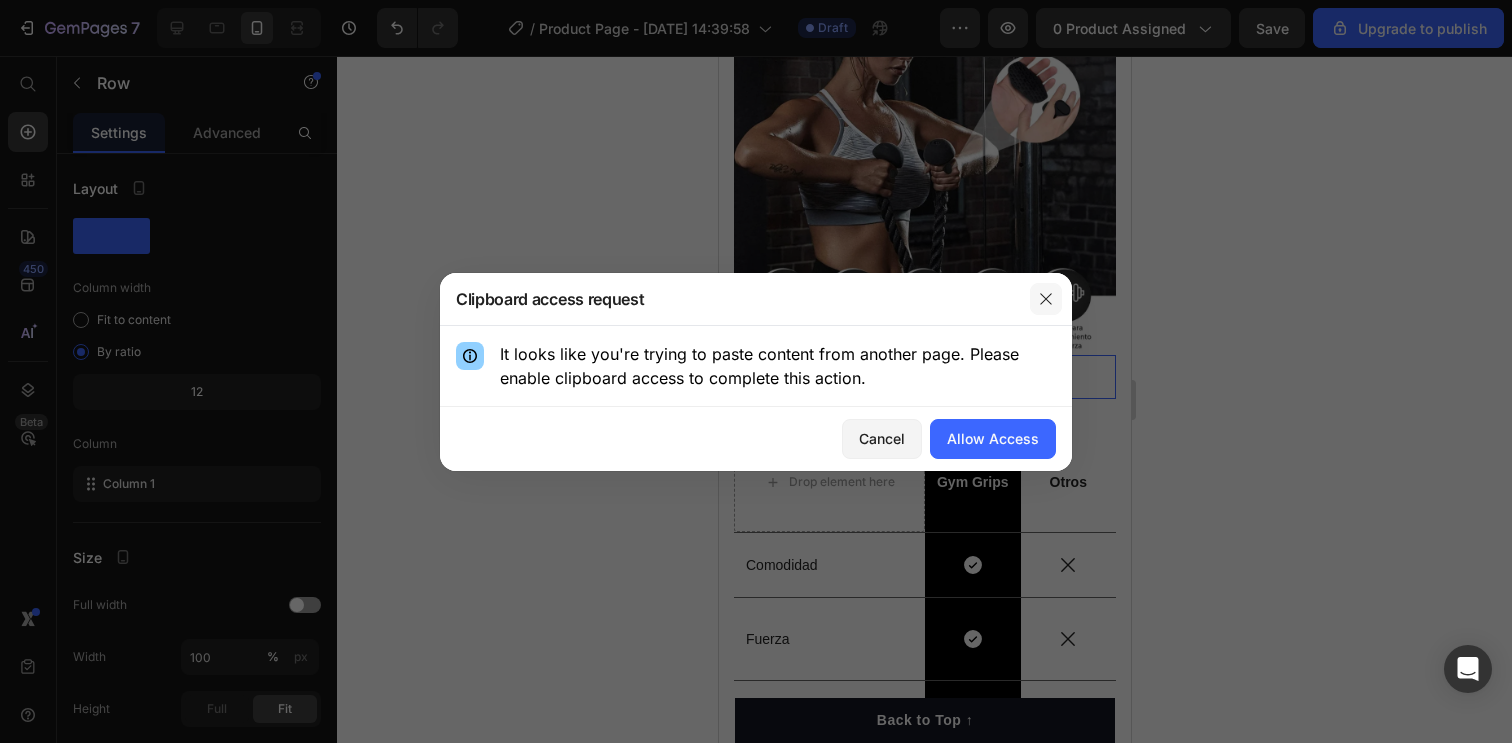 click 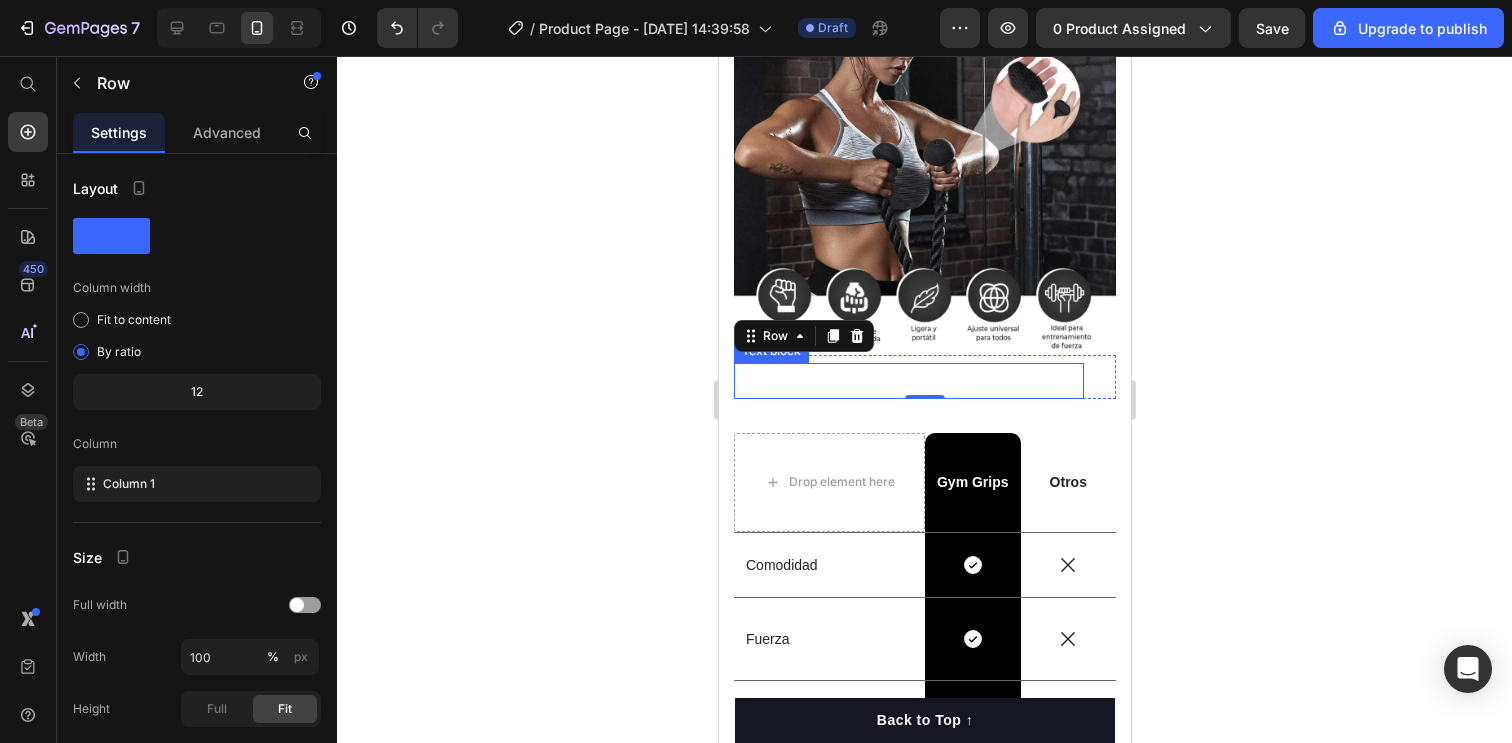click at bounding box center [908, 377] 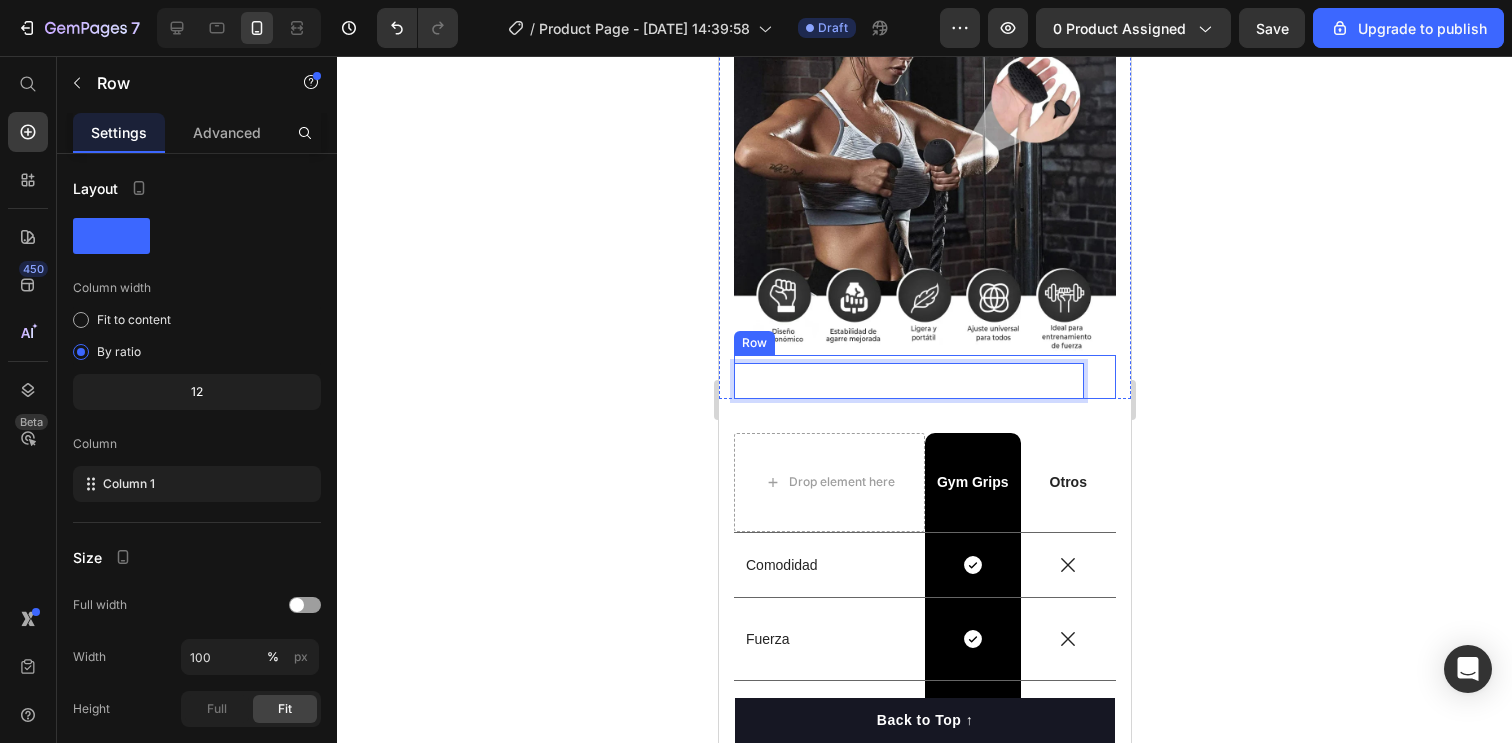 click on "Text block   0 Row" at bounding box center [924, 377] 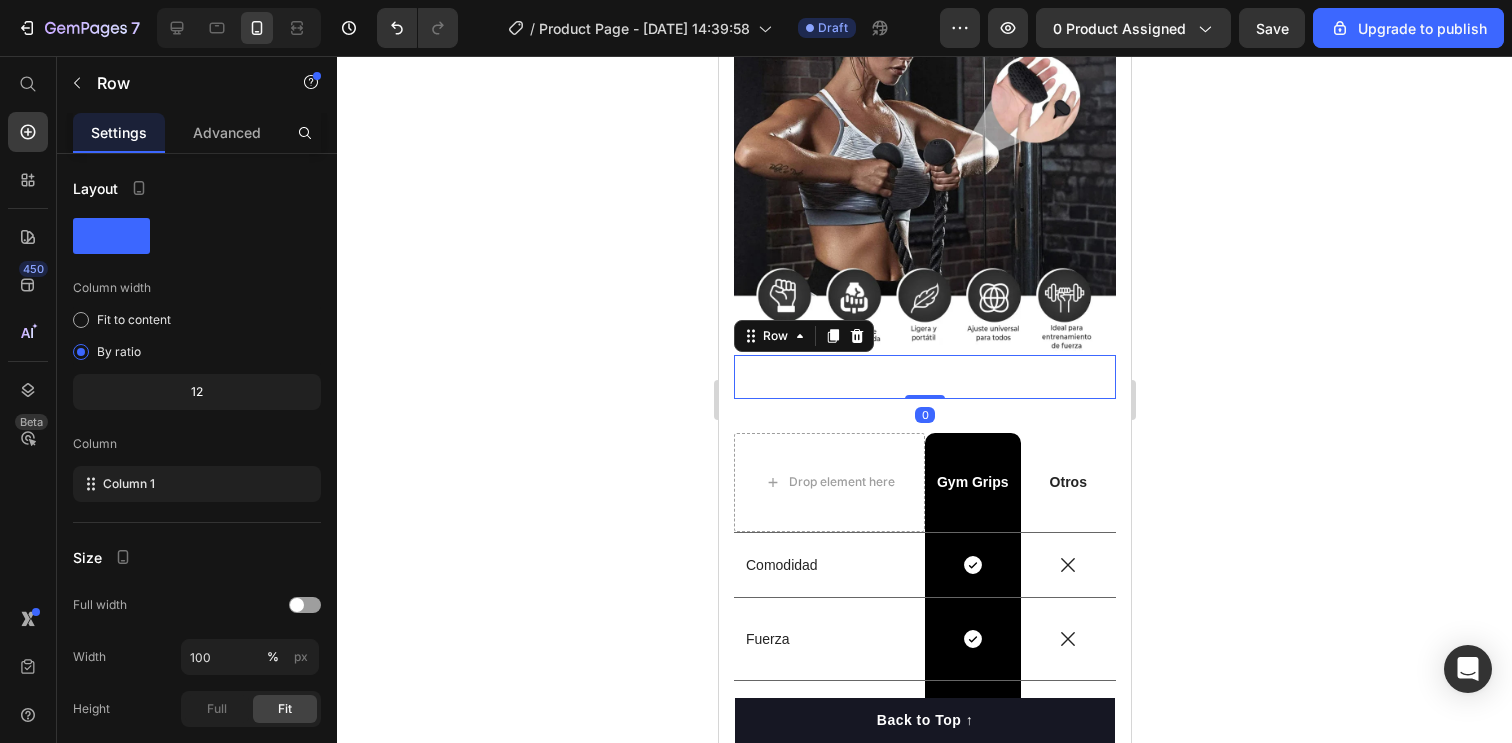 click on "Text block Row   0" at bounding box center (924, 377) 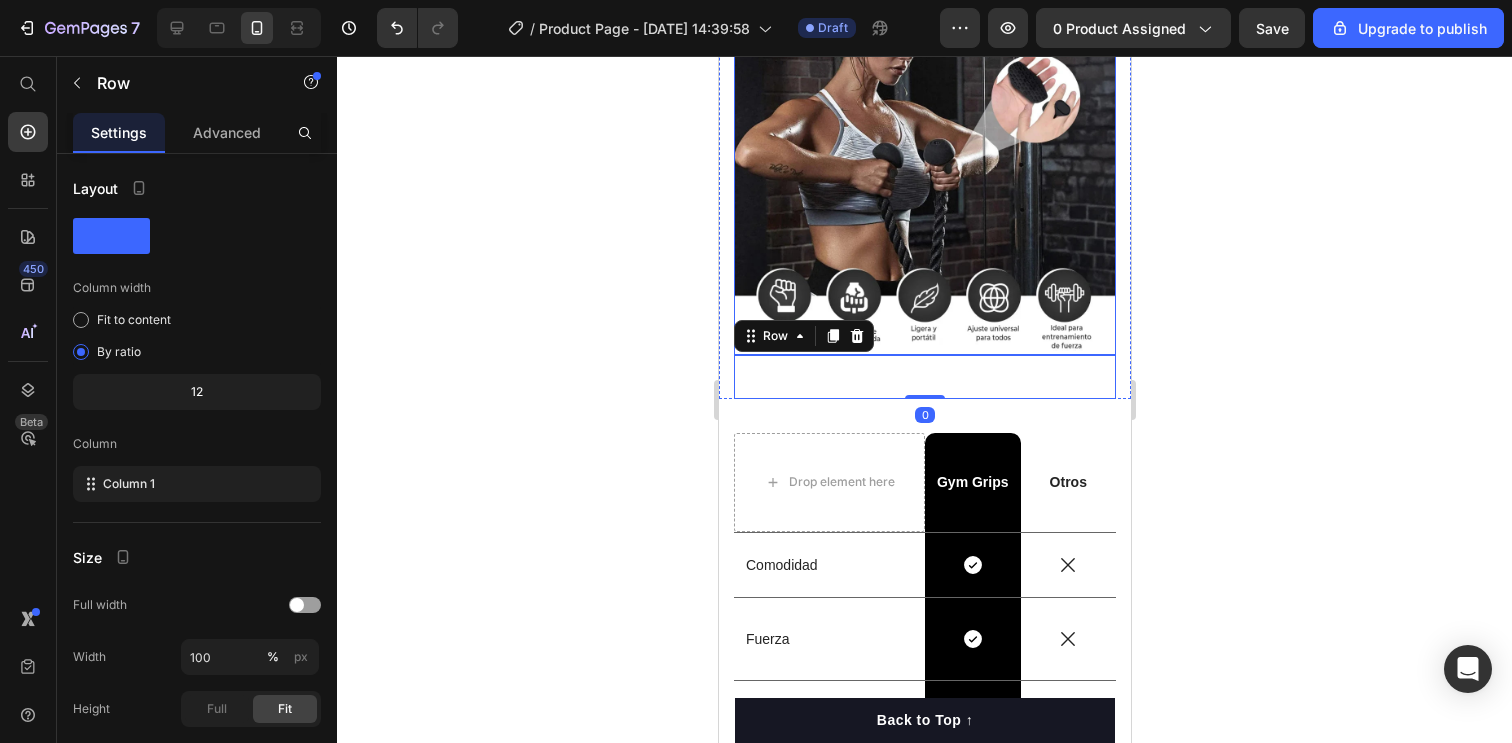 click on "Text block" at bounding box center [908, 381] 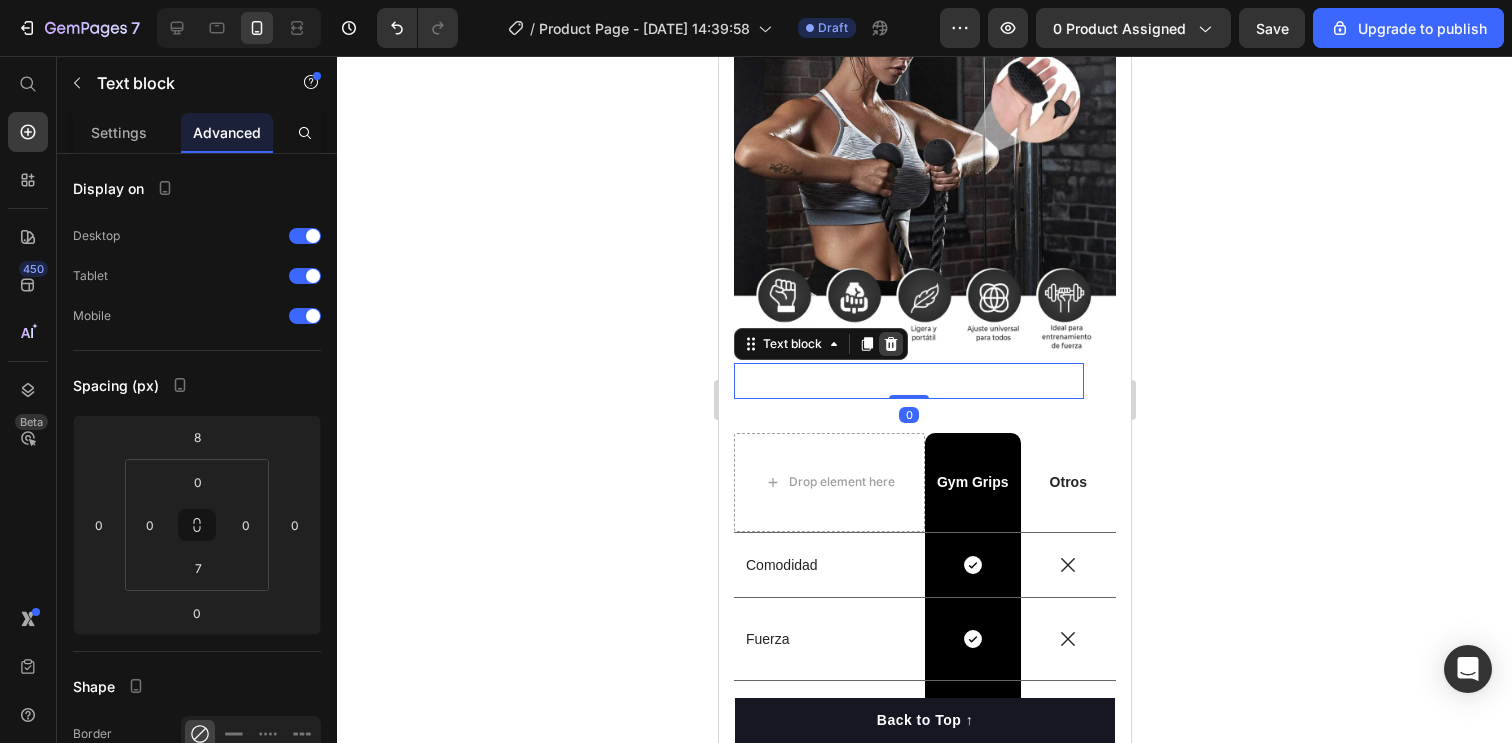 click 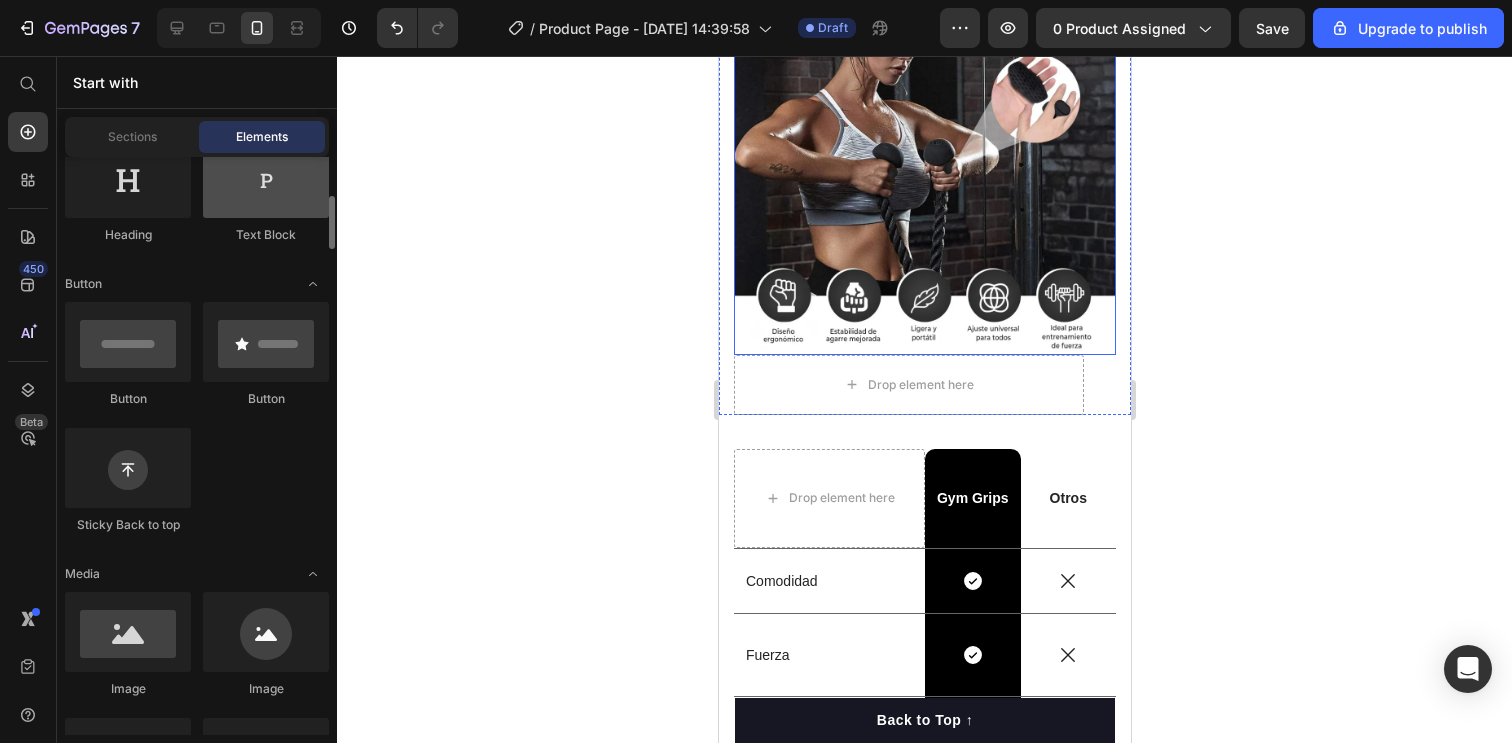 scroll, scrollTop: 383, scrollLeft: 0, axis: vertical 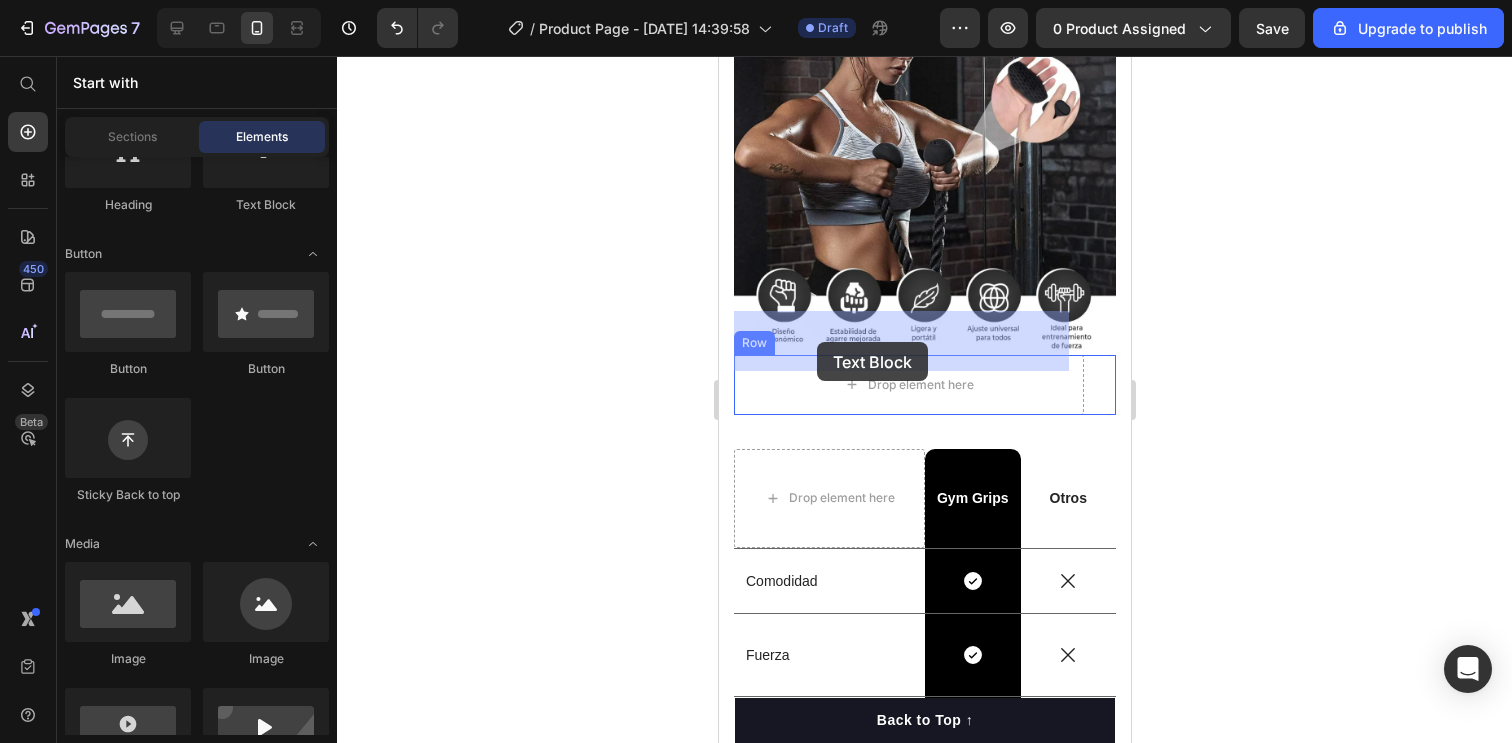 drag, startPoint x: 1000, startPoint y: 254, endPoint x: 816, endPoint y: 342, distance: 203.96078 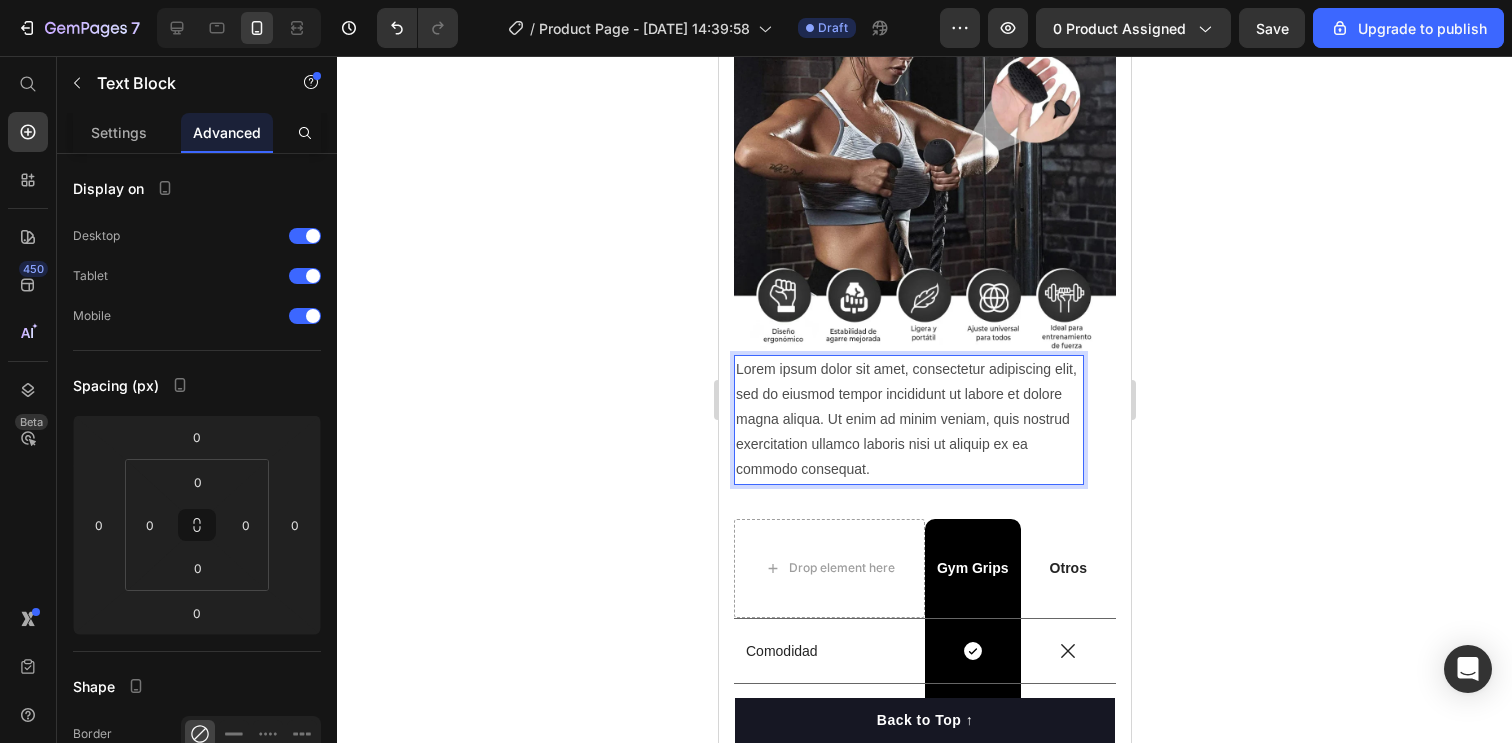 click on "Lorem ipsum dolor sit amet, consectetur adipiscing elit, sed do eiusmod tempor incididunt ut labore et dolore magna aliqua. Ut enim ad minim veniam, quis nostrud exercitation ullamco laboris nisi ut aliquip ex ea commodo consequat." at bounding box center (908, 420) 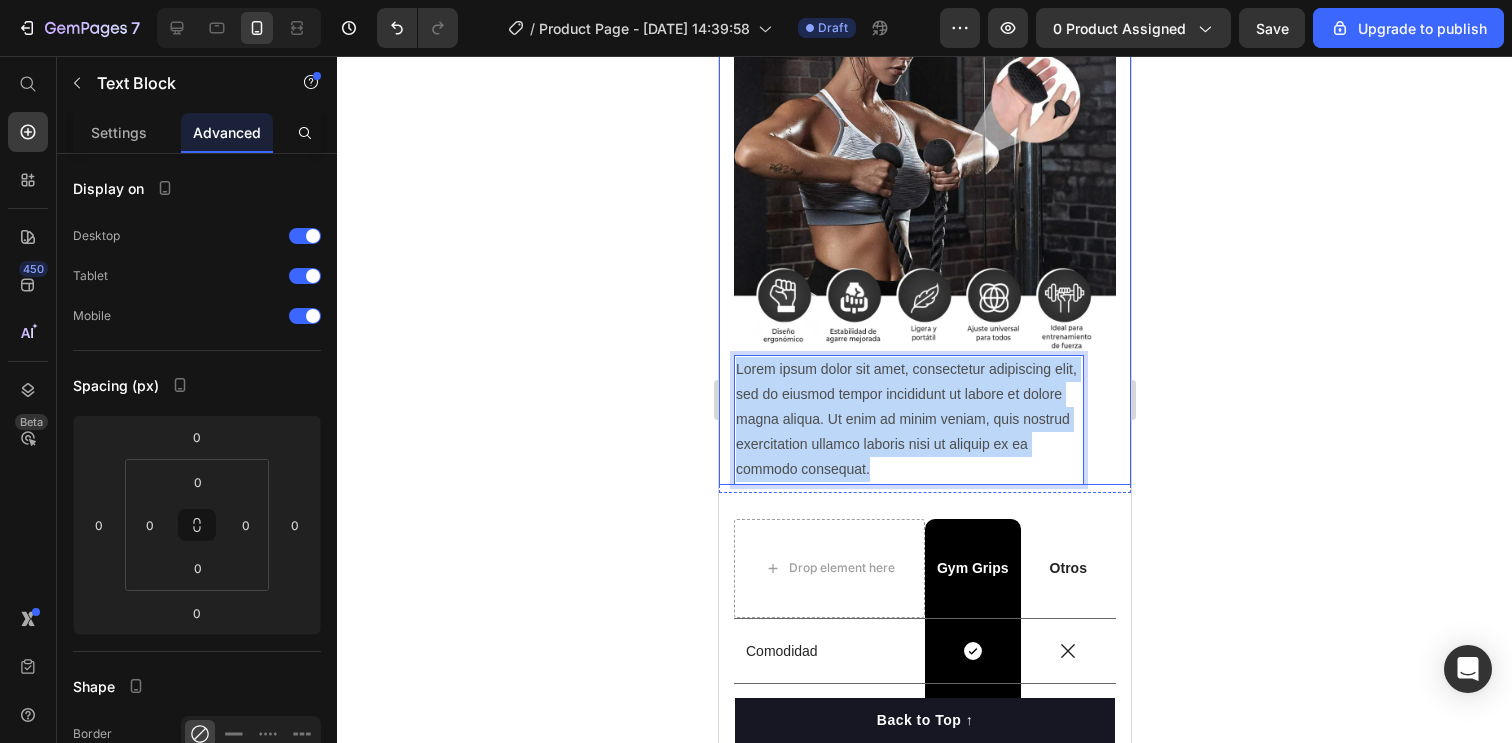 drag, startPoint x: 896, startPoint y: 425, endPoint x: 732, endPoint y: 322, distance: 193.66208 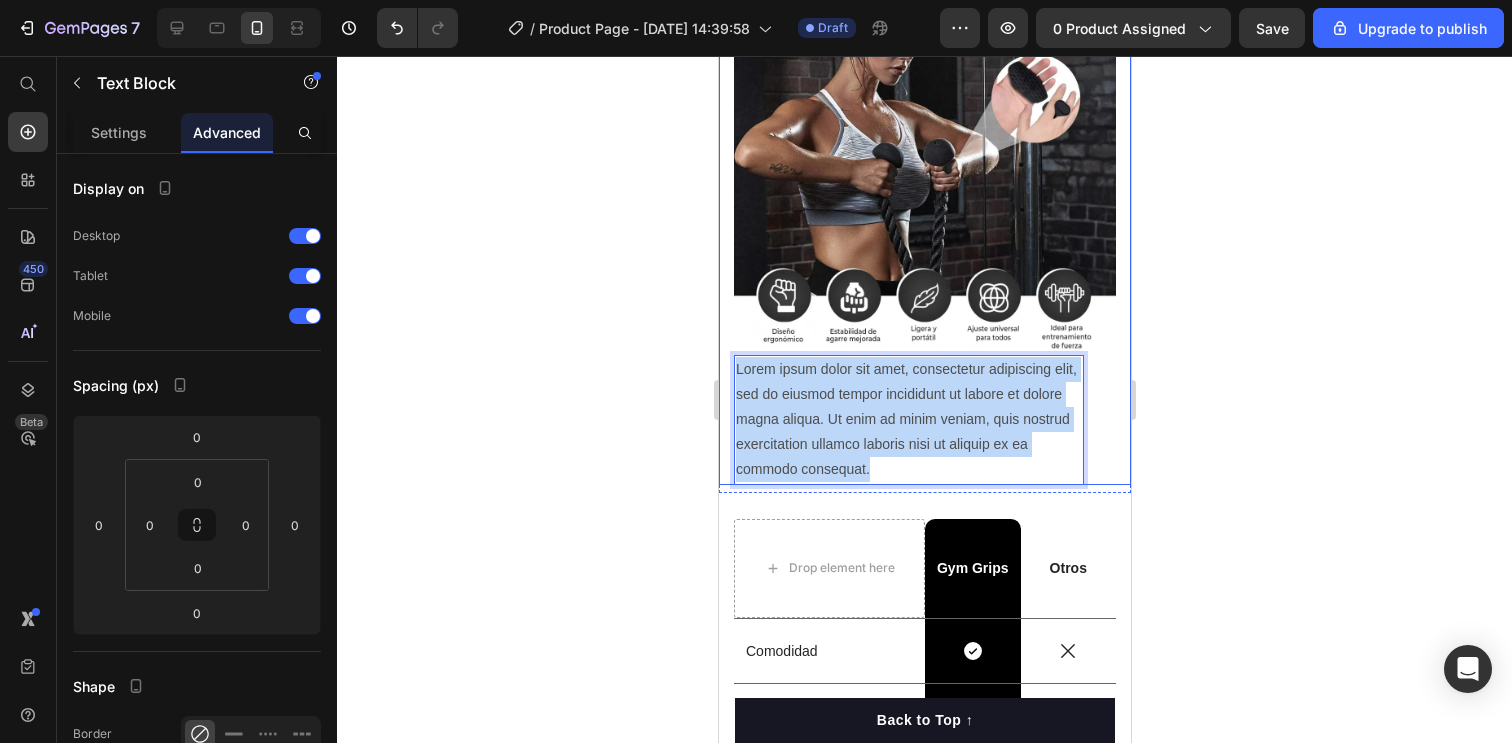 click on "Lorem ipsum dolor sit amet, consectetur adipiscing elit, sed do eiusmod tempor incididunt ut labore et dolore magna aliqua. Ut enim ad minim veniam, quis nostrud exercitation ullamco laboris nisi ut aliquip ex ea commodo consequat. Text Block   0 Row Video Image Row" at bounding box center [924, 229] 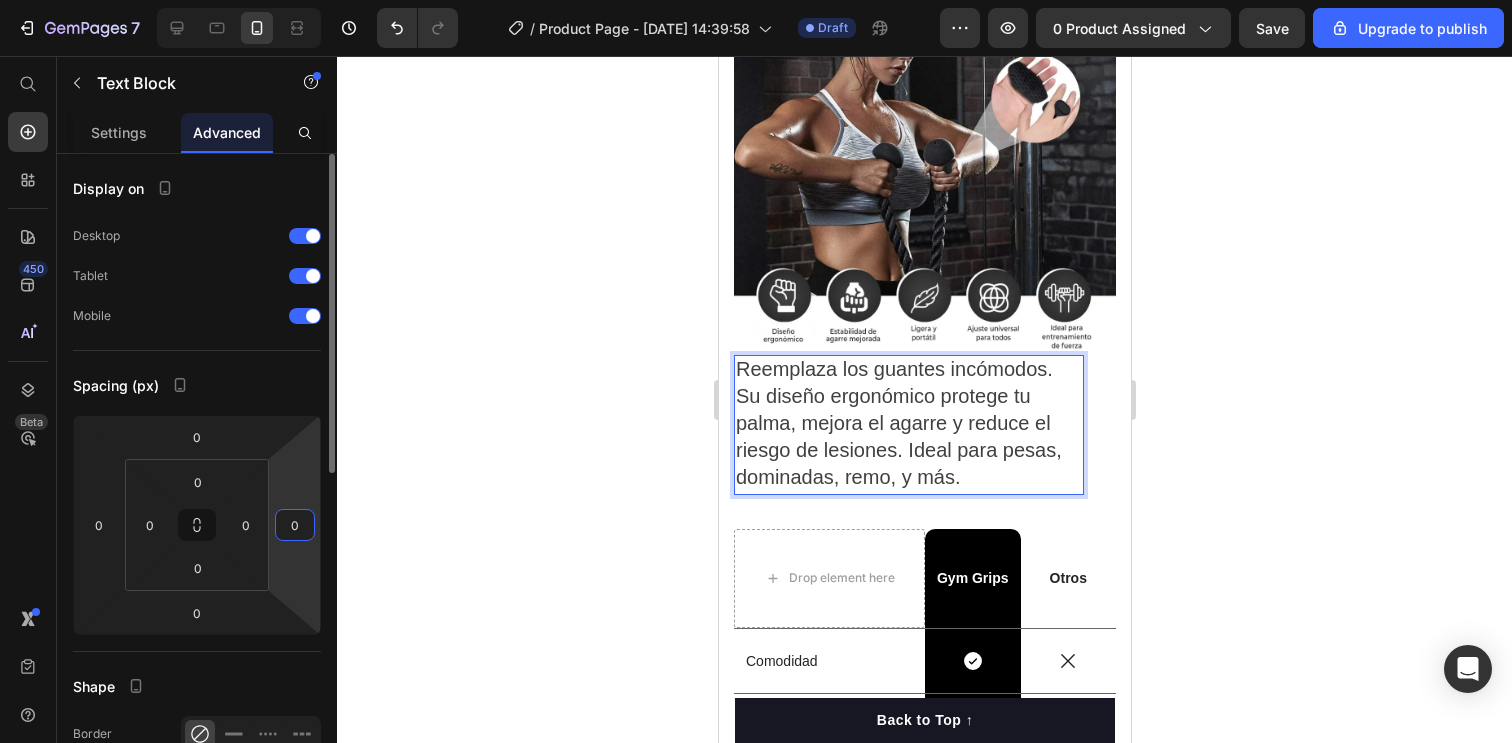 click on "0" at bounding box center (295, 525) 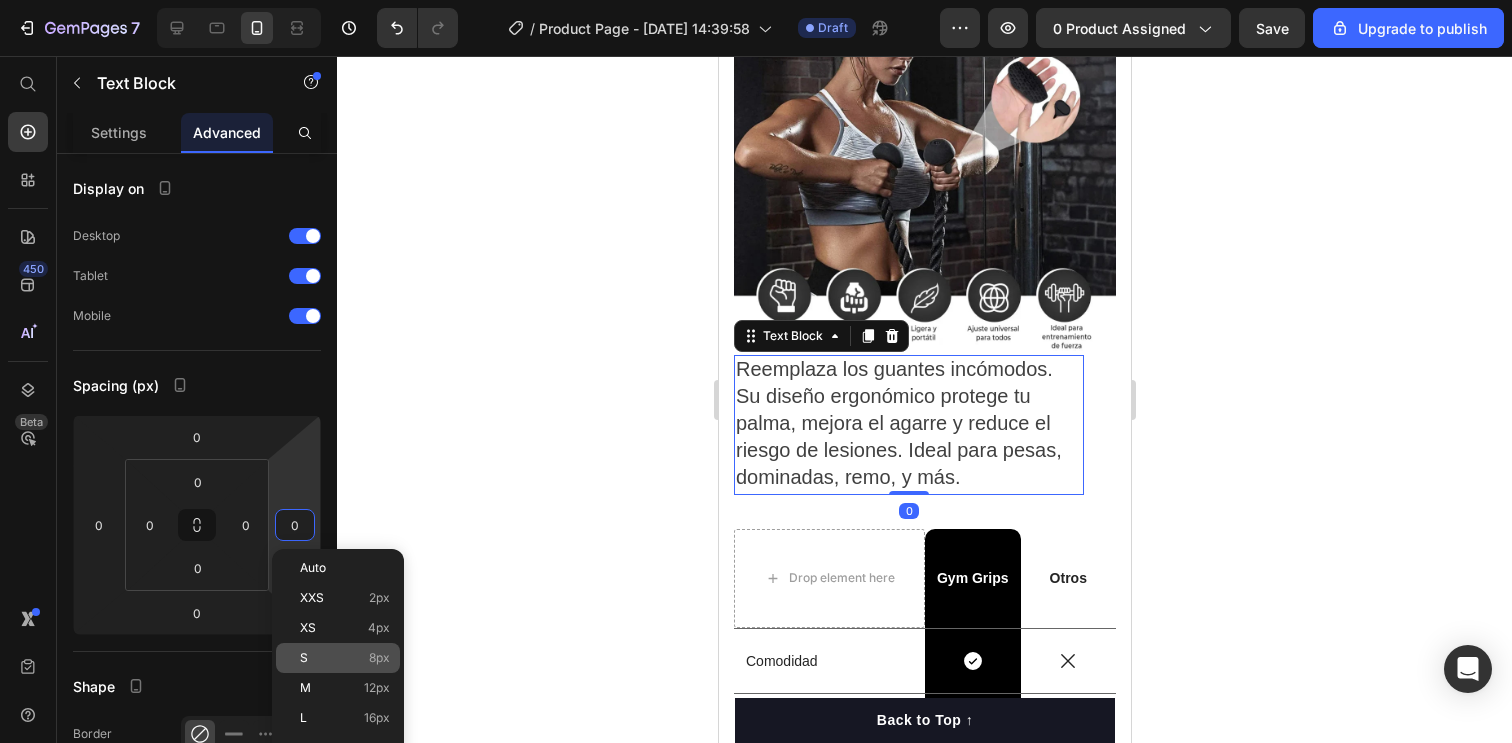 click on "S 8px" 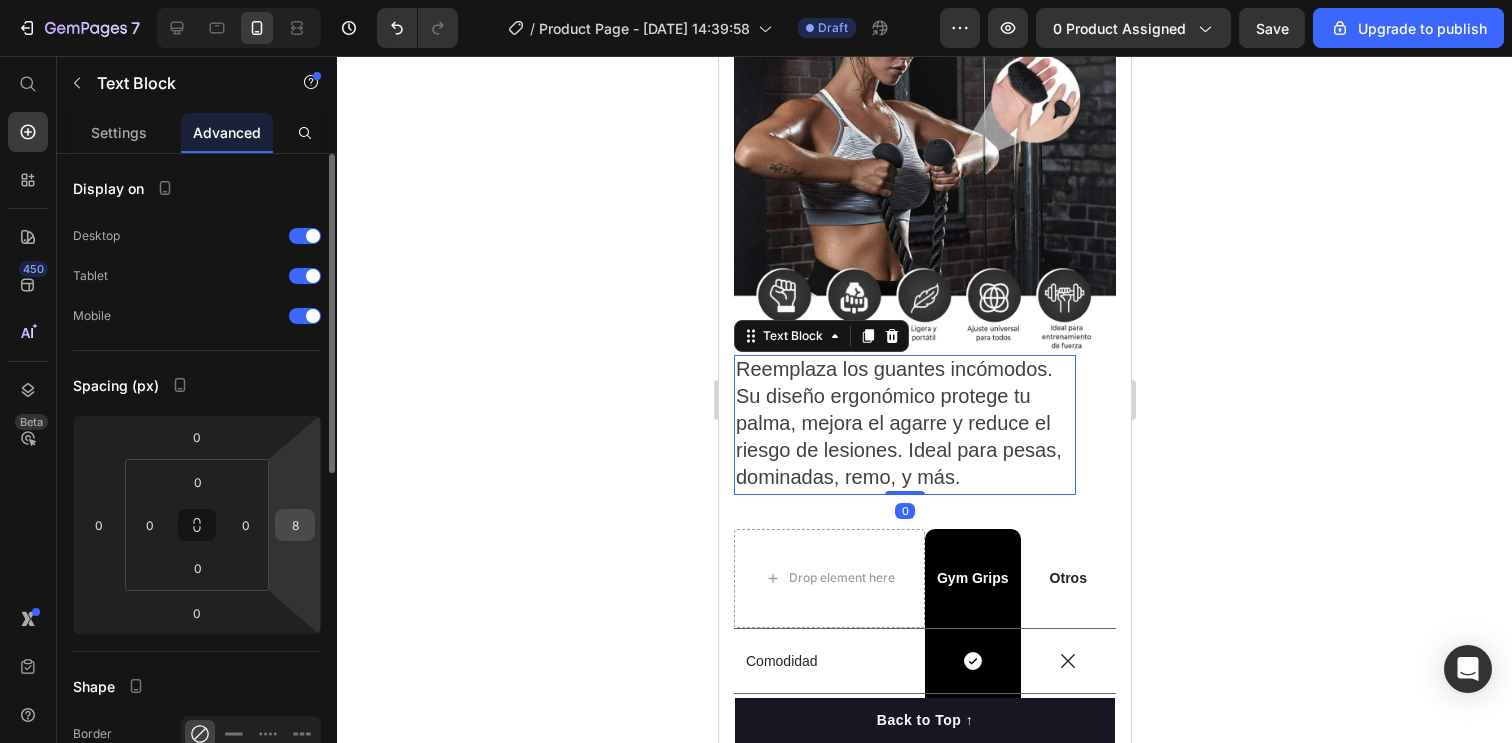 click on "8" at bounding box center (295, 525) 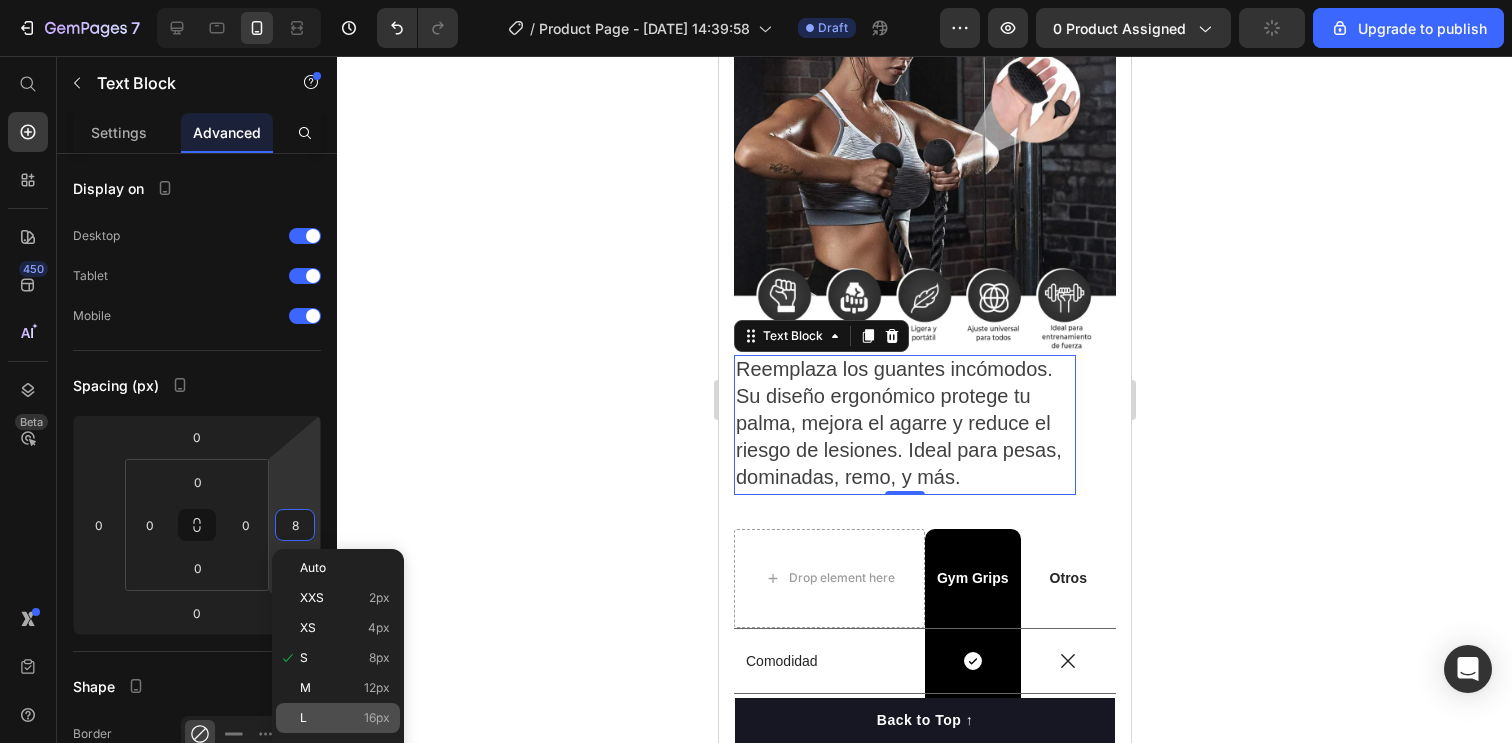 click on "L 16px" 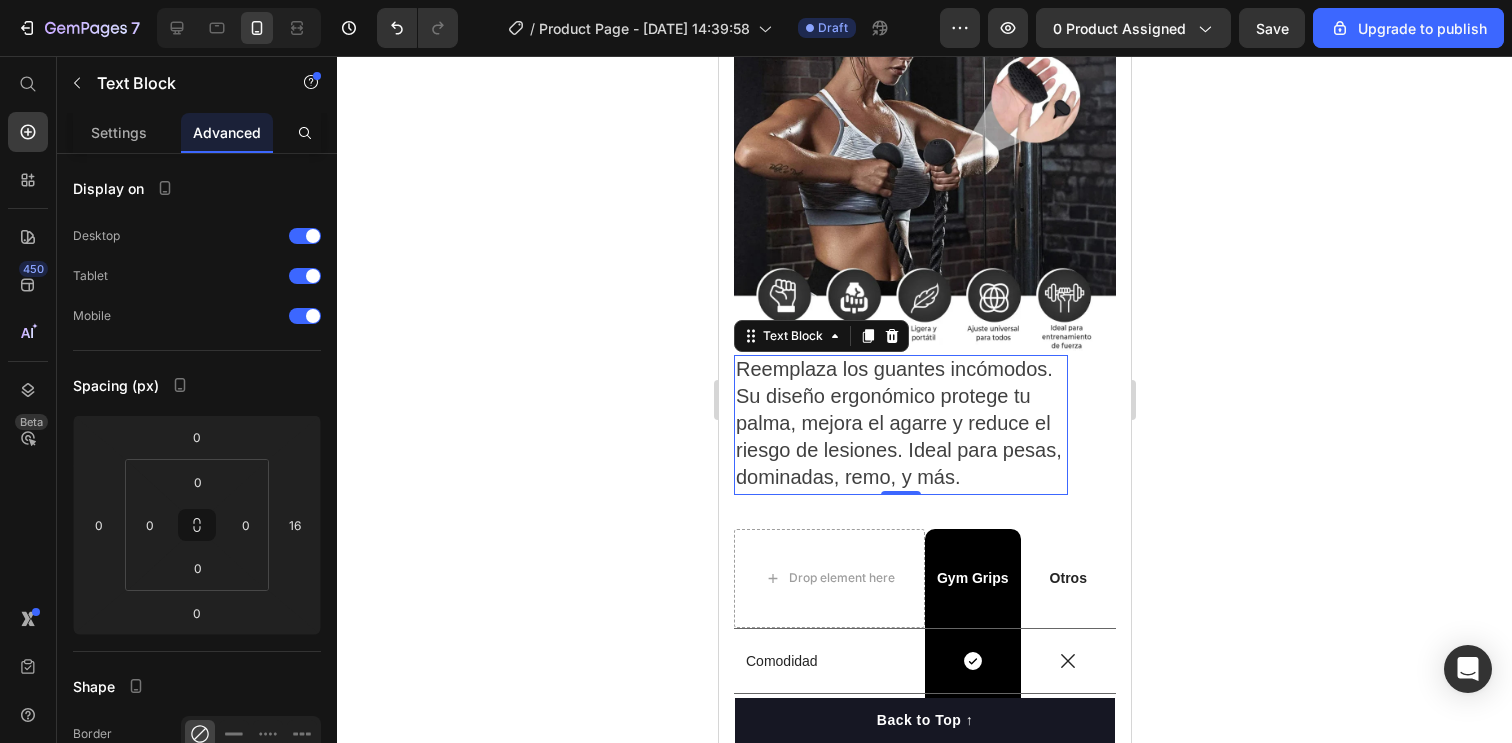 type on "8" 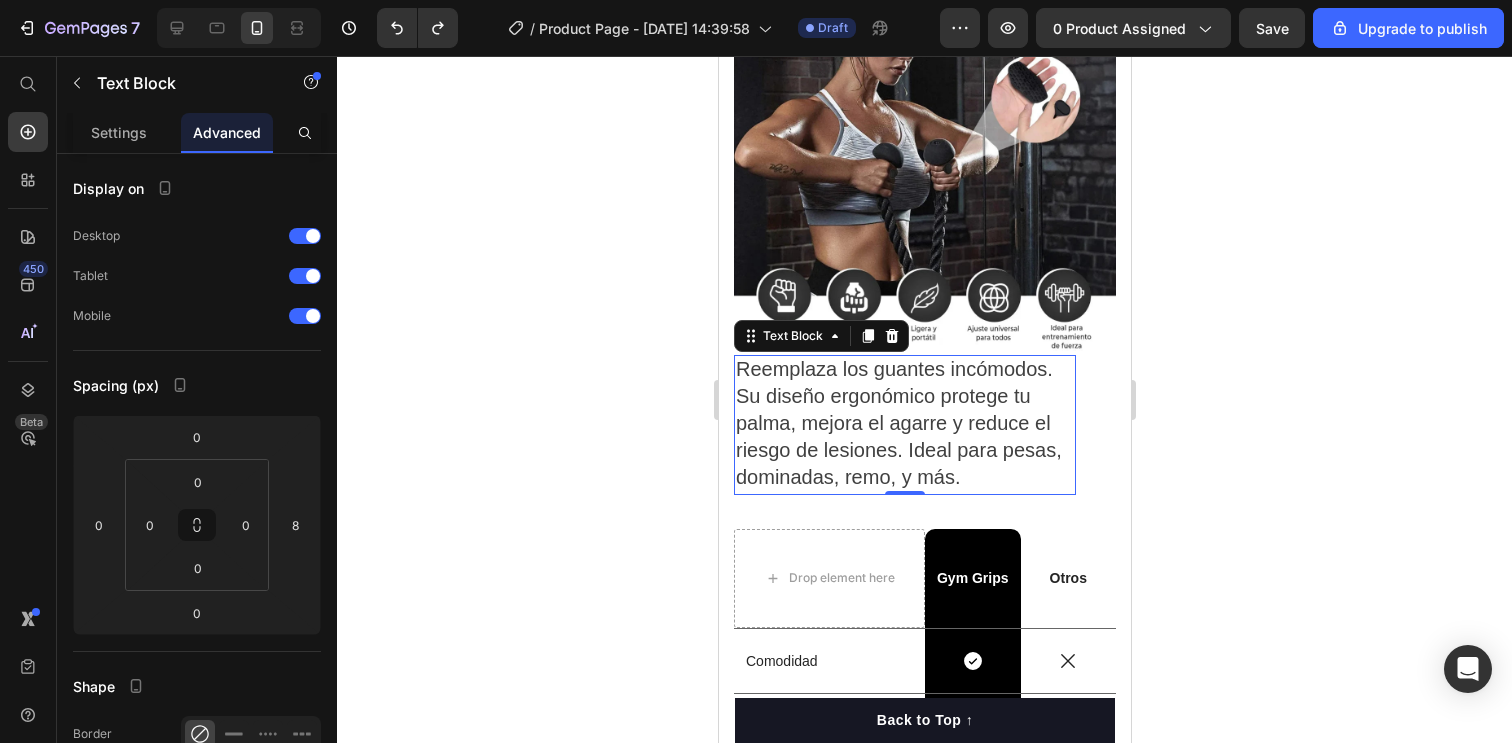 click 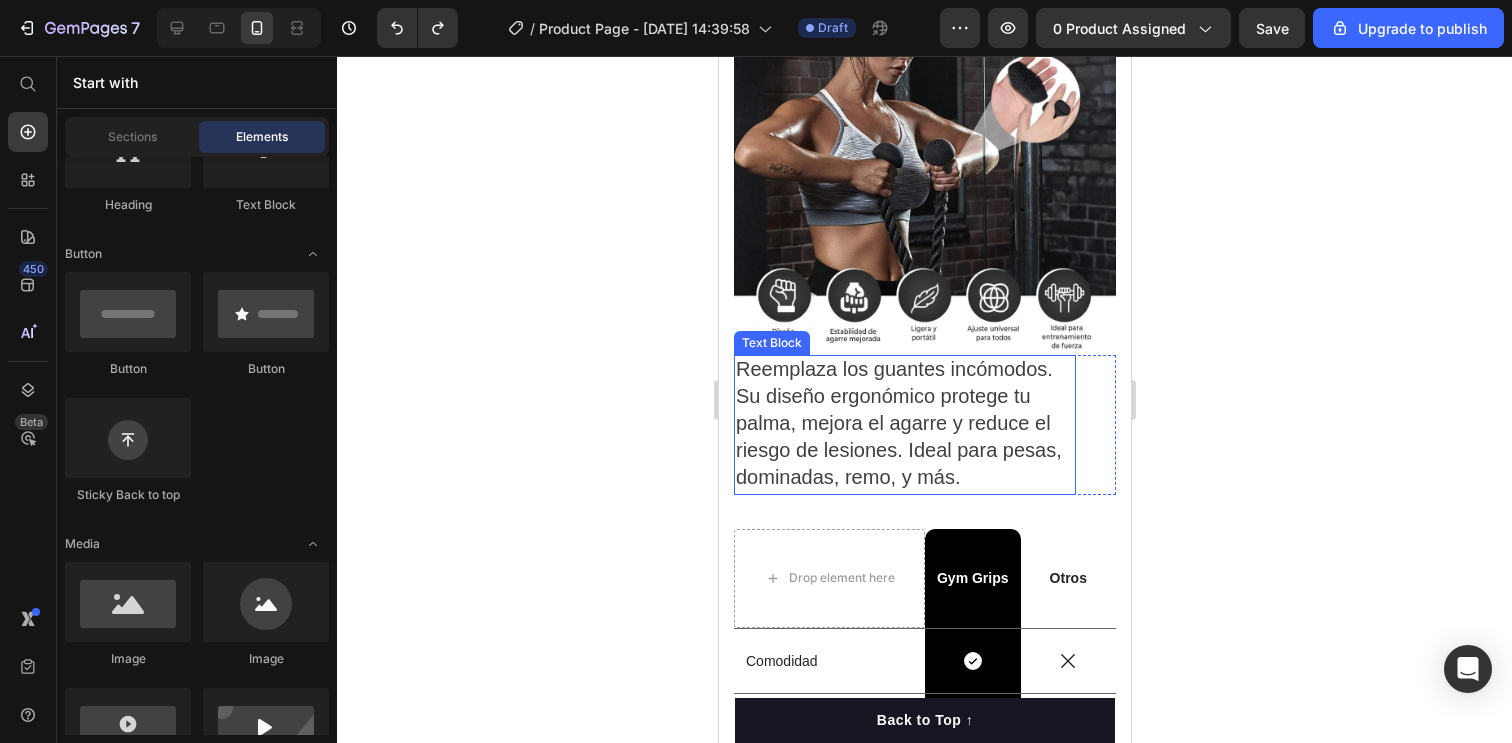 click on "Reemplaza los guantes incómodos. Su diseño ergonómico protege tu palma, mejora el agarre y reduce el riesgo de lesiones. Ideal para pesas, dominadas, remo, y más." at bounding box center [904, 425] 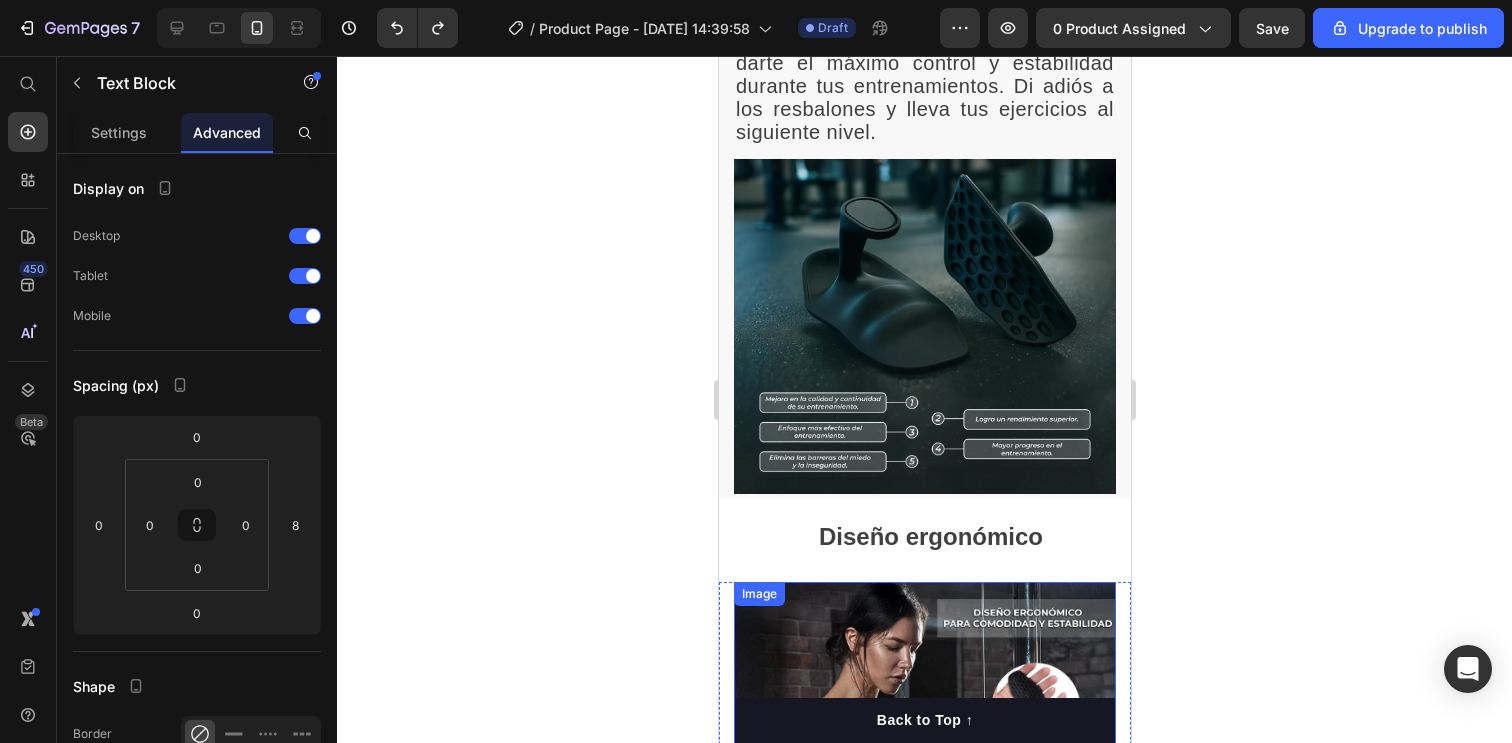 scroll, scrollTop: 1153, scrollLeft: 0, axis: vertical 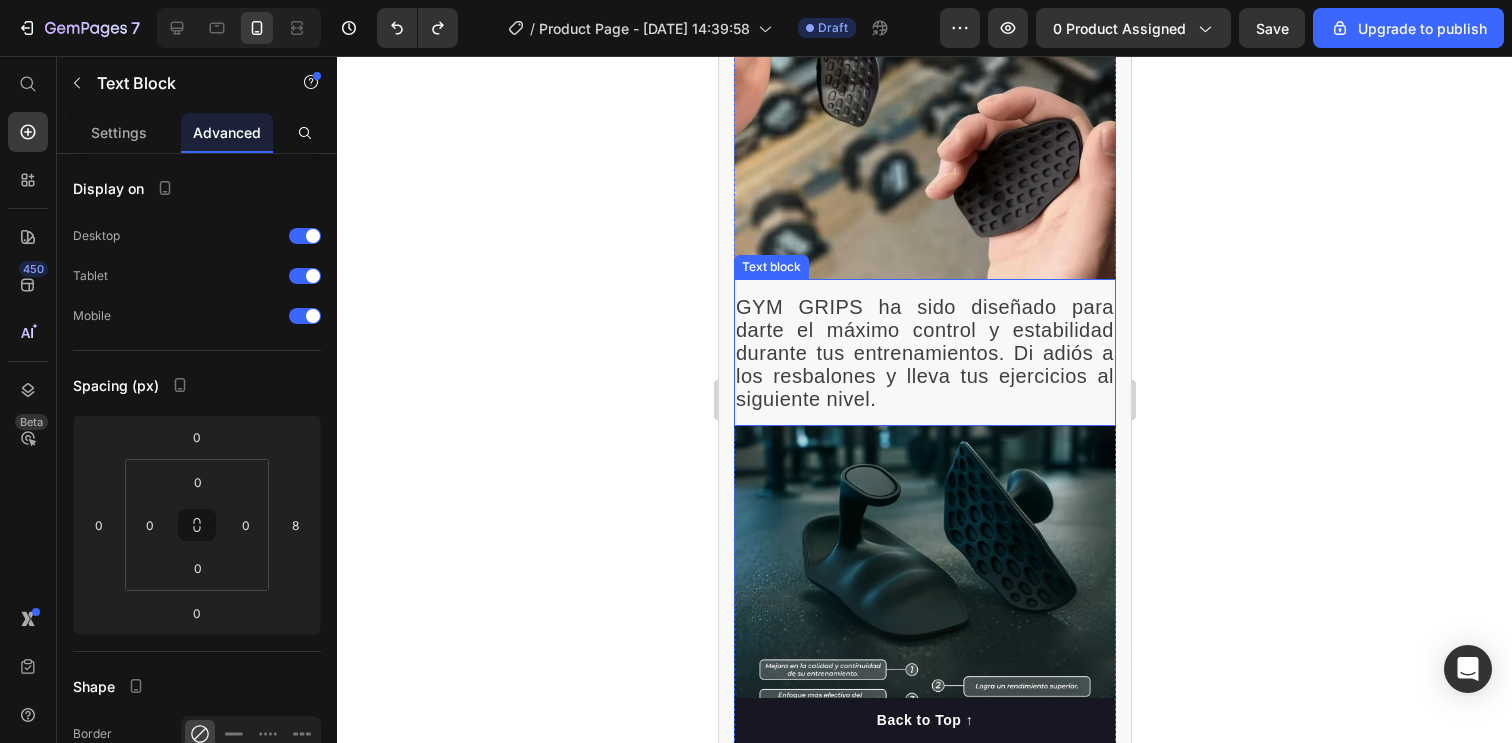 click on "GYM GRIPS ha sido diseñado para darte el máximo control y estabilidad durante tus entrenamientos. Di adiós a los resbalones y lleva tus ejercicios al siguiente nivel." at bounding box center (924, 353) 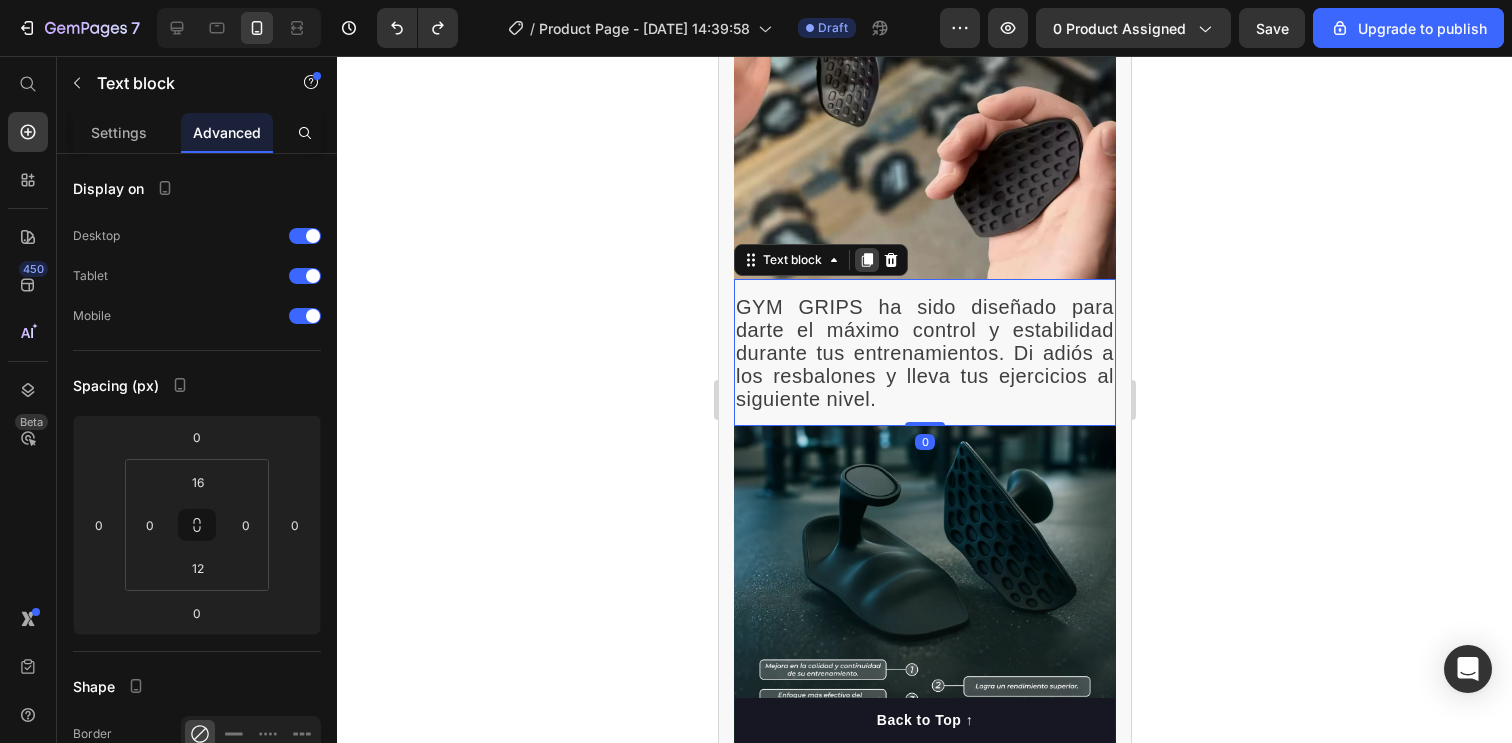 click 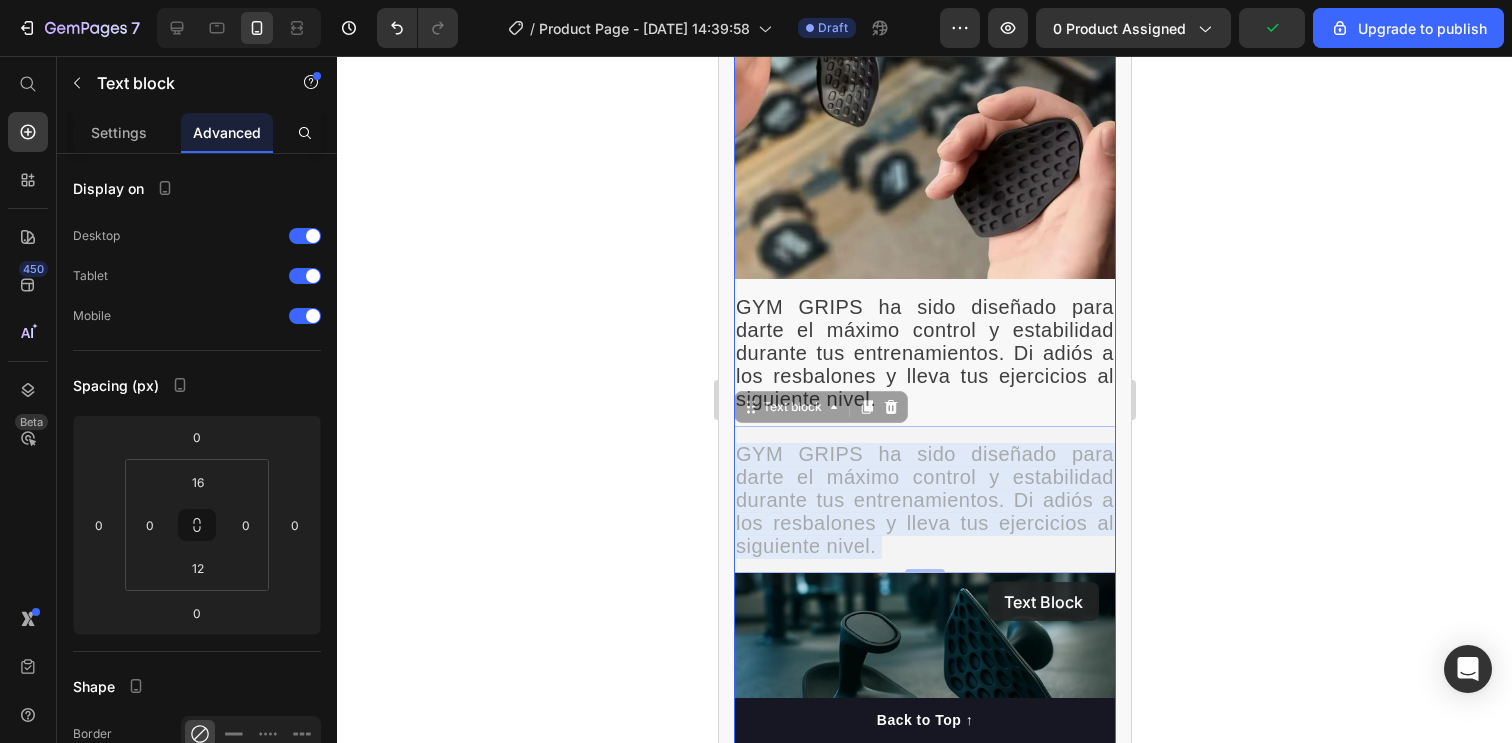 drag, startPoint x: 983, startPoint y: 420, endPoint x: 1097, endPoint y: 523, distance: 153.63919 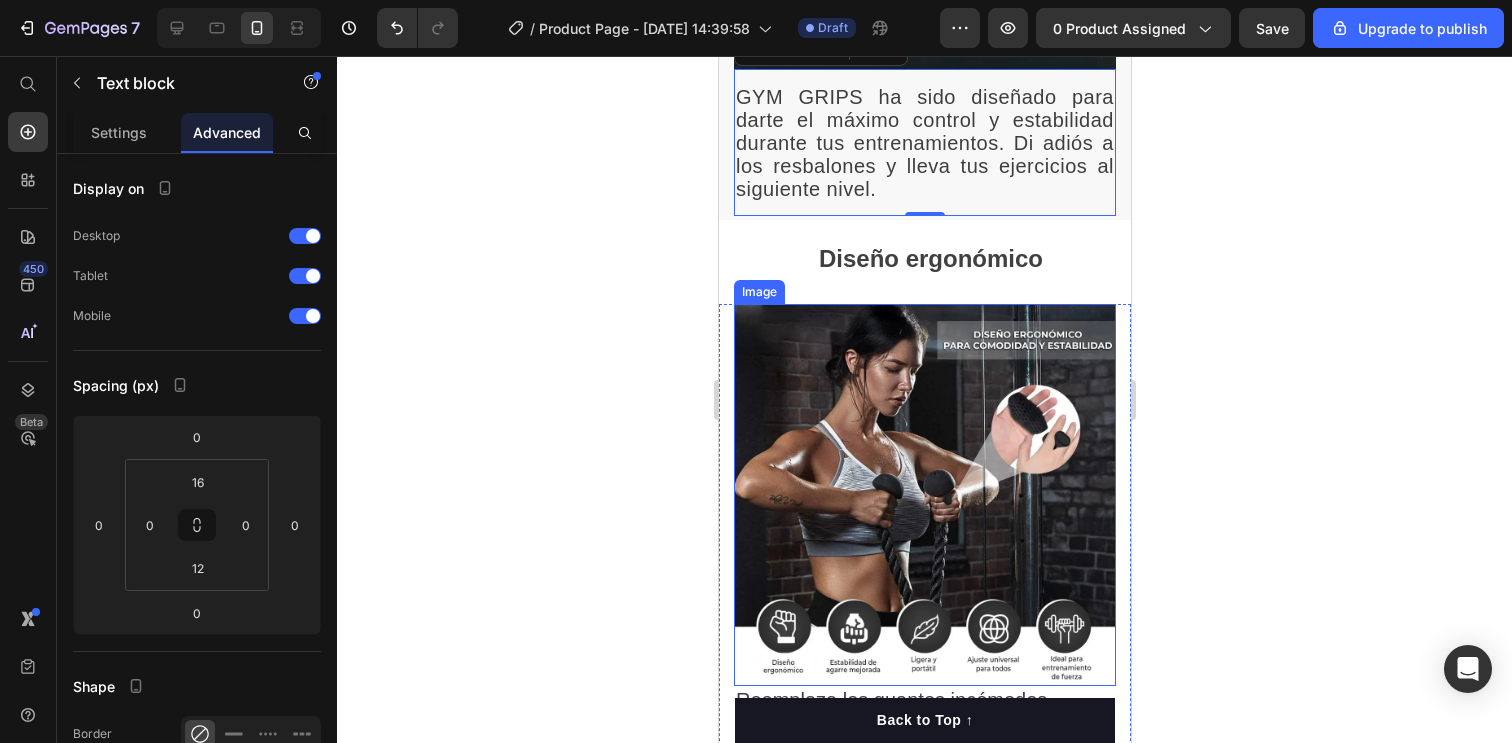 scroll, scrollTop: 1826, scrollLeft: 0, axis: vertical 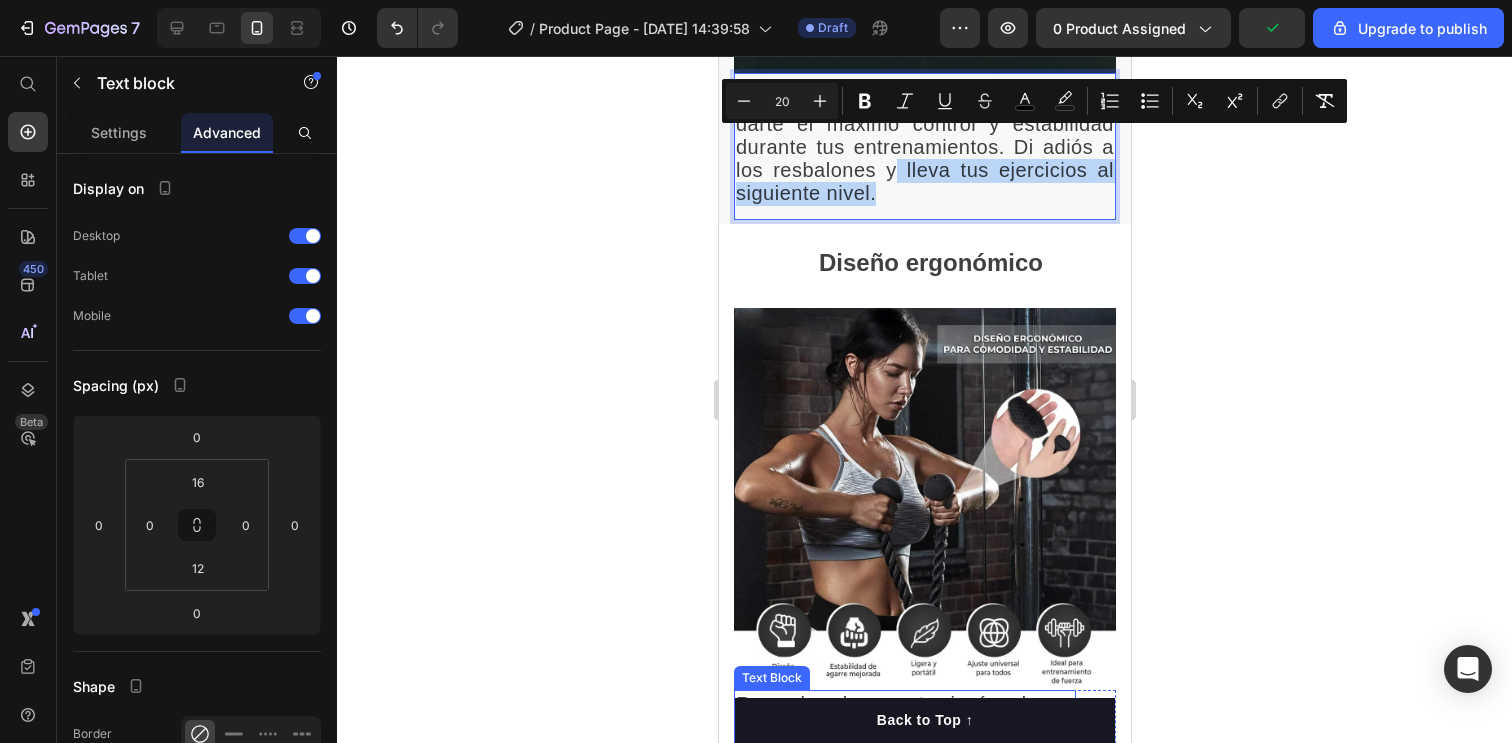 drag, startPoint x: 887, startPoint y: 137, endPoint x: 890, endPoint y: 653, distance: 516.0087 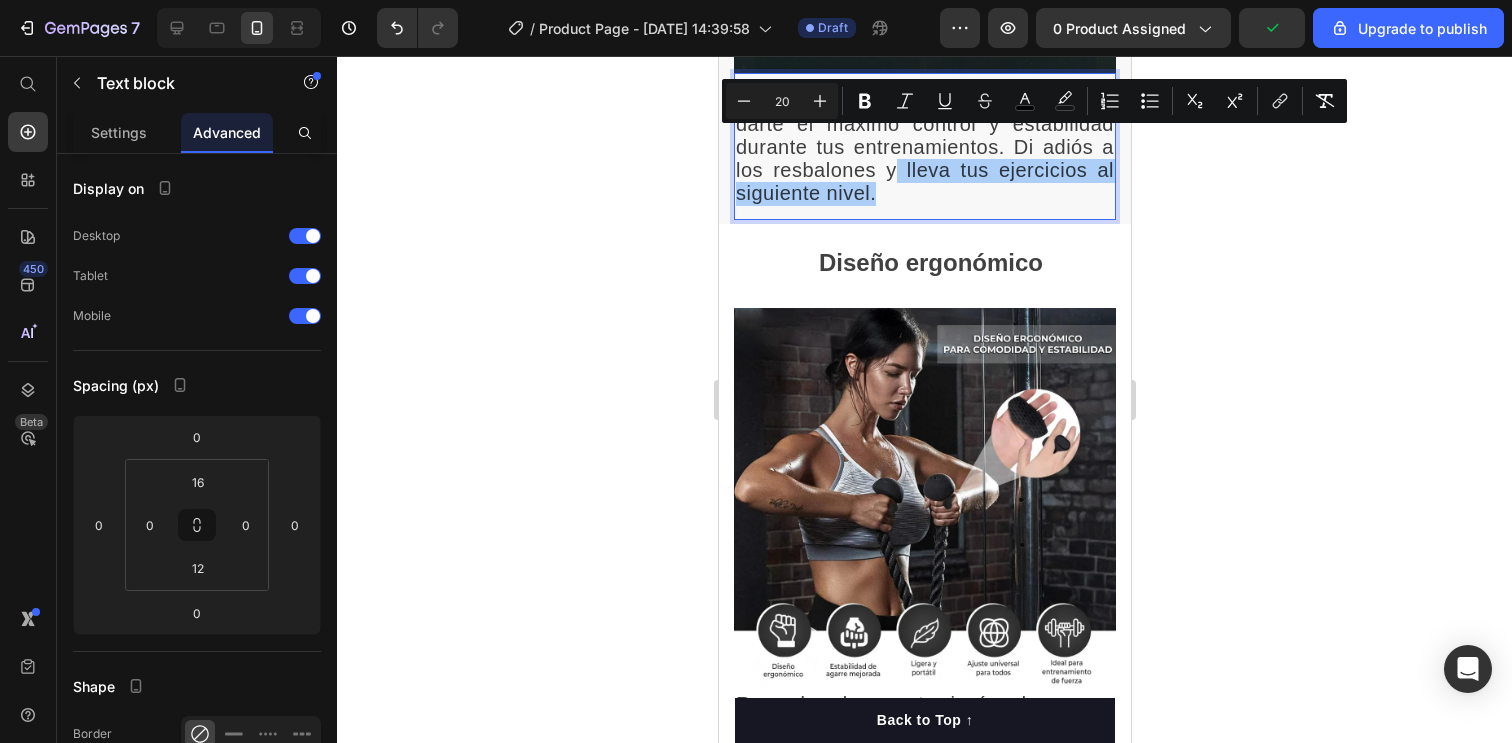 click 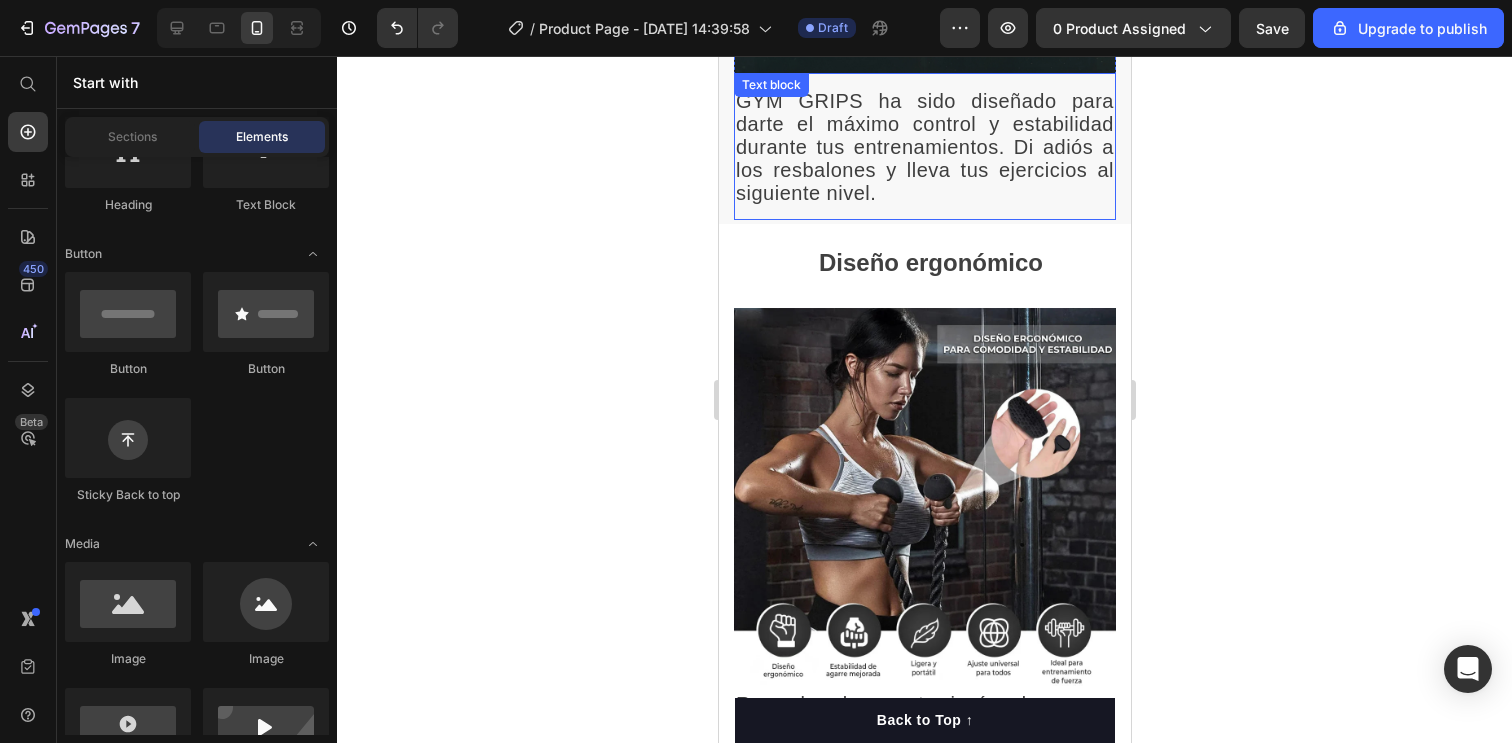click on "GYM GRIPS ha sido diseñado para darte el máximo control y estabilidad durante tus entrenamientos. Di adiós a los resbalones y lleva tus ejercicios al siguiente nivel. Text block" at bounding box center (924, 146) 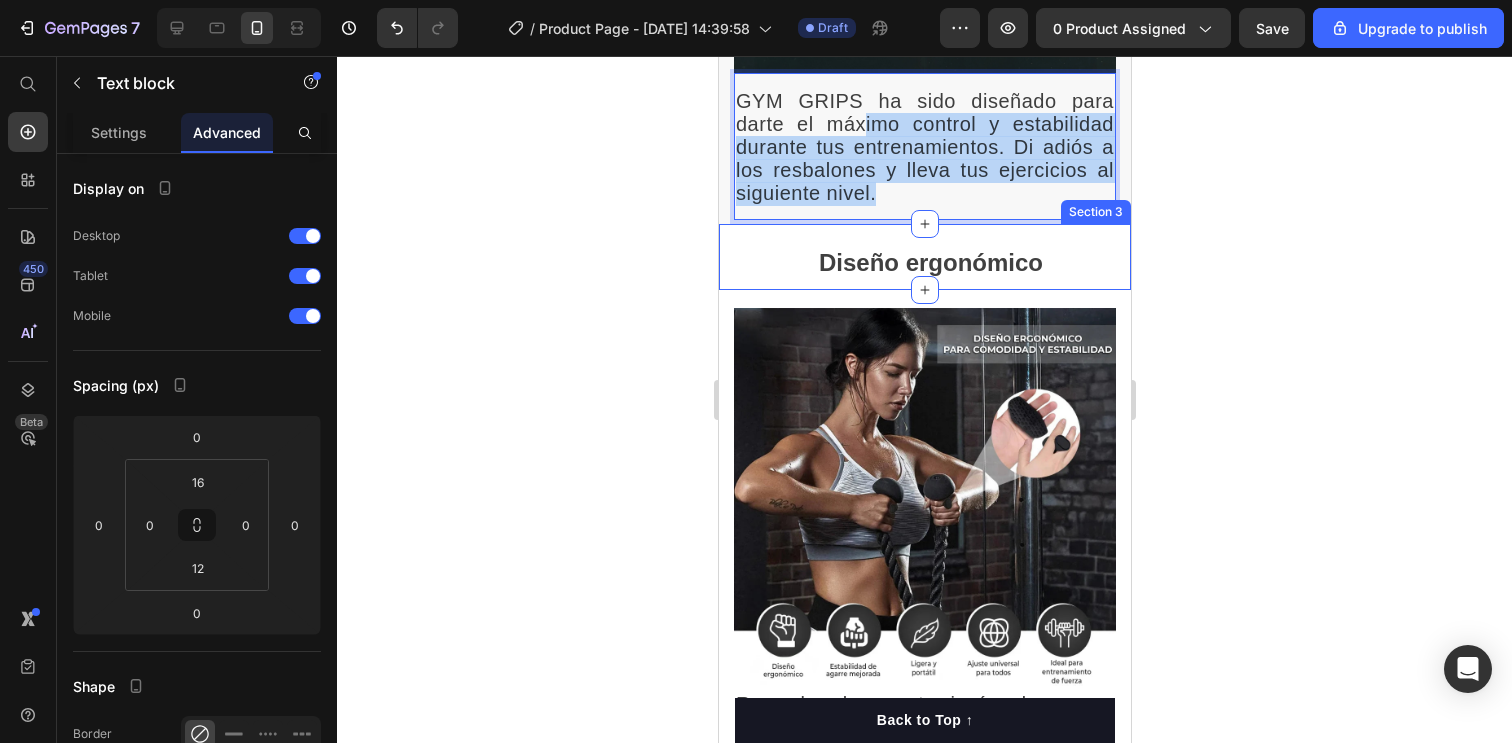 drag, startPoint x: 855, startPoint y: 104, endPoint x: 856, endPoint y: 214, distance: 110.00455 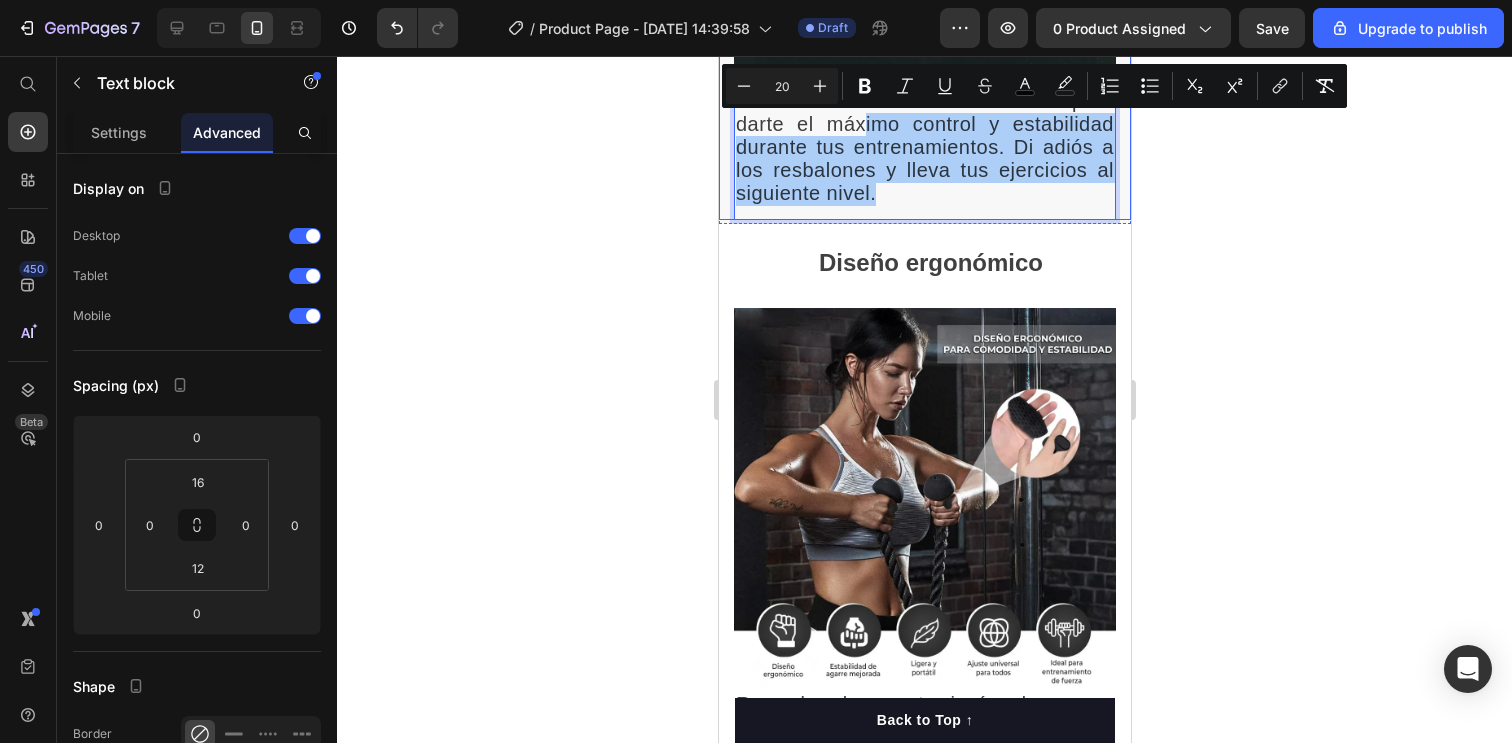 click 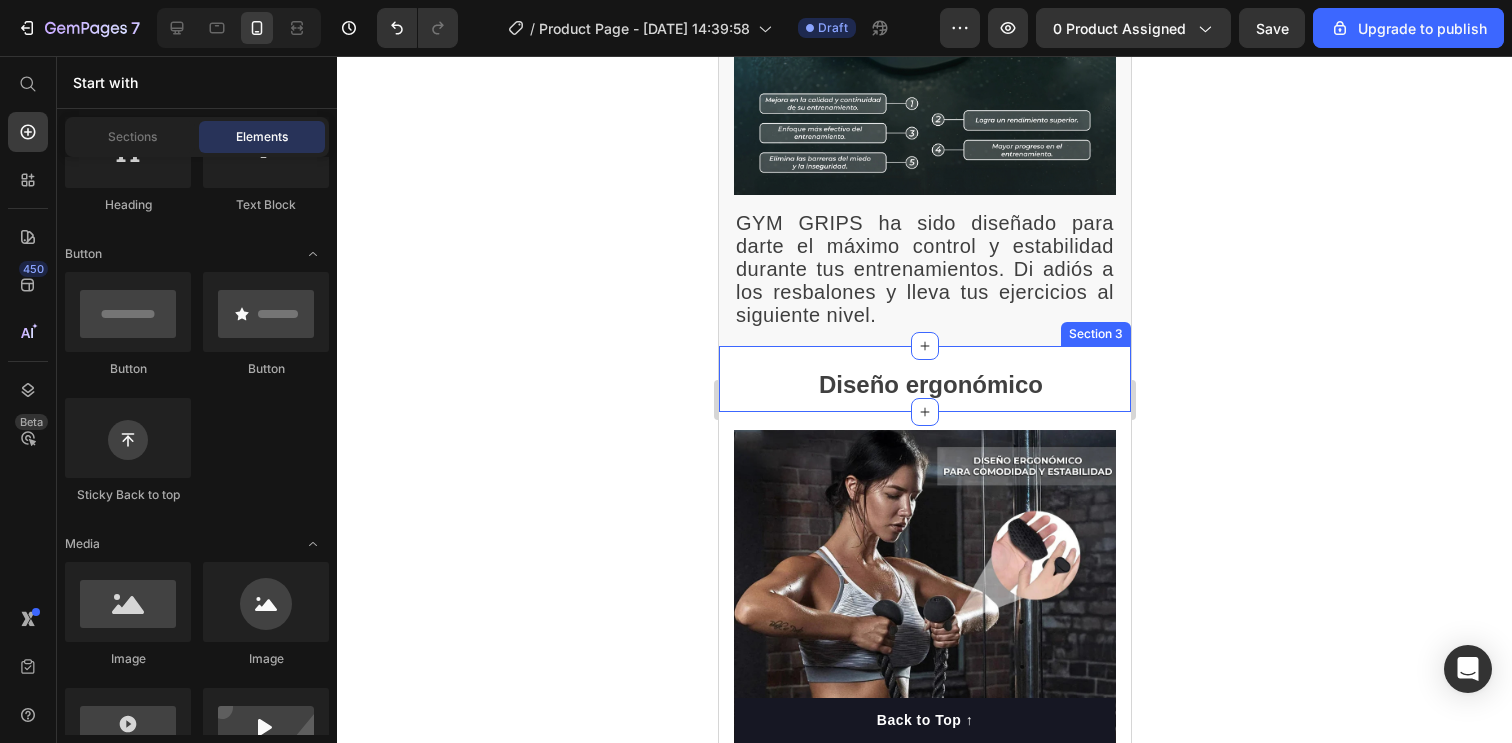 scroll, scrollTop: 1684, scrollLeft: 0, axis: vertical 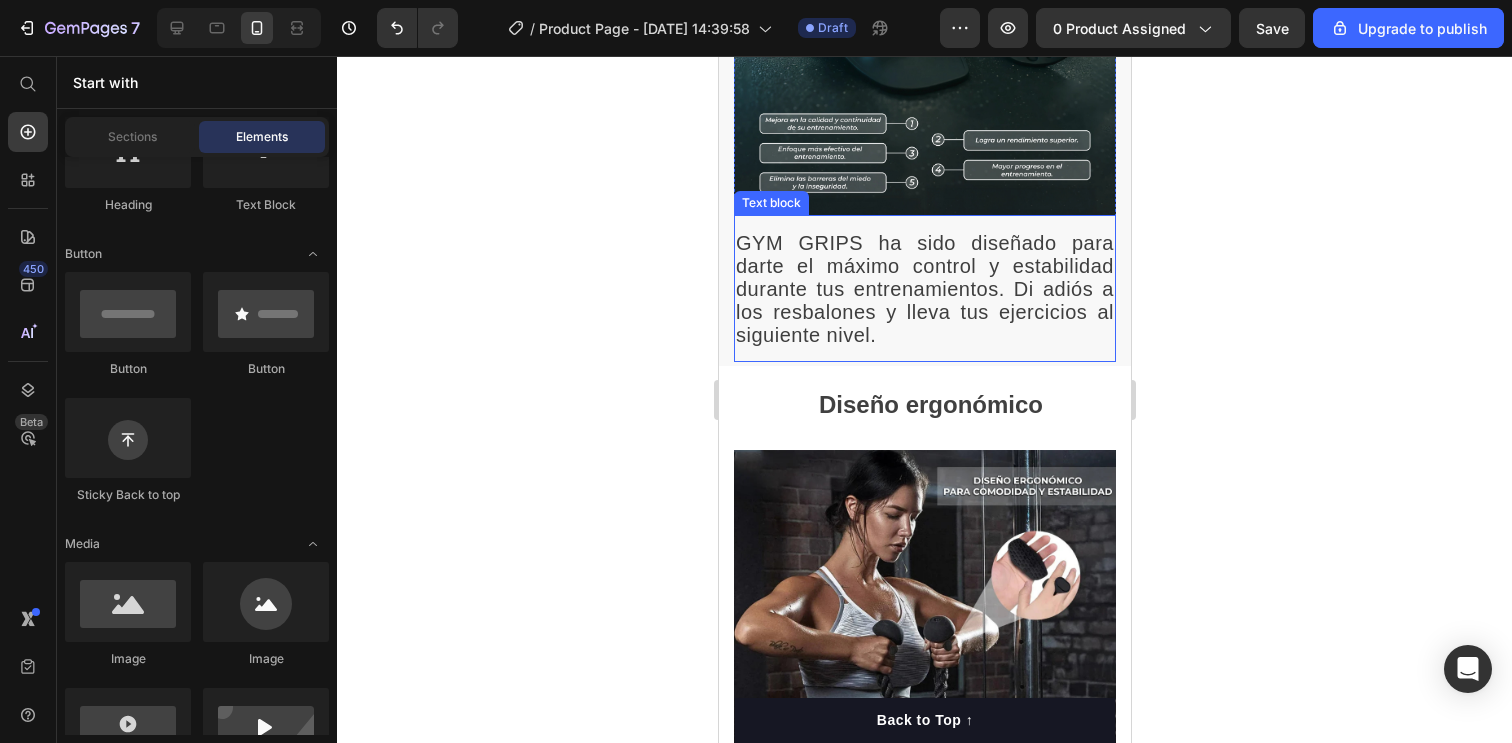 click on "GYM GRIPS ha sido diseñado para darte el máximo control y estabilidad durante tus entrenamientos. Di adiós a los resbalones y lleva tus ejercicios al siguiente nivel." at bounding box center [924, 289] 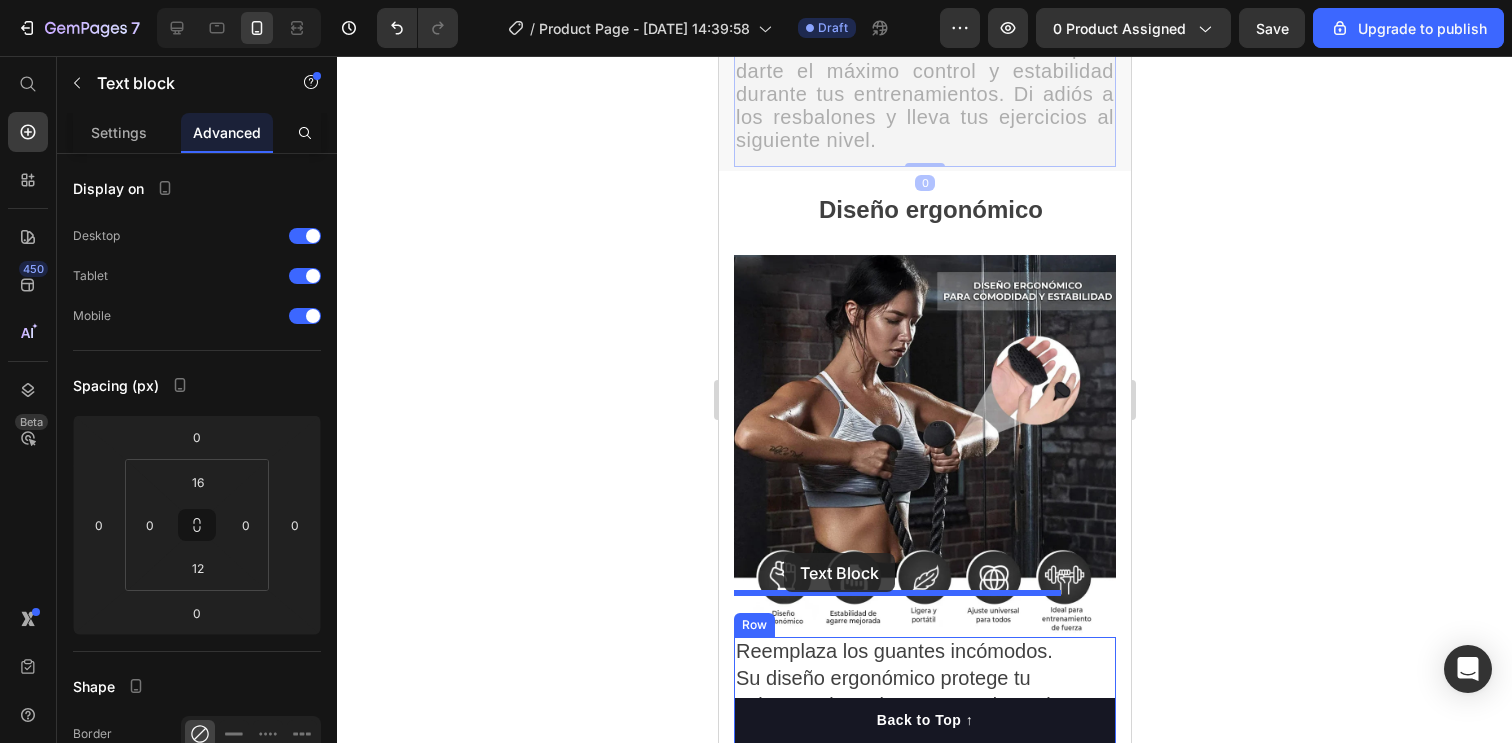 scroll, scrollTop: 1959, scrollLeft: 0, axis: vertical 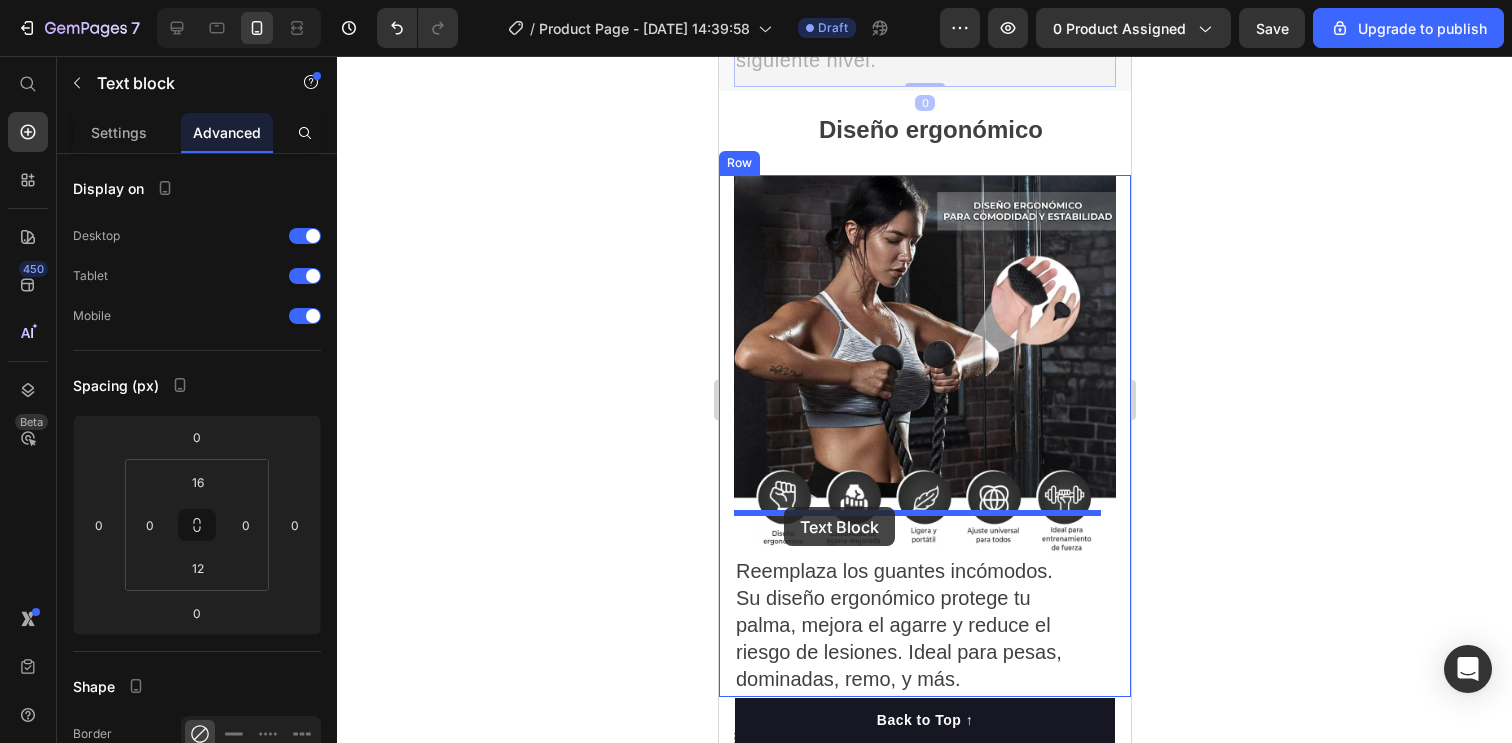drag, startPoint x: 775, startPoint y: 172, endPoint x: 783, endPoint y: 507, distance: 335.09552 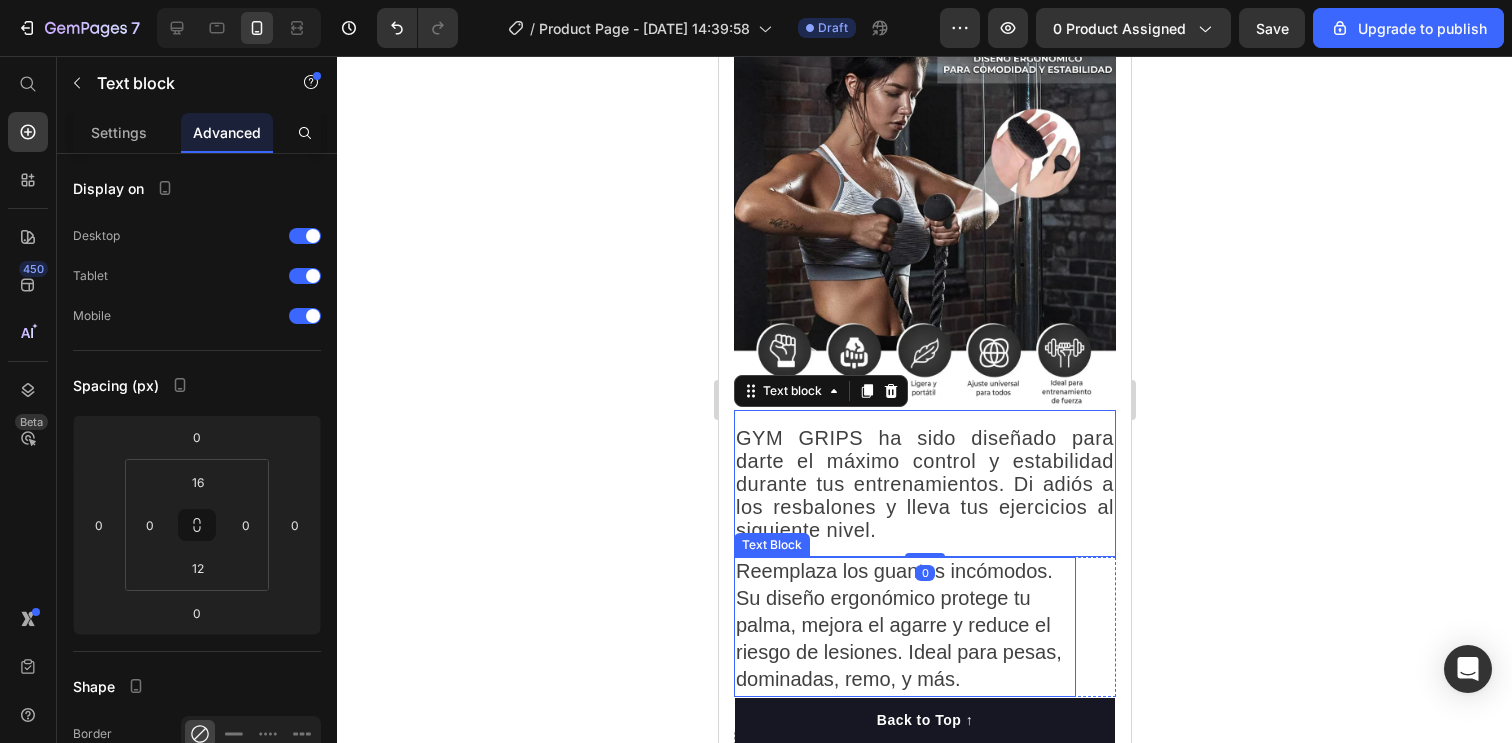 click on "Reemplaza los guantes incómodos. Su diseño ergonómico protege tu palma, mejora el agarre y reduce el riesgo de lesiones. Ideal para pesas, dominadas, remo, y más." at bounding box center [898, 625] 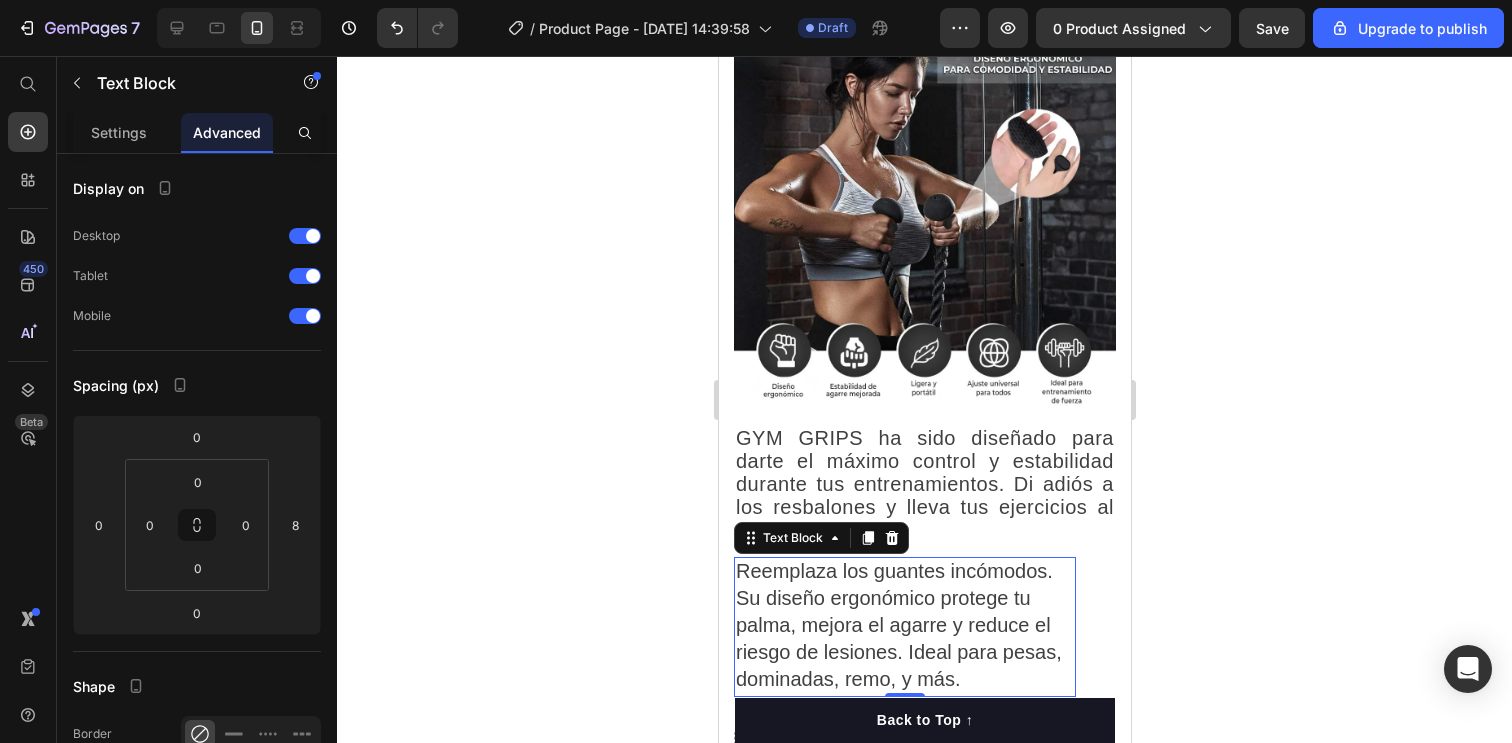 click on "Reemplaza los guantes incómodos. Su diseño ergonómico protege tu palma, mejora el agarre y reduce el riesgo de lesiones. Ideal para pesas, dominadas, remo, y más." at bounding box center (898, 625) 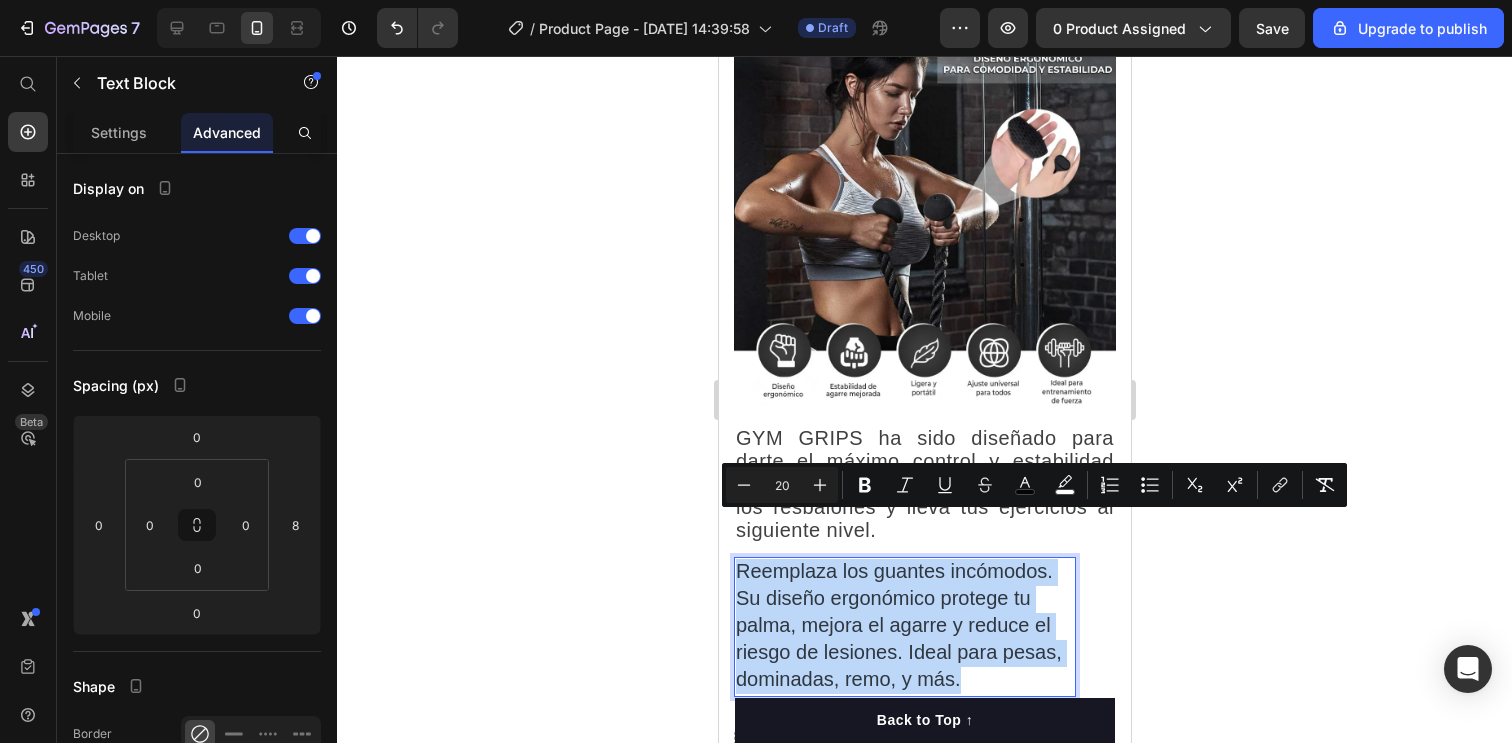 drag, startPoint x: 1012, startPoint y: 638, endPoint x: 742, endPoint y: 528, distance: 291.5476 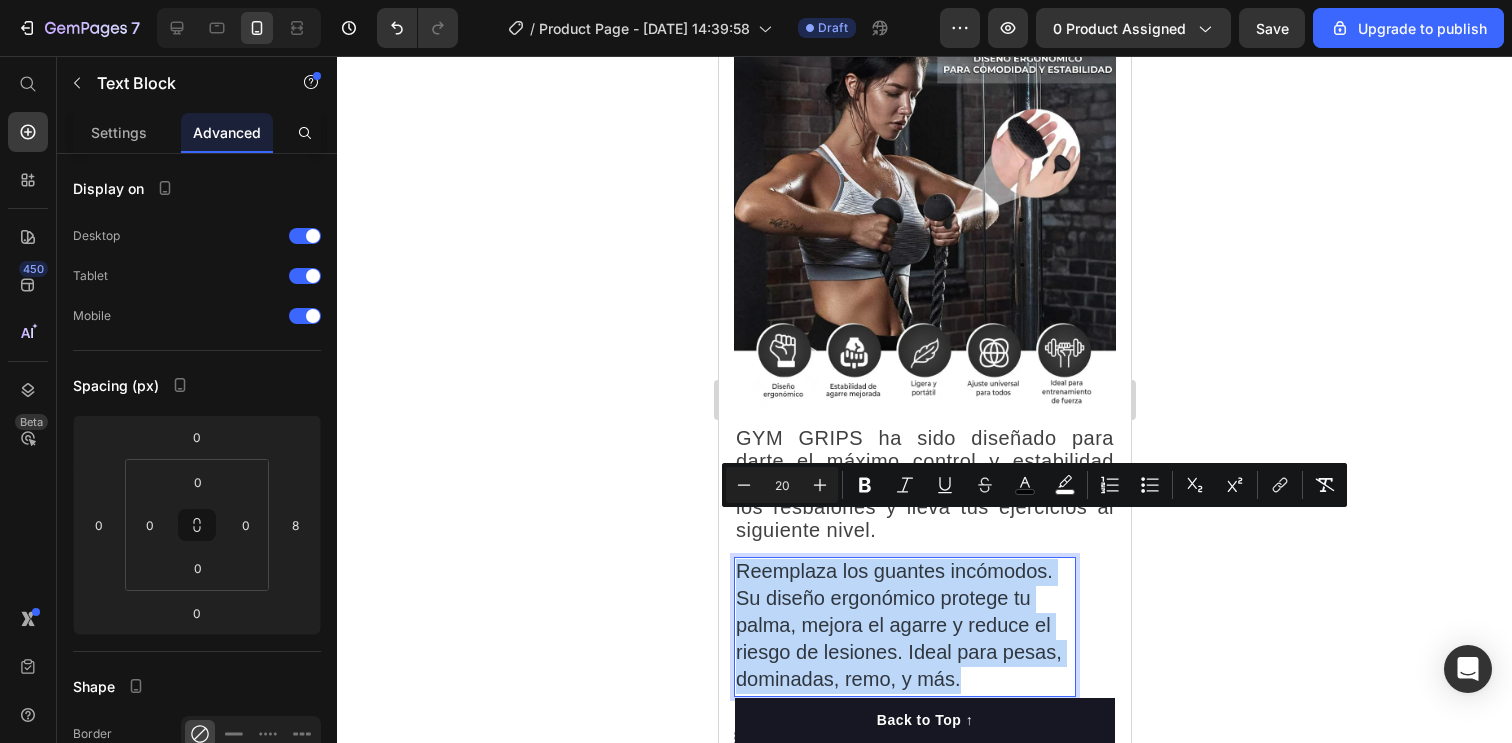 click on "Reemplaza los guantes incómodos. Su diseño ergonómico protege tu palma, mejora el agarre y reduce el riesgo de lesiones. Ideal para pesas, dominadas, remo, y más." at bounding box center [904, 627] 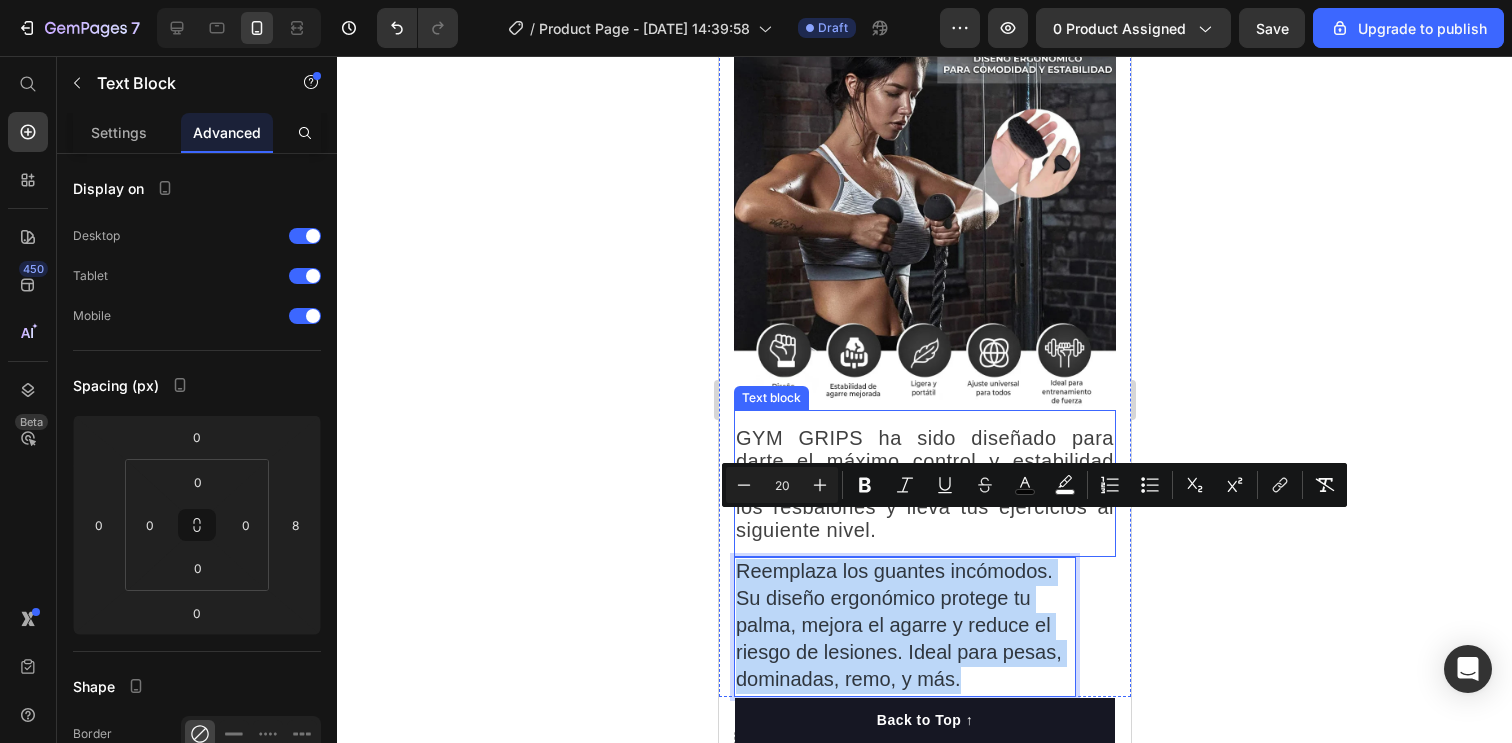 copy on "Reemplaza los guantes incómodos. Su diseño ergonómico protege tu palma, mejora el agarre y reduce el riesgo de lesiones. Ideal para pesas, dominadas, remo, y más." 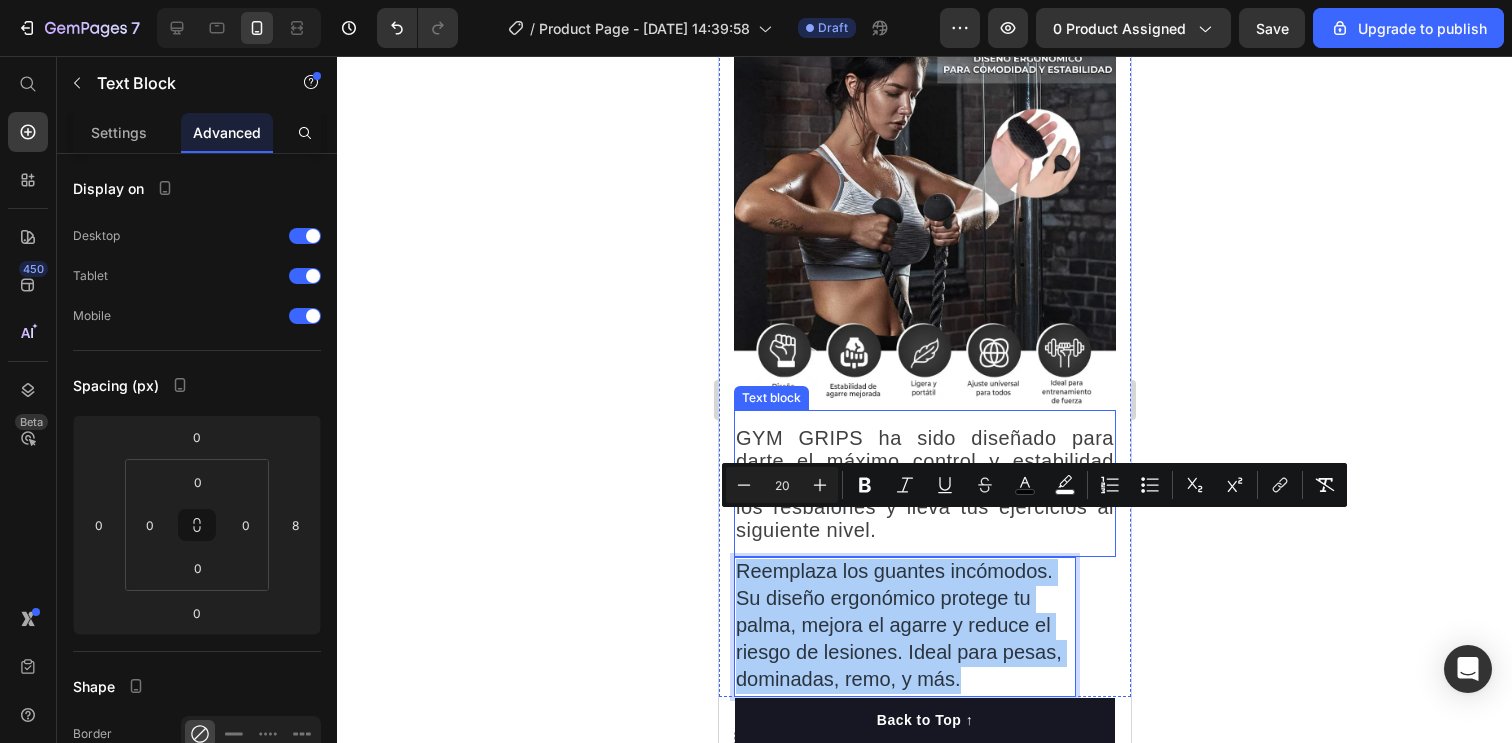click on "GYM GRIPS ha sido diseñado para darte el máximo control y estabilidad durante tus entrenamientos. Di adiós a los resbalones y lleva tus ejercicios al siguiente nivel." at bounding box center (924, 484) 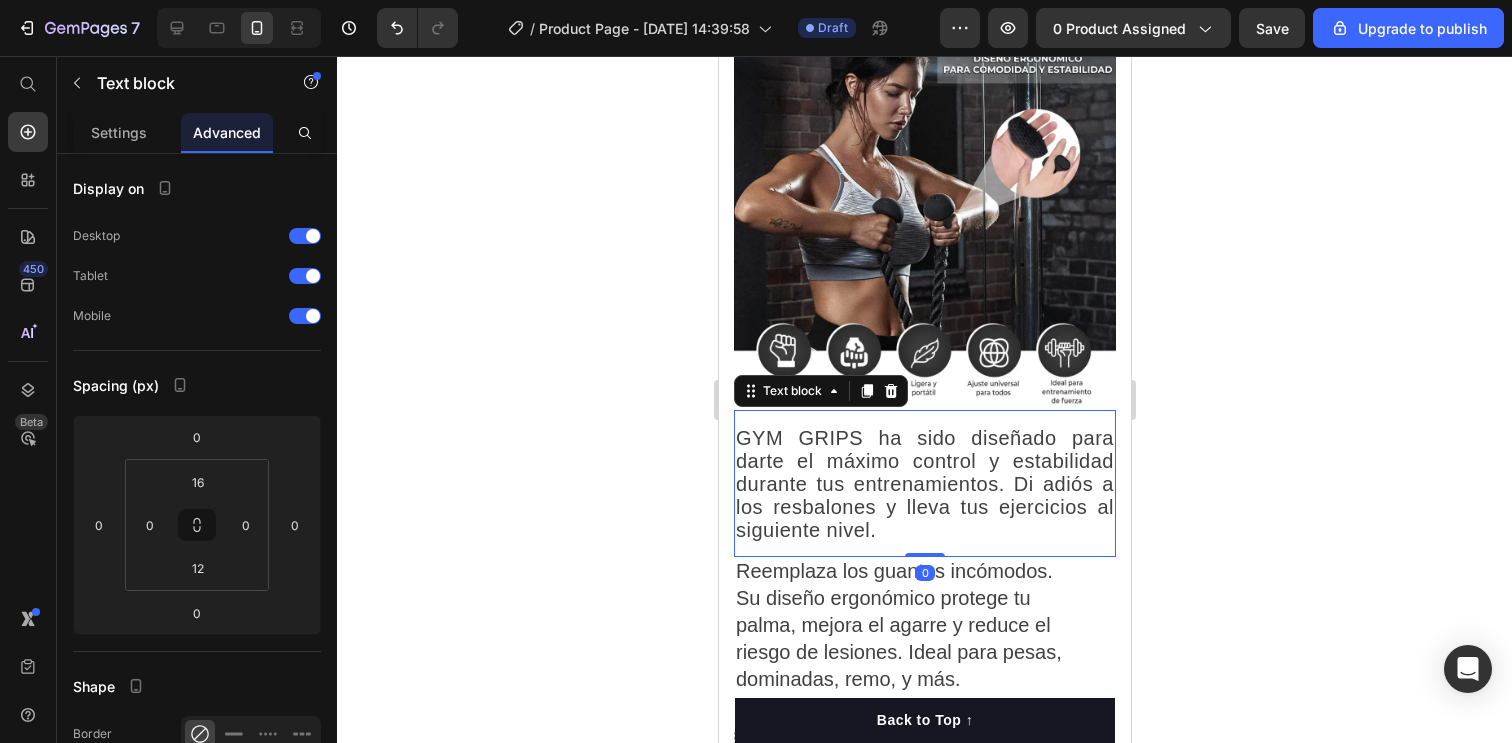 click on "GYM GRIPS ha sido diseñado para darte el máximo control y estabilidad durante tus entrenamientos. Di adiós a los resbalones y lleva tus ejercicios al siguiente nivel." at bounding box center [924, 484] 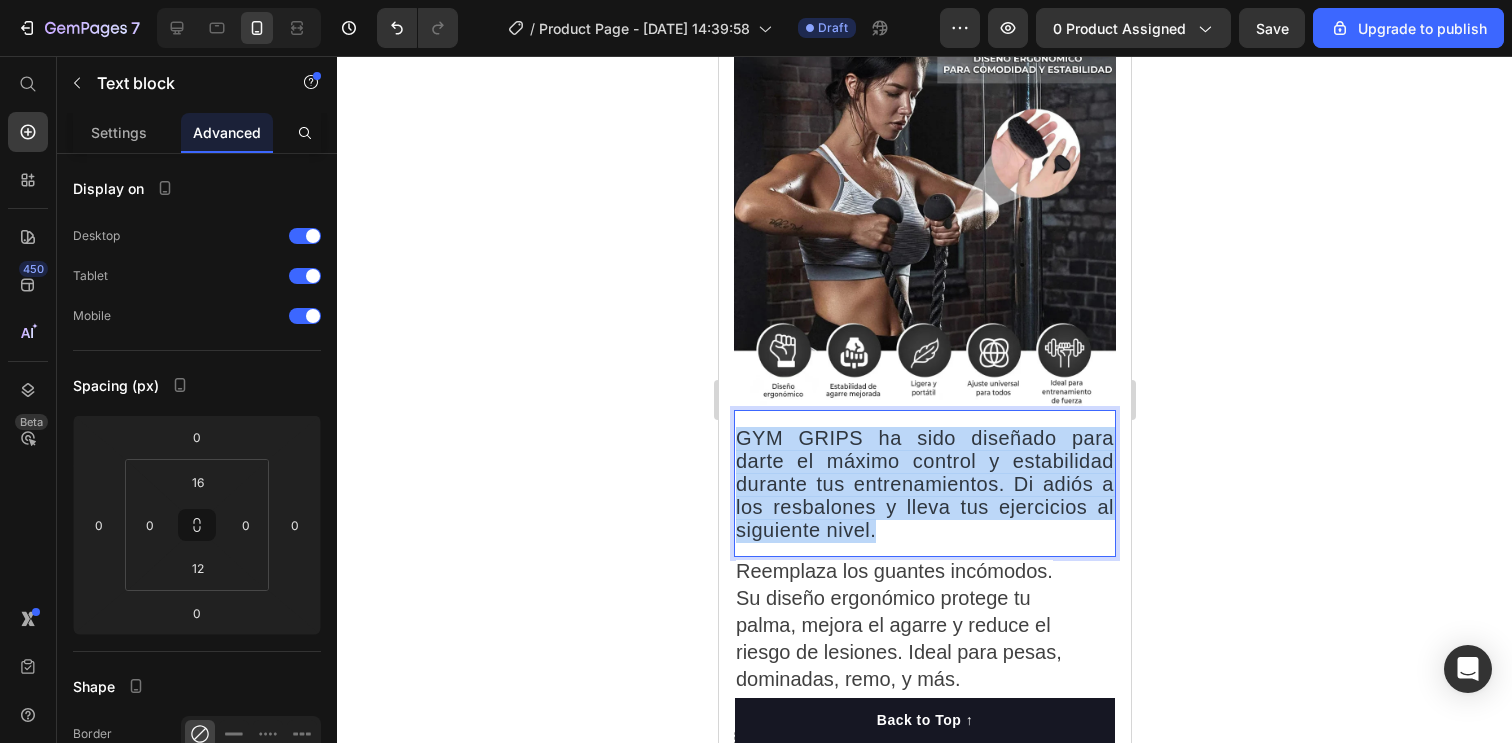 drag, startPoint x: 959, startPoint y: 491, endPoint x: 732, endPoint y: 388, distance: 249.27495 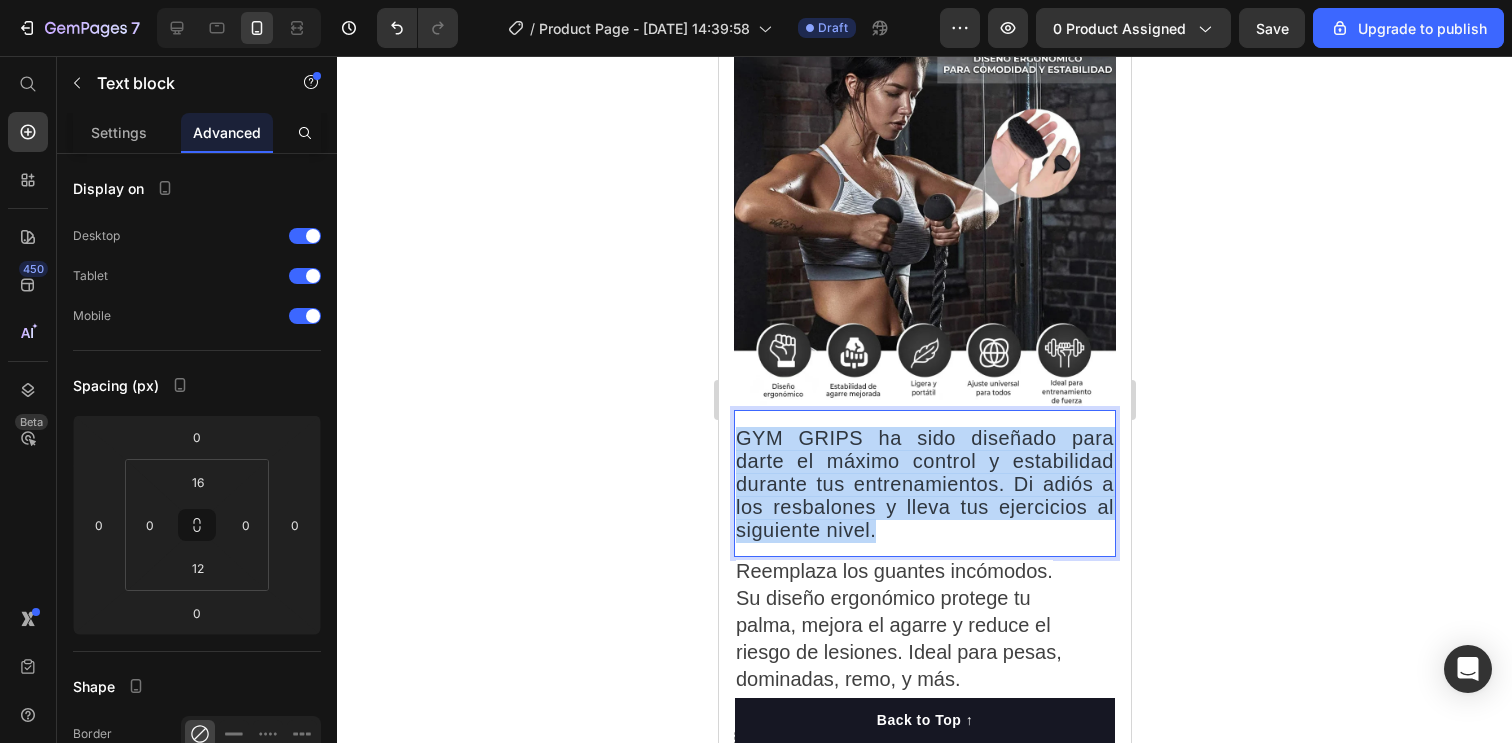 click on "GYM GRIPS ha sido diseñado para darte el máximo control y estabilidad durante tus entrenamientos. Di adiós a los resbalones y lleva tus ejercicios al siguiente nivel." at bounding box center [924, 485] 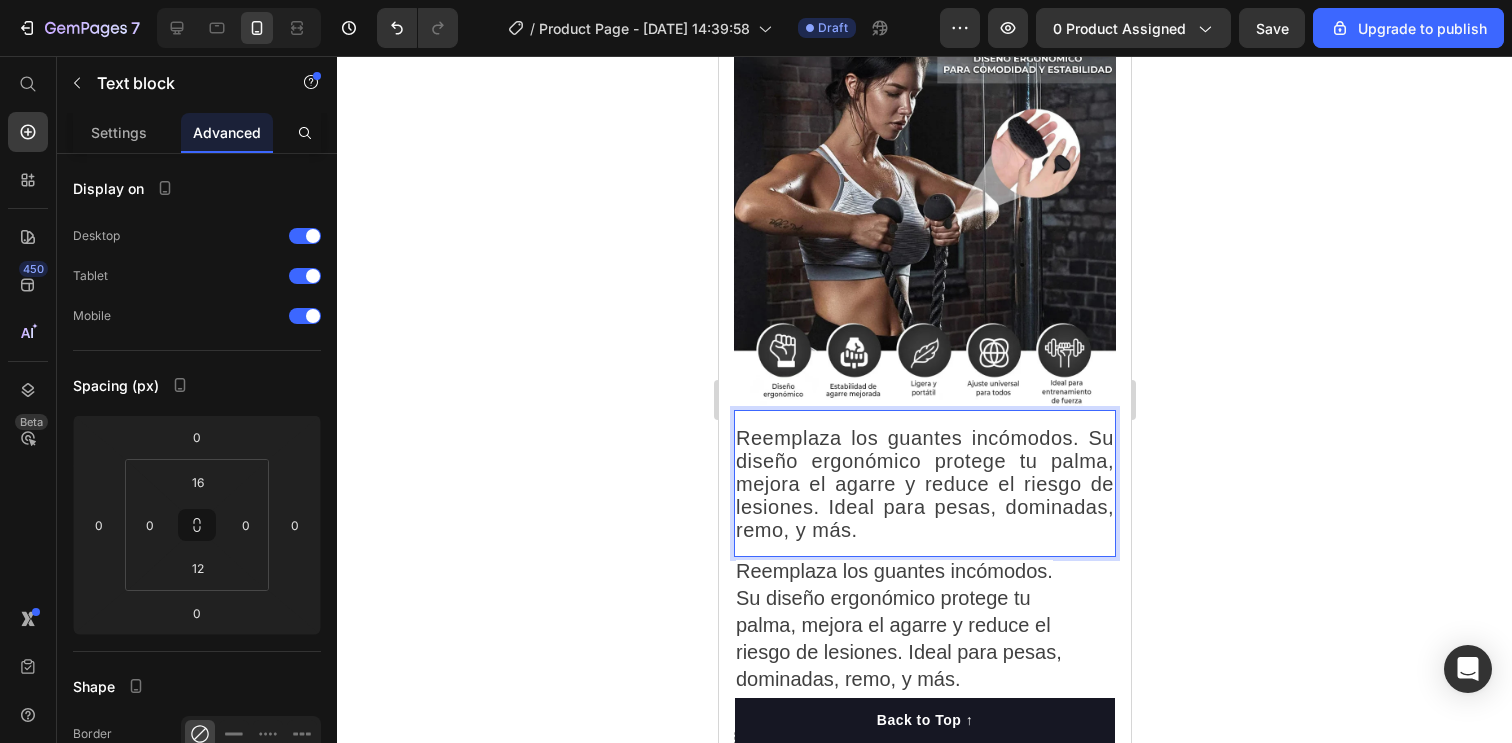 click 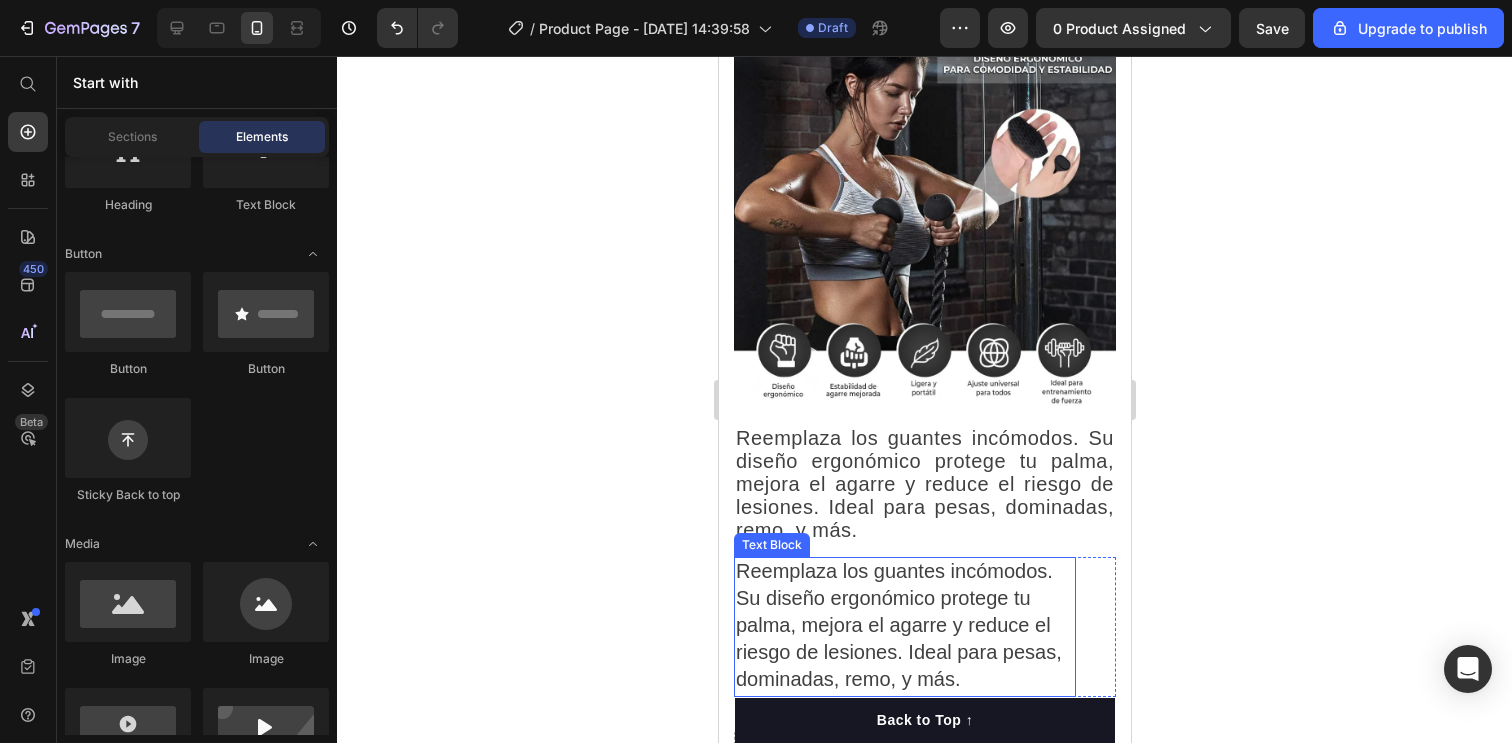click on "Reemplaza los guantes incómodos. Su diseño ergonómico protege tu palma, mejora el agarre y reduce el riesgo de lesiones. Ideal para pesas, dominadas, remo, y más." at bounding box center (904, 627) 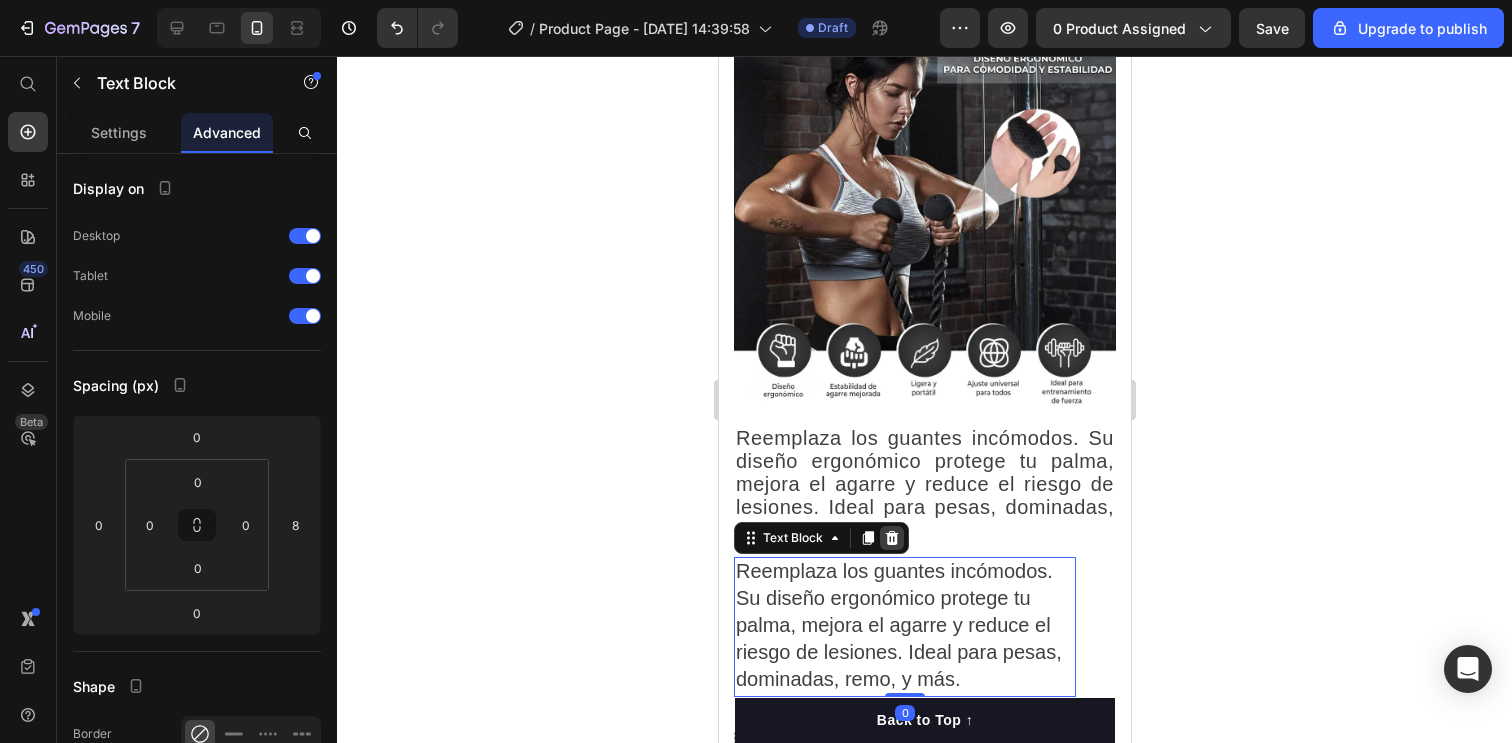 click 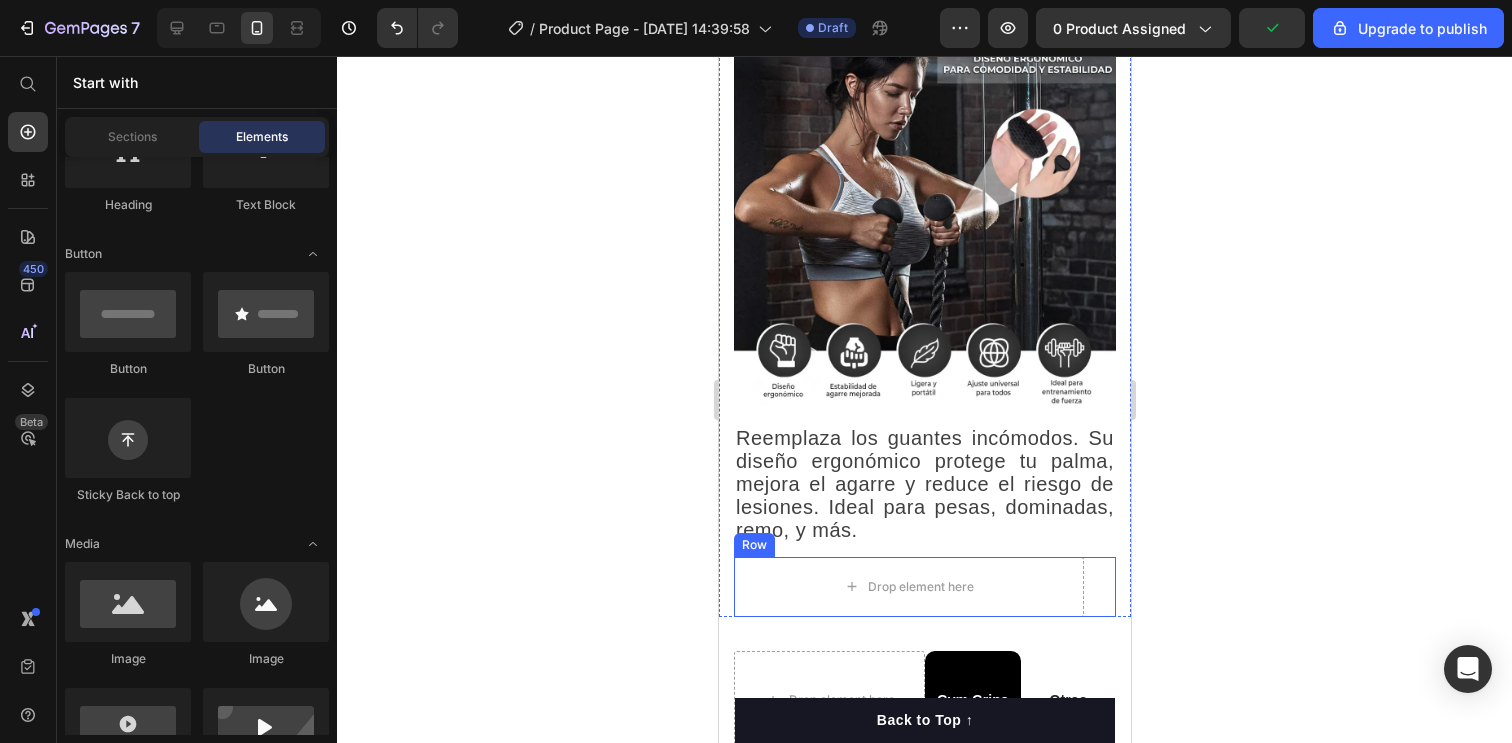 click on "Drop element here Row" at bounding box center (924, 587) 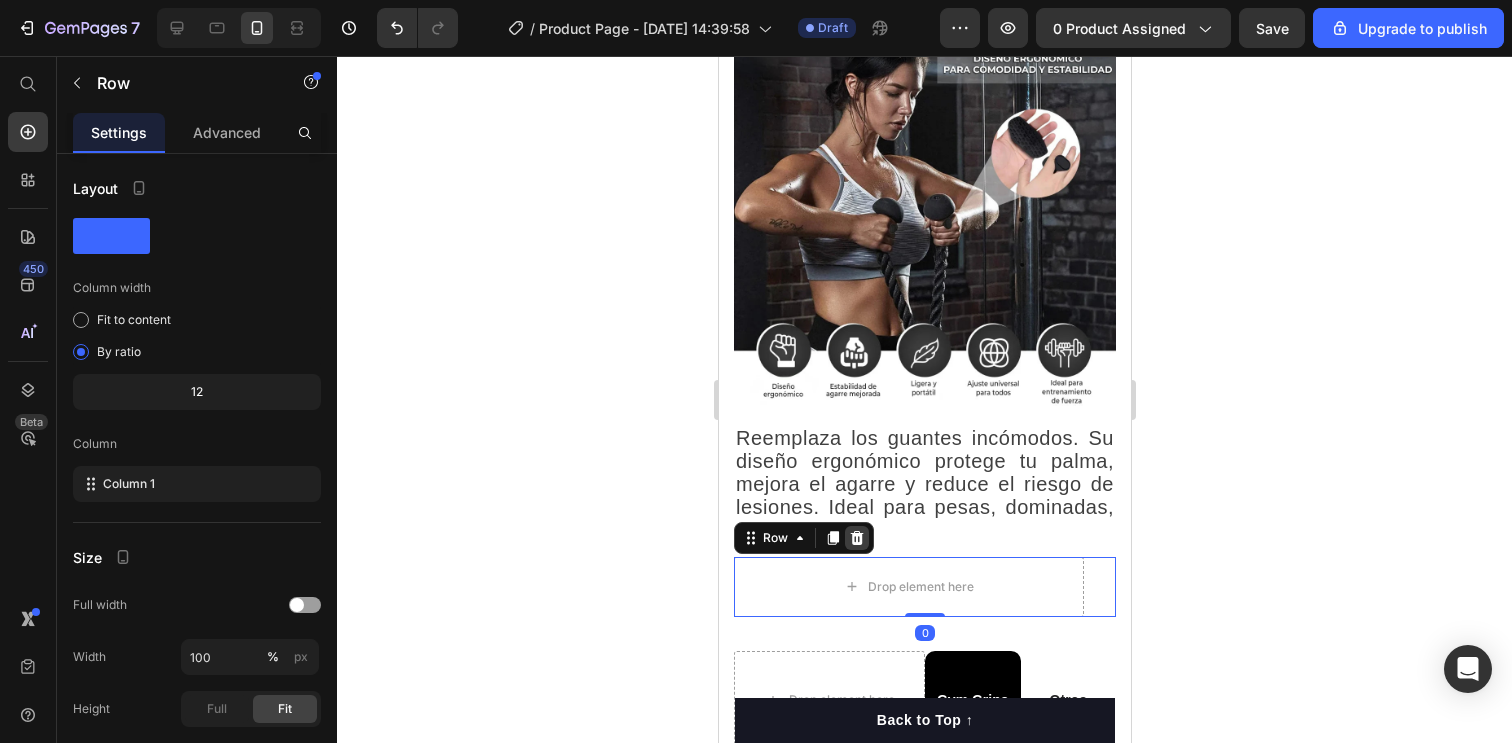 click 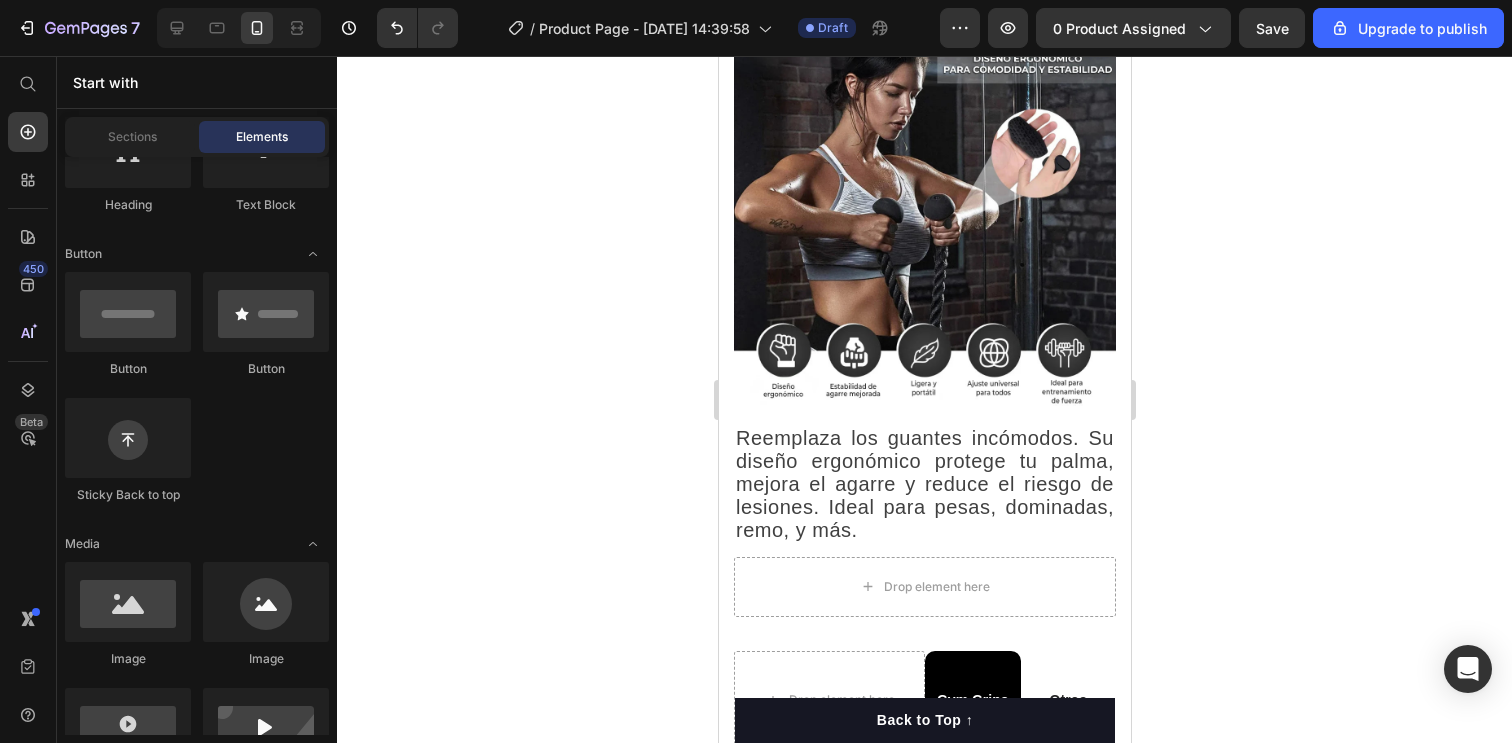 click 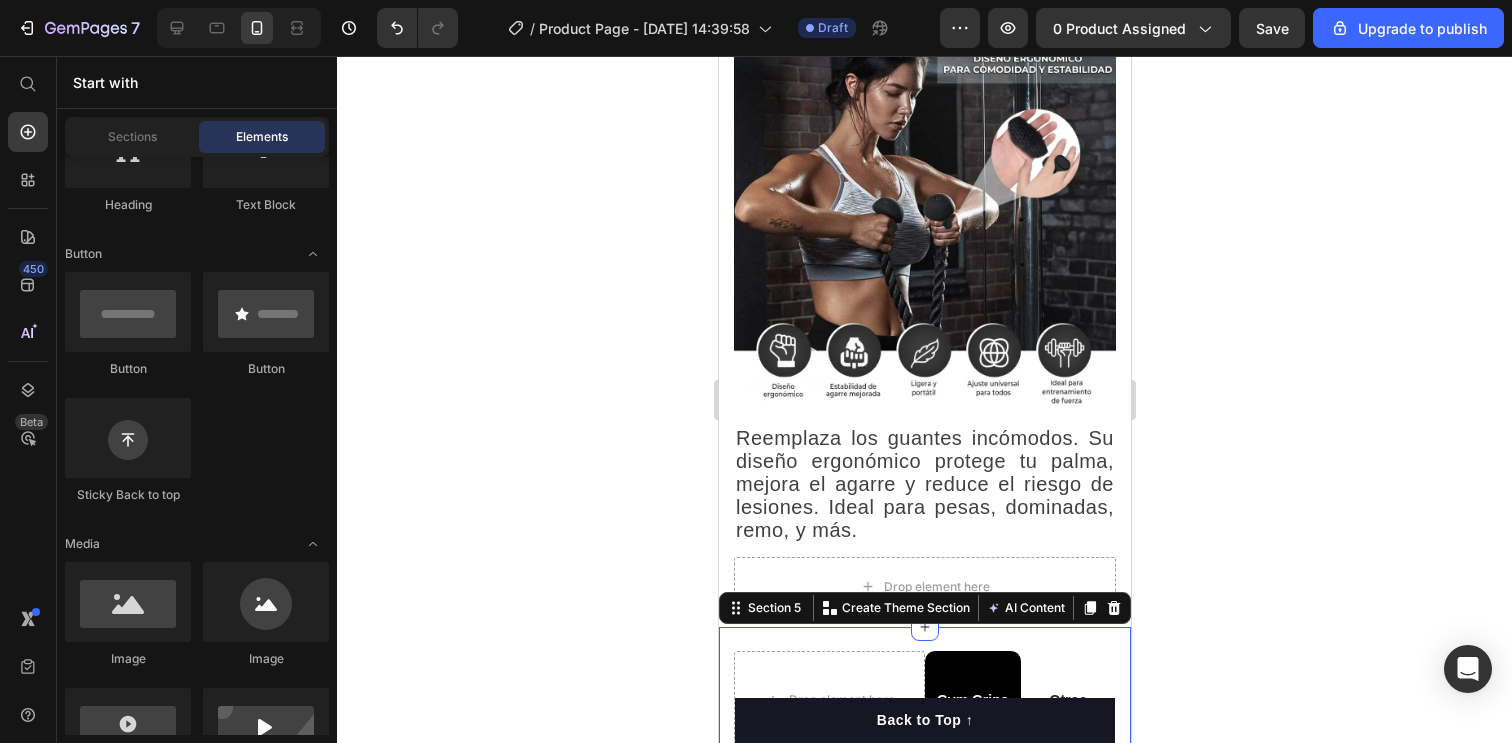 click on "Drop element here Gym Grips Text Block Row Otros Text Block Row Comodidad Text Block
Icon Row
Icon Row Fuerza Text Block
Icon Row
Icon Row Precisión Text Block
Icon Row
Icon Row Diseño ergonómico Text Block
Icon Row
Icon Row Precio Text Block
Icon Row
Icon Row Row Section 5   You can create reusable sections Create Theme Section AI Content Write with GemAI What would you like to describe here? Tone and Voice Persuasive Product Show more Generate" at bounding box center [924, 898] 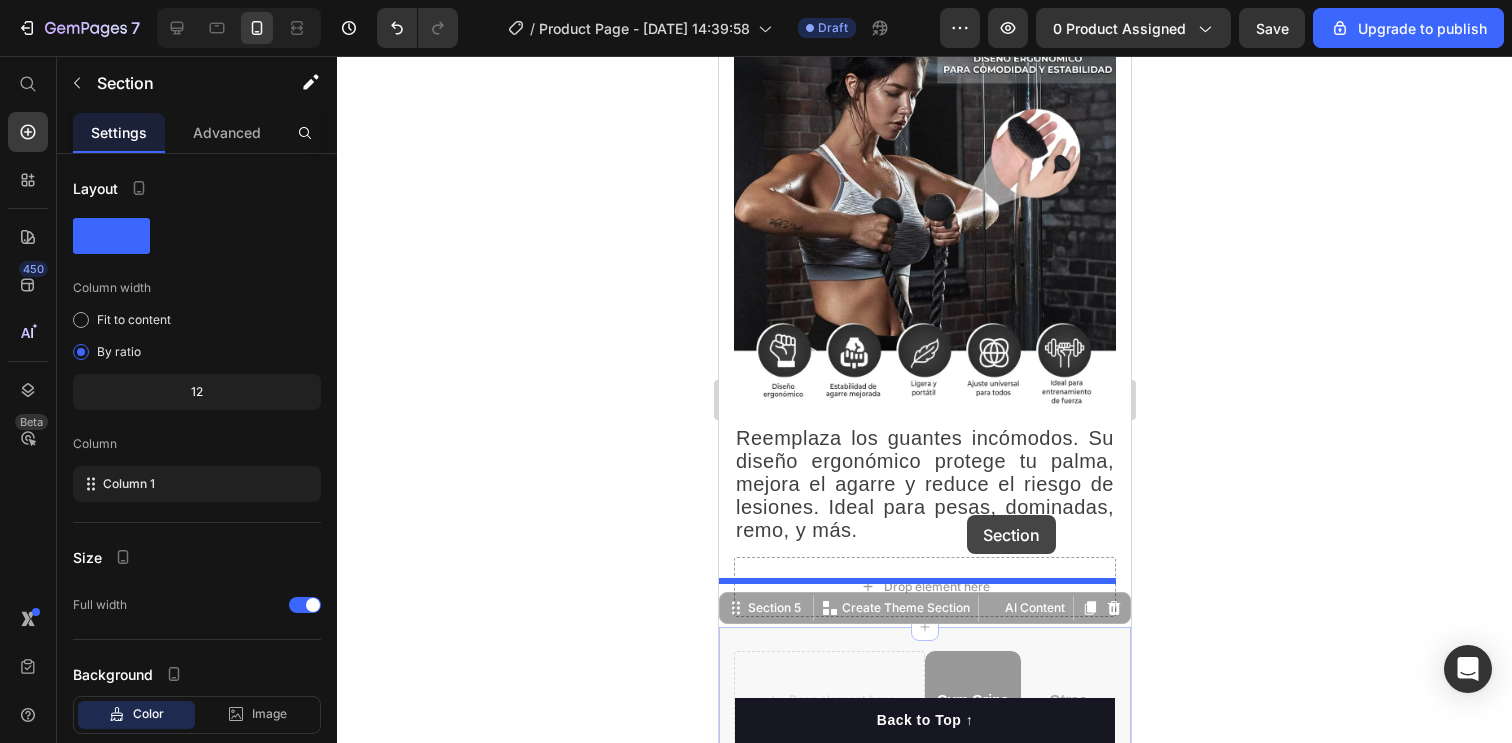 drag, startPoint x: 973, startPoint y: 594, endPoint x: 963, endPoint y: 547, distance: 48.052055 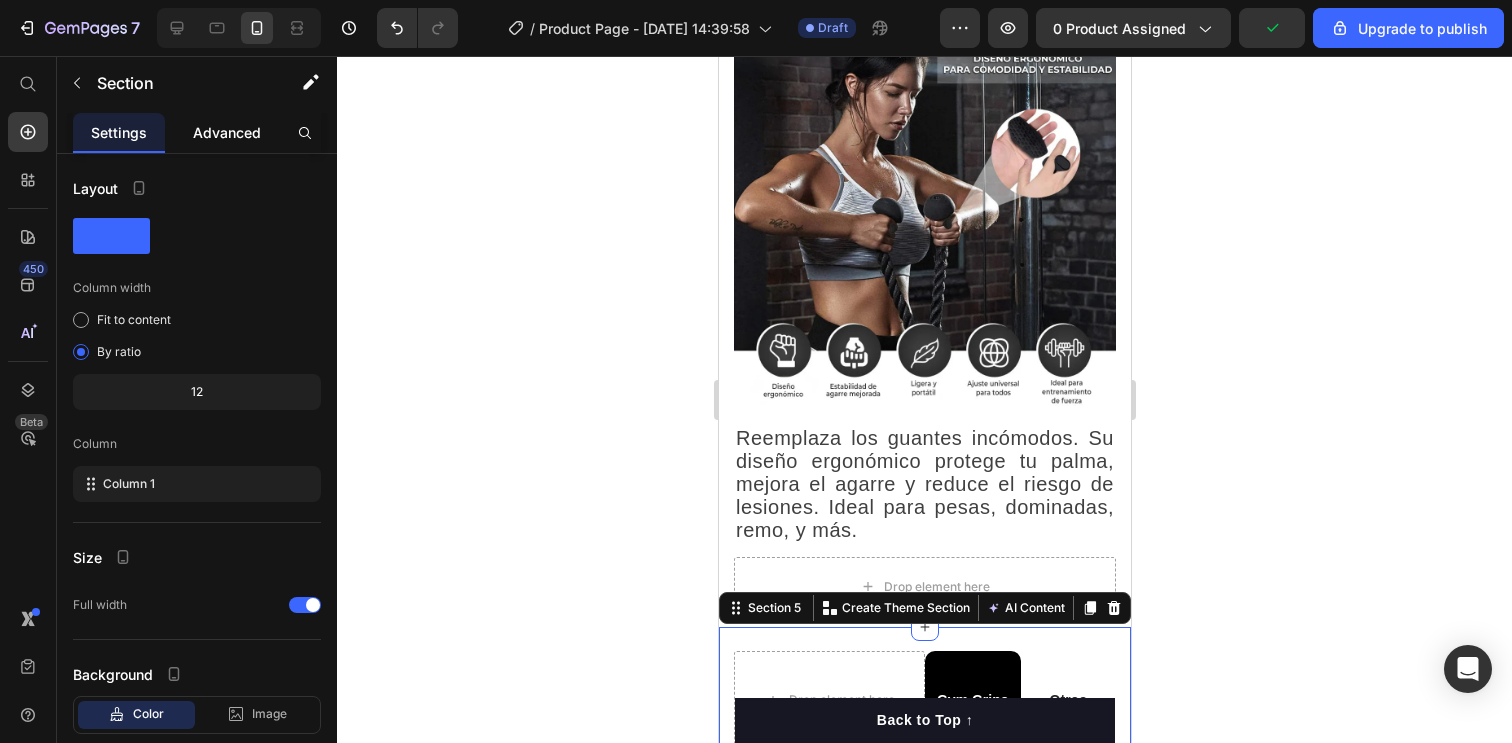 click on "Advanced" at bounding box center [227, 132] 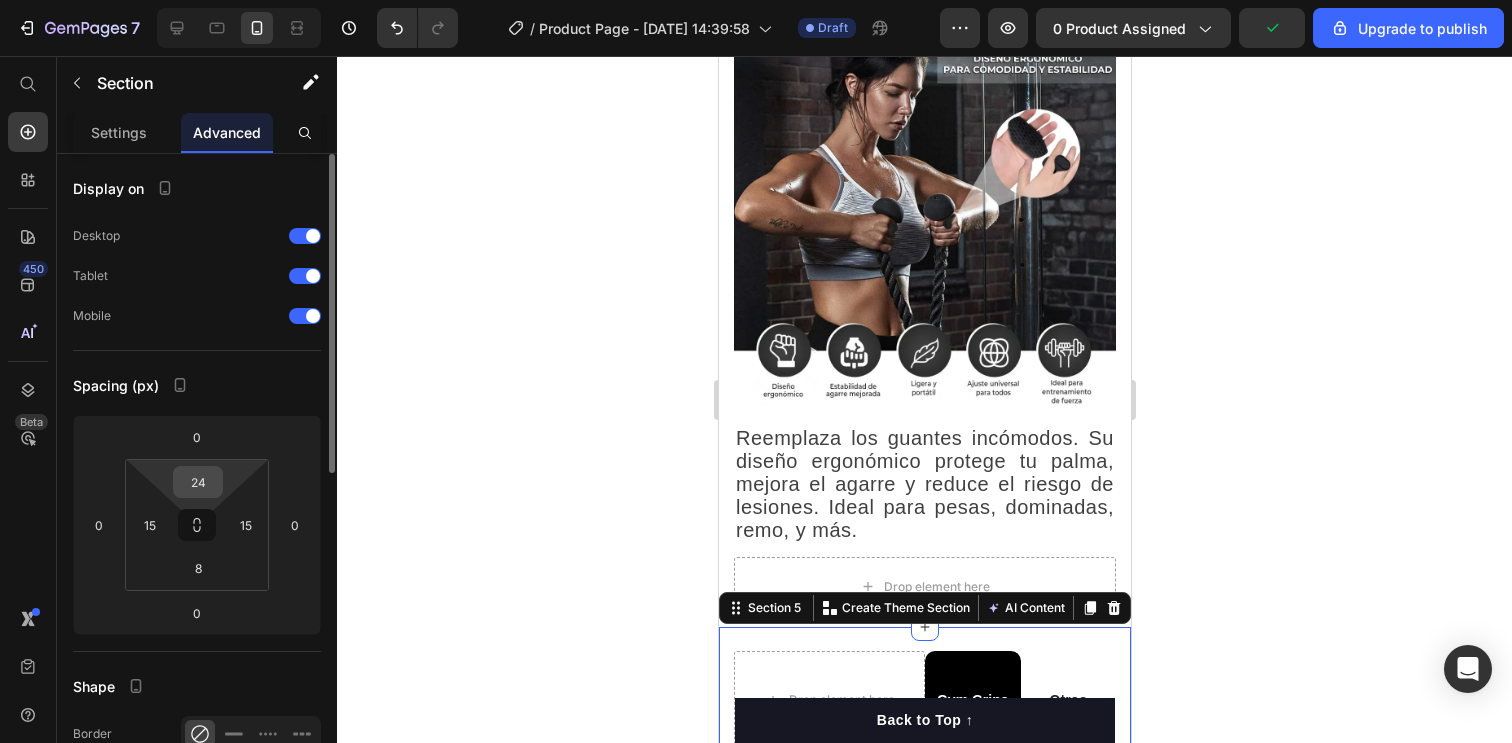click on "24" at bounding box center [198, 482] 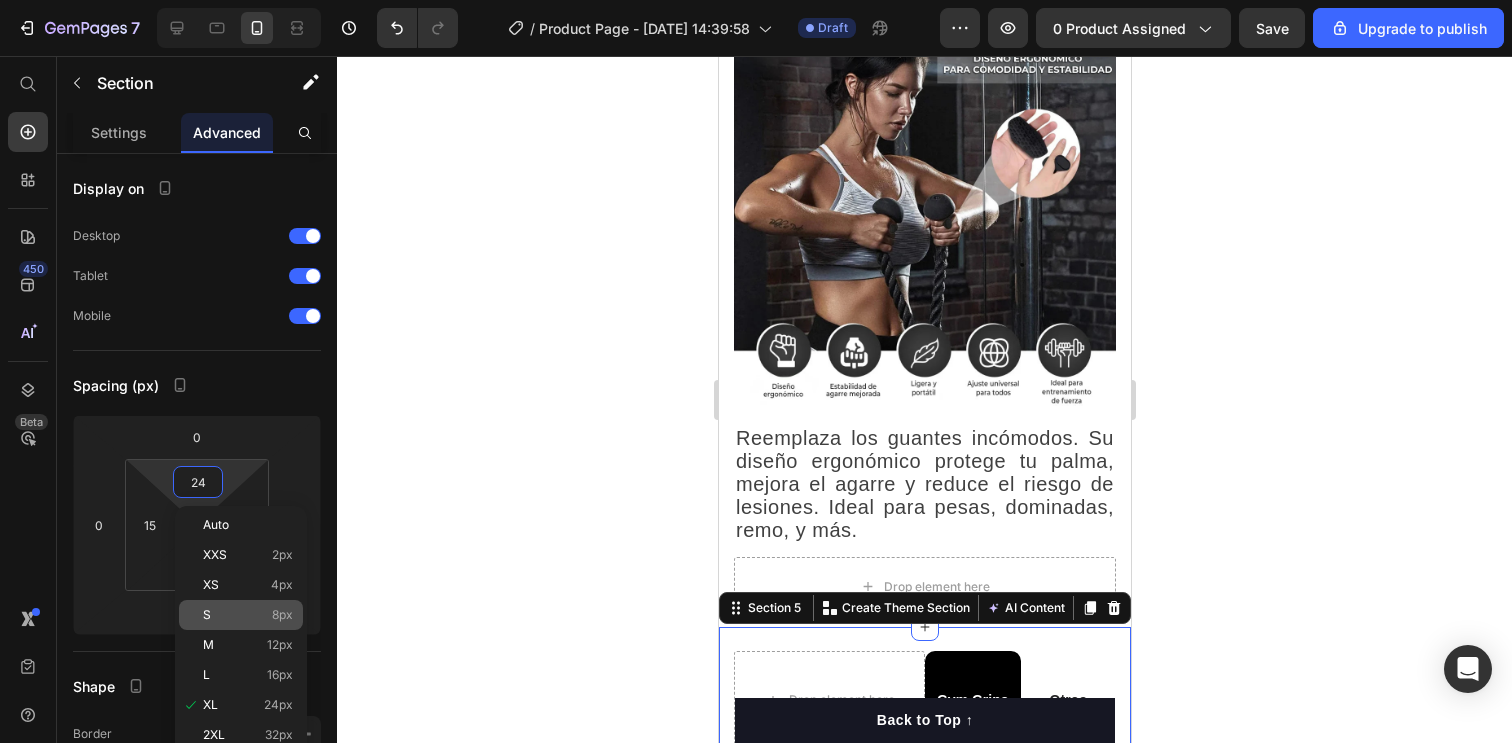 click on "S 8px" at bounding box center (248, 615) 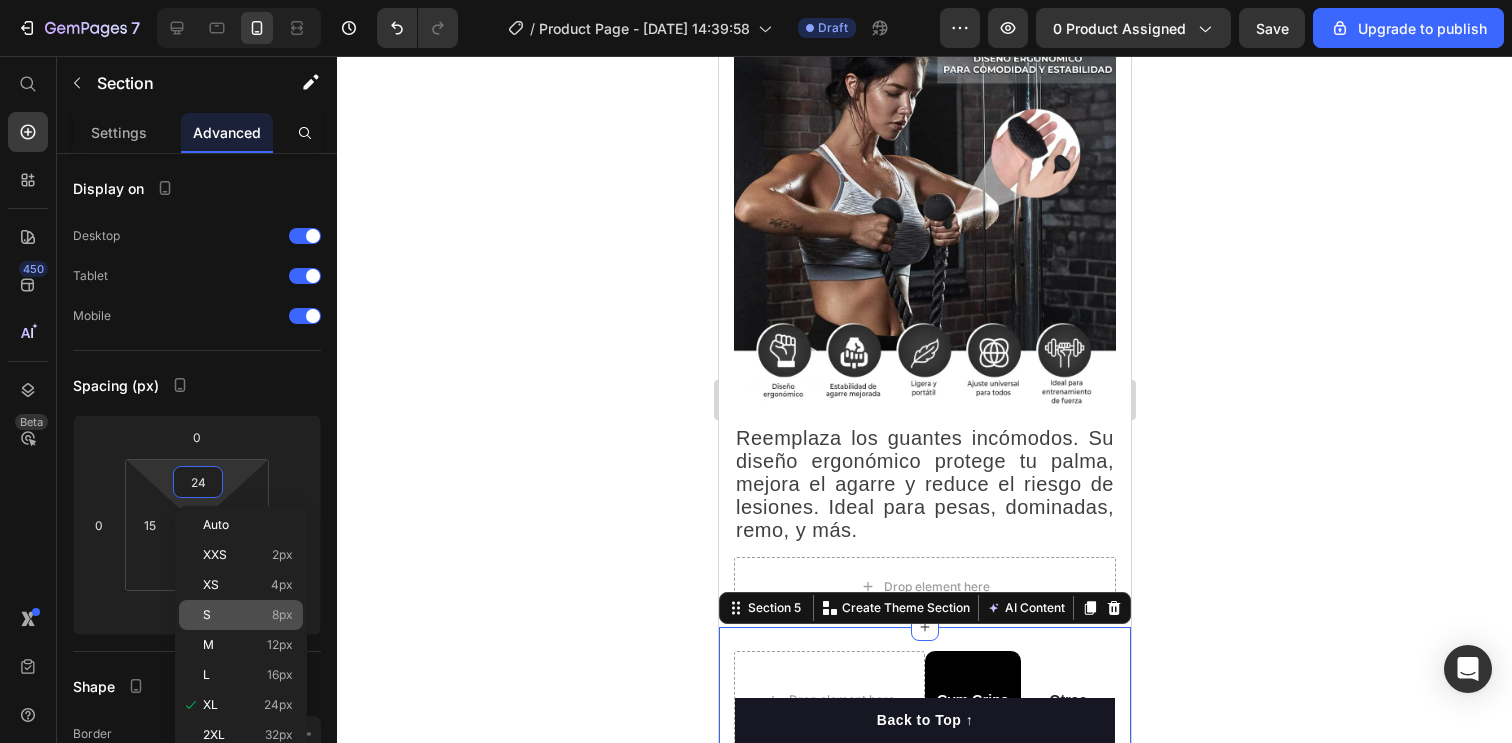 type on "8" 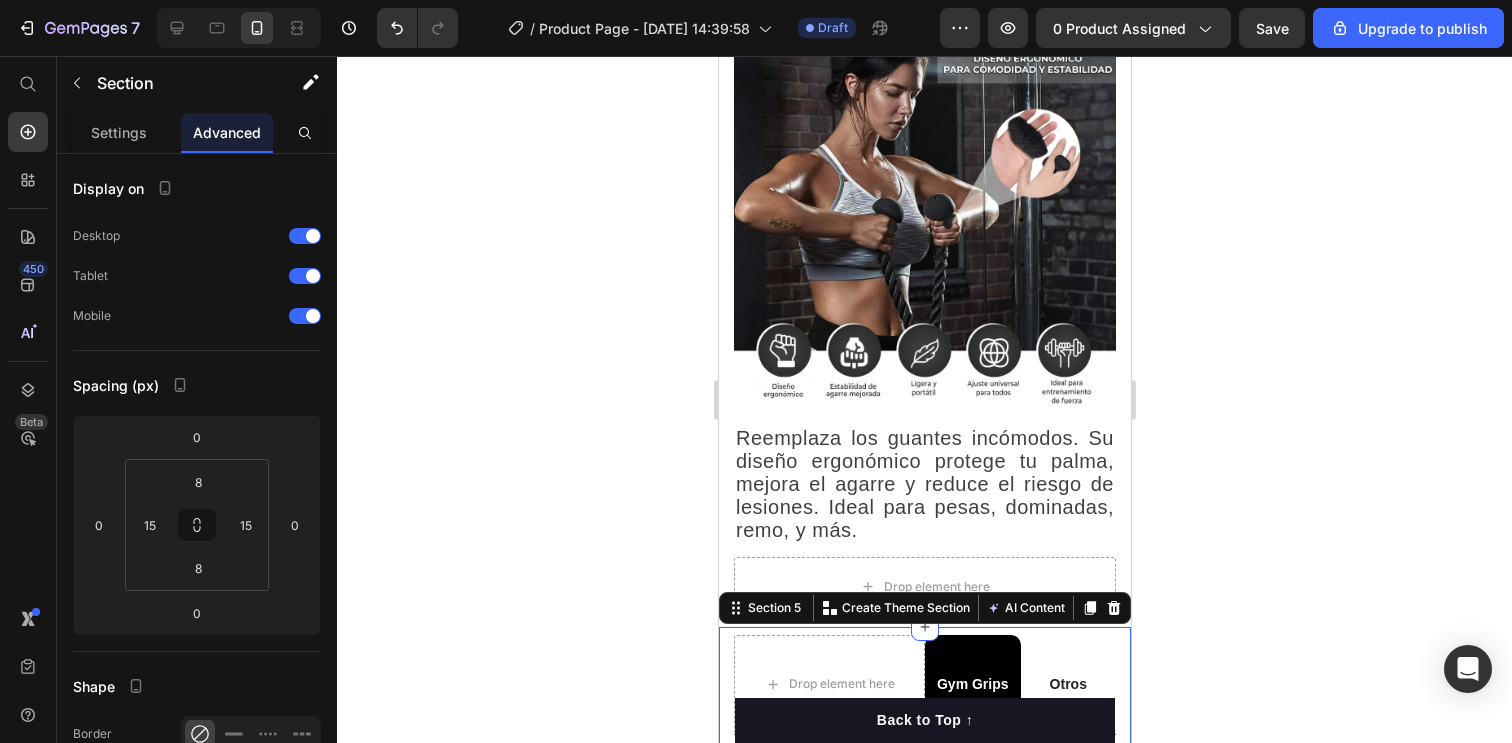 click 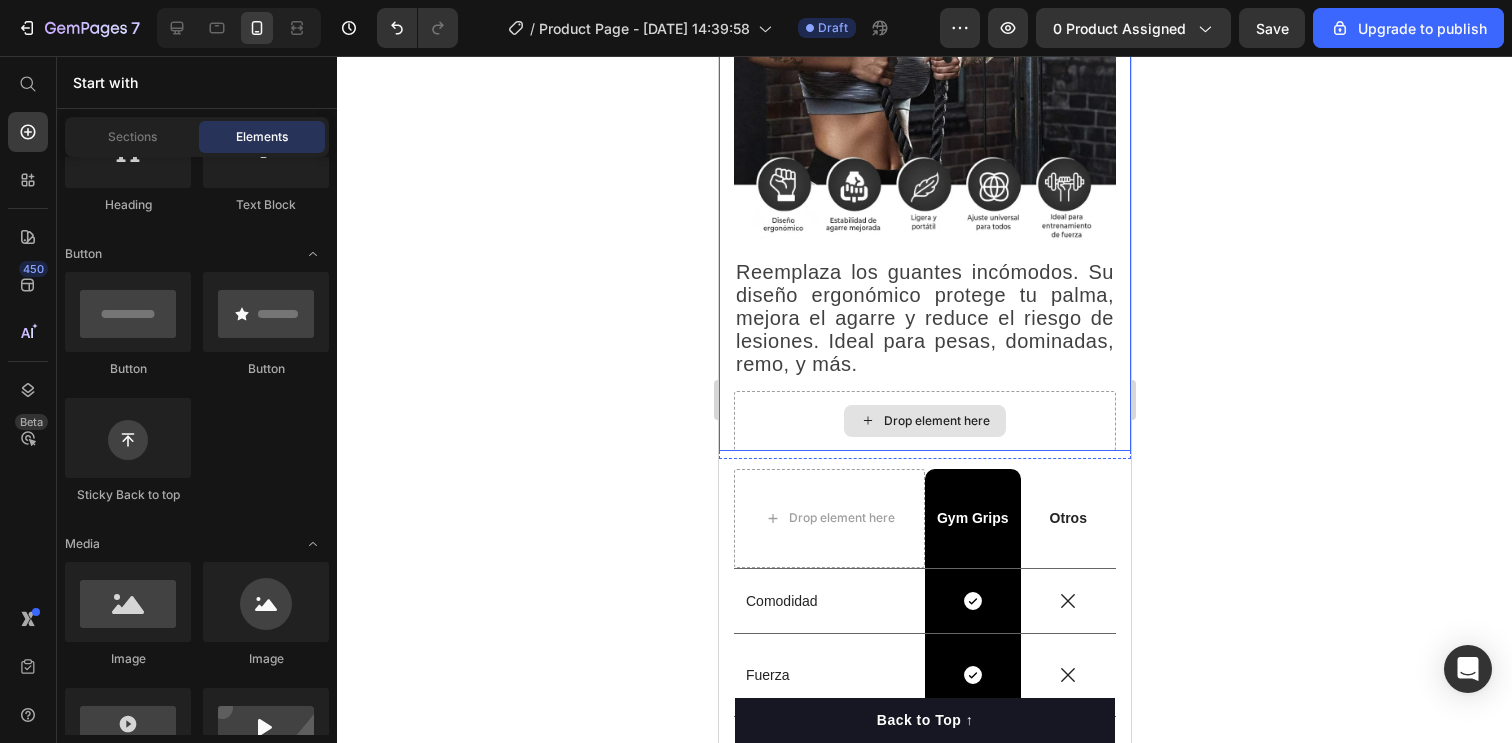 scroll, scrollTop: 2126, scrollLeft: 0, axis: vertical 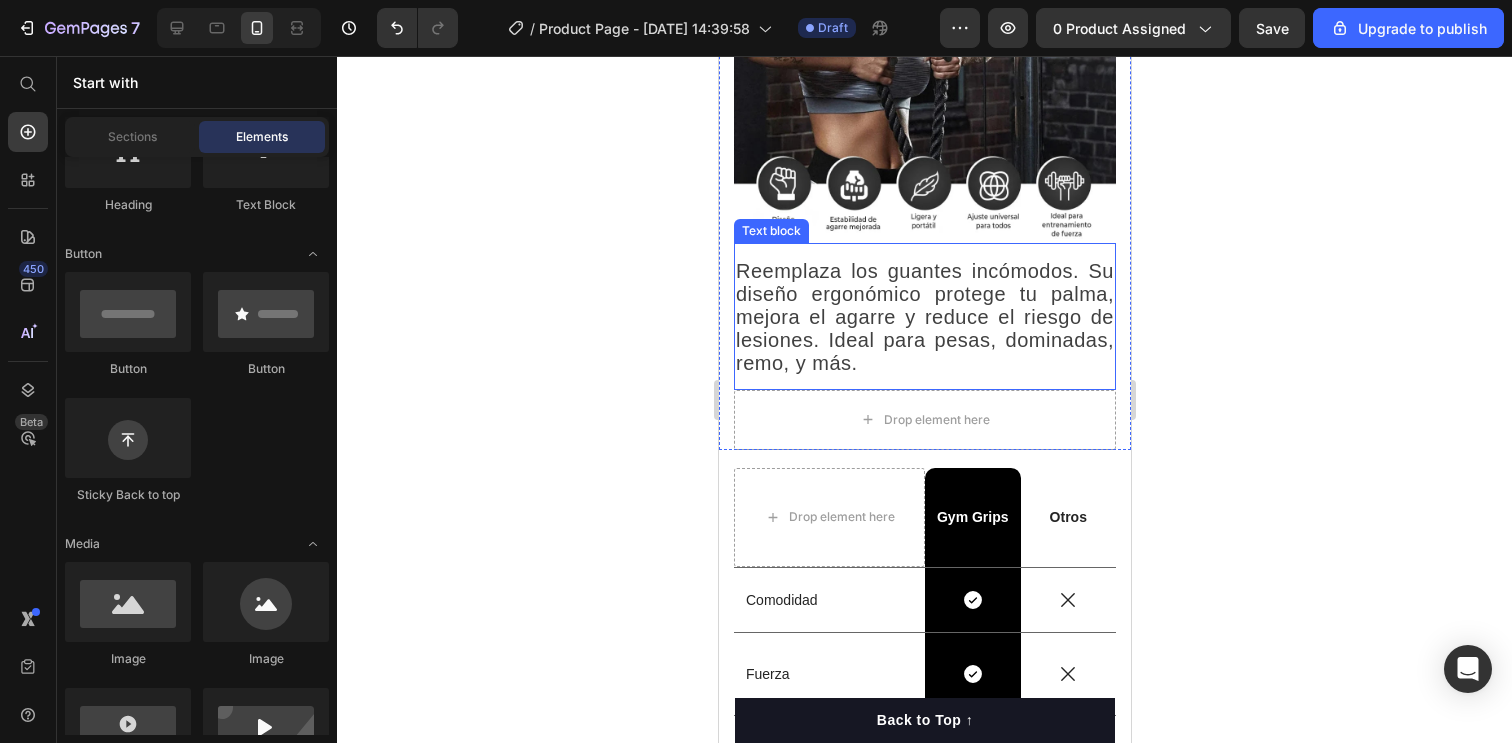 click on "Reemplaza los guantes incómodos. Su diseño ergonómico protege tu palma, mejora el agarre y reduce el riesgo de lesiones. Ideal para pesas, dominadas, remo, y más. Text block" at bounding box center [924, 316] 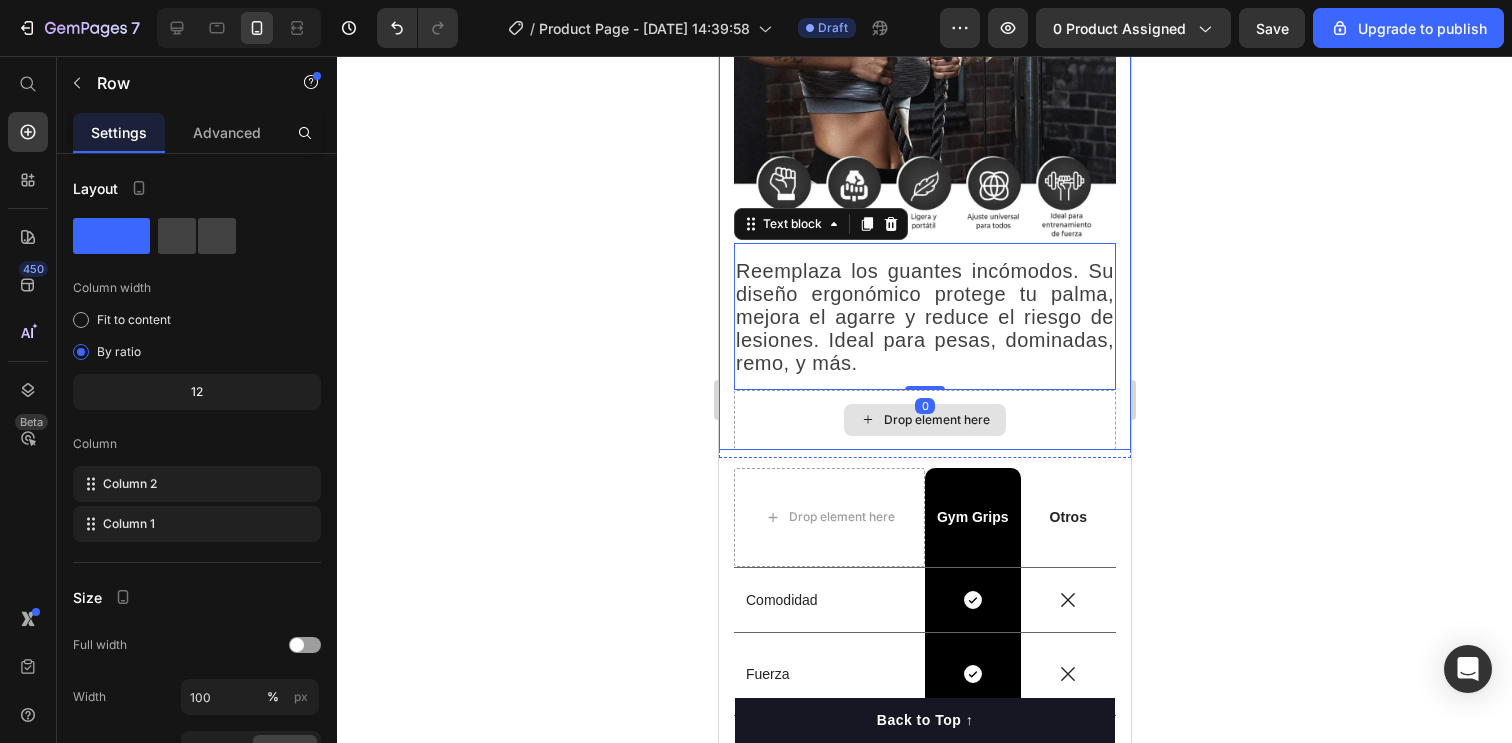 click on "Drop element here" at bounding box center (924, 420) 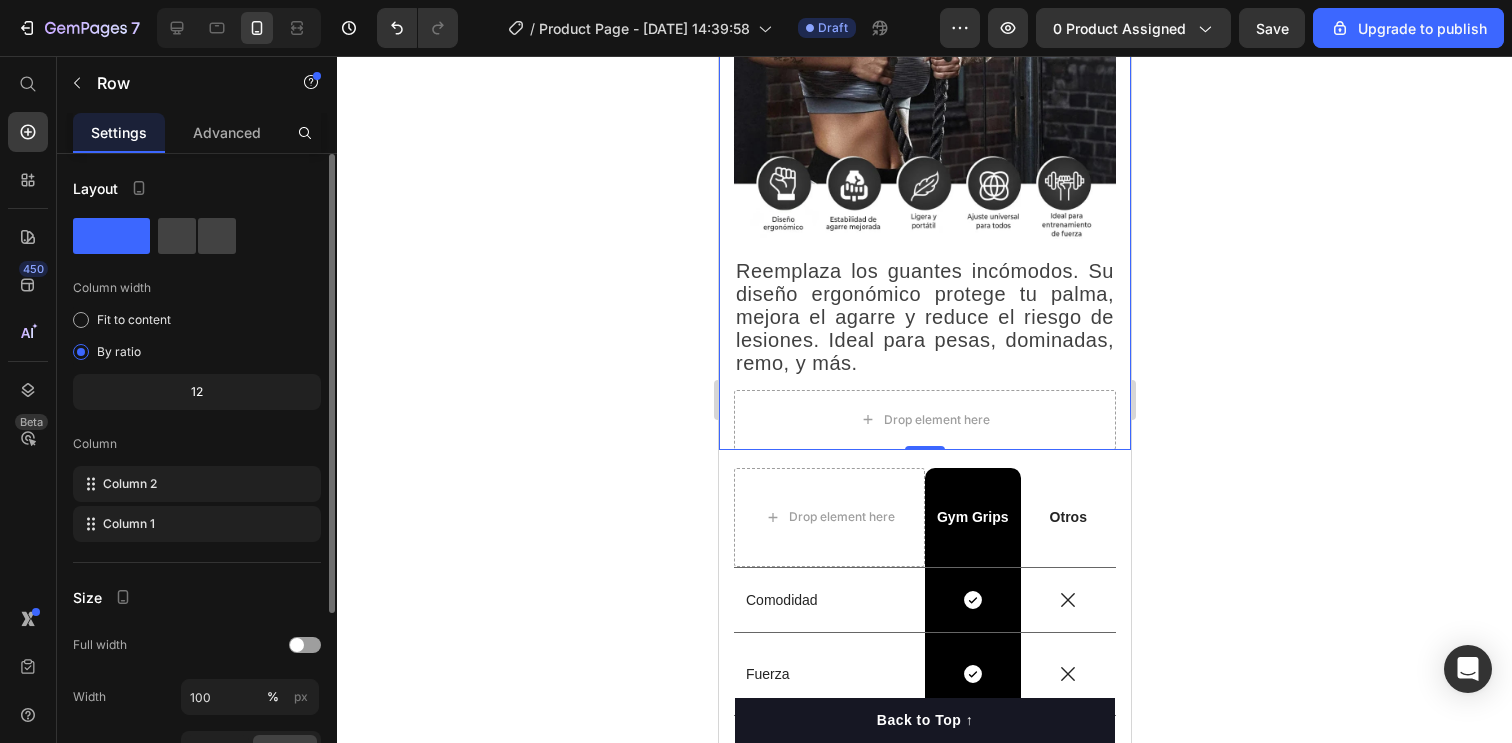 drag, startPoint x: 233, startPoint y: 127, endPoint x: 233, endPoint y: 158, distance: 31 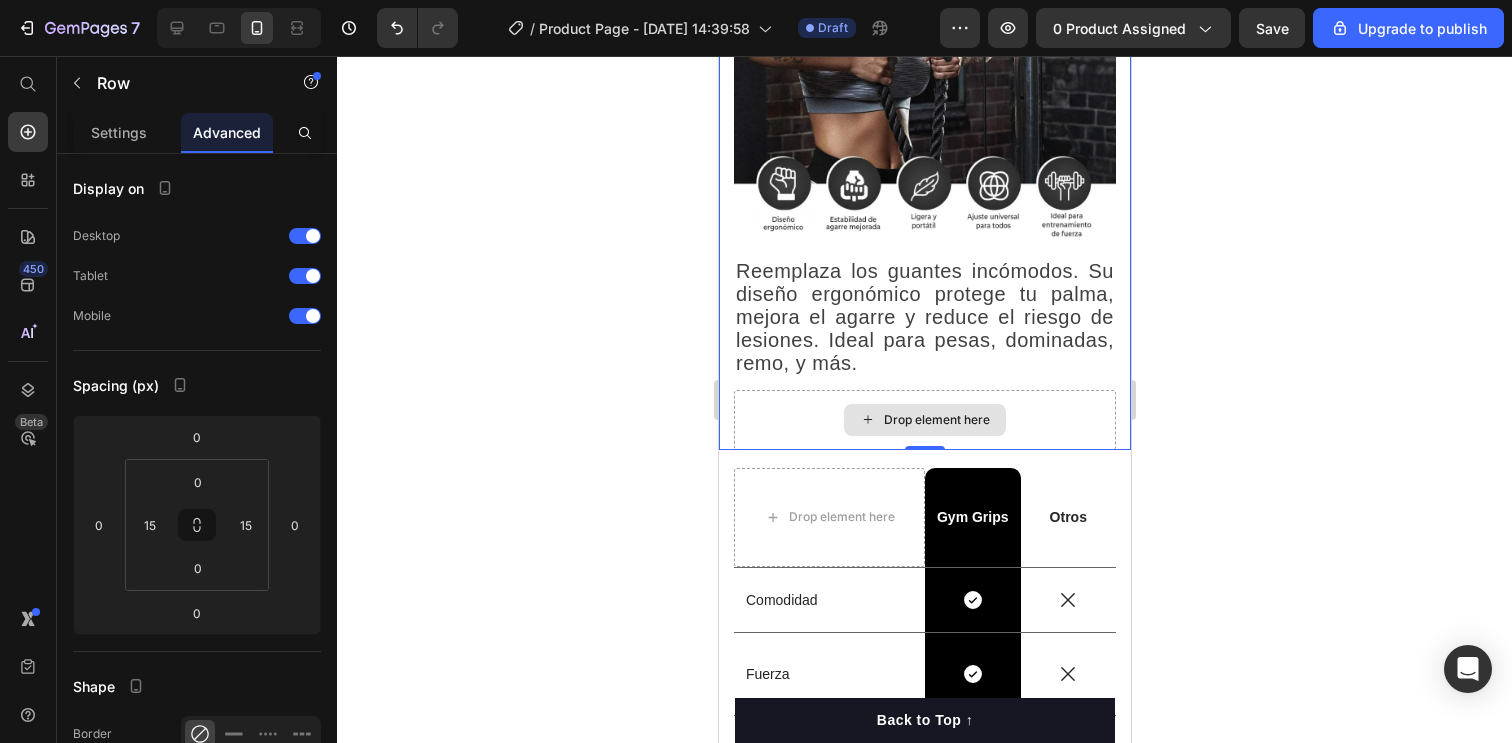 click on "Drop element here" at bounding box center (924, 420) 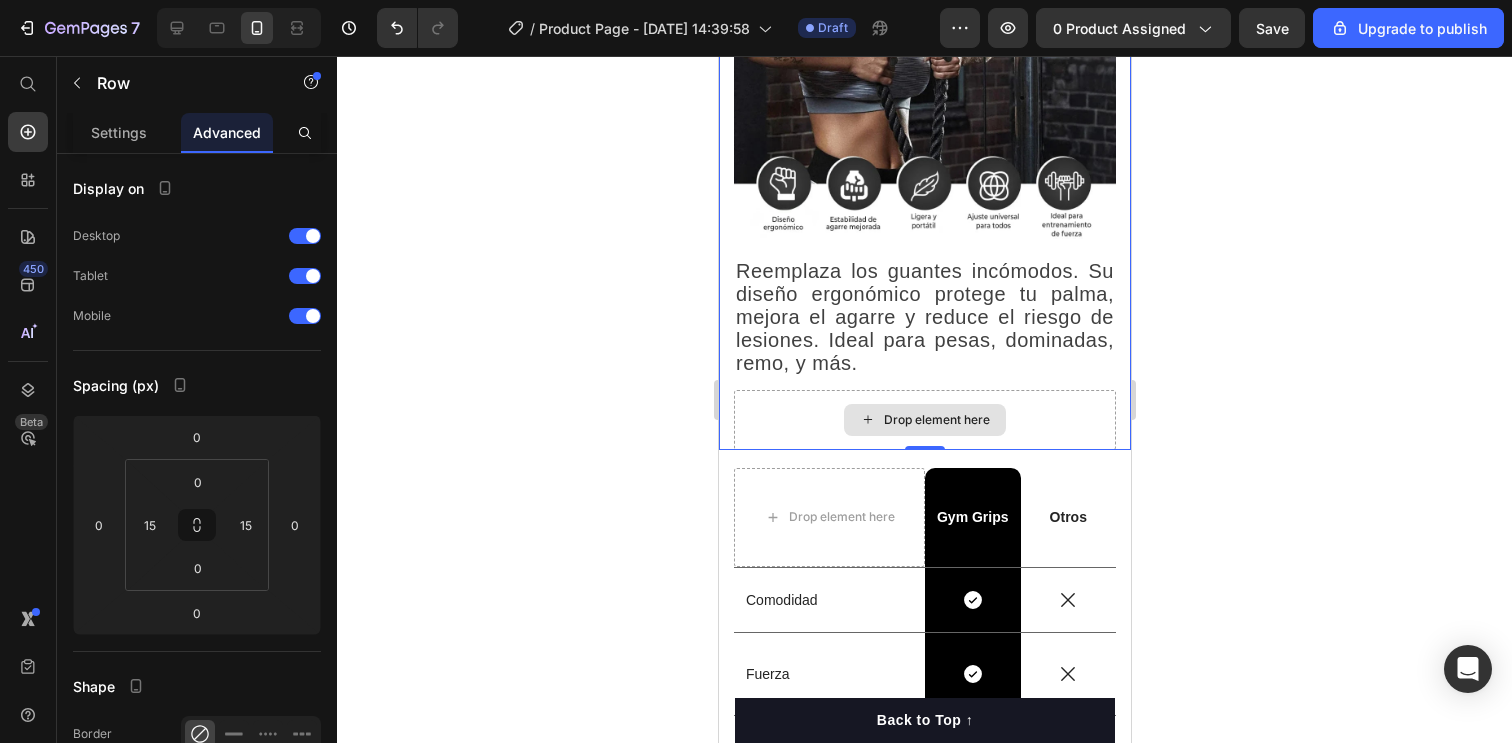 click on "Drop element here" at bounding box center [924, 420] 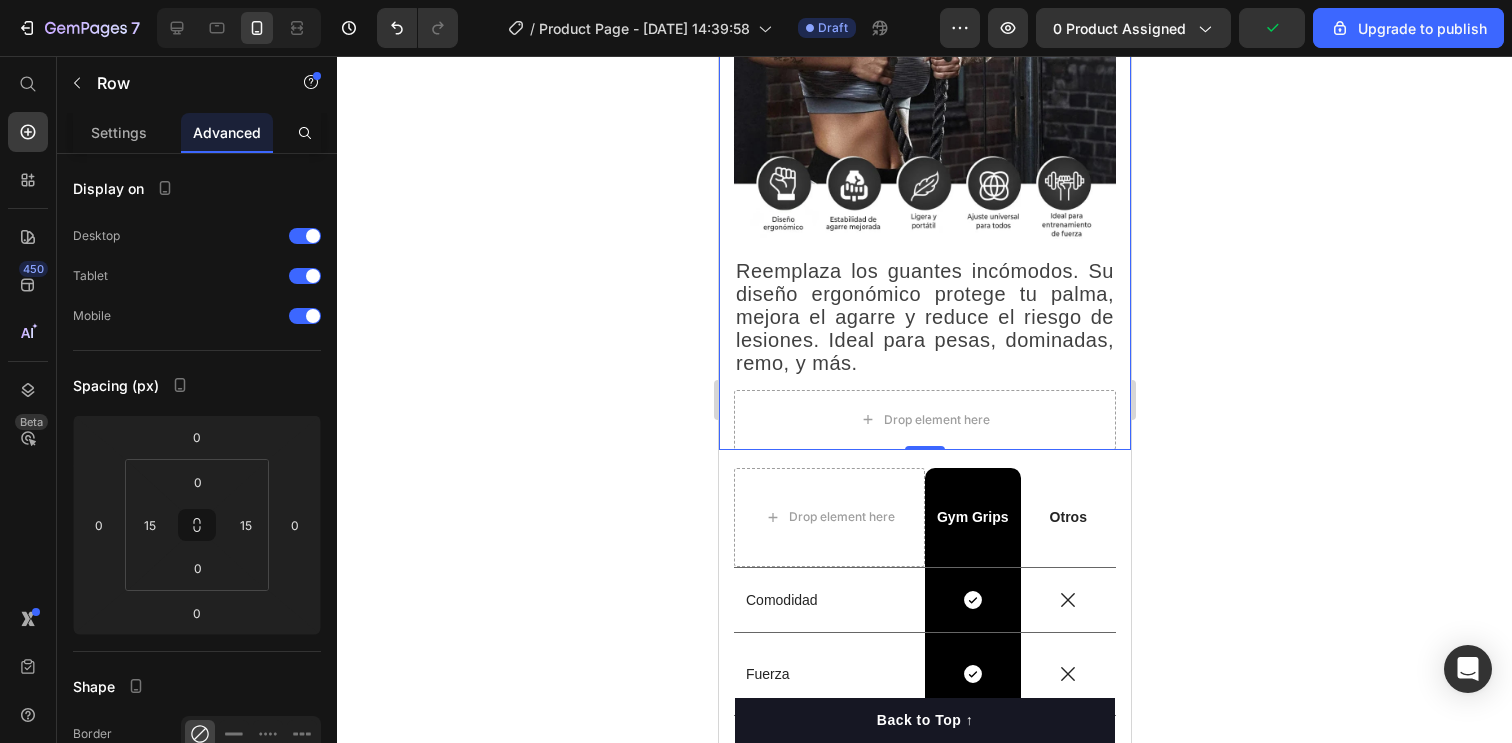drag, startPoint x: 1155, startPoint y: 342, endPoint x: 1143, endPoint y: 344, distance: 12.165525 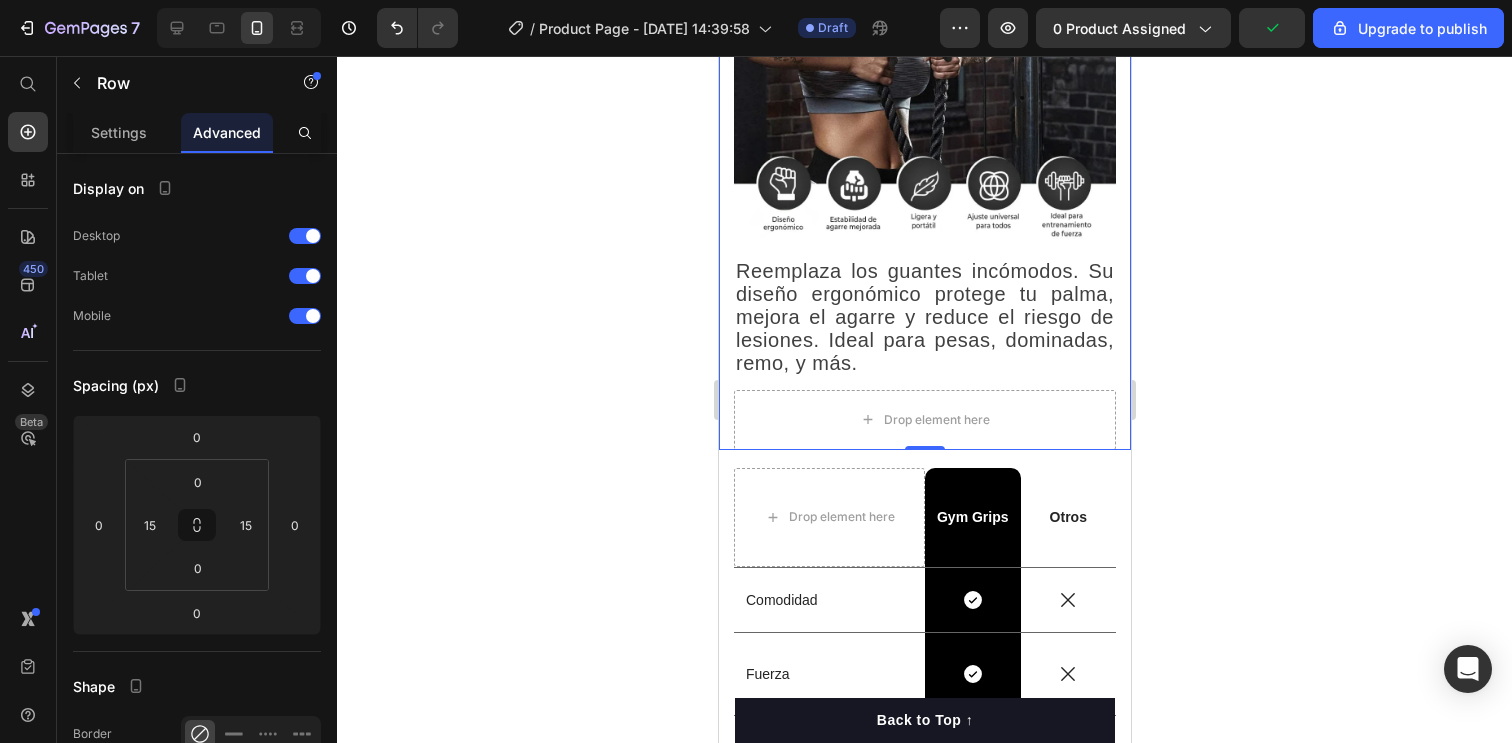 click 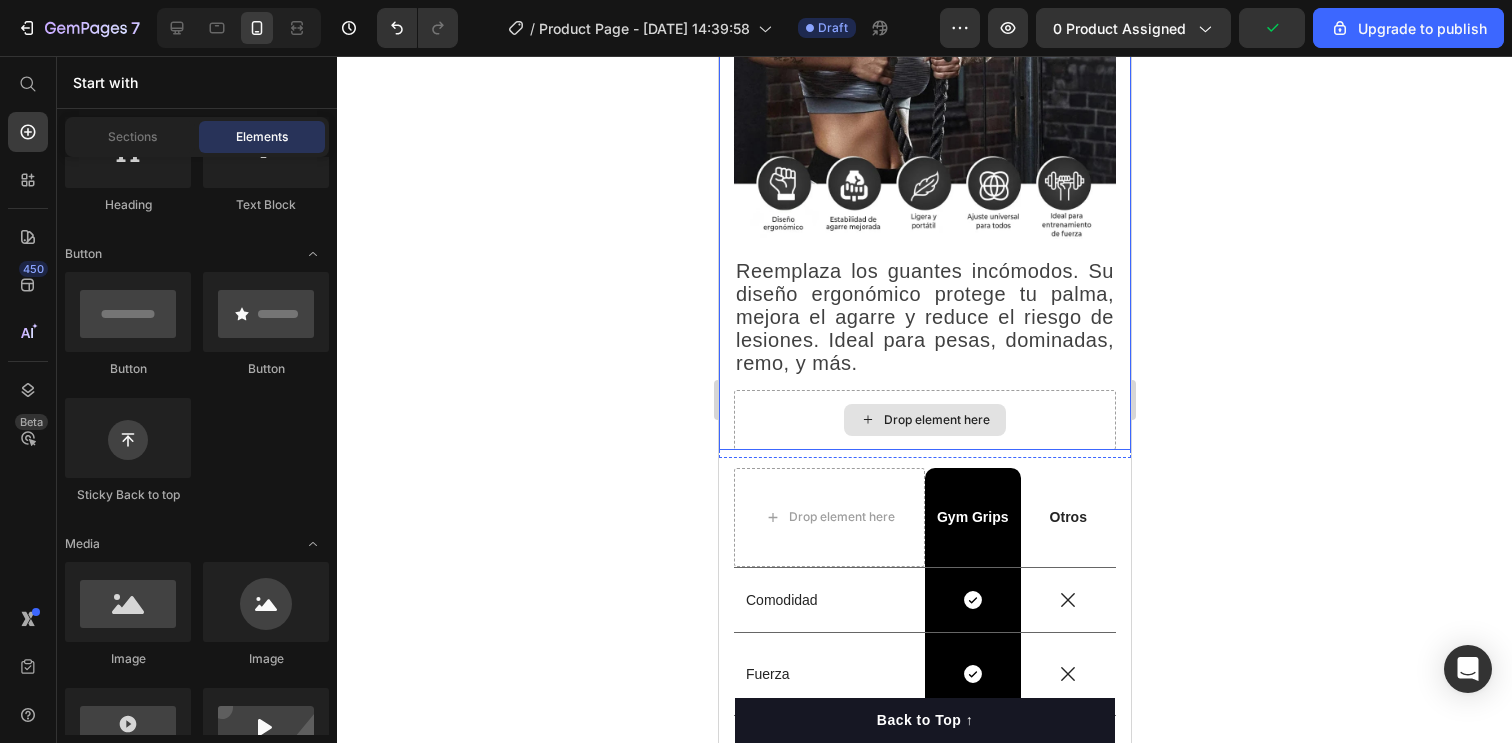 click on "Drop element here" at bounding box center [924, 420] 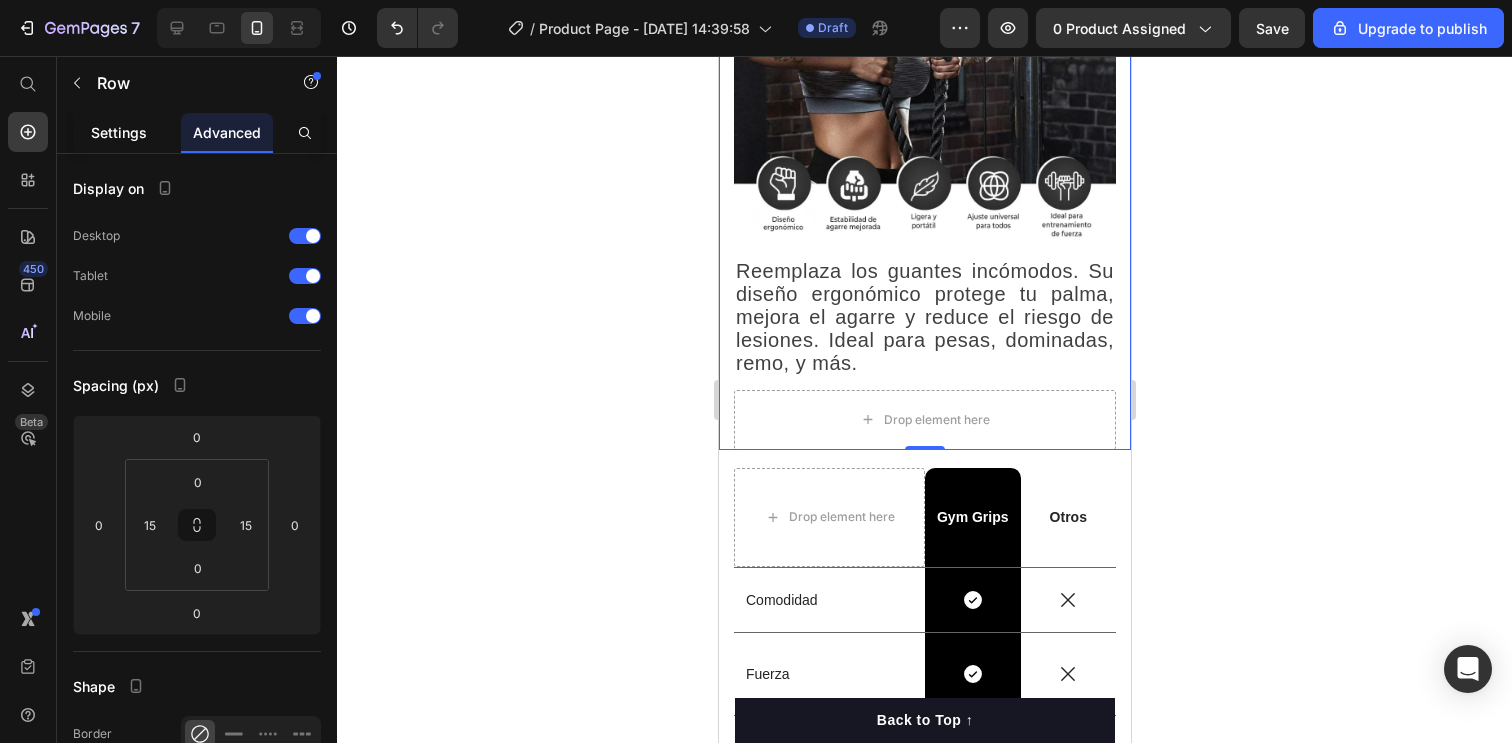 click on "Settings" at bounding box center (119, 132) 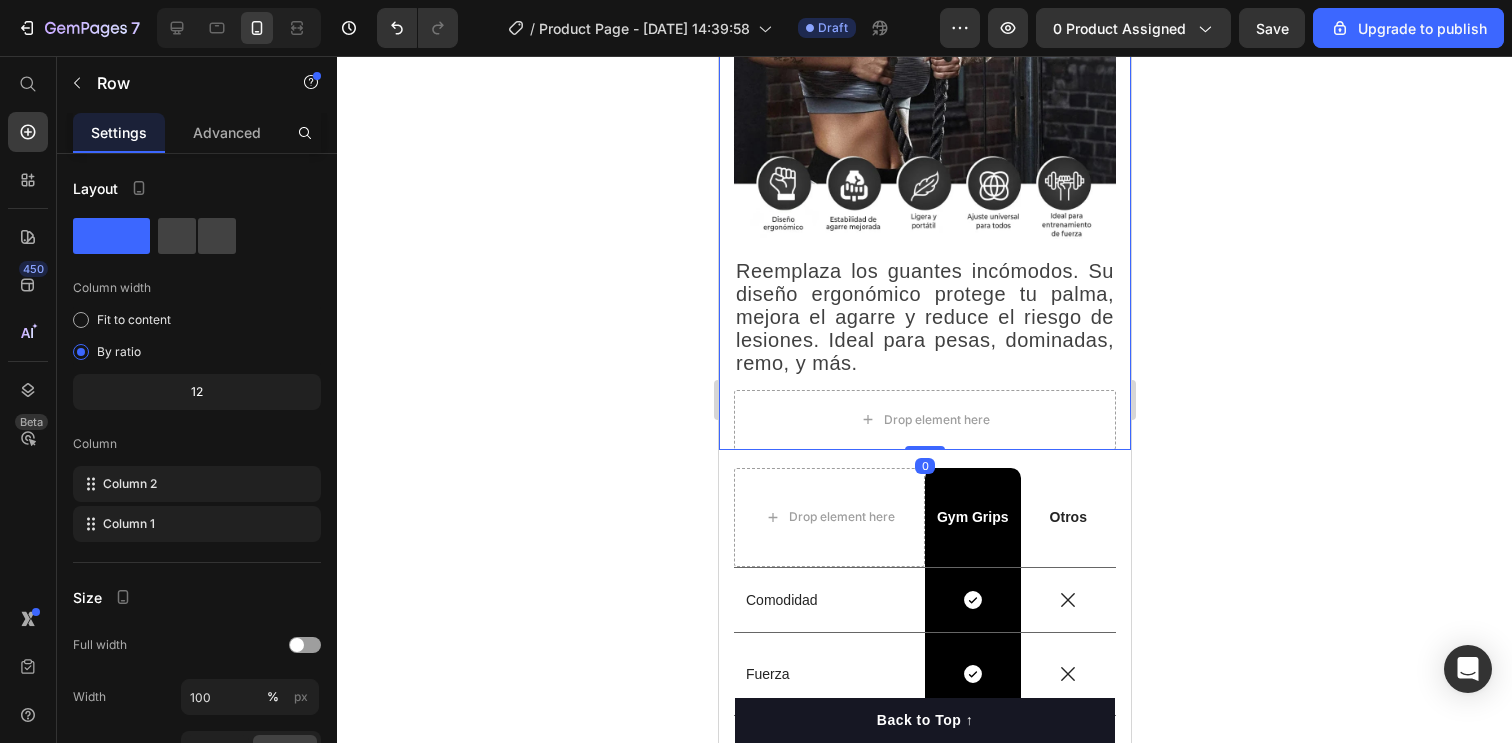 drag, startPoint x: 916, startPoint y: 402, endPoint x: 912, endPoint y: 351, distance: 51.156624 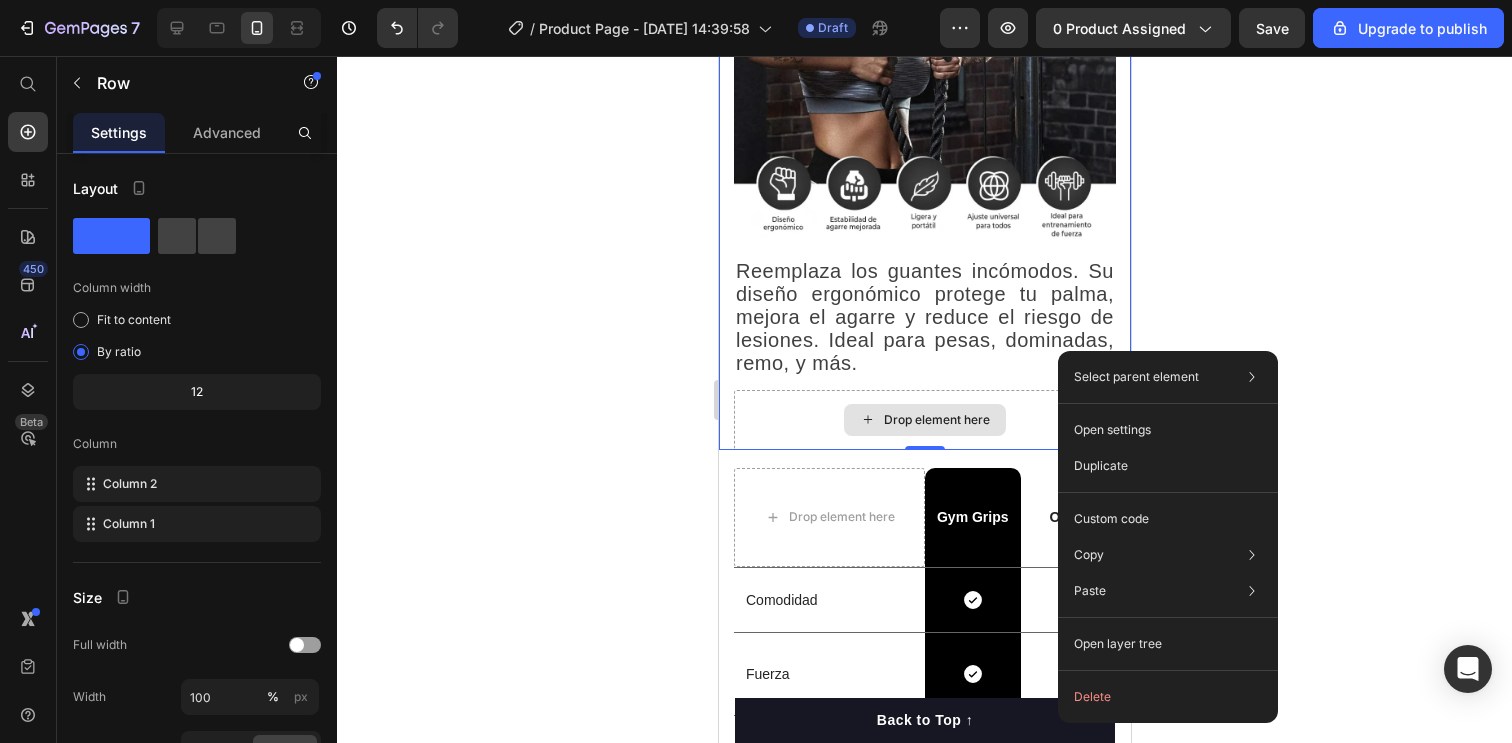 click on "Drop element here" at bounding box center (924, 420) 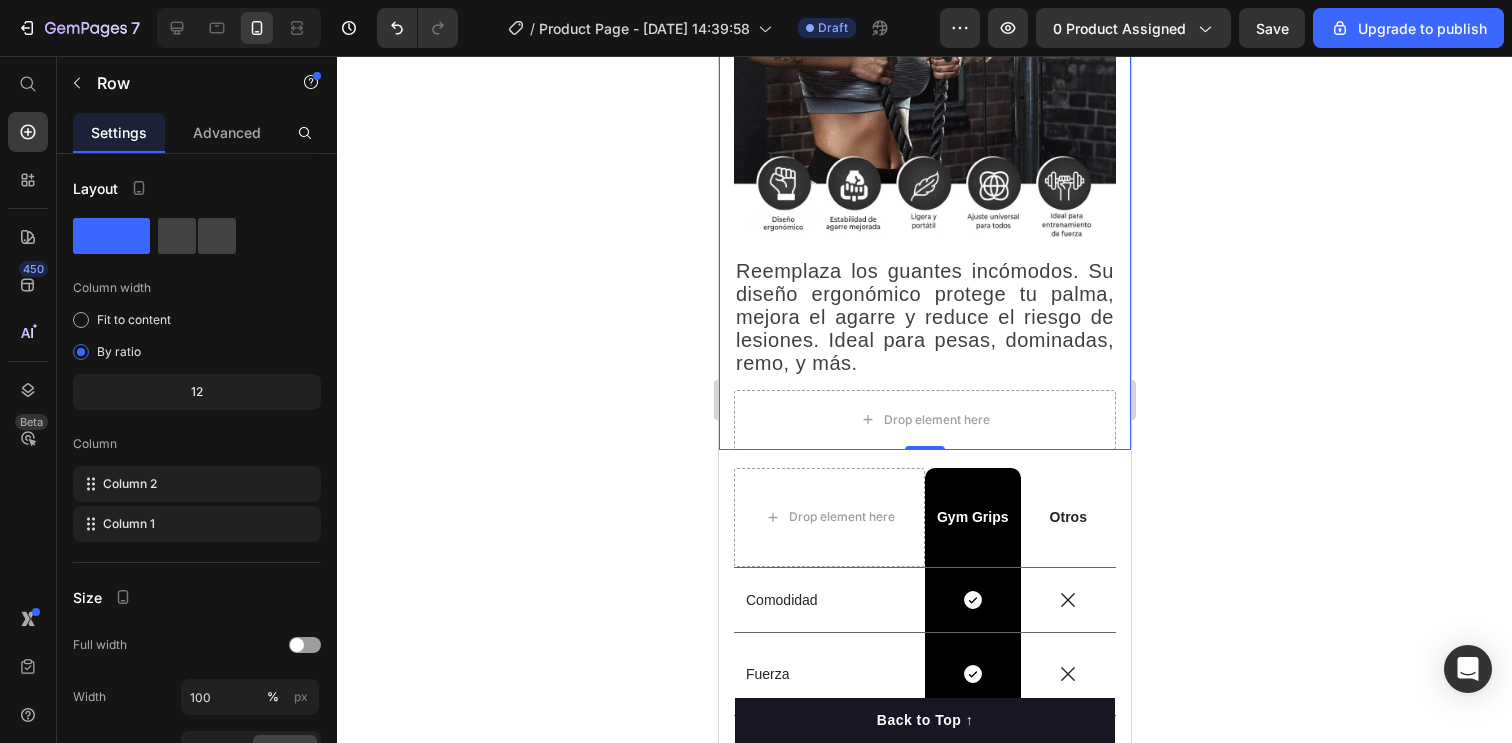 drag, startPoint x: 1281, startPoint y: 350, endPoint x: 1190, endPoint y: 361, distance: 91.66242 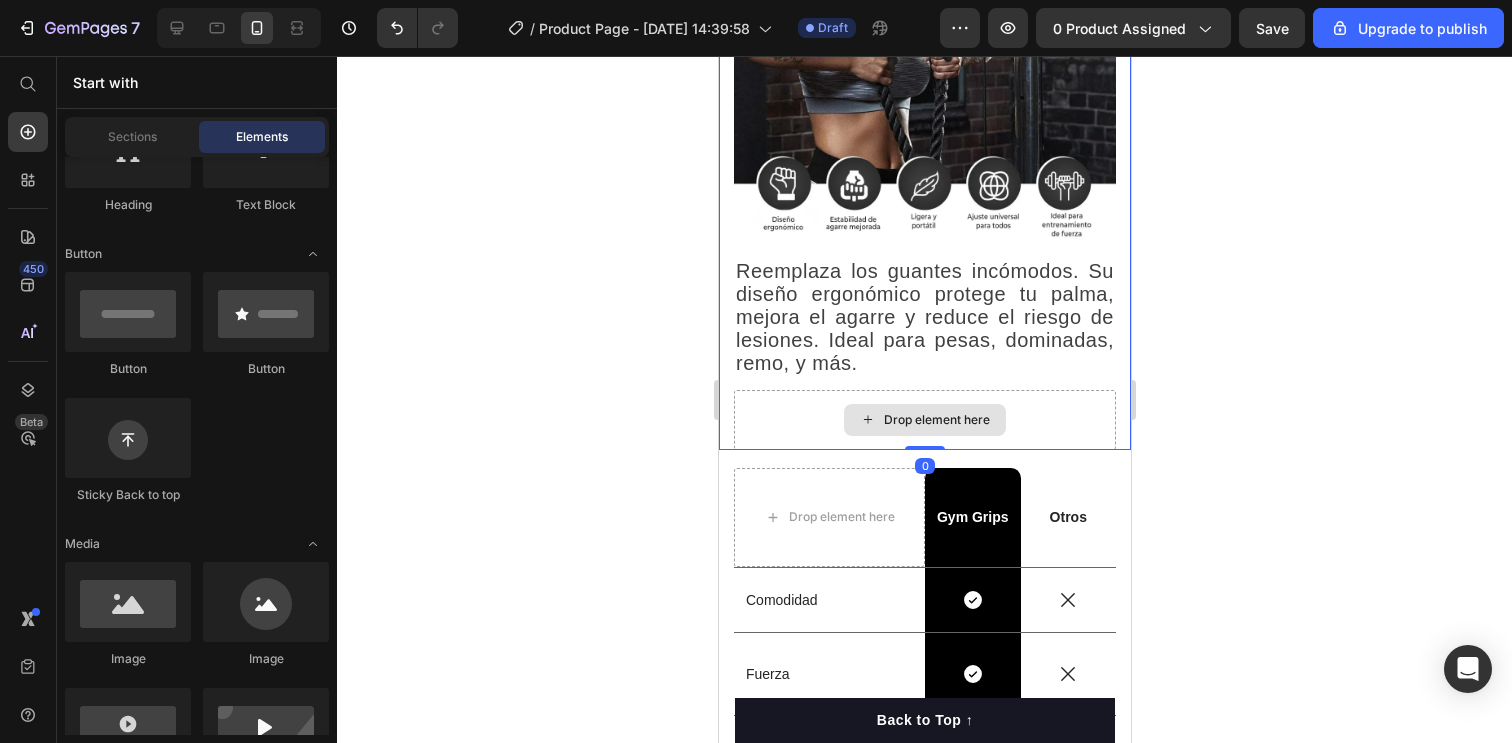 click on "Drop element here" at bounding box center [924, 420] 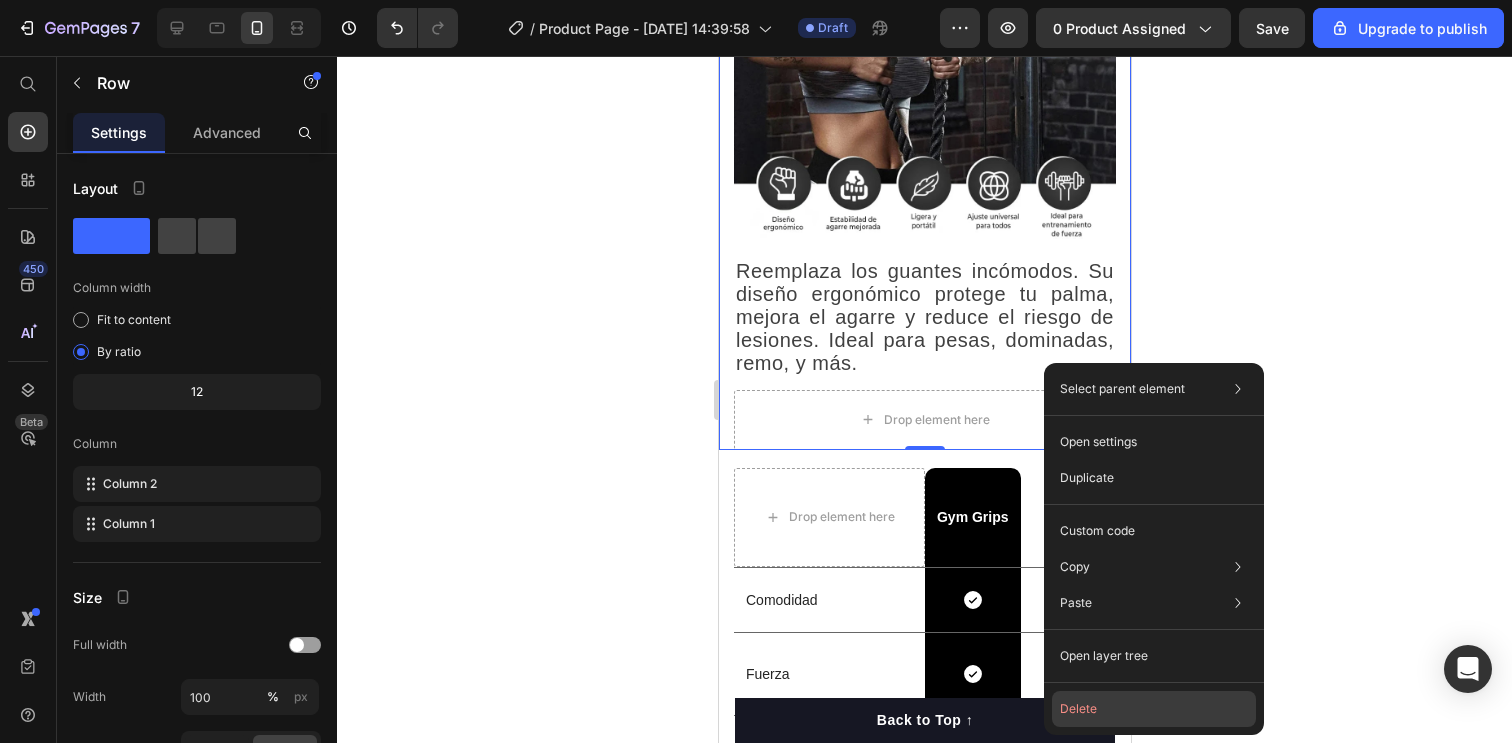 click on "Delete" 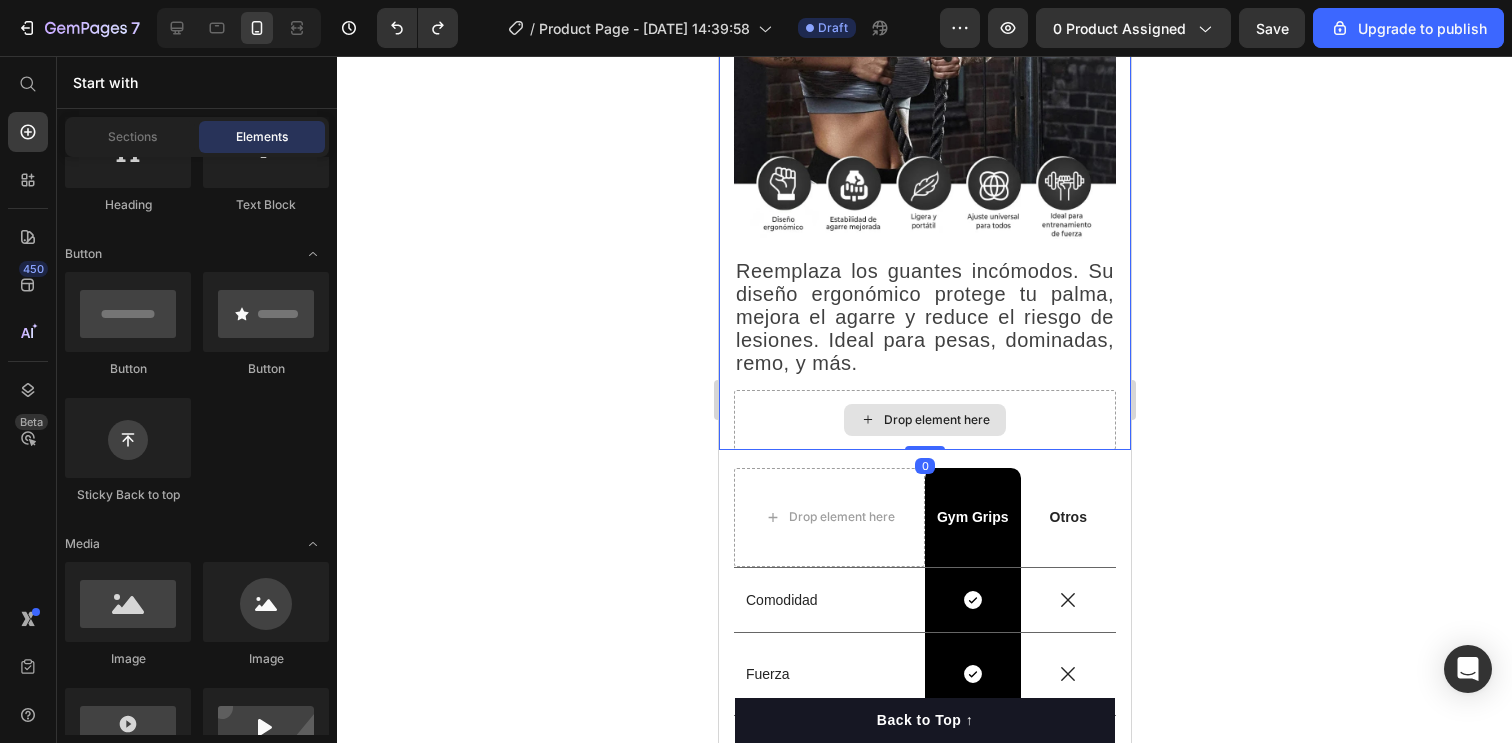 click on "Drop element here" at bounding box center (924, 420) 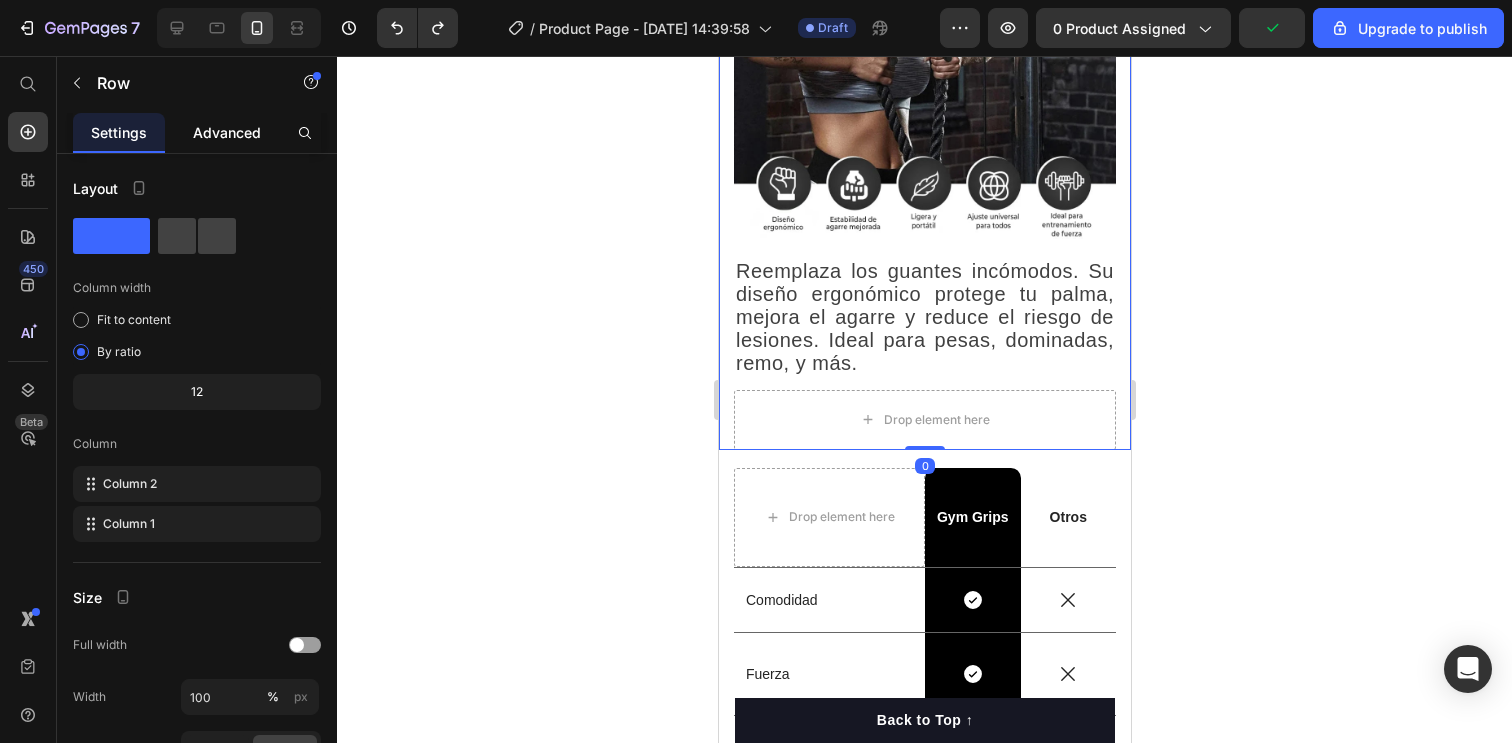 click on "Advanced" at bounding box center (227, 132) 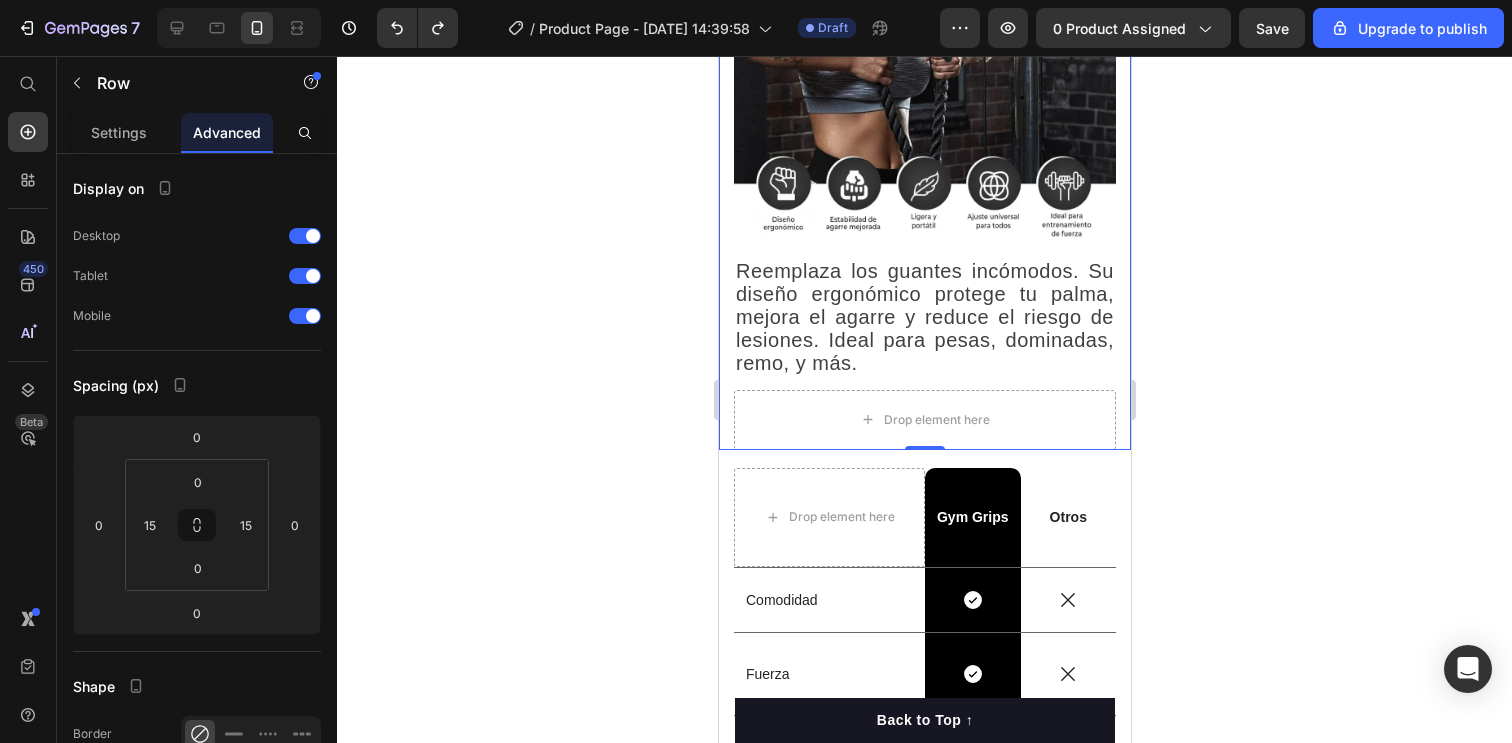 drag, startPoint x: 516, startPoint y: 453, endPoint x: 638, endPoint y: 447, distance: 122.14745 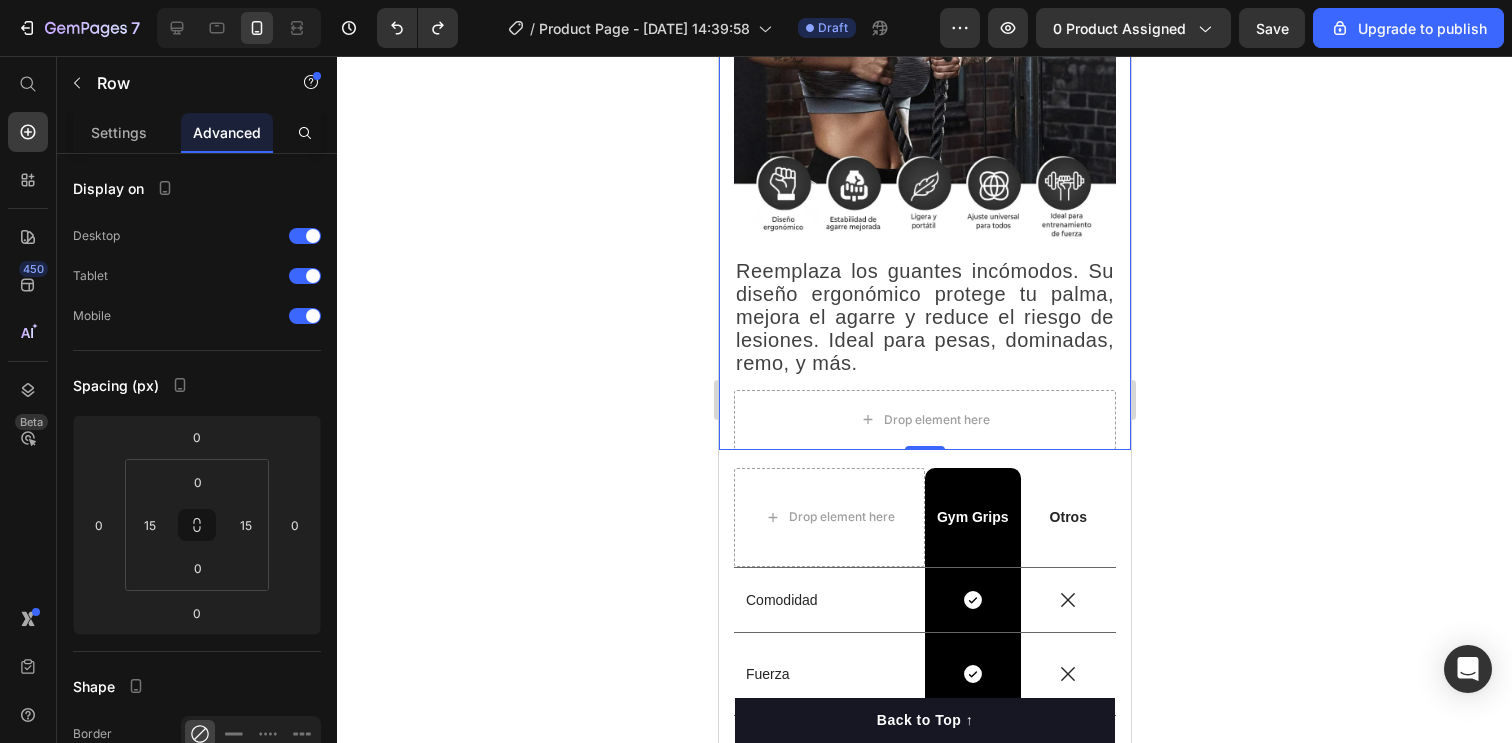 click 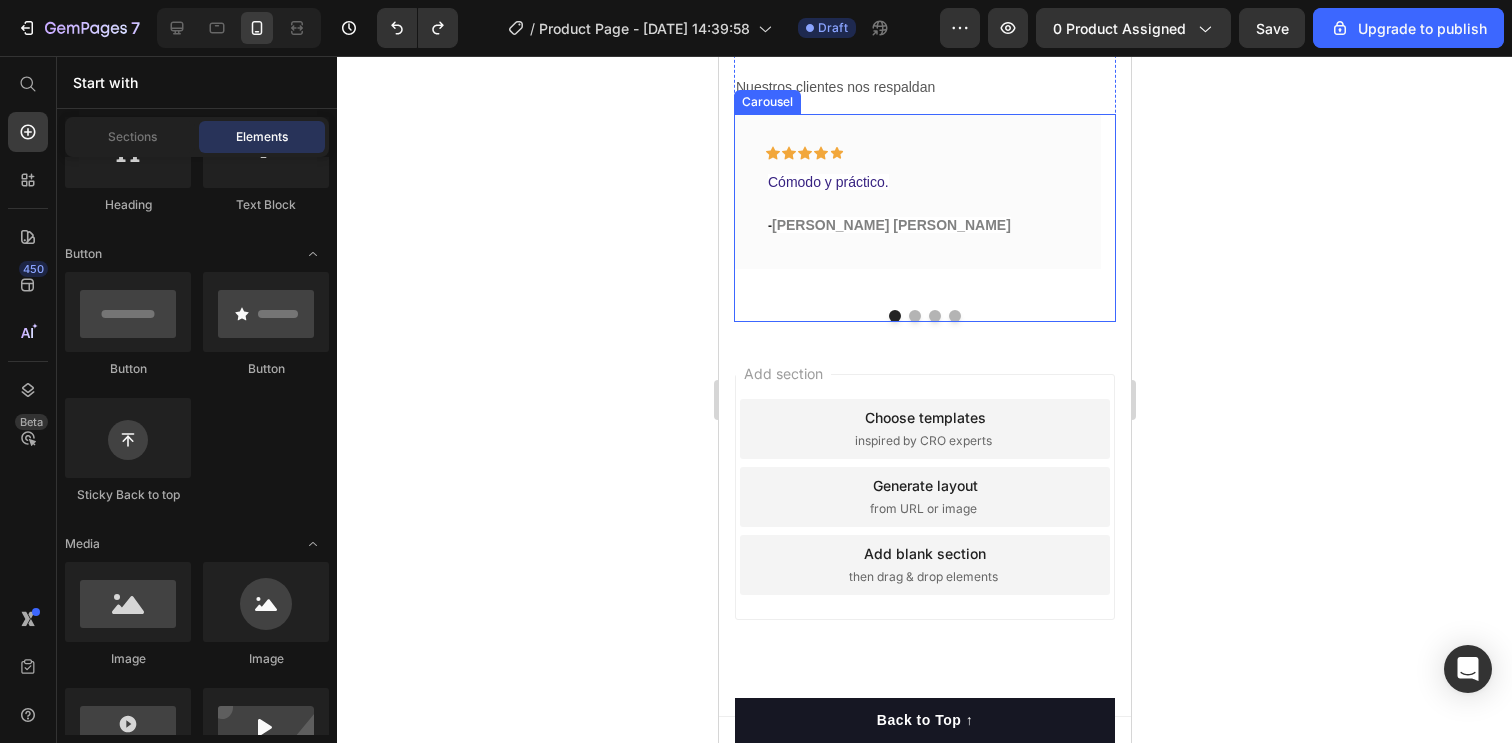 scroll, scrollTop: 2902, scrollLeft: 0, axis: vertical 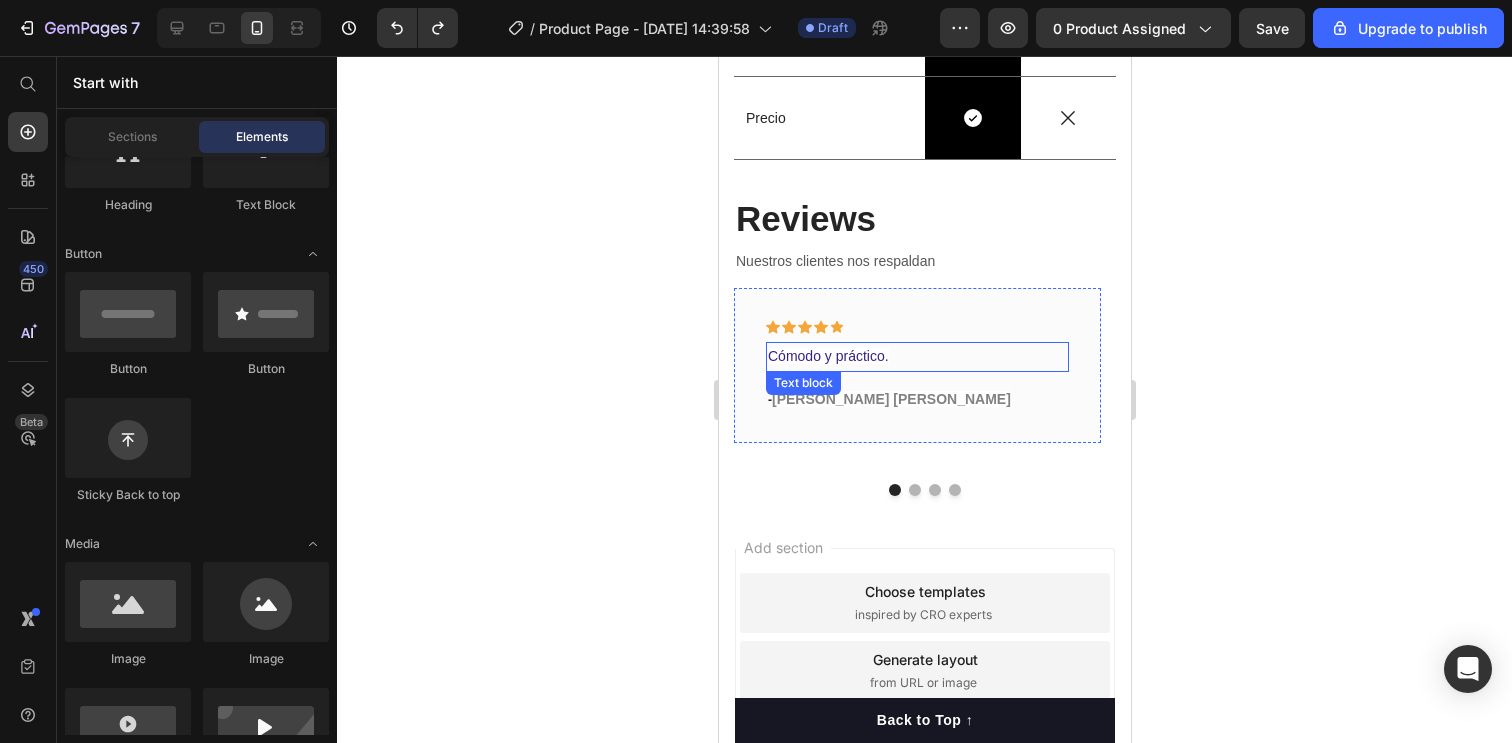 click on "Cómodo y práctico." at bounding box center (827, 356) 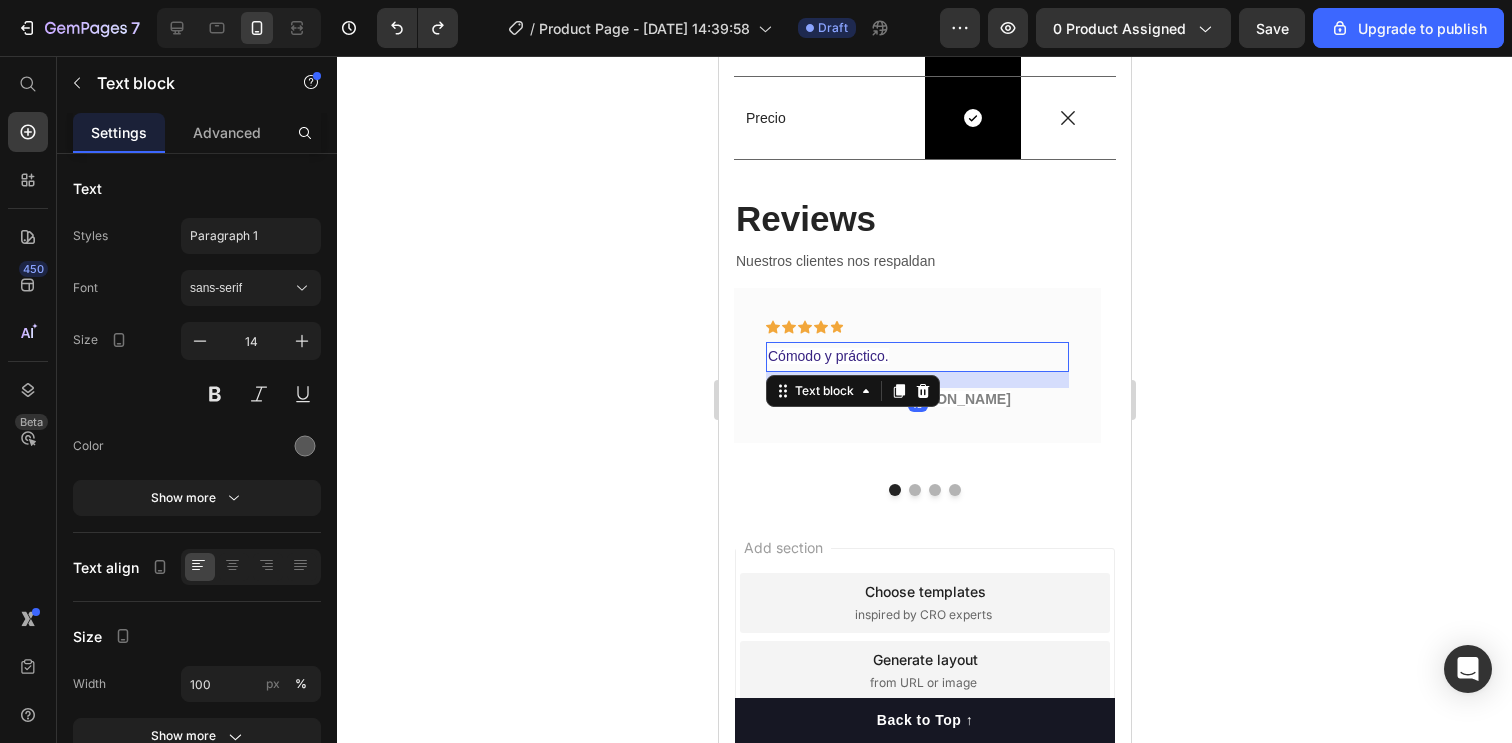 click on "Cómodo y práctico." at bounding box center (827, 356) 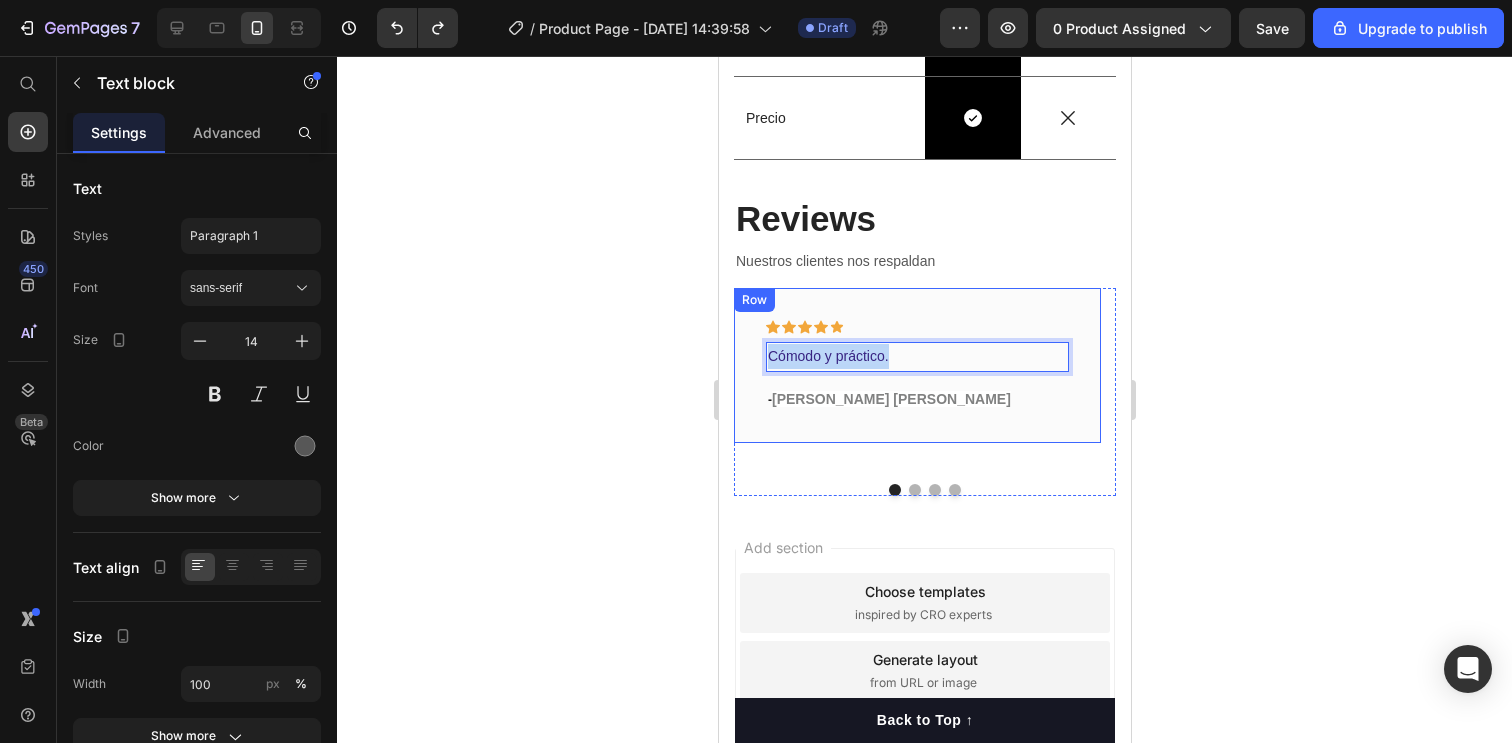 drag, startPoint x: 890, startPoint y: 344, endPoint x: 763, endPoint y: 341, distance: 127.03543 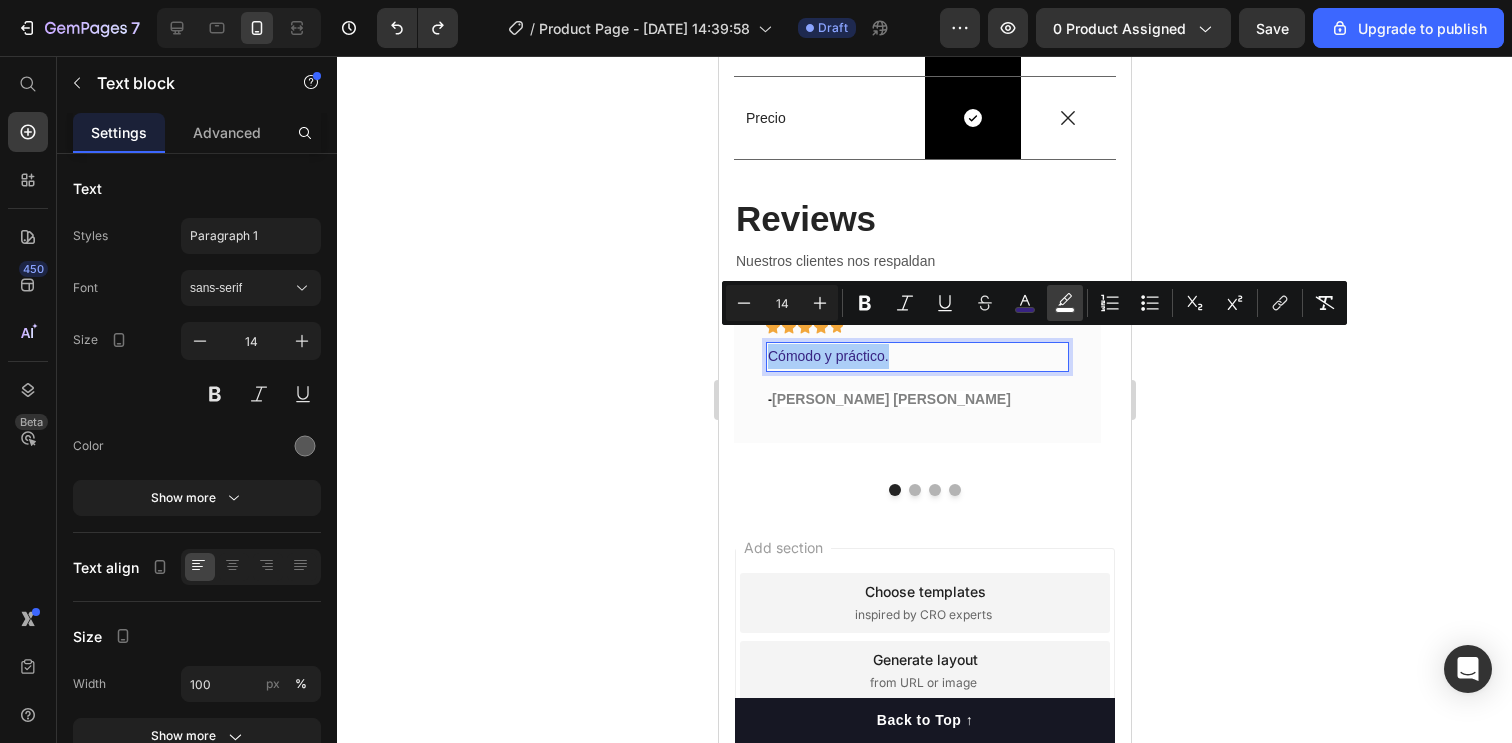click 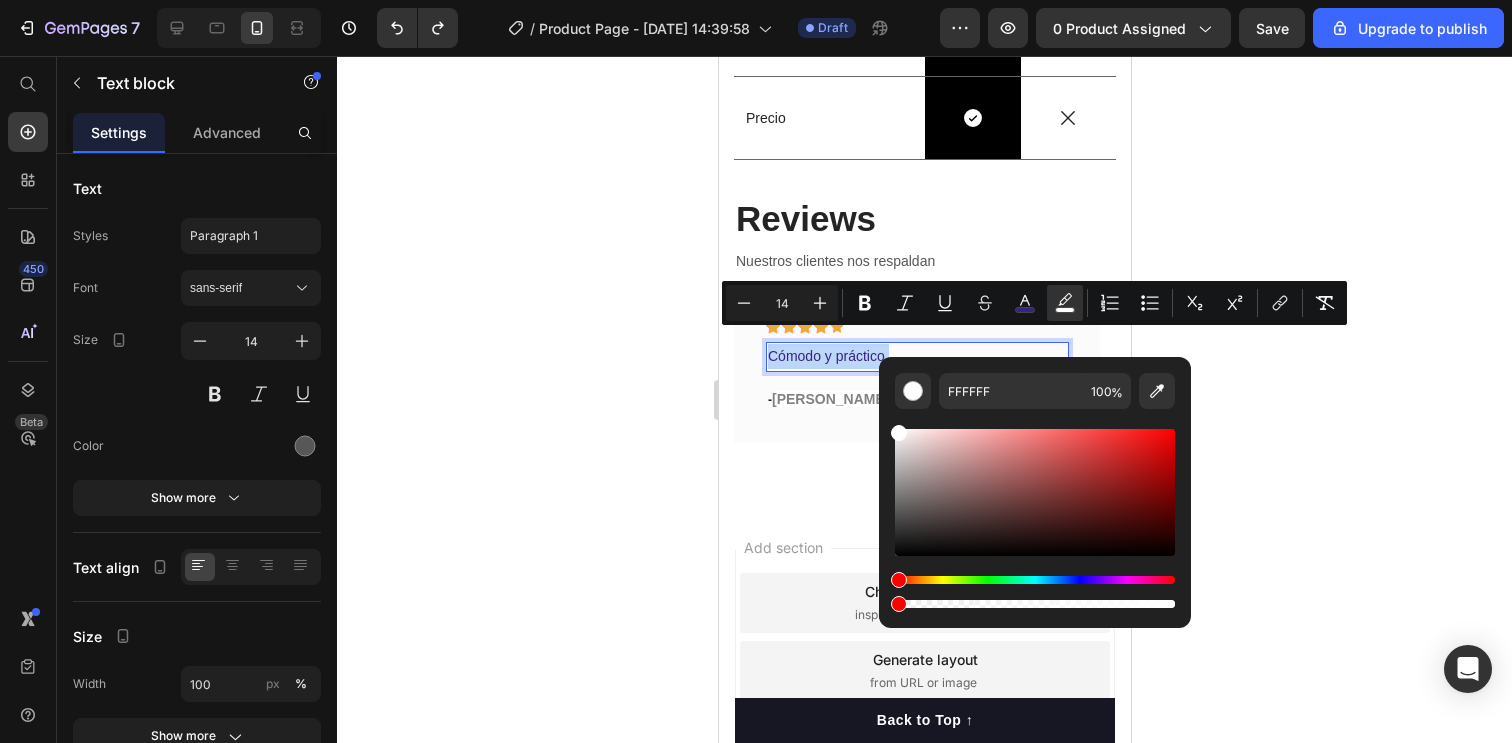 drag, startPoint x: 1656, startPoint y: 660, endPoint x: 793, endPoint y: 573, distance: 867.3742 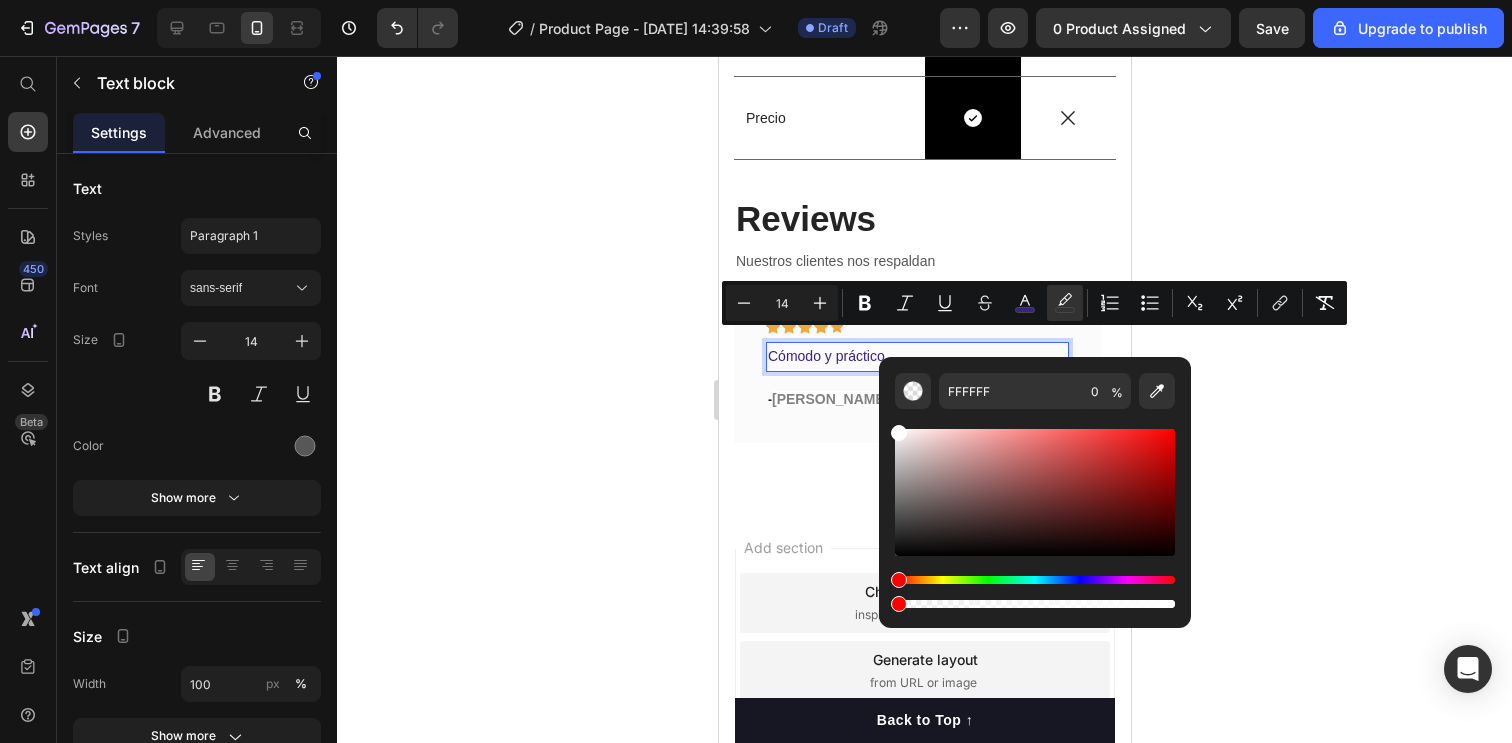 click 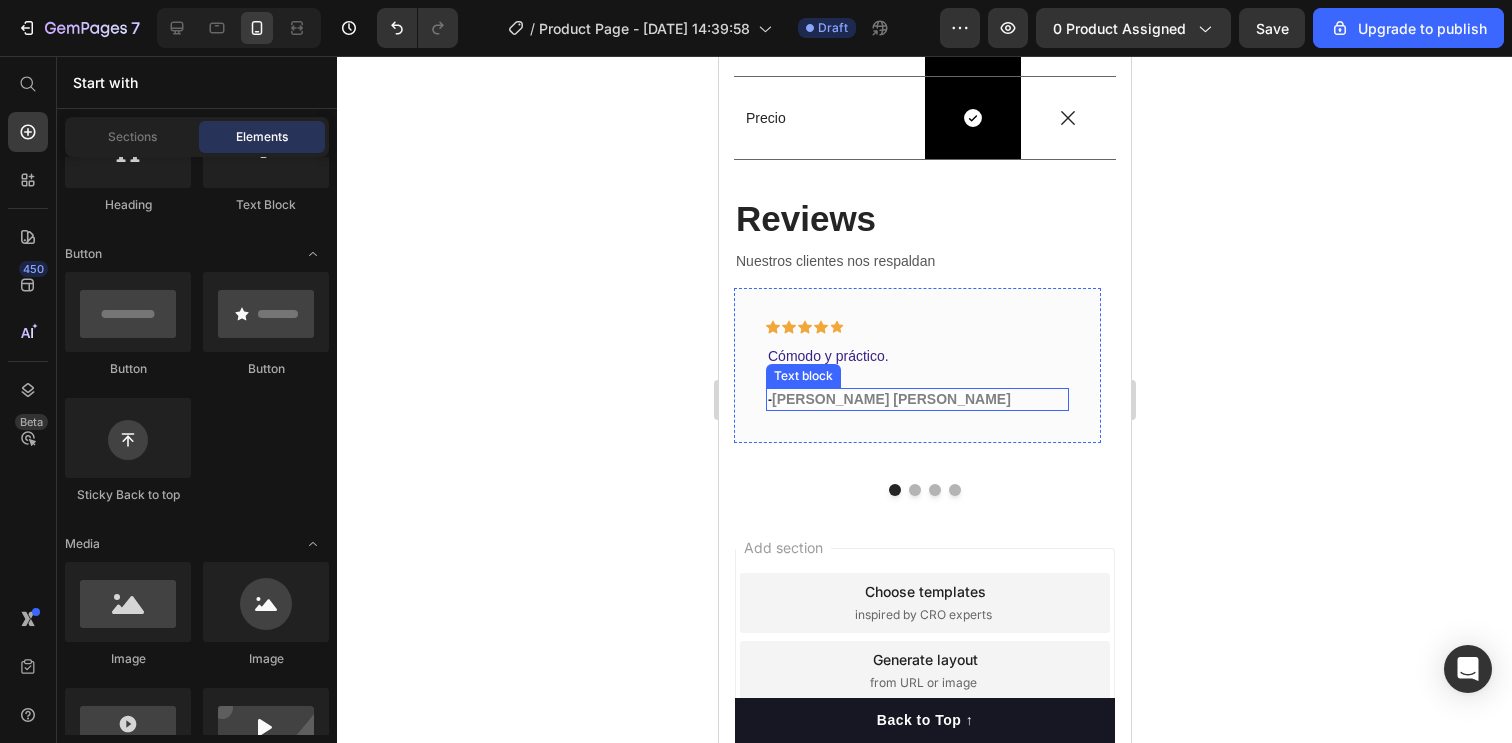 click on "[PERSON_NAME] [PERSON_NAME]" at bounding box center (890, 399) 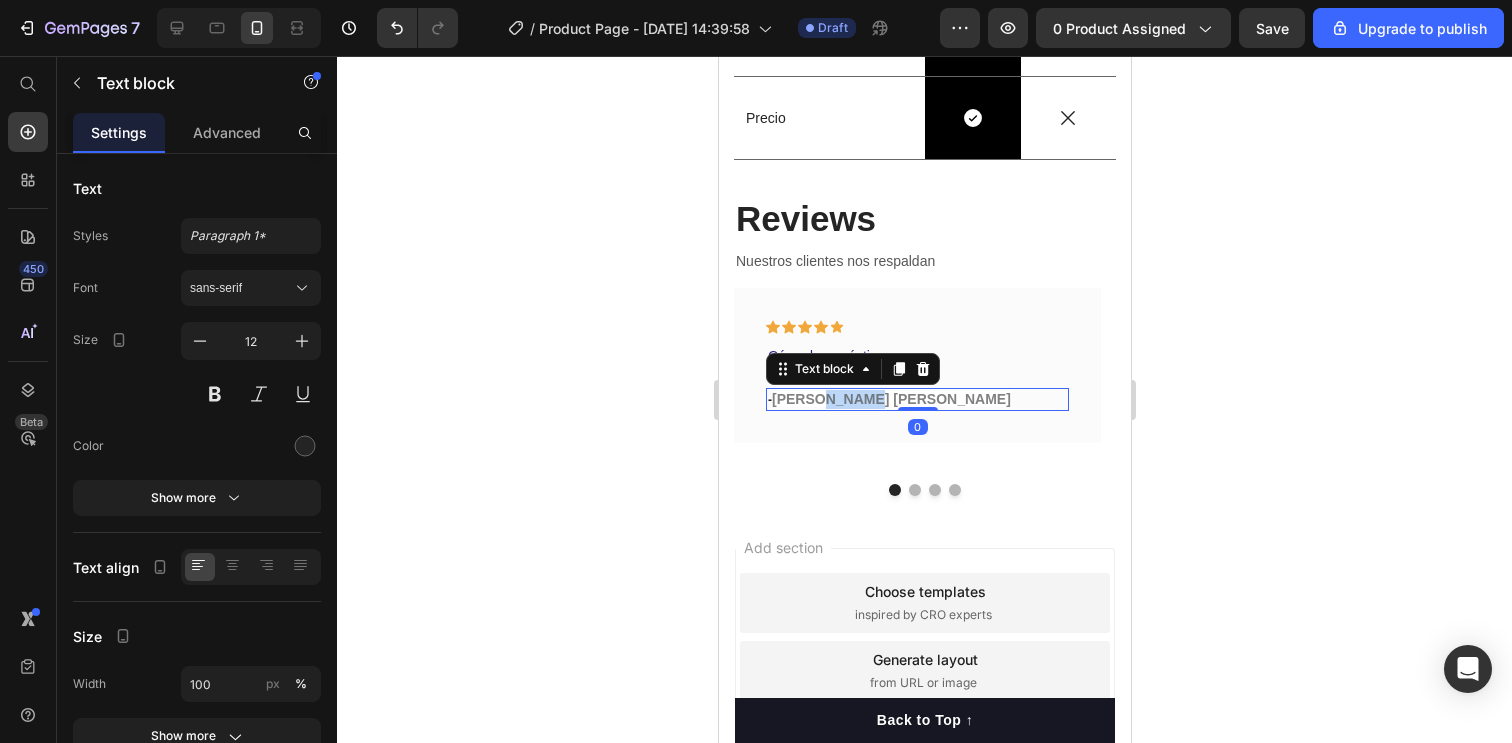 click on "[PERSON_NAME] [PERSON_NAME]" at bounding box center (890, 399) 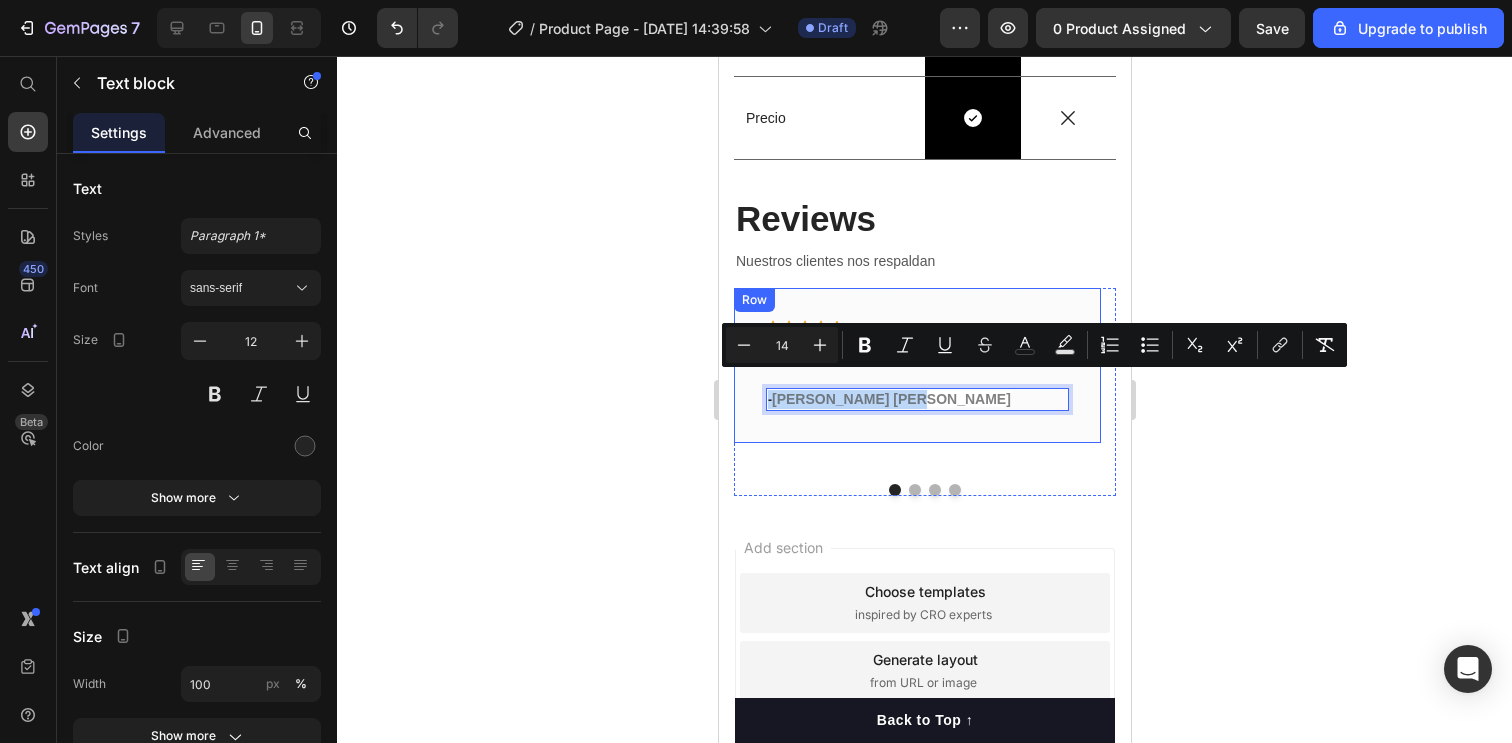 drag, startPoint x: 939, startPoint y: 384, endPoint x: 761, endPoint y: 384, distance: 178 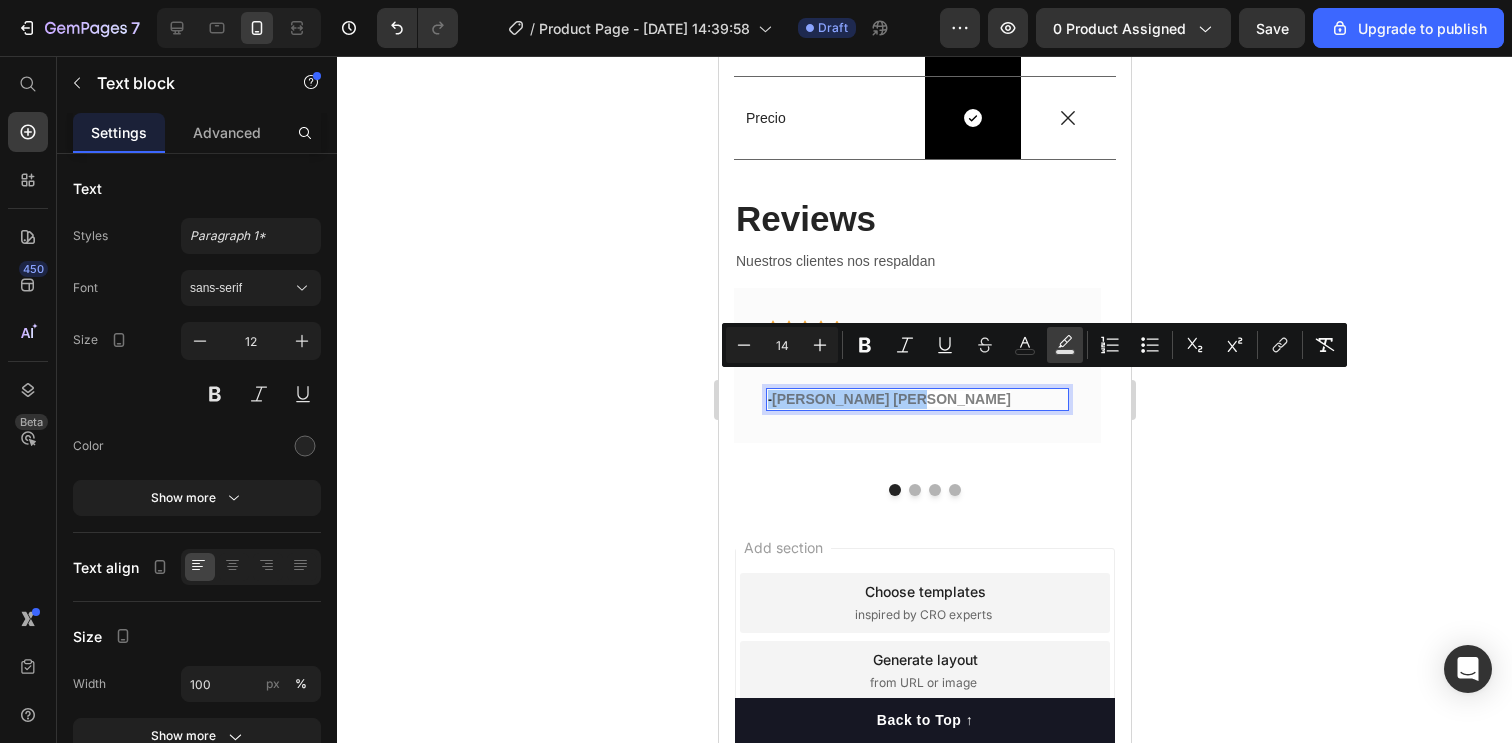 click 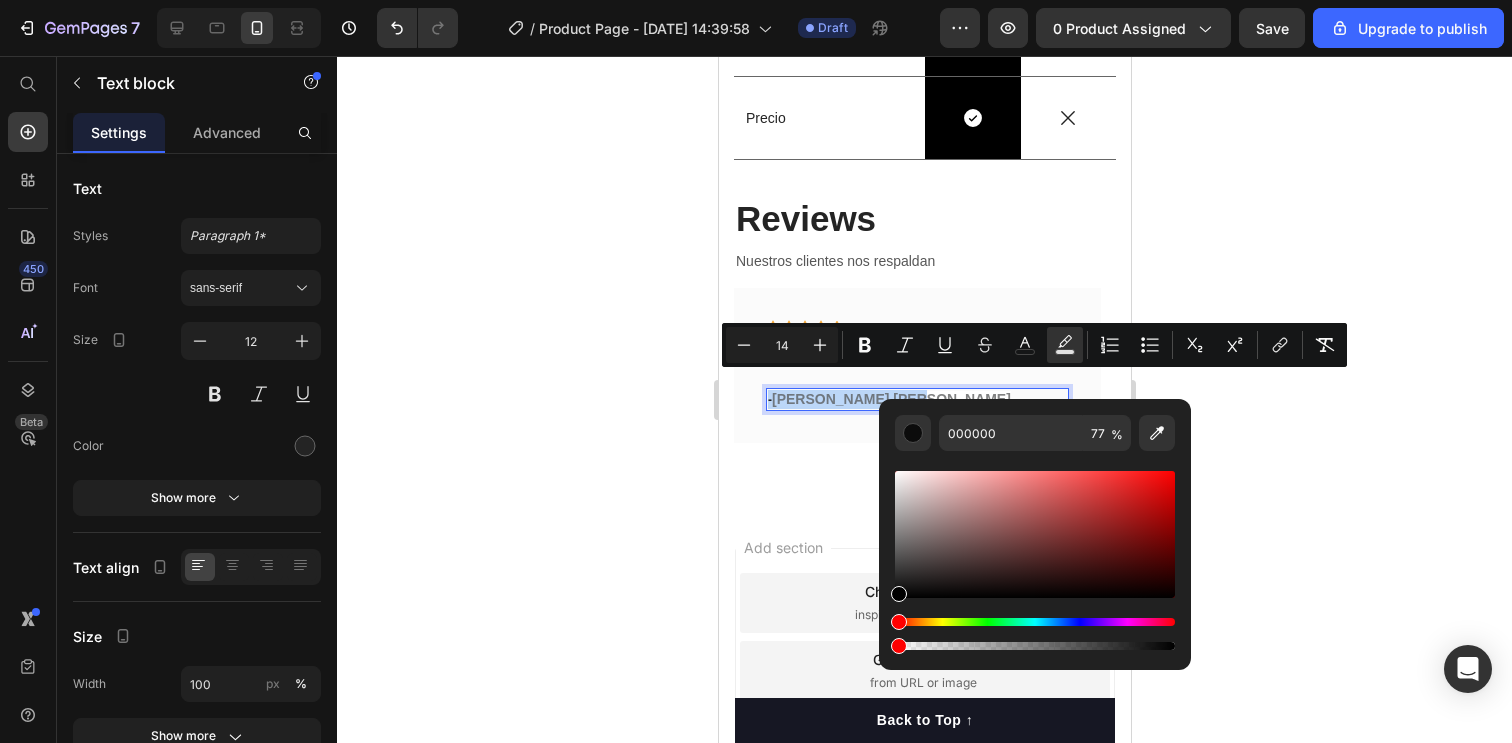 drag, startPoint x: 1642, startPoint y: 701, endPoint x: 778, endPoint y: 621, distance: 867.6958 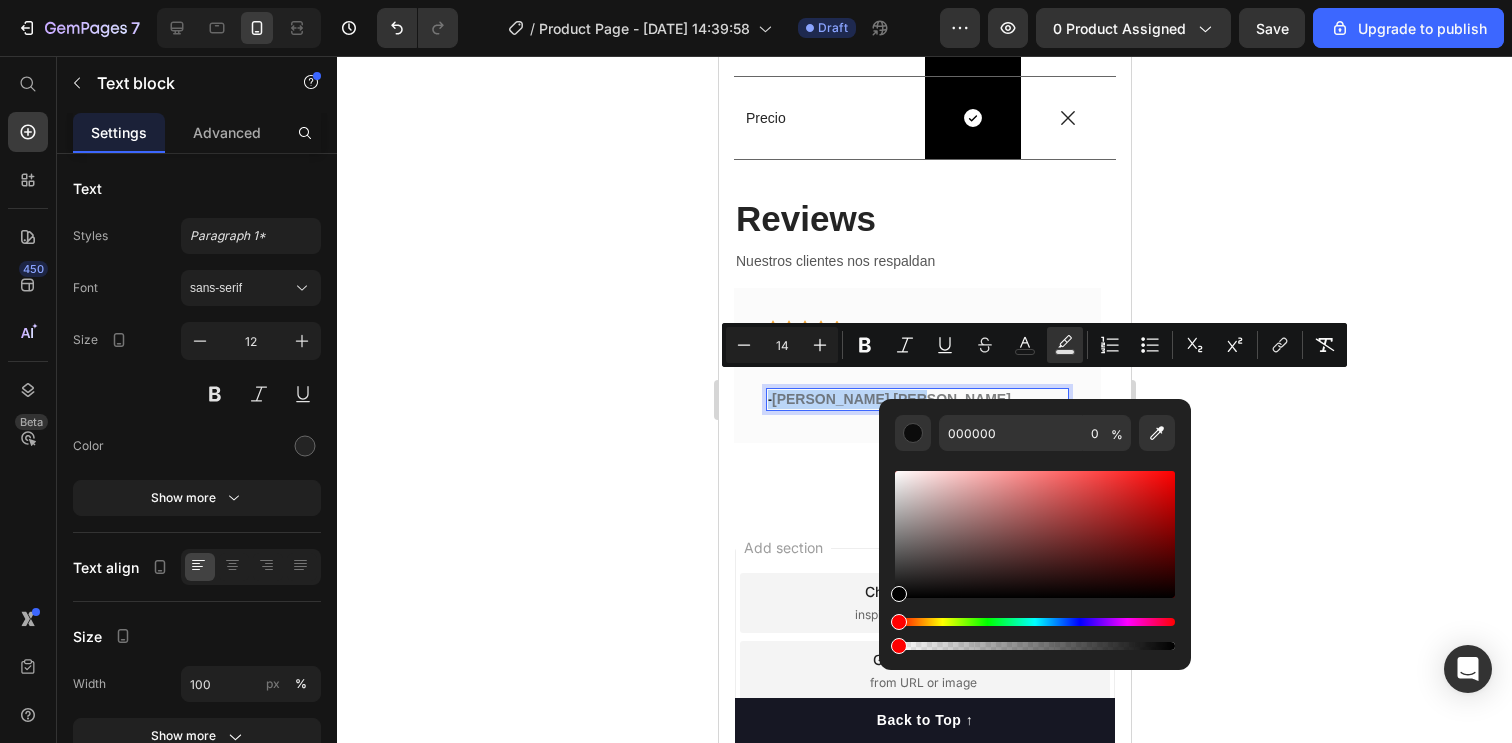 type on "12" 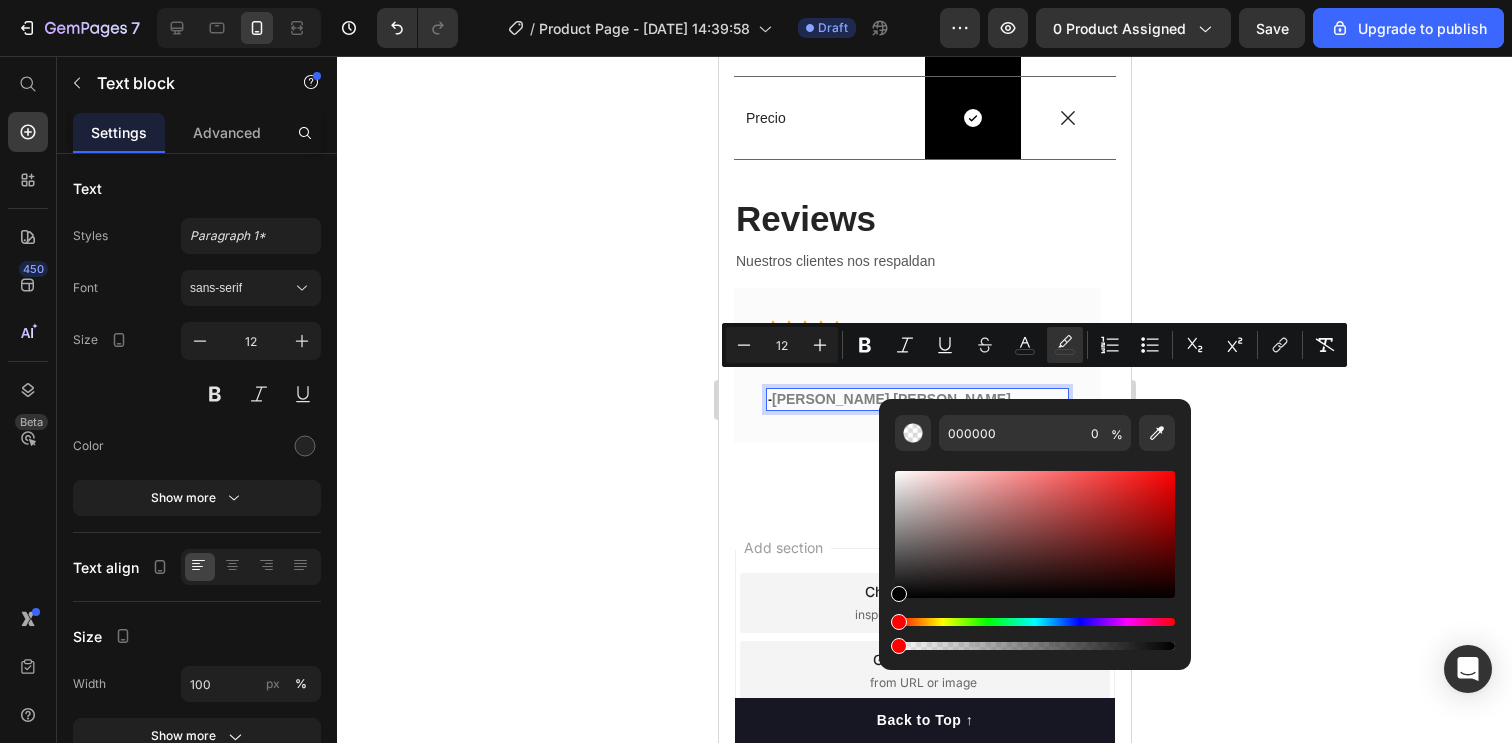 drag, startPoint x: 1368, startPoint y: 492, endPoint x: 1351, endPoint y: 490, distance: 17.117243 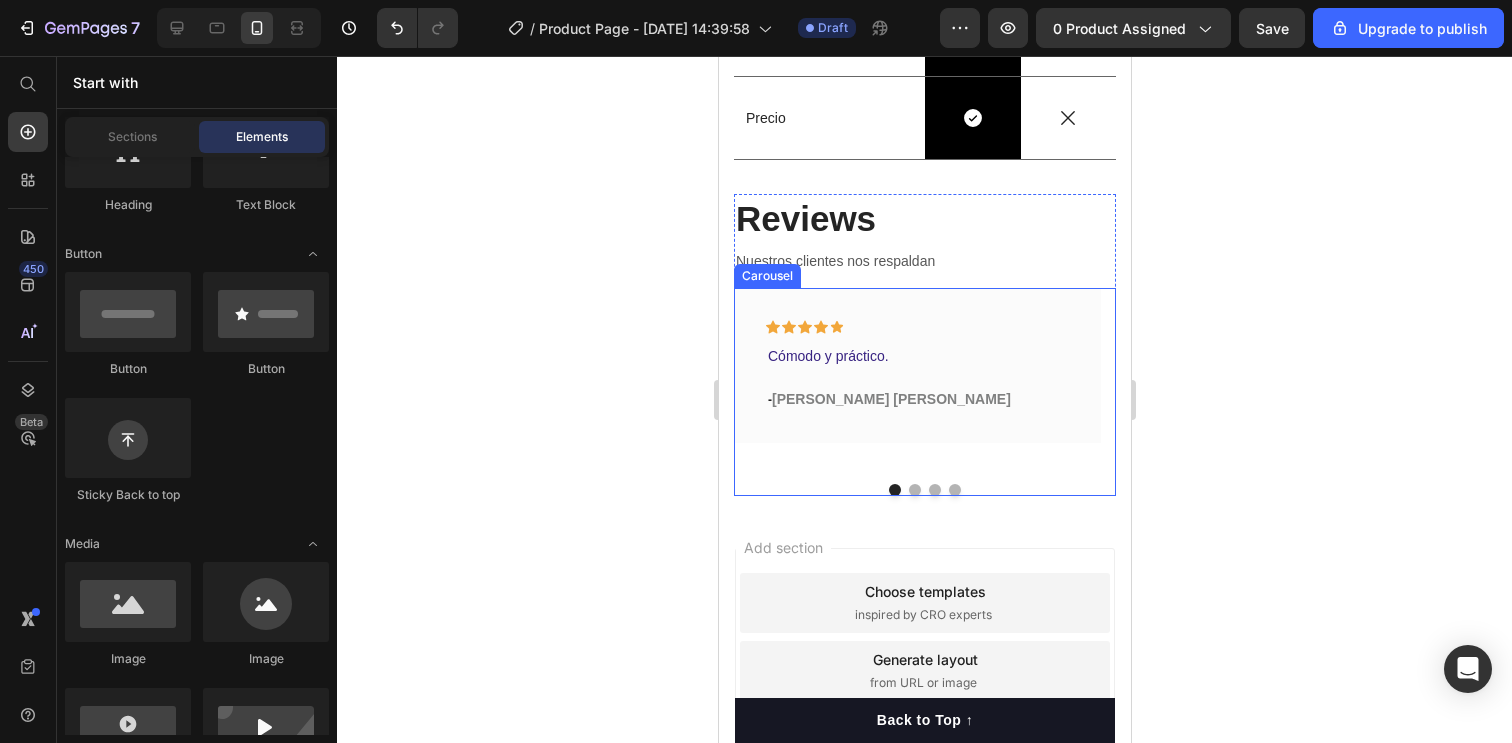 click at bounding box center [914, 490] 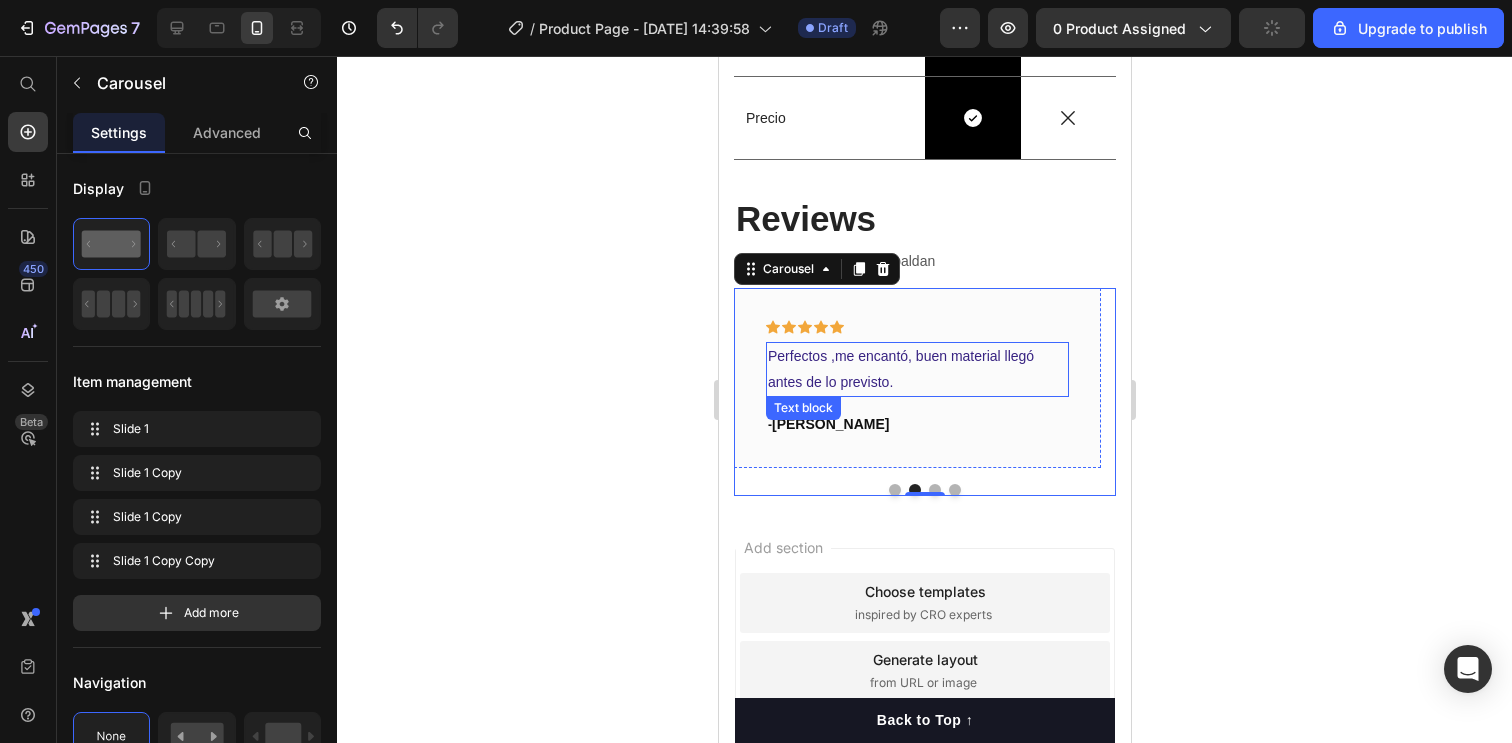 click on "Perfectos ,me encantó, buen material llegó antes de lo previsto." at bounding box center (916, 369) 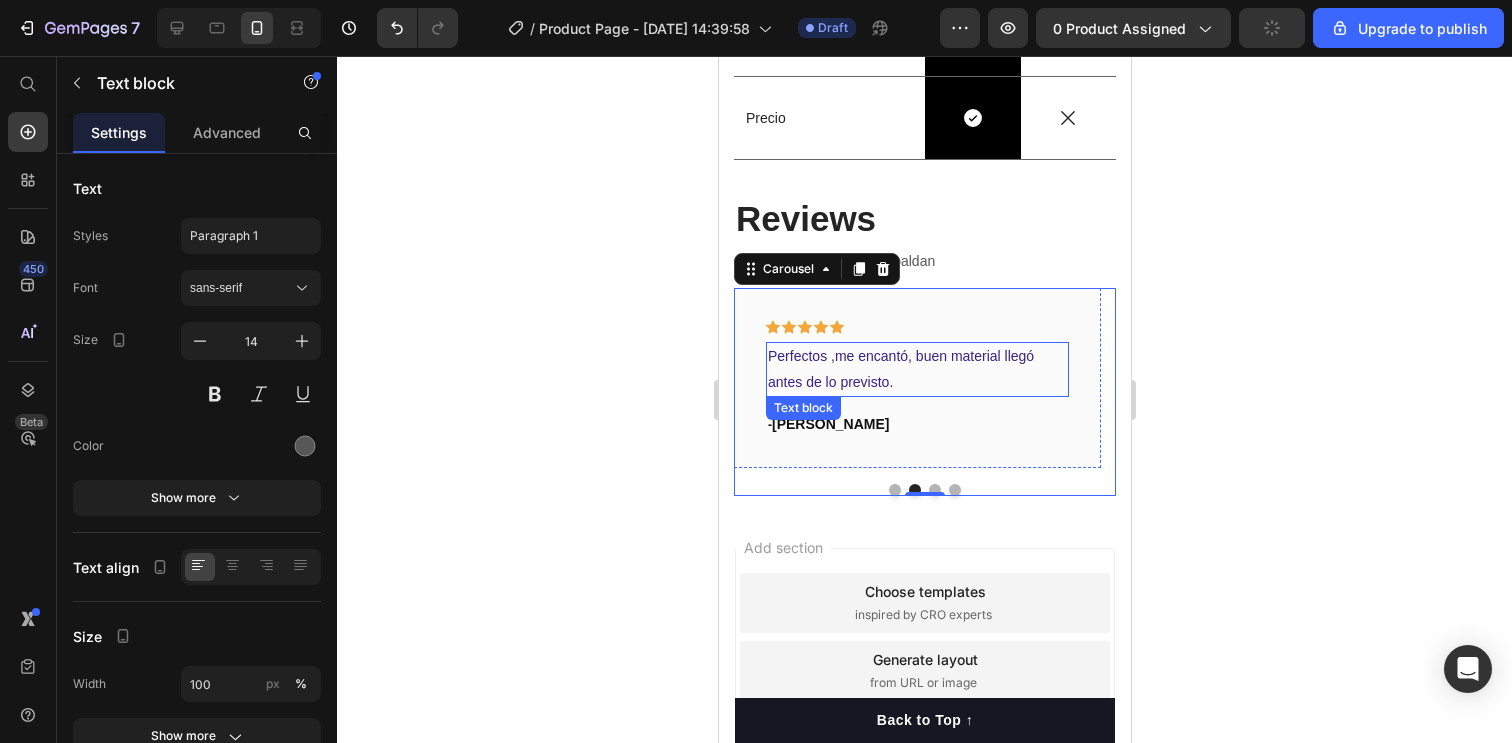 click on "Perfectos ,me encantó, buen material llegó antes de lo previsto." at bounding box center (916, 369) 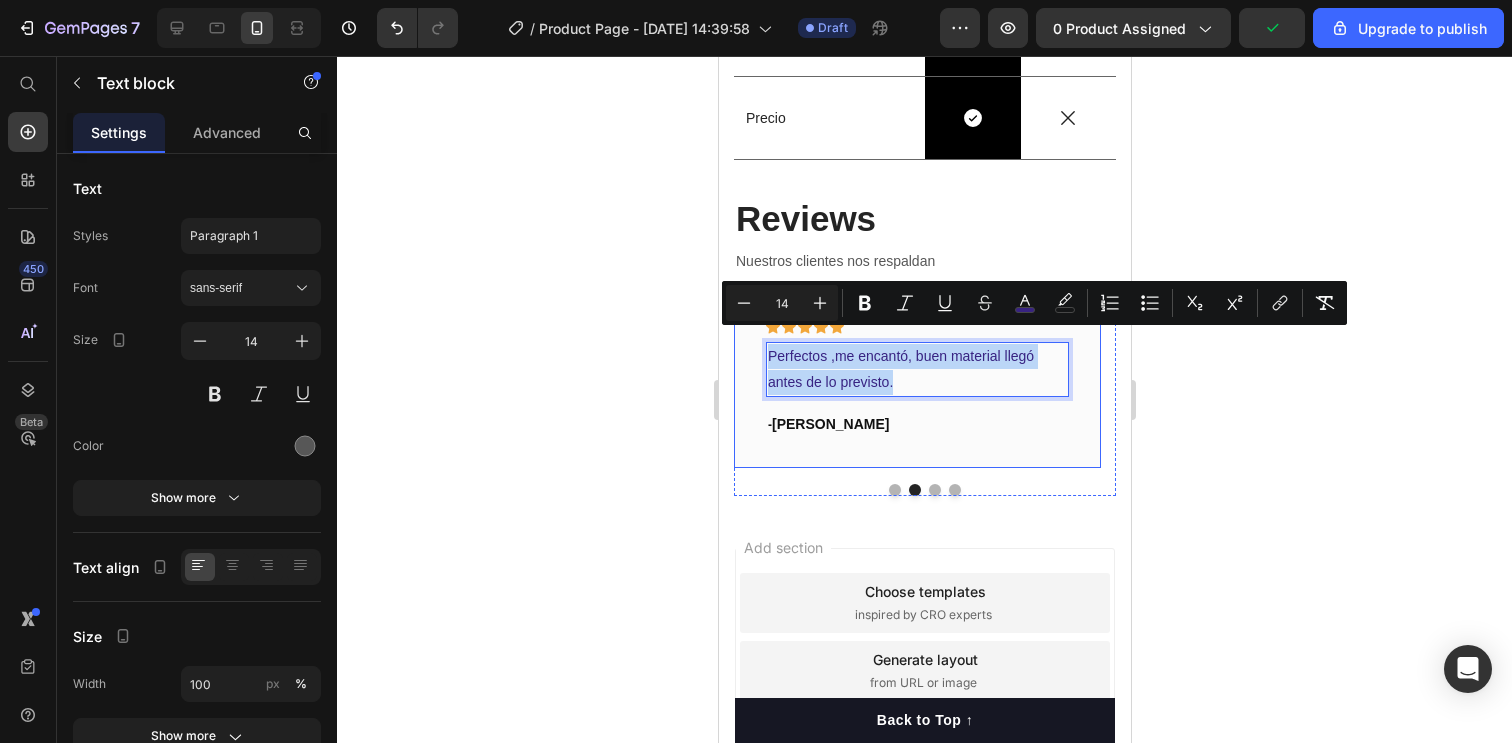 drag, startPoint x: 895, startPoint y: 371, endPoint x: 804, endPoint y: 333, distance: 98.61542 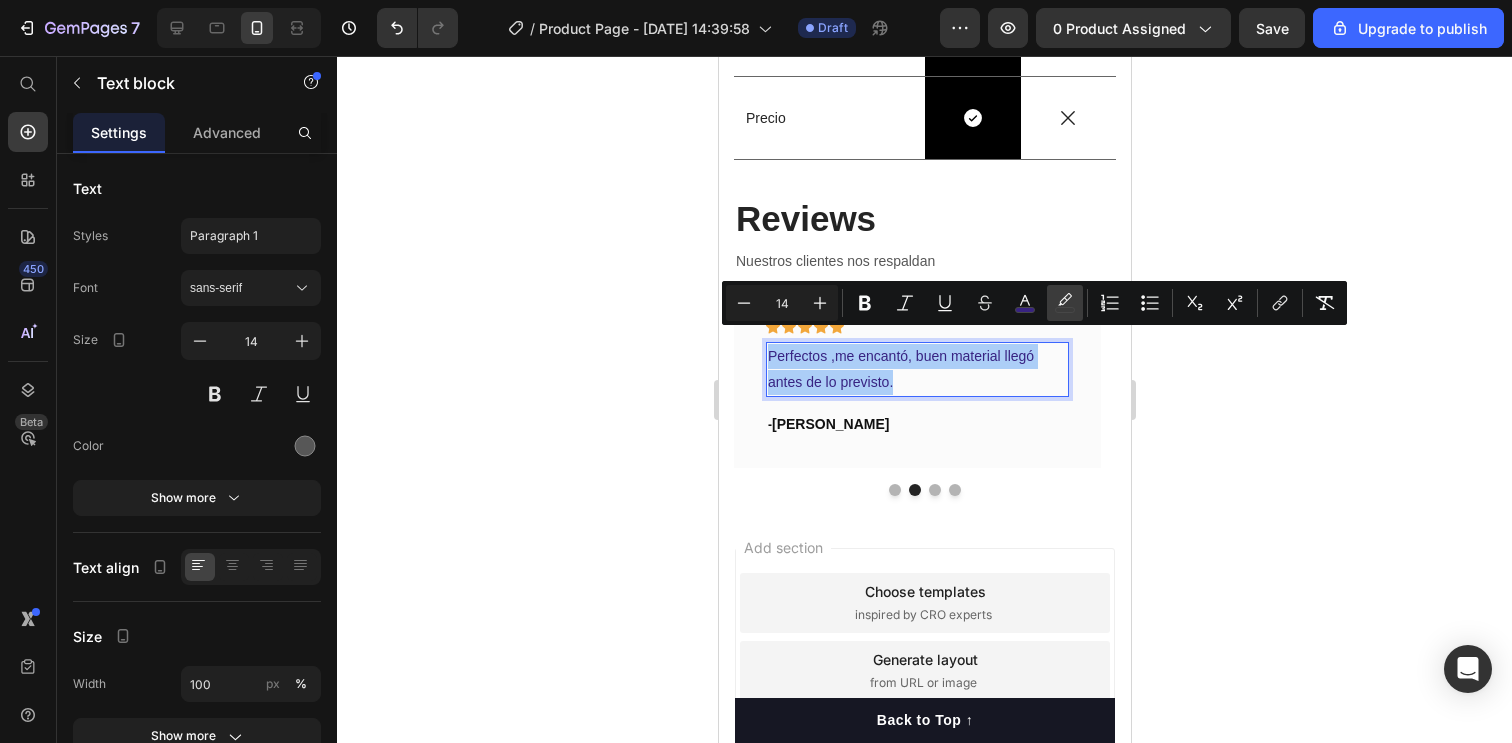 click 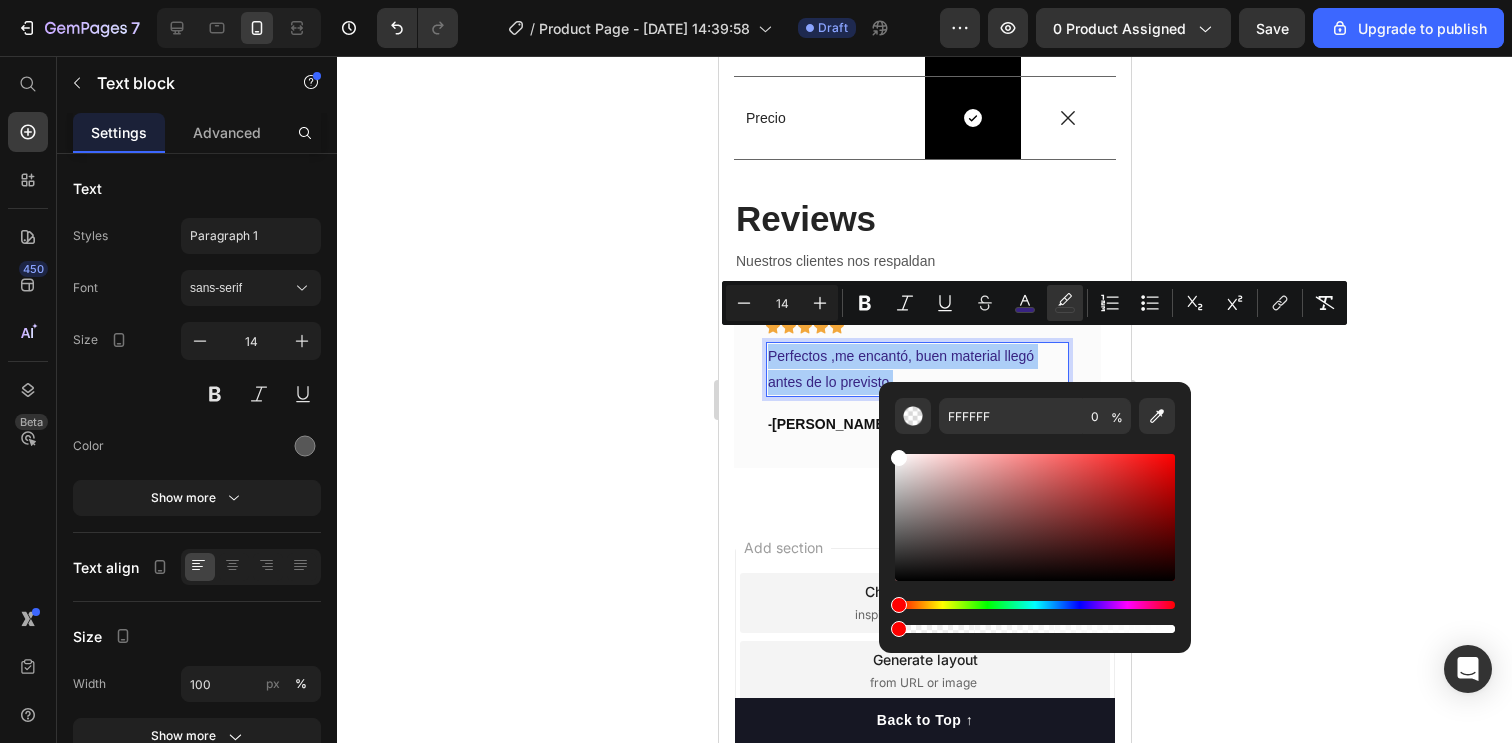 drag, startPoint x: 1315, startPoint y: 422, endPoint x: 1276, endPoint y: 421, distance: 39.012817 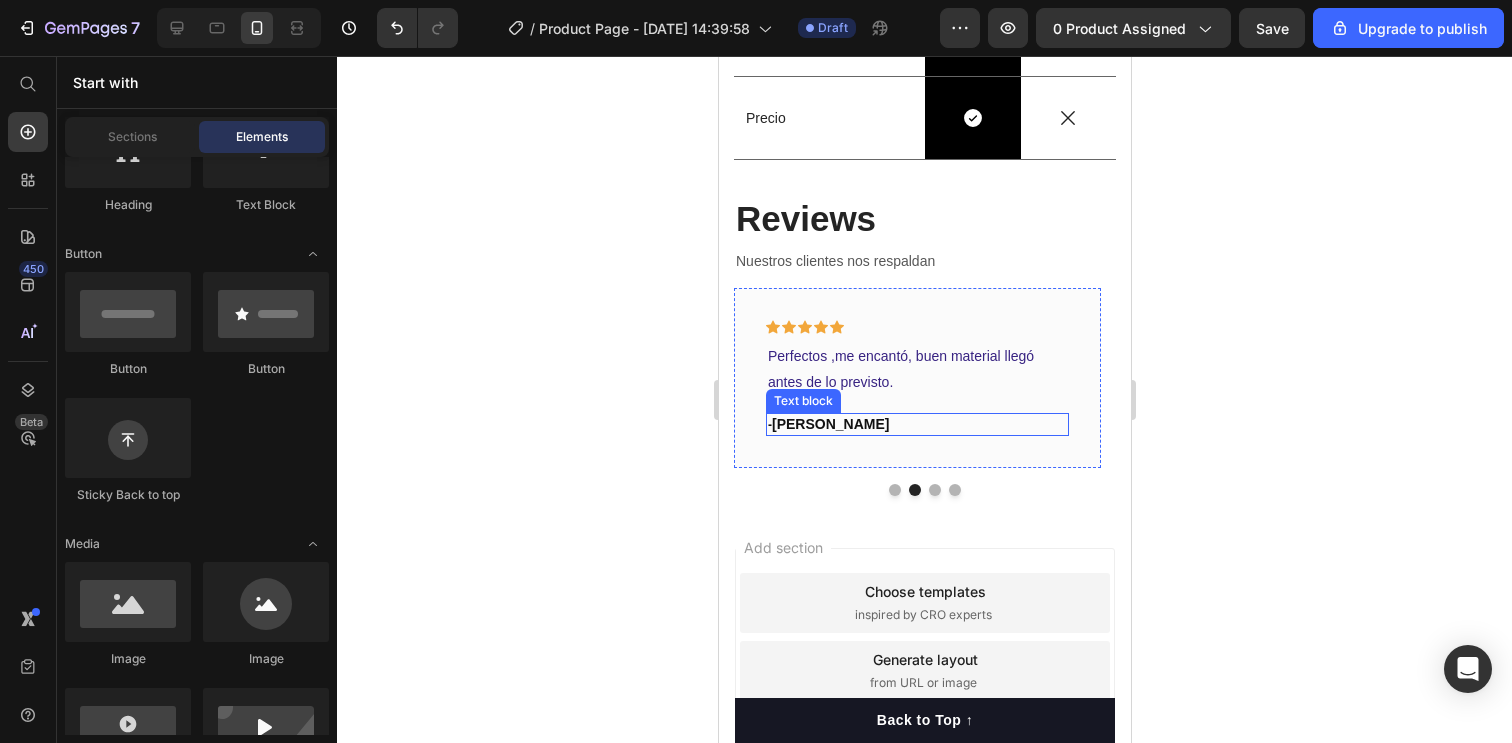 click on "[PERSON_NAME]" at bounding box center (829, 424) 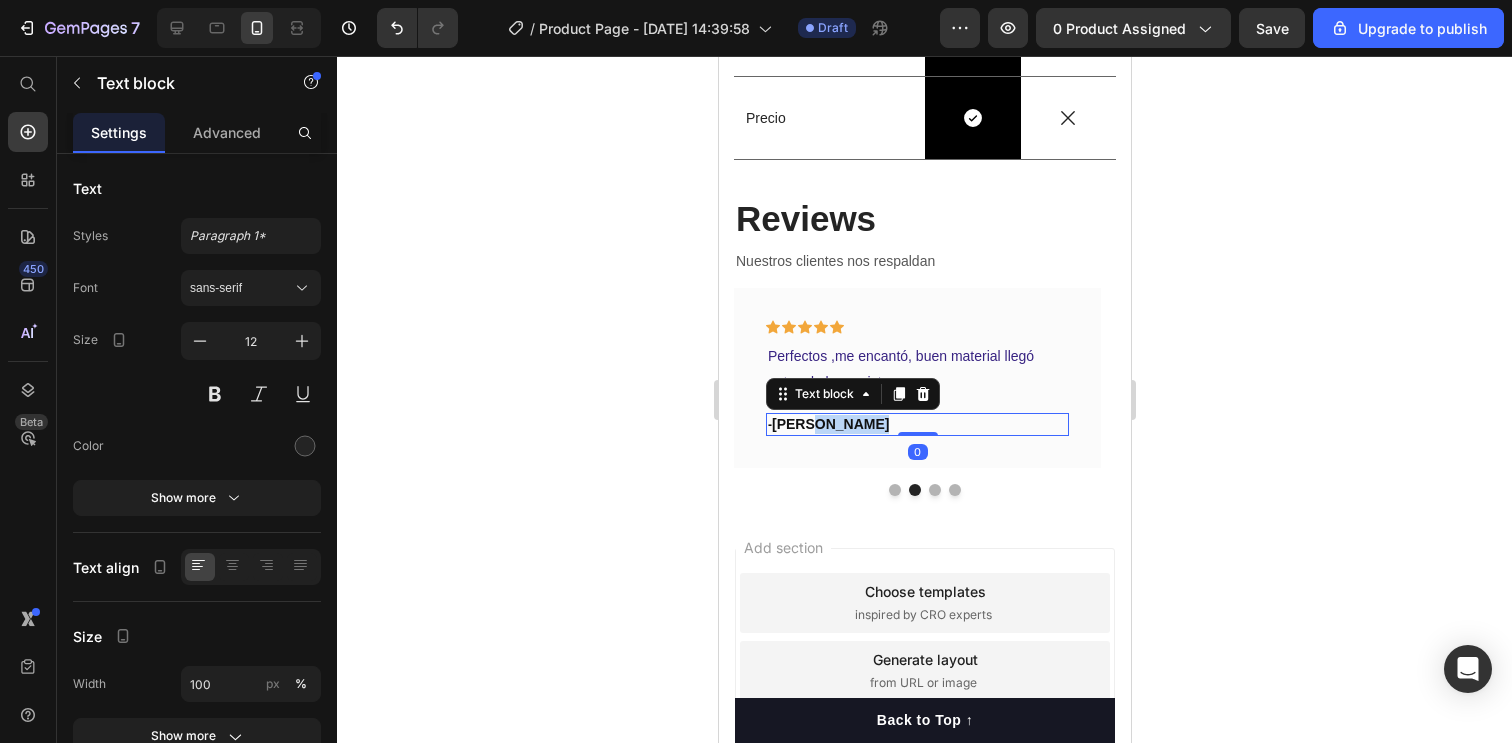 click on "[PERSON_NAME]" at bounding box center (829, 424) 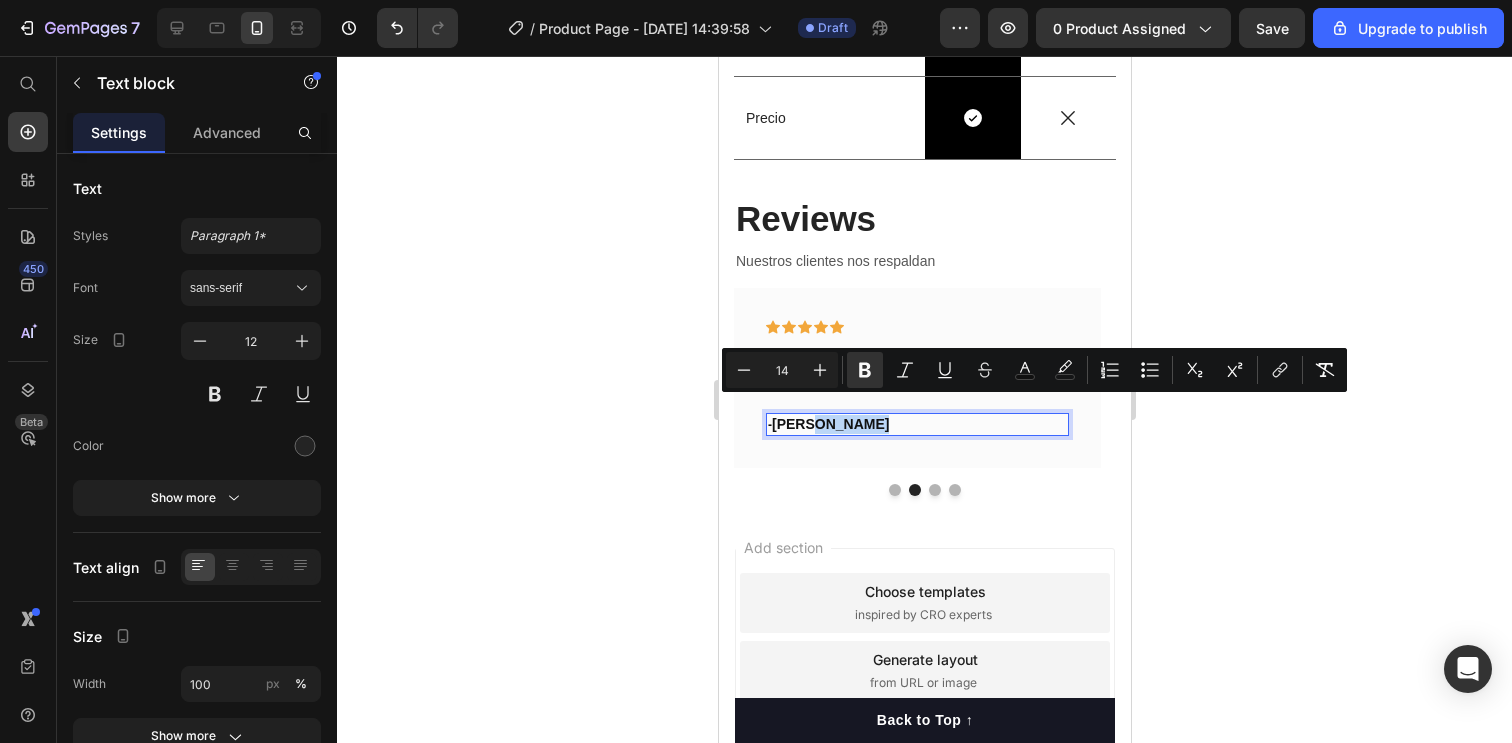click on "-  [PERSON_NAME]" at bounding box center [916, 424] 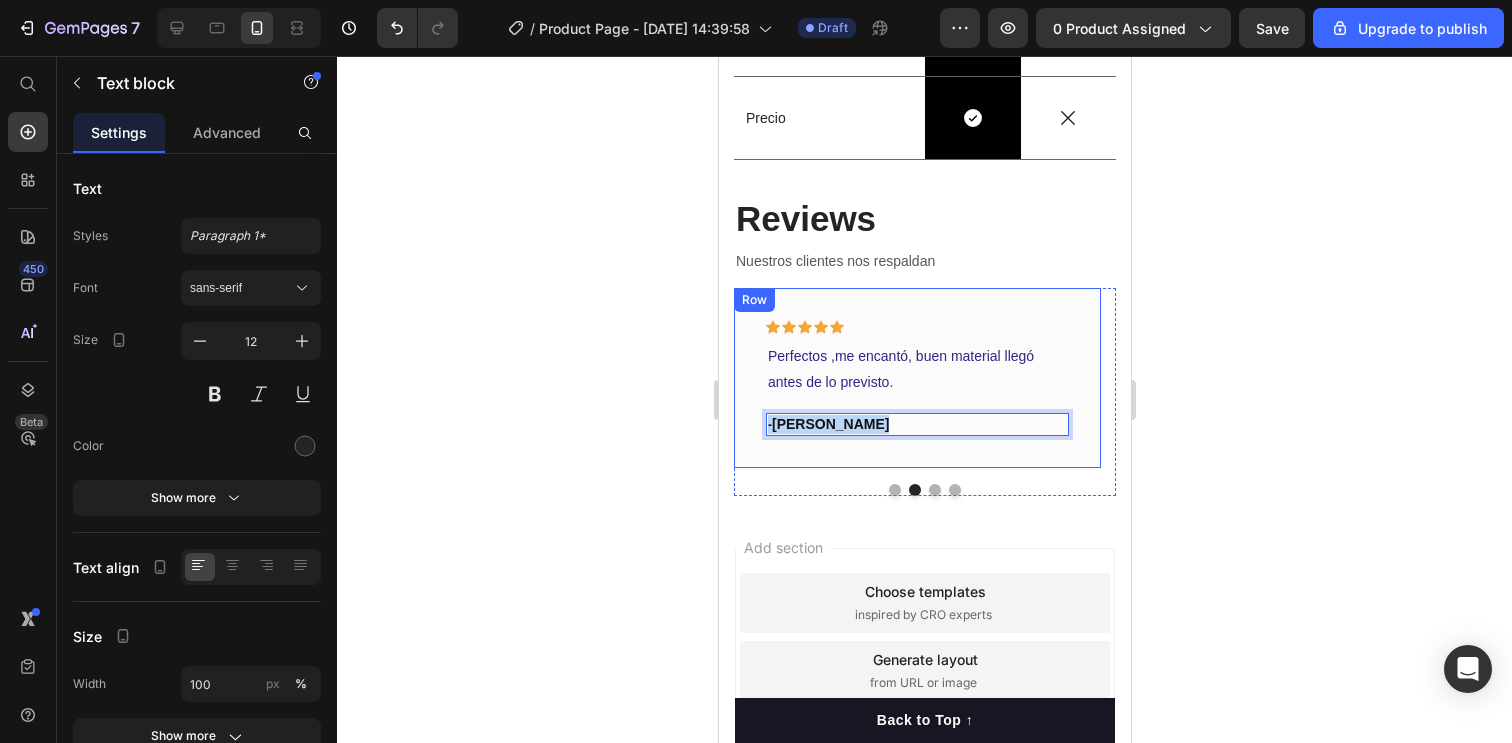 drag, startPoint x: 862, startPoint y: 410, endPoint x: 752, endPoint y: 406, distance: 110.0727 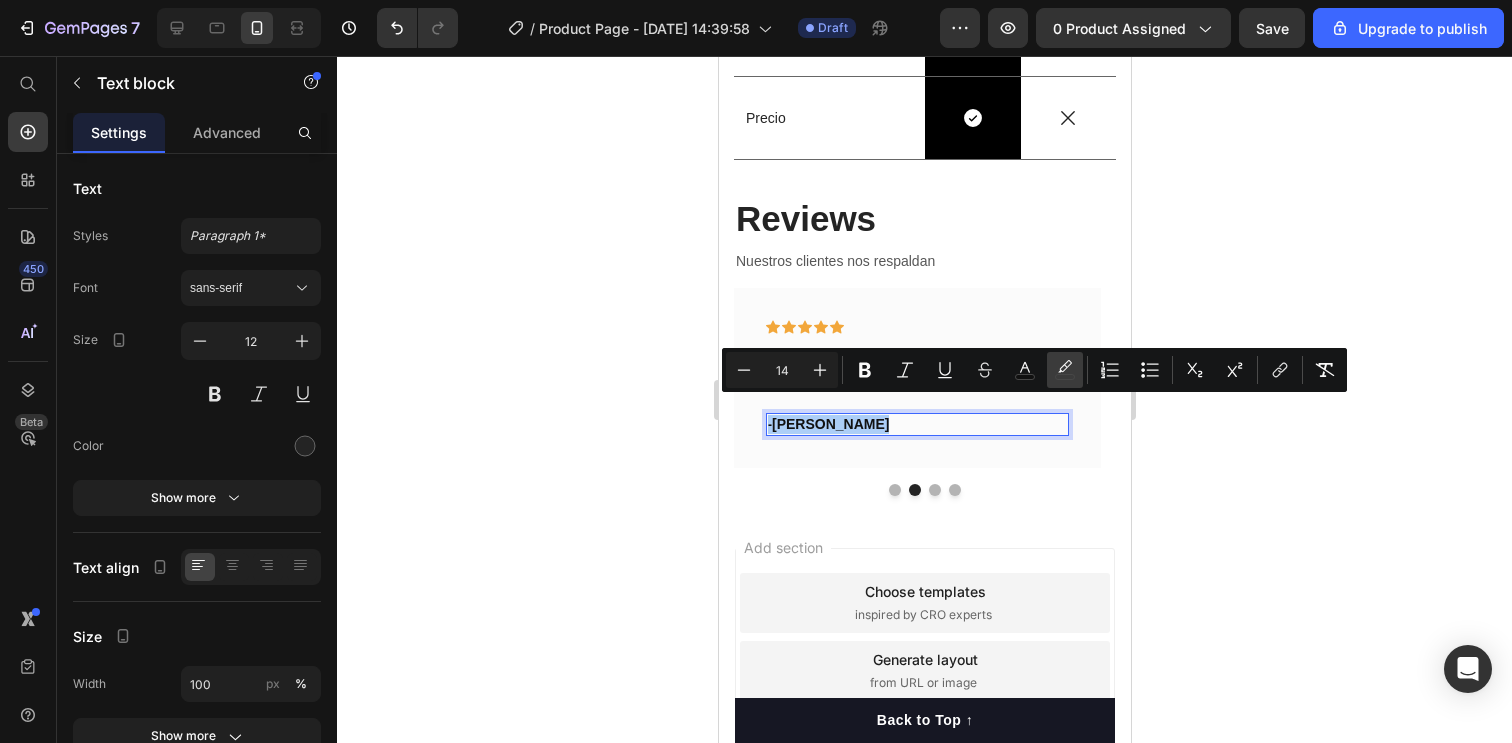 click on "color" at bounding box center (1065, 370) 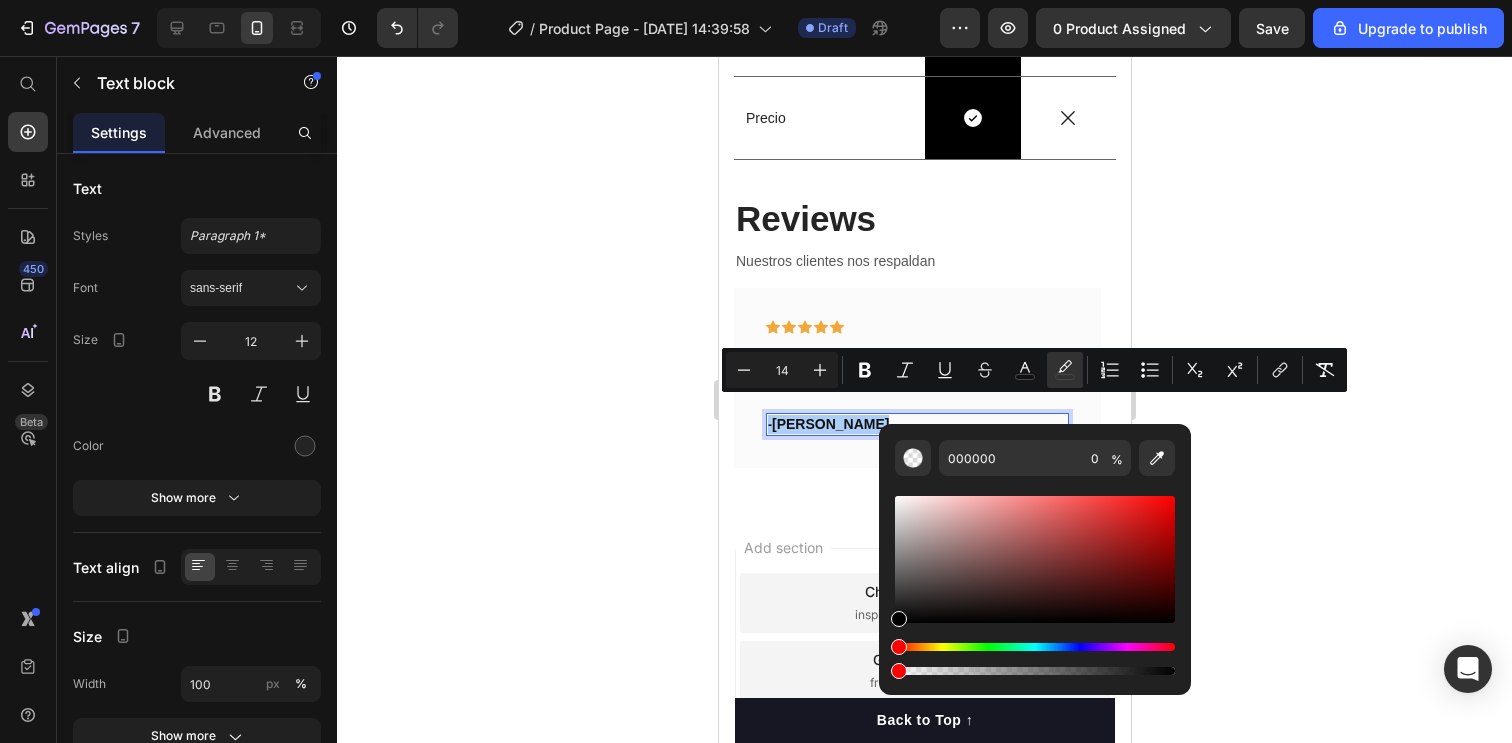 click 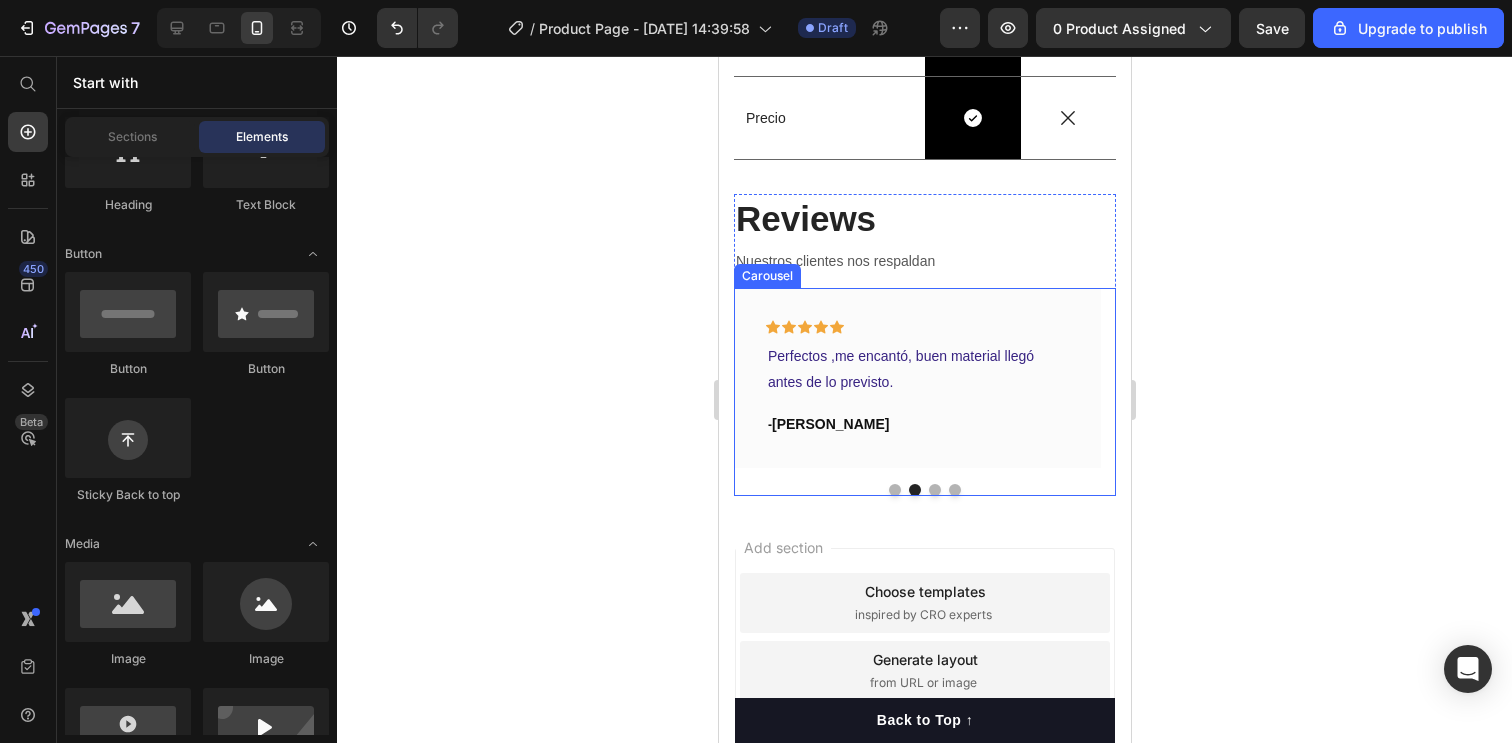 click at bounding box center (934, 490) 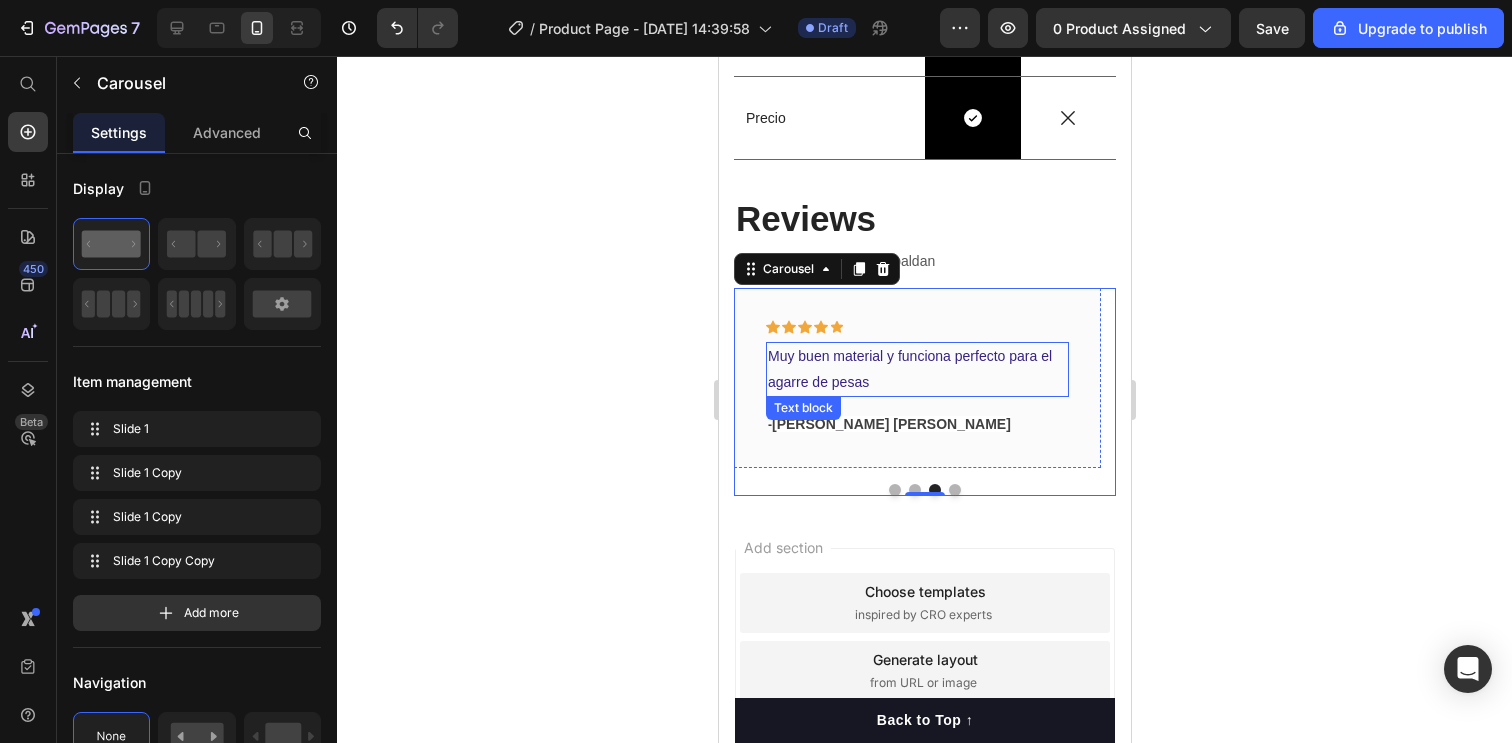 click on "Muy buen material y funciona perfecto para el agarre de pesas" at bounding box center (916, 369) 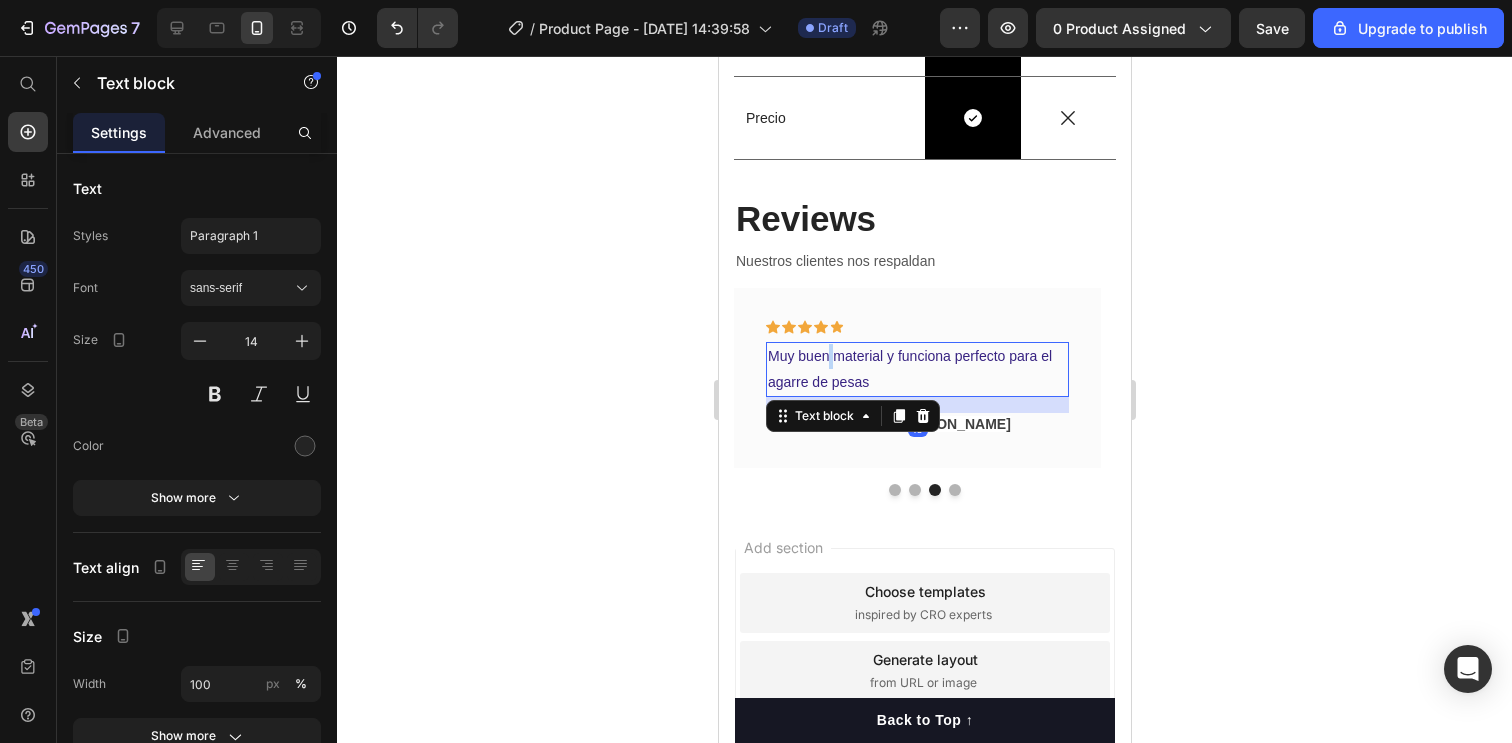 click on "Muy buen material y funciona perfecto para el agarre de pesas" at bounding box center (916, 369) 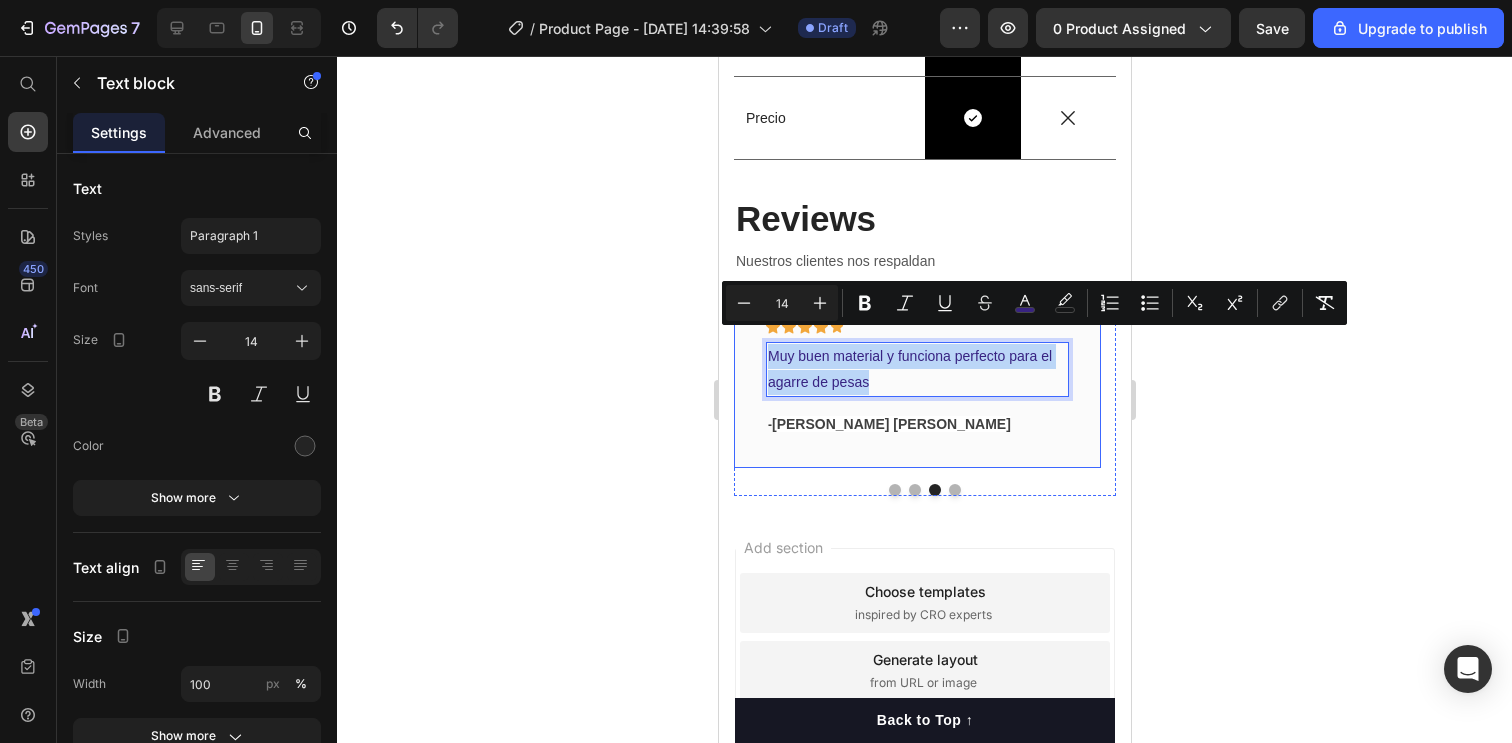 drag, startPoint x: 884, startPoint y: 366, endPoint x: 761, endPoint y: 339, distance: 125.92855 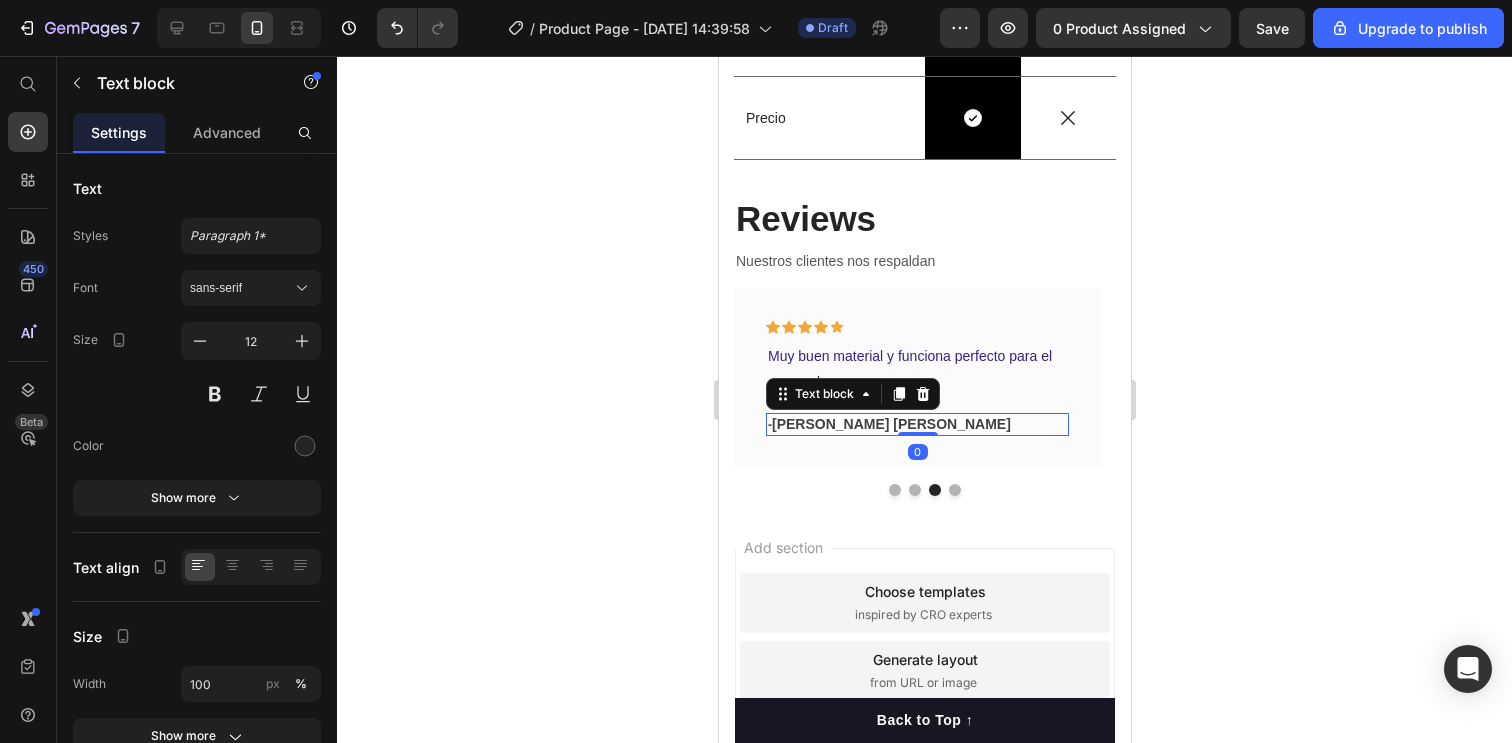 click on "-  [PERSON_NAME] [PERSON_NAME]" at bounding box center (916, 424) 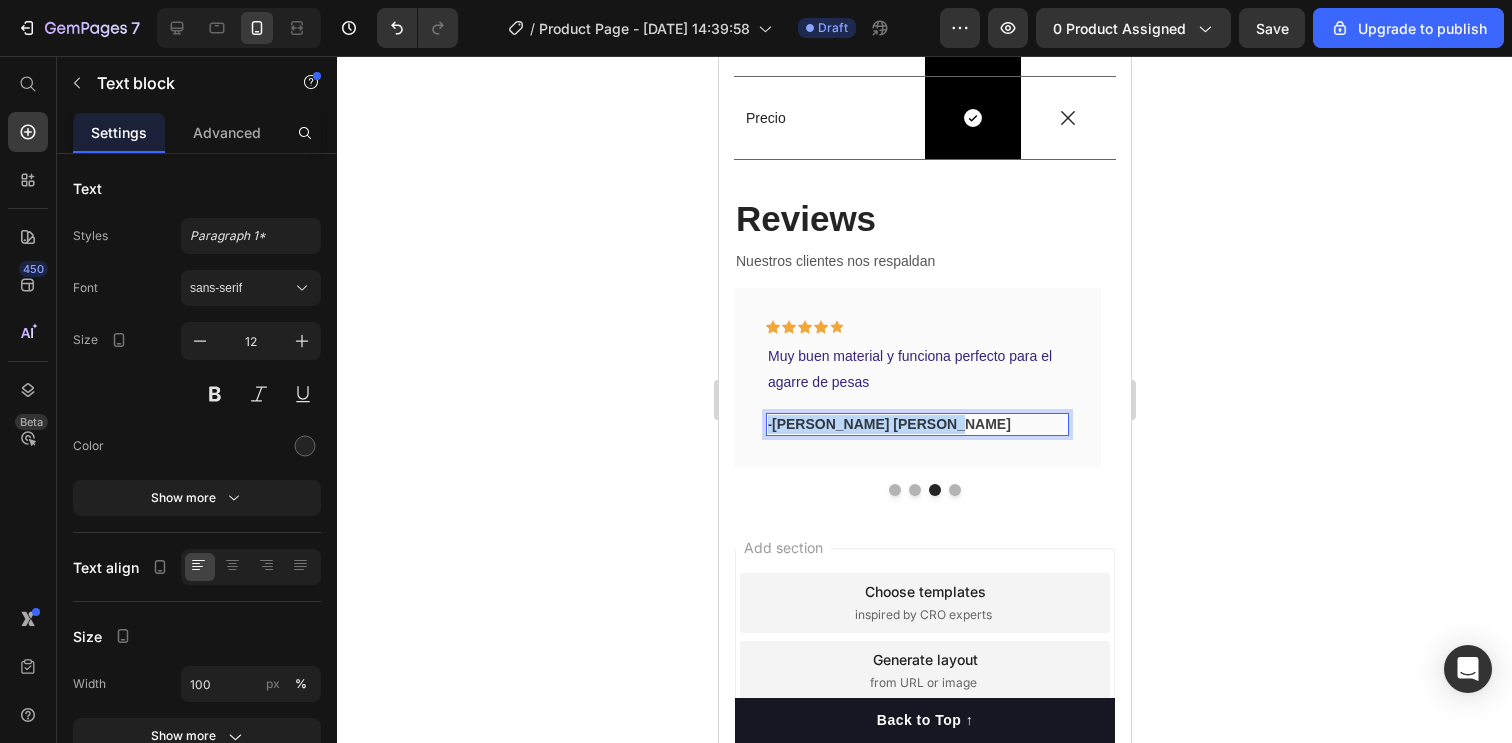 drag, startPoint x: 933, startPoint y: 408, endPoint x: 762, endPoint y: 405, distance: 171.0263 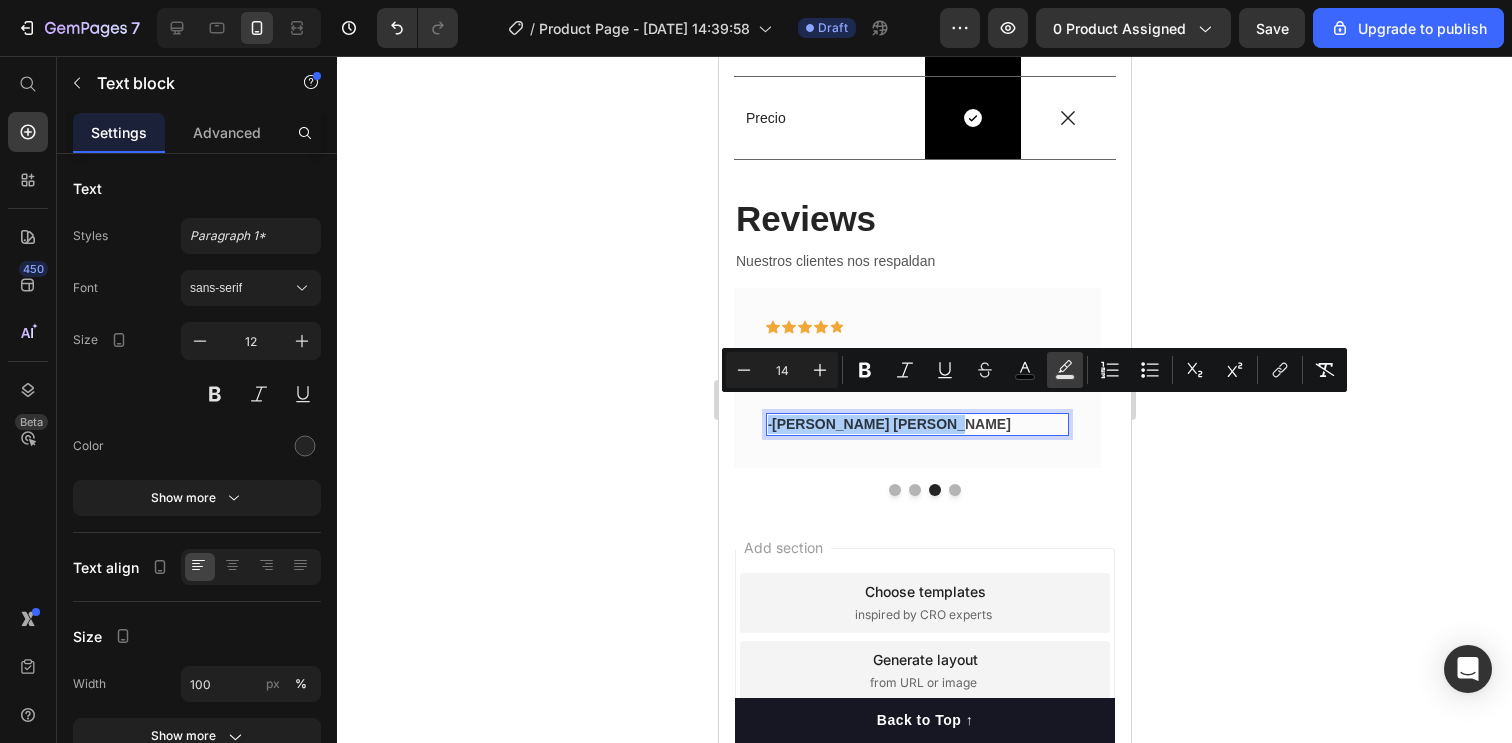 click 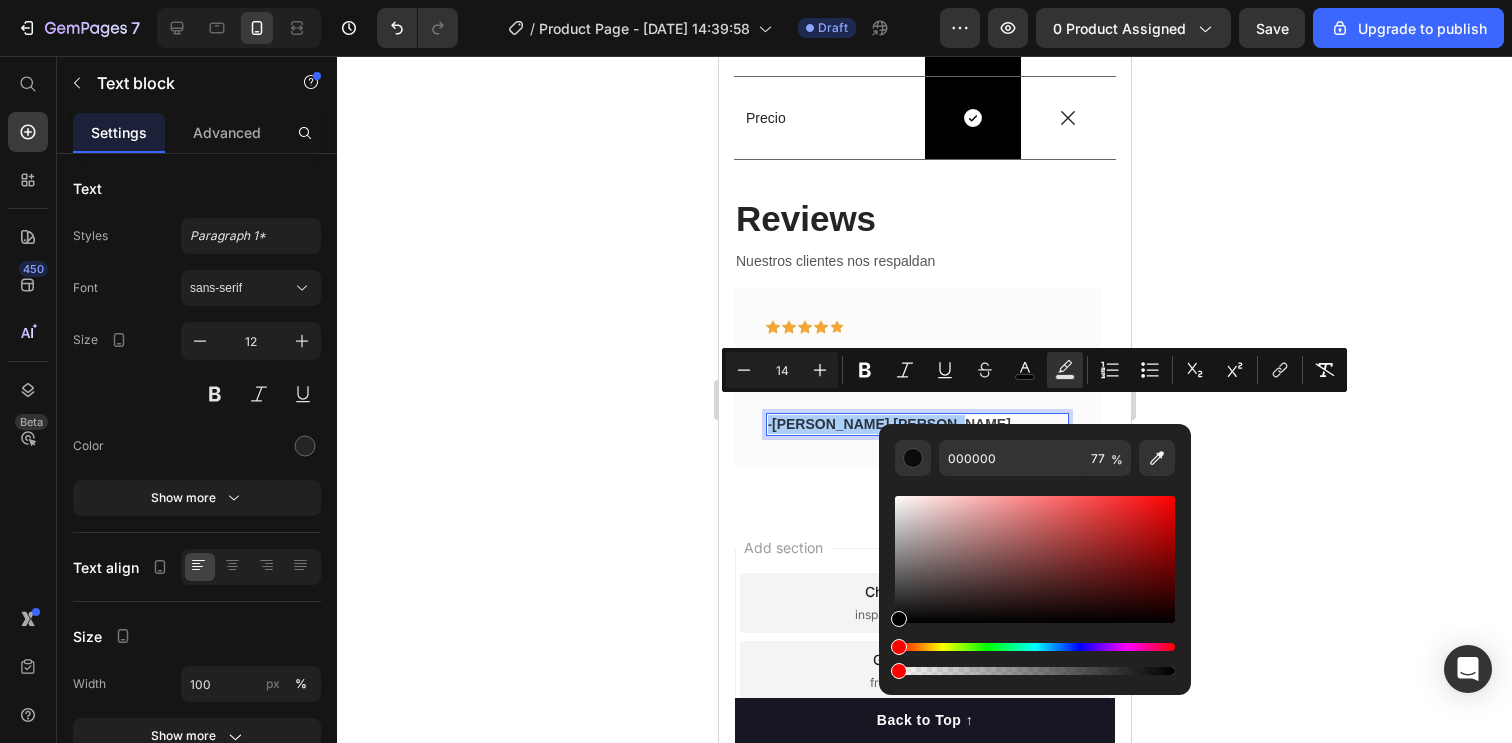 drag, startPoint x: 1646, startPoint y: 725, endPoint x: 836, endPoint y: 658, distance: 812.76624 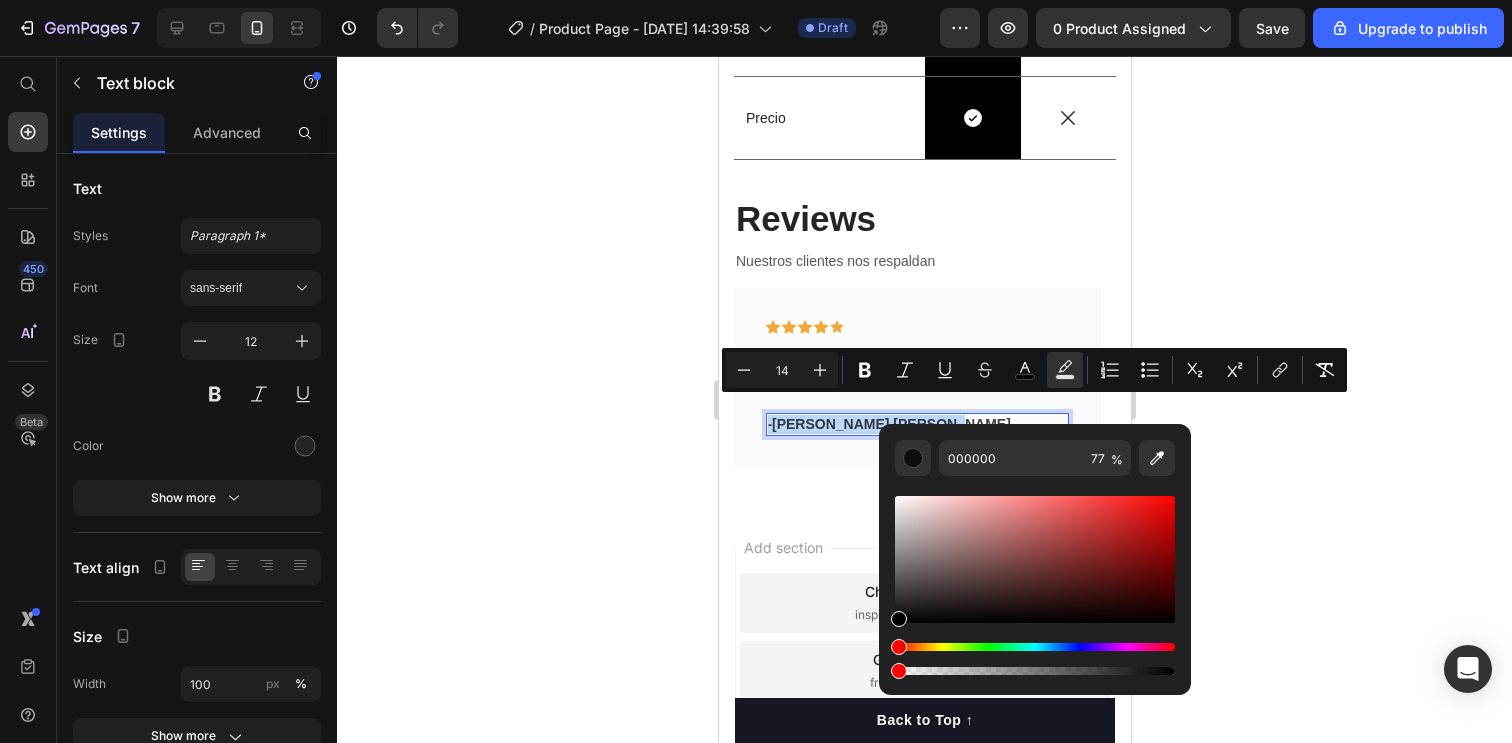 type on "0" 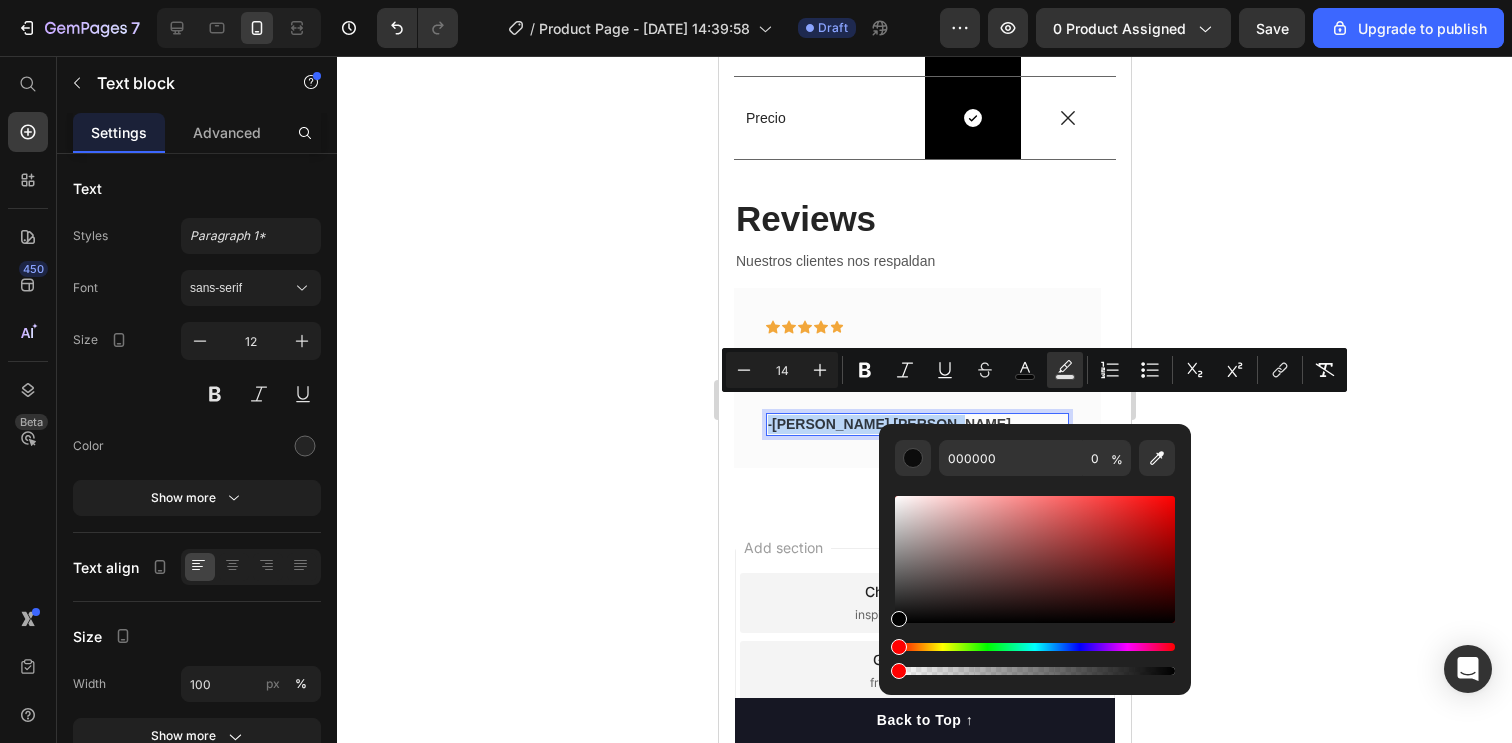 type on "12" 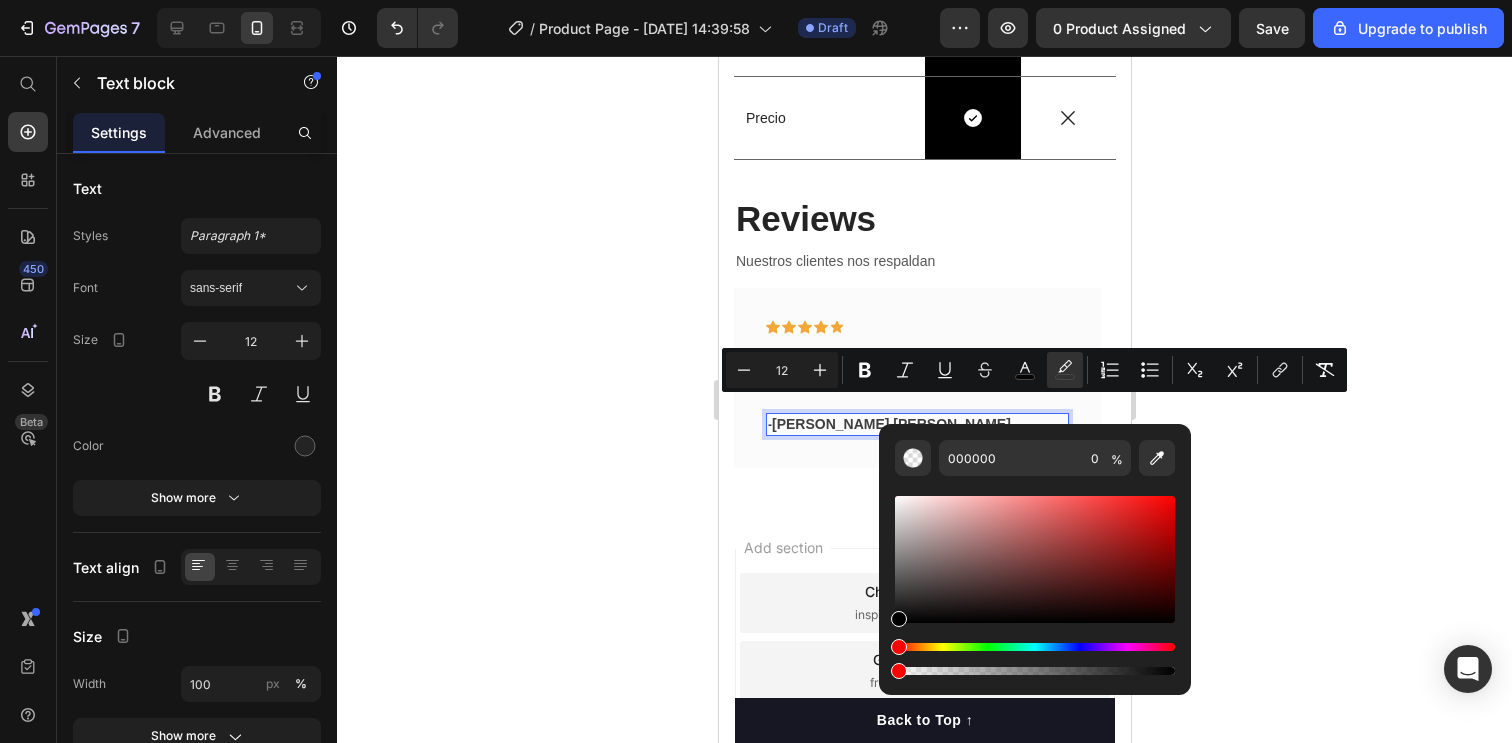 drag, startPoint x: 1342, startPoint y: 482, endPoint x: 1223, endPoint y: 479, distance: 119.03781 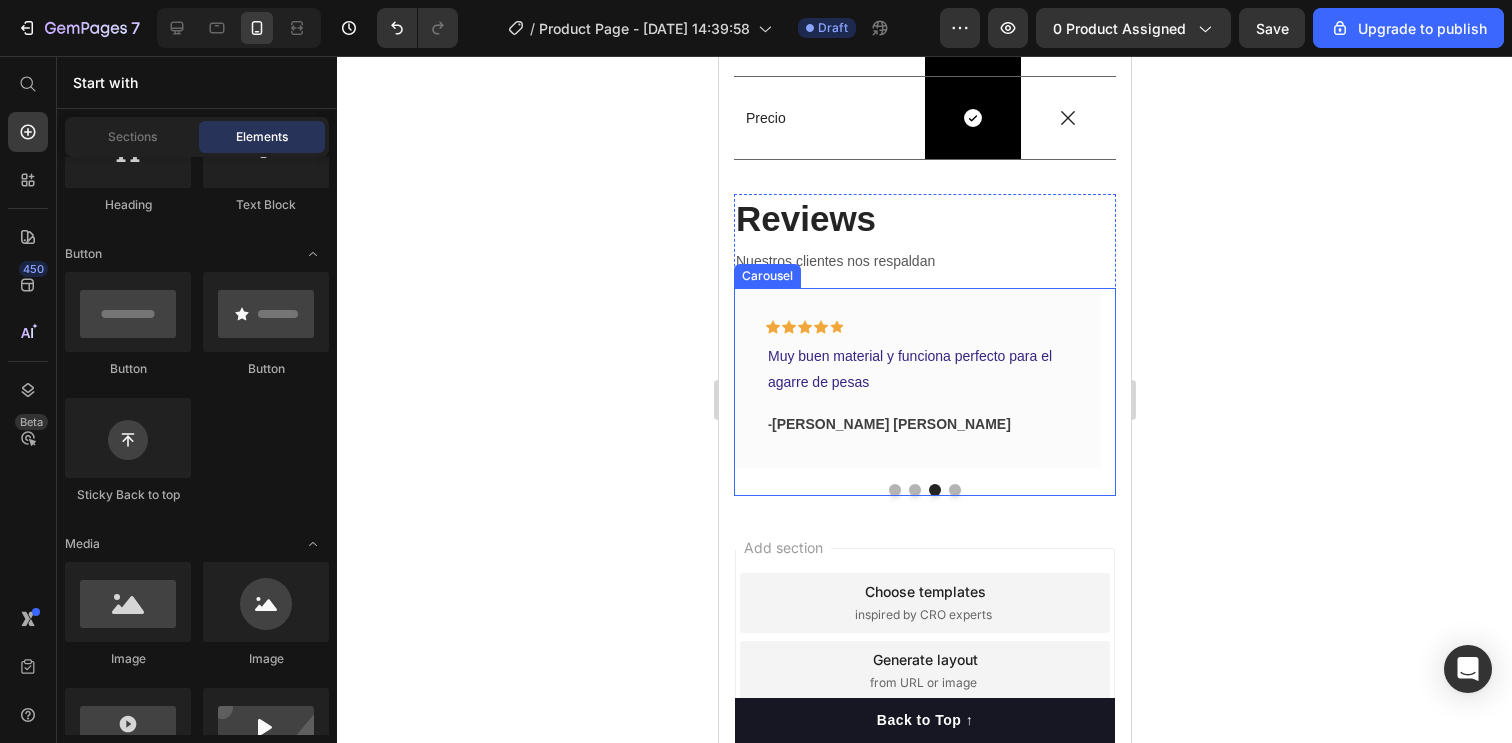 click at bounding box center [954, 490] 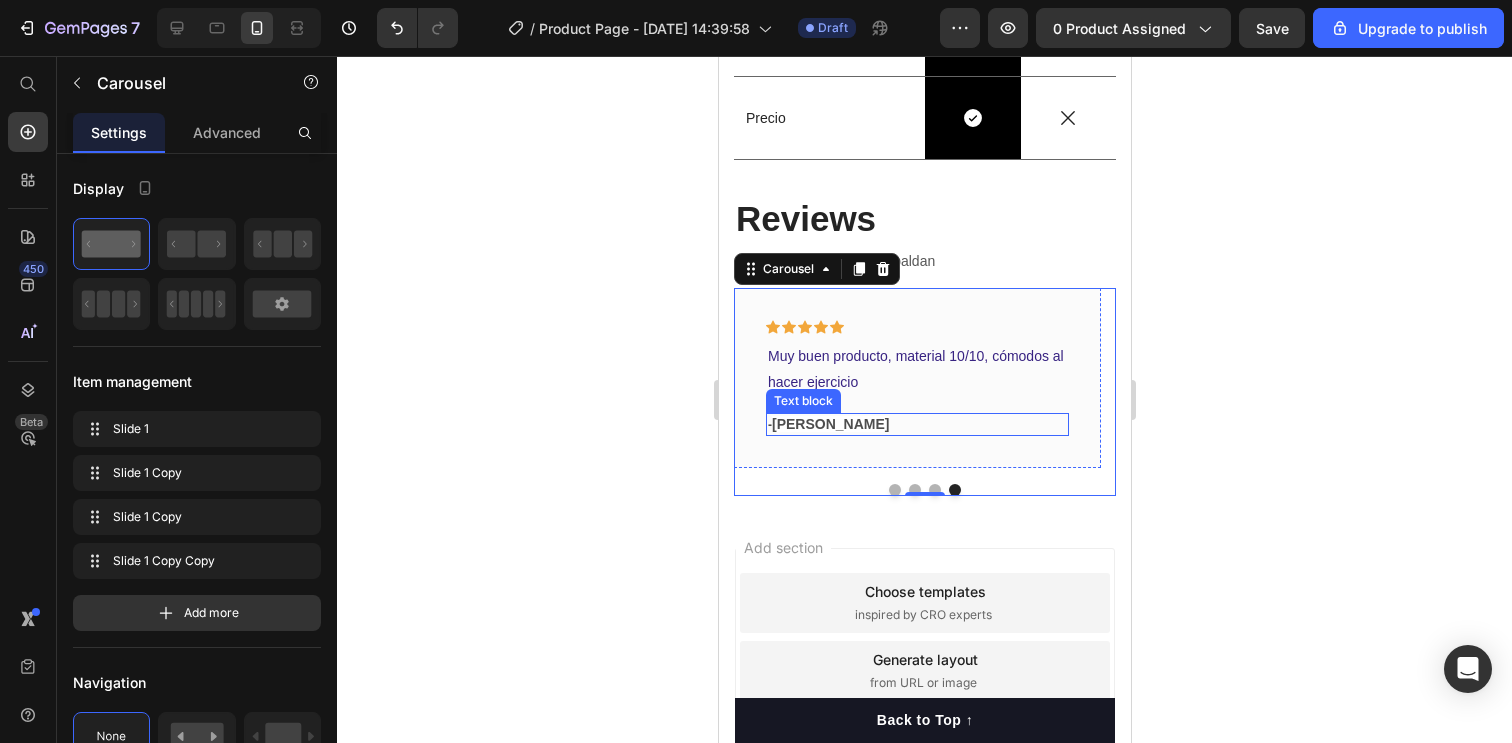 click on "-  [PERSON_NAME]" at bounding box center [916, 424] 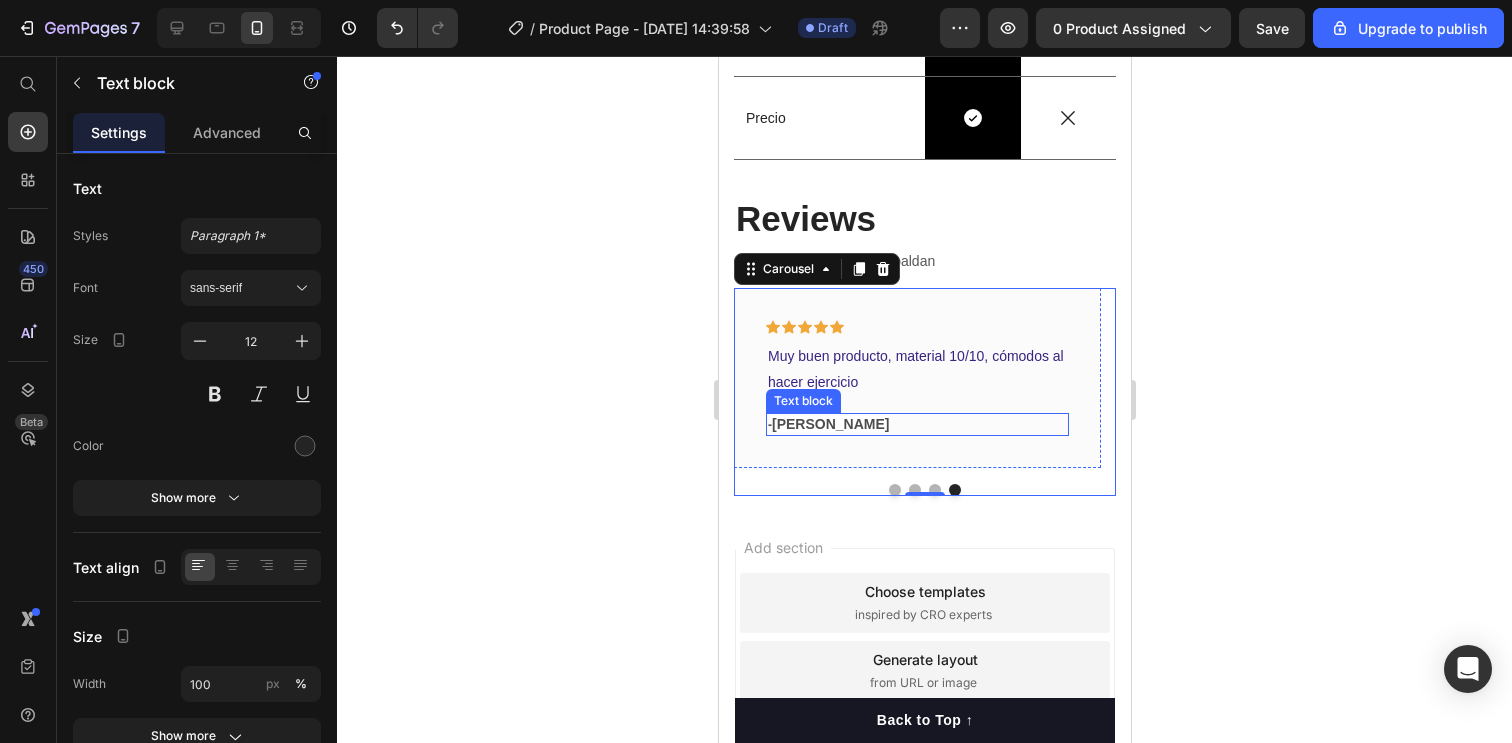 click on "-  [PERSON_NAME]" at bounding box center [916, 424] 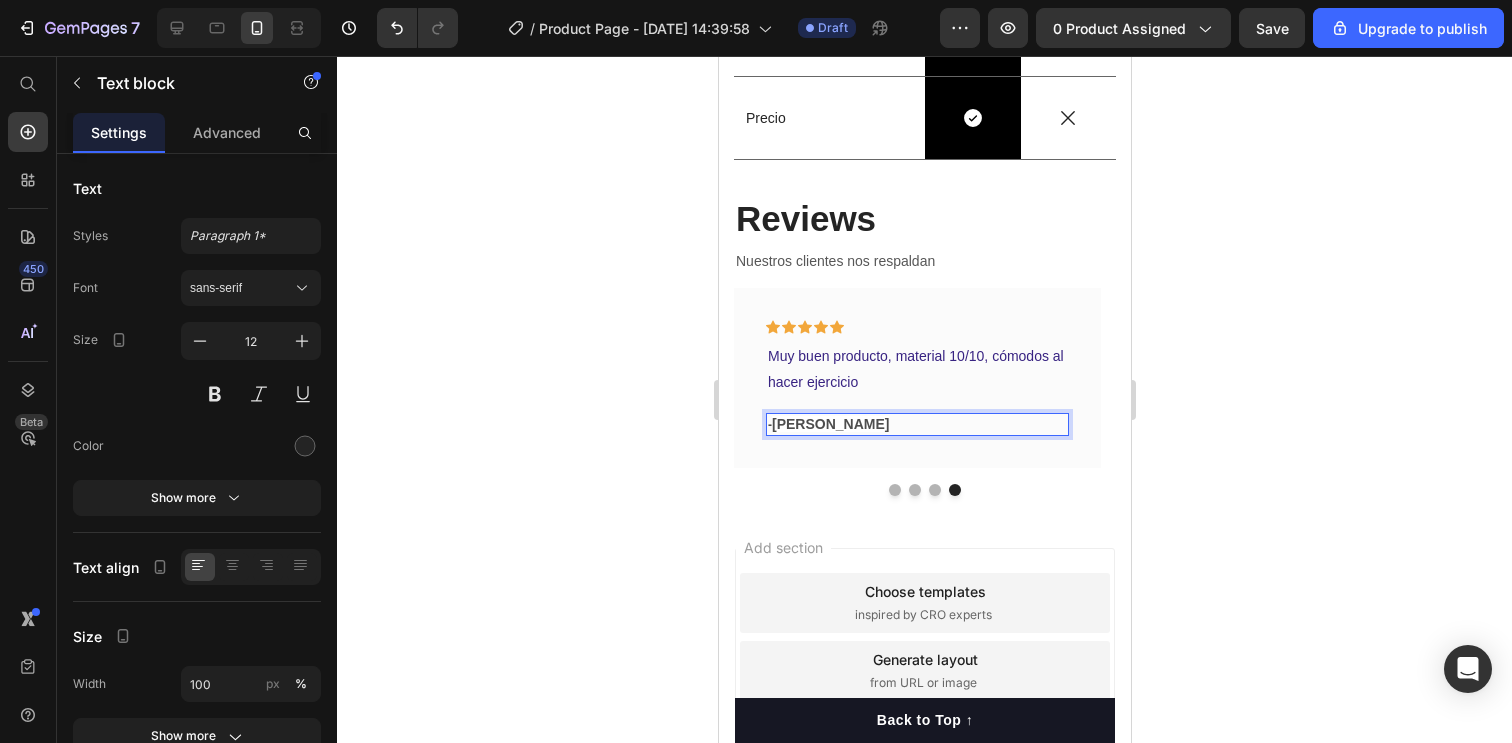 click on "-  [PERSON_NAME]" at bounding box center [916, 424] 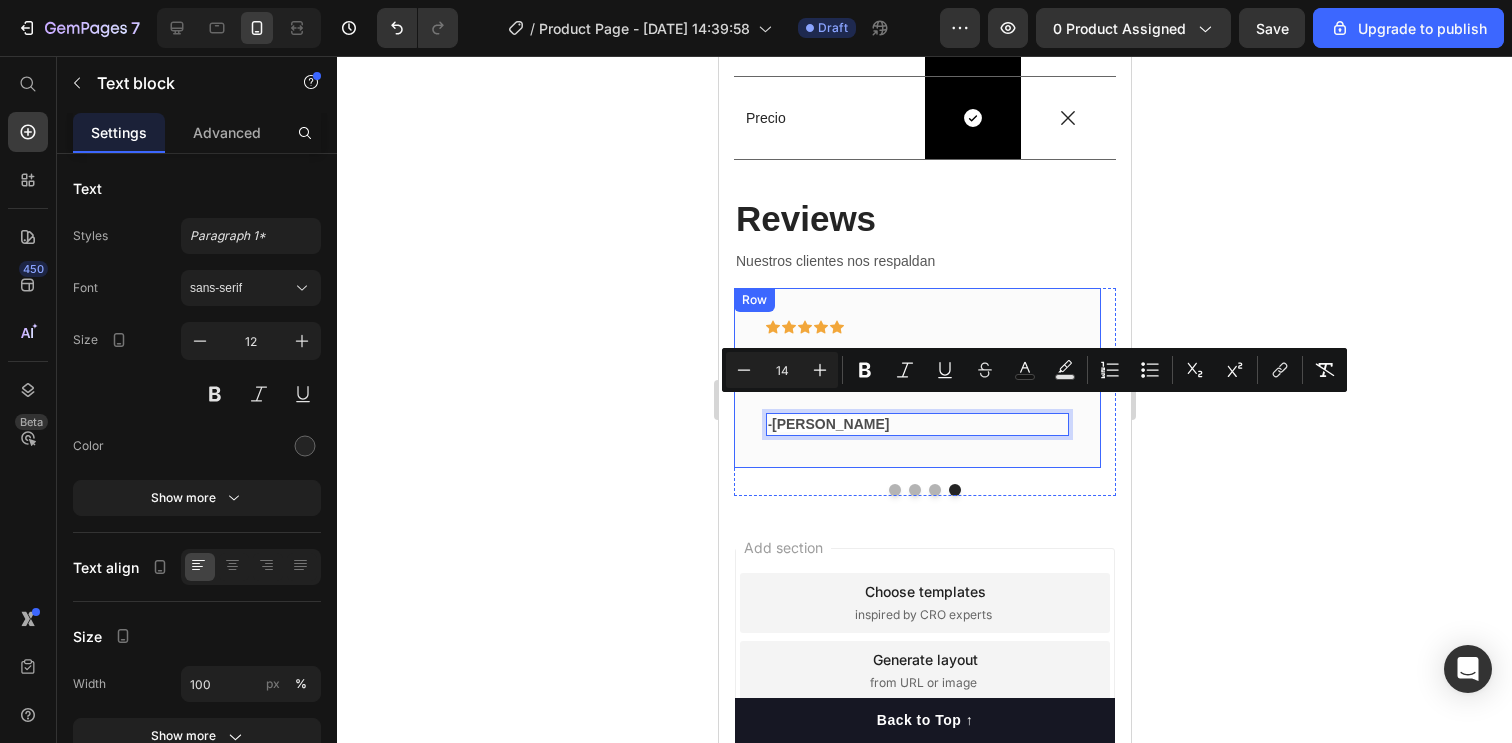 drag, startPoint x: 911, startPoint y: 409, endPoint x: 752, endPoint y: 404, distance: 159.0786 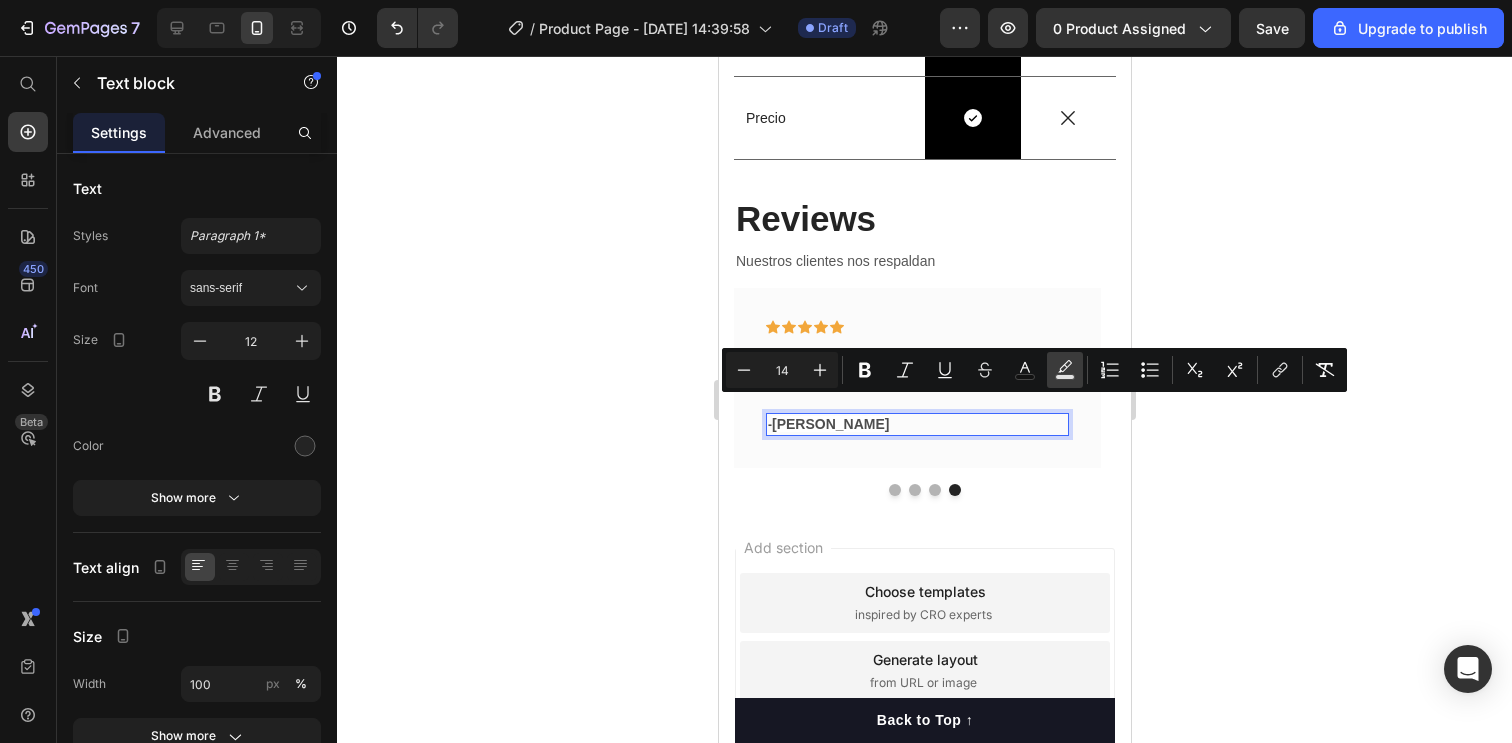 click 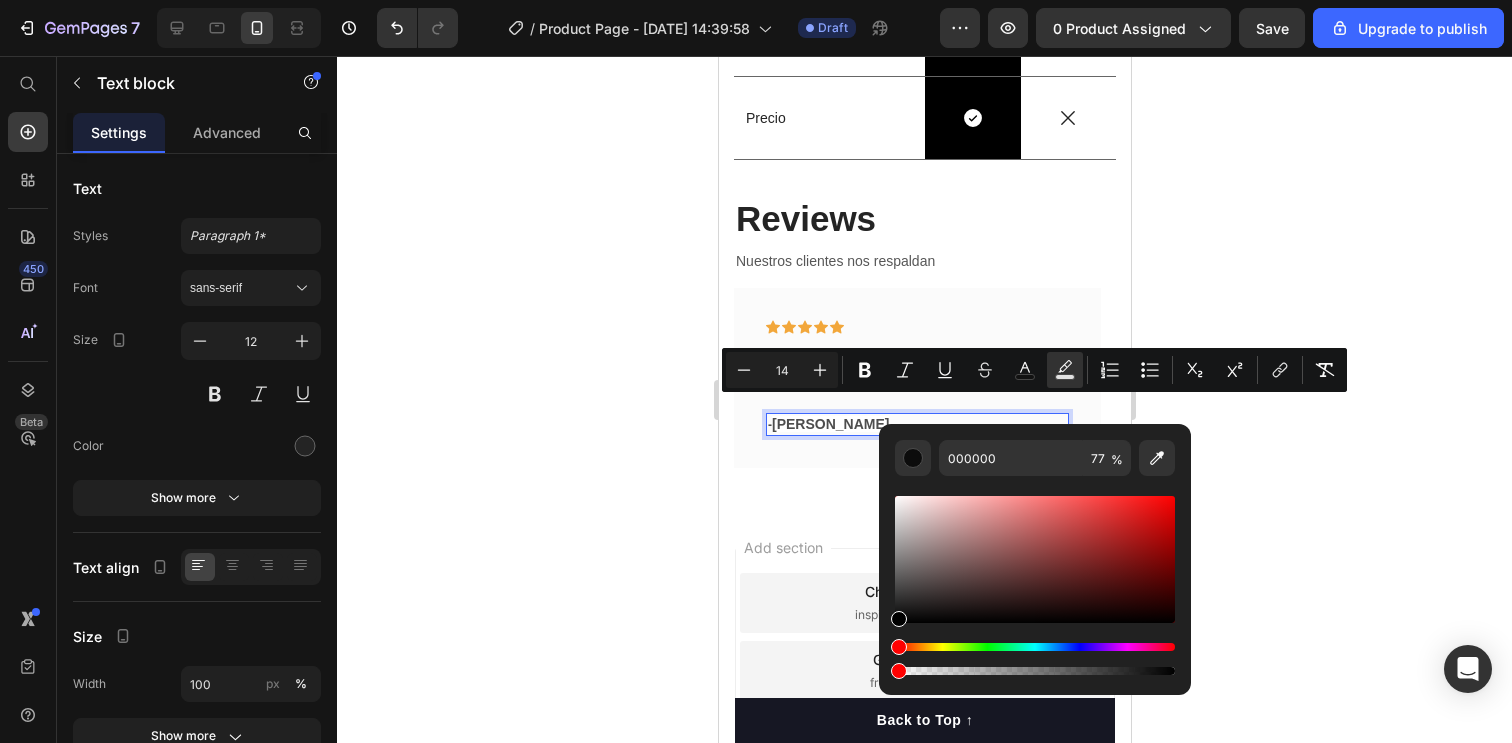 drag, startPoint x: 1610, startPoint y: 728, endPoint x: 737, endPoint y: 588, distance: 884.1544 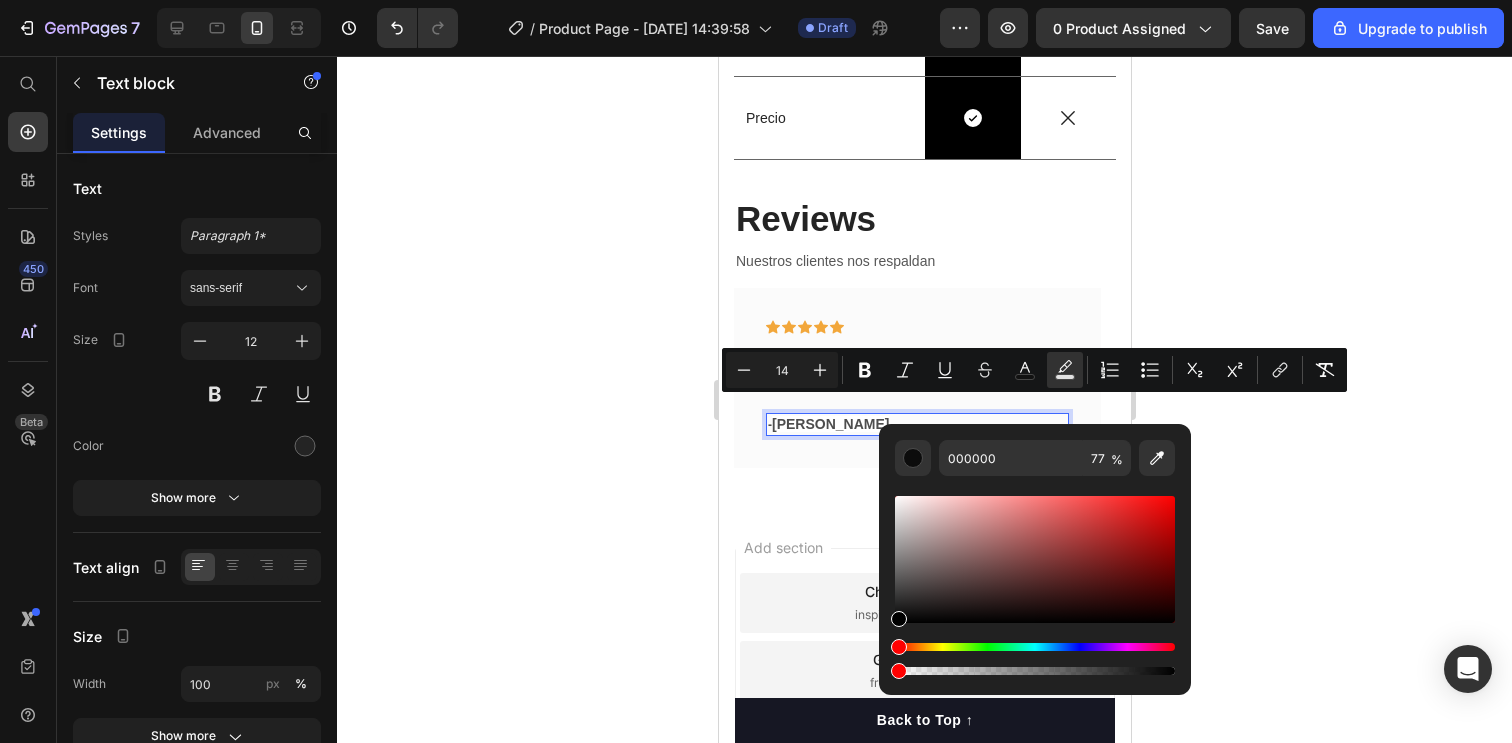 type on "0" 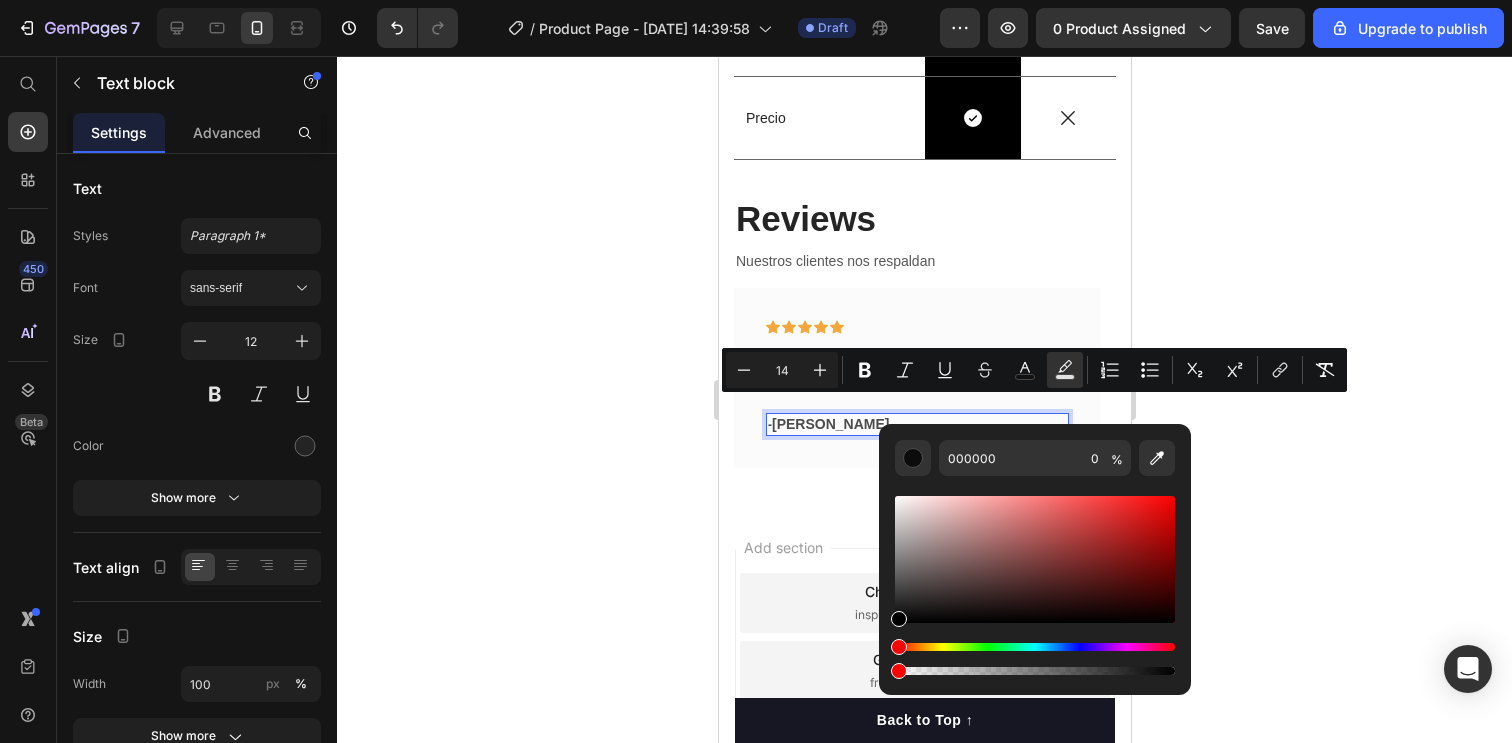 type on "12" 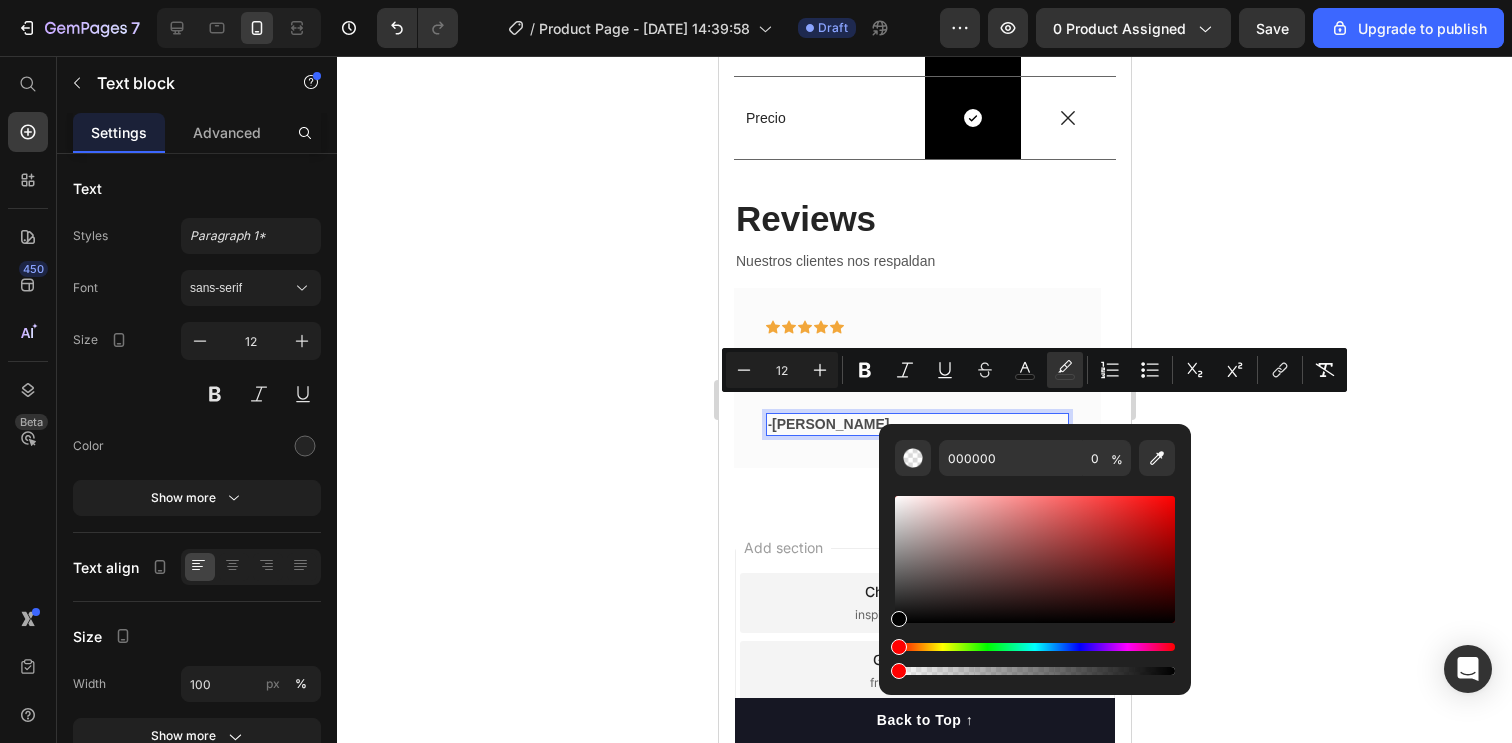 click 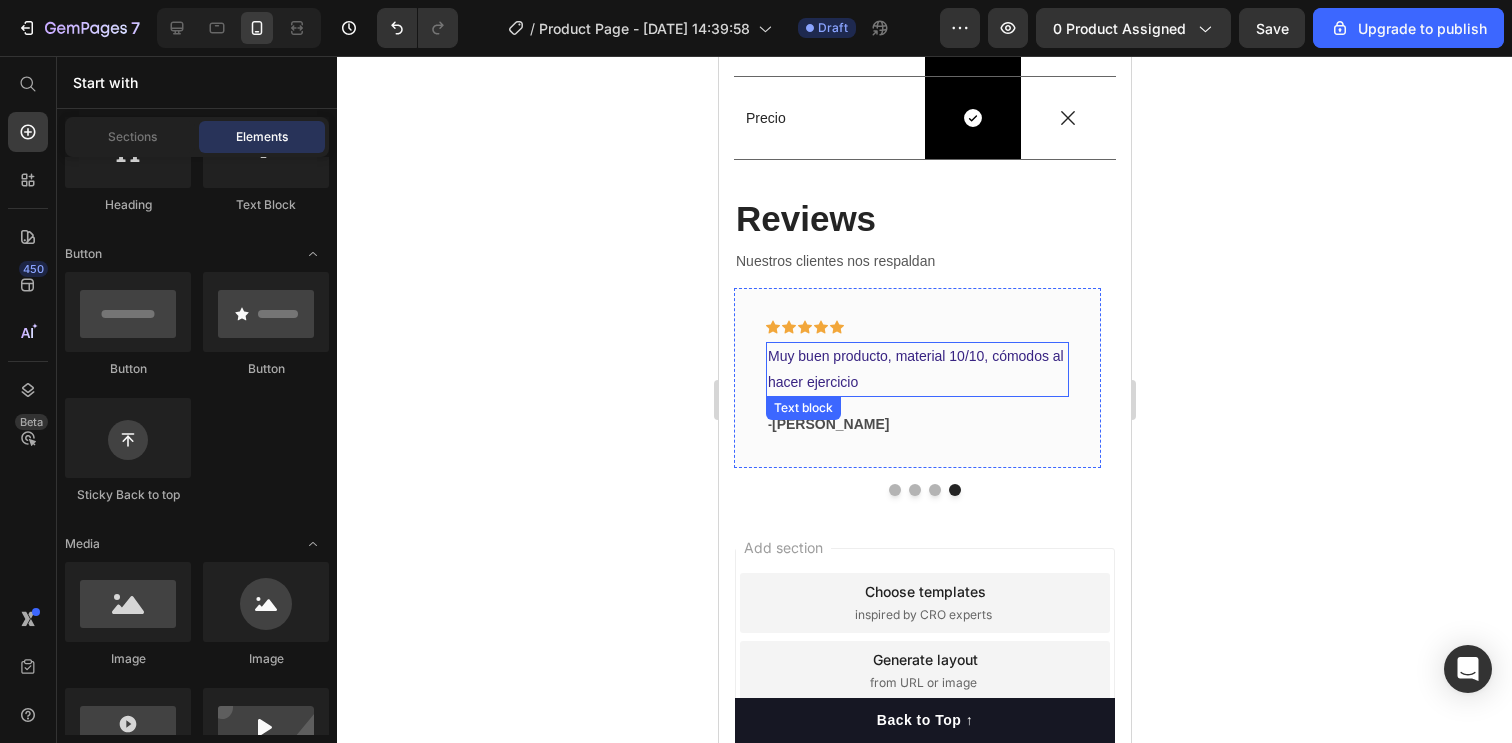 click on "Muy buen producto, material 10/10, cómodos al hacer ejercicio" at bounding box center [916, 369] 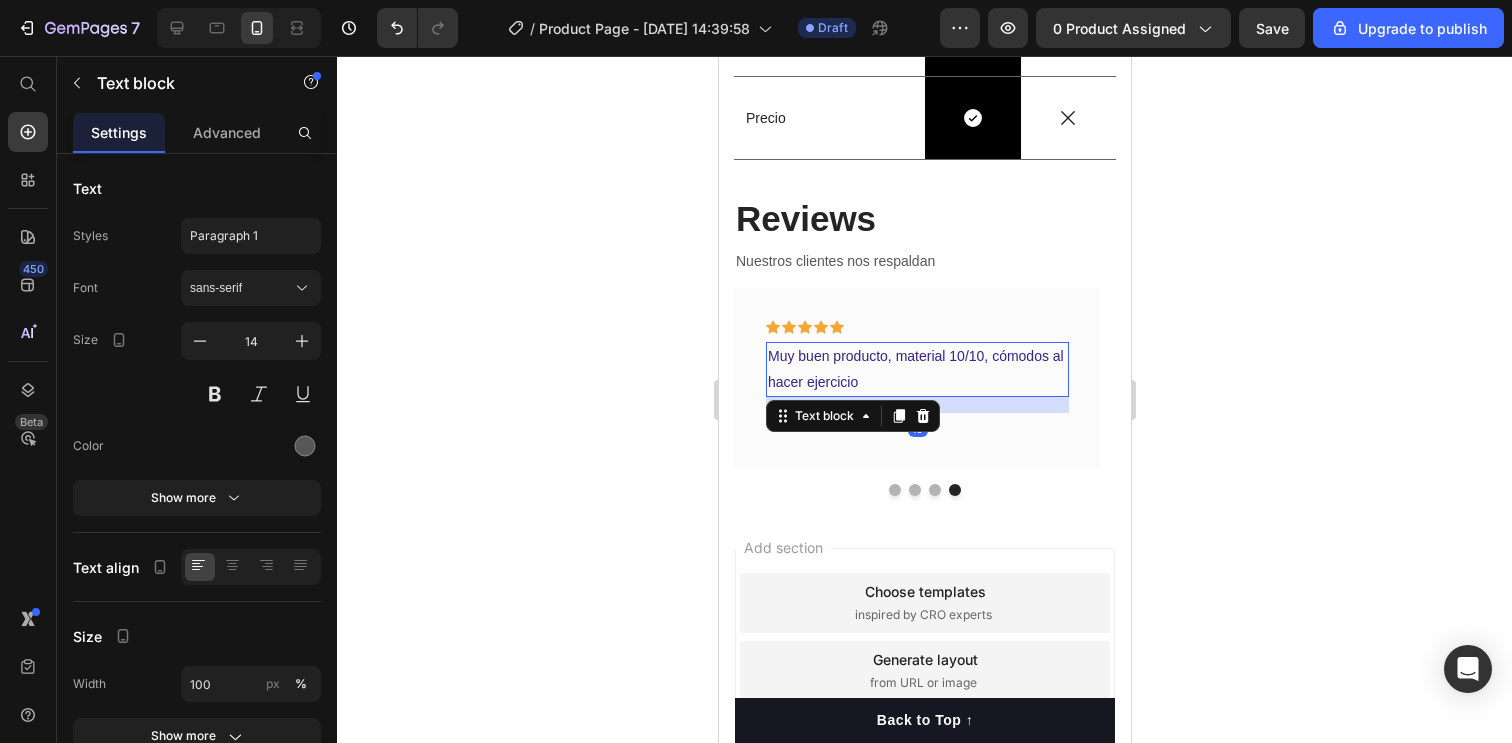 click on "Muy buen producto, material 10/10, cómodos al hacer ejercicio" at bounding box center (916, 369) 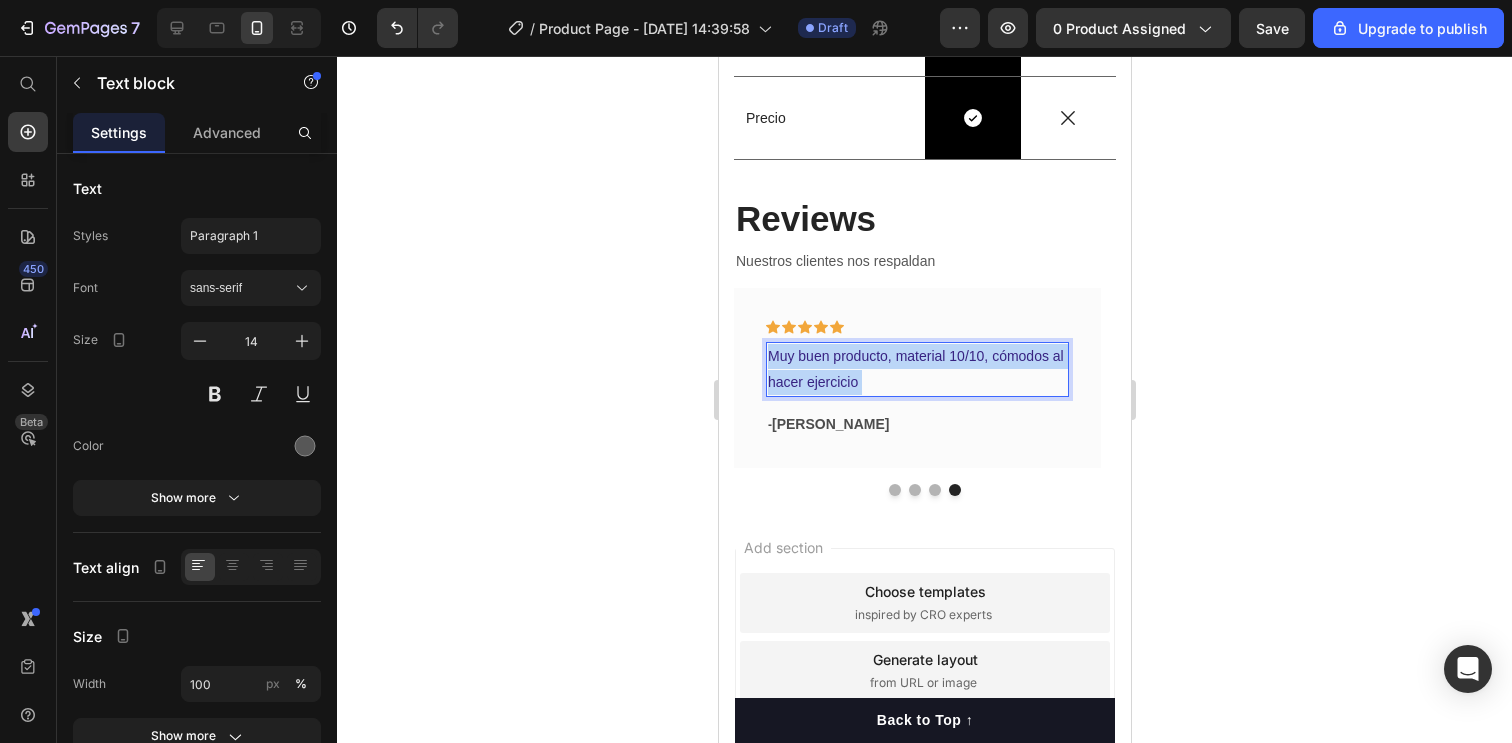 drag, startPoint x: 868, startPoint y: 364, endPoint x: 748, endPoint y: 336, distance: 123.22337 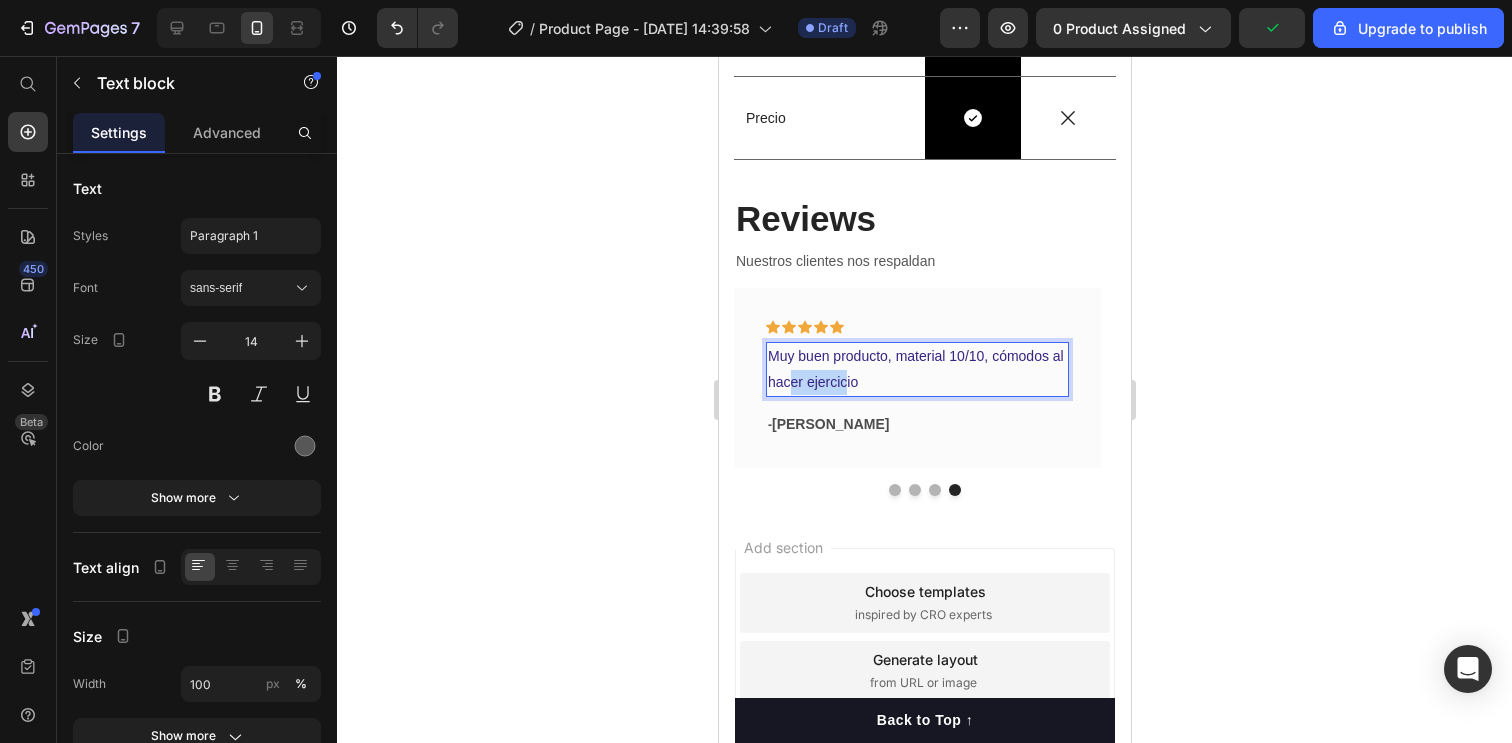 drag, startPoint x: 843, startPoint y: 365, endPoint x: 874, endPoint y: 364, distance: 31.016125 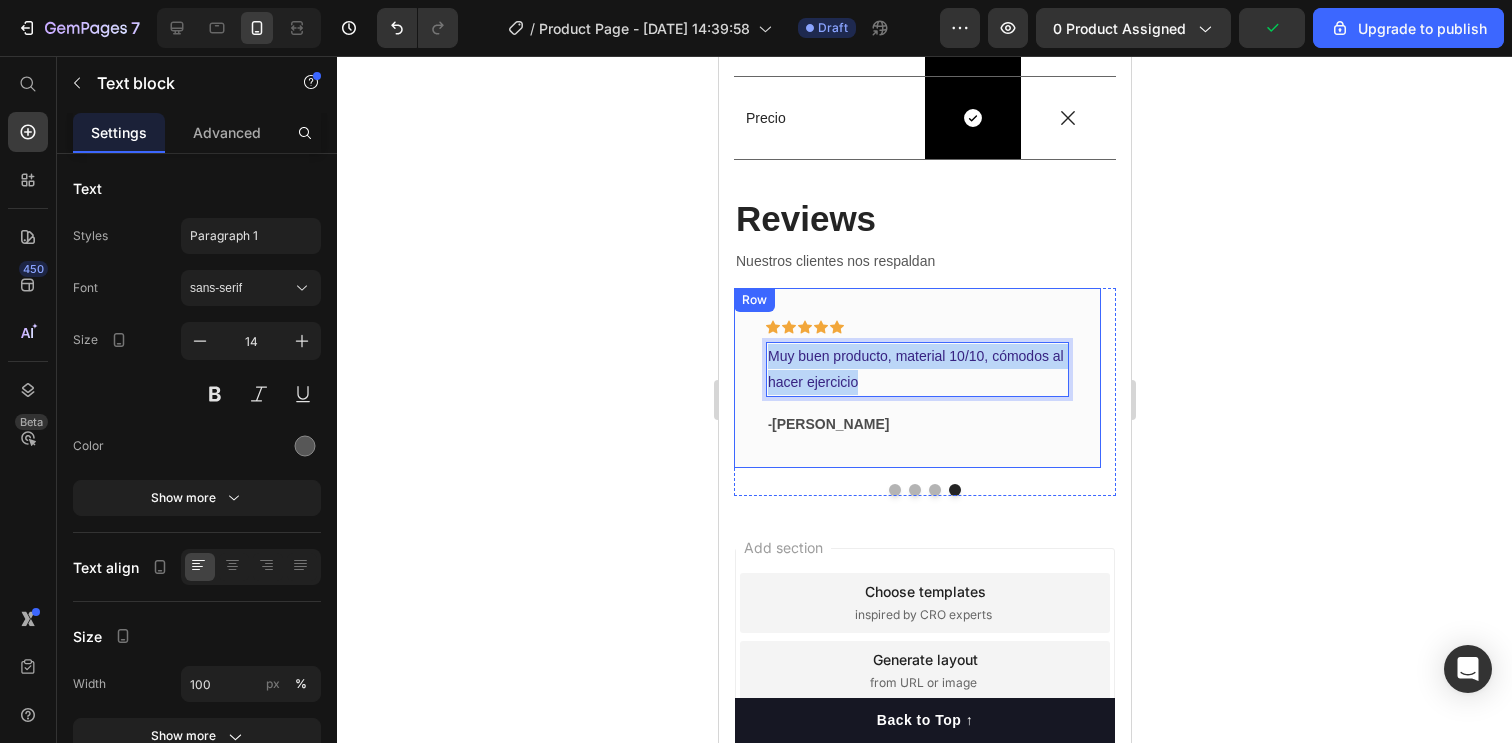 drag, startPoint x: 889, startPoint y: 369, endPoint x: 911, endPoint y: 343, distance: 34.058773 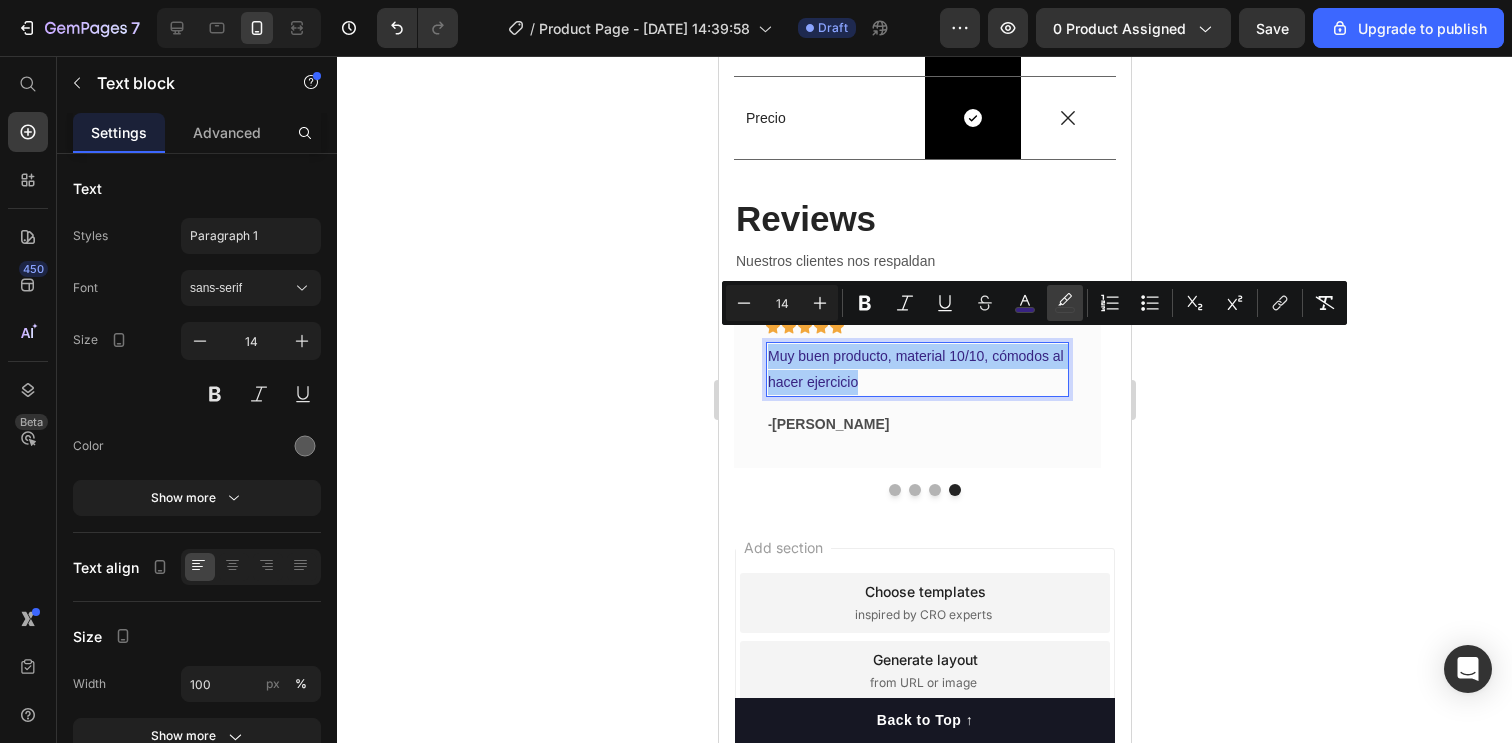 click 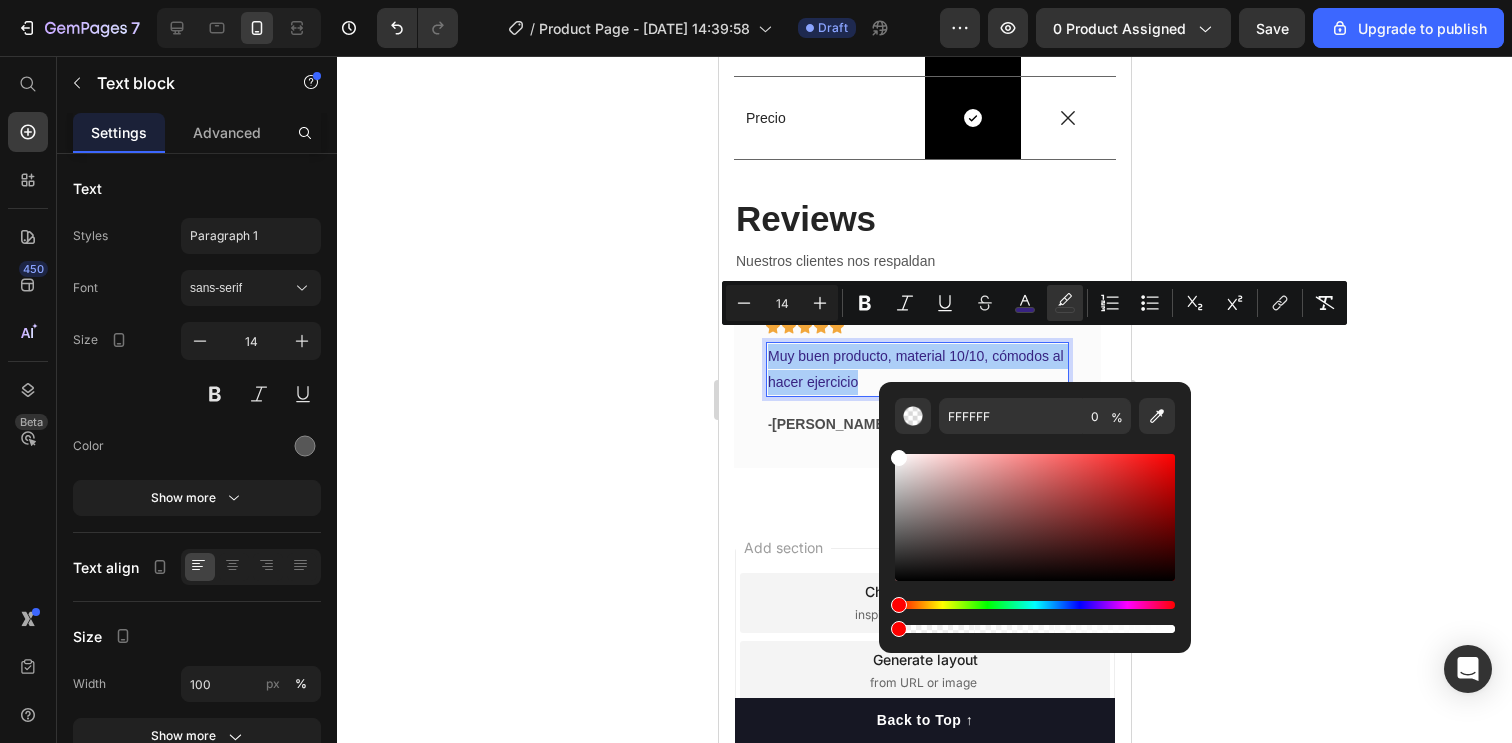 click 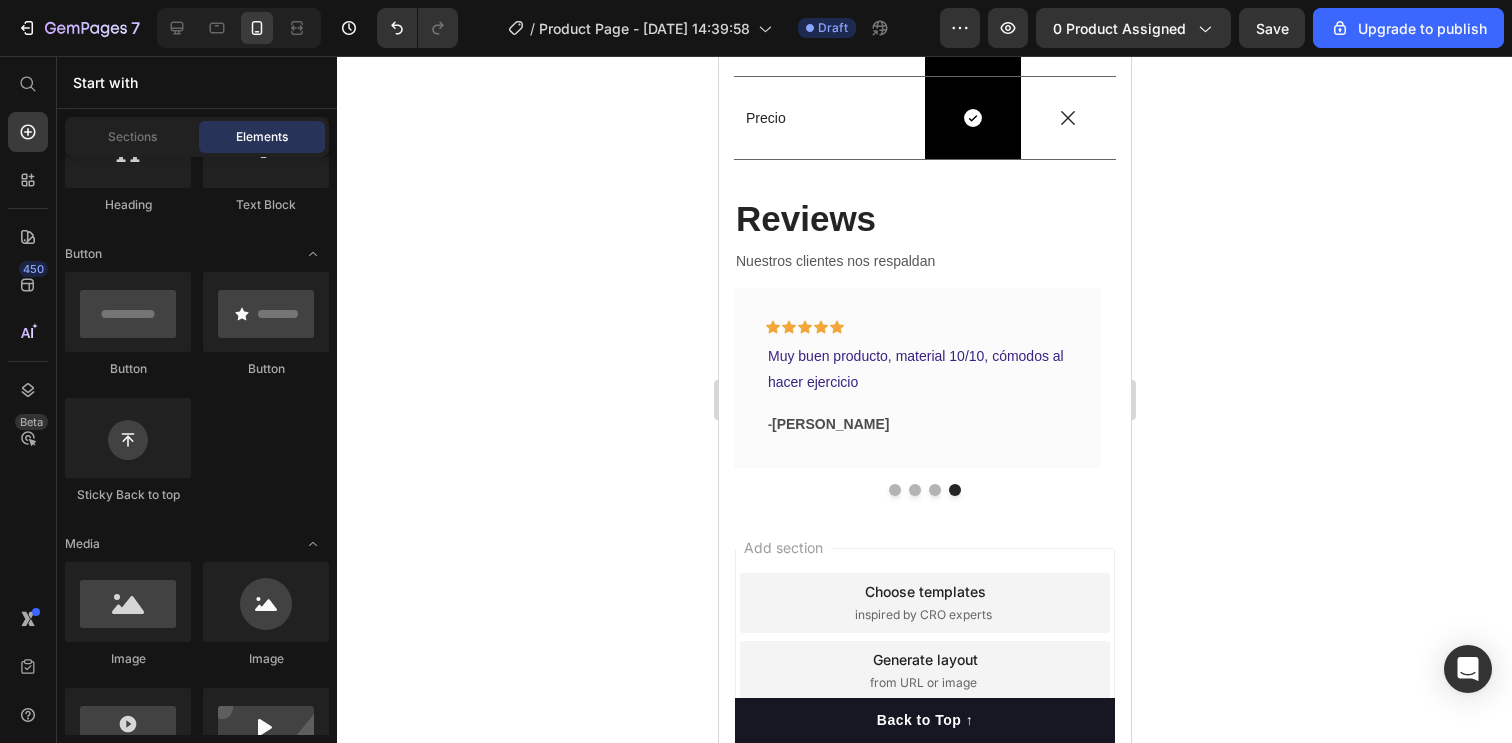 click 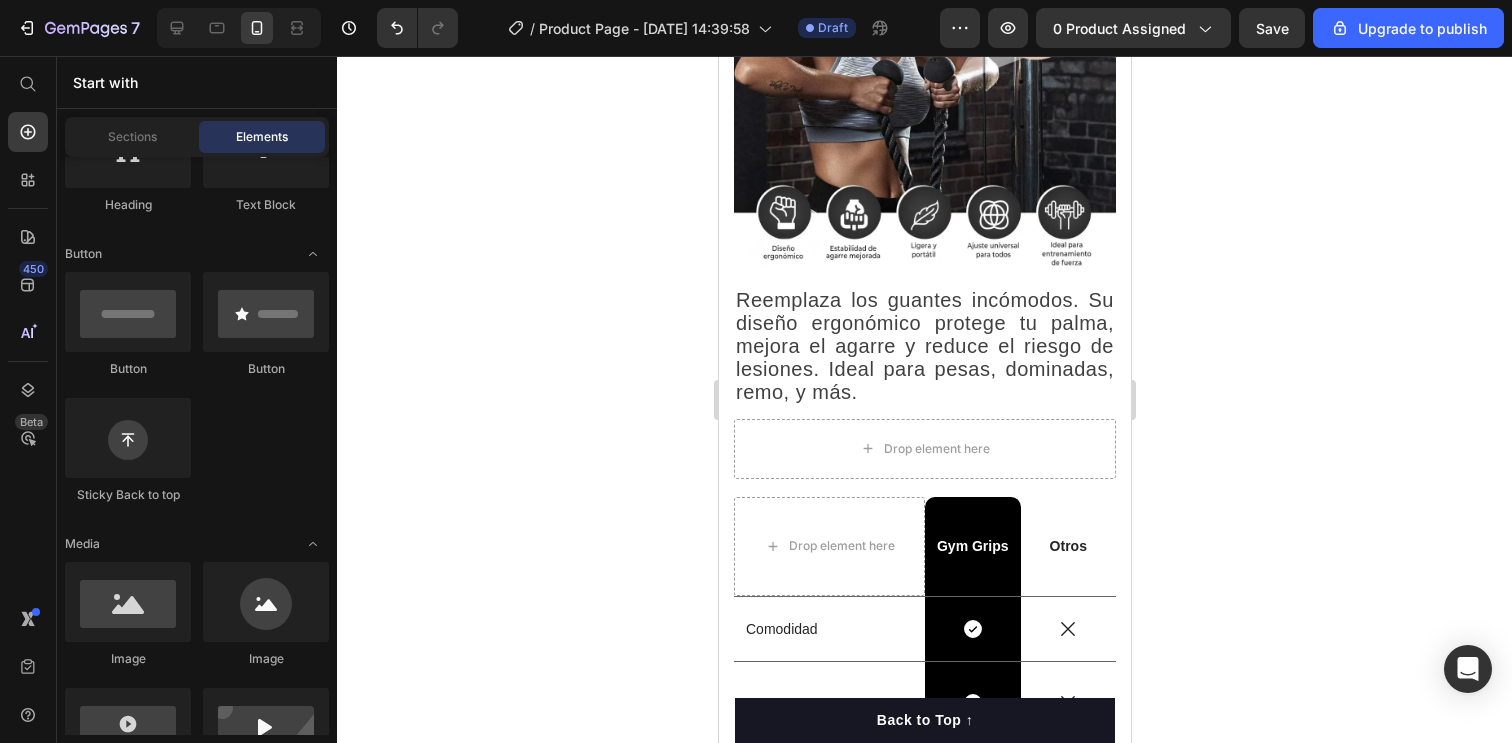 scroll, scrollTop: 2099, scrollLeft: 0, axis: vertical 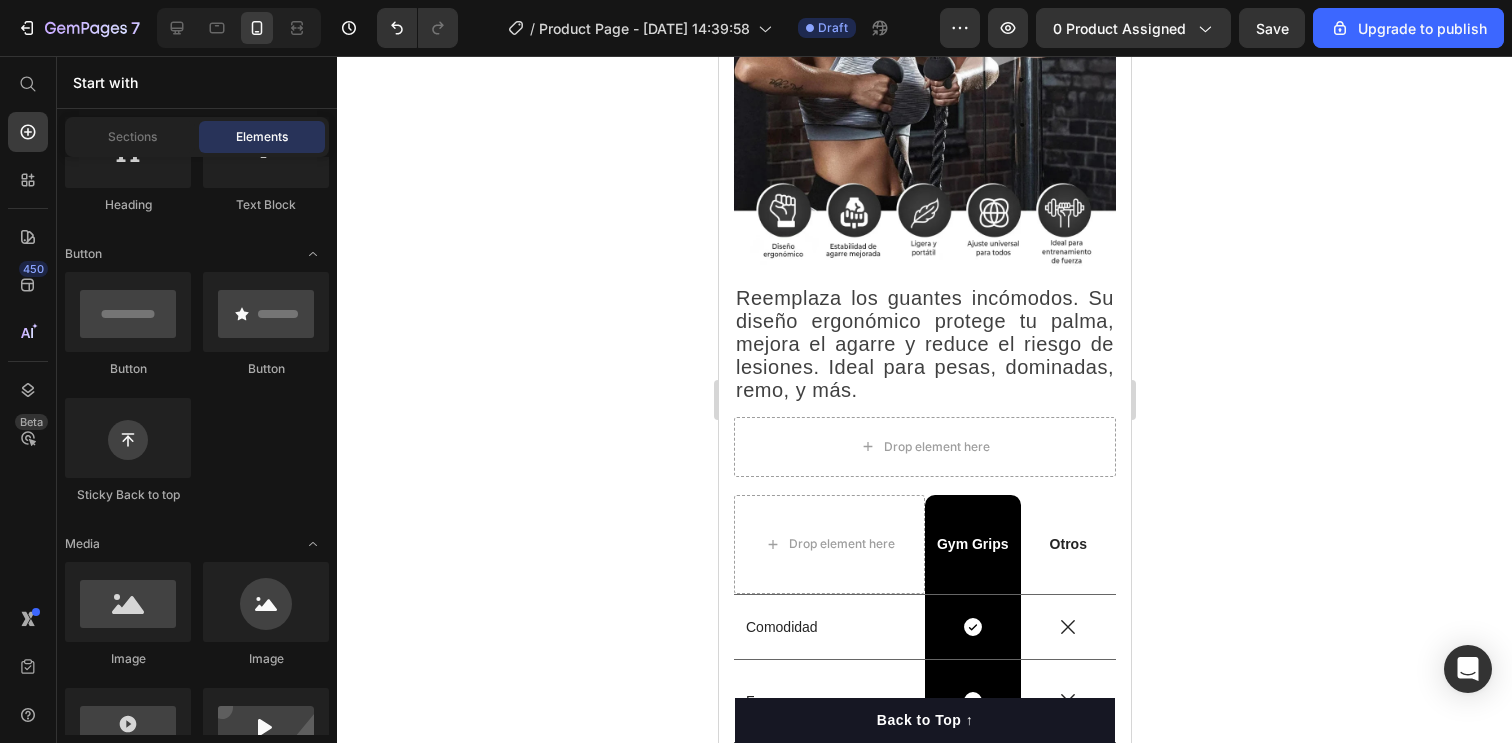 click 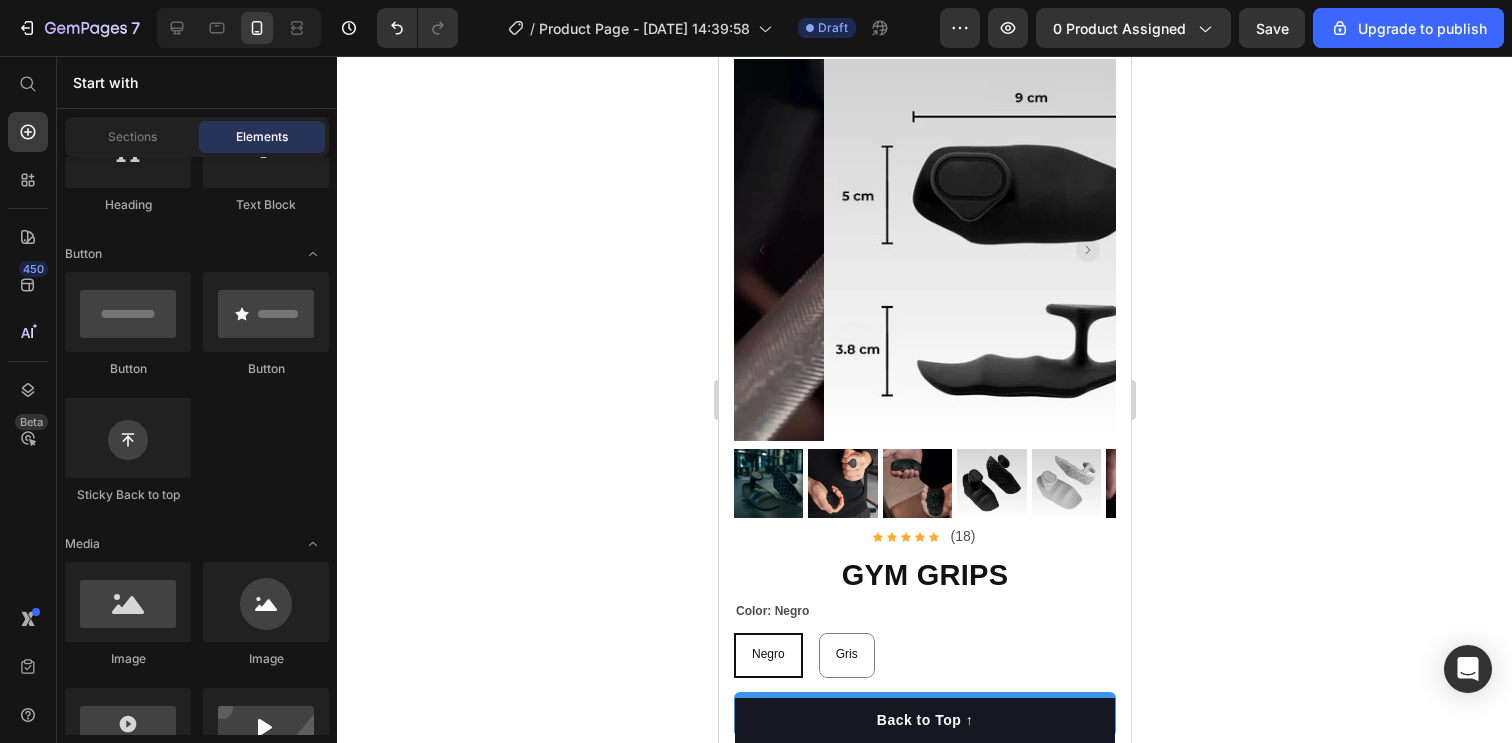 scroll, scrollTop: 0, scrollLeft: 0, axis: both 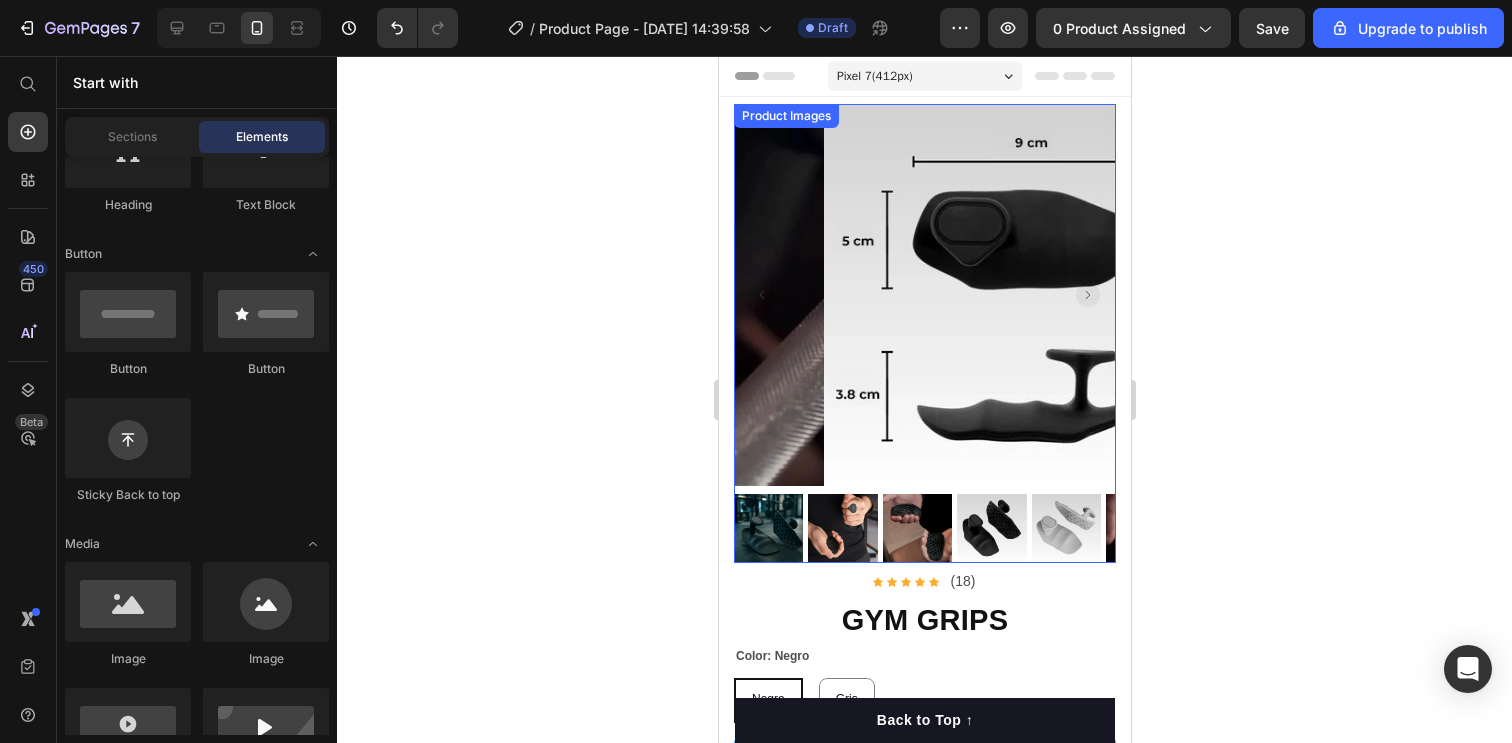 click at bounding box center [767, 528] 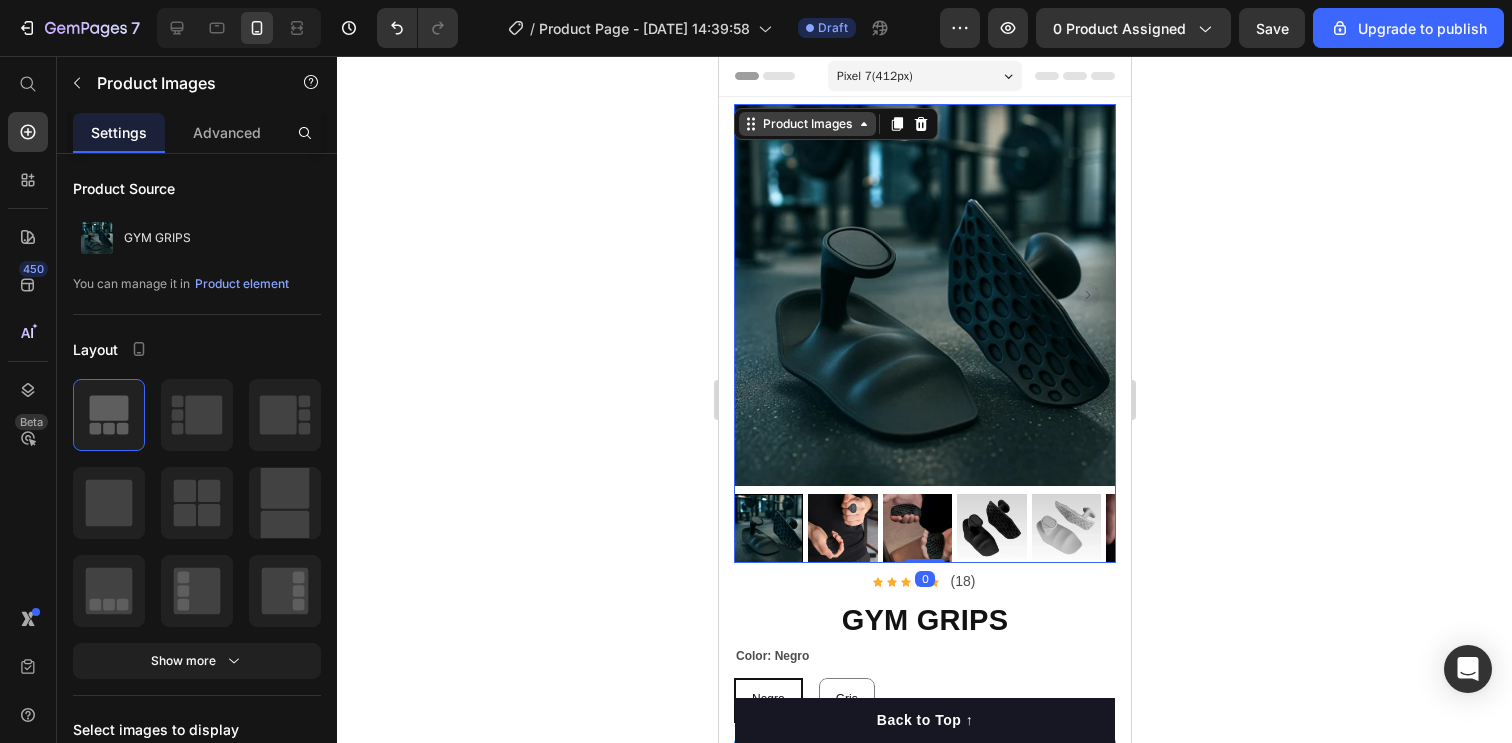 click 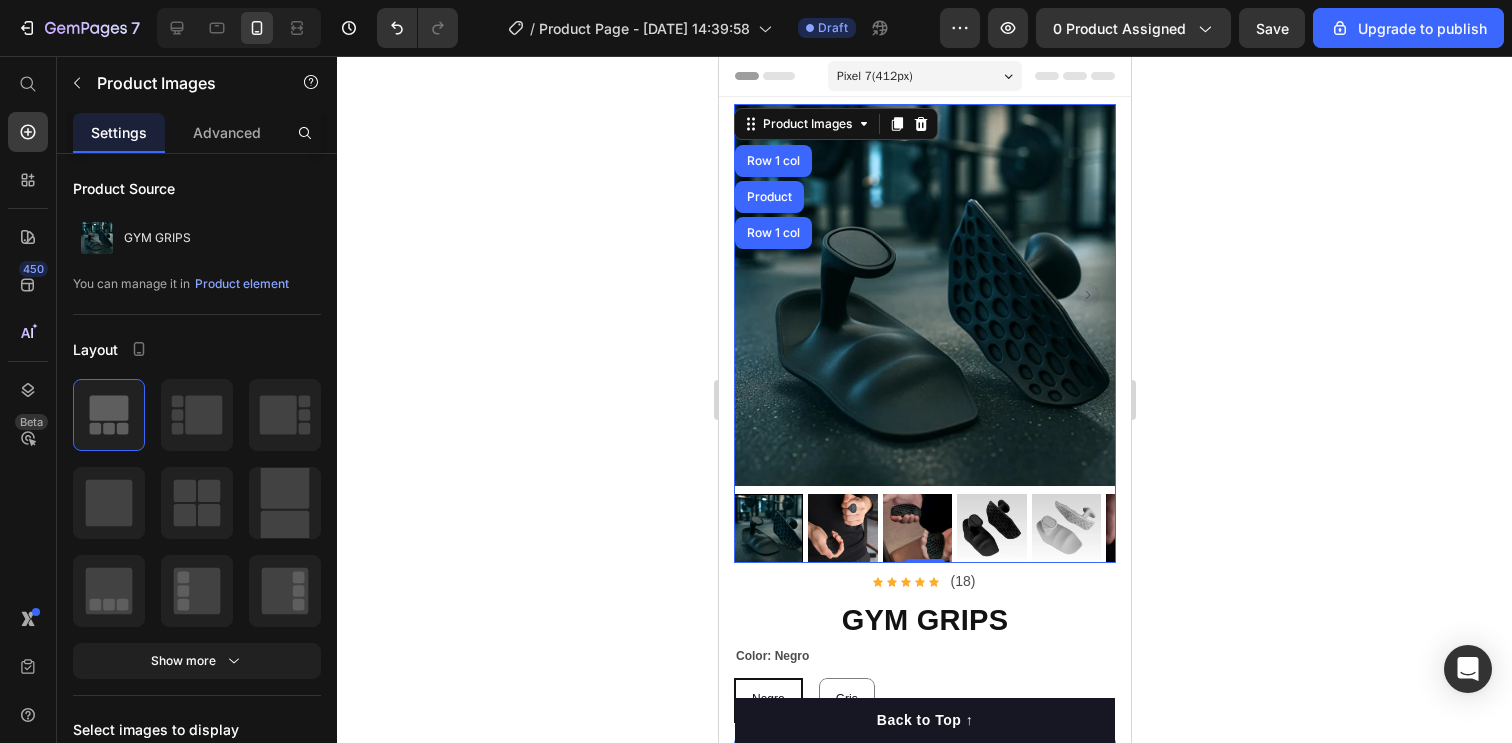click 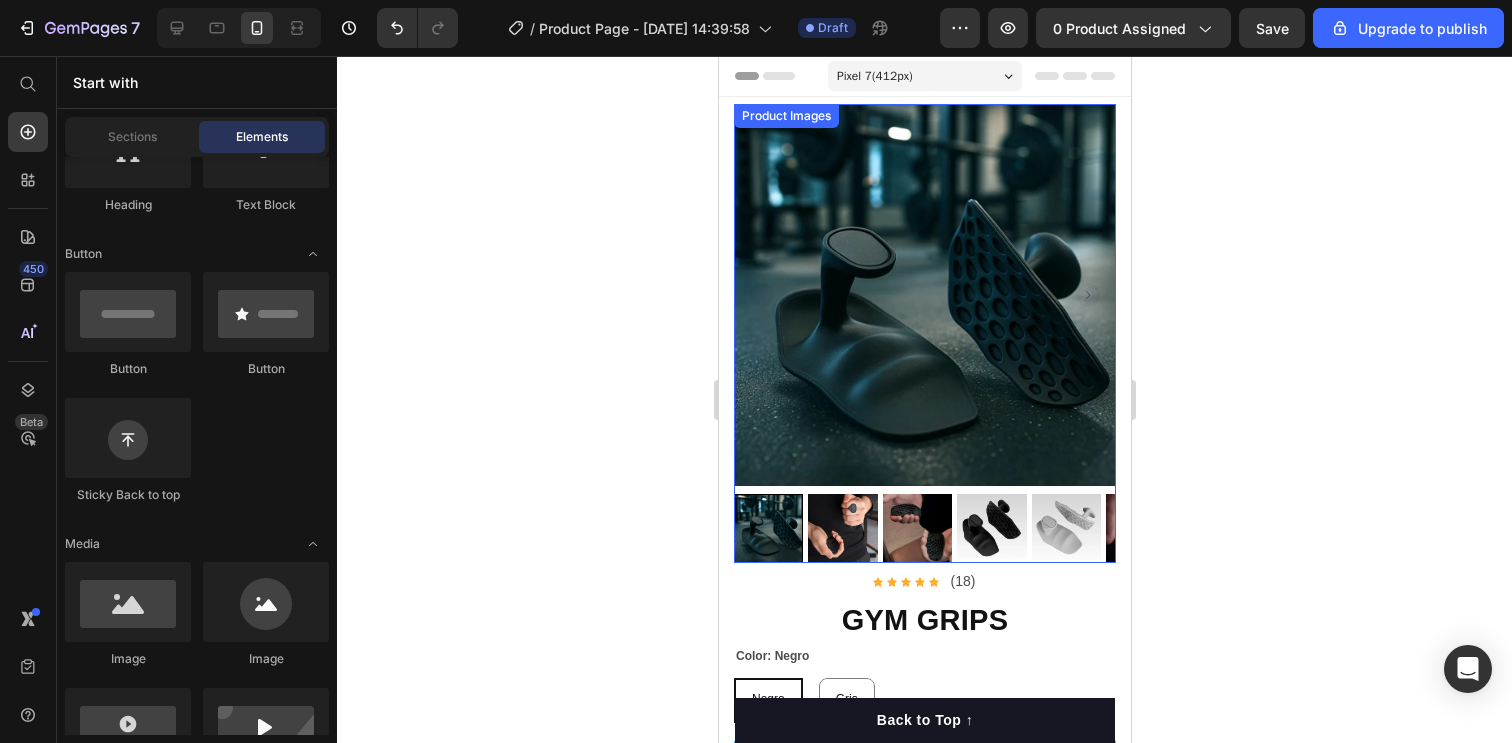 click at bounding box center [924, 295] 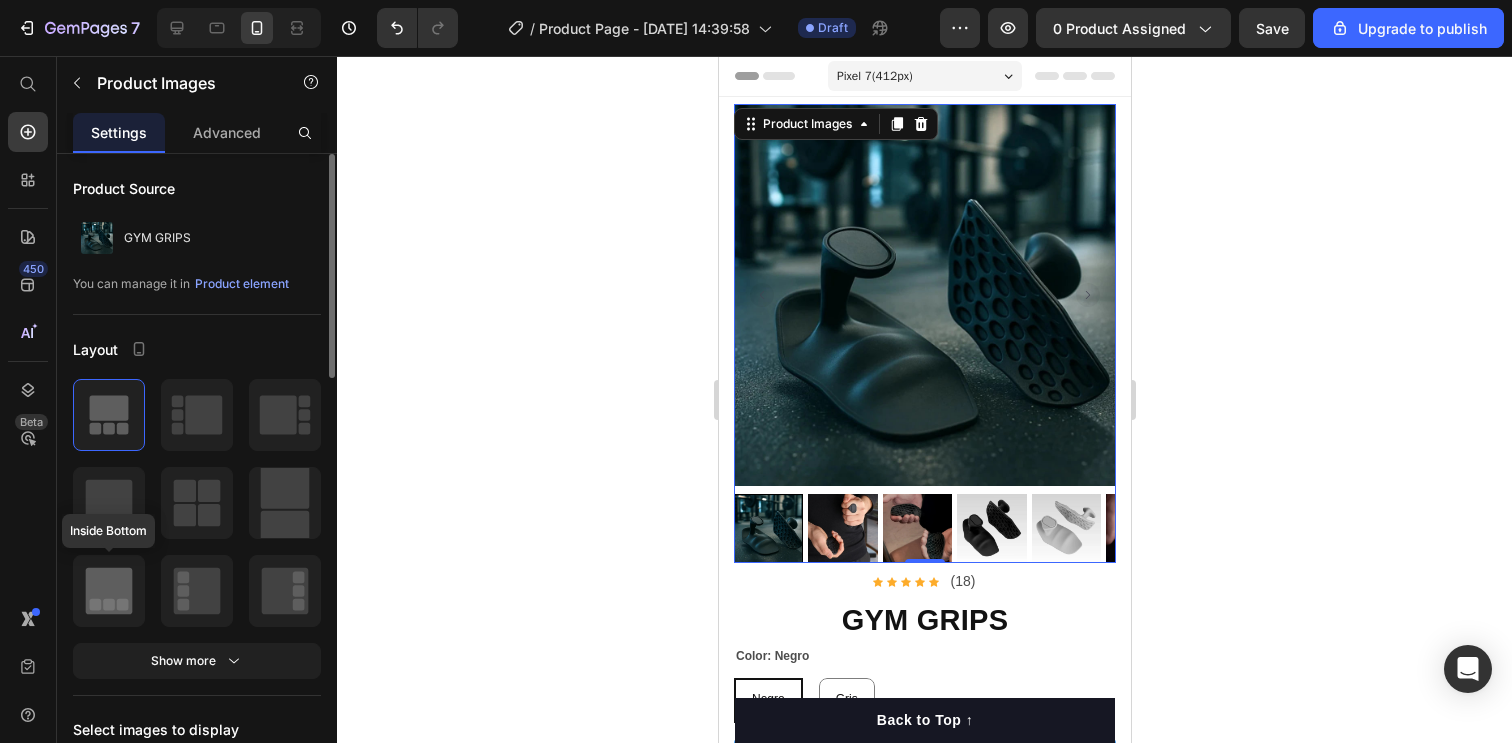 click 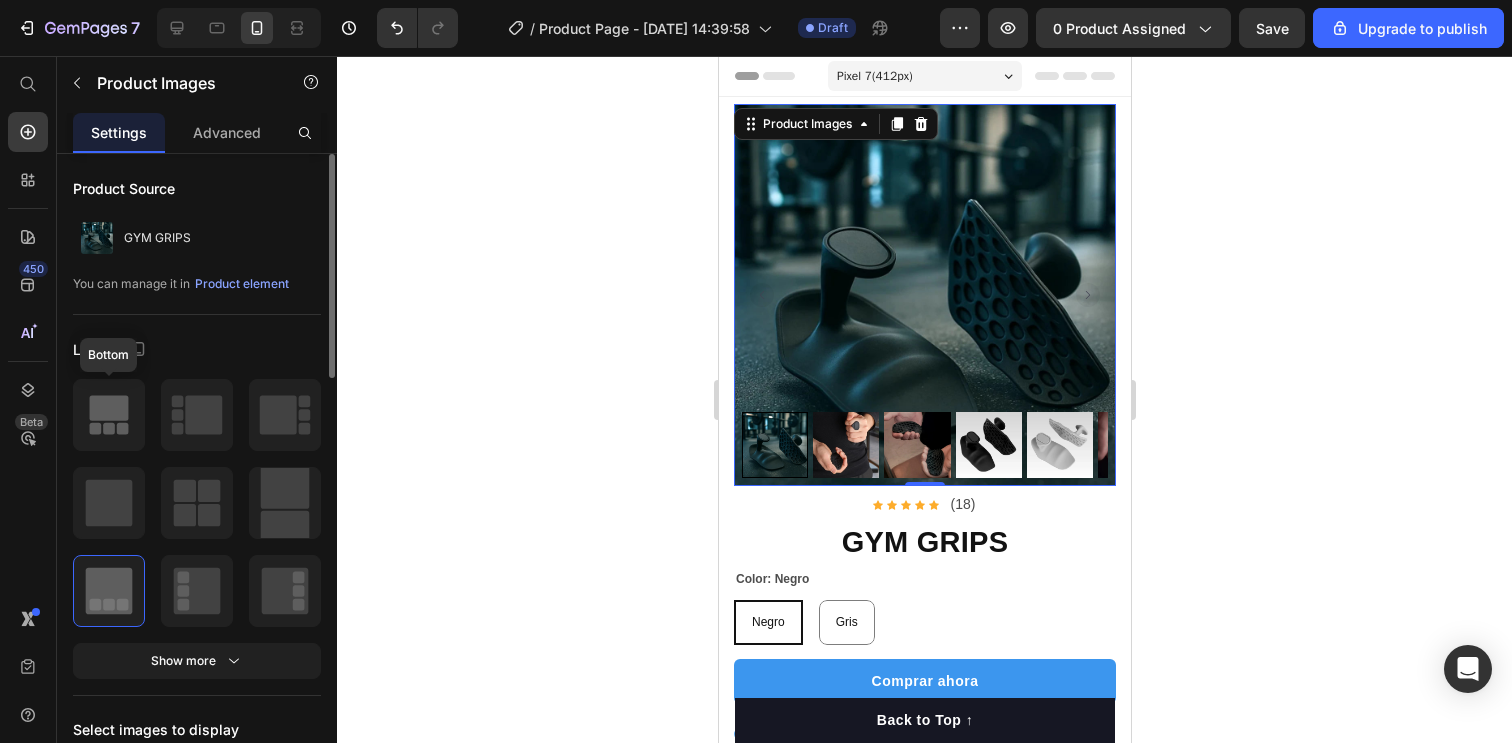 click 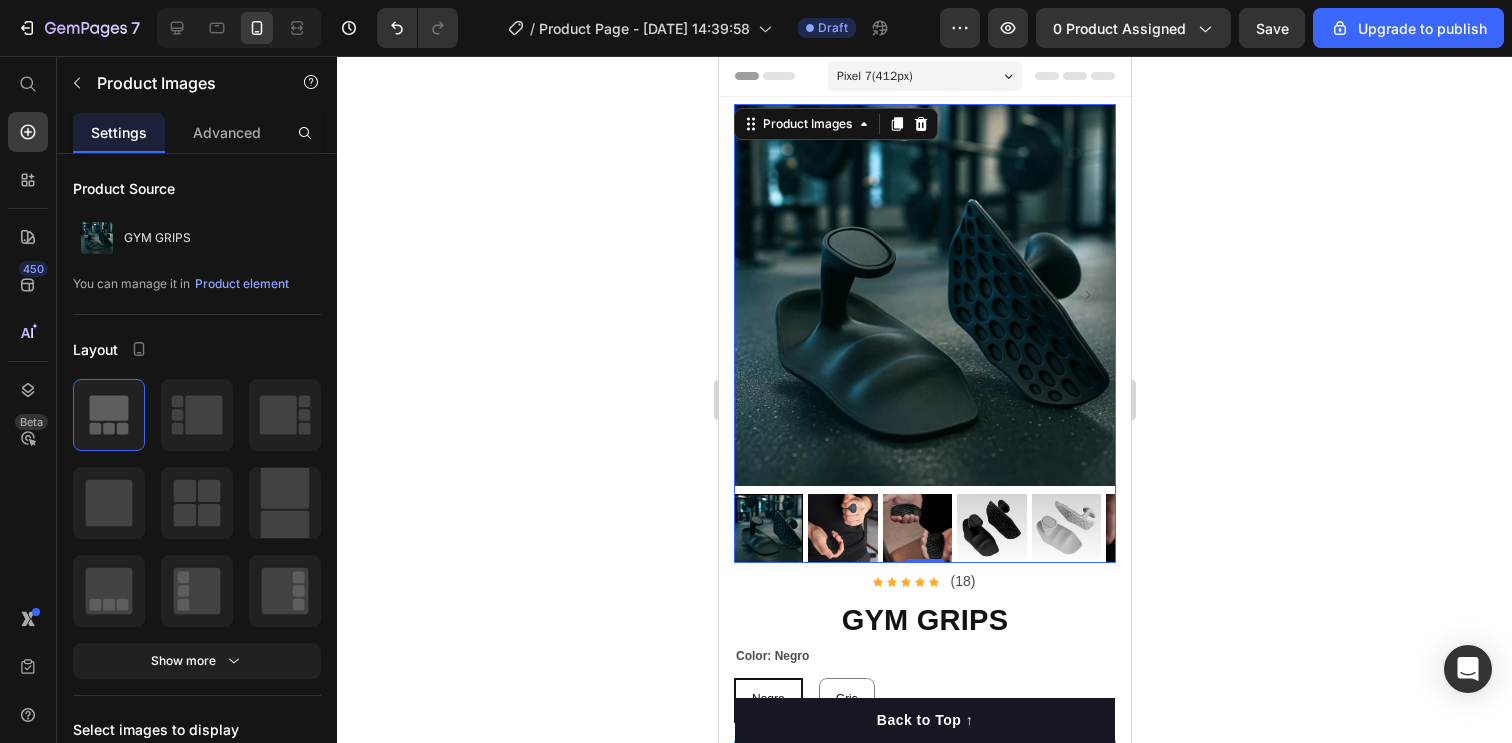 click at bounding box center (767, 528) 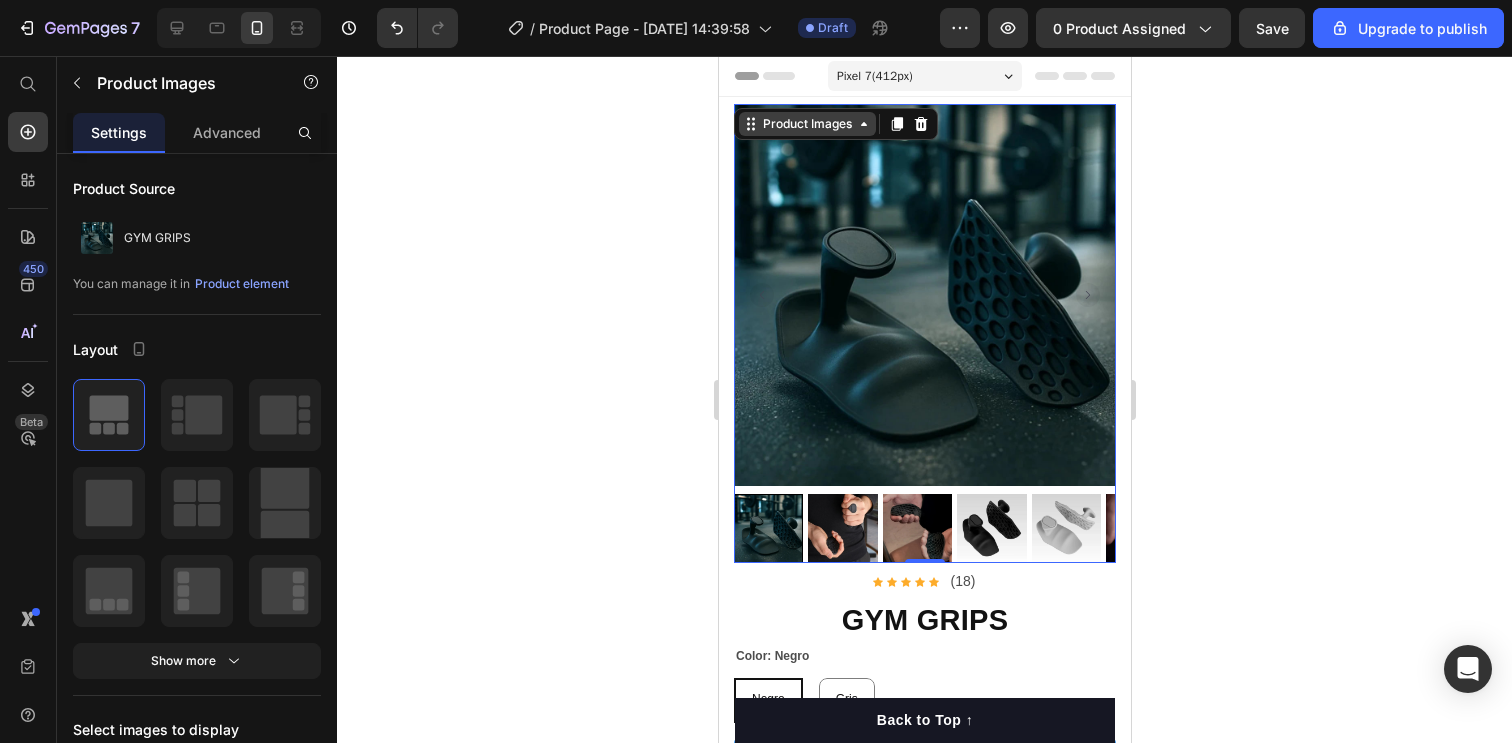 click 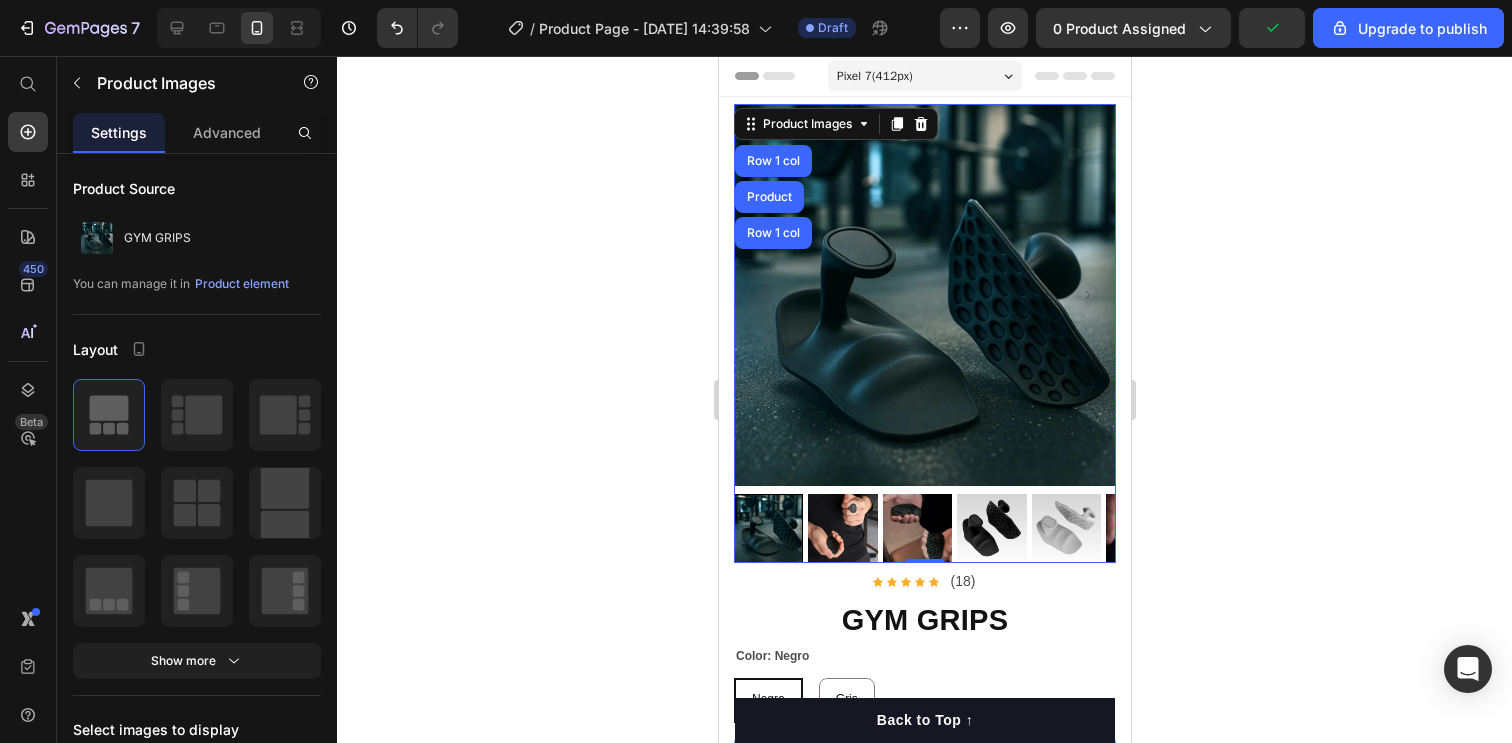 click 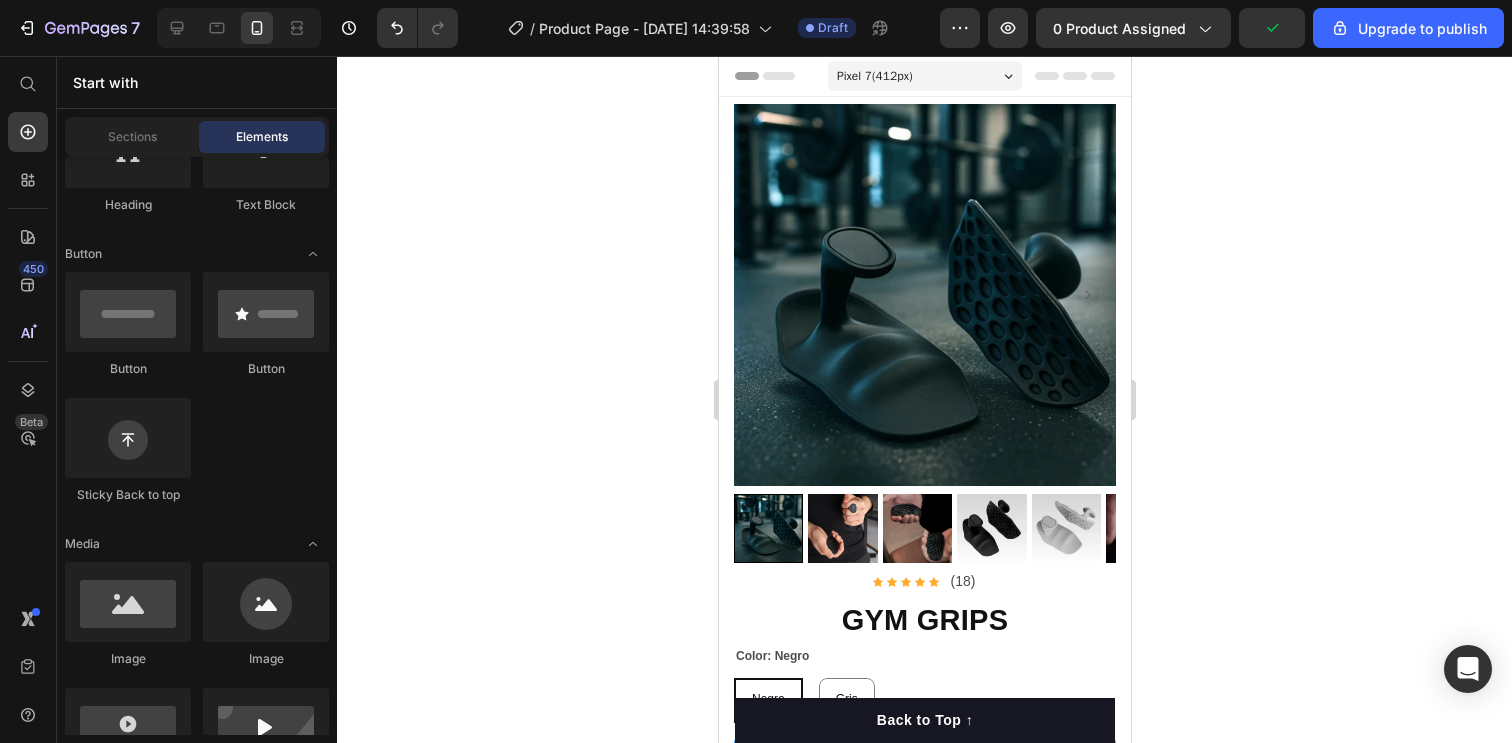 scroll, scrollTop: 0, scrollLeft: 0, axis: both 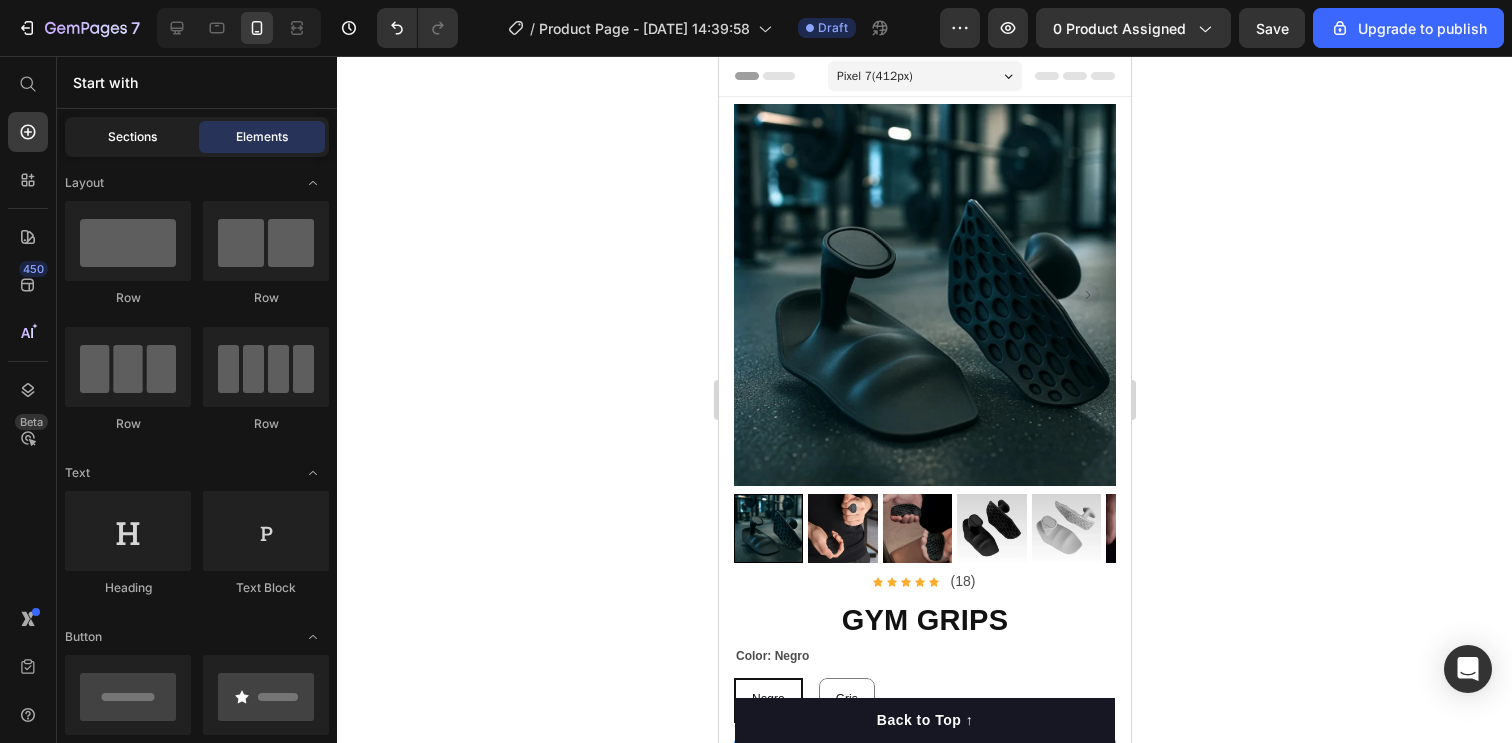 click on "Sections" at bounding box center [132, 137] 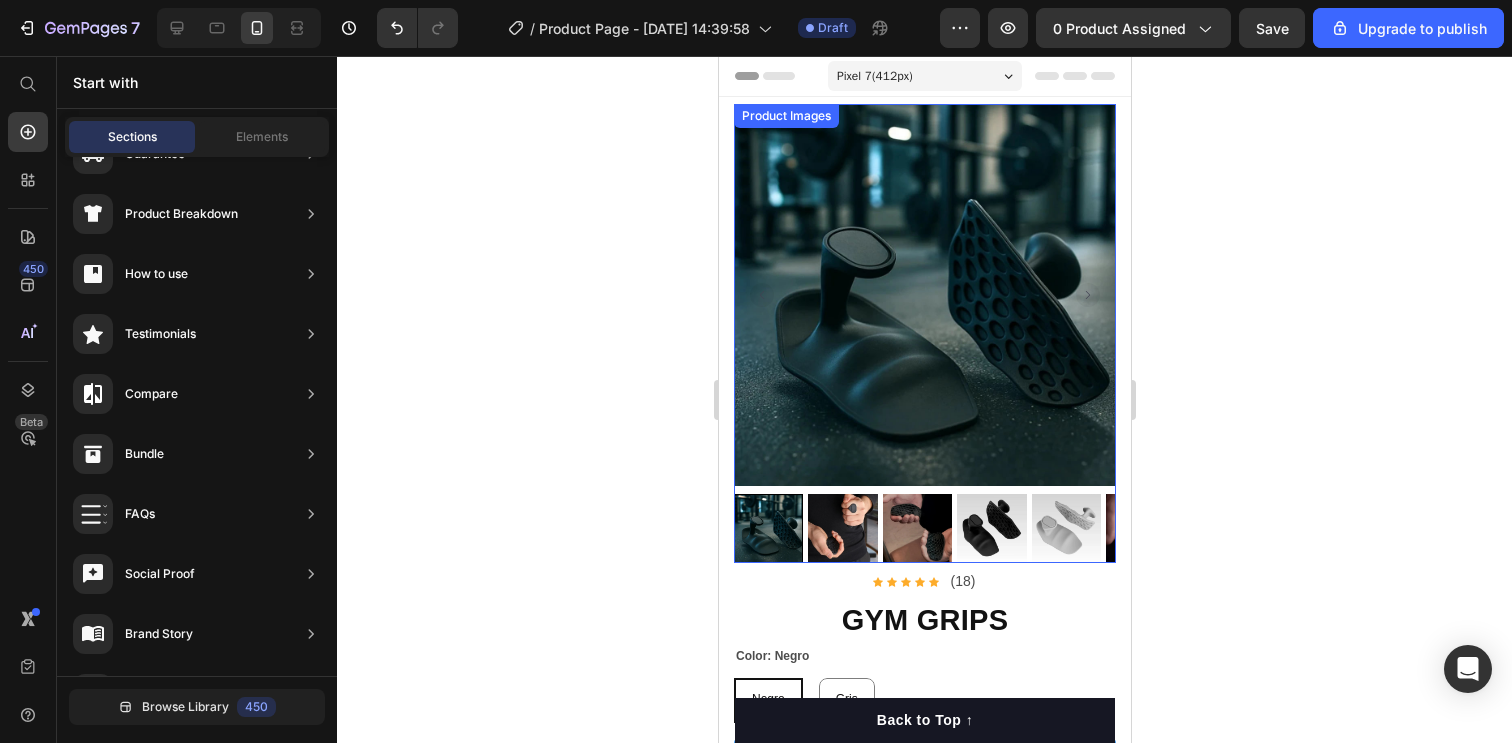 click at bounding box center [924, 295] 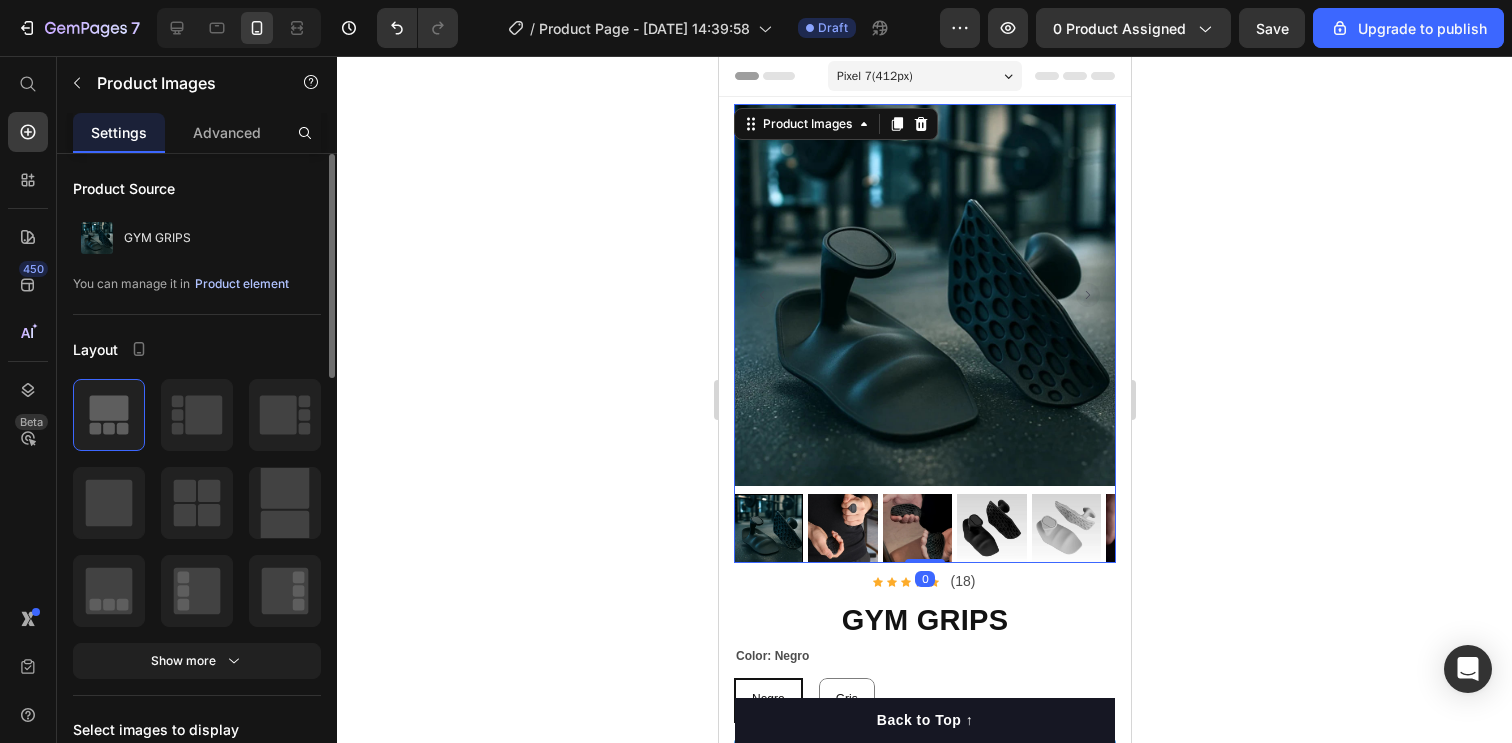 click on "Product element" at bounding box center [242, 284] 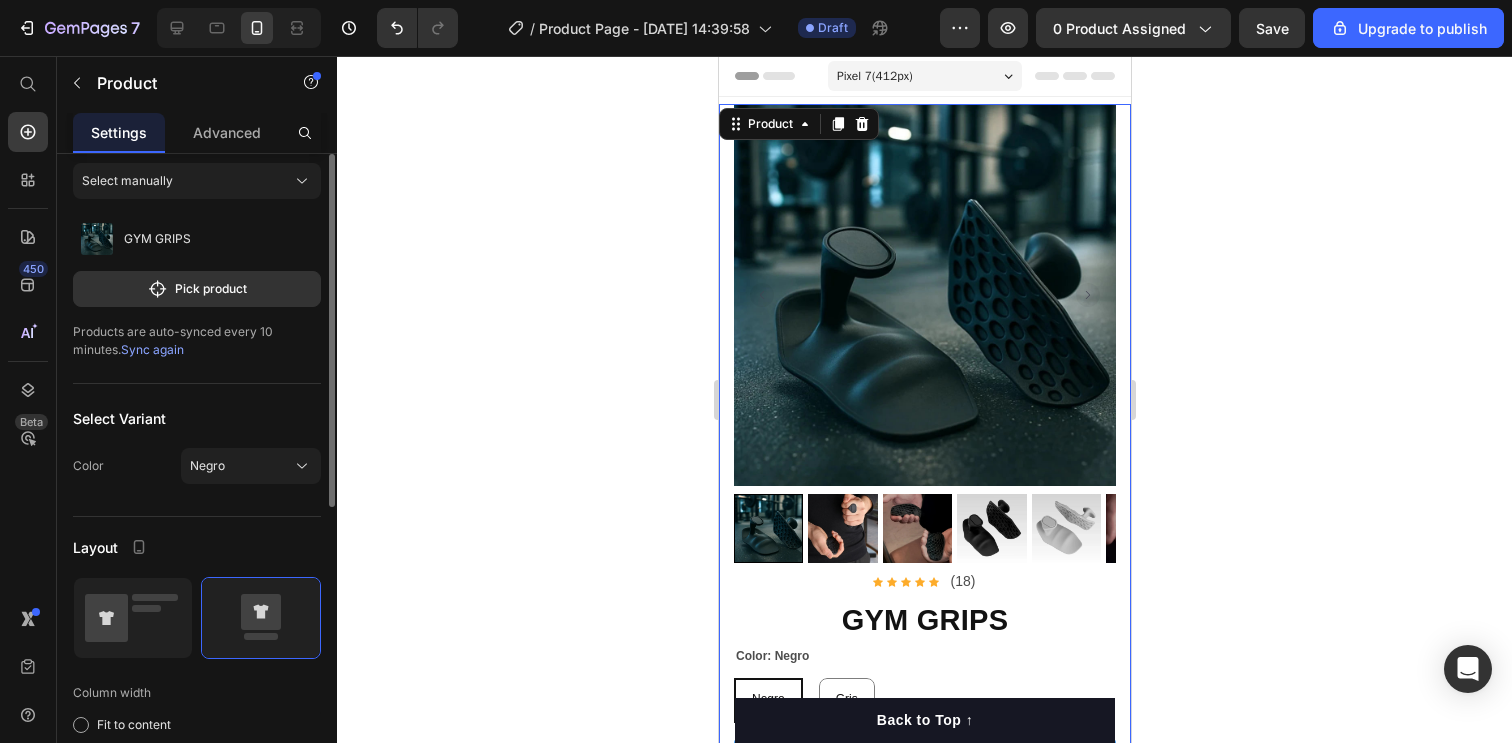 scroll, scrollTop: 0, scrollLeft: 0, axis: both 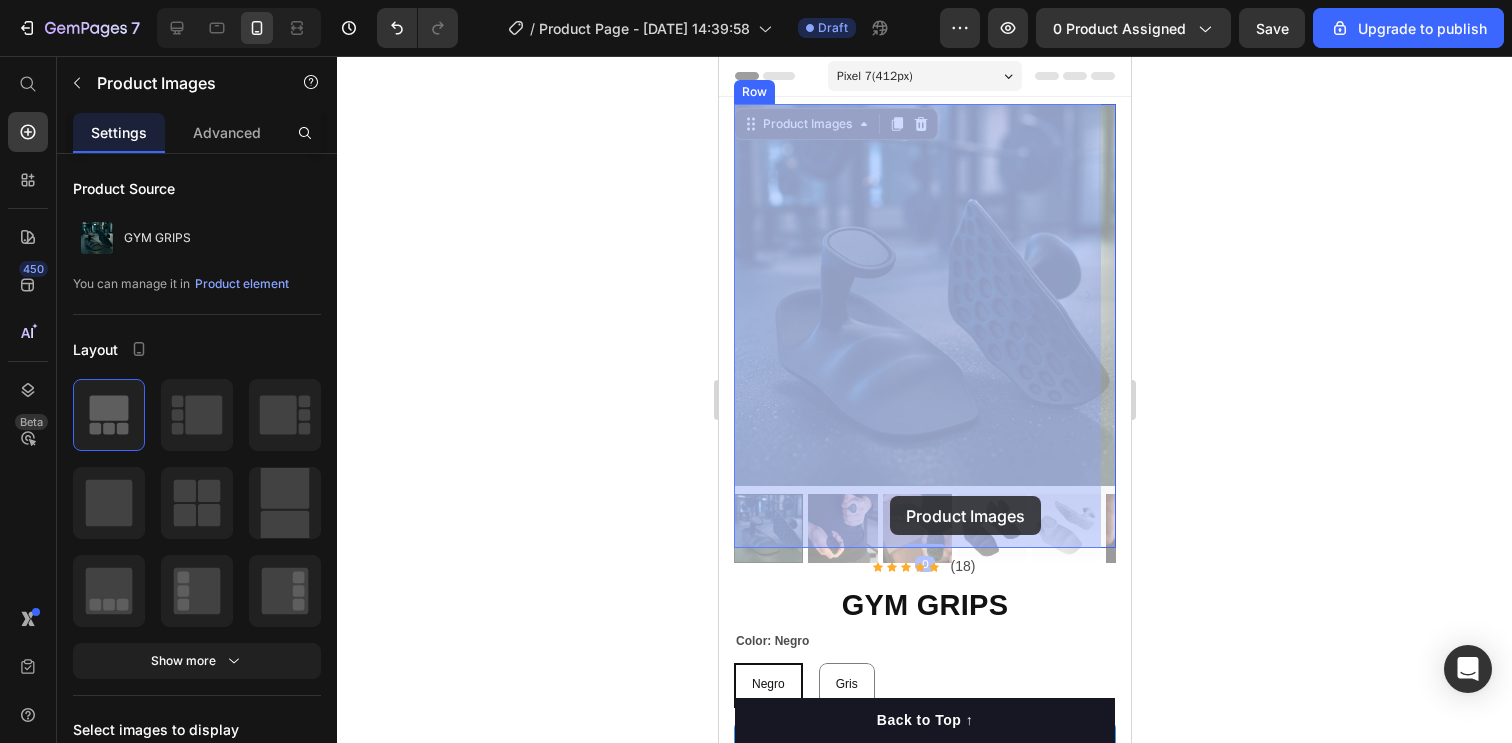 drag, startPoint x: 804, startPoint y: 494, endPoint x: 889, endPoint y: 496, distance: 85.02353 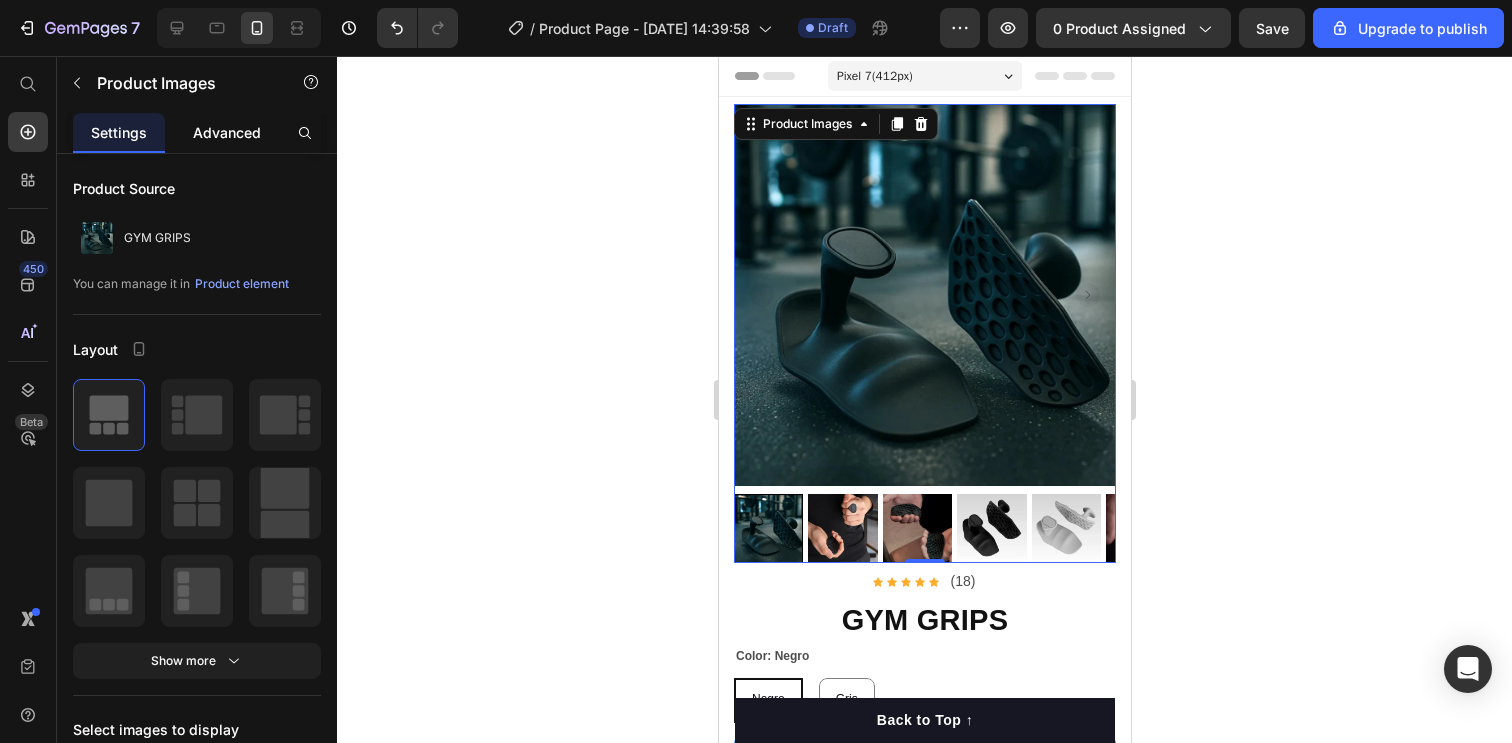 click on "Advanced" 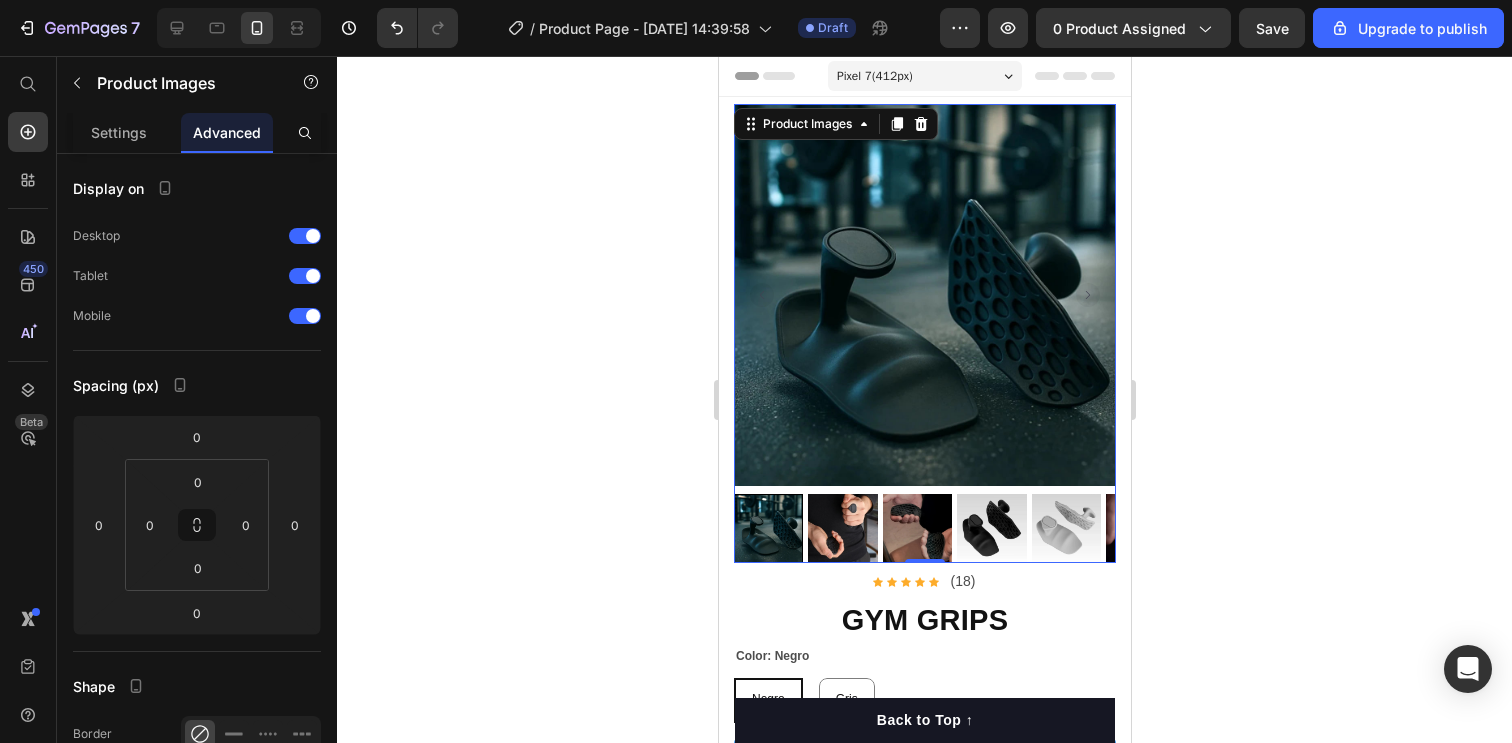click at bounding box center (924, 295) 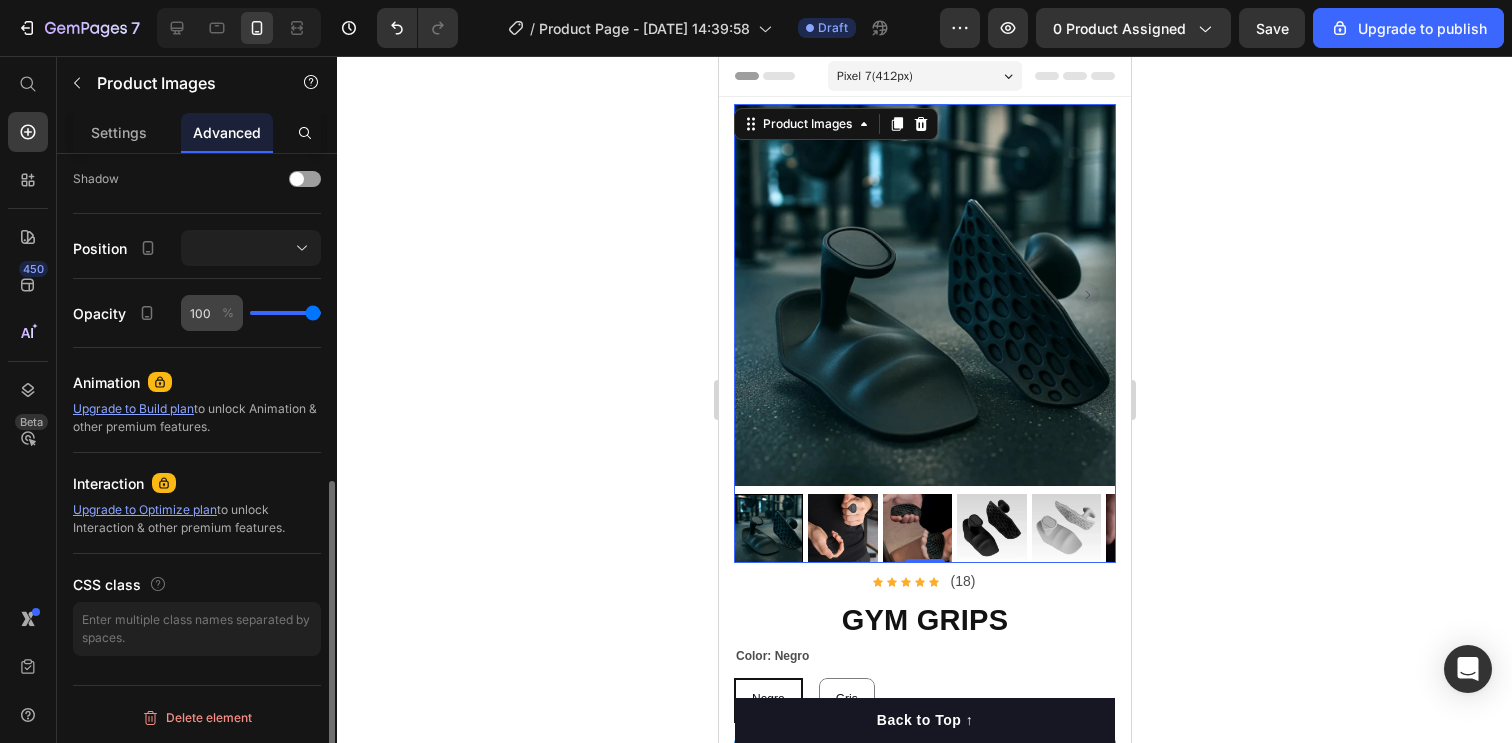 scroll, scrollTop: 383, scrollLeft: 0, axis: vertical 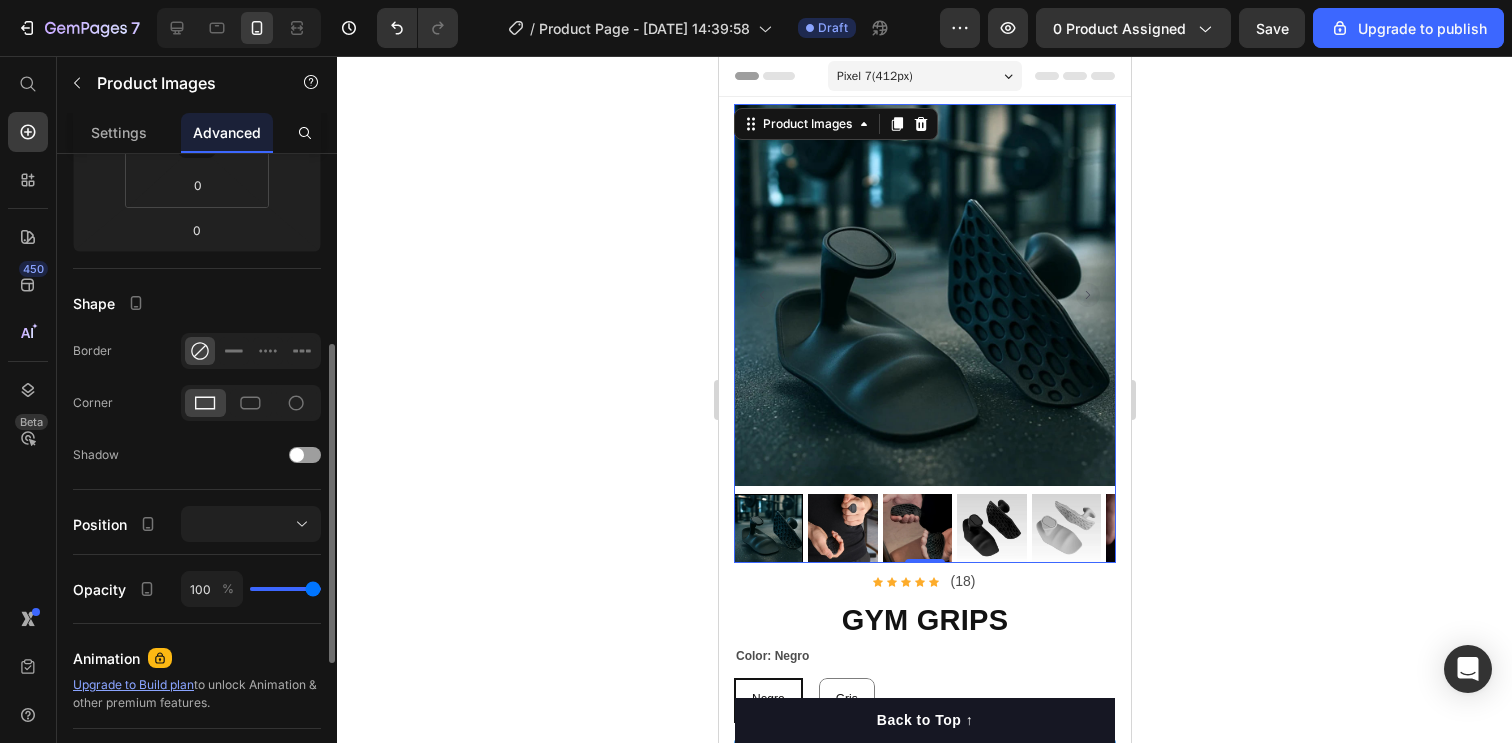 click at bounding box center (990, 528) 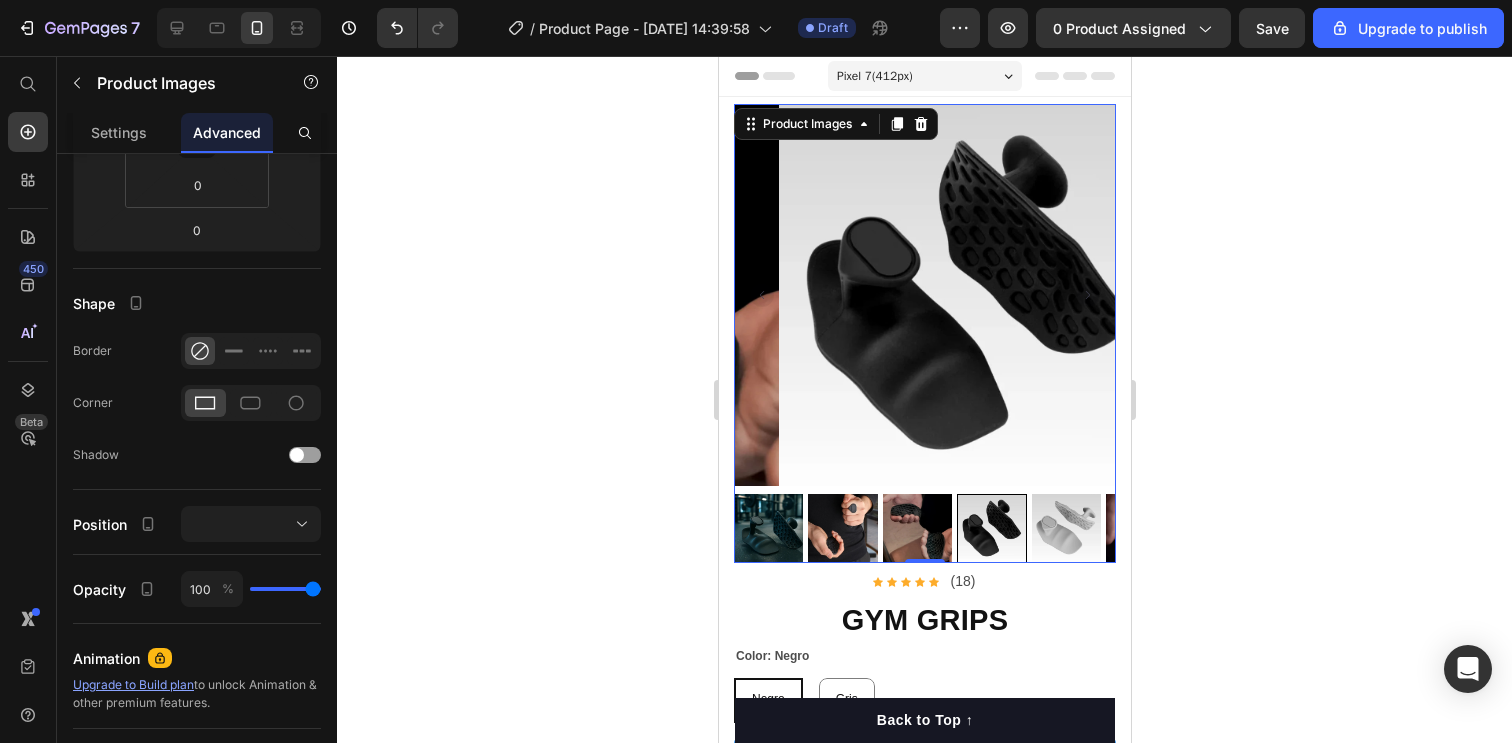 click at bounding box center (916, 528) 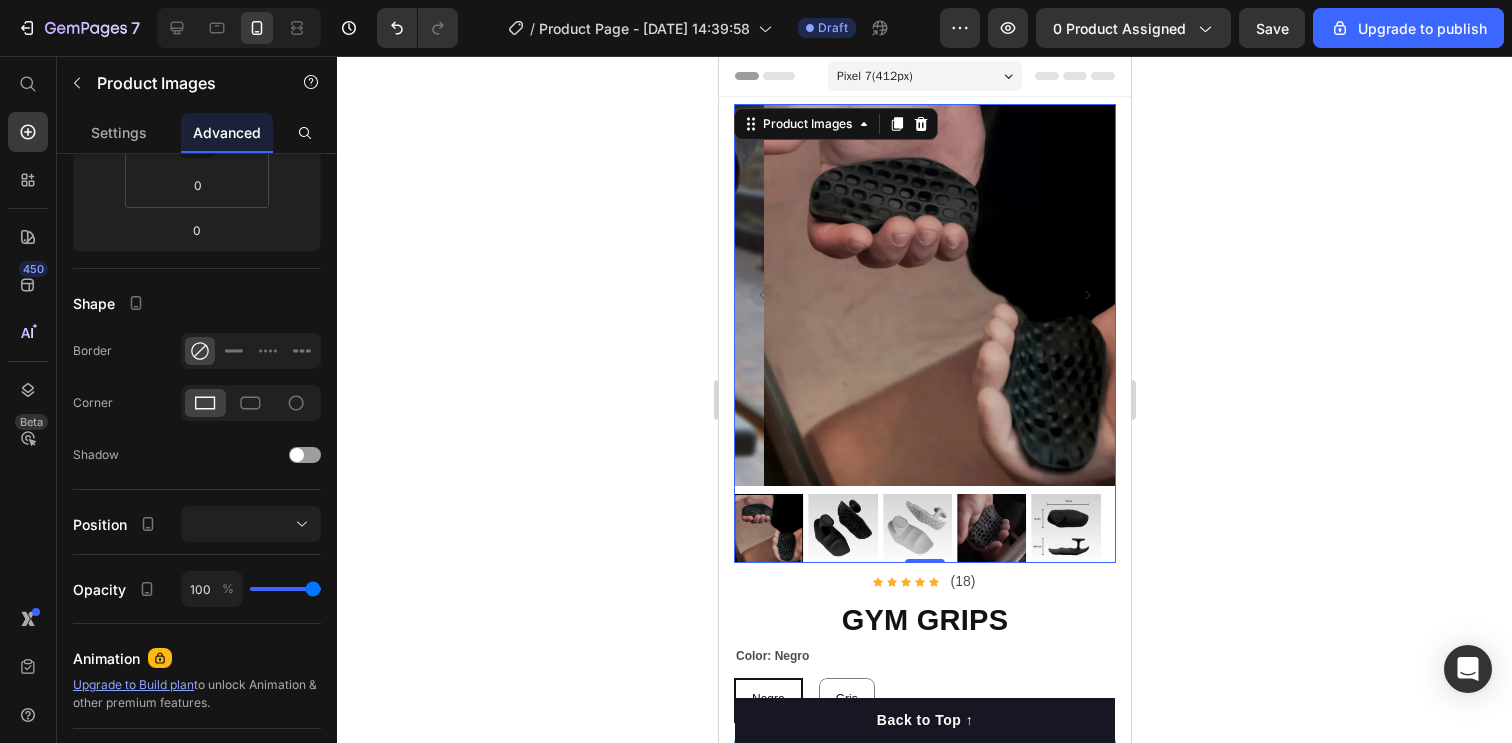 click at bounding box center [767, 528] 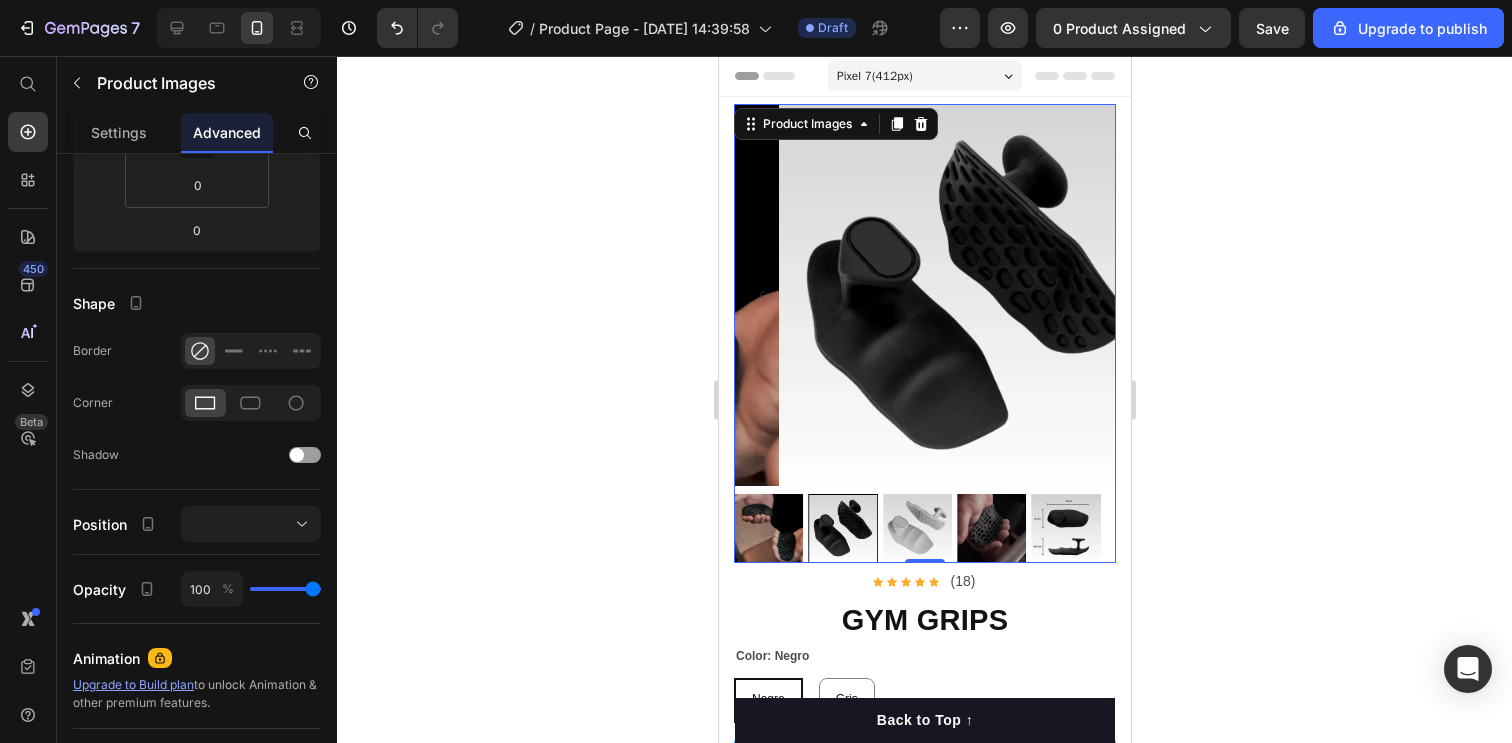 click at bounding box center (767, 528) 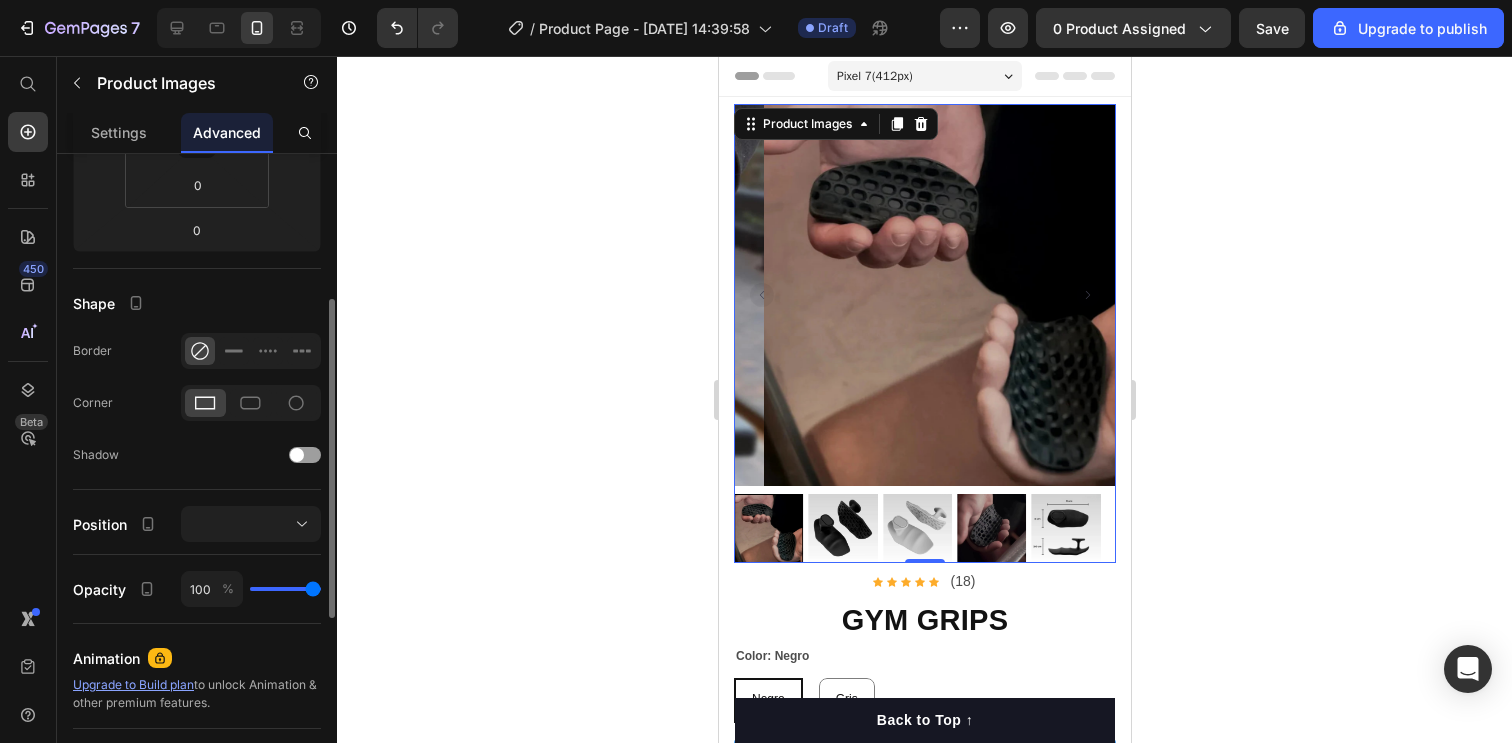 scroll, scrollTop: 0, scrollLeft: 0, axis: both 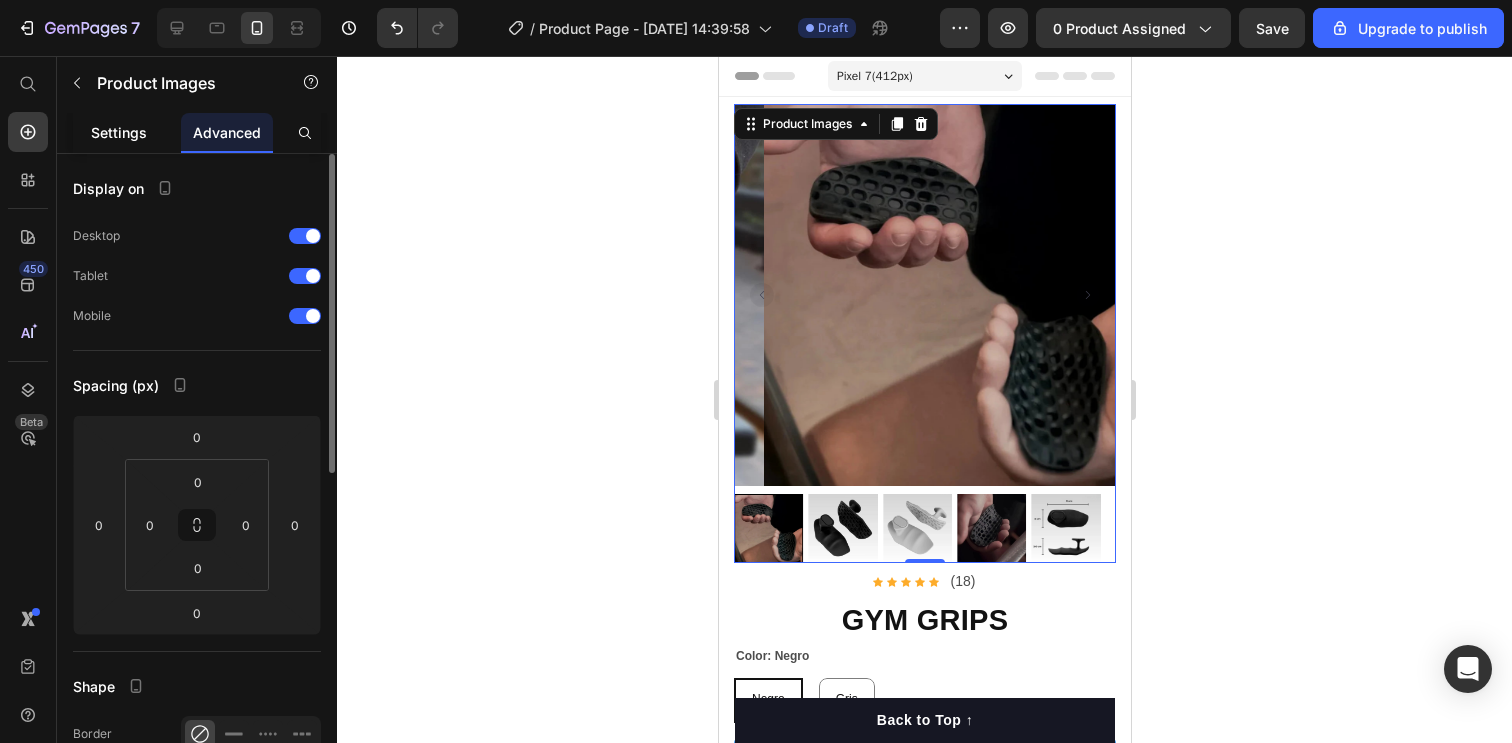 click on "Settings" at bounding box center (119, 132) 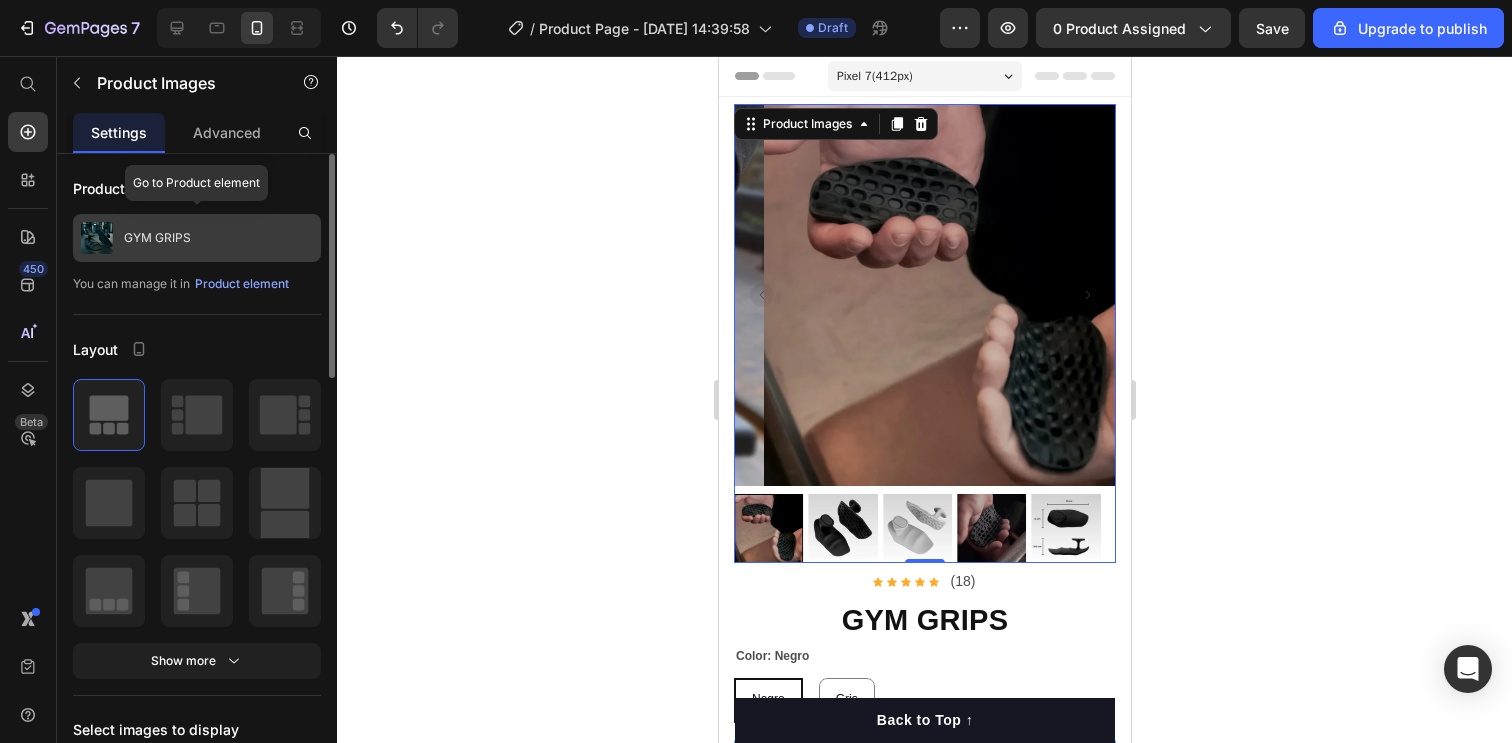 click at bounding box center [97, 238] 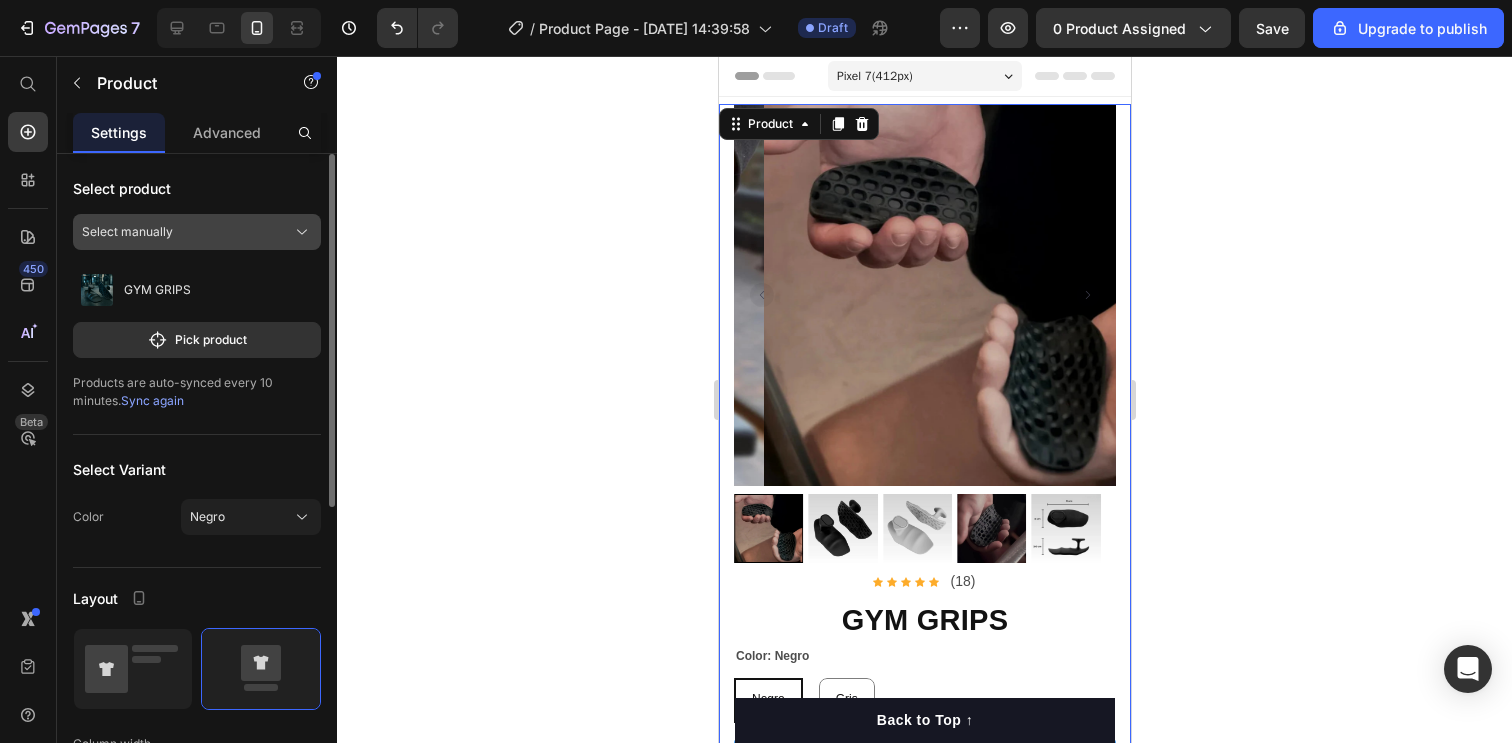 click on "Select manually" 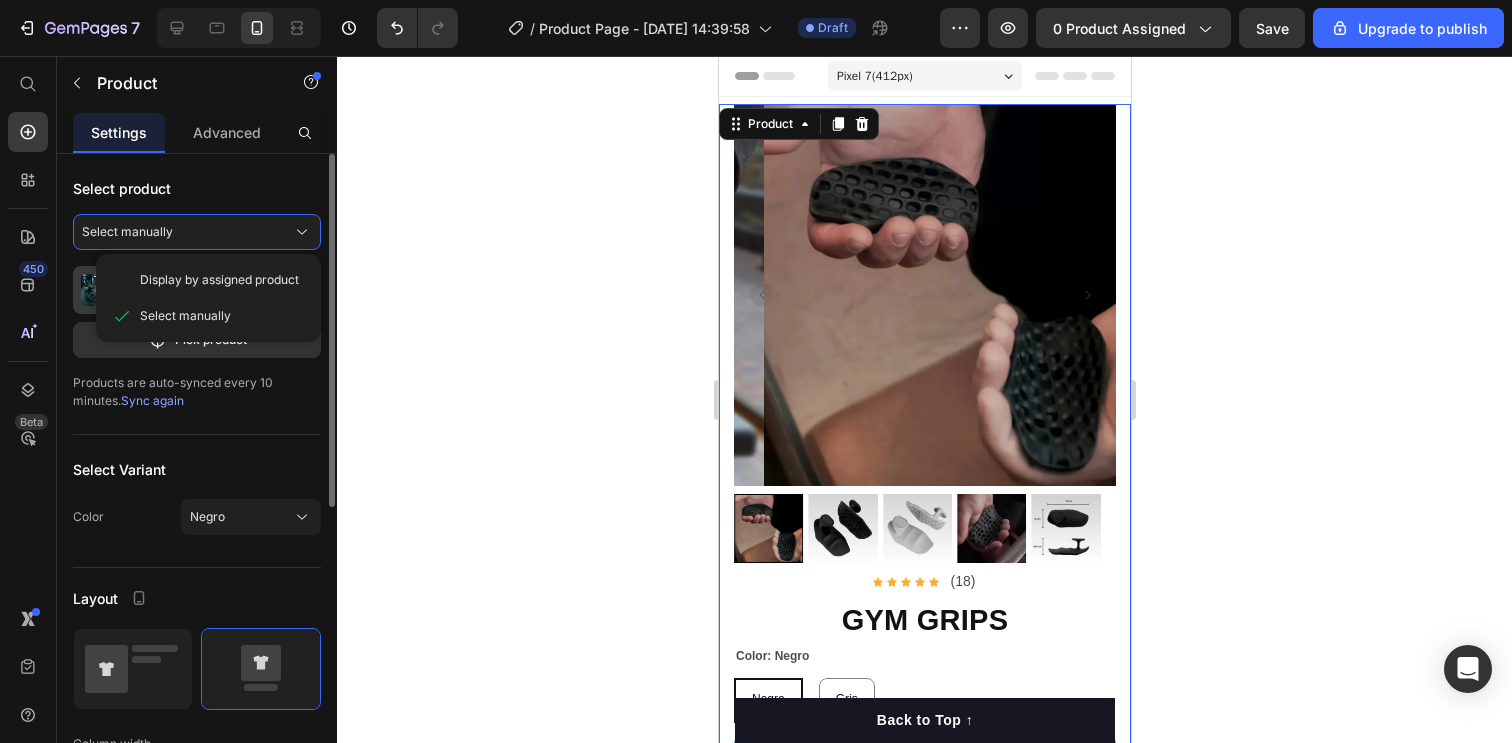 click on "Select manually" at bounding box center (185, 316) 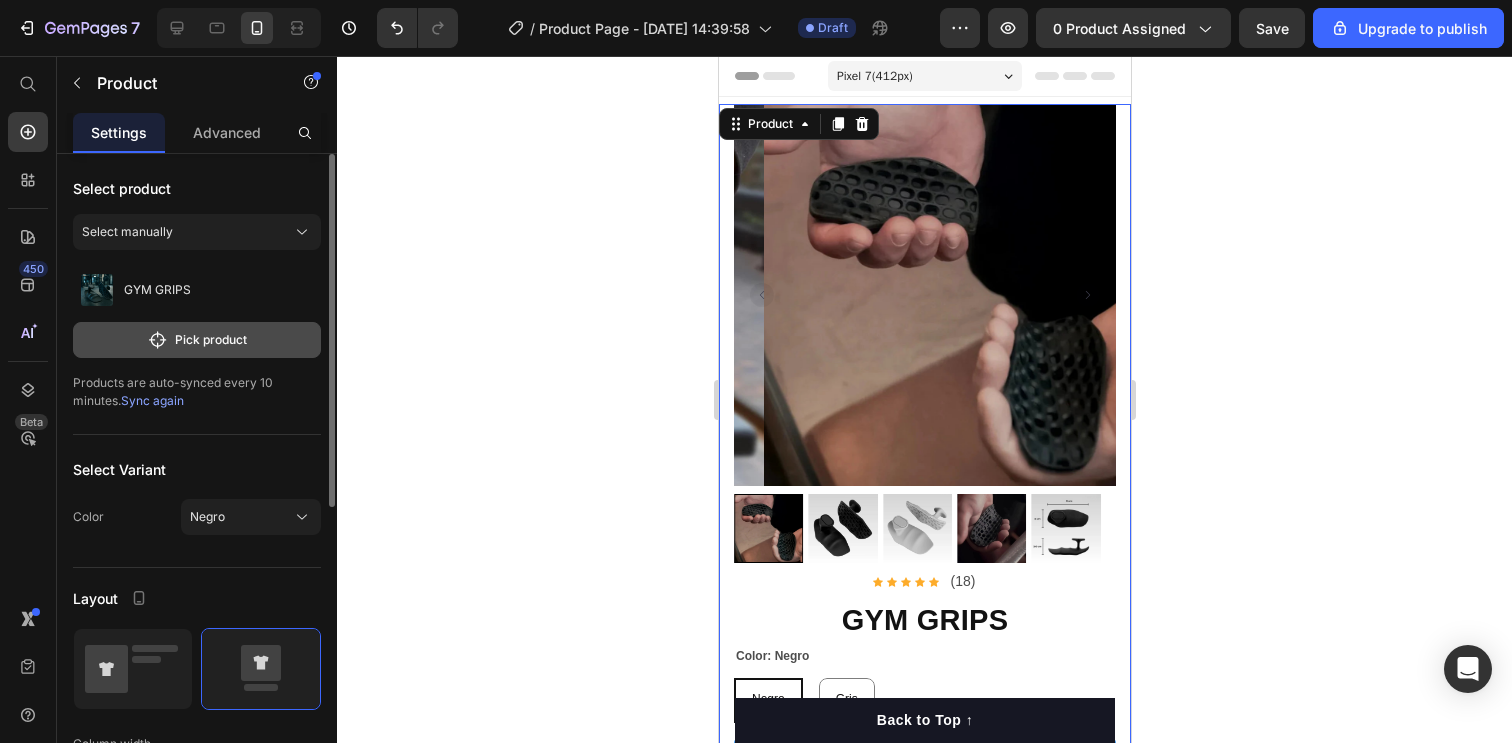 click on "Pick product" at bounding box center [197, 340] 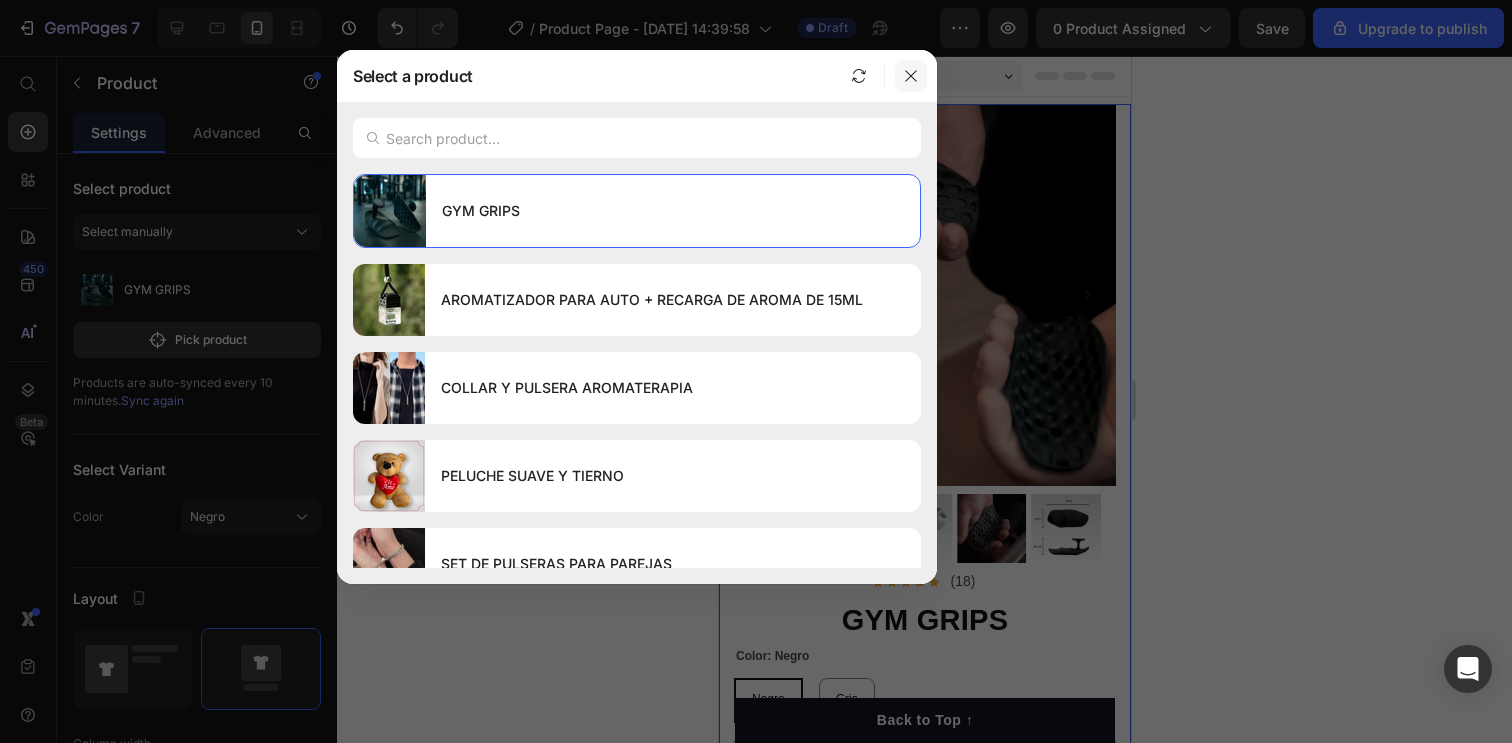 click 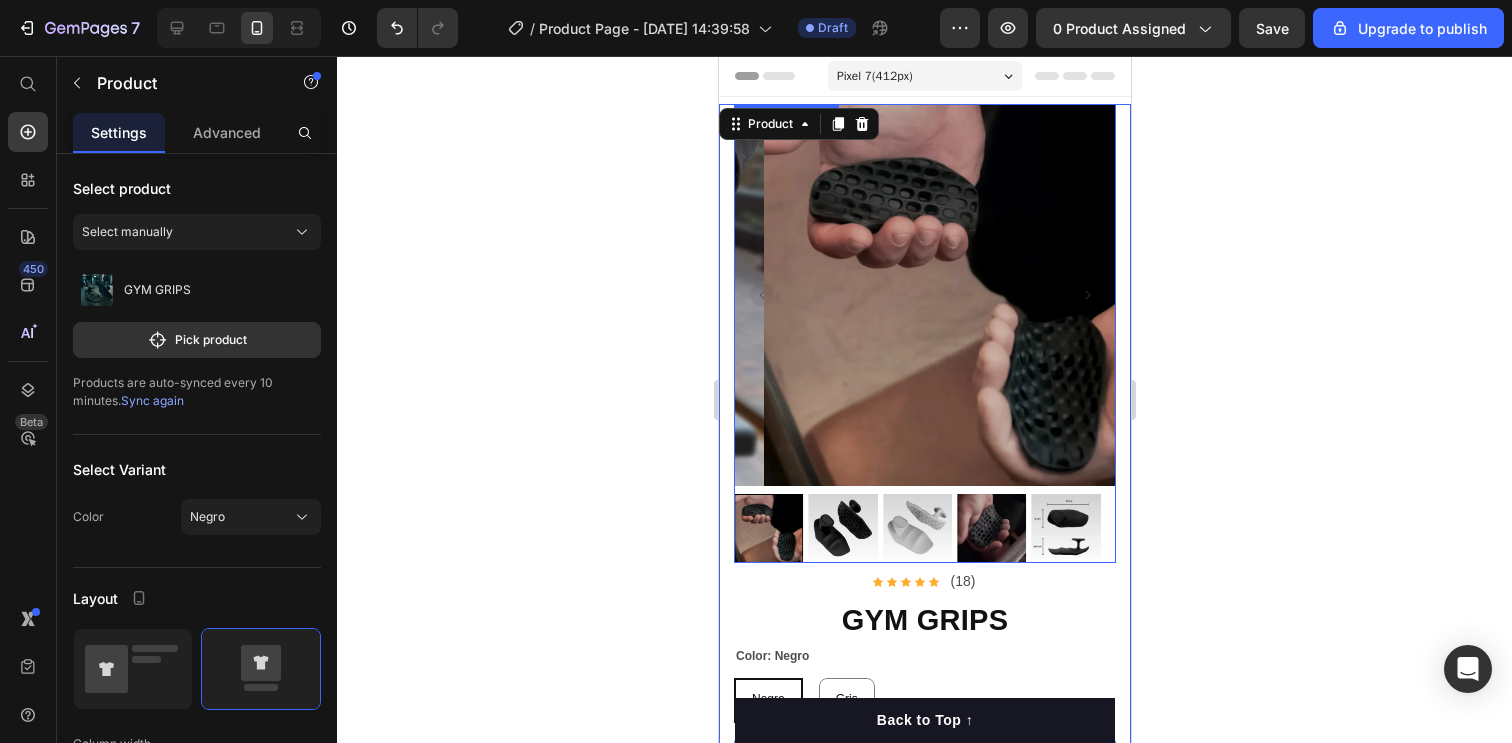 click at bounding box center [841, 528] 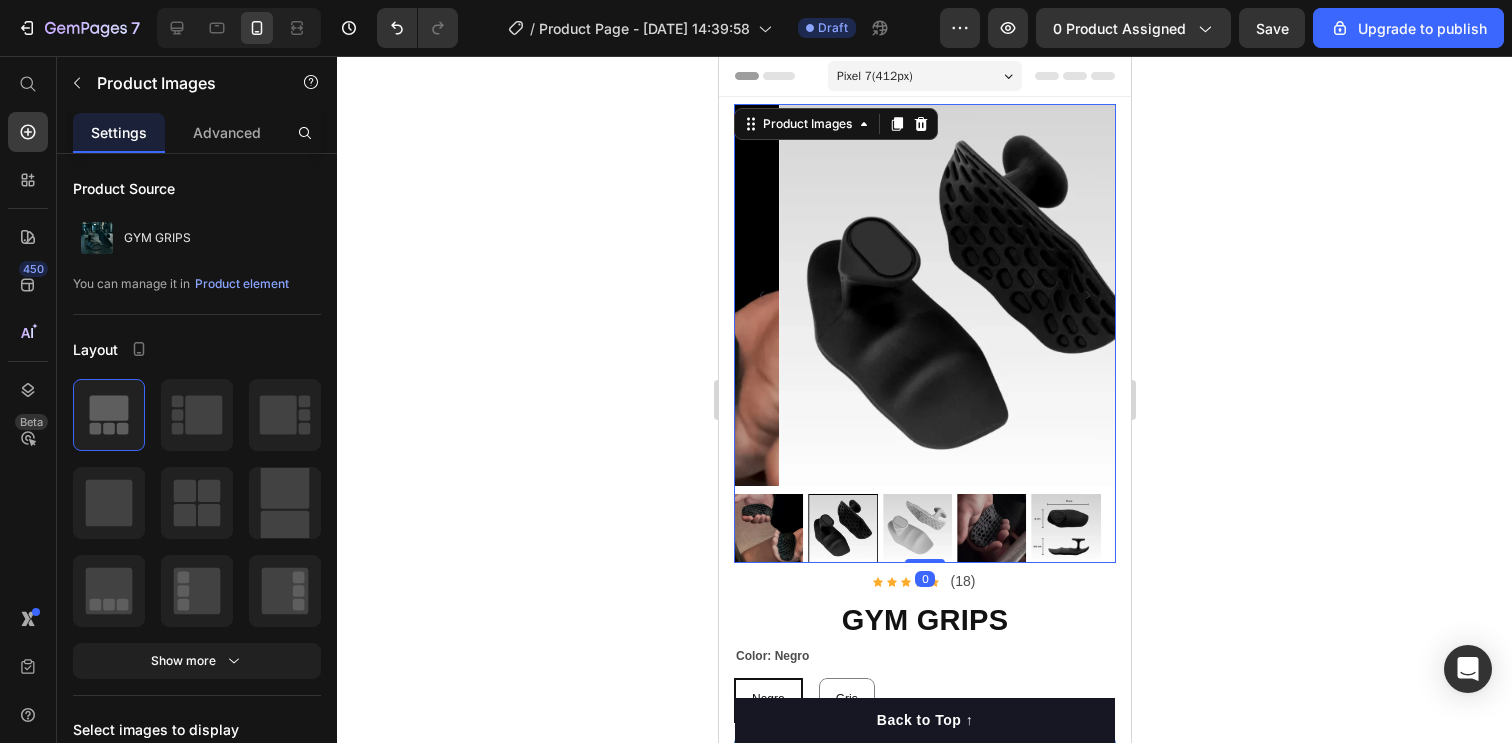 click at bounding box center [767, 528] 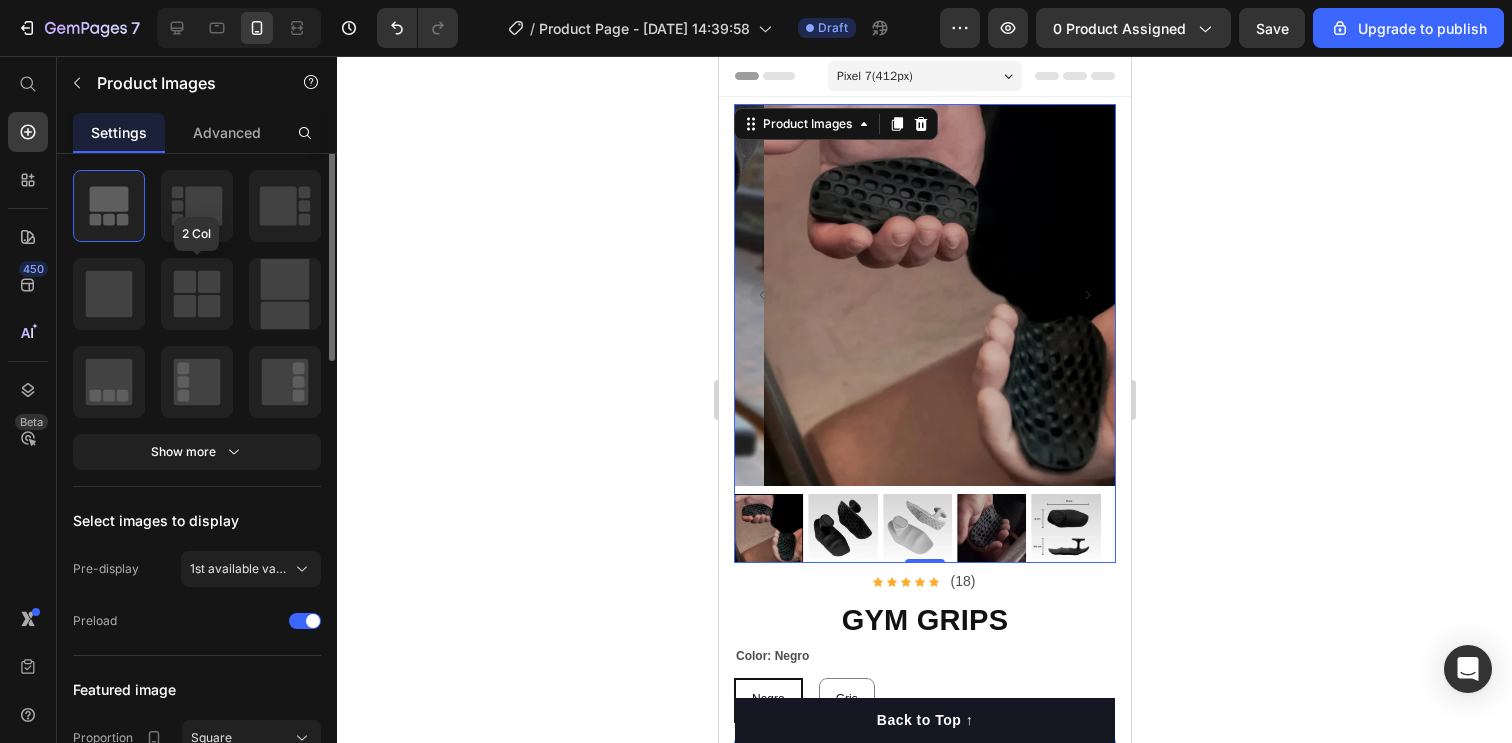 scroll, scrollTop: 213, scrollLeft: 0, axis: vertical 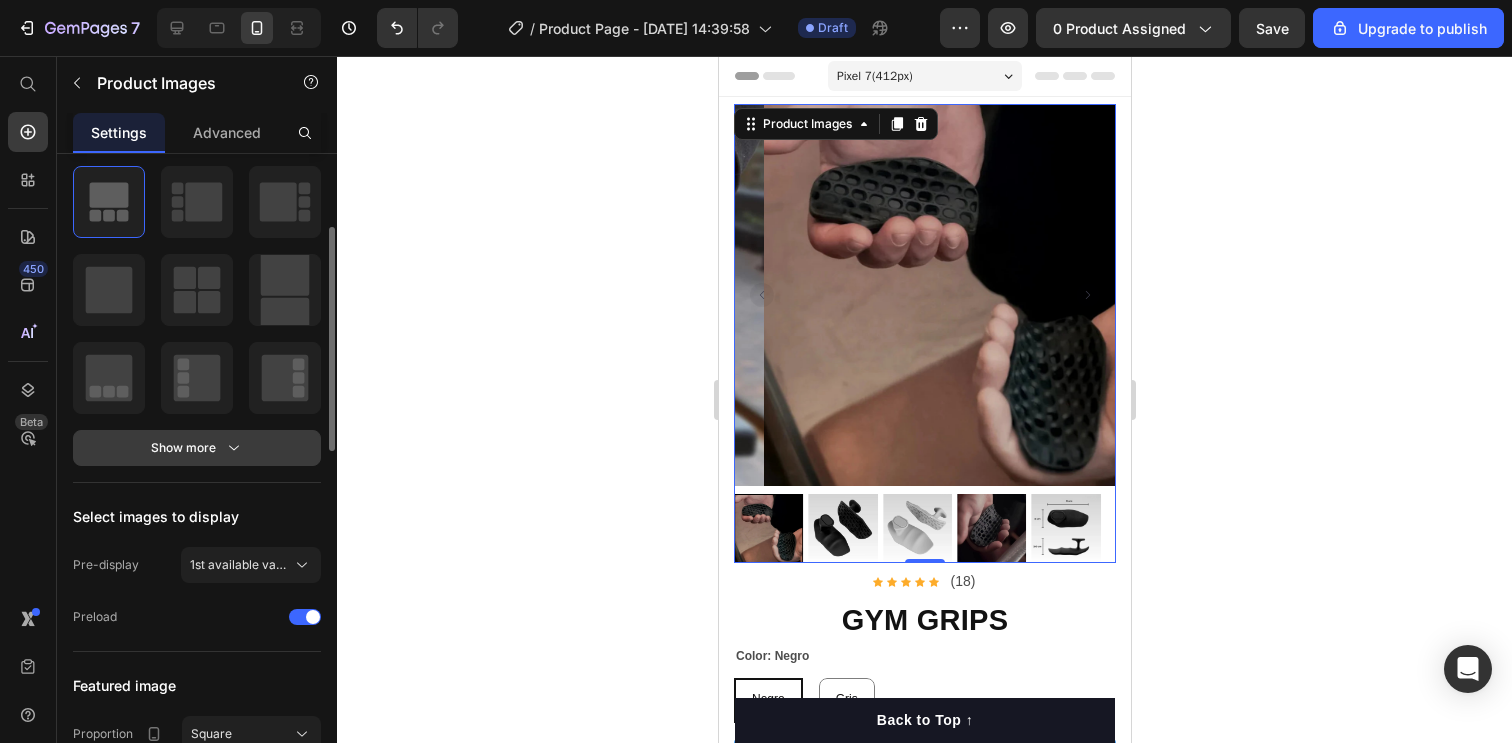 click on "Show more" at bounding box center [197, 448] 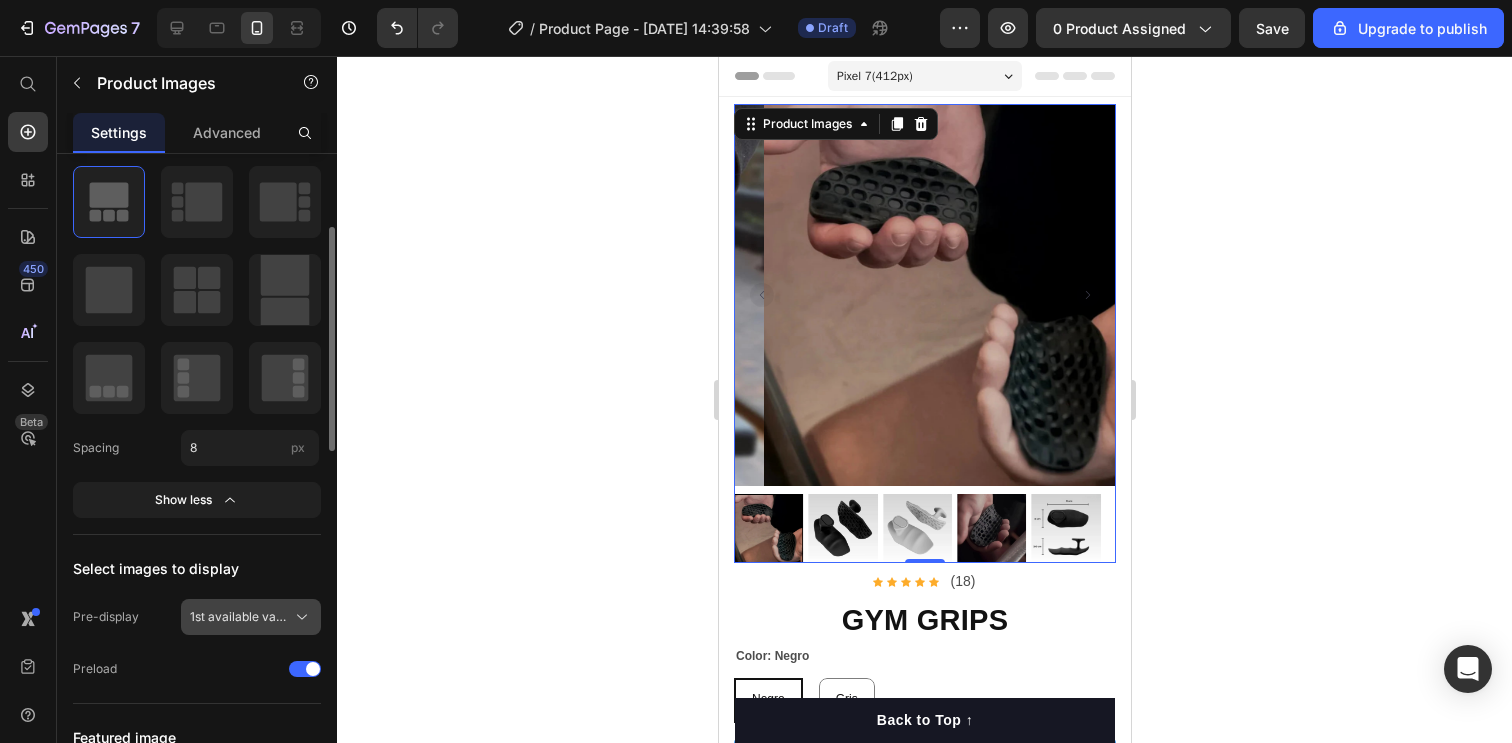 click on "1st available variant" at bounding box center [251, 617] 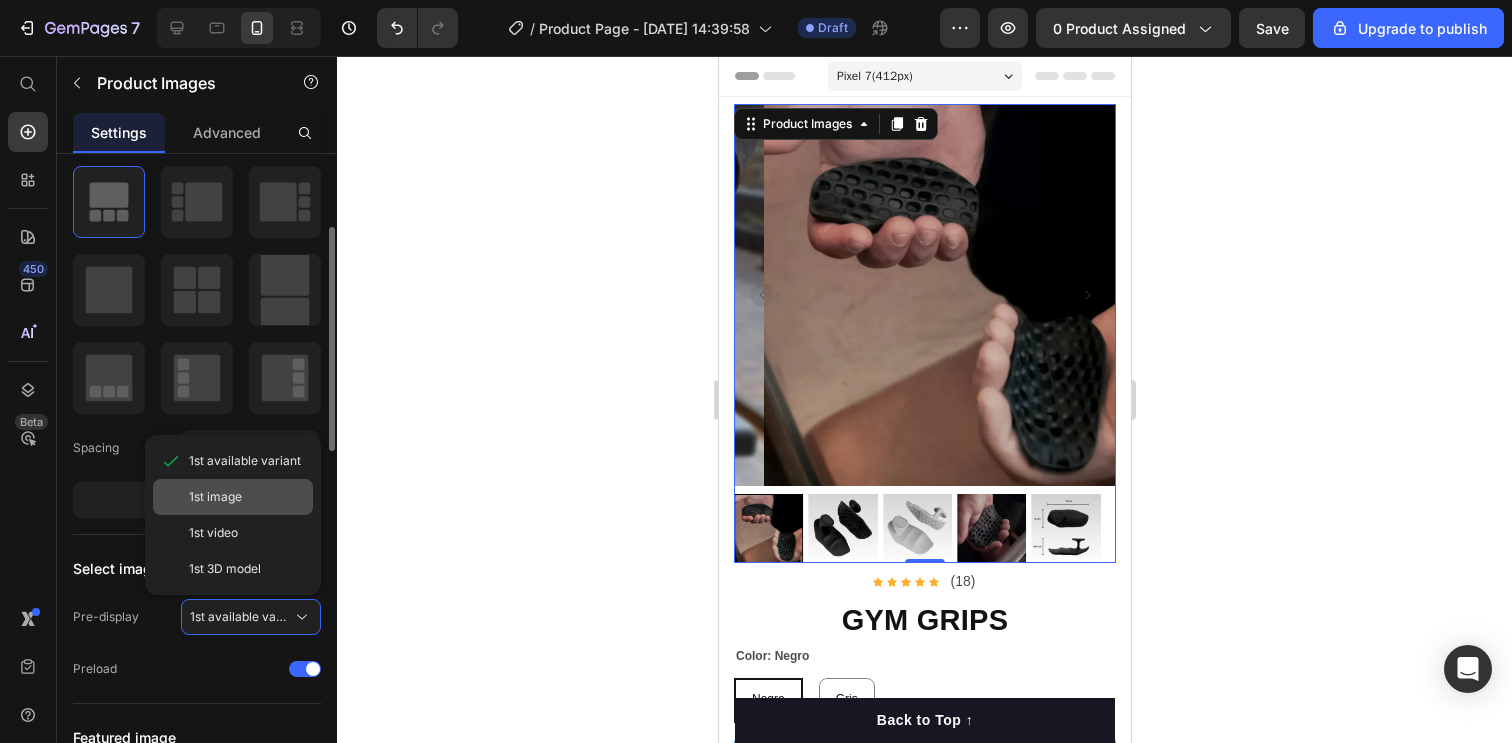 click on "1st image" at bounding box center (247, 497) 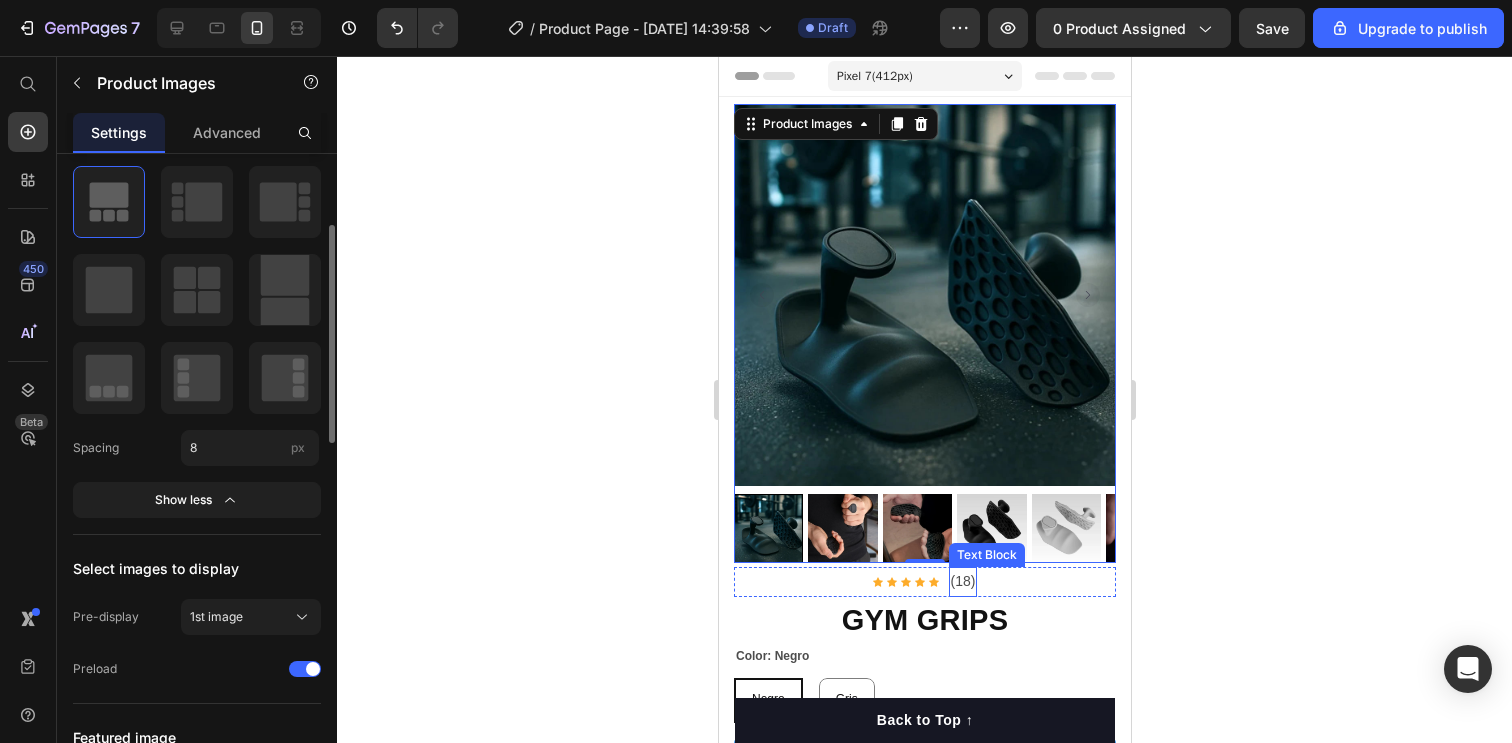 click on "(18)" at bounding box center [962, 581] 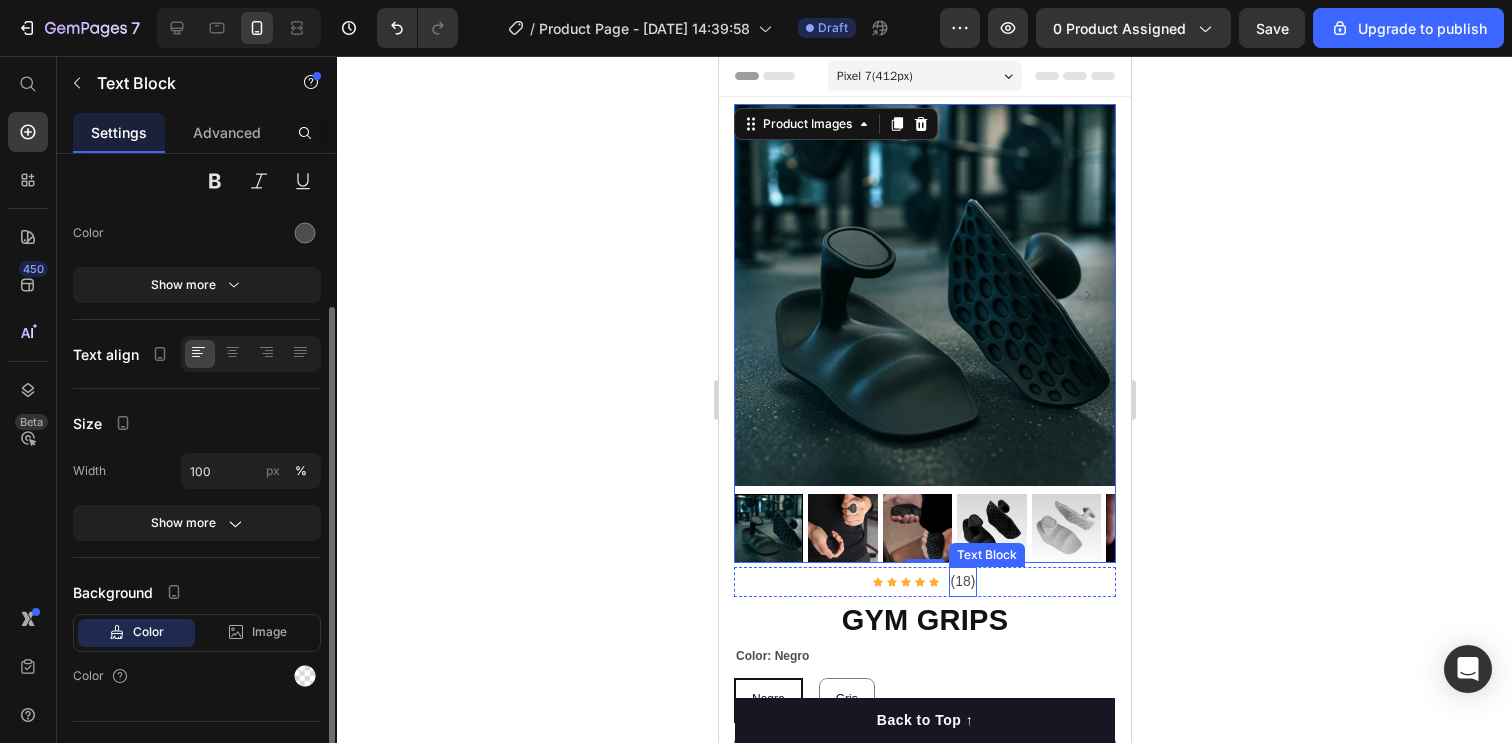 scroll, scrollTop: 0, scrollLeft: 0, axis: both 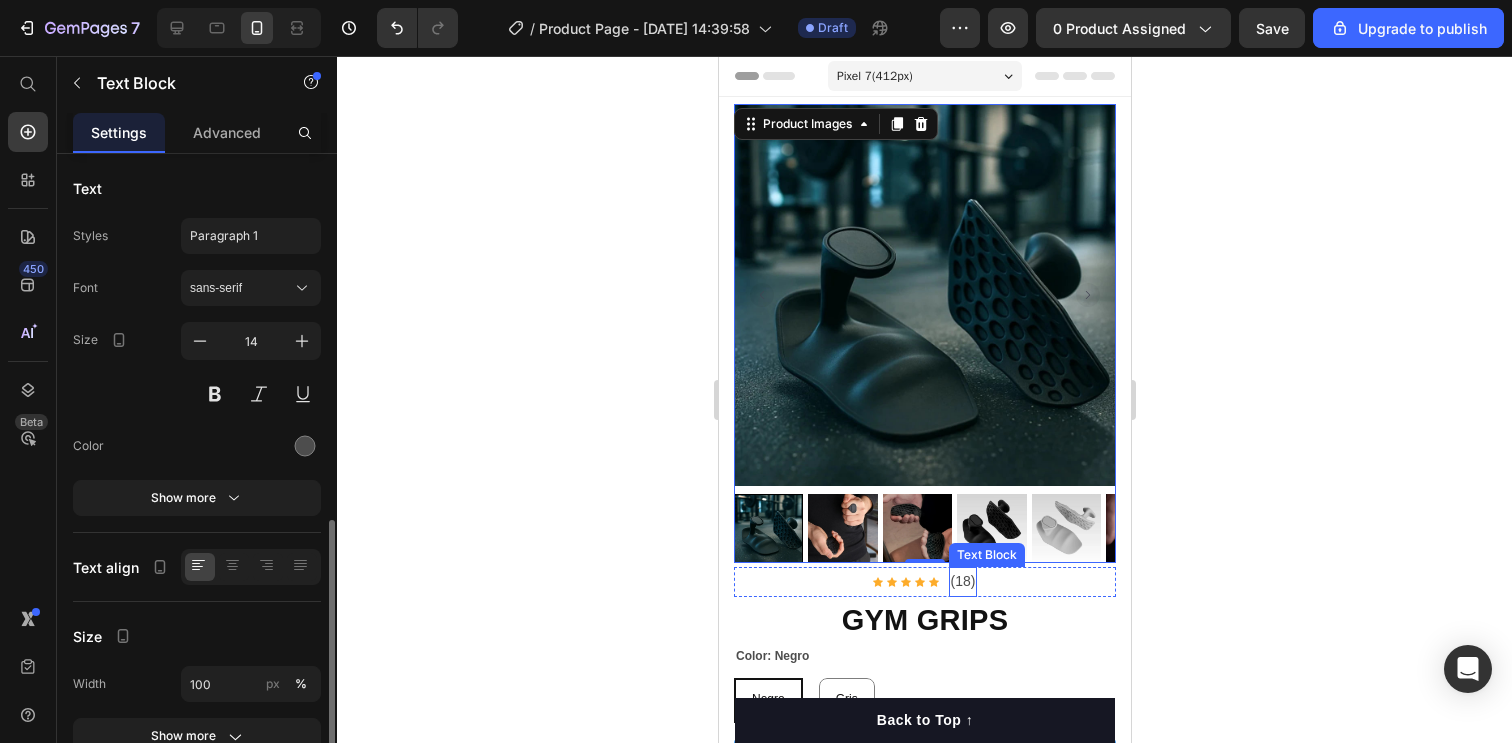 click on "(18)" at bounding box center [962, 581] 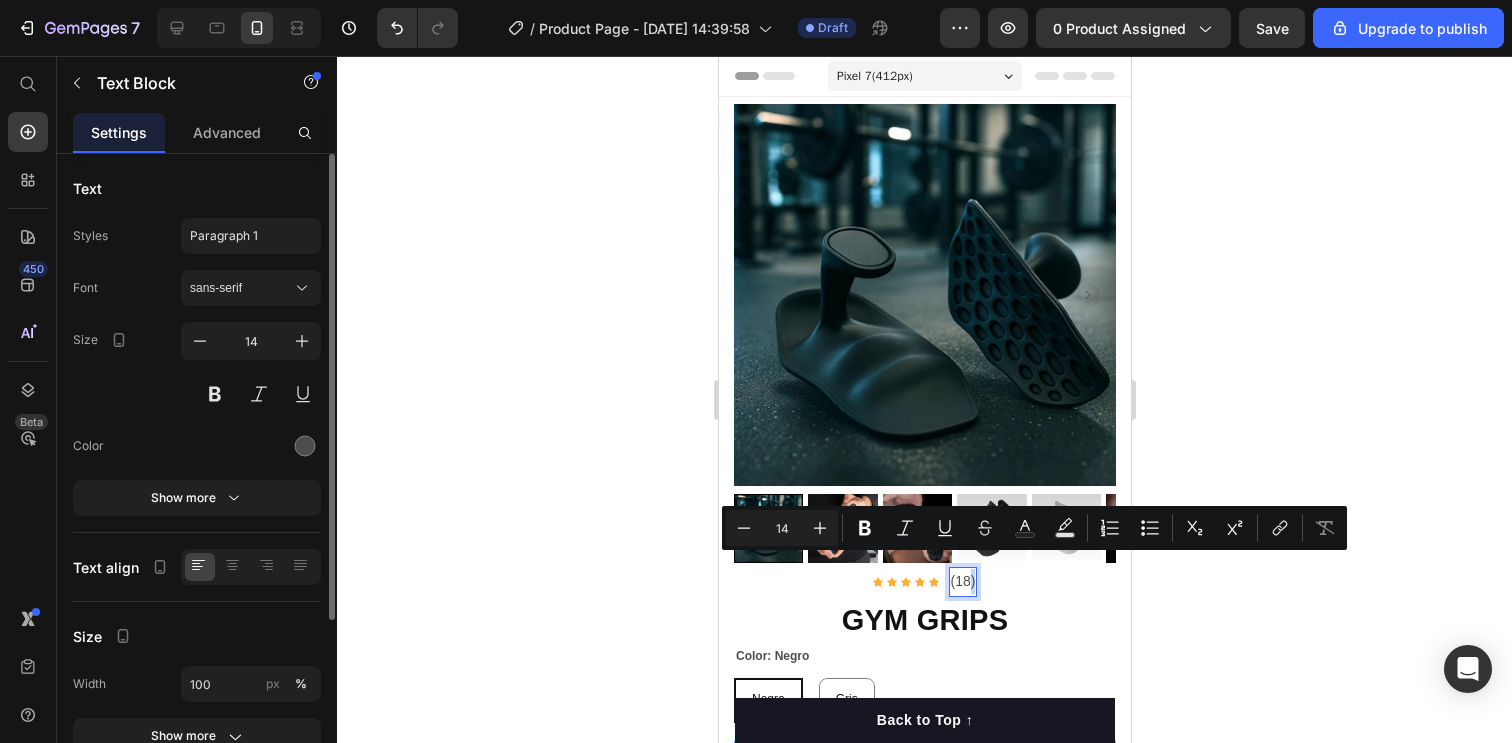 click on "(18)" at bounding box center (962, 581) 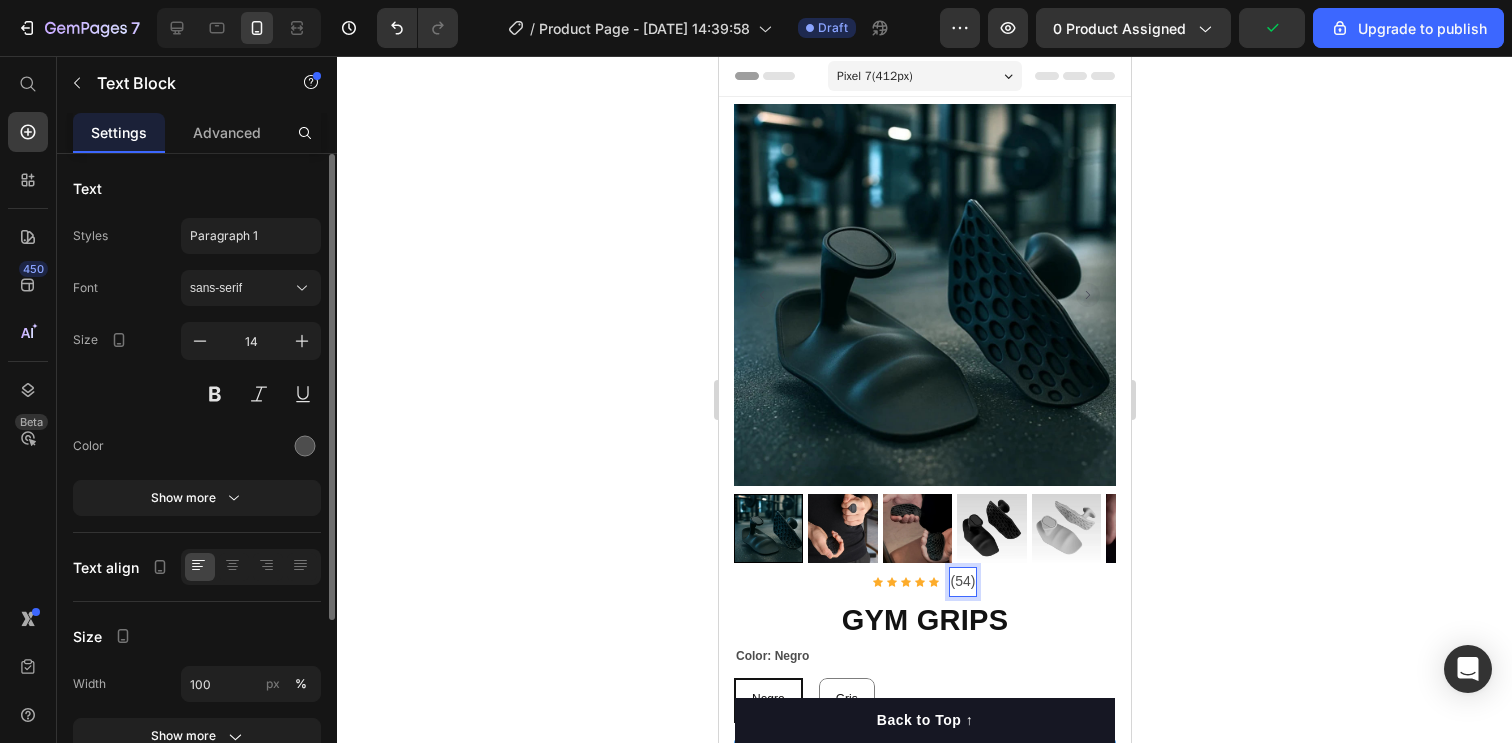 click 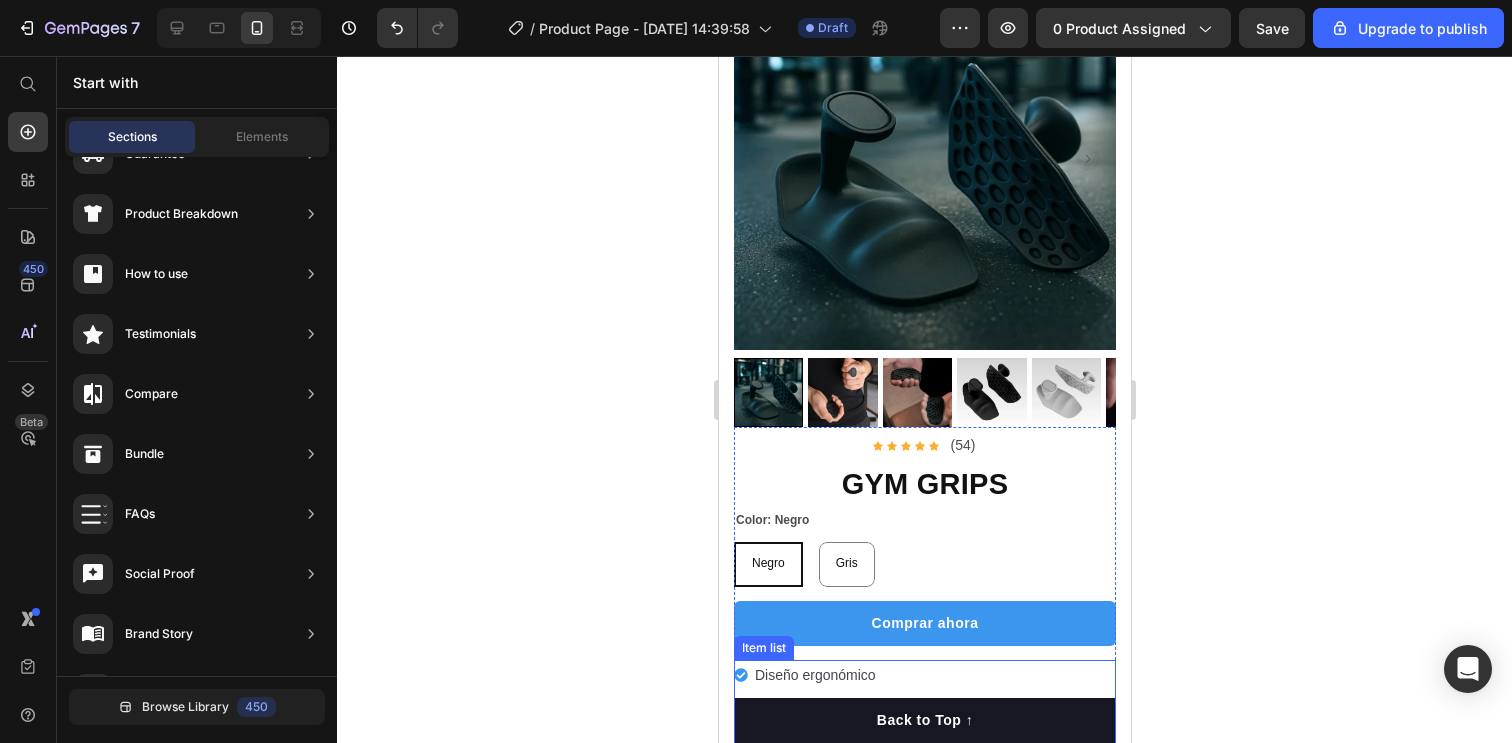 scroll, scrollTop: 0, scrollLeft: 0, axis: both 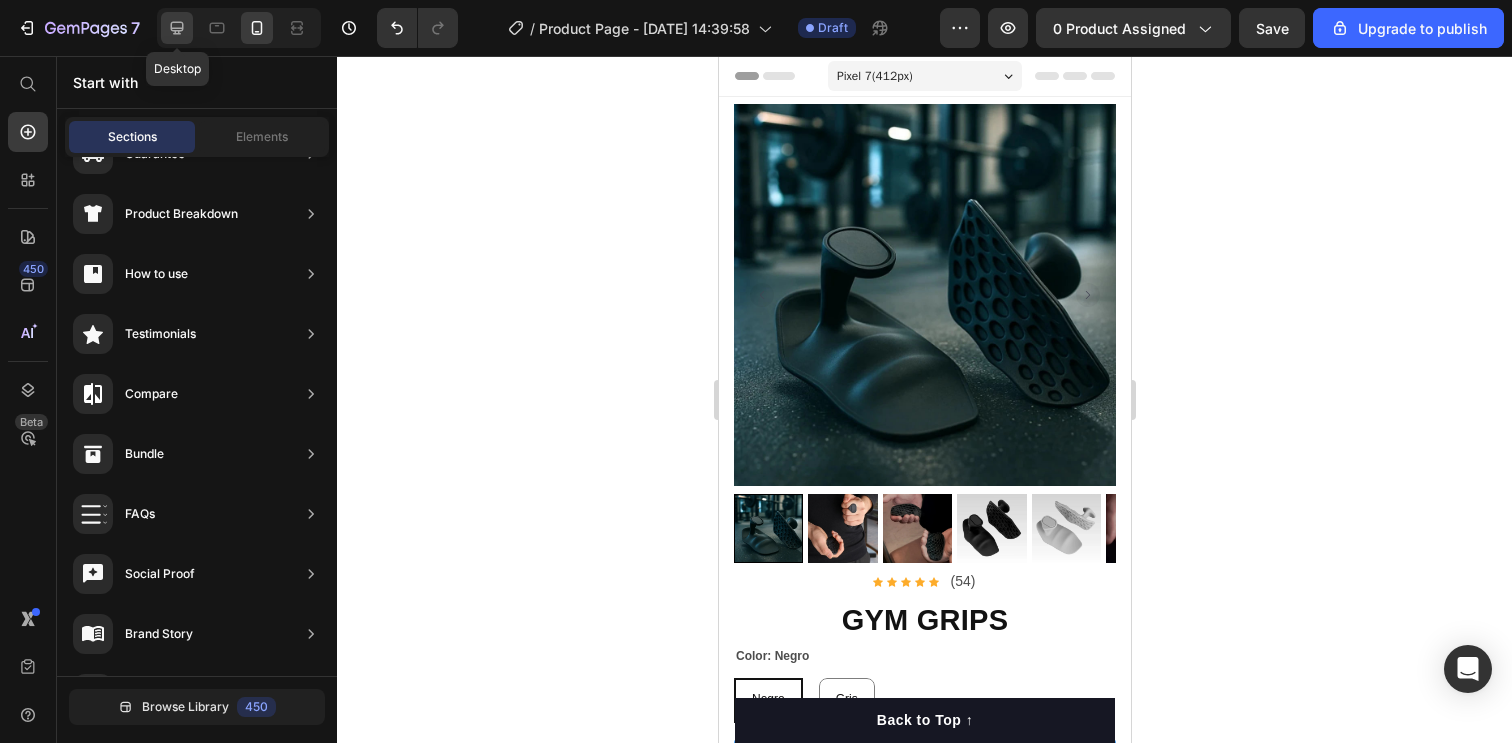 click 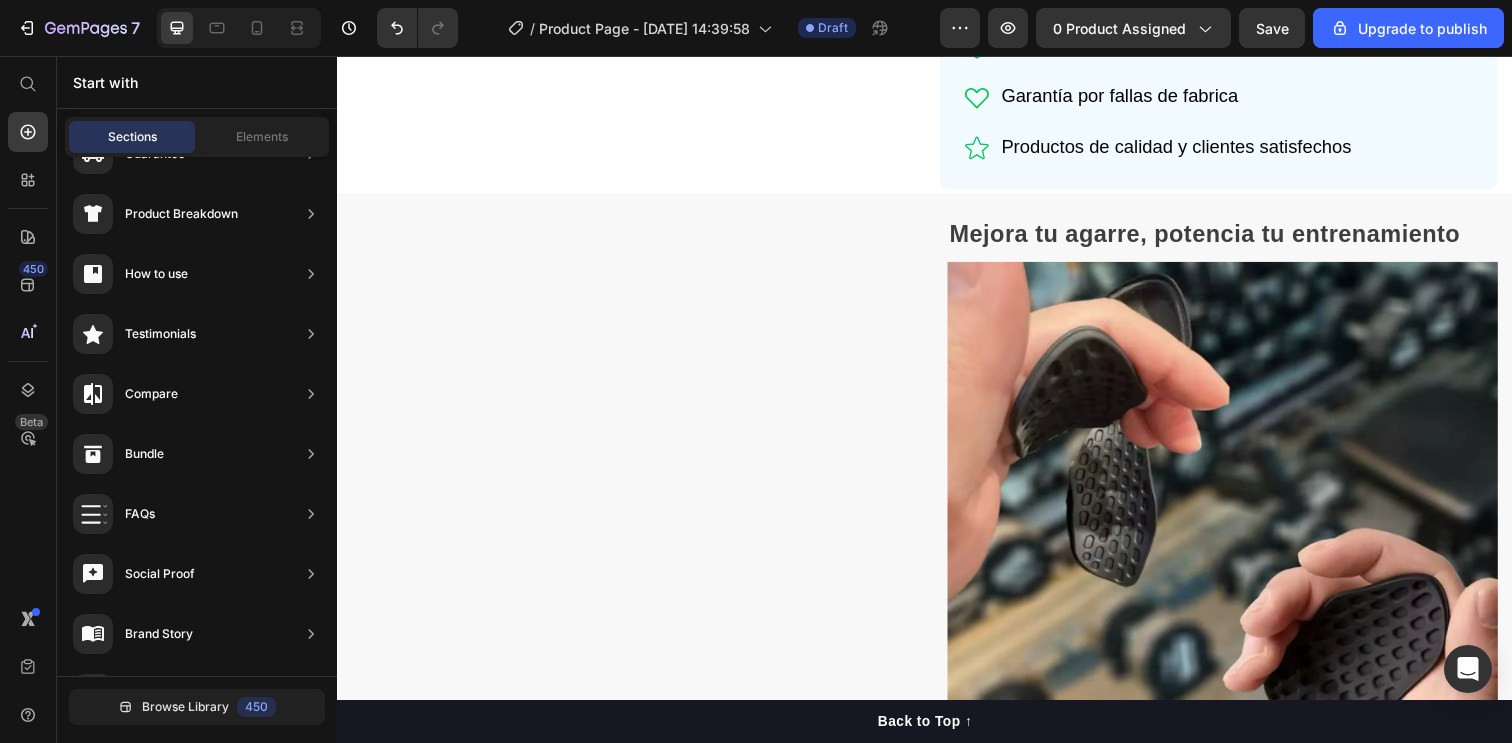 scroll, scrollTop: 596, scrollLeft: 0, axis: vertical 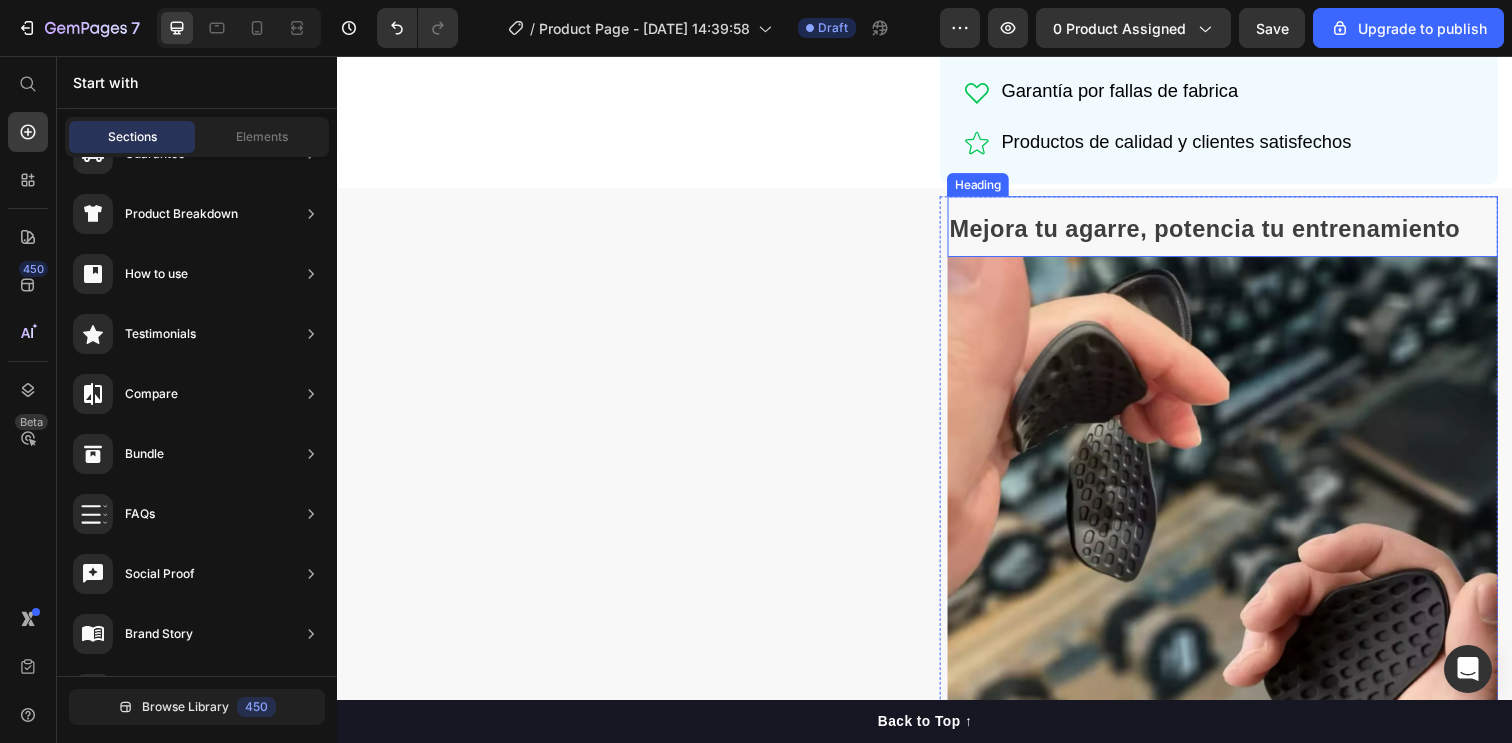 click on "Mejora tu agarre, potencia tu entrenamiento" at bounding box center [1223, 232] 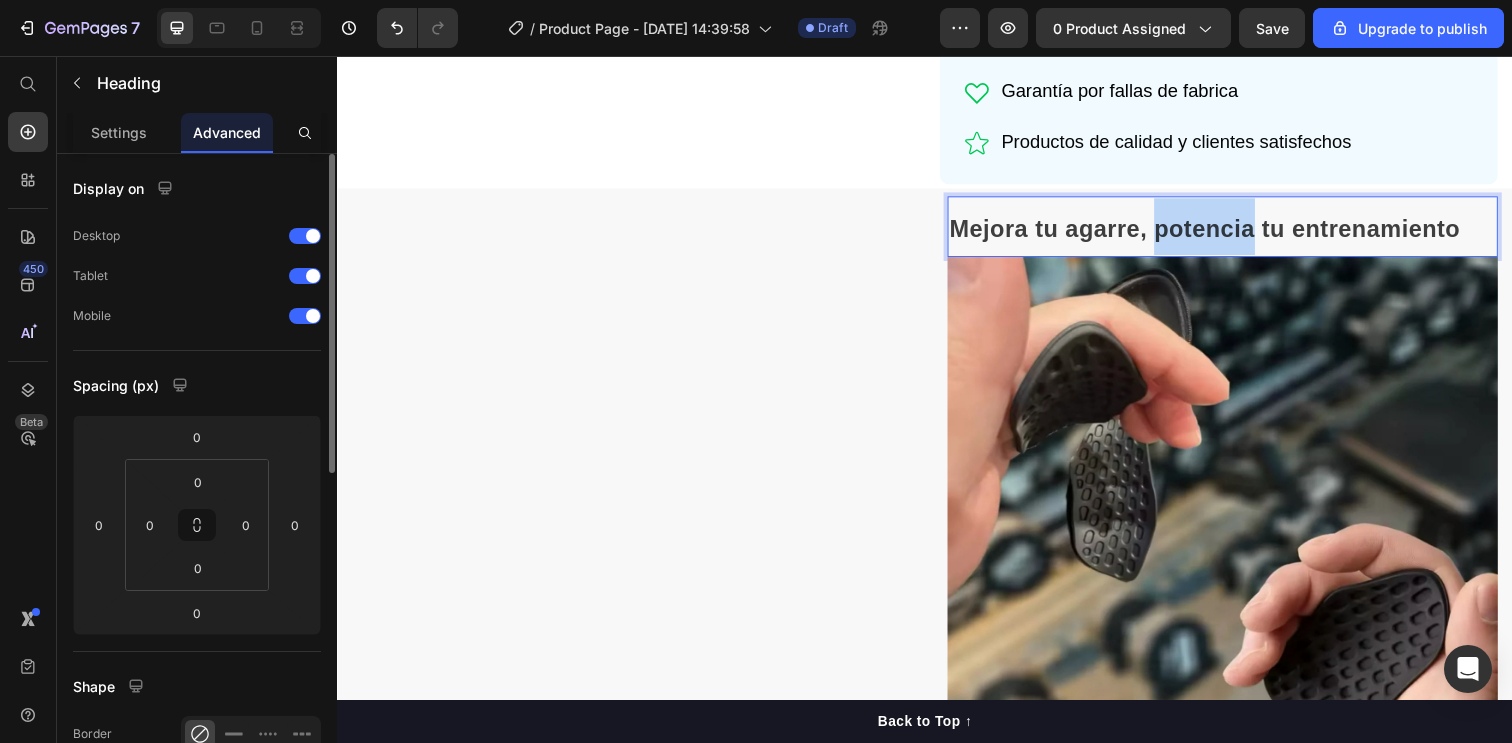 click on "Mejora tu agarre, potencia tu entrenamiento" at bounding box center [1223, 232] 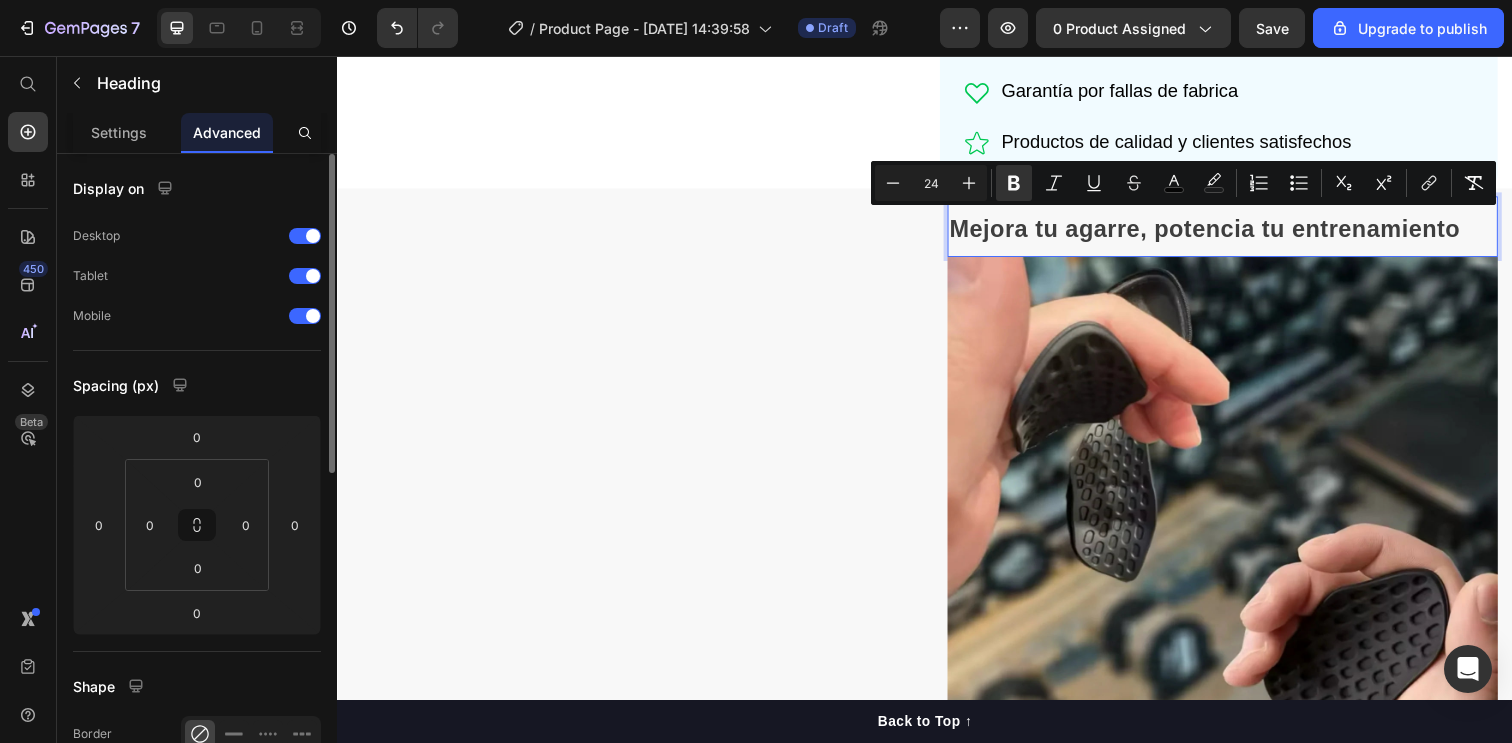 click on "Mejora tu agarre, potencia tu entrenamiento" at bounding box center [1223, 232] 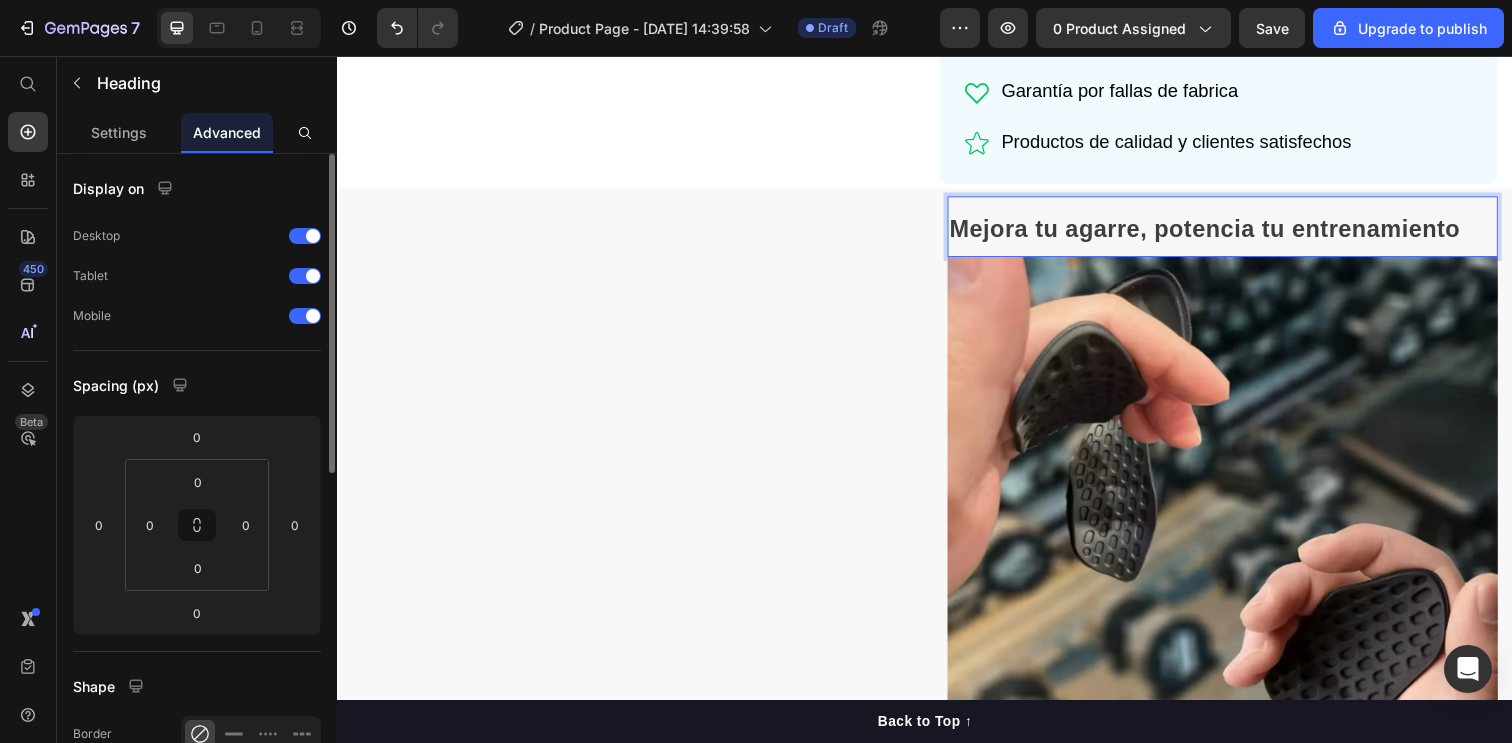 click on "Mejora tu agarre, potencia tu entrenamiento" at bounding box center [1223, 232] 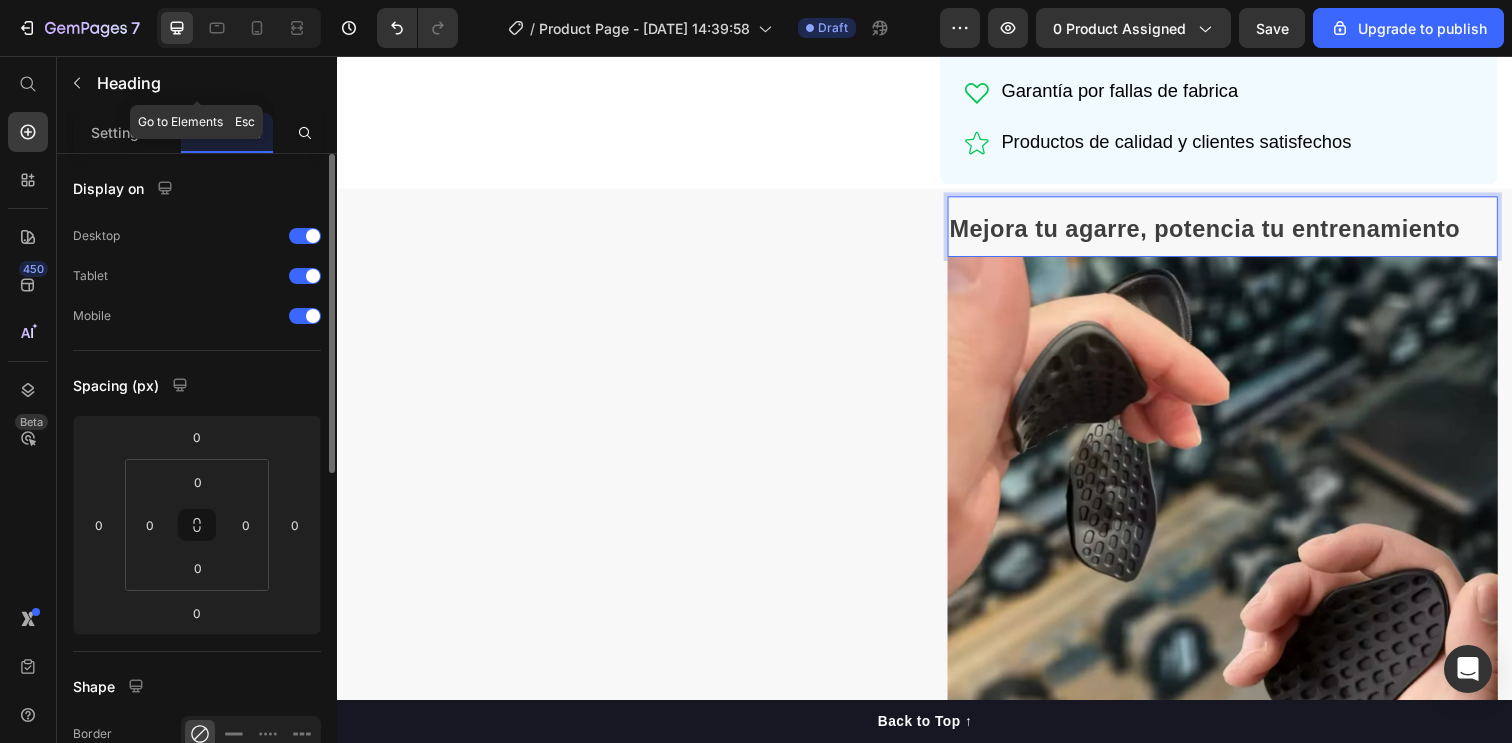 click on "Heading" at bounding box center [215, 83] 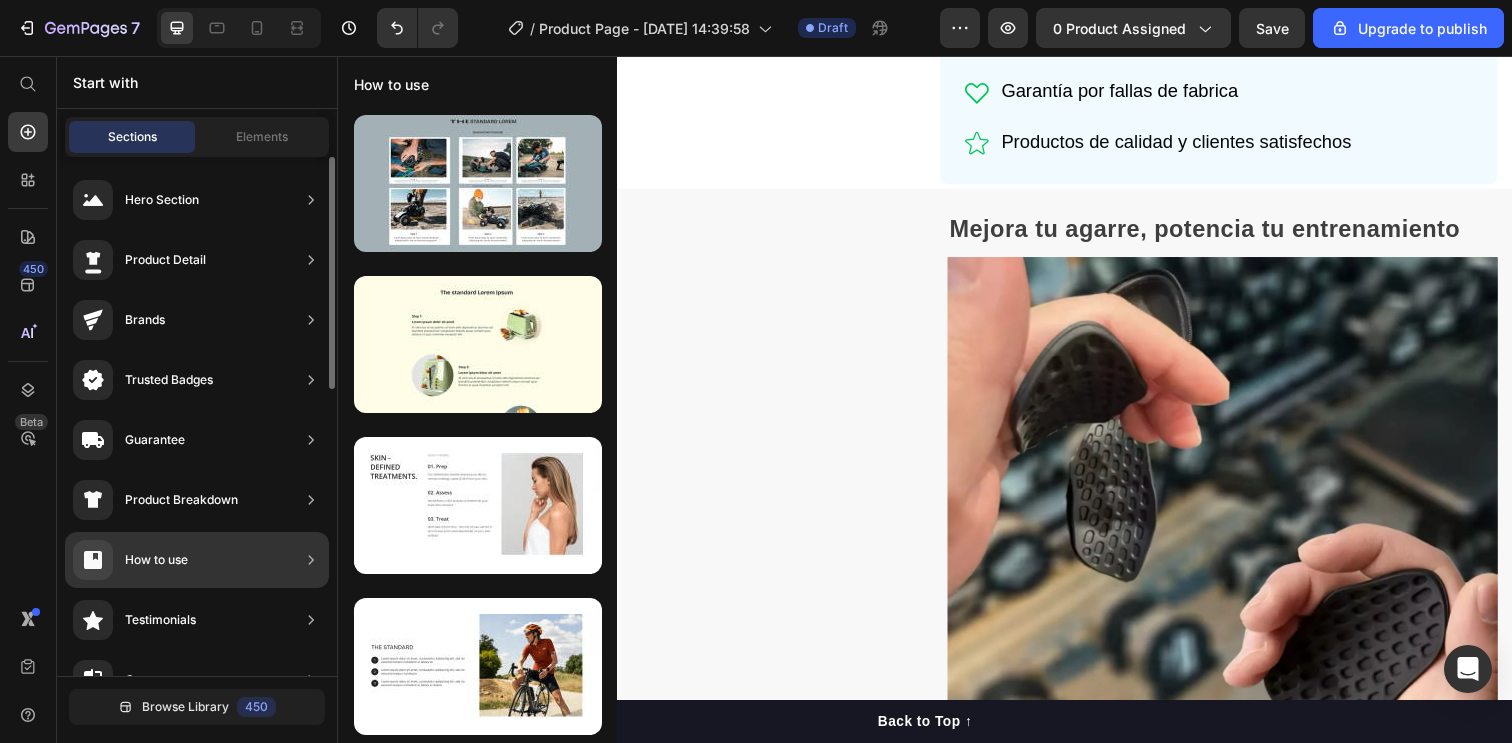 scroll, scrollTop: 0, scrollLeft: 0, axis: both 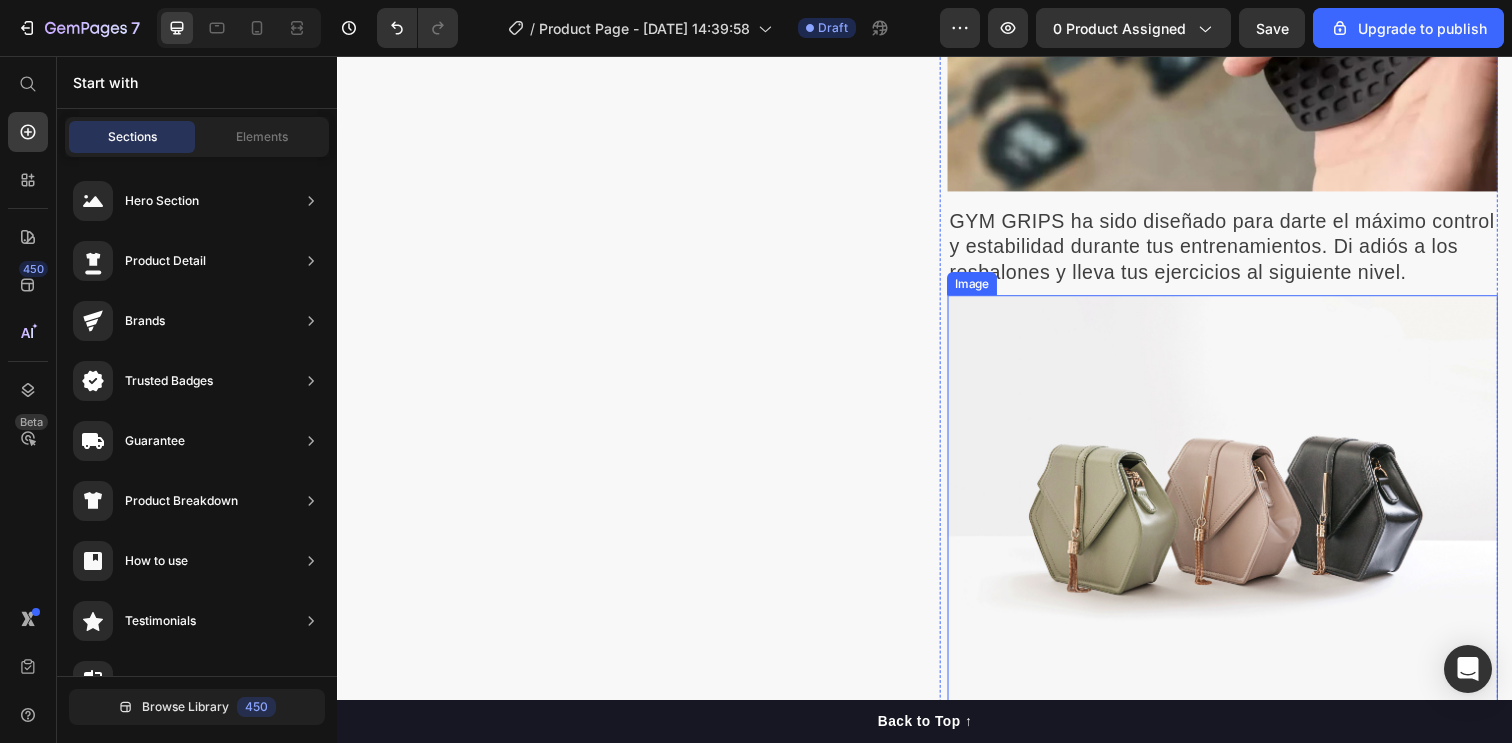 click at bounding box center (1241, 511) 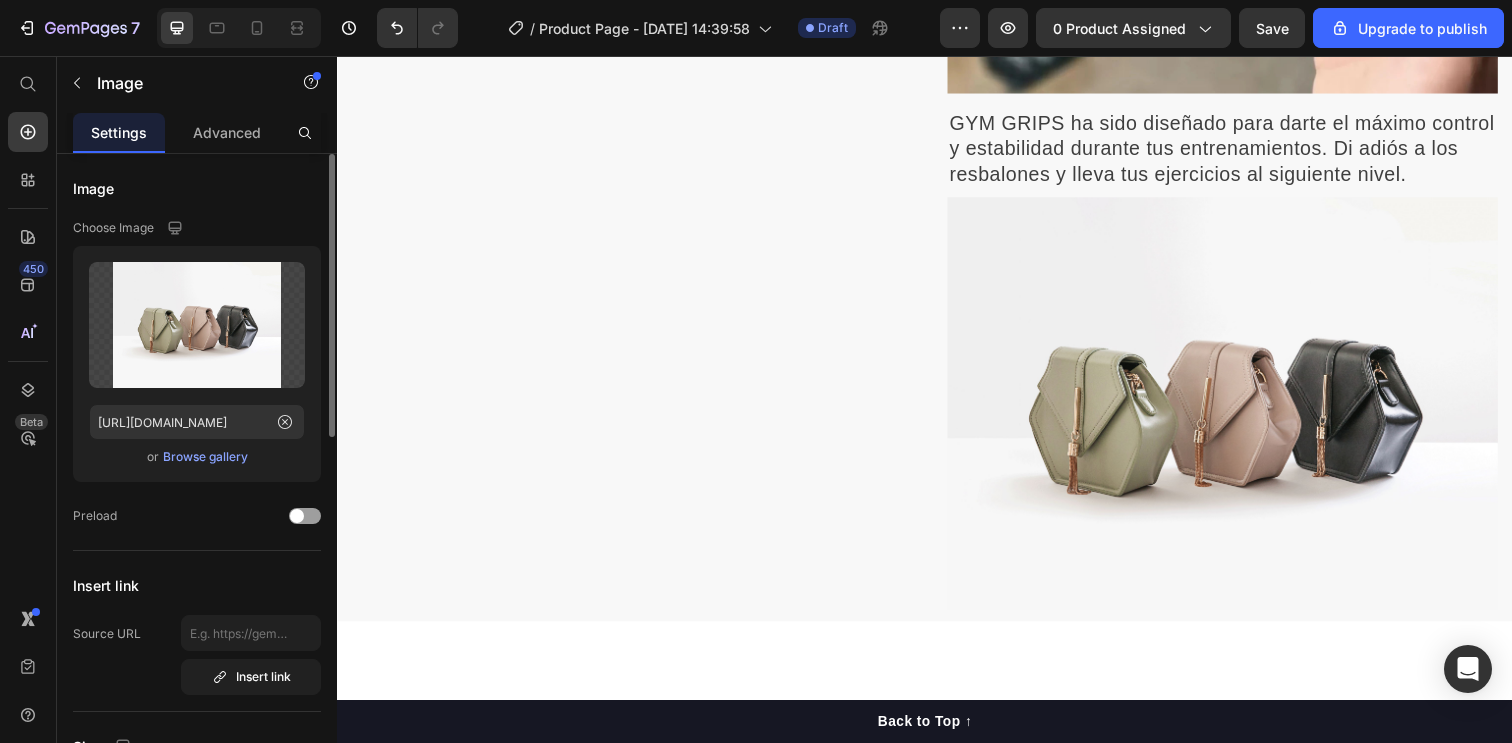 scroll, scrollTop: 0, scrollLeft: 0, axis: both 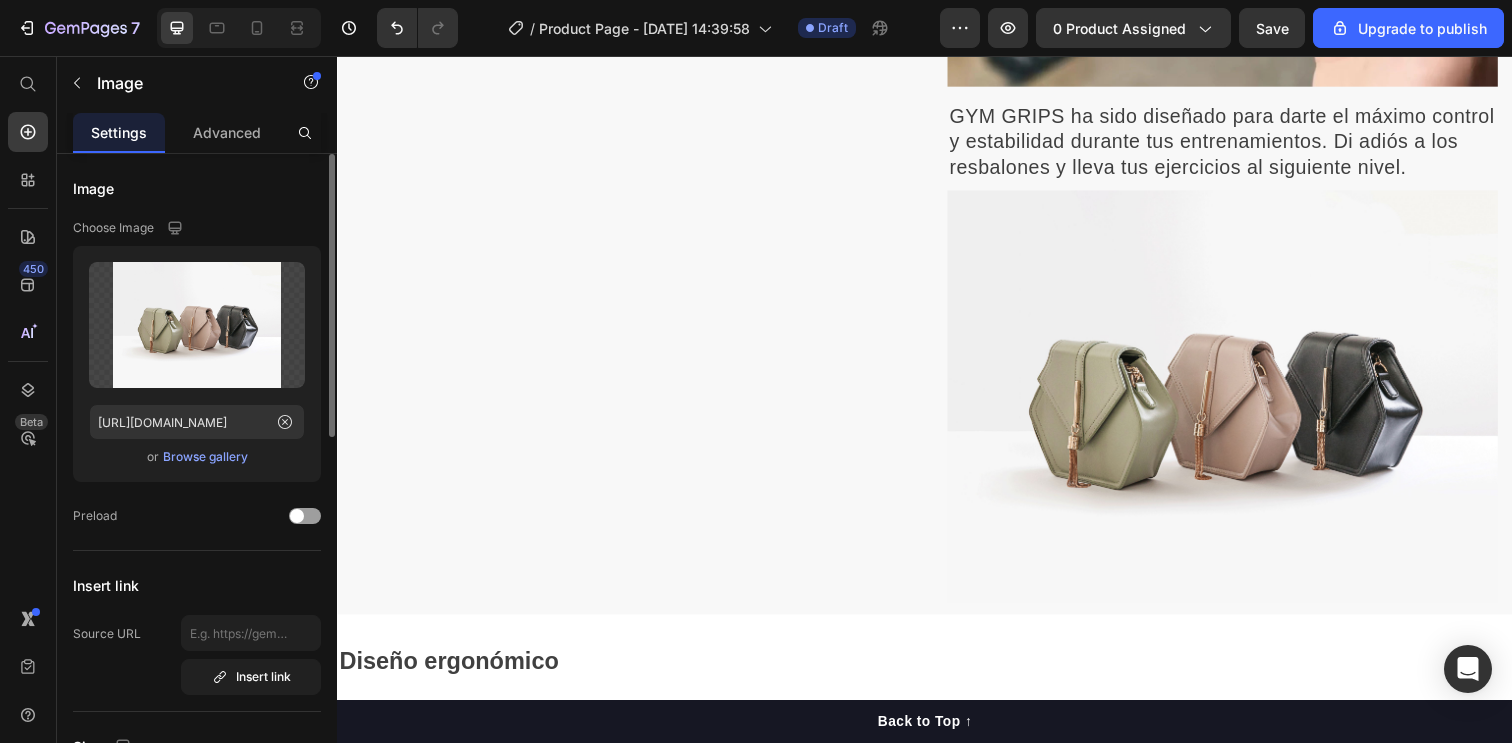 click at bounding box center (1241, 404) 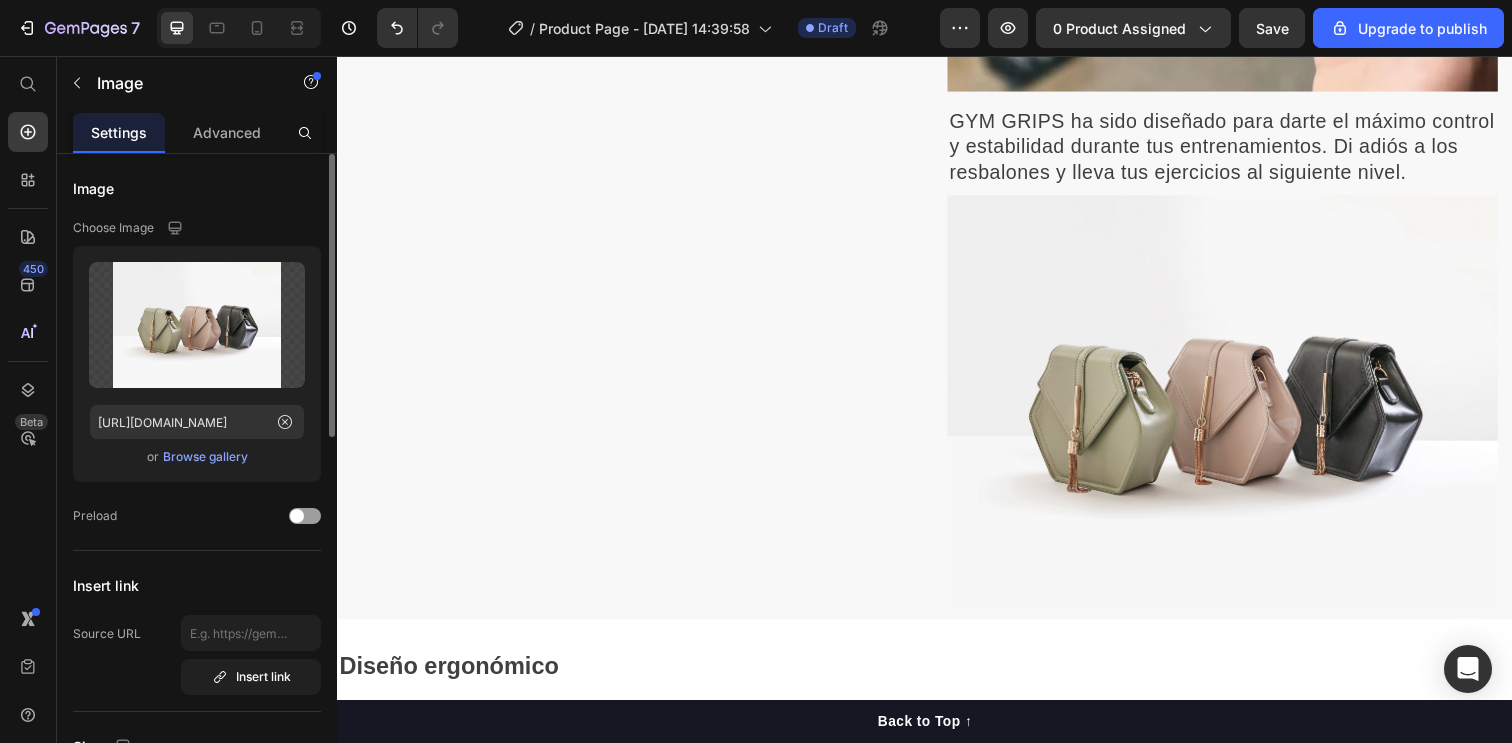 scroll, scrollTop: 1314, scrollLeft: 0, axis: vertical 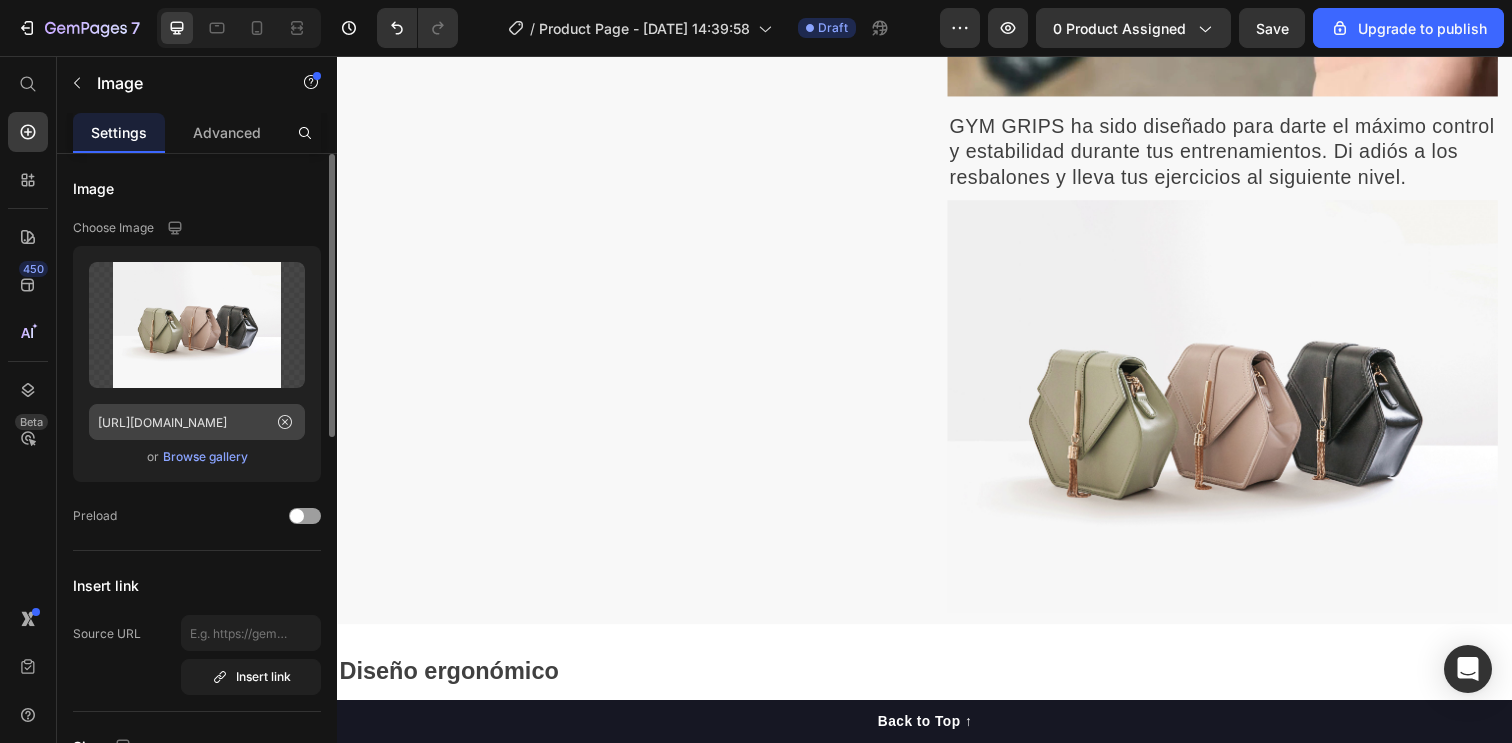 click 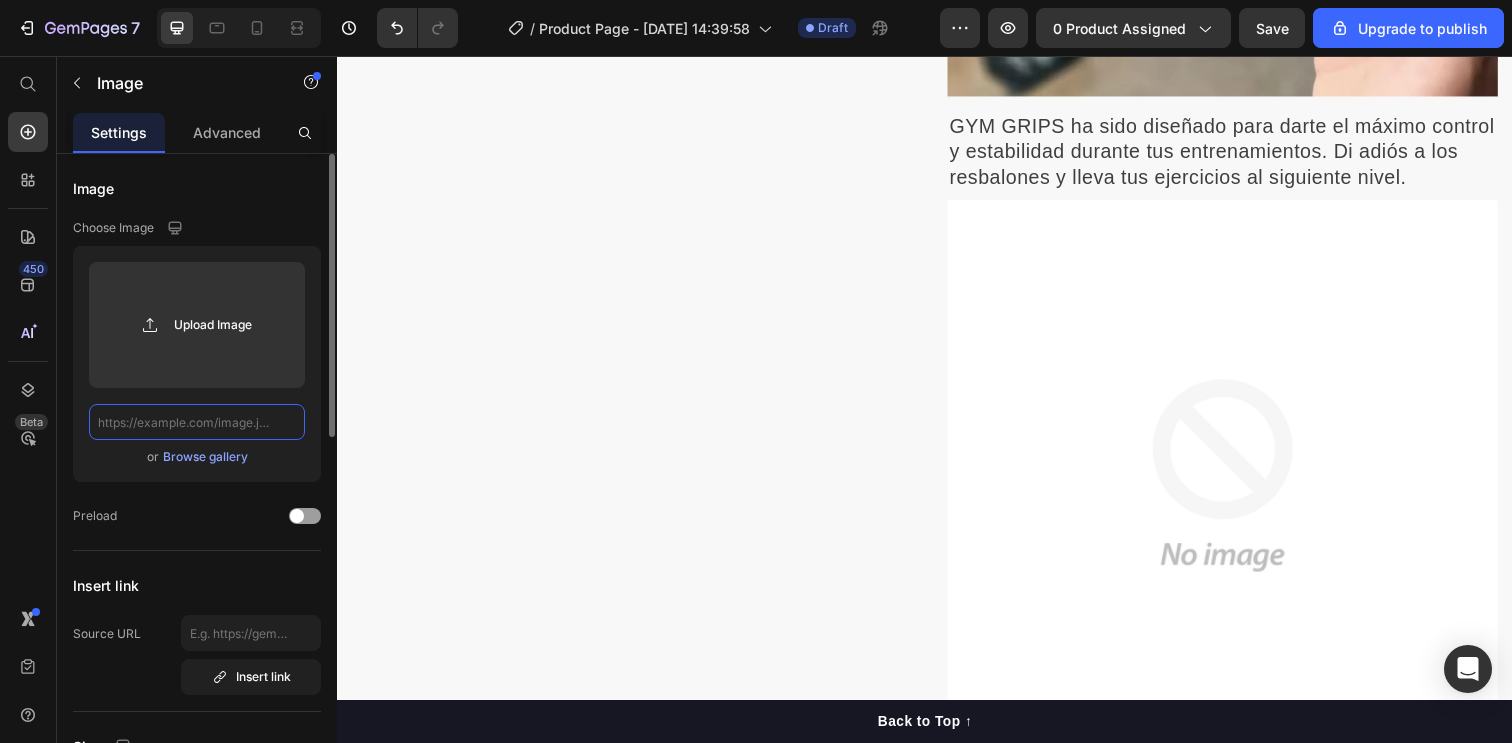 scroll, scrollTop: 0, scrollLeft: 0, axis: both 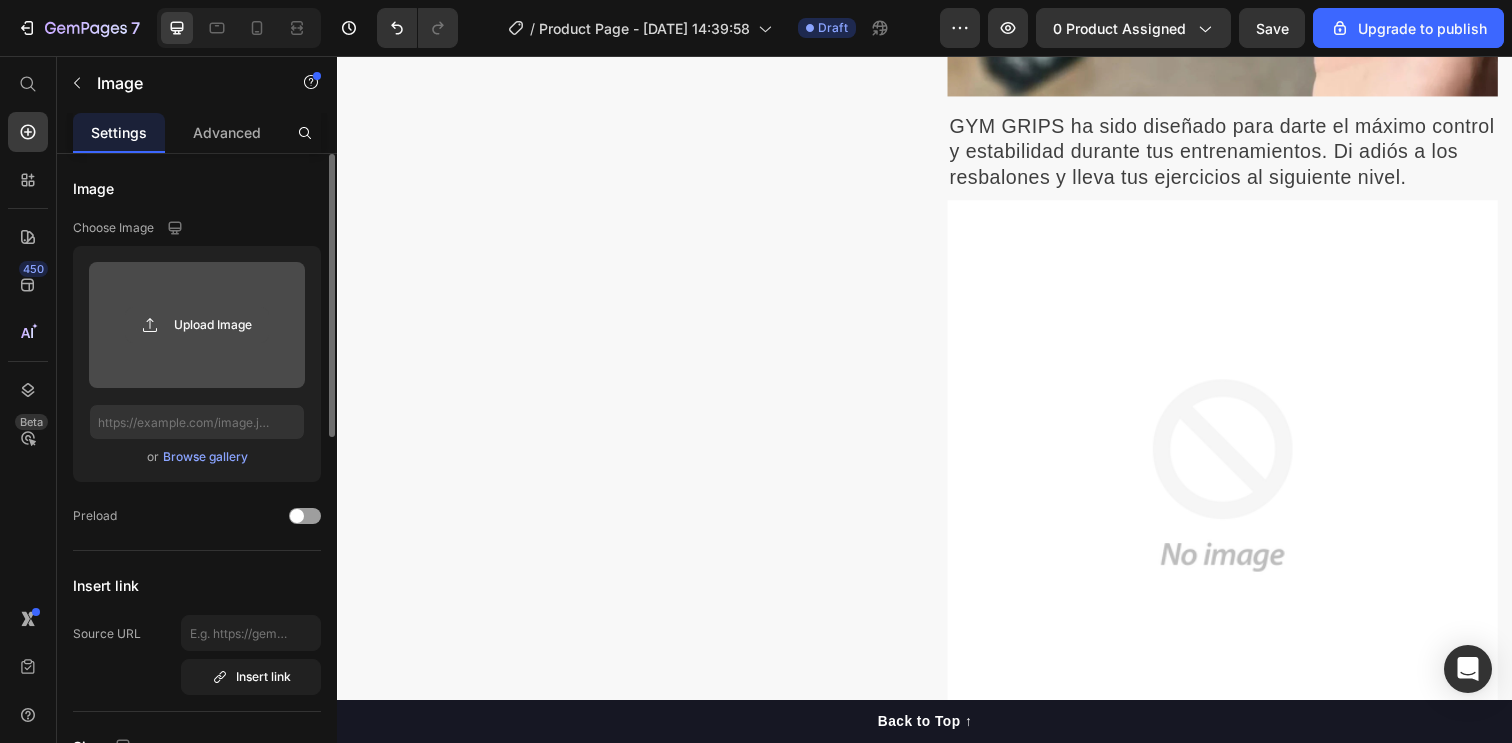 click 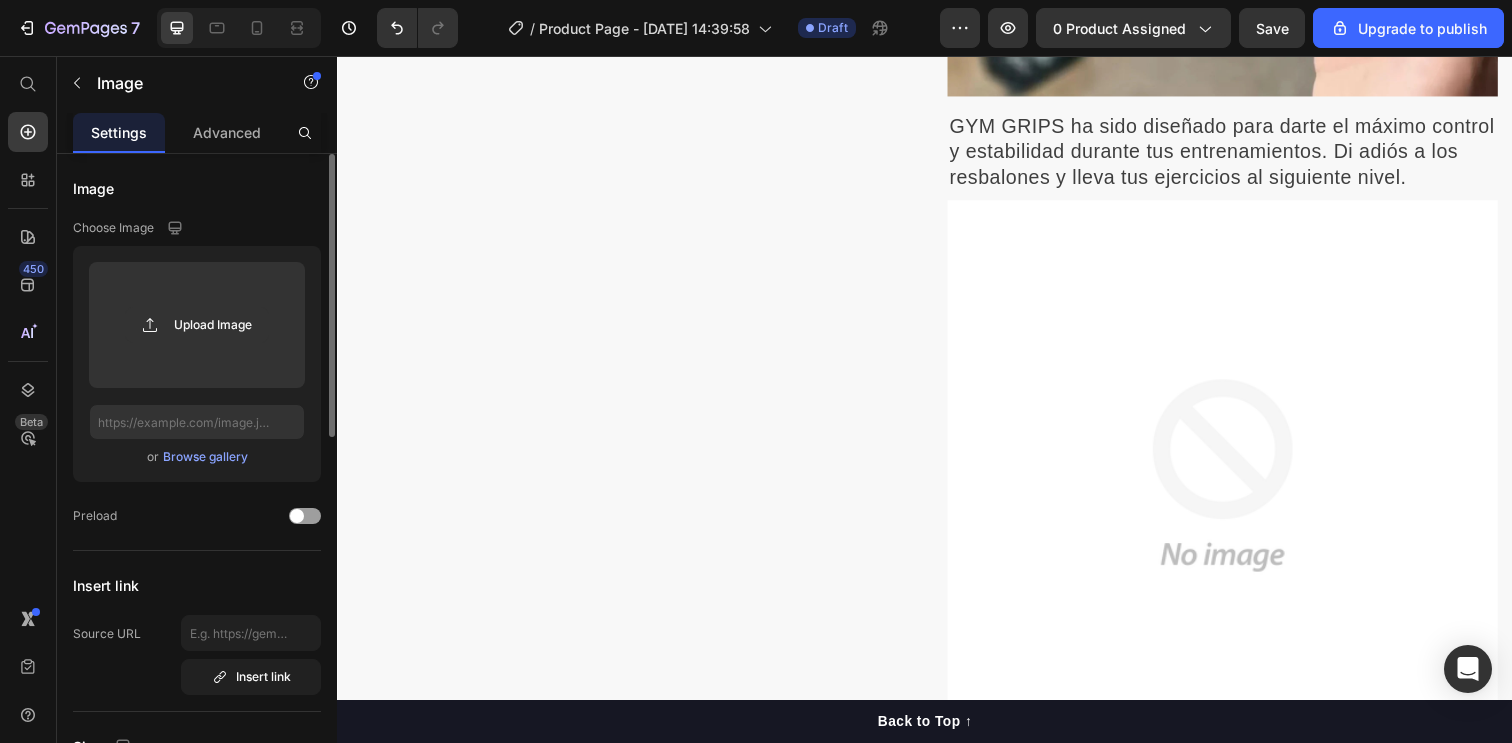 click on "Browse gallery" at bounding box center (205, 457) 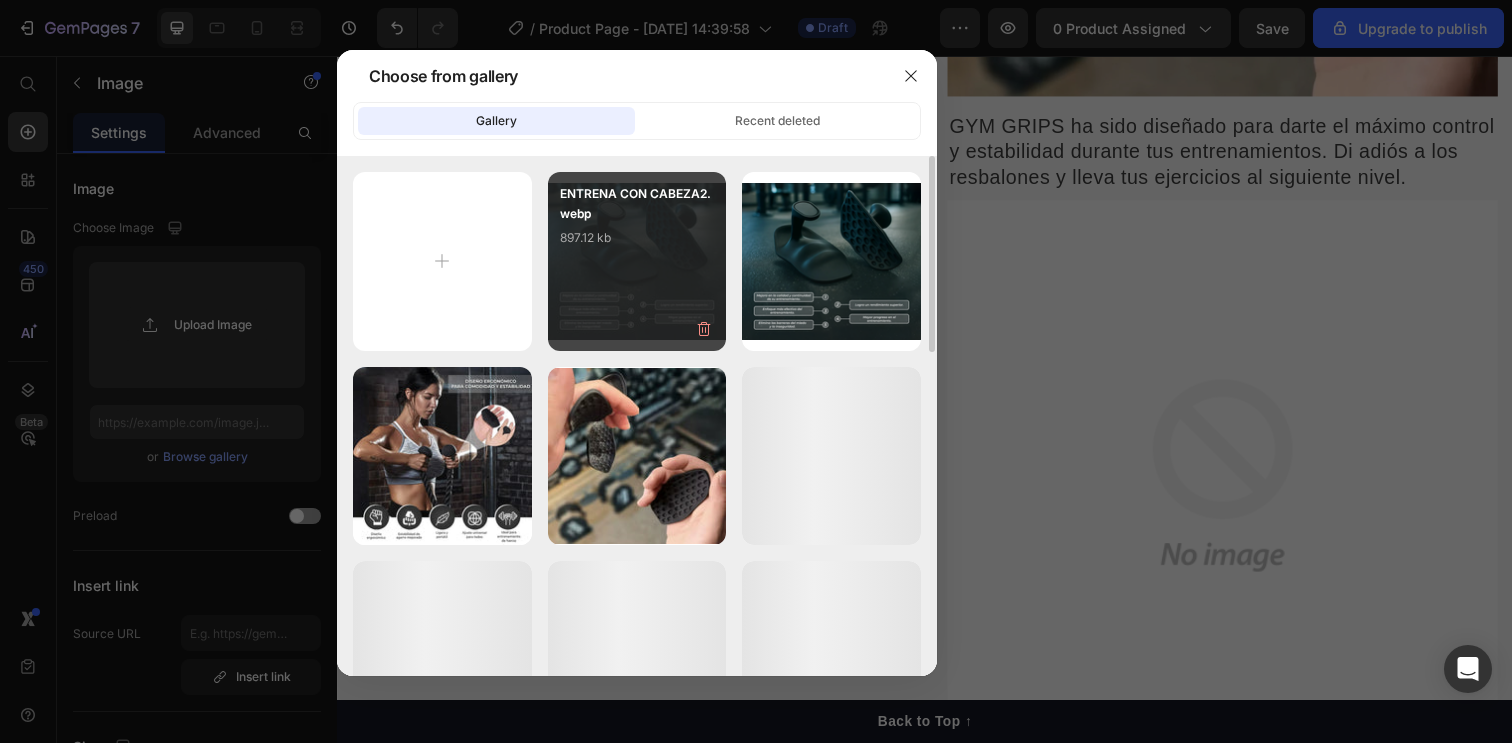 click on "897.12 kb" at bounding box center [637, 238] 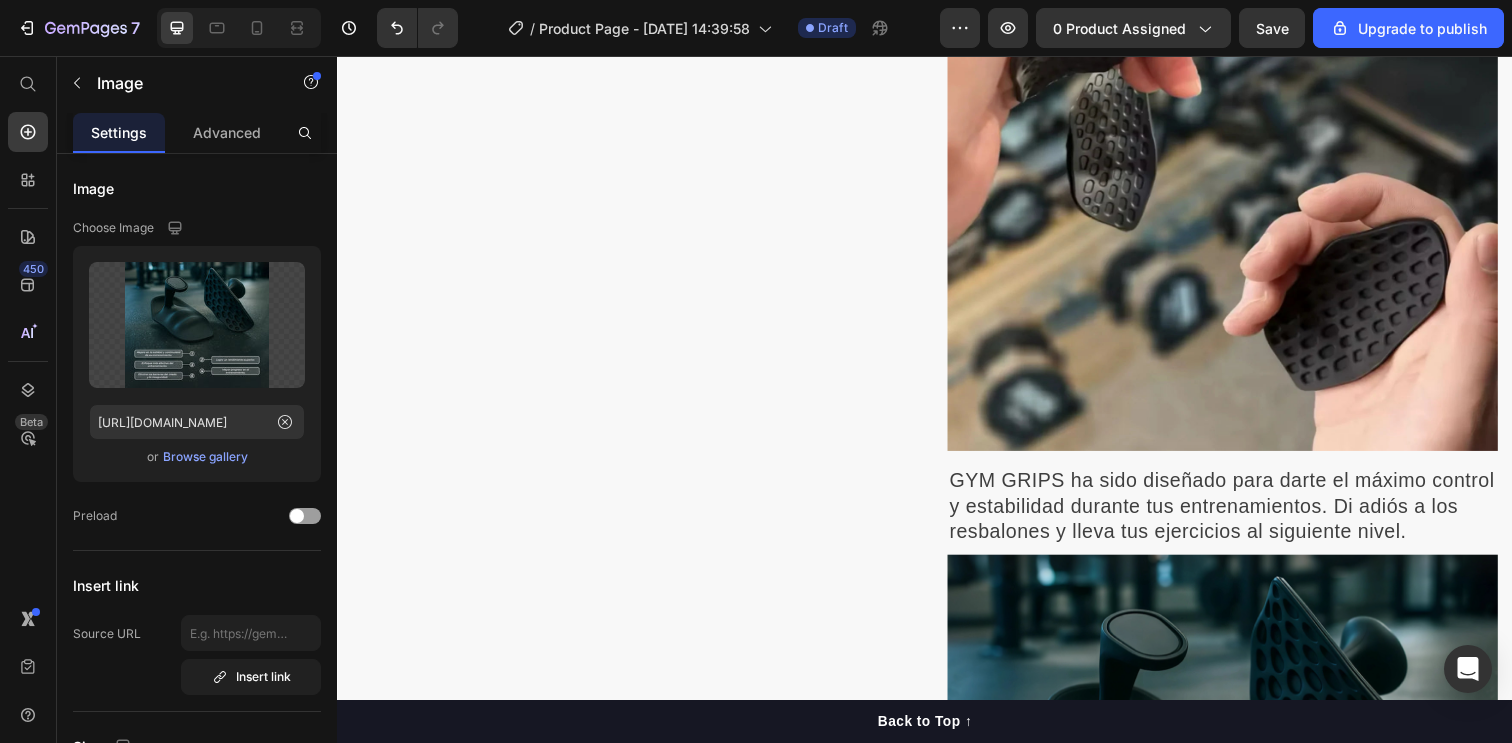 scroll, scrollTop: 962, scrollLeft: 0, axis: vertical 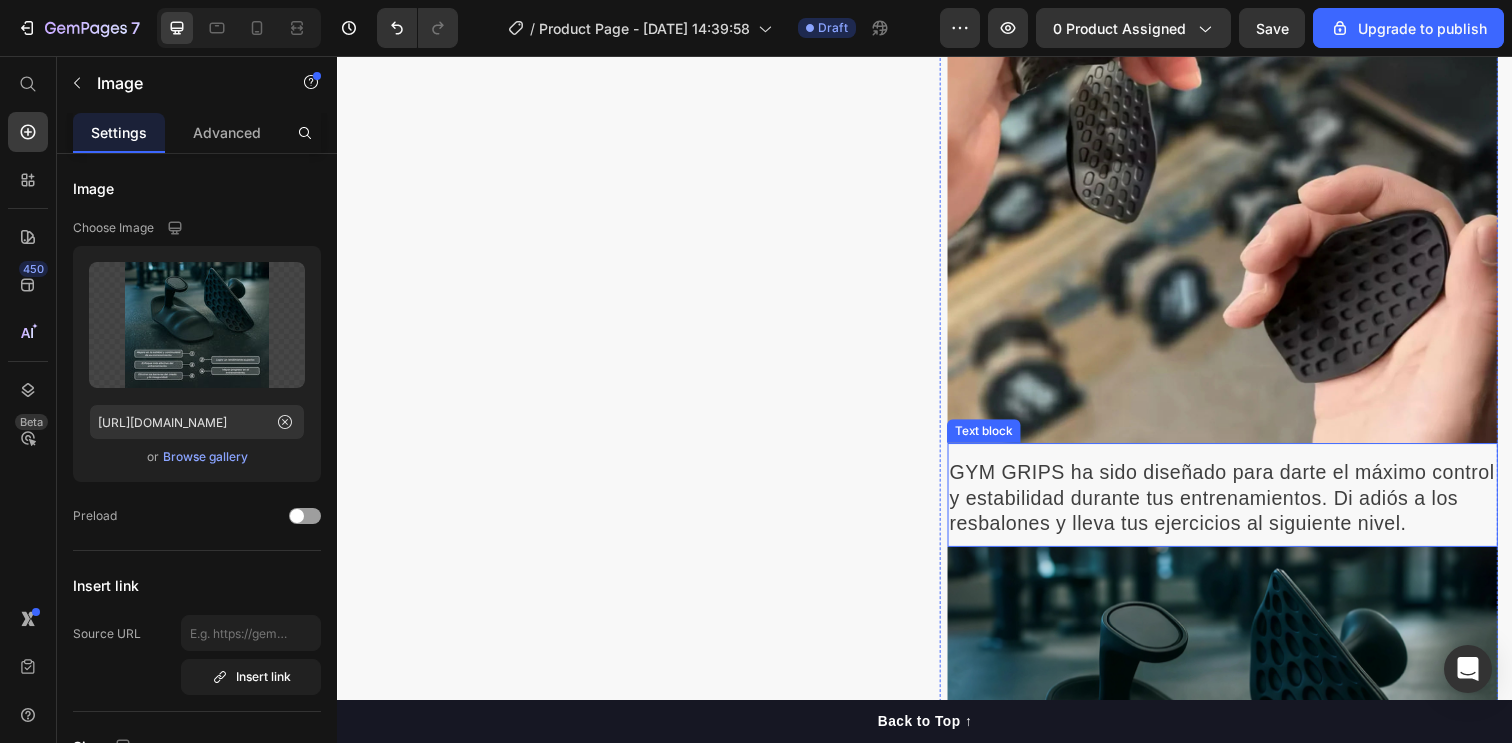 click on "GYM GRIPS ha sido diseñado para darte el máximo control y estabilidad durante tus entrenamientos. Di adiós a los resbalones y lleva tus ejercicios al siguiente nivel." at bounding box center [1240, 507] 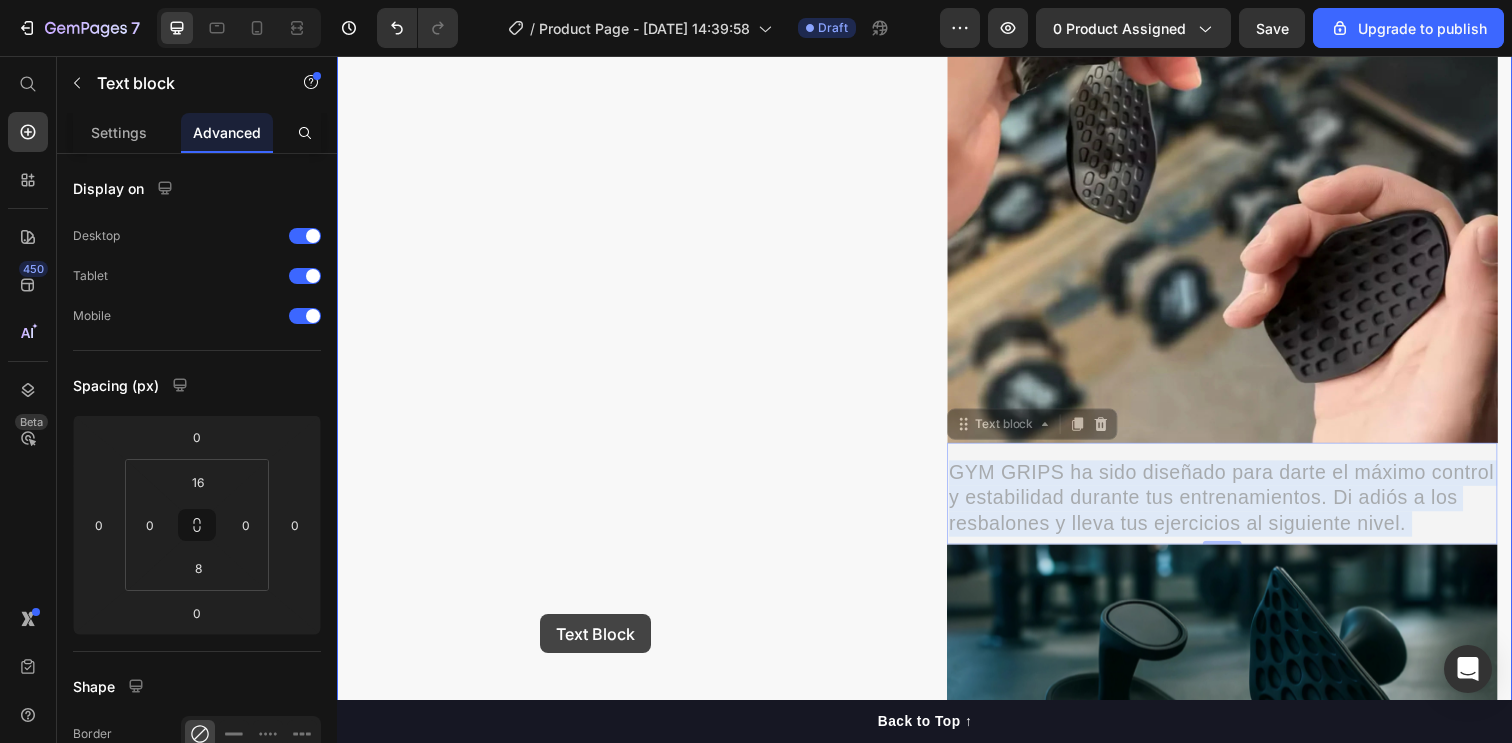 drag, startPoint x: 1058, startPoint y: 469, endPoint x: 544, endPoint y: 626, distance: 537.443 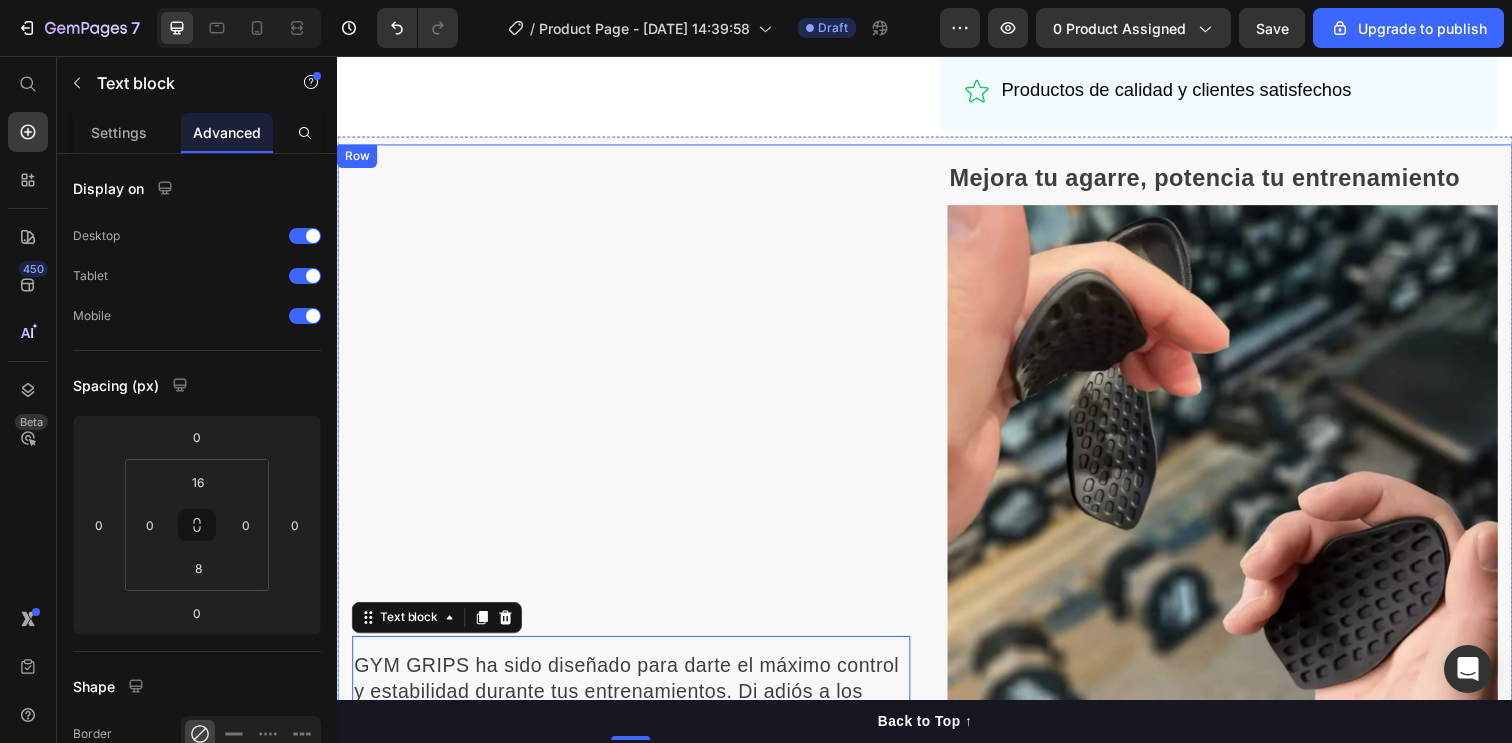 scroll, scrollTop: 640, scrollLeft: 0, axis: vertical 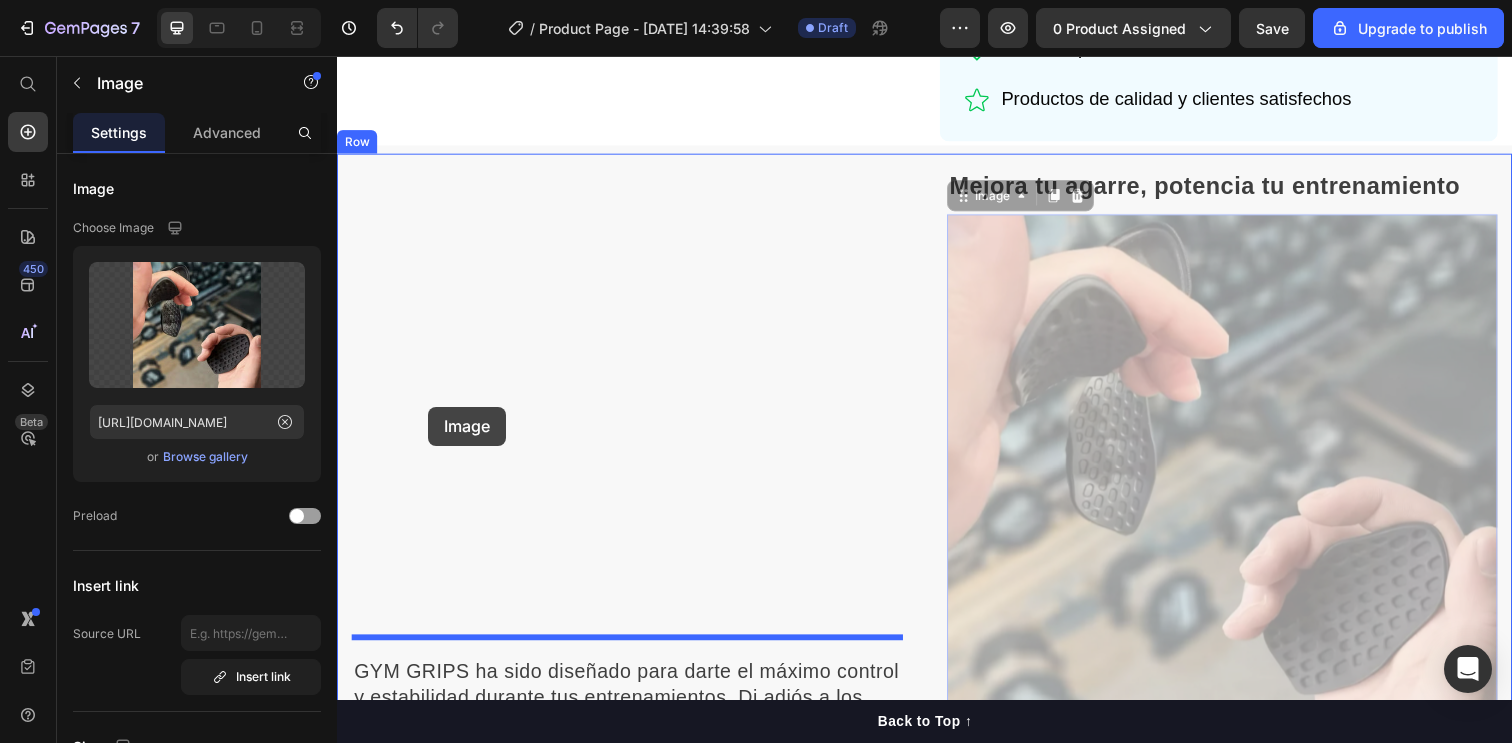 drag, startPoint x: 1072, startPoint y: 412, endPoint x: 426, endPoint y: 414, distance: 646.0031 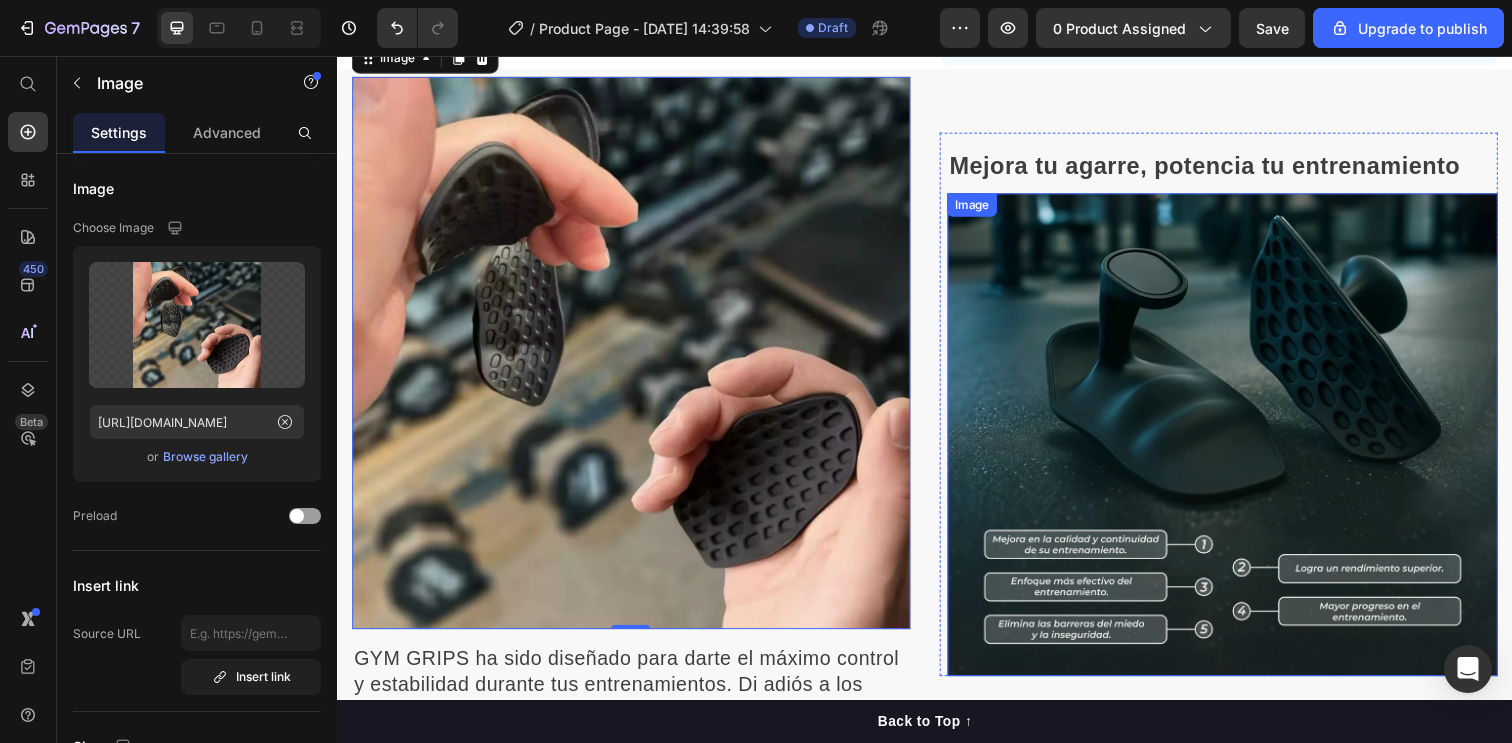 scroll, scrollTop: 657, scrollLeft: 0, axis: vertical 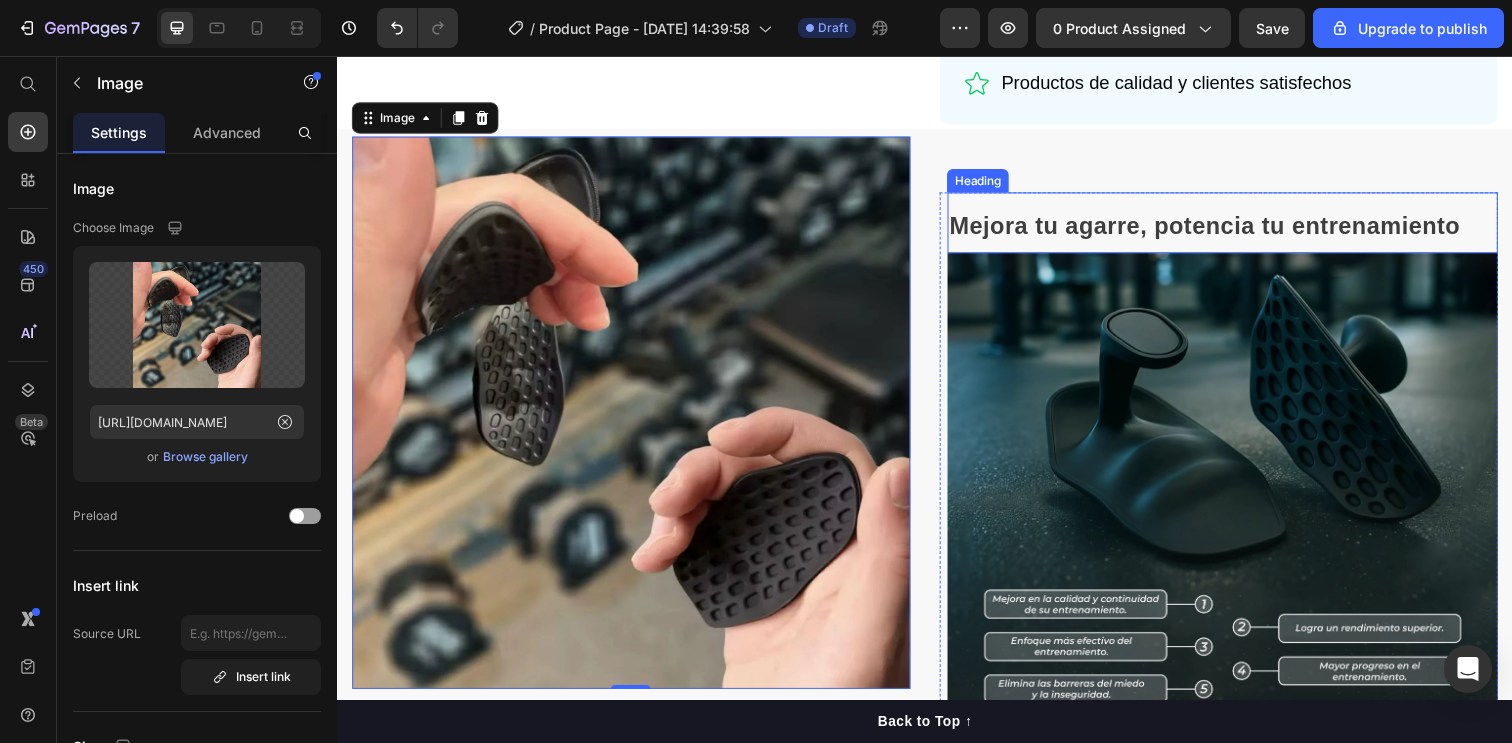 click on "Mejora tu agarre, potencia tu entrenamiento" at bounding box center [1223, 228] 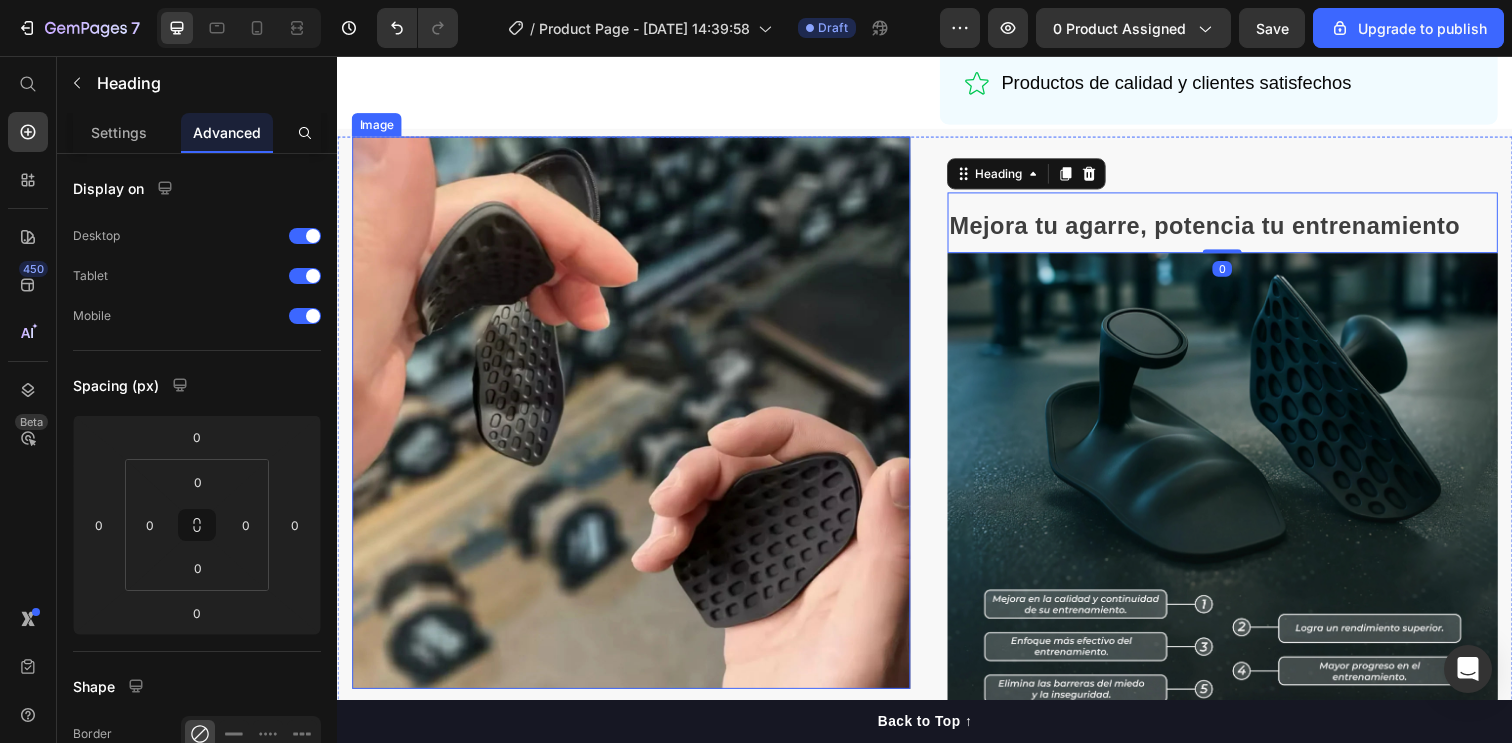click at bounding box center [637, 420] 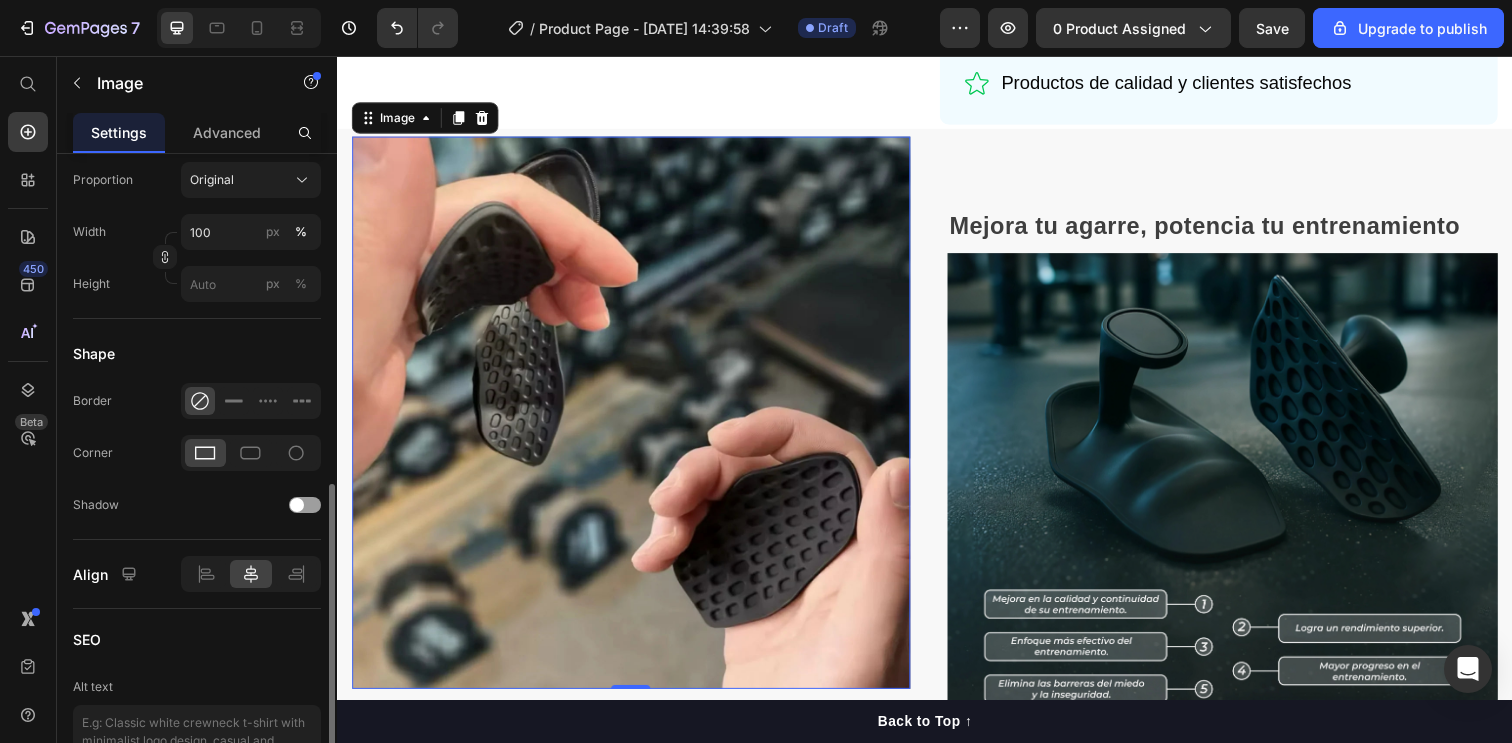 scroll, scrollTop: 609, scrollLeft: 0, axis: vertical 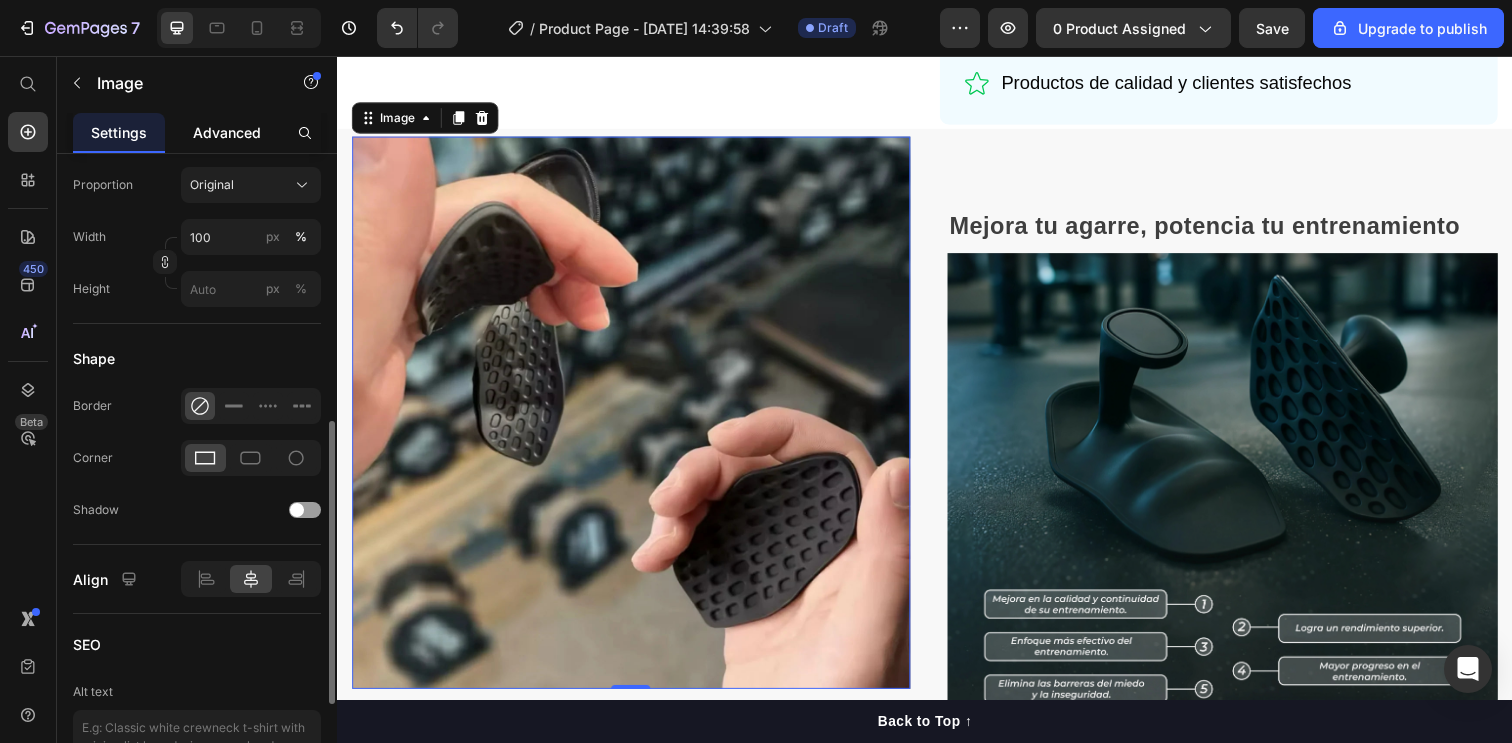 click on "Advanced" 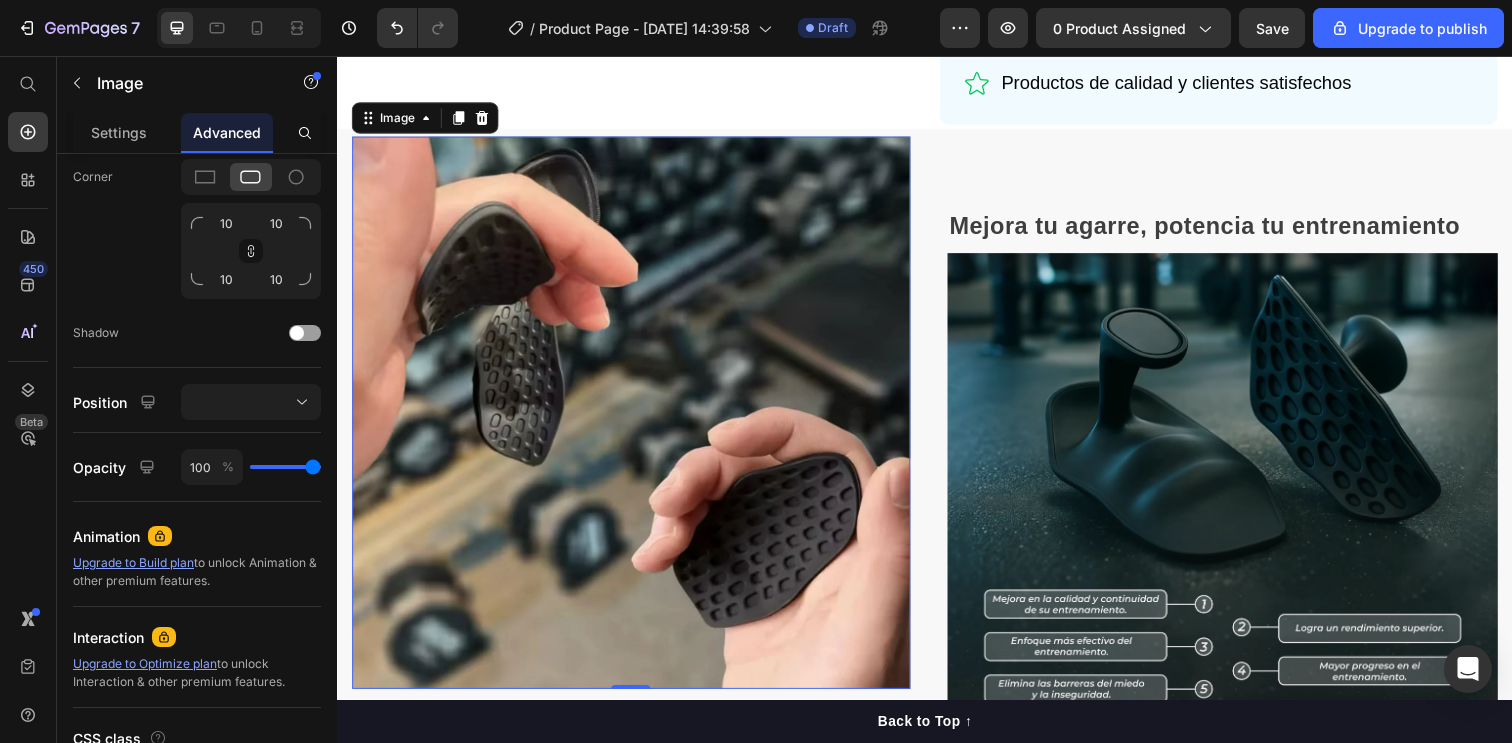 scroll, scrollTop: 0, scrollLeft: 0, axis: both 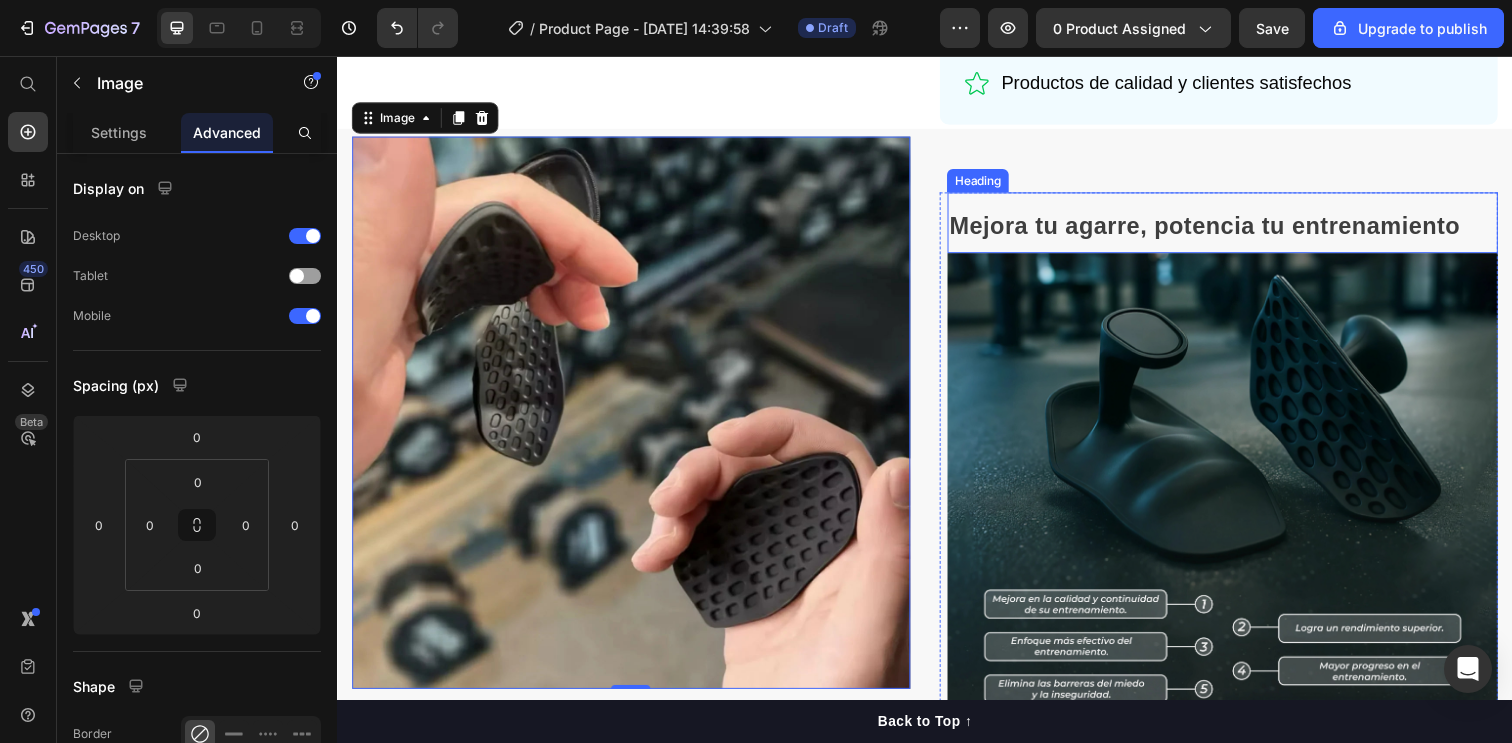 click on "Mejora tu agarre, potencia tu entrenamiento" at bounding box center [1223, 228] 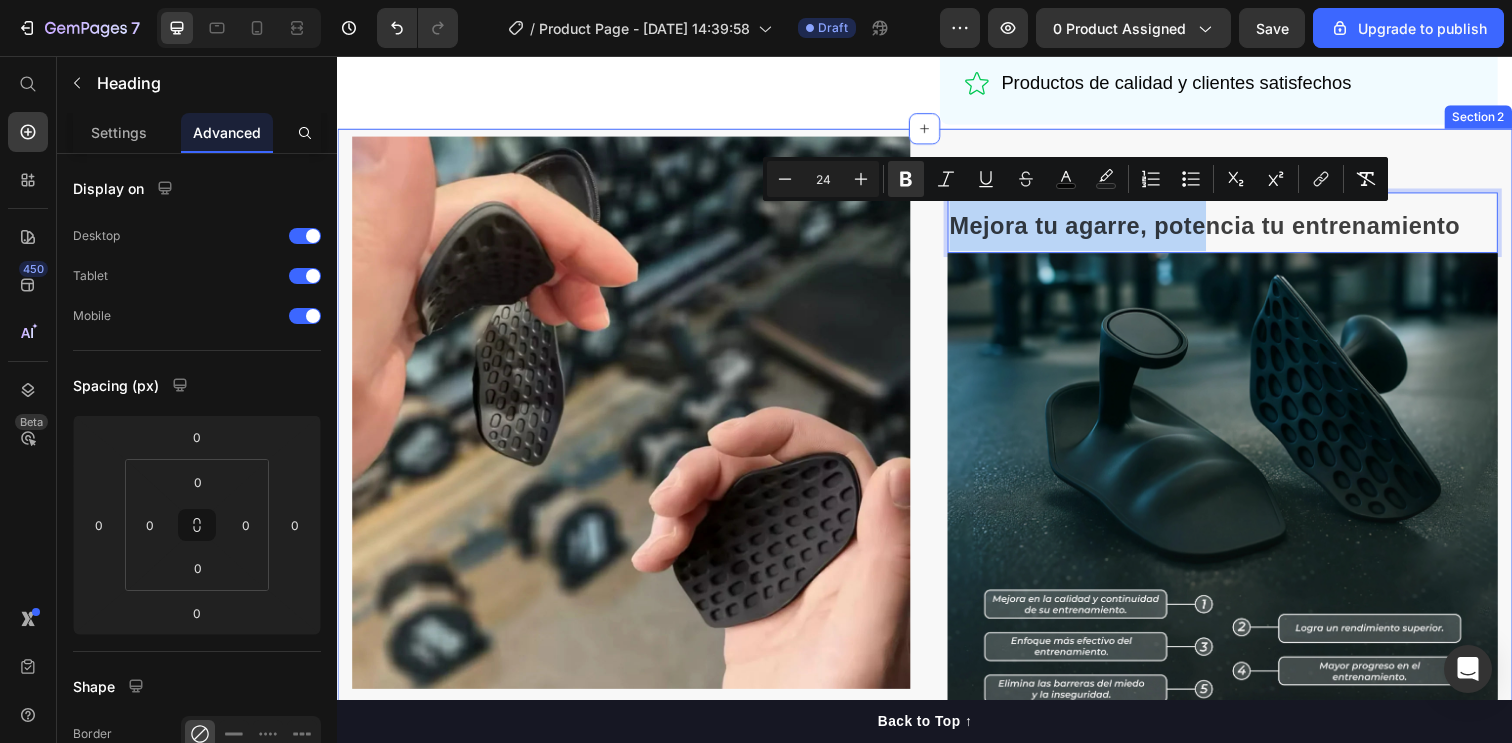 drag, startPoint x: 1213, startPoint y: 219, endPoint x: 658, endPoint y: 127, distance: 562.57355 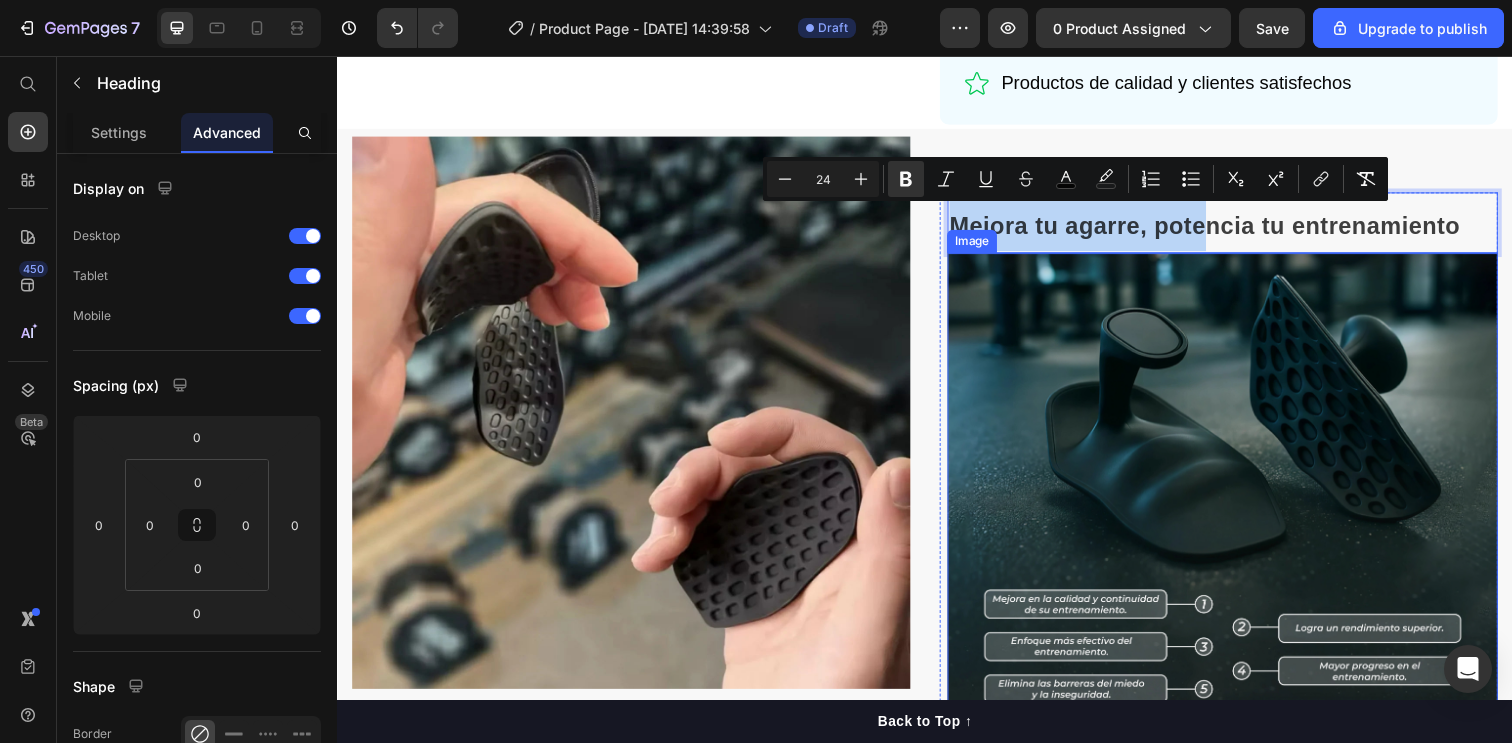 click at bounding box center (1241, 503) 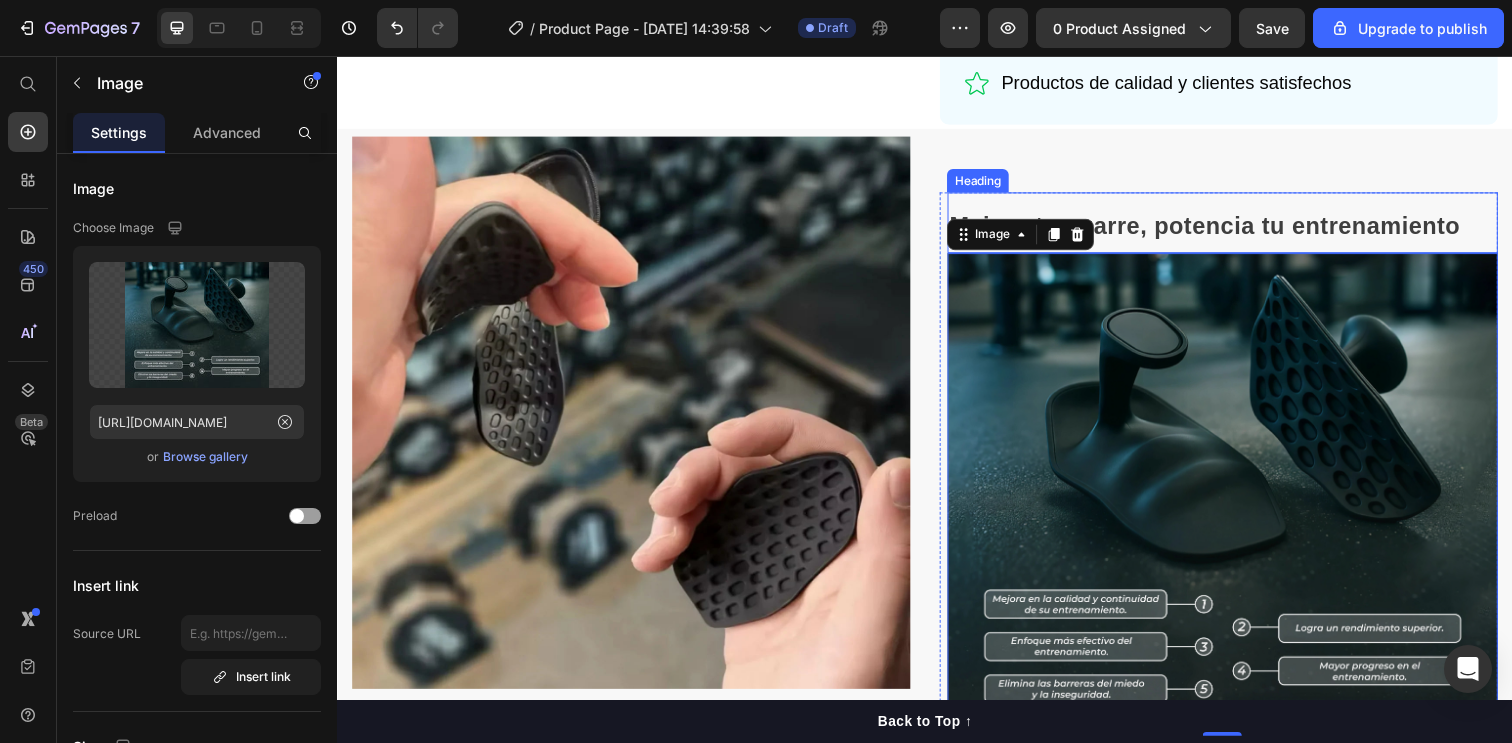 click on "⁠⁠⁠⁠⁠⁠⁠ Mejora tu agarre, potencia tu entrenamiento" at bounding box center (1241, 226) 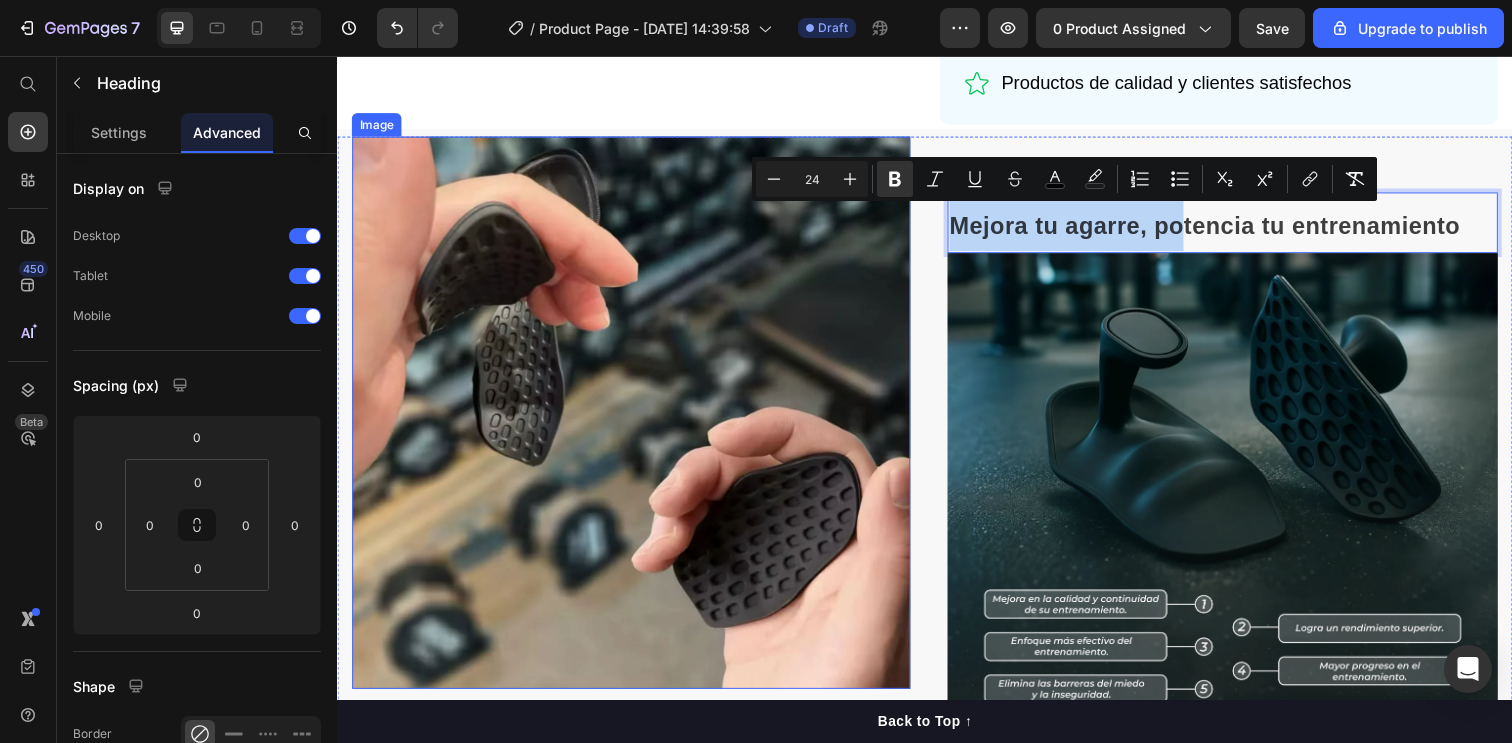drag, startPoint x: 1198, startPoint y: 220, endPoint x: 905, endPoint y: 157, distance: 299.6965 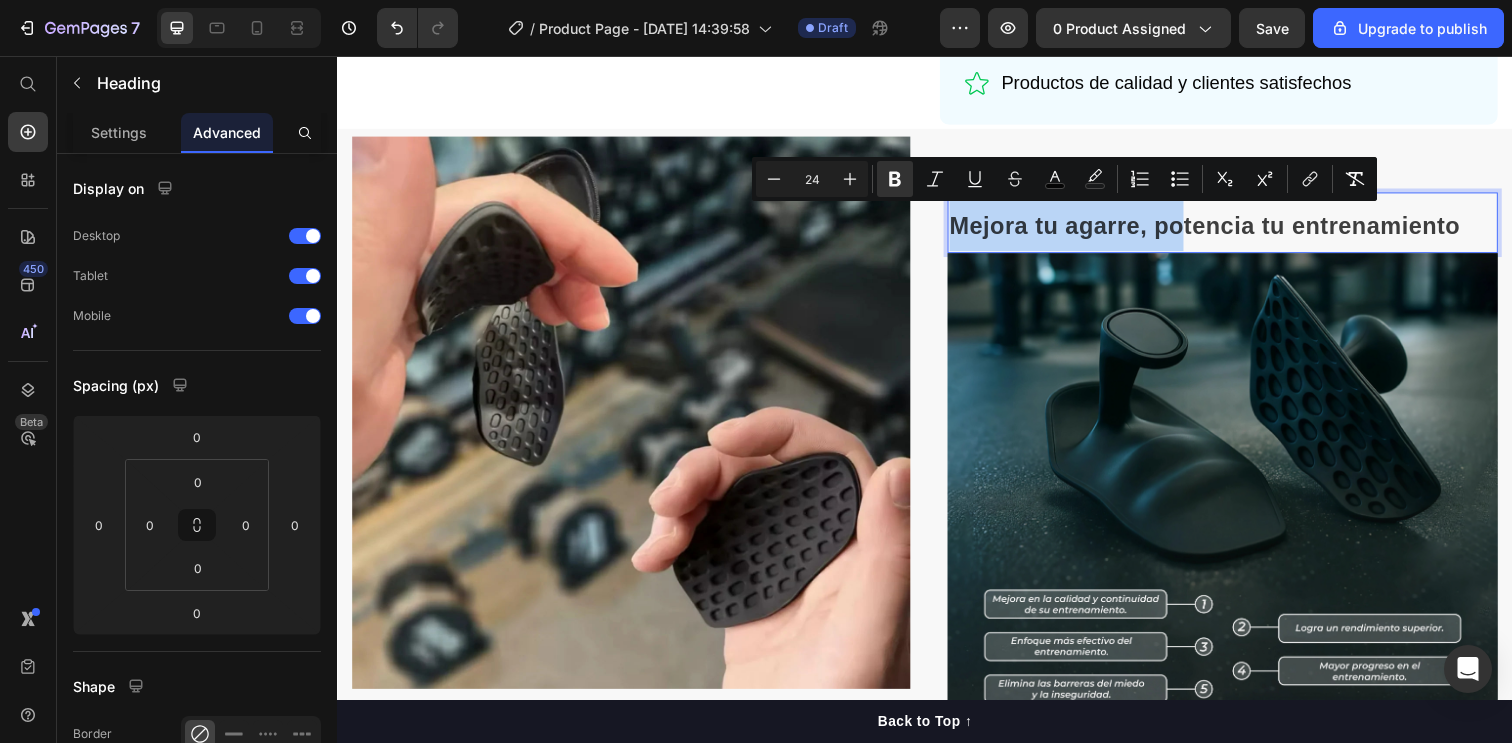 drag, startPoint x: 1097, startPoint y: 233, endPoint x: 1142, endPoint y: 233, distance: 45 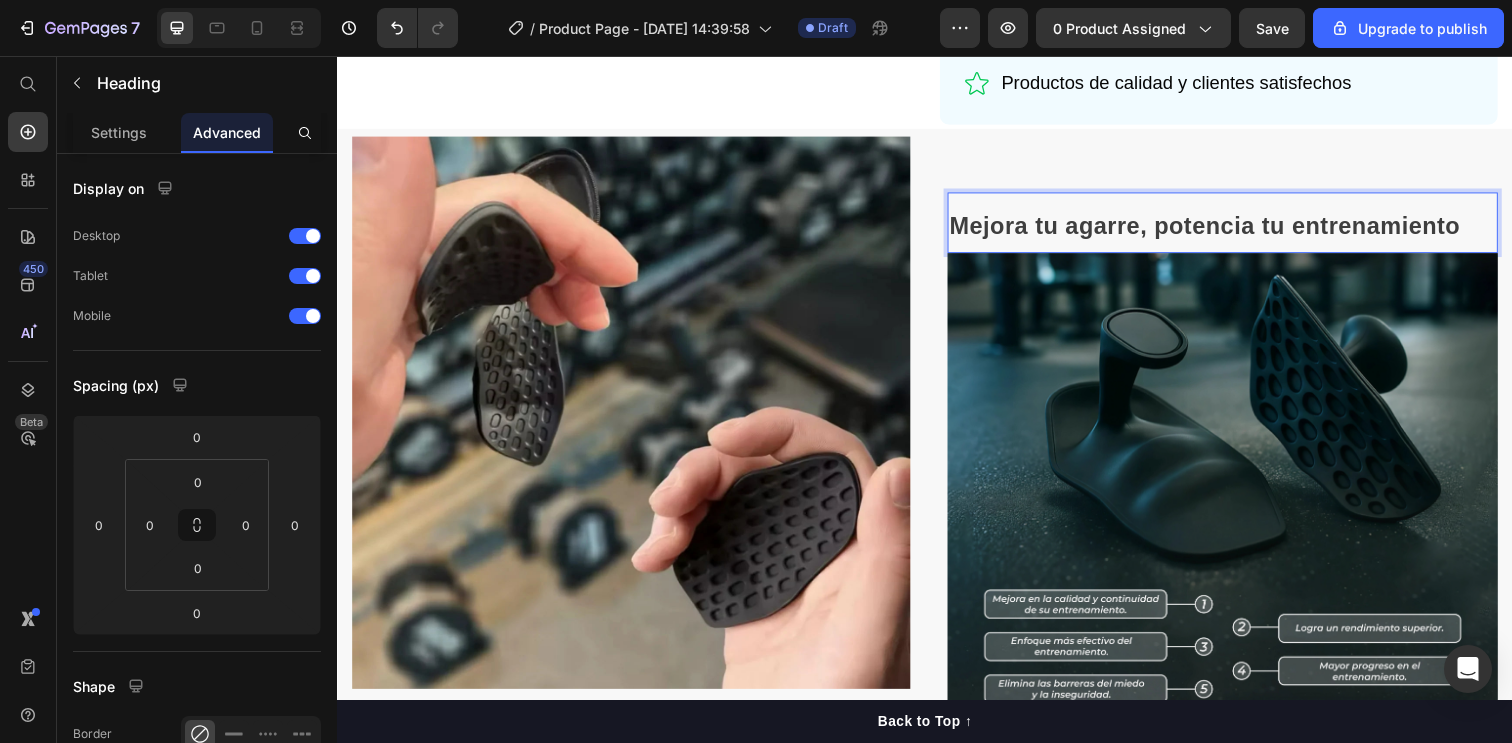 click on "Mejora tu agarre, potencia tu entrenamiento" at bounding box center (1241, 226) 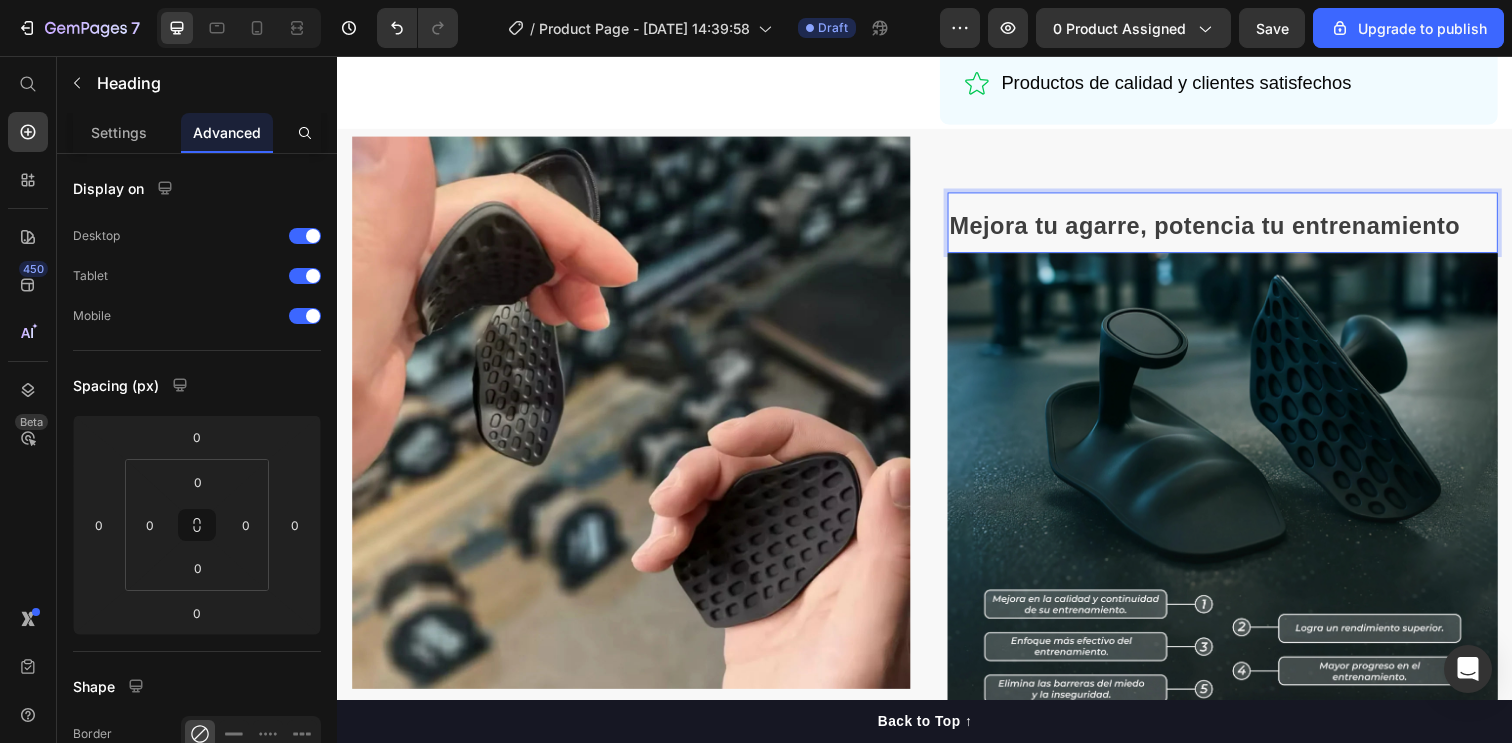 click on "Mejora tu agarre, potencia tu entrenamiento" at bounding box center (1241, 226) 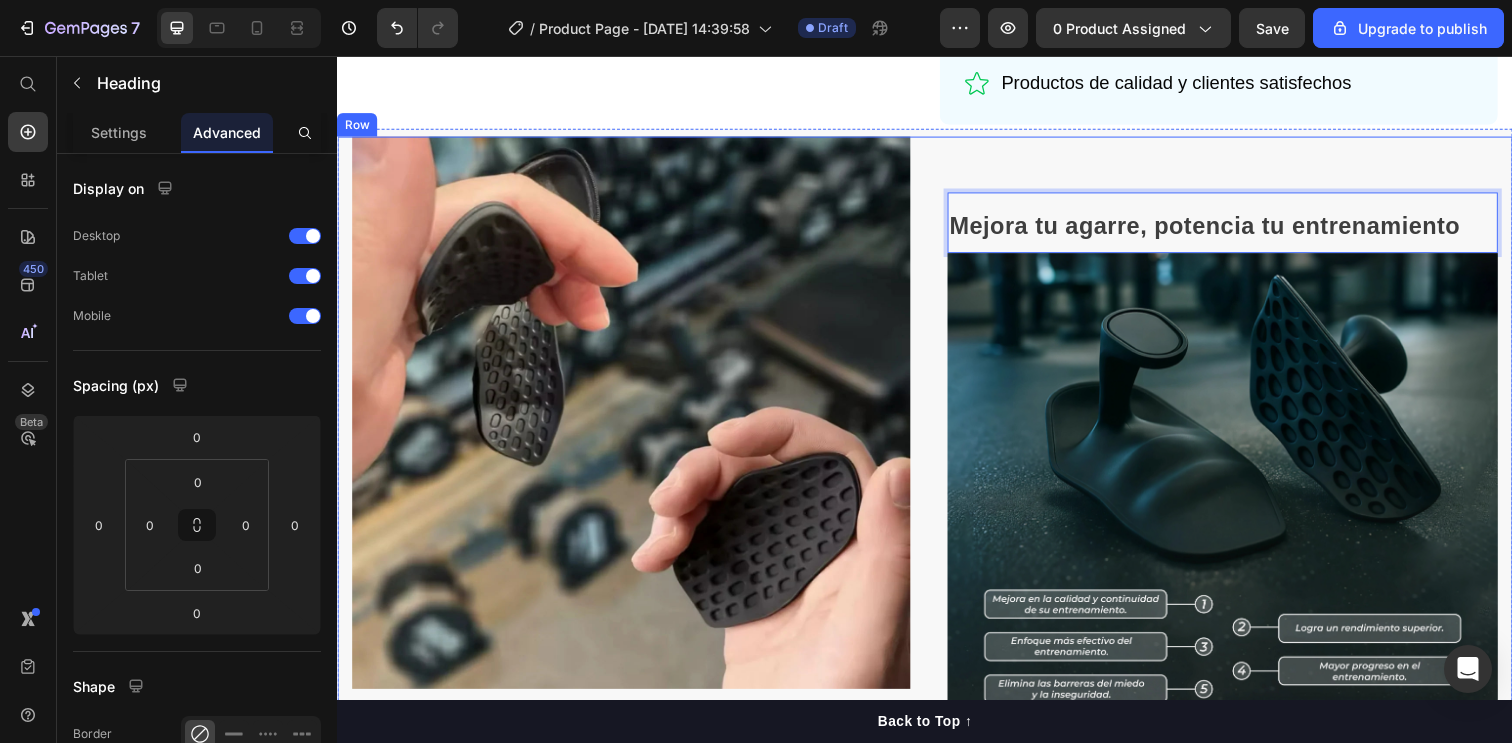 click on "Mejora tu agarre, potencia tu entrenamiento Heading   0 Image Row" at bounding box center [1237, 473] 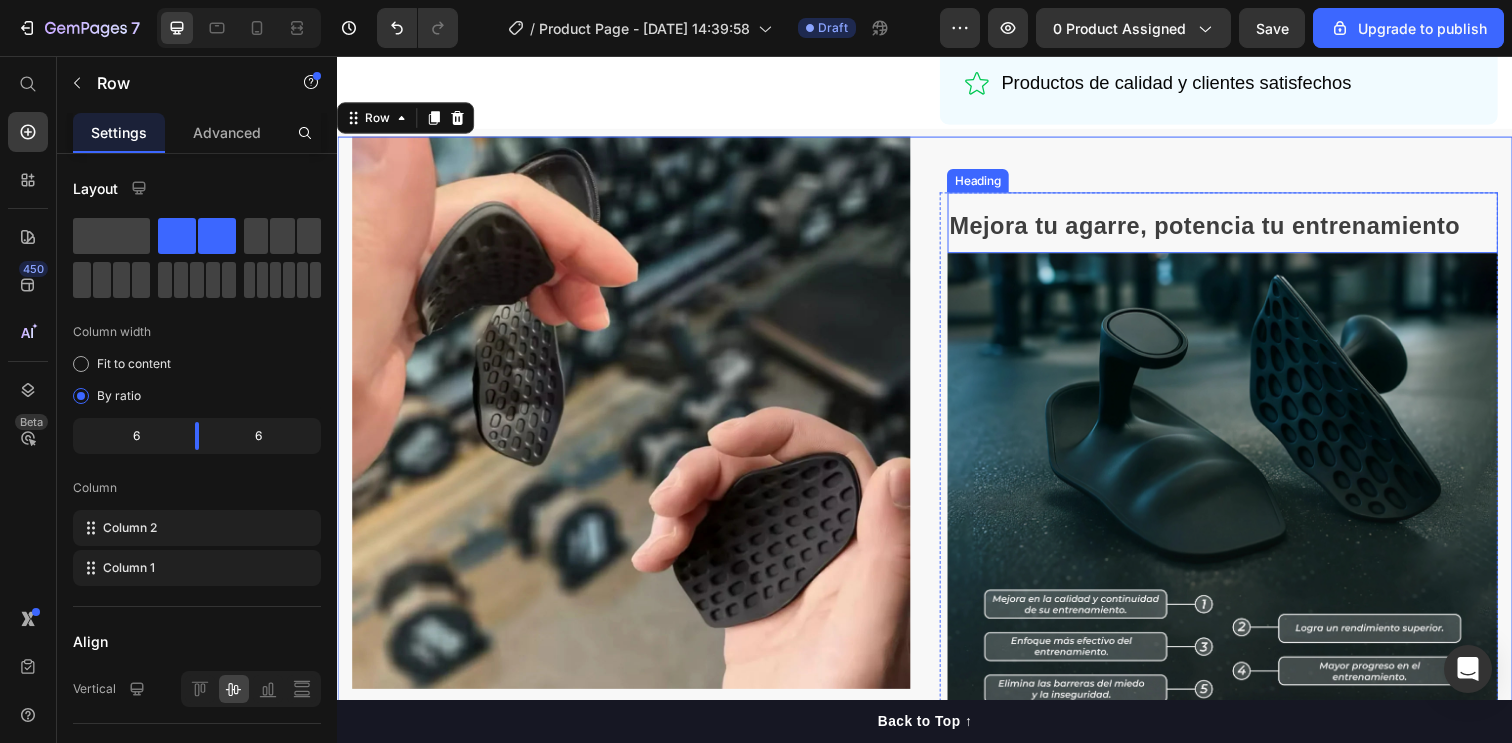 click on "⁠⁠⁠⁠⁠⁠⁠ Mejora tu agarre, potencia tu entrenamiento" at bounding box center (1241, 226) 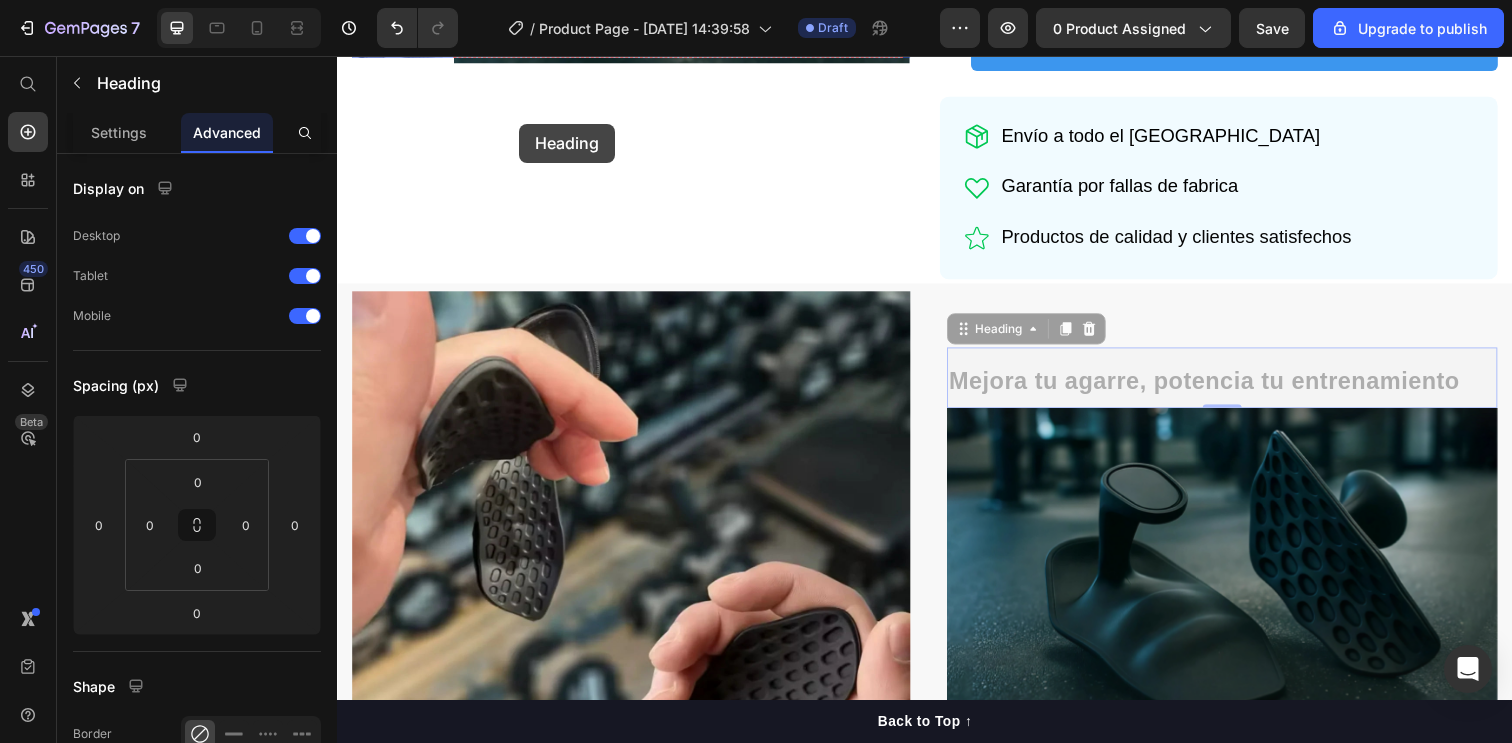 scroll, scrollTop: 485, scrollLeft: 0, axis: vertical 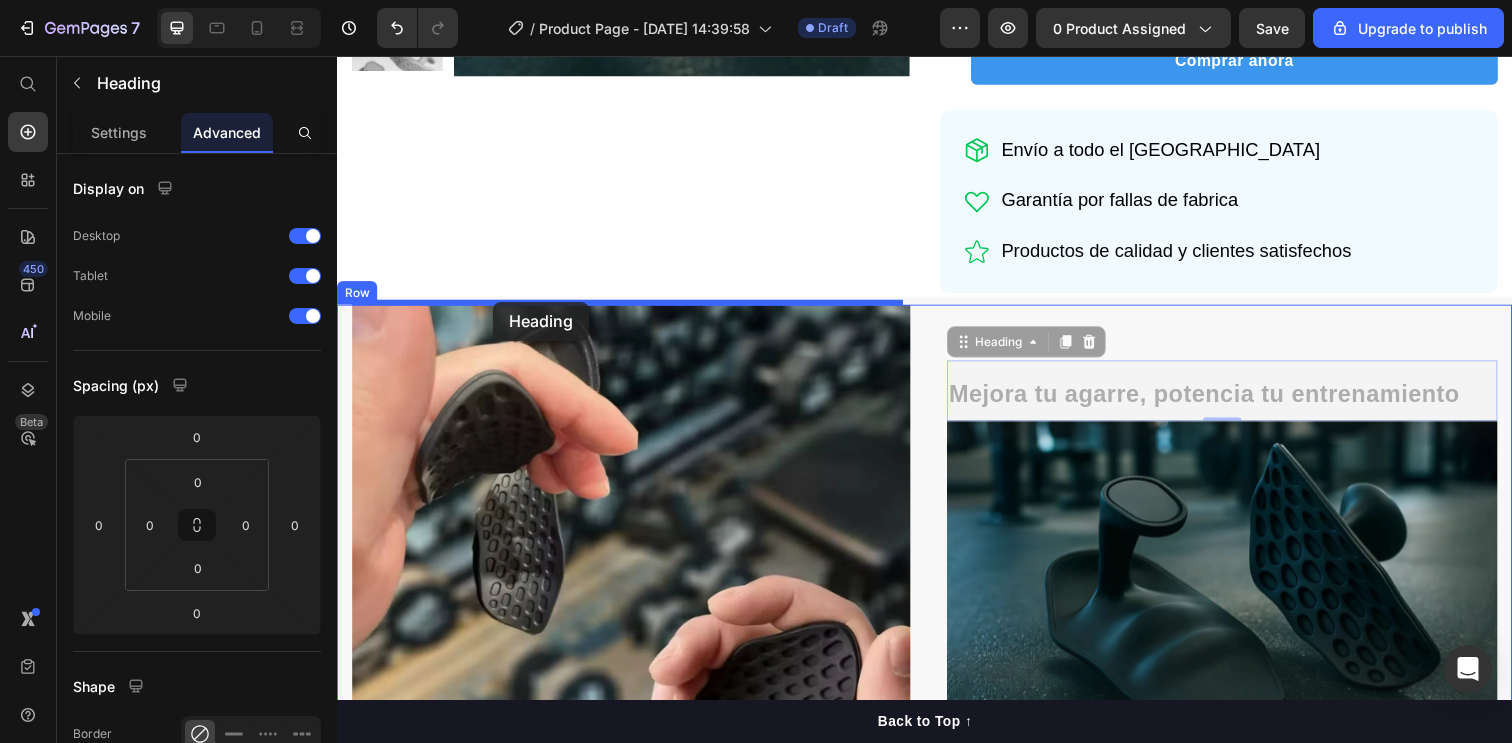 drag, startPoint x: 988, startPoint y: 178, endPoint x: 496, endPoint y: 307, distance: 508.63052 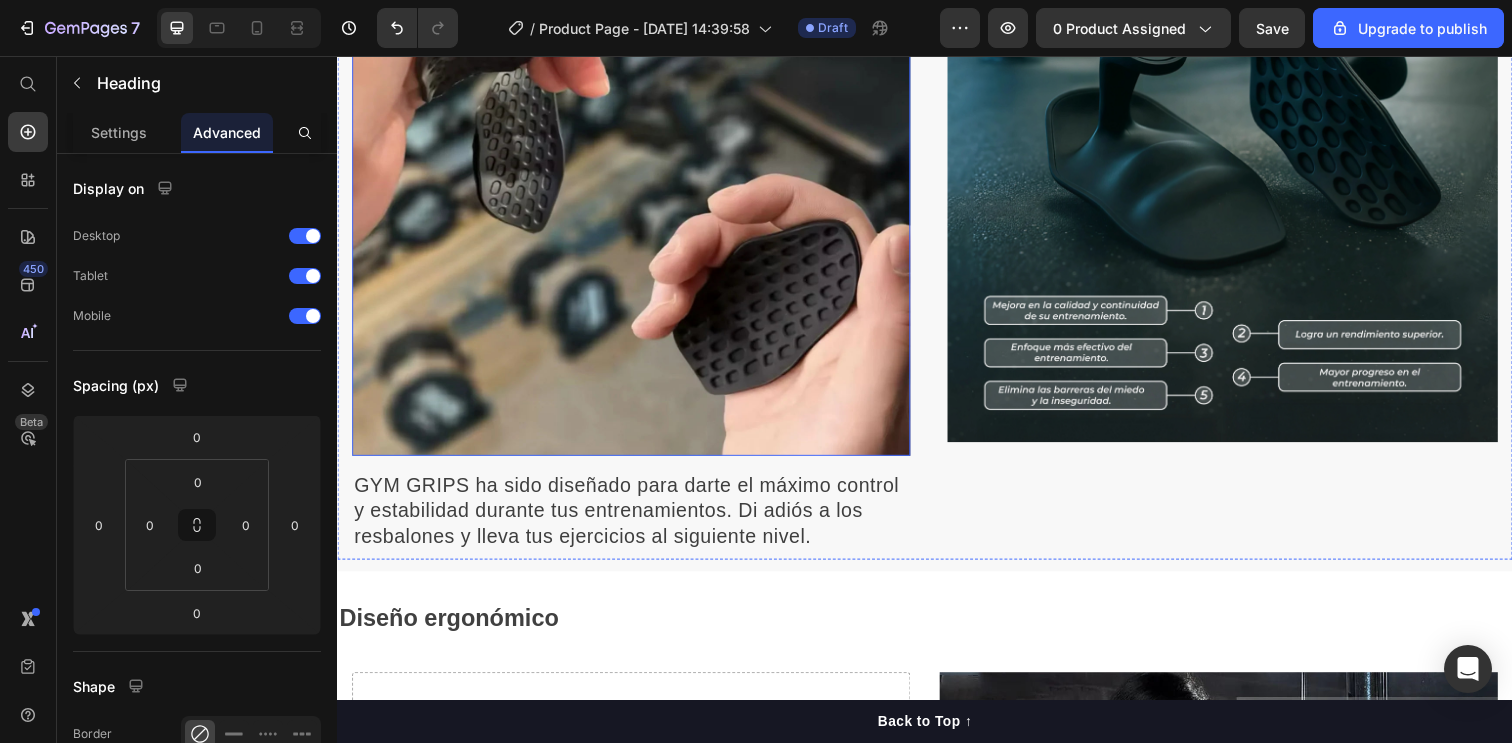scroll, scrollTop: 960, scrollLeft: 0, axis: vertical 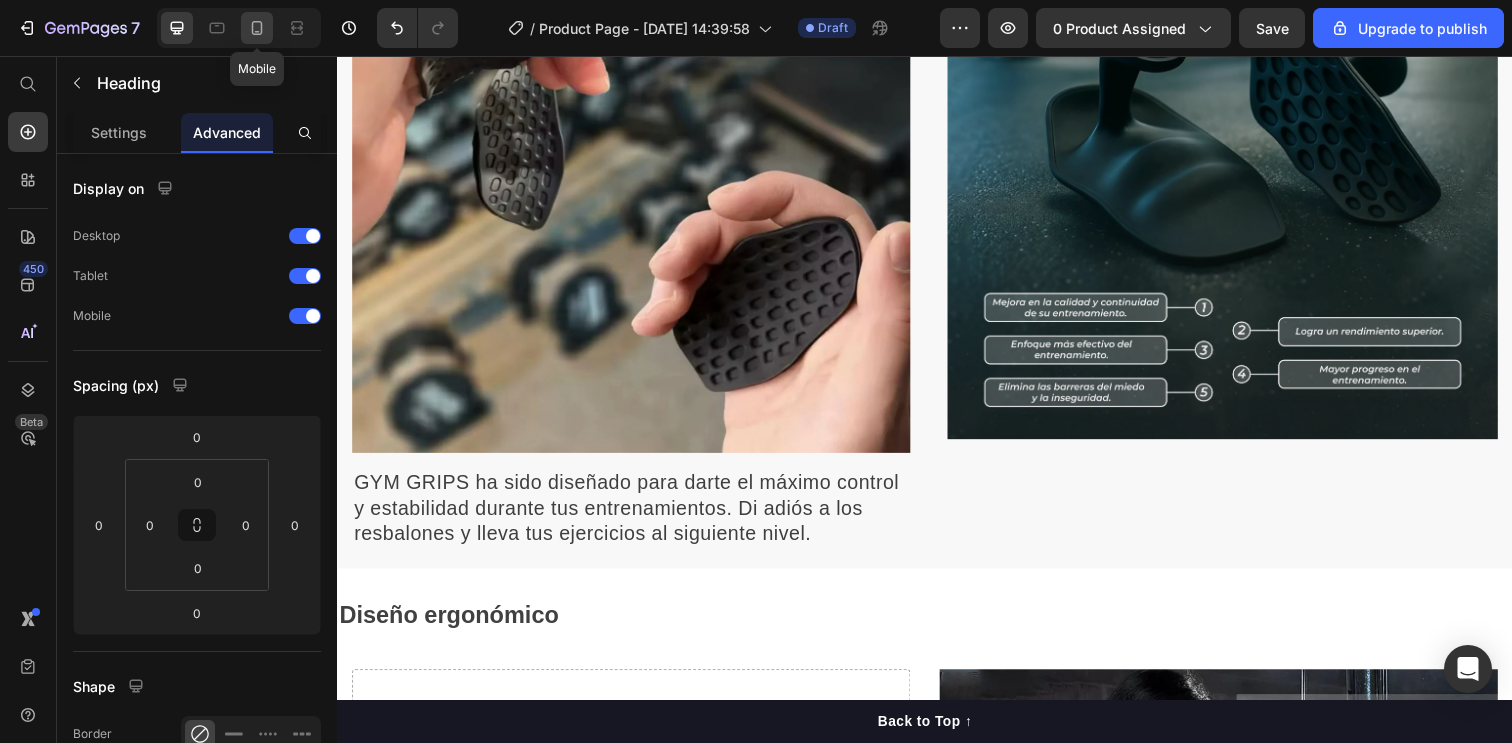 click 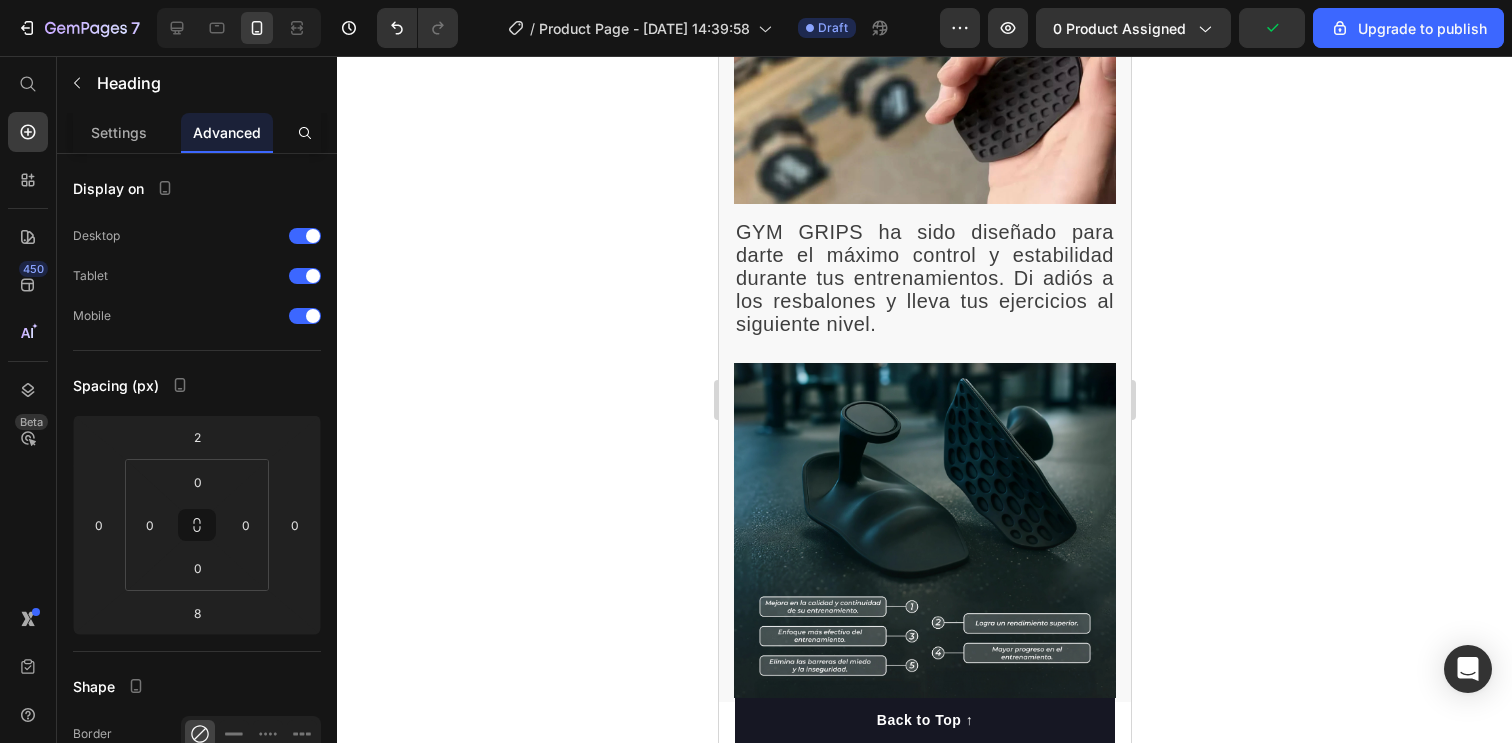 scroll, scrollTop: 1423, scrollLeft: 0, axis: vertical 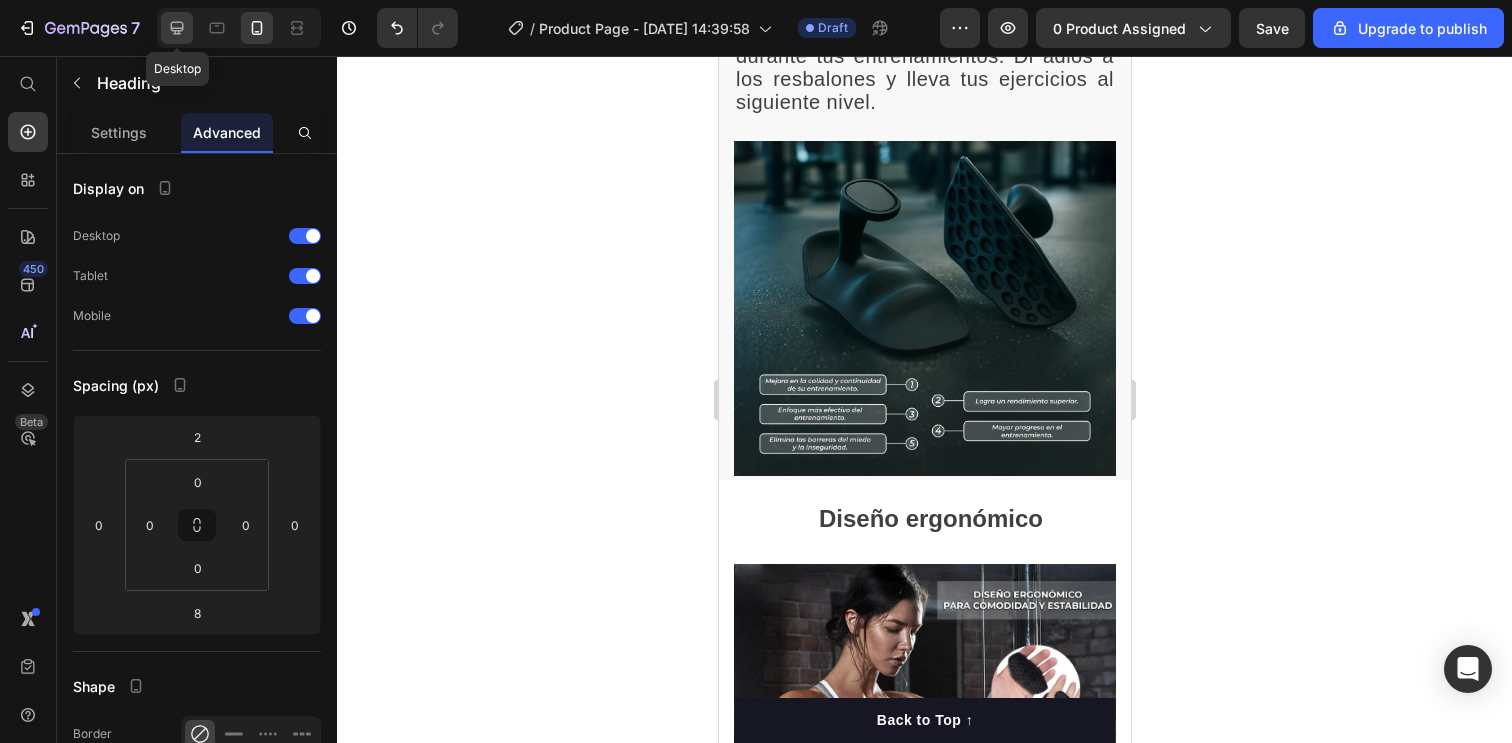 click 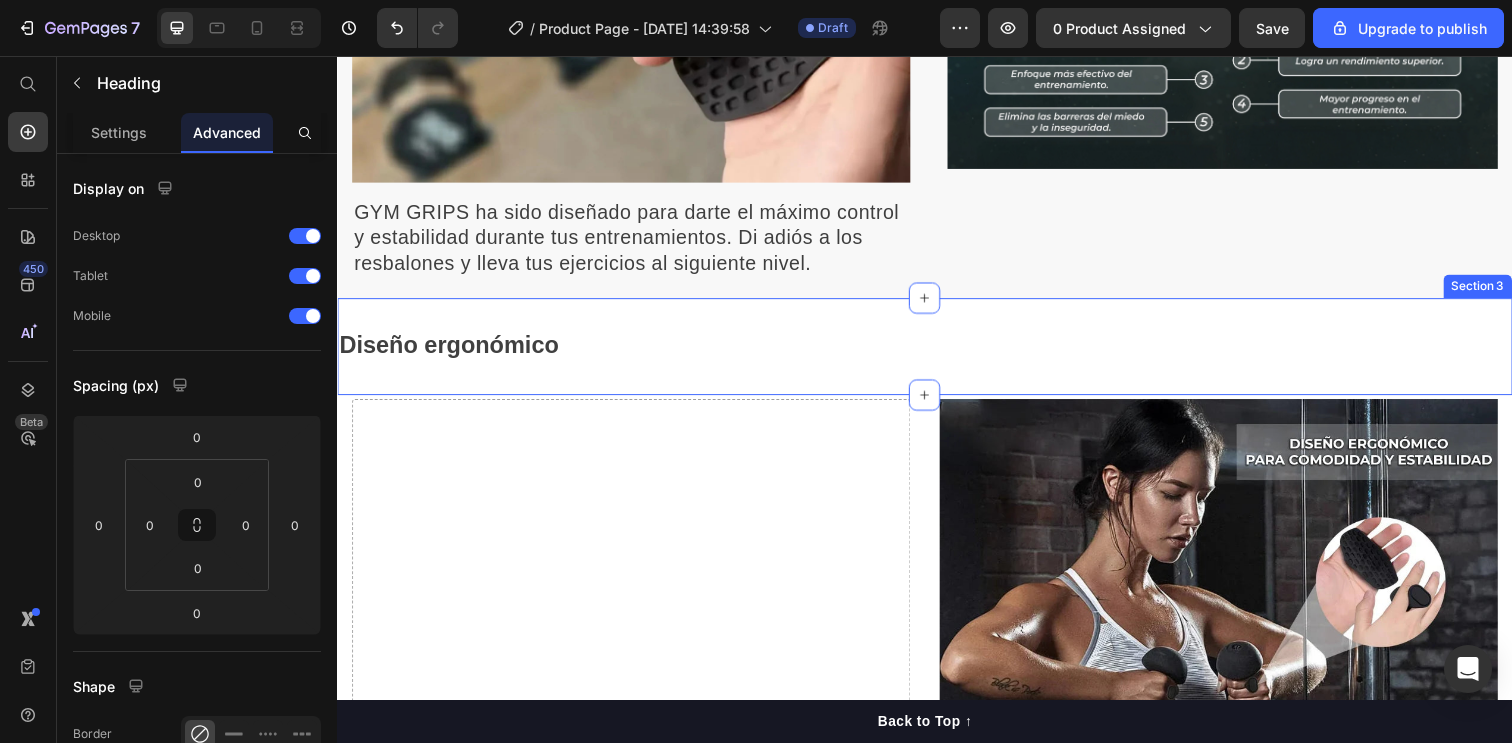 scroll, scrollTop: 1083, scrollLeft: 0, axis: vertical 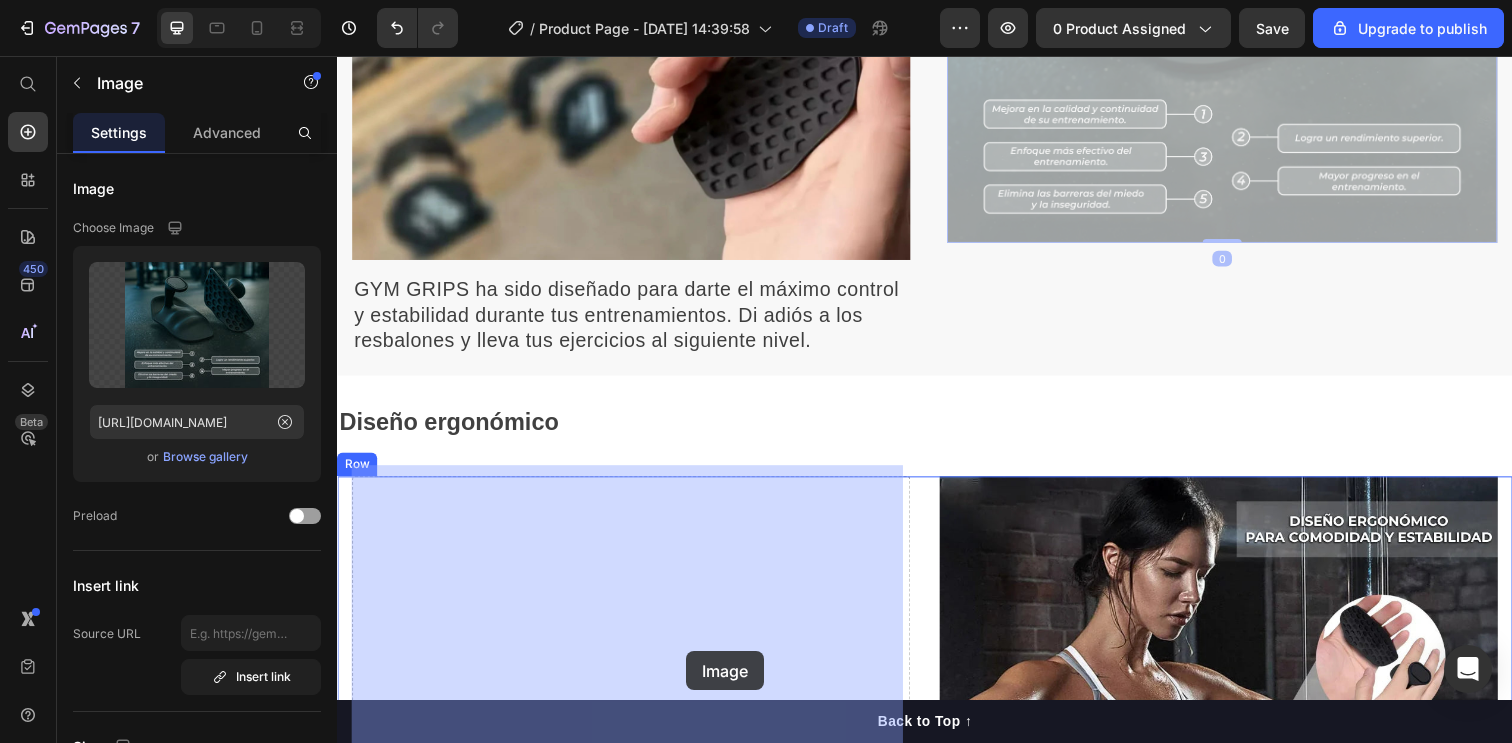 drag, startPoint x: 1175, startPoint y: 236, endPoint x: 693, endPoint y: 664, distance: 644.5991 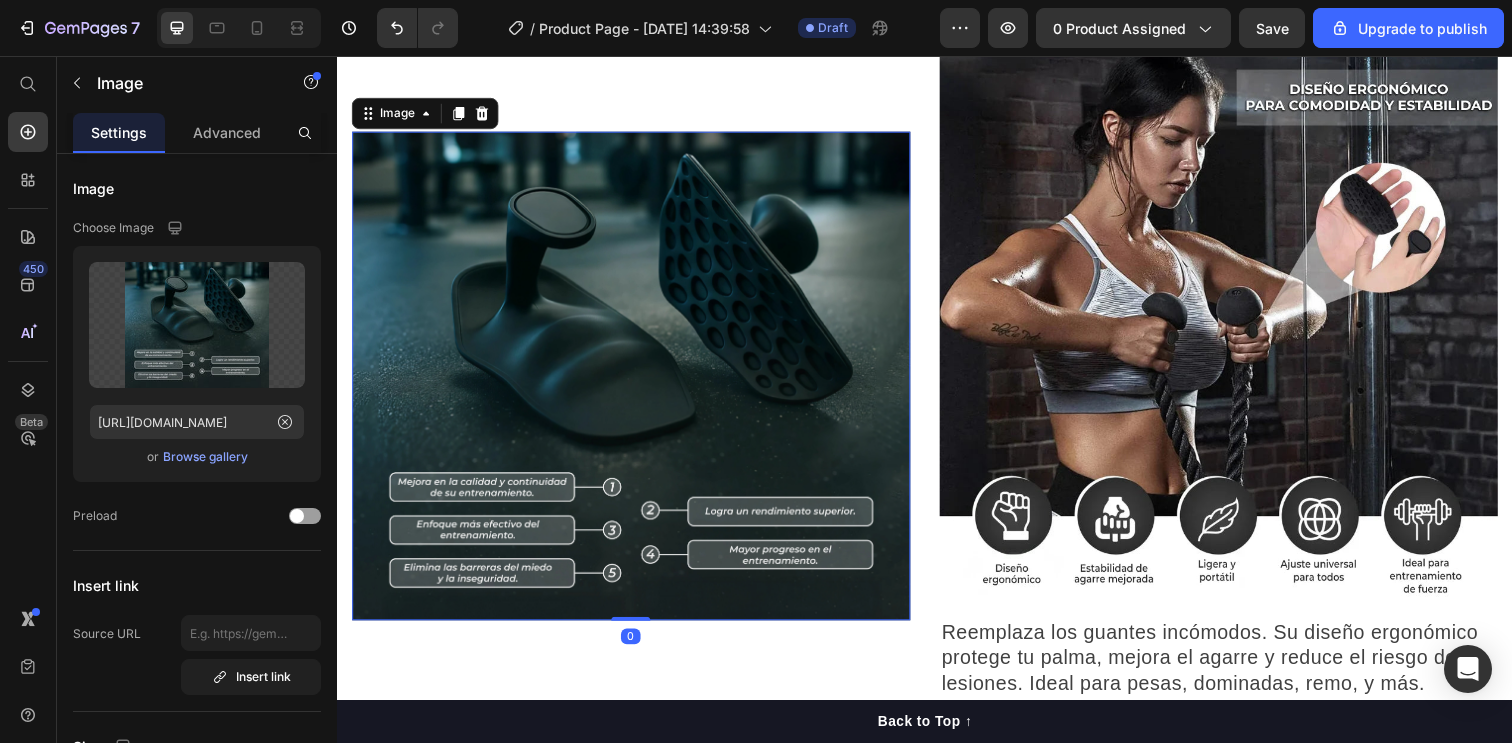 scroll, scrollTop: 1587, scrollLeft: 0, axis: vertical 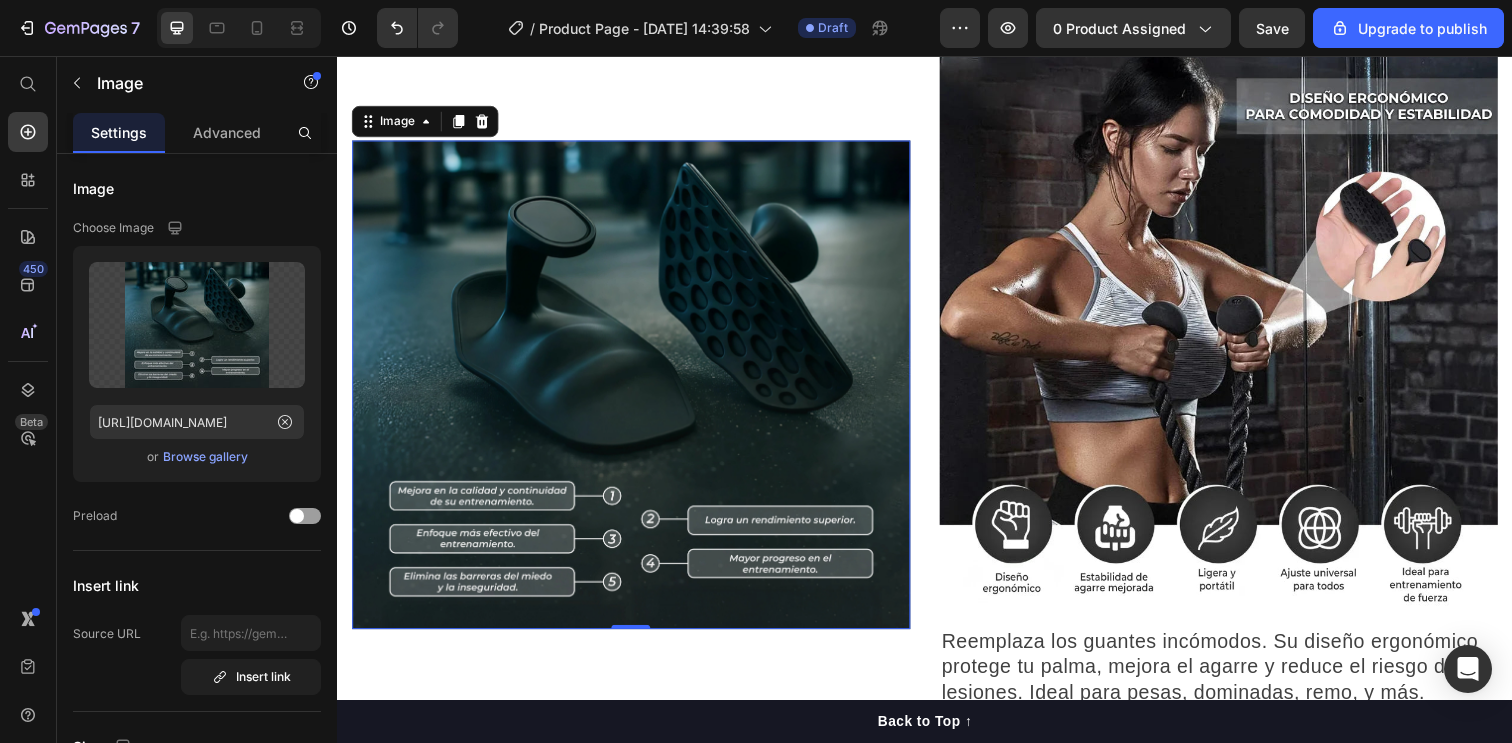 click at bounding box center (637, 392) 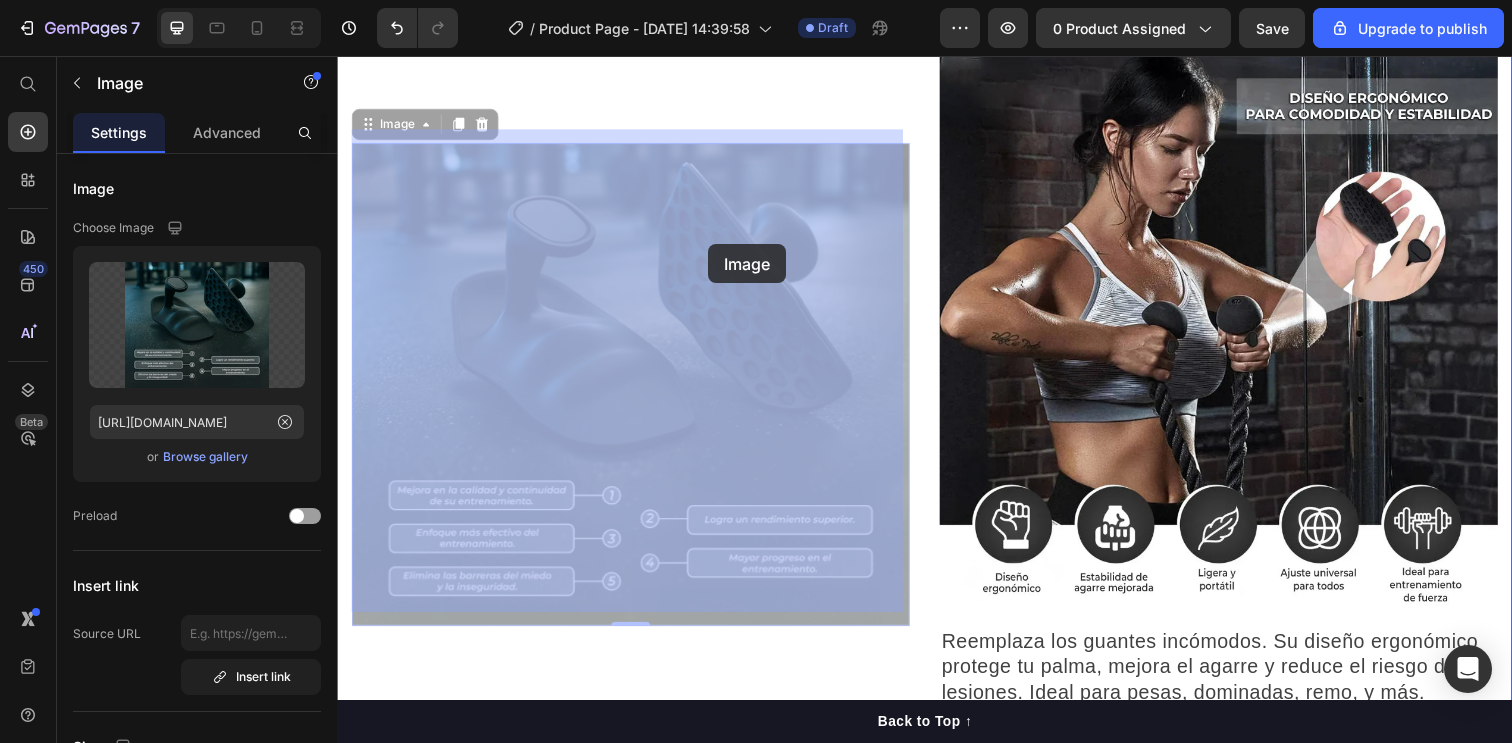 drag, startPoint x: 707, startPoint y: 363, endPoint x: 716, endPoint y: 248, distance: 115.35164 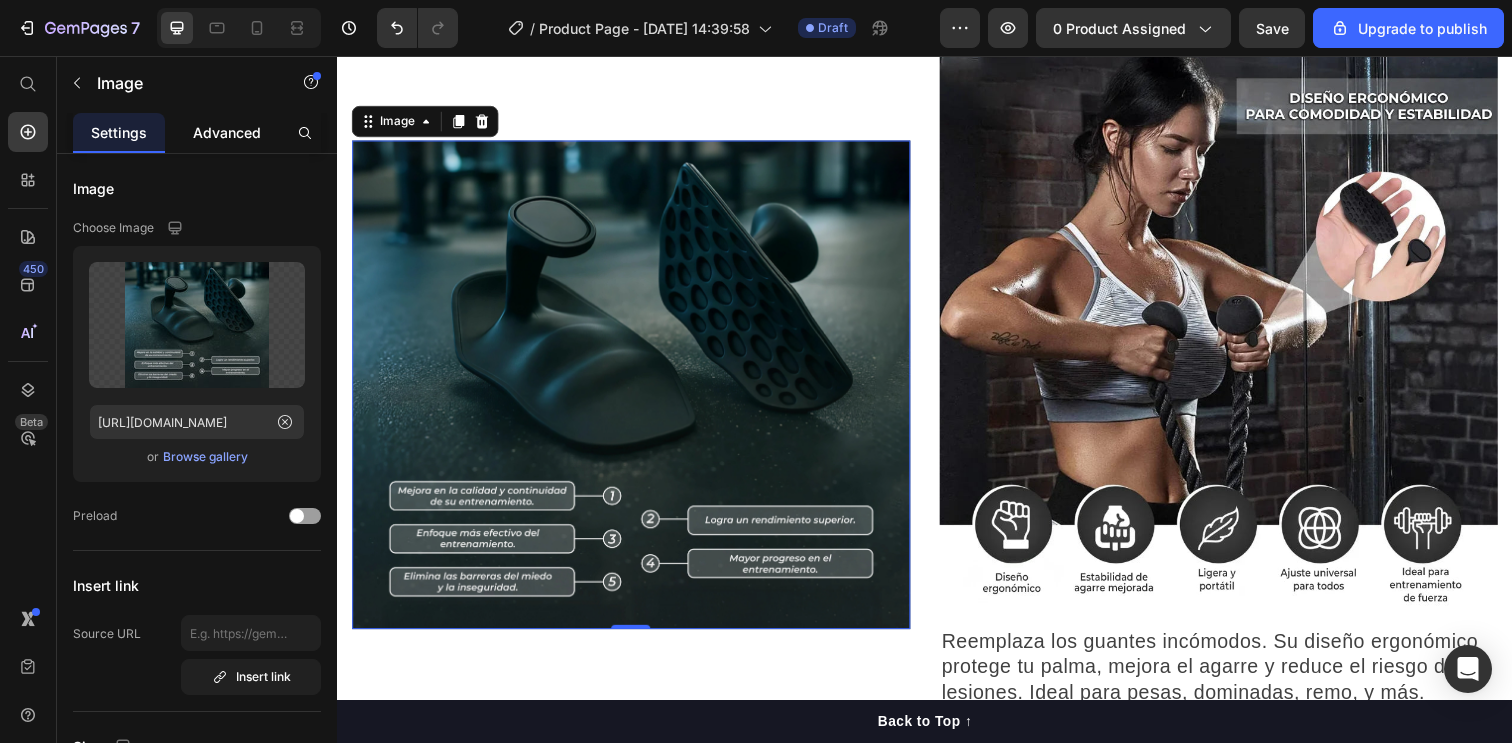 click on "Advanced" at bounding box center (227, 132) 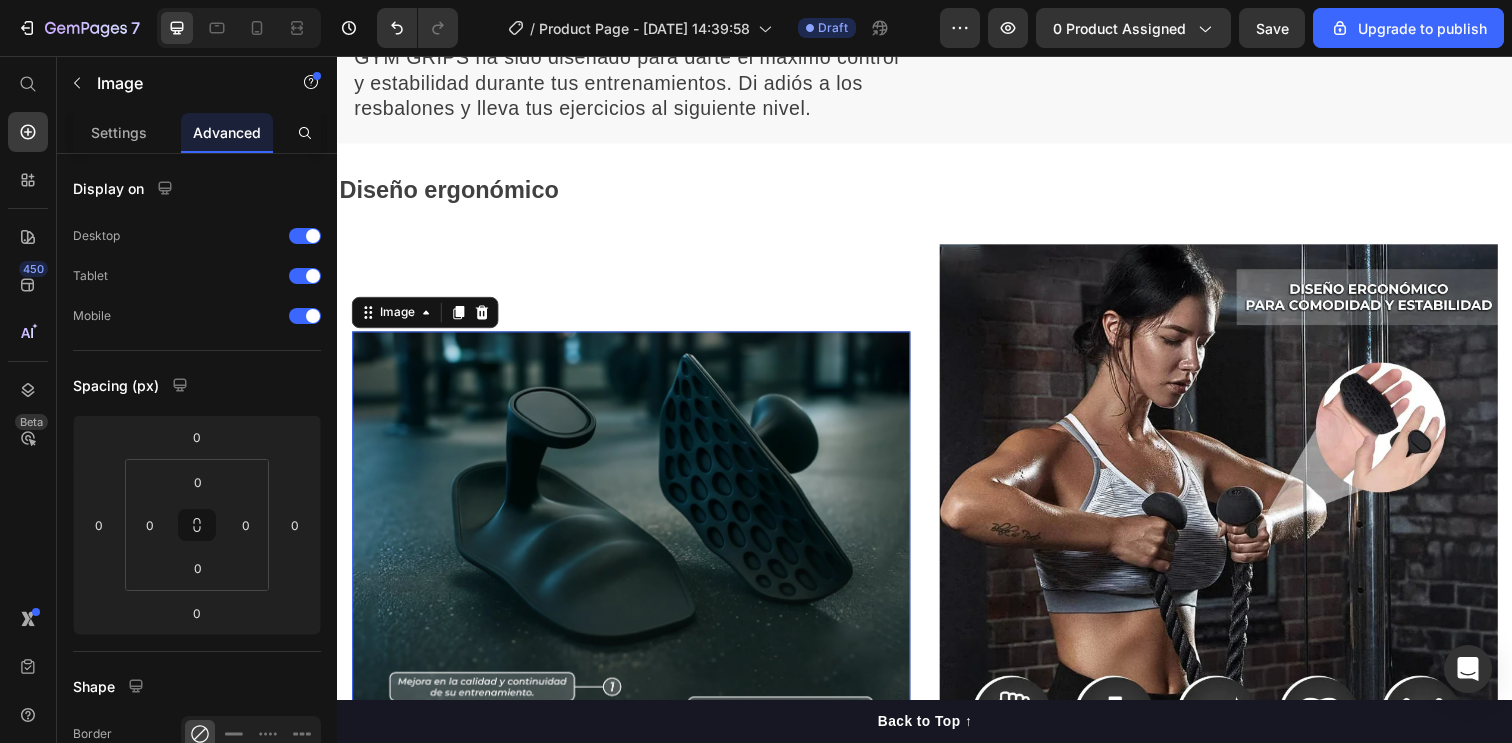 scroll, scrollTop: 1321, scrollLeft: 0, axis: vertical 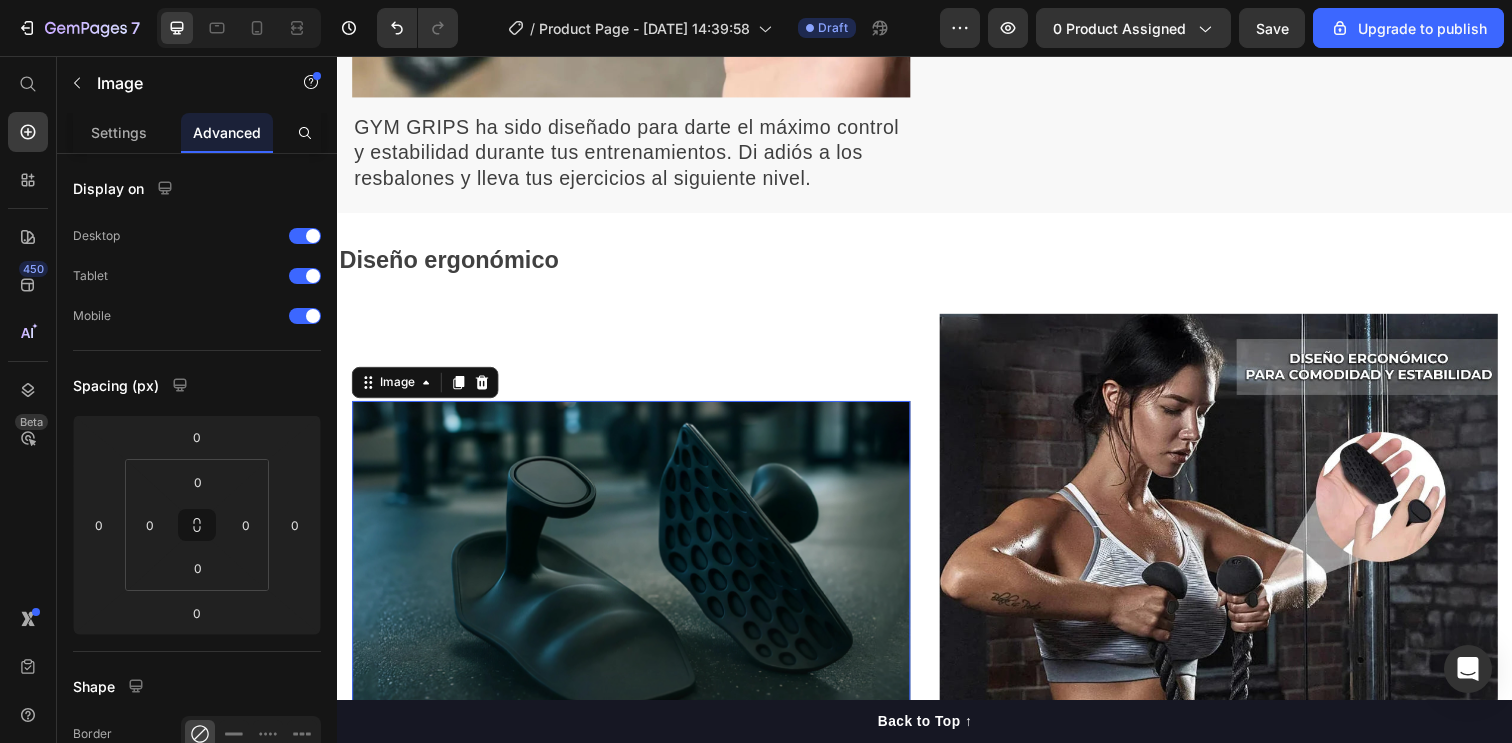 click at bounding box center (637, 658) 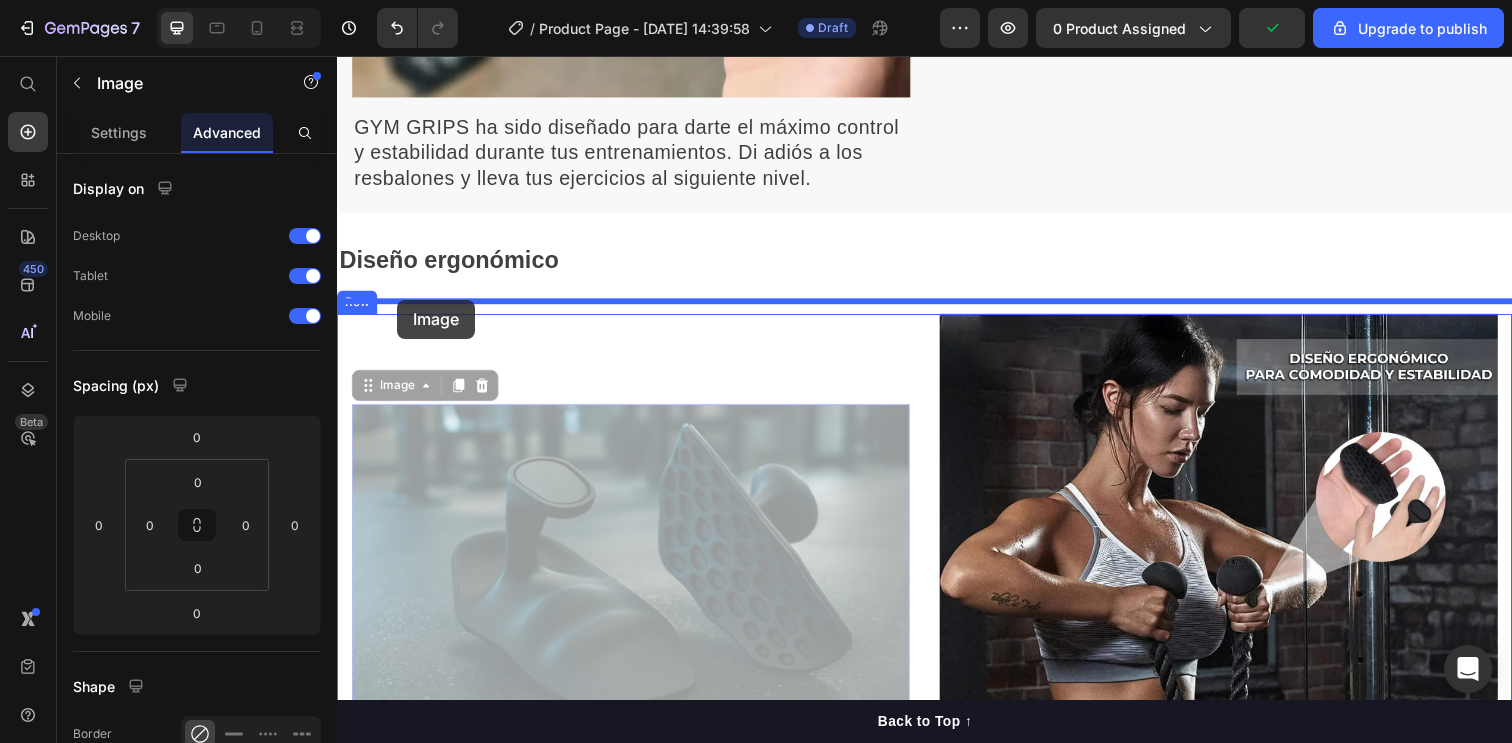 drag, startPoint x: 397, startPoint y: 378, endPoint x: 398, endPoint y: 305, distance: 73.00685 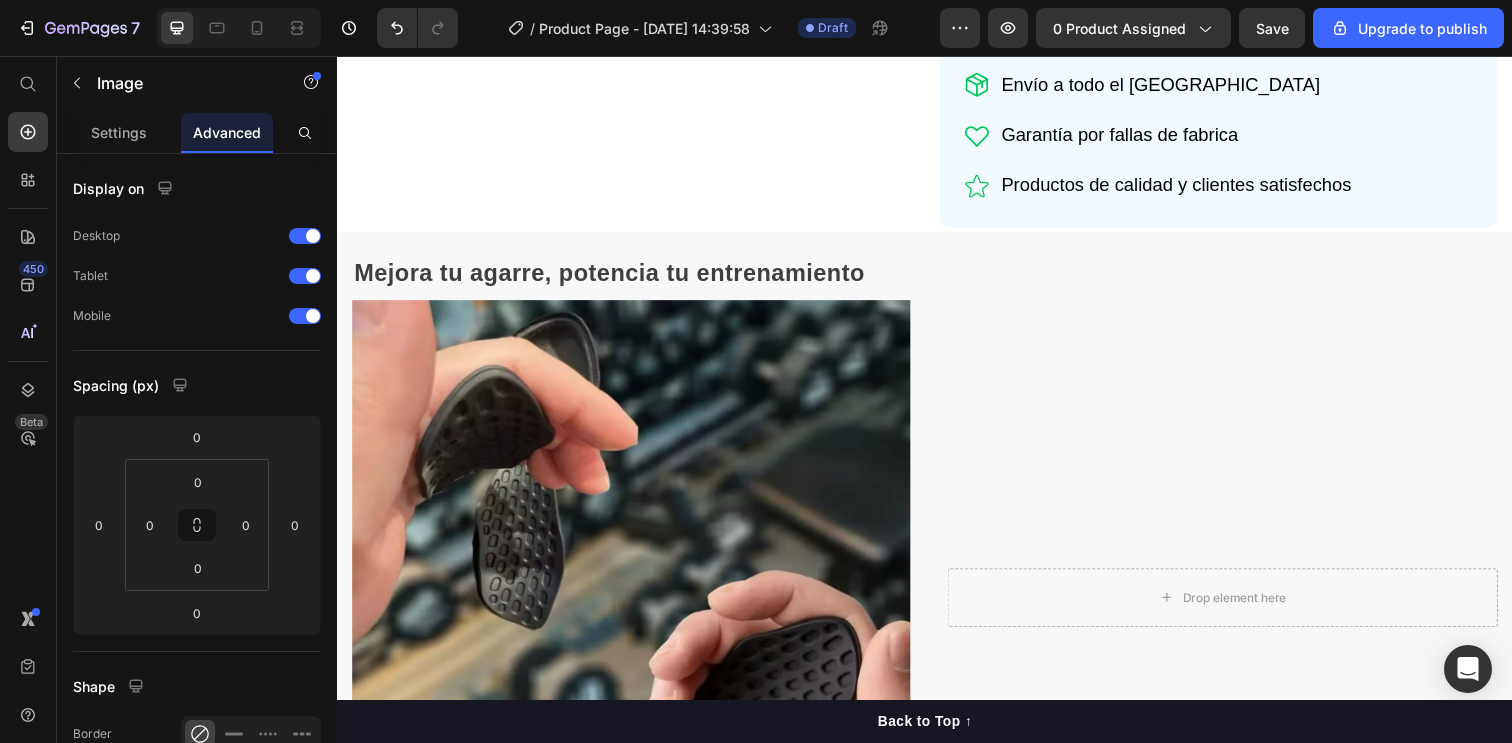 scroll, scrollTop: 751, scrollLeft: 0, axis: vertical 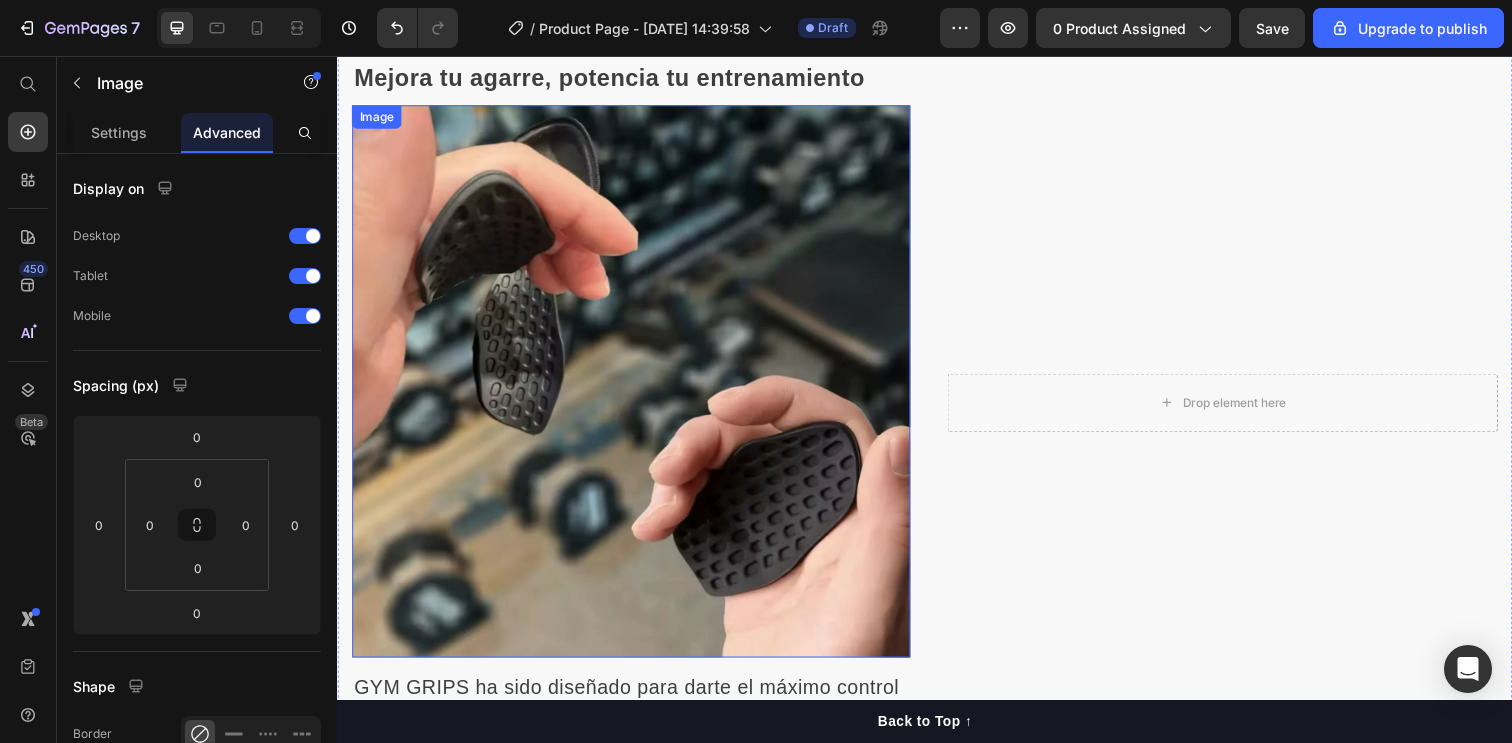 click on "Mejora tu agarre, potencia tu entrenamiento" at bounding box center (615, 77) 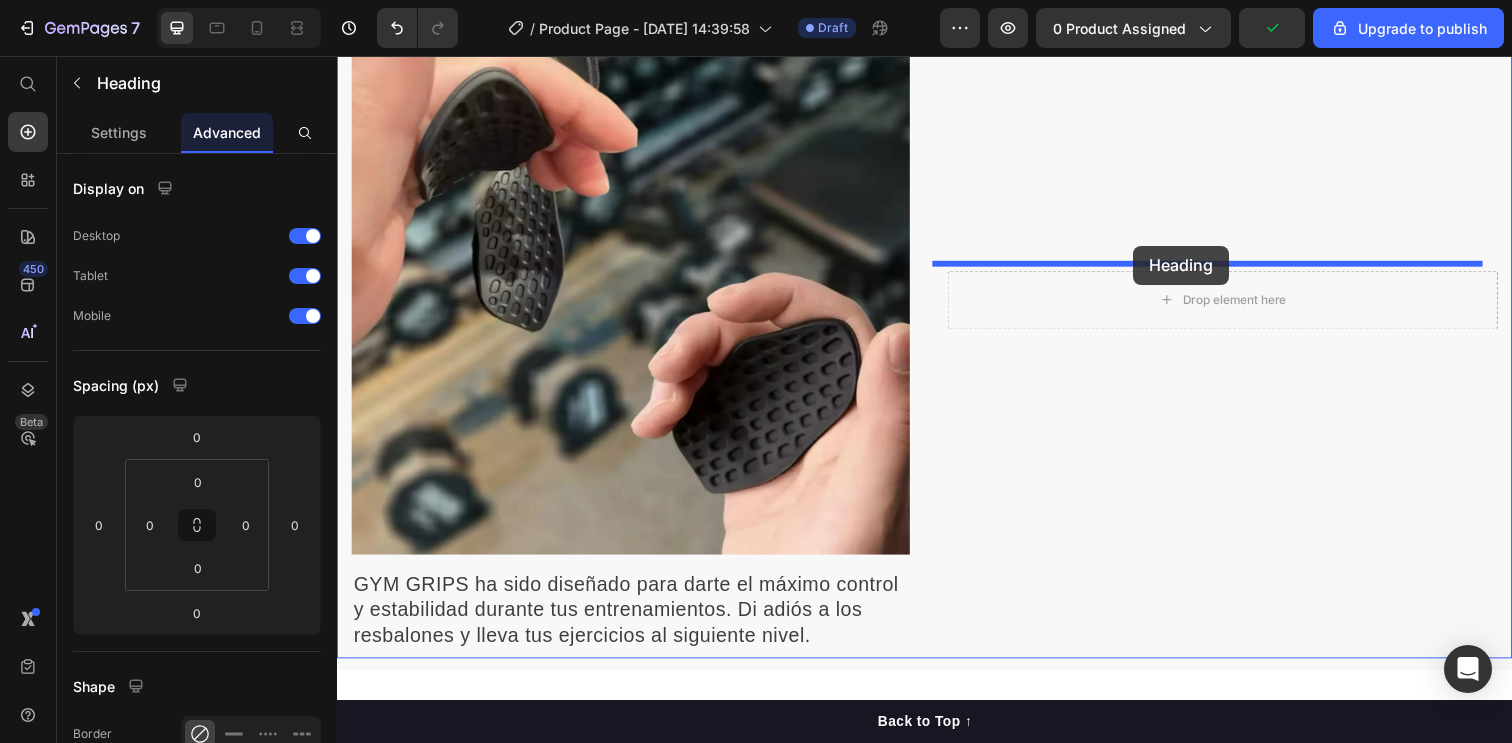 drag, startPoint x: 415, startPoint y: 67, endPoint x: 1150, endPoint y: 250, distance: 757.4391 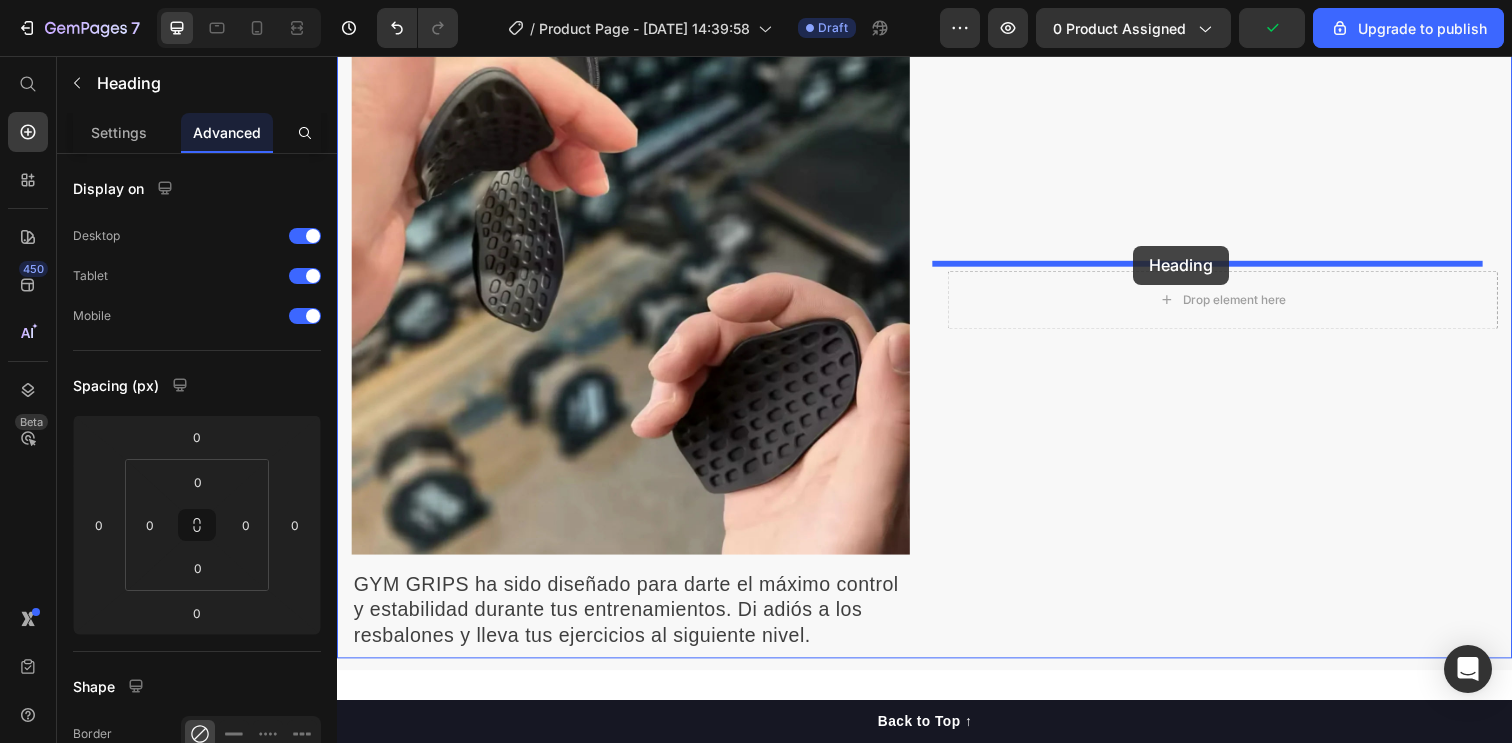 type on "16" 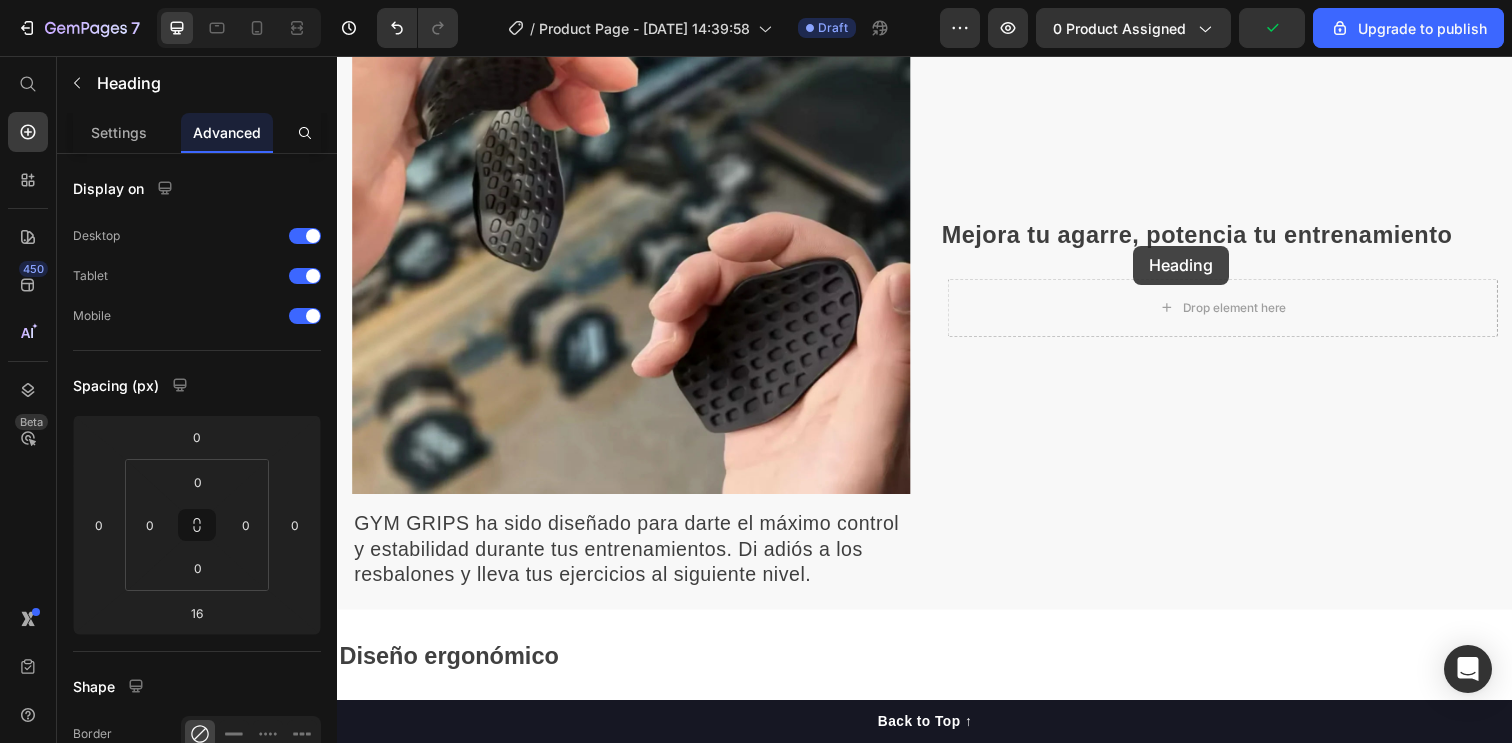 scroll, scrollTop: 864, scrollLeft: 0, axis: vertical 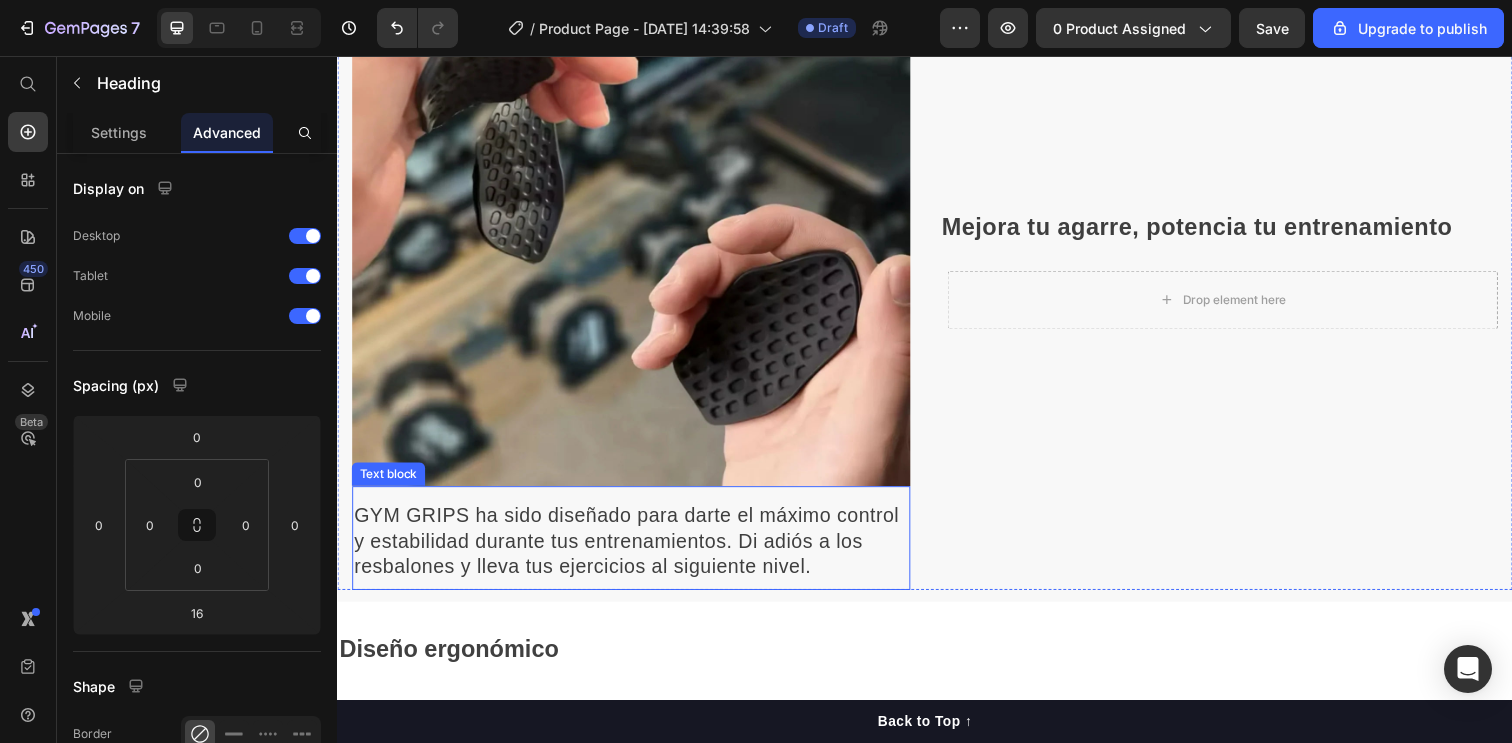 click on "GYM GRIPS ha sido diseñado para darte el máximo control y estabilidad durante tus entrenamientos. Di adiós a los resbalones y lleva tus ejercicios al siguiente nivel." at bounding box center [632, 551] 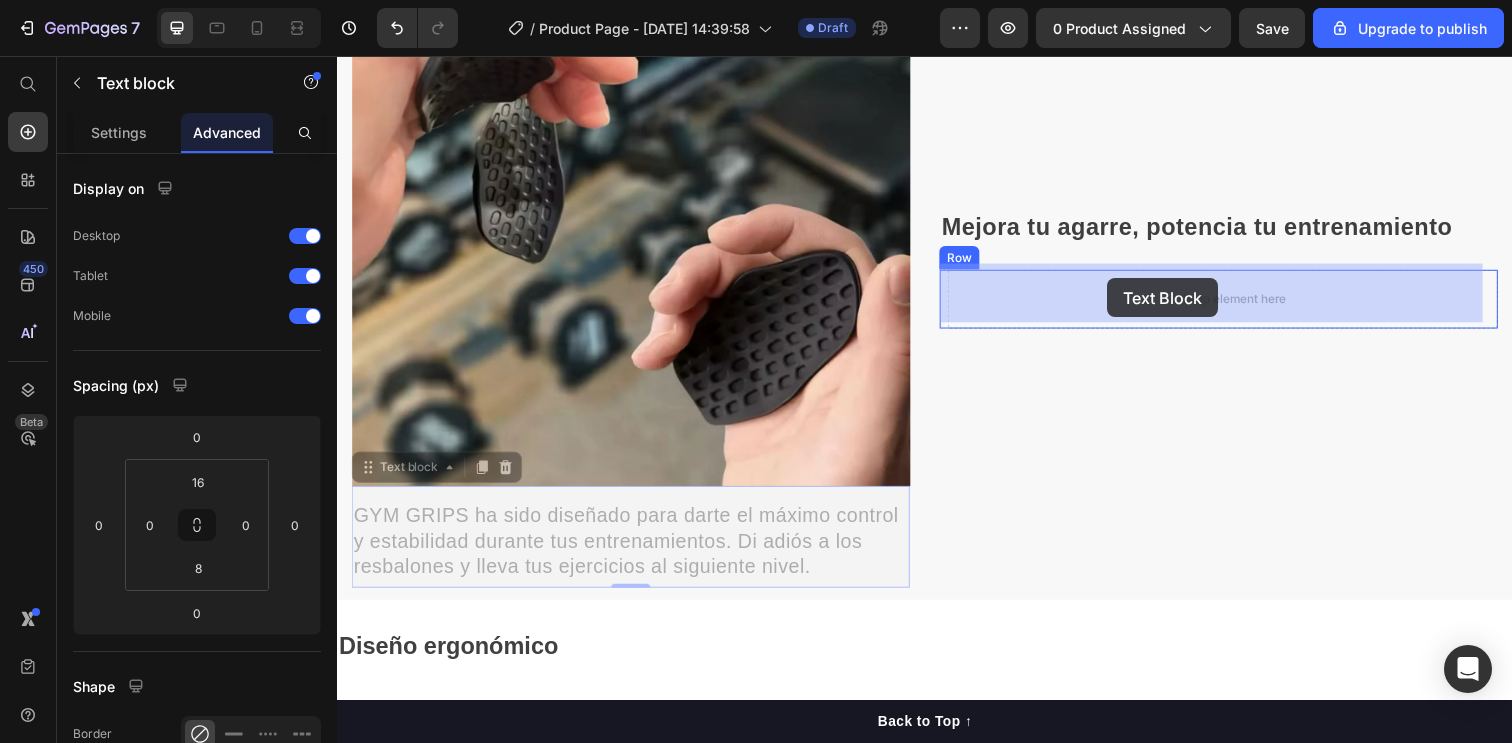 drag, startPoint x: 397, startPoint y: 470, endPoint x: 1123, endPoint y: 283, distance: 749.6966 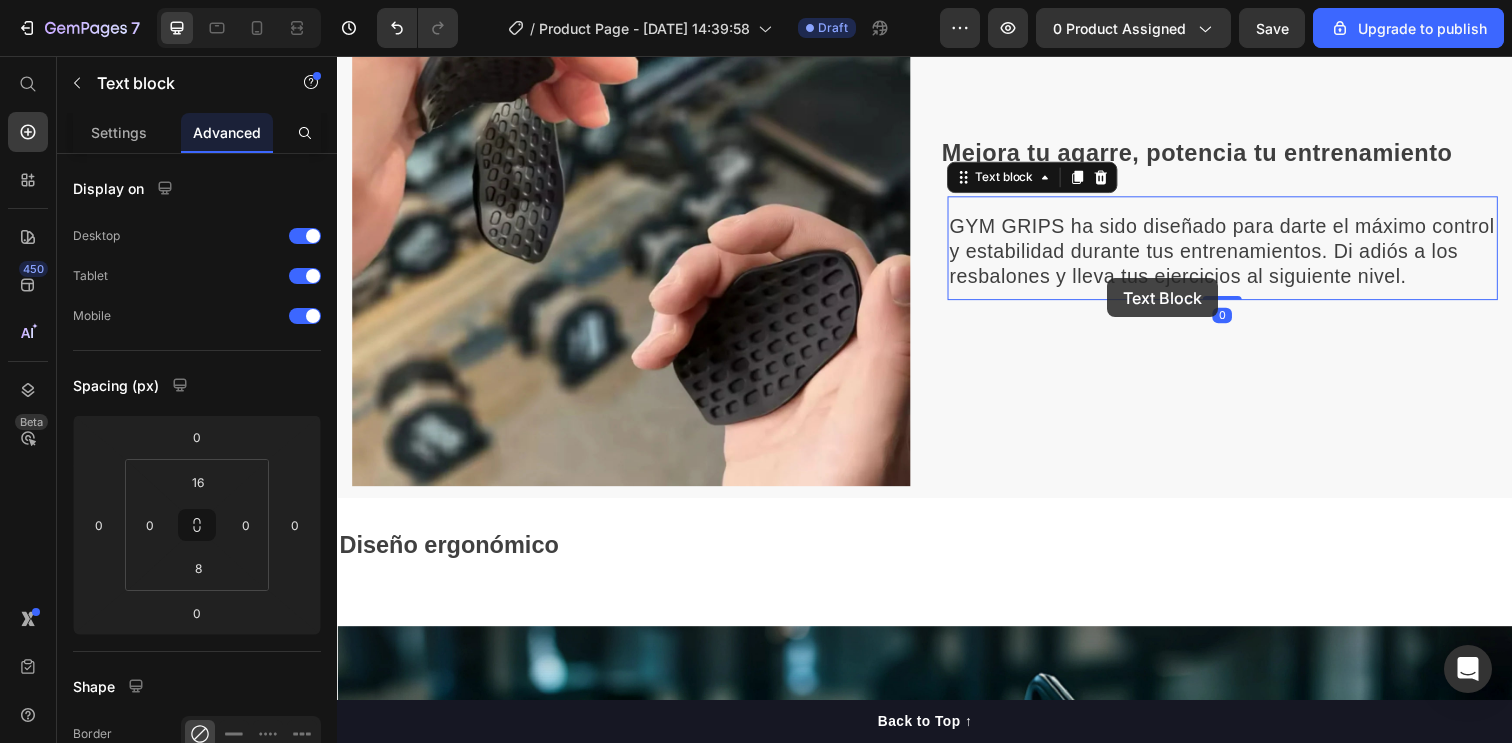 scroll, scrollTop: 789, scrollLeft: 0, axis: vertical 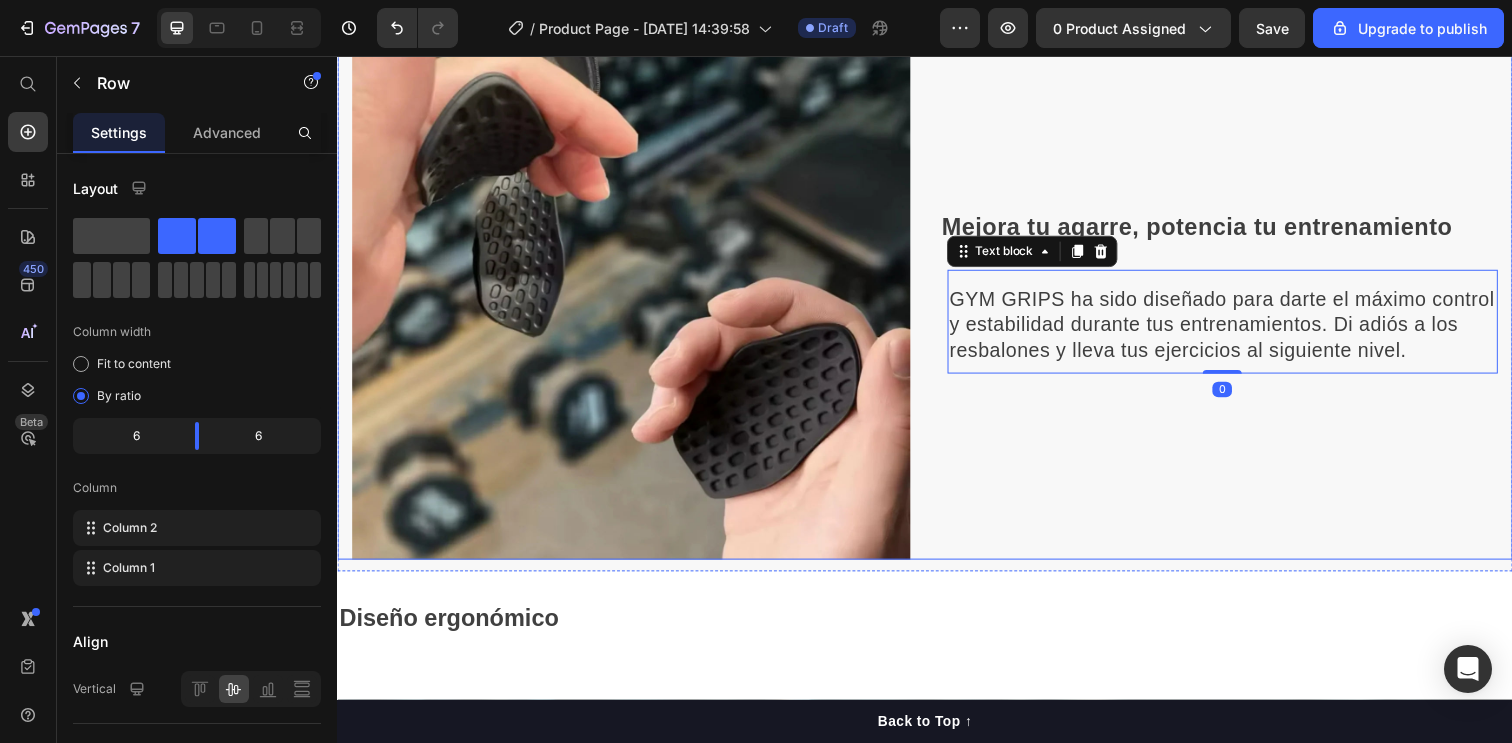 click on "Mejora tu agarre, potencia tu entrenamiento Heading GYM GRIPS ha sido diseñado para darte el máximo control y estabilidad durante tus entrenamientos. Di adiós a los resbalones y lleva tus ejercicios al siguiente nivel. Text block   0 Row" at bounding box center [1237, 288] 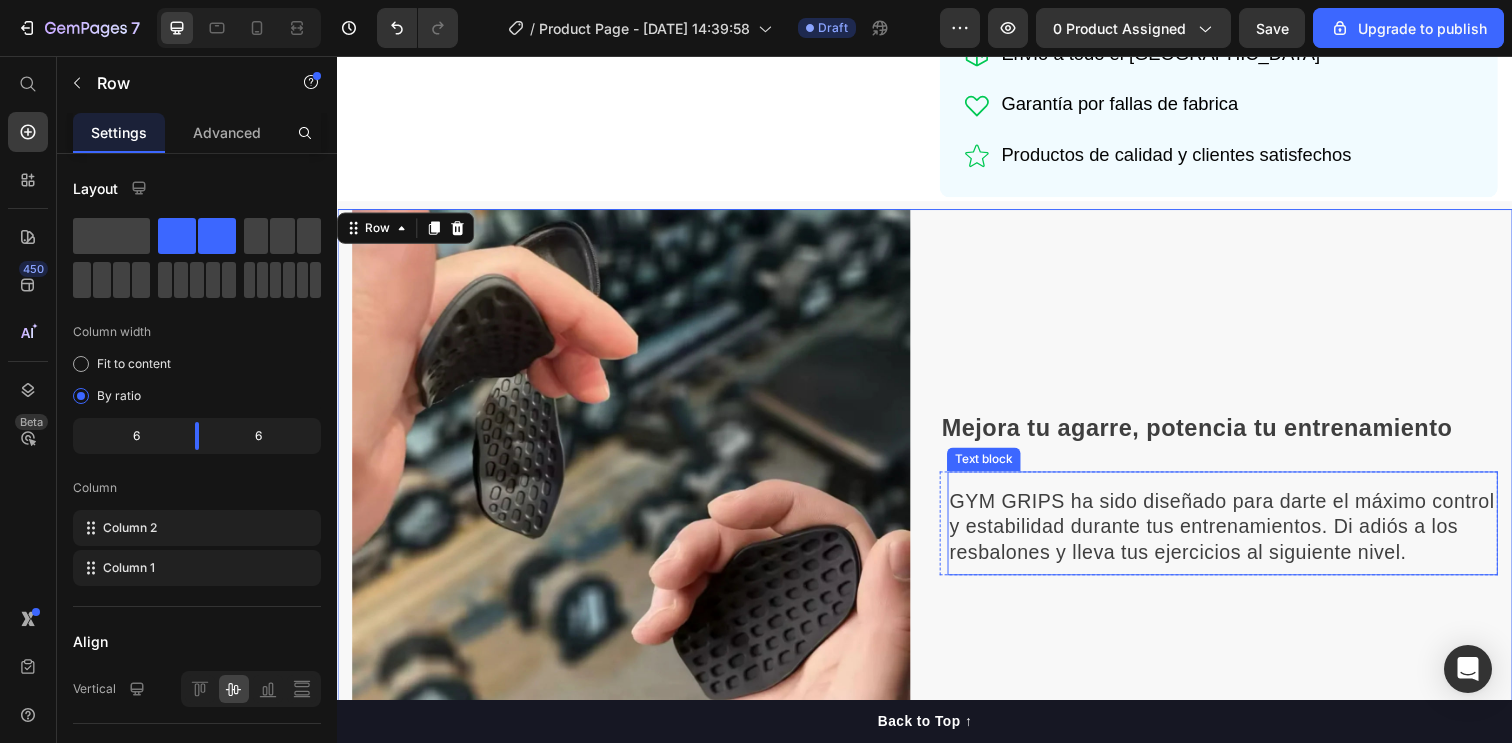 scroll, scrollTop: 576, scrollLeft: 0, axis: vertical 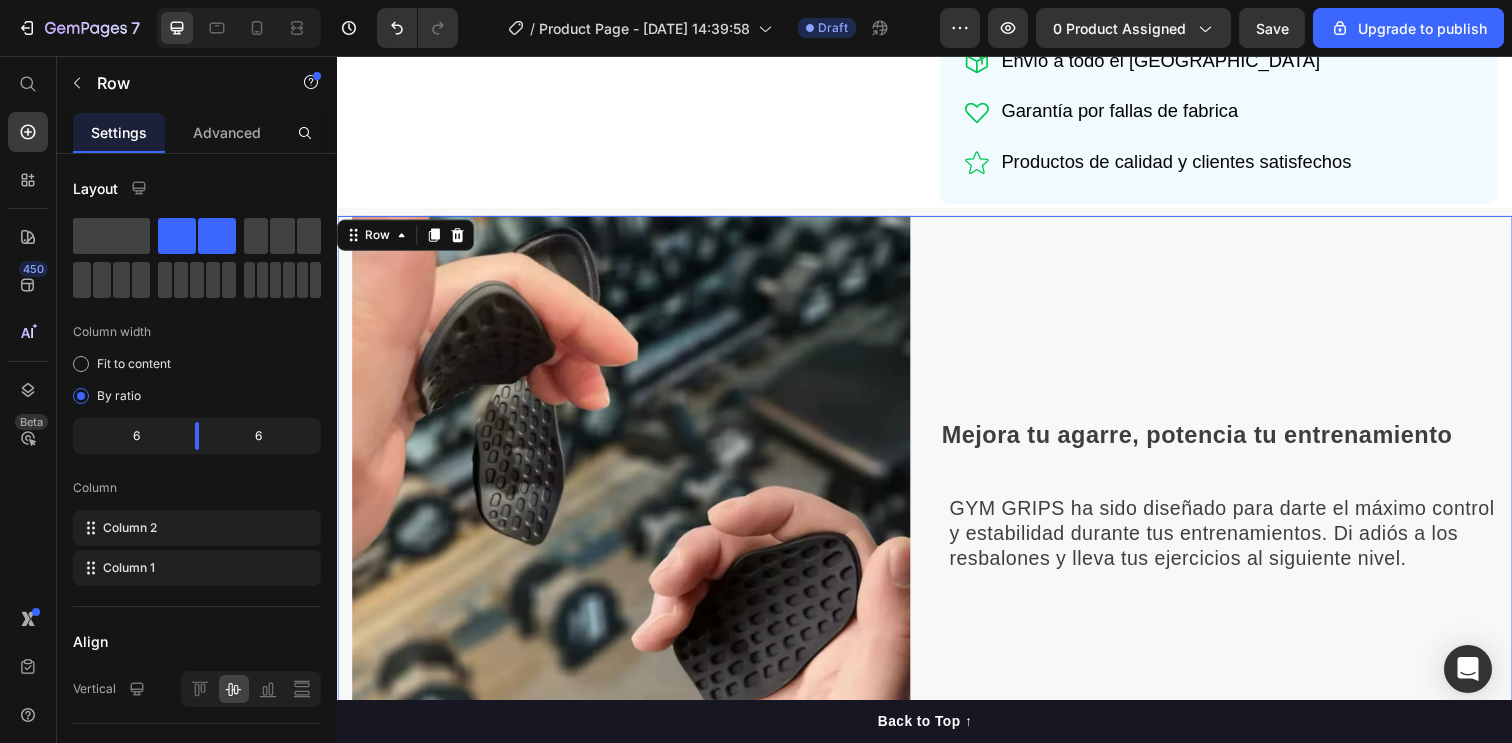 click on "Mejora tu agarre, potencia tu entrenamiento Heading GYM GRIPS ha sido diseñado para darte el máximo control y estabilidad durante tus entrenamientos. Di adiós a los resbalones y lleva tus ejercicios al siguiente nivel. Text block Row" at bounding box center (1237, 501) 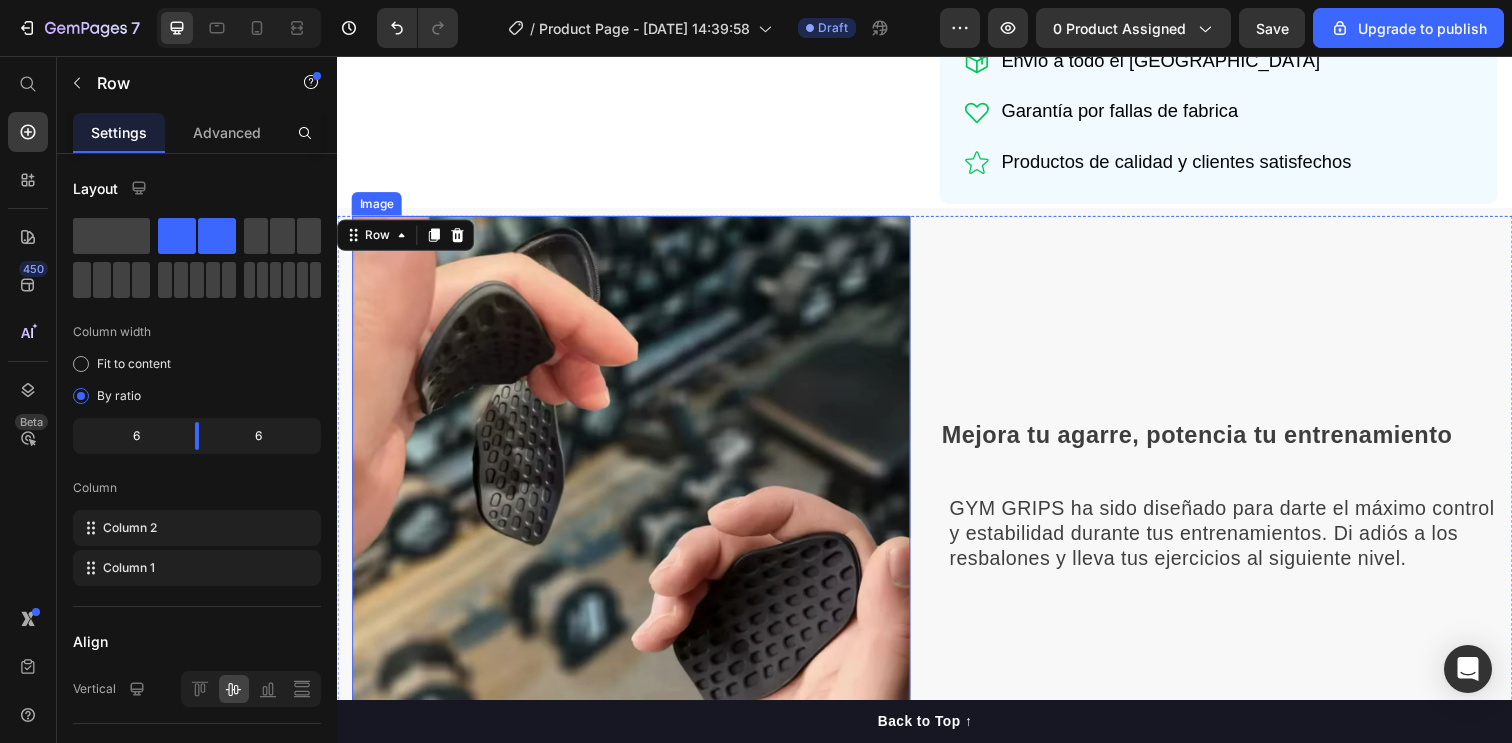 click at bounding box center (637, 501) 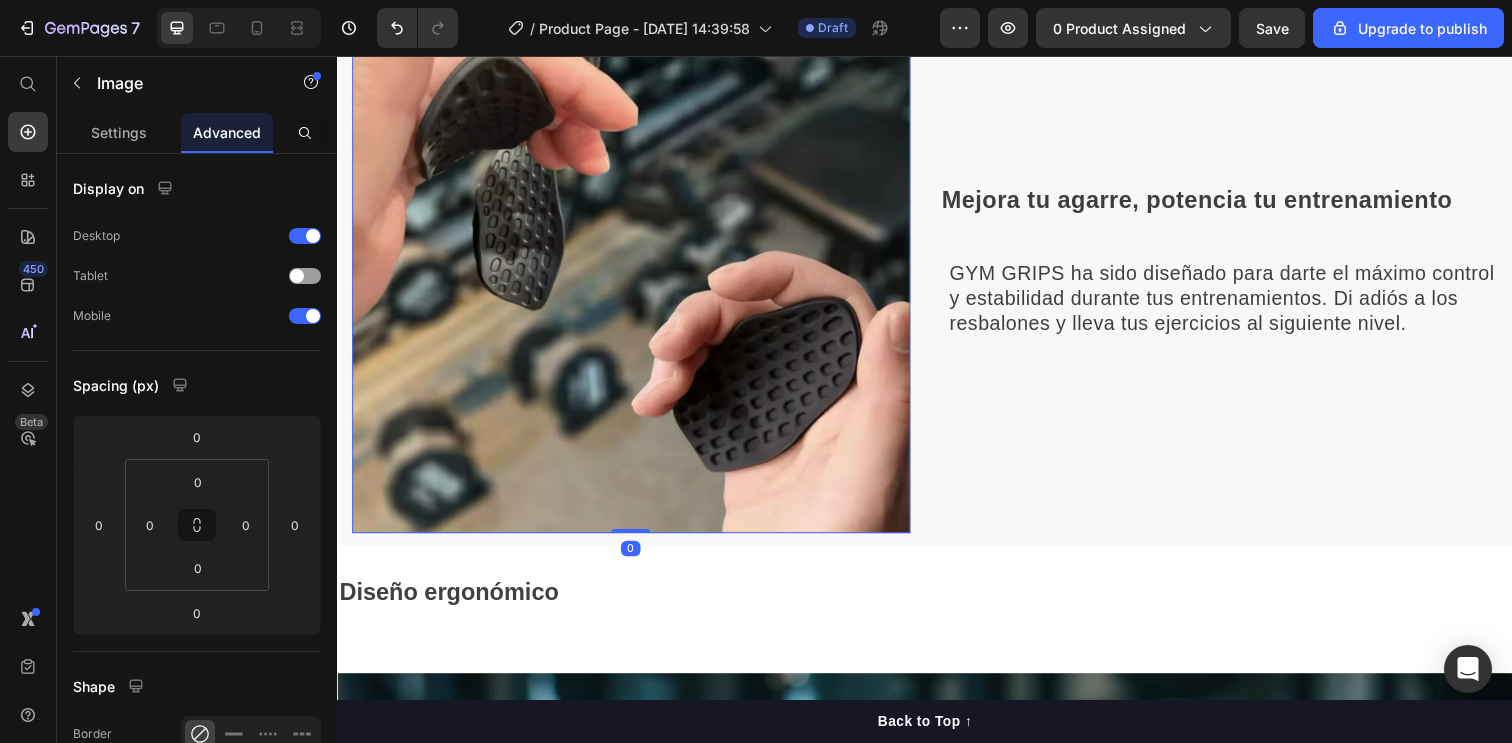 scroll, scrollTop: 822, scrollLeft: 0, axis: vertical 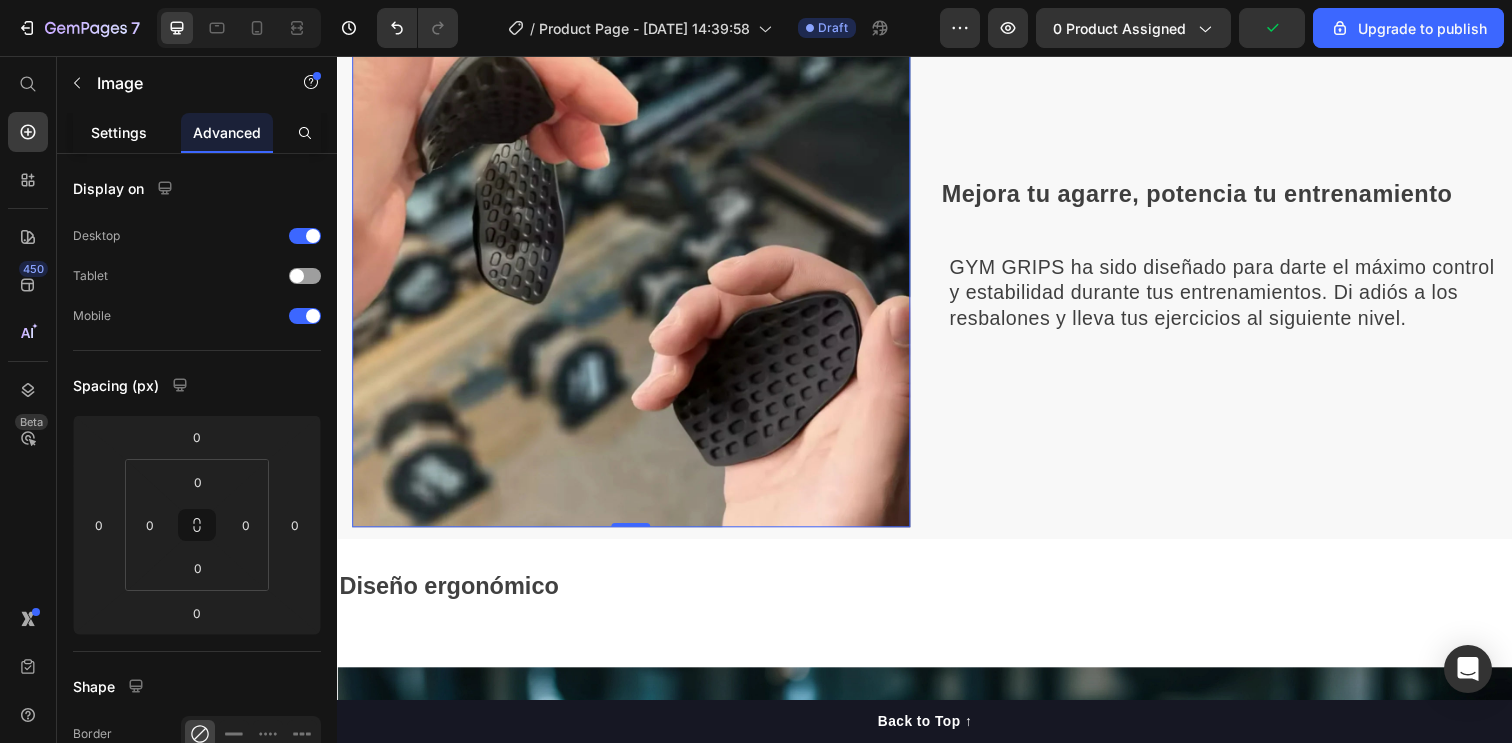 click on "Settings" at bounding box center (119, 132) 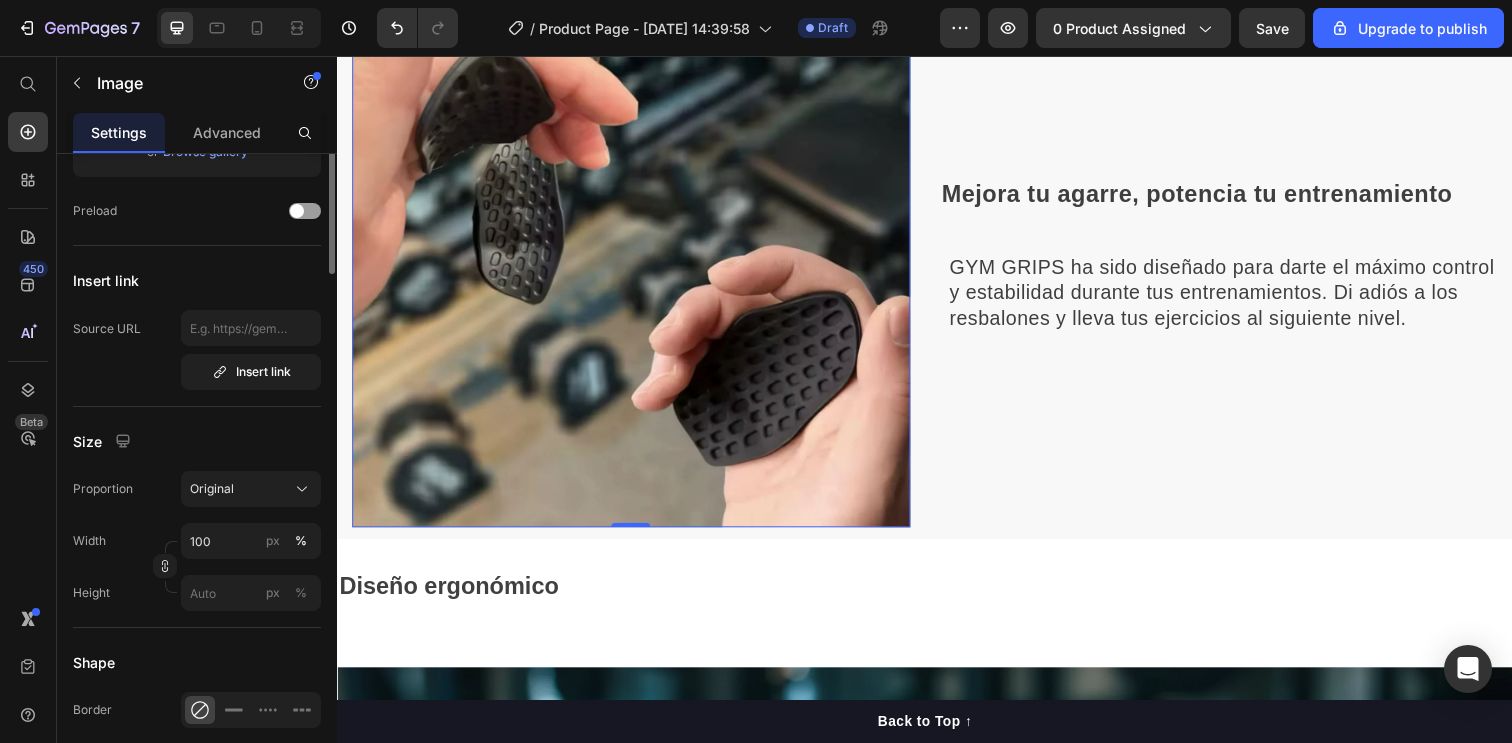 scroll, scrollTop: 318, scrollLeft: 0, axis: vertical 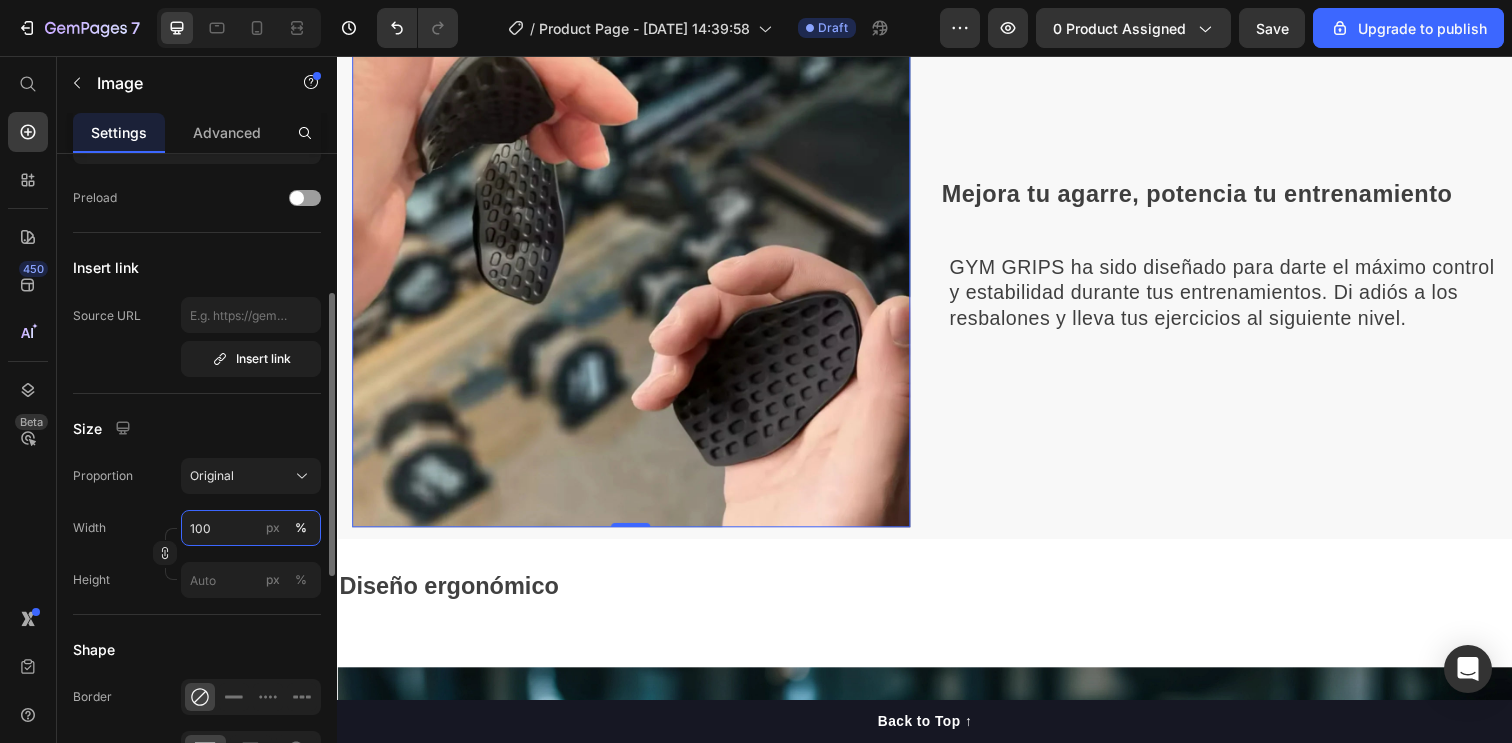 drag, startPoint x: 195, startPoint y: 525, endPoint x: 145, endPoint y: 524, distance: 50.01 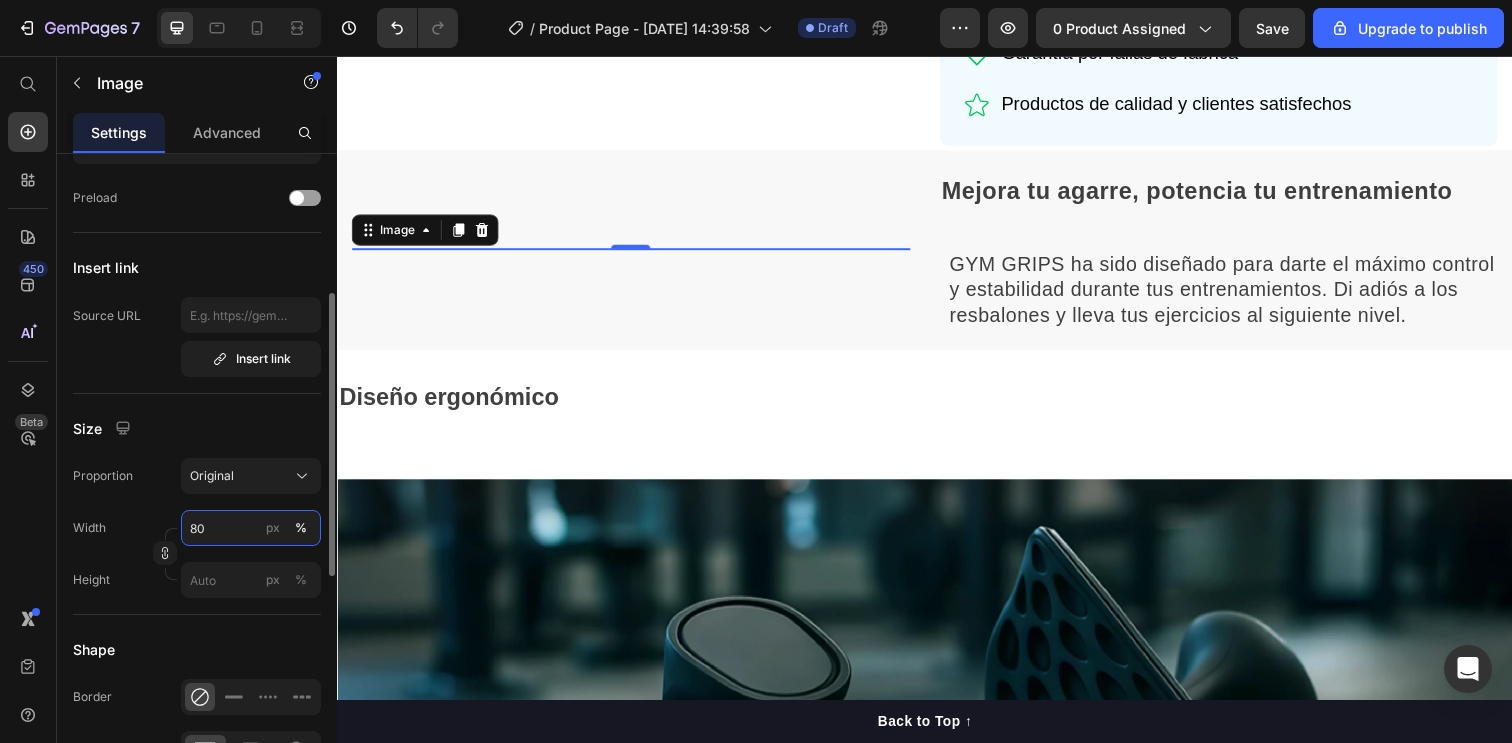scroll, scrollTop: 766, scrollLeft: 0, axis: vertical 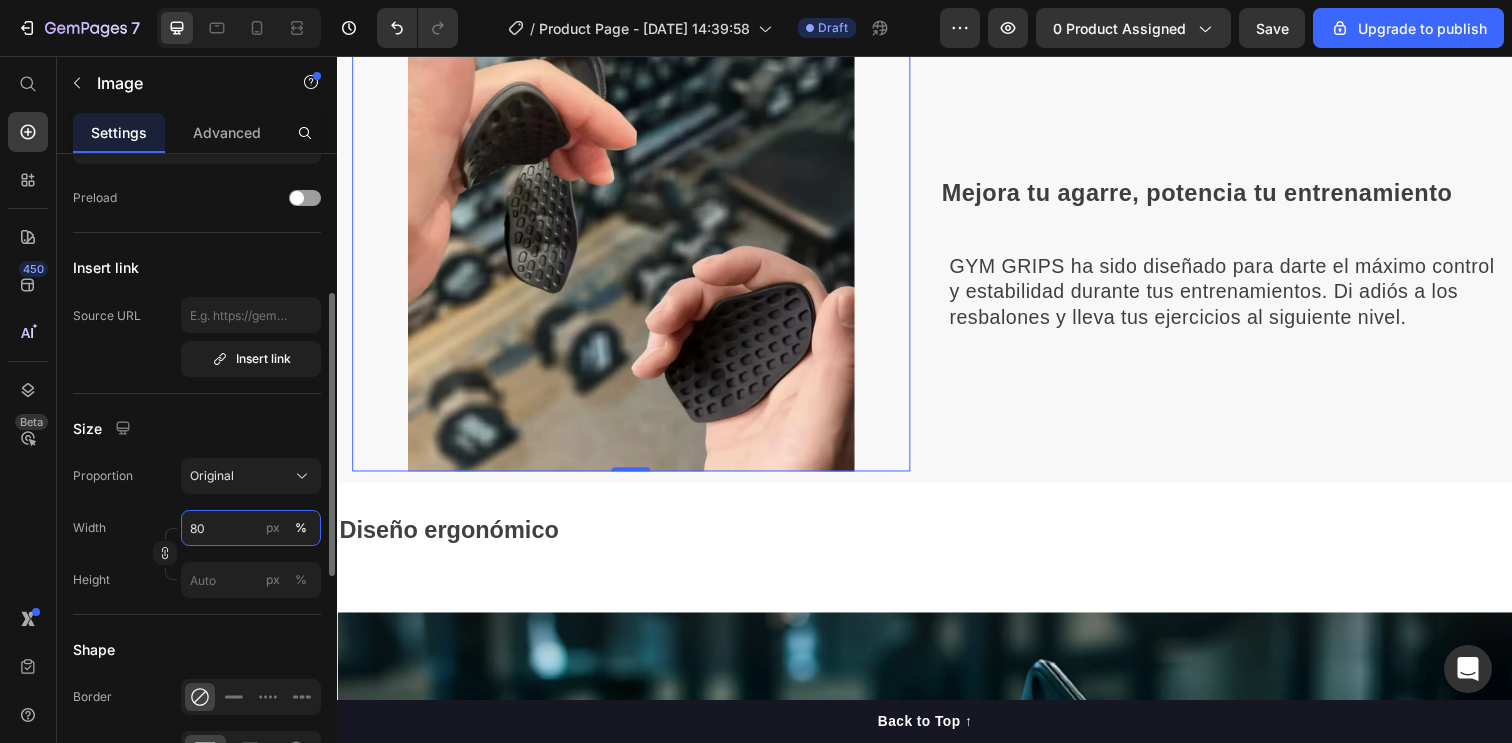 type on "80" 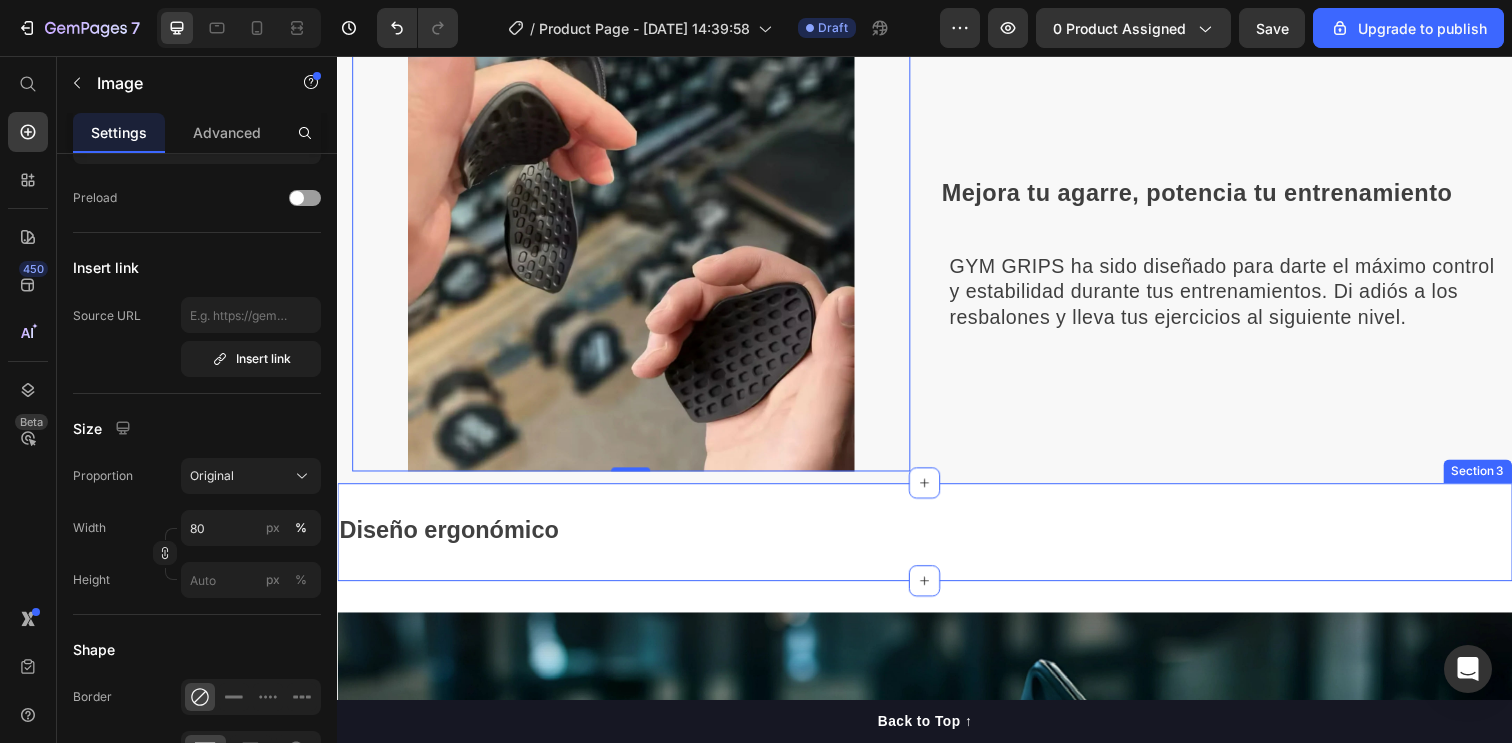 click on "Diseño ergonómico" at bounding box center [937, 542] 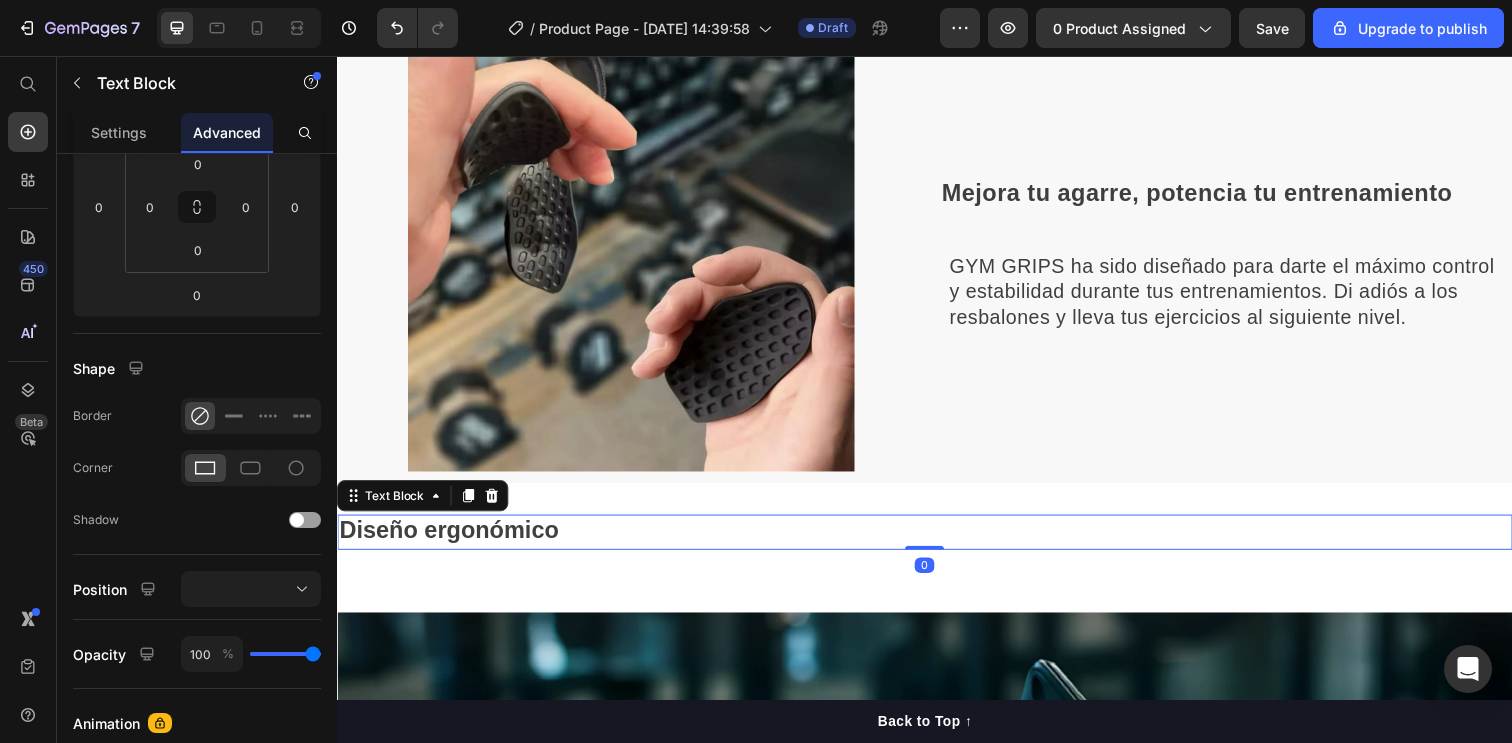 scroll, scrollTop: 0, scrollLeft: 0, axis: both 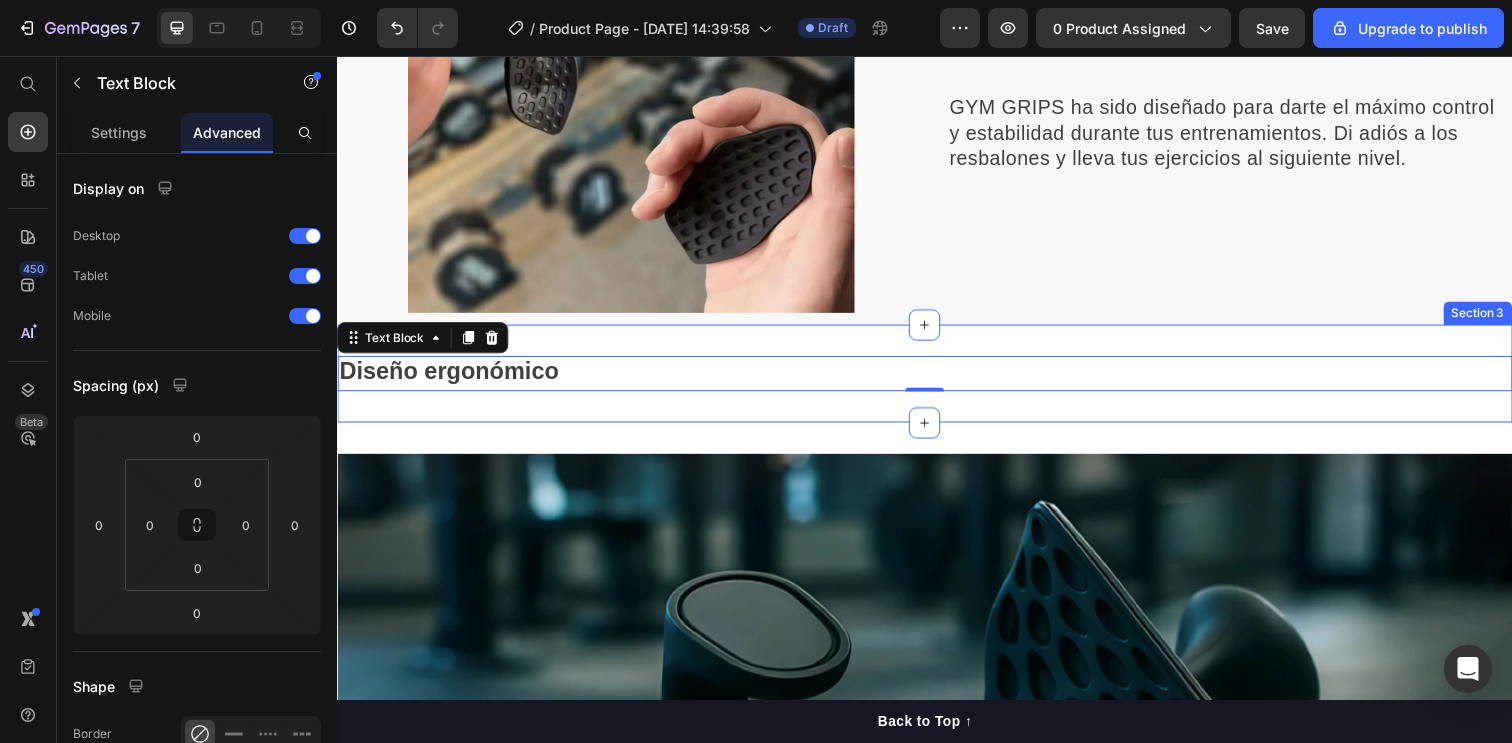 click on "Diseño ergonómico Text Block   0 Section 3" at bounding box center (937, 380) 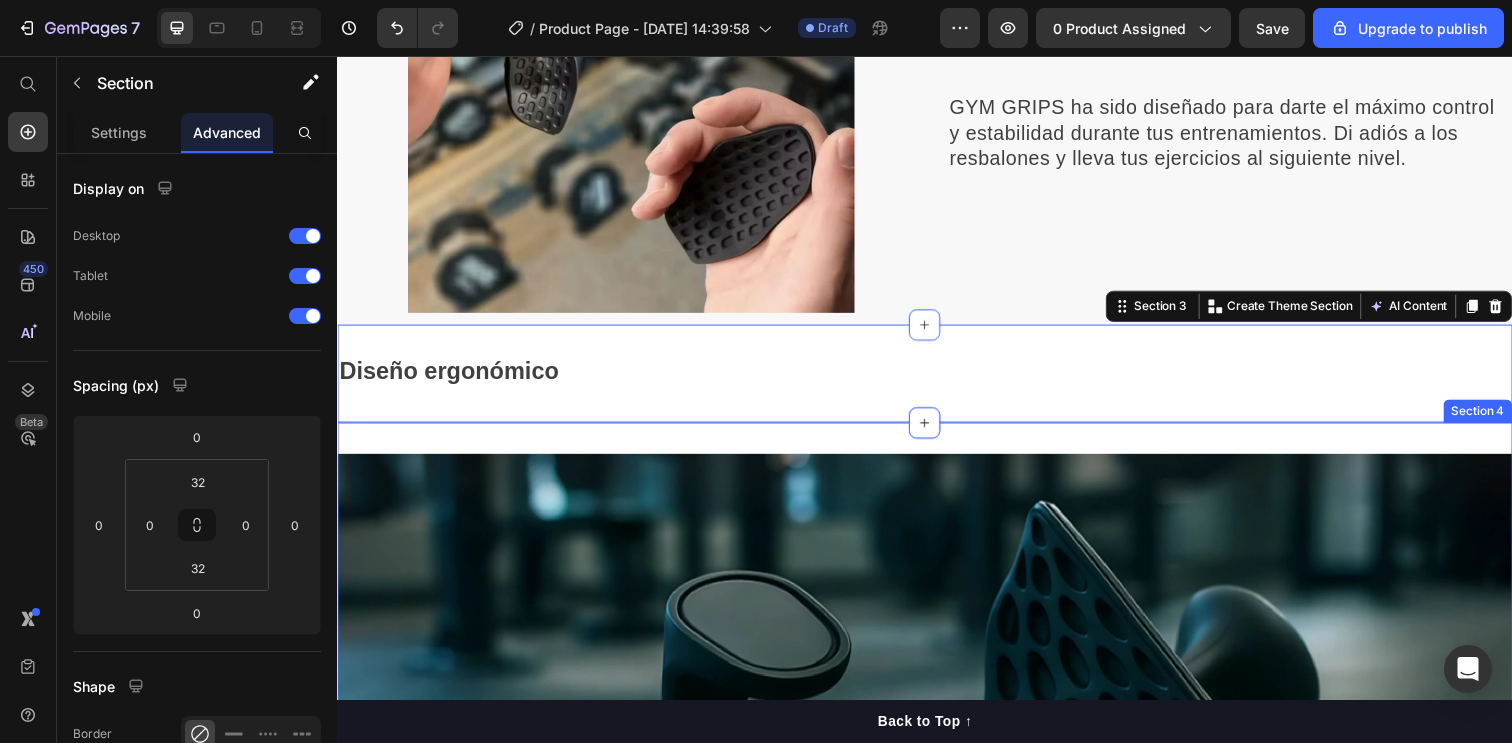 click on "Image Section 4" at bounding box center (937, 988) 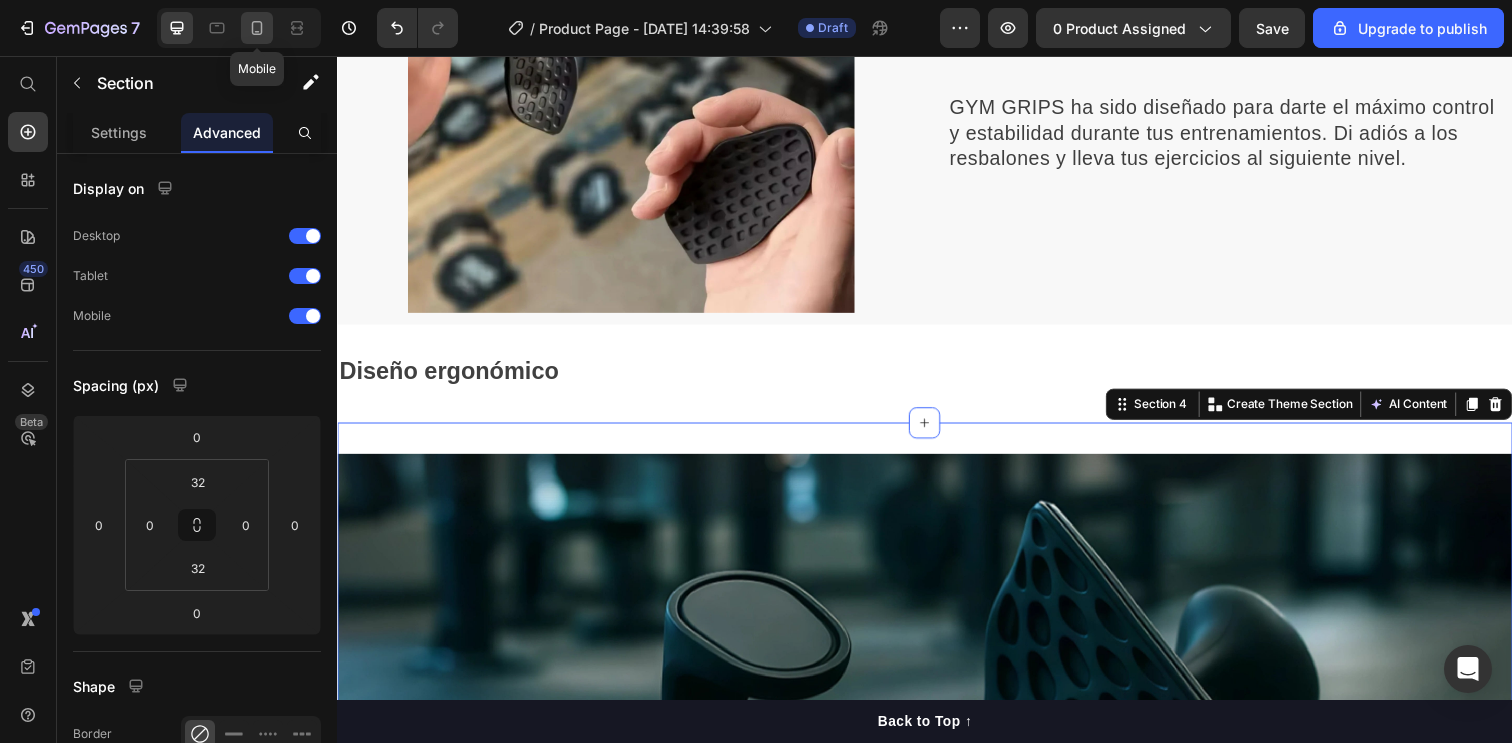 click 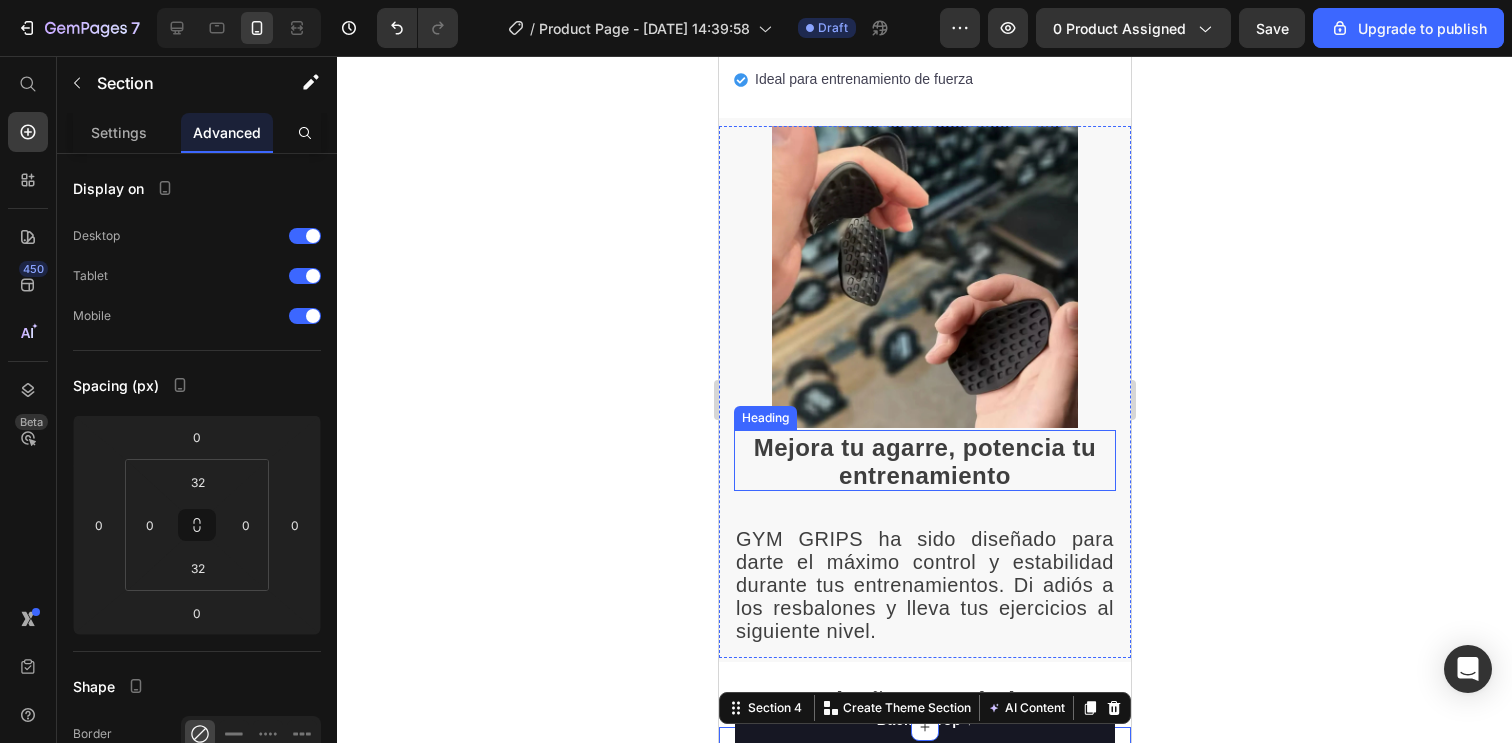 scroll, scrollTop: 839, scrollLeft: 0, axis: vertical 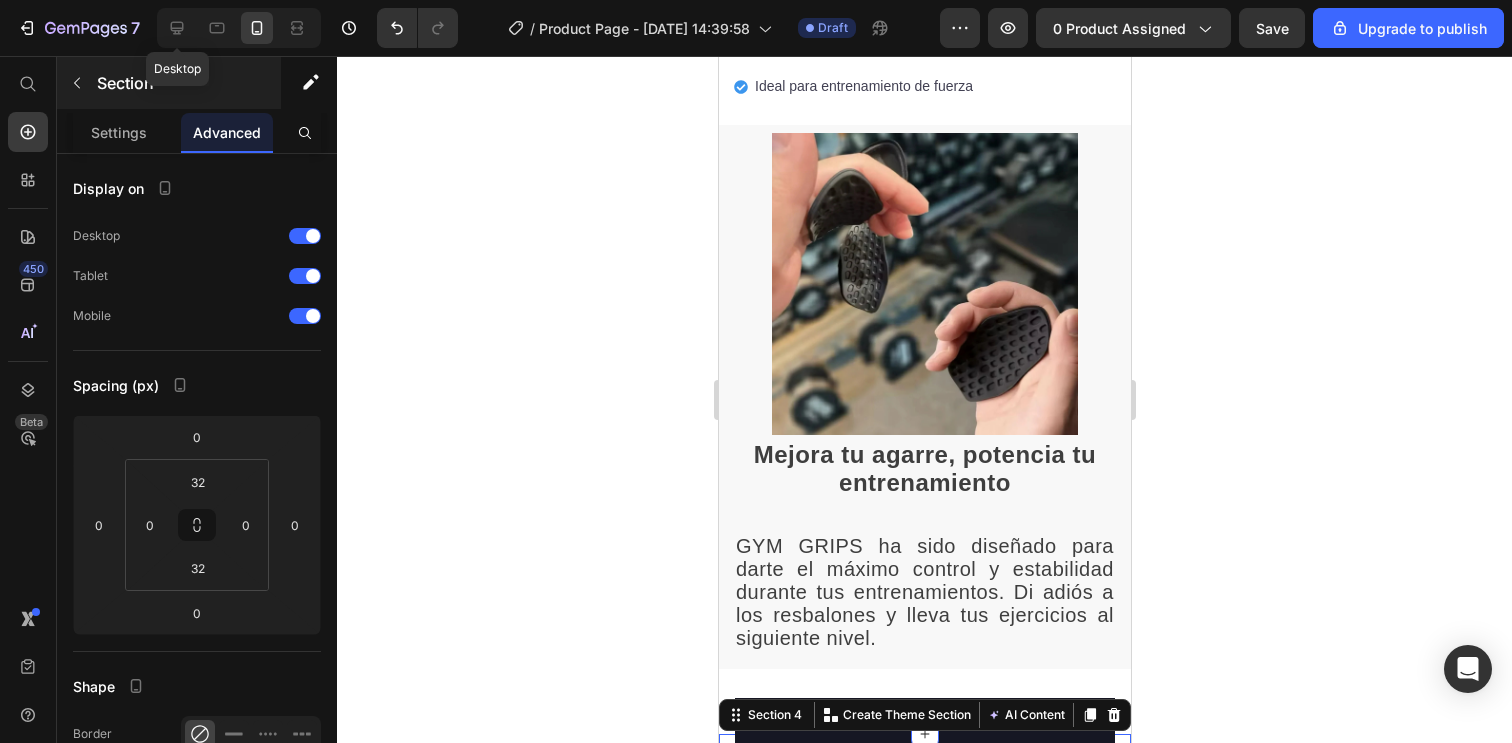 drag, startPoint x: 180, startPoint y: 38, endPoint x: 241, endPoint y: 87, distance: 78.24321 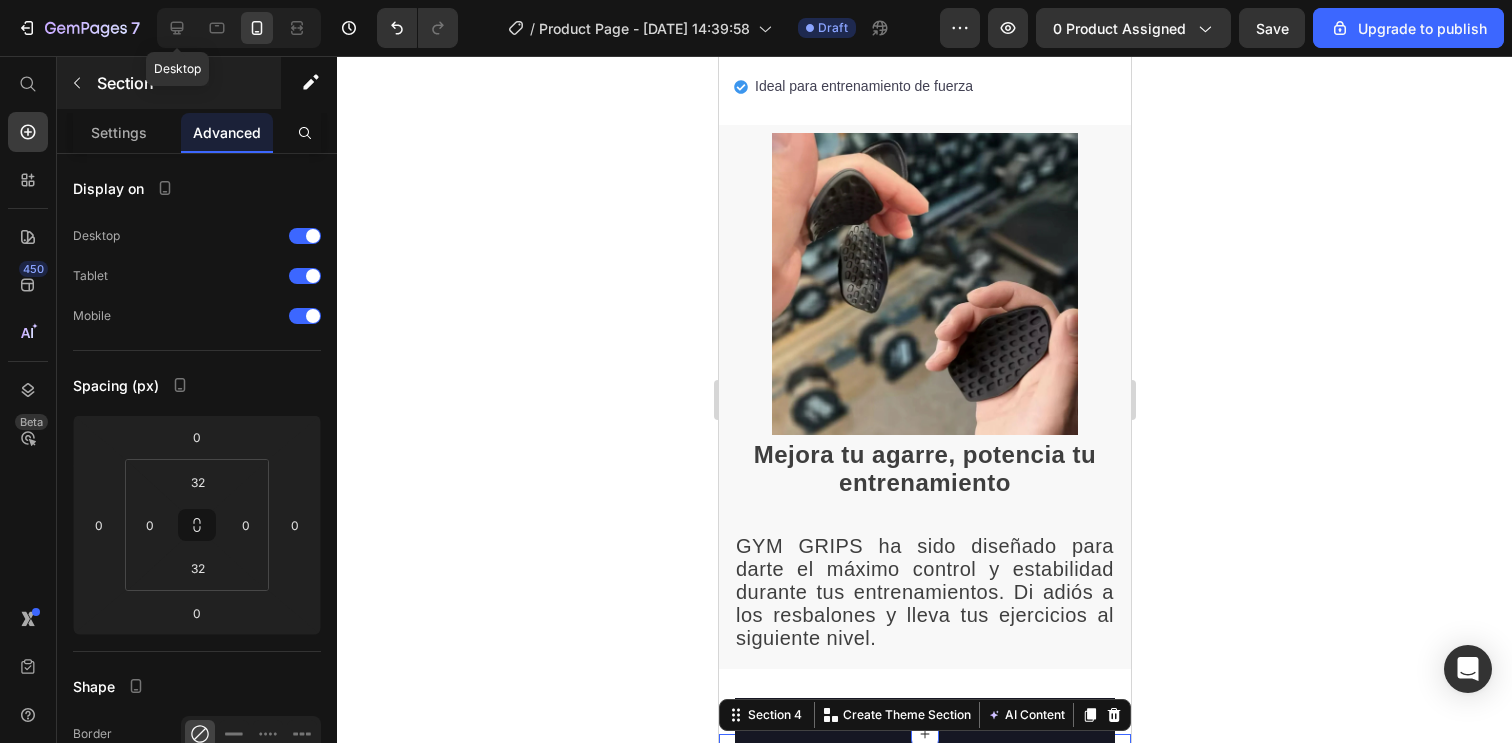 click 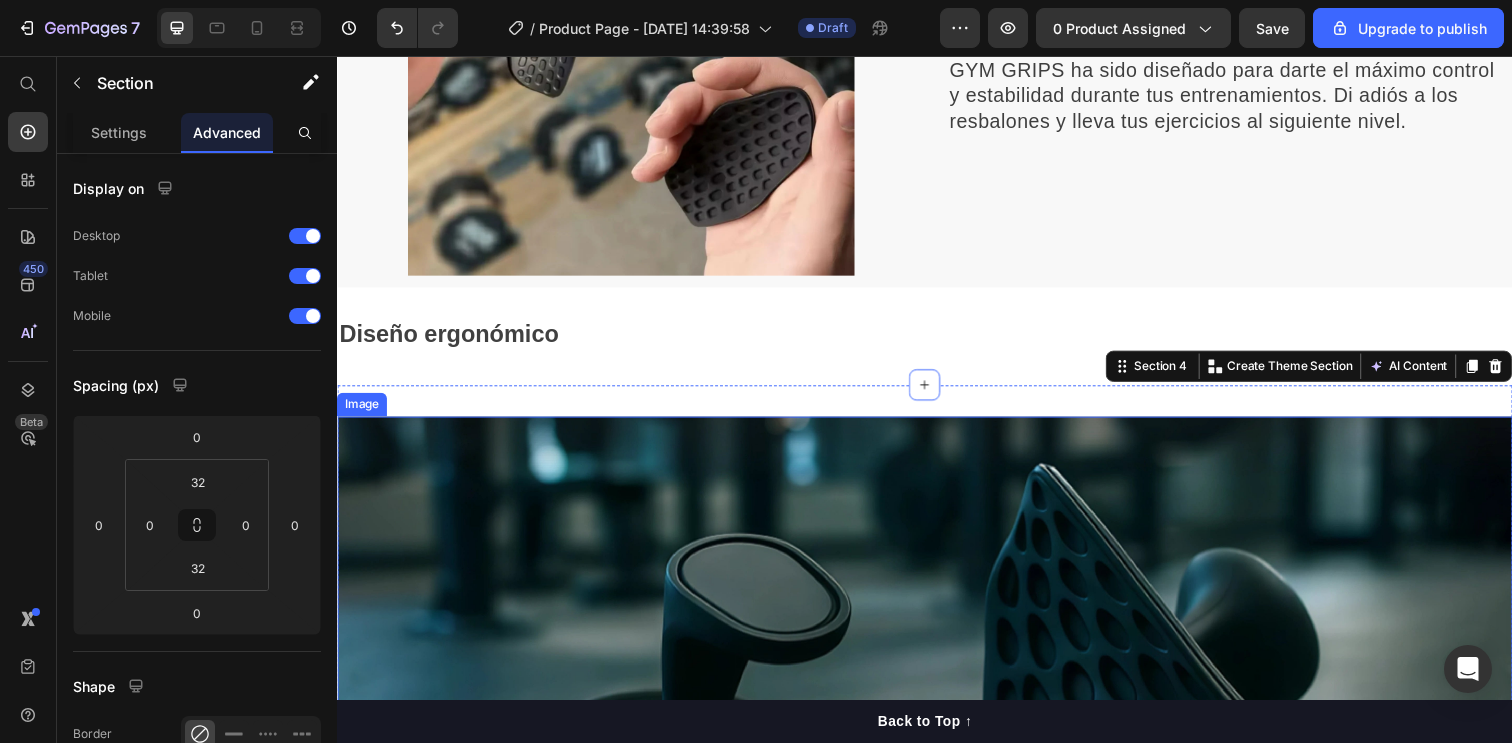 scroll, scrollTop: 951, scrollLeft: 0, axis: vertical 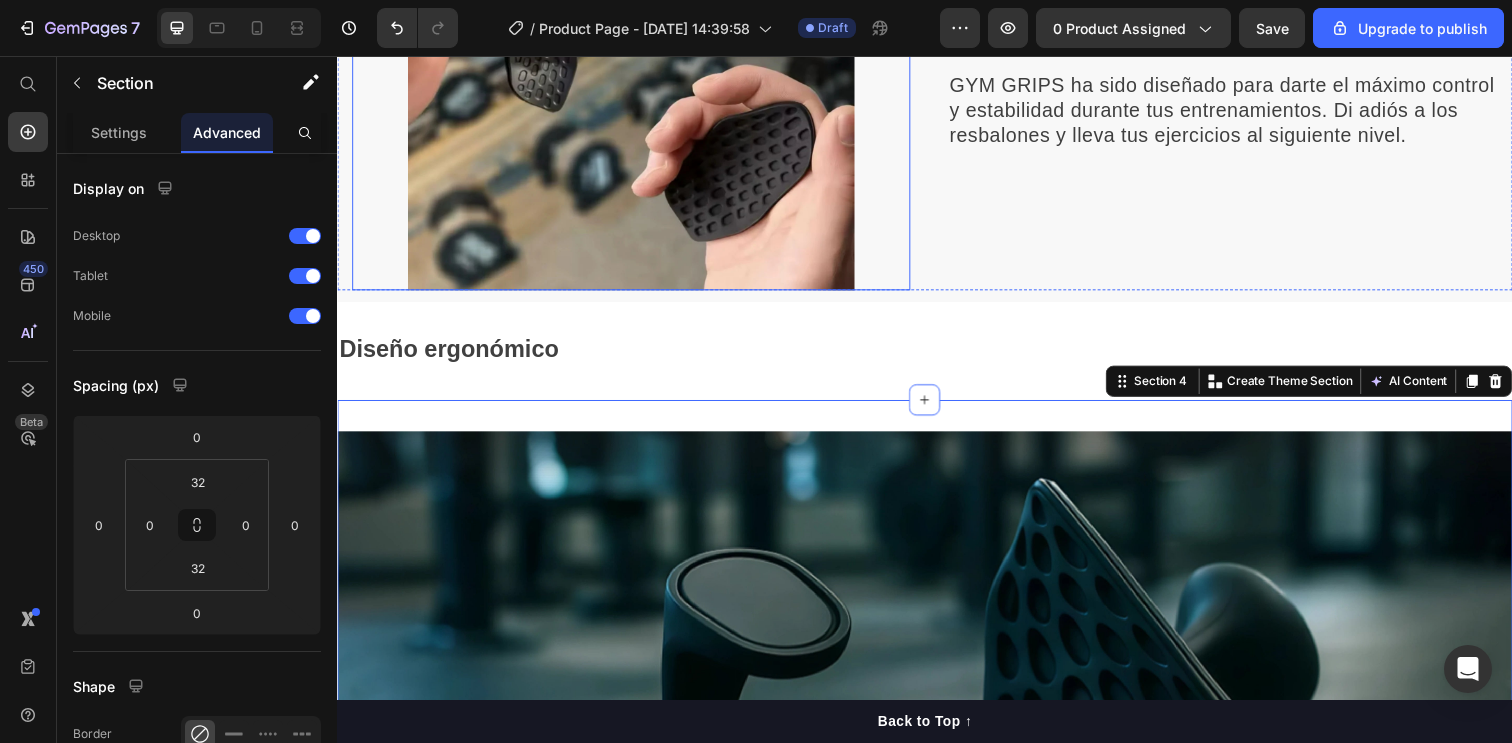 click at bounding box center (637, 69) 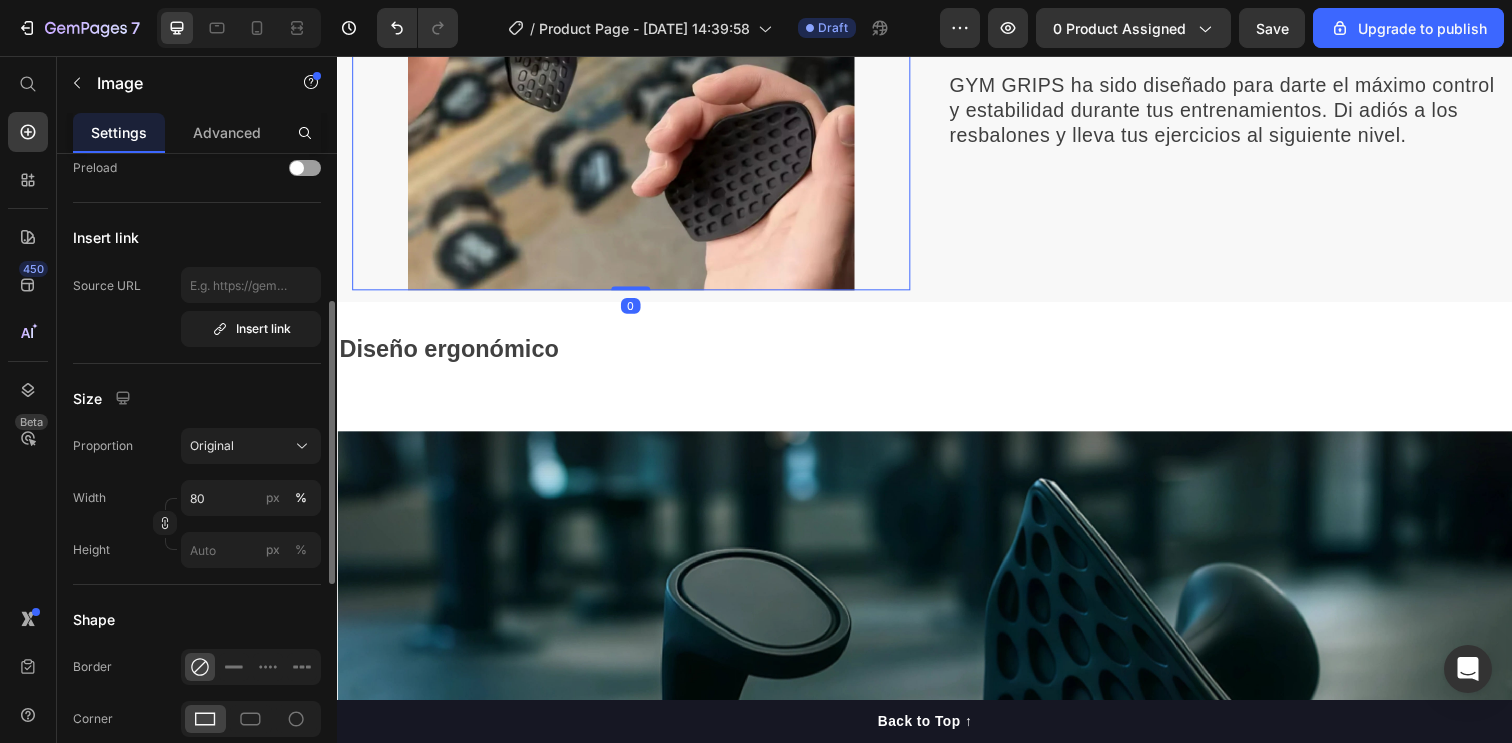 scroll, scrollTop: 349, scrollLeft: 0, axis: vertical 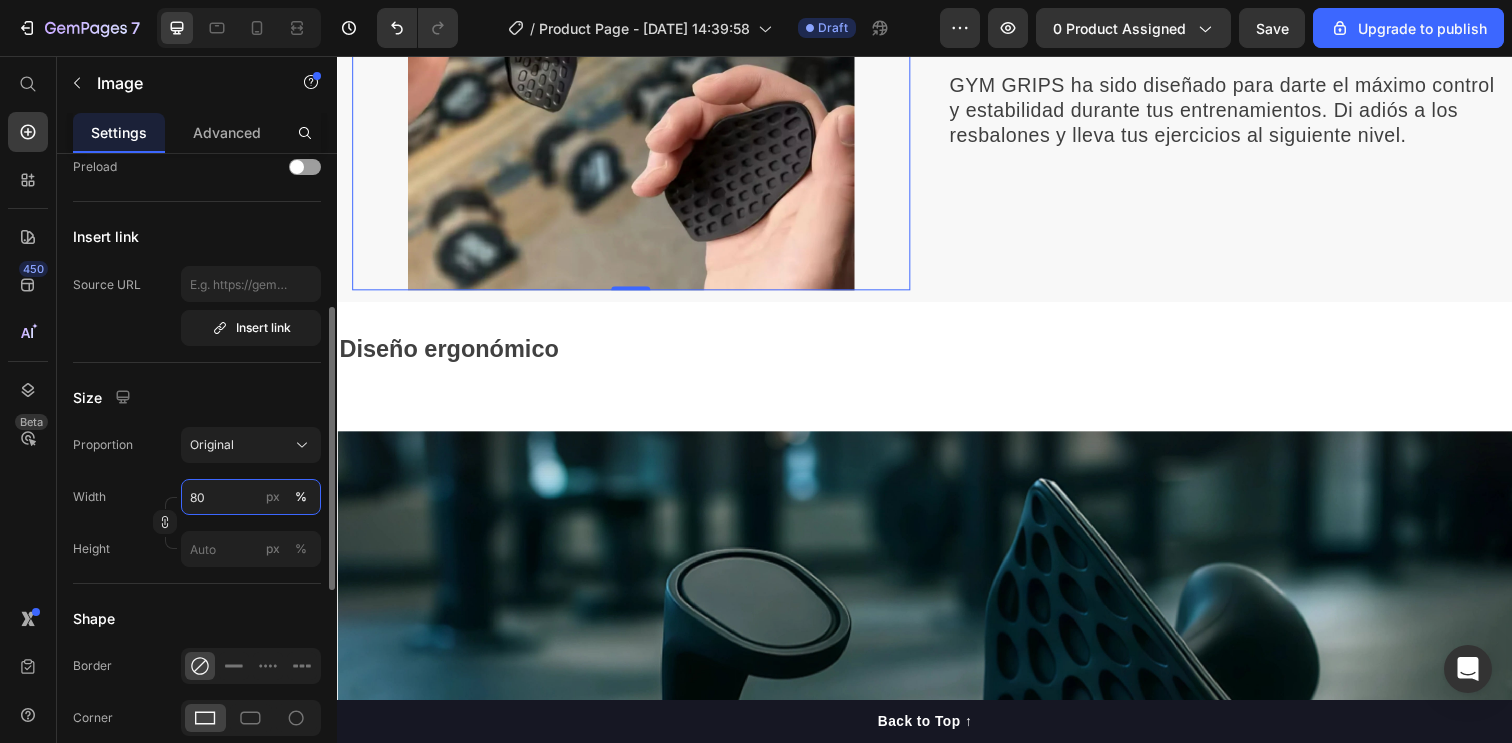 drag, startPoint x: 222, startPoint y: 488, endPoint x: 183, endPoint y: 493, distance: 39.319206 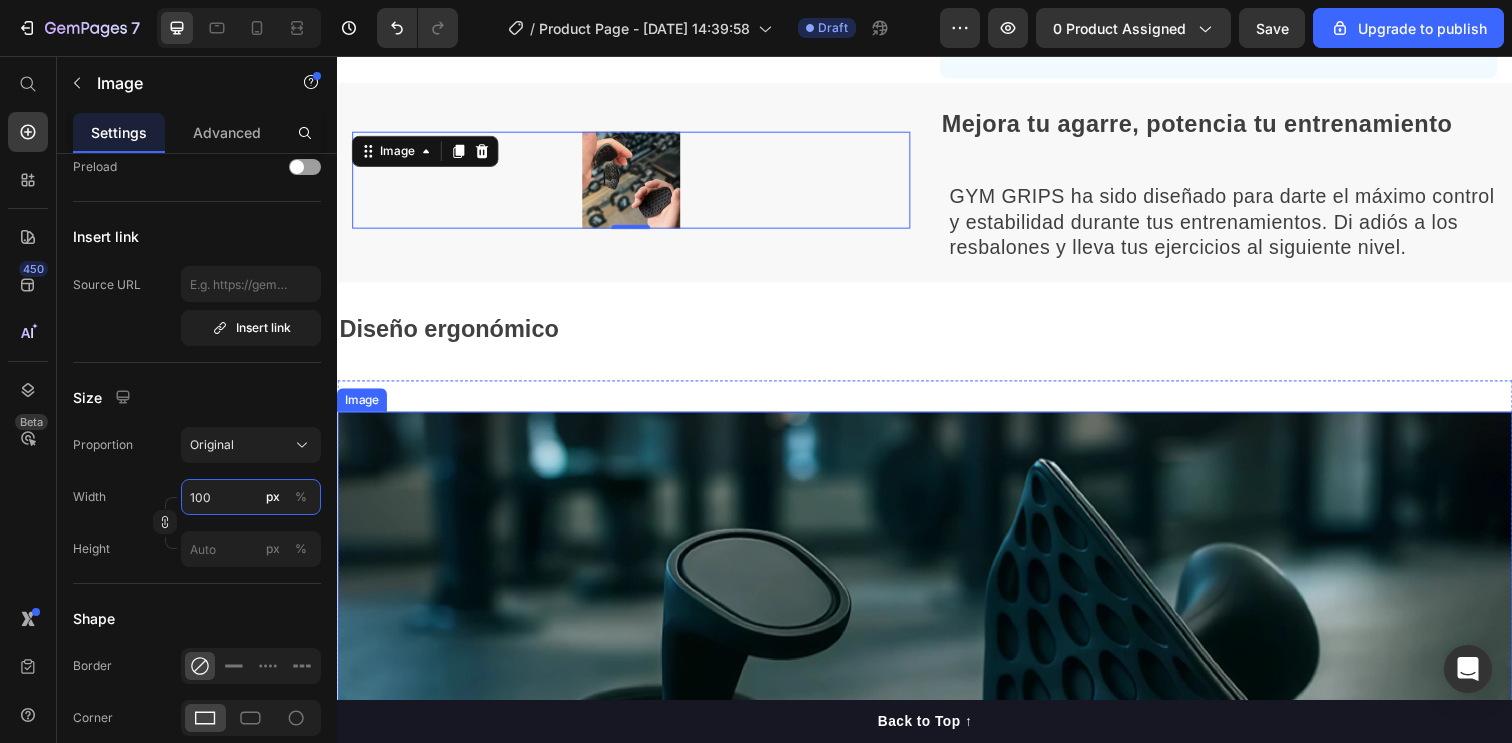 scroll, scrollTop: 625, scrollLeft: 0, axis: vertical 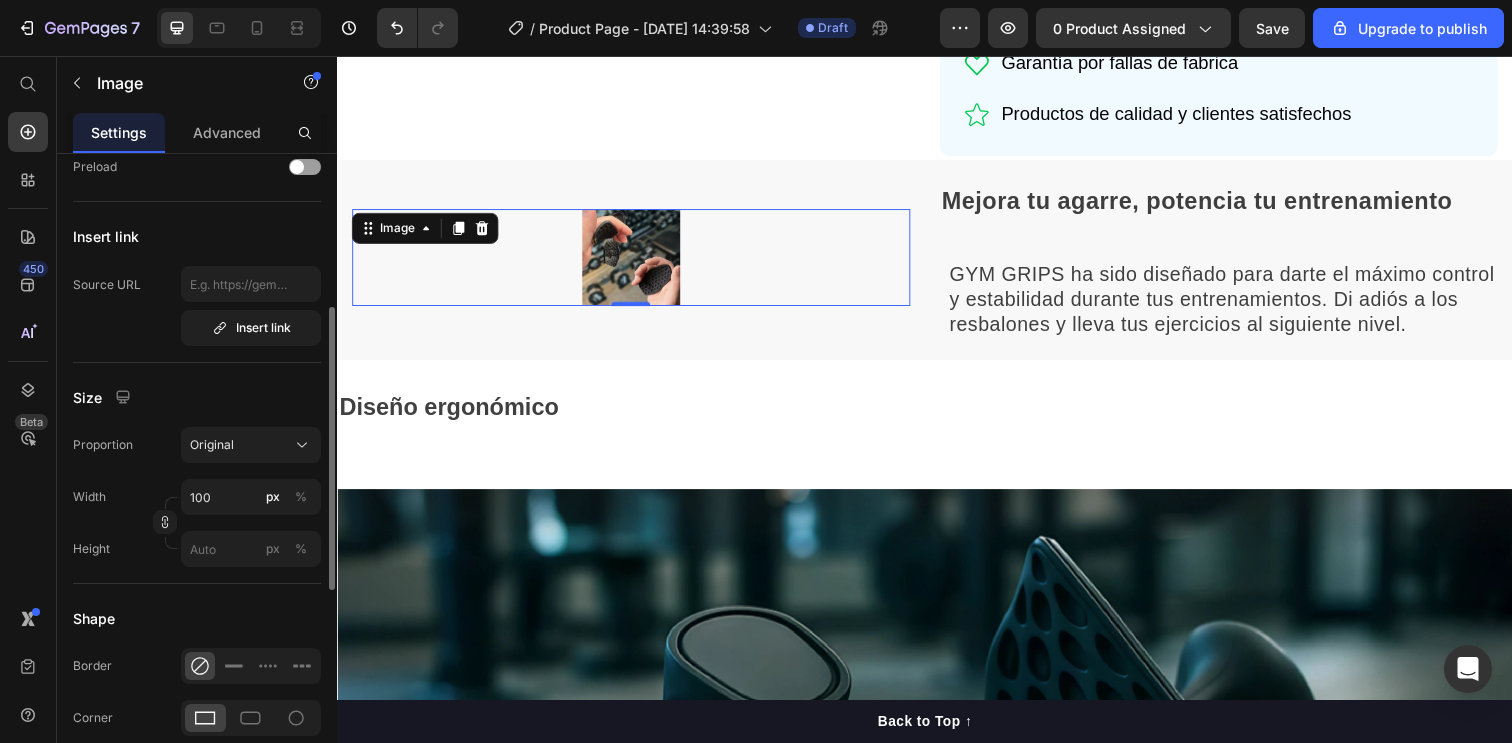 click on "Width 100 px %" at bounding box center (197, 497) 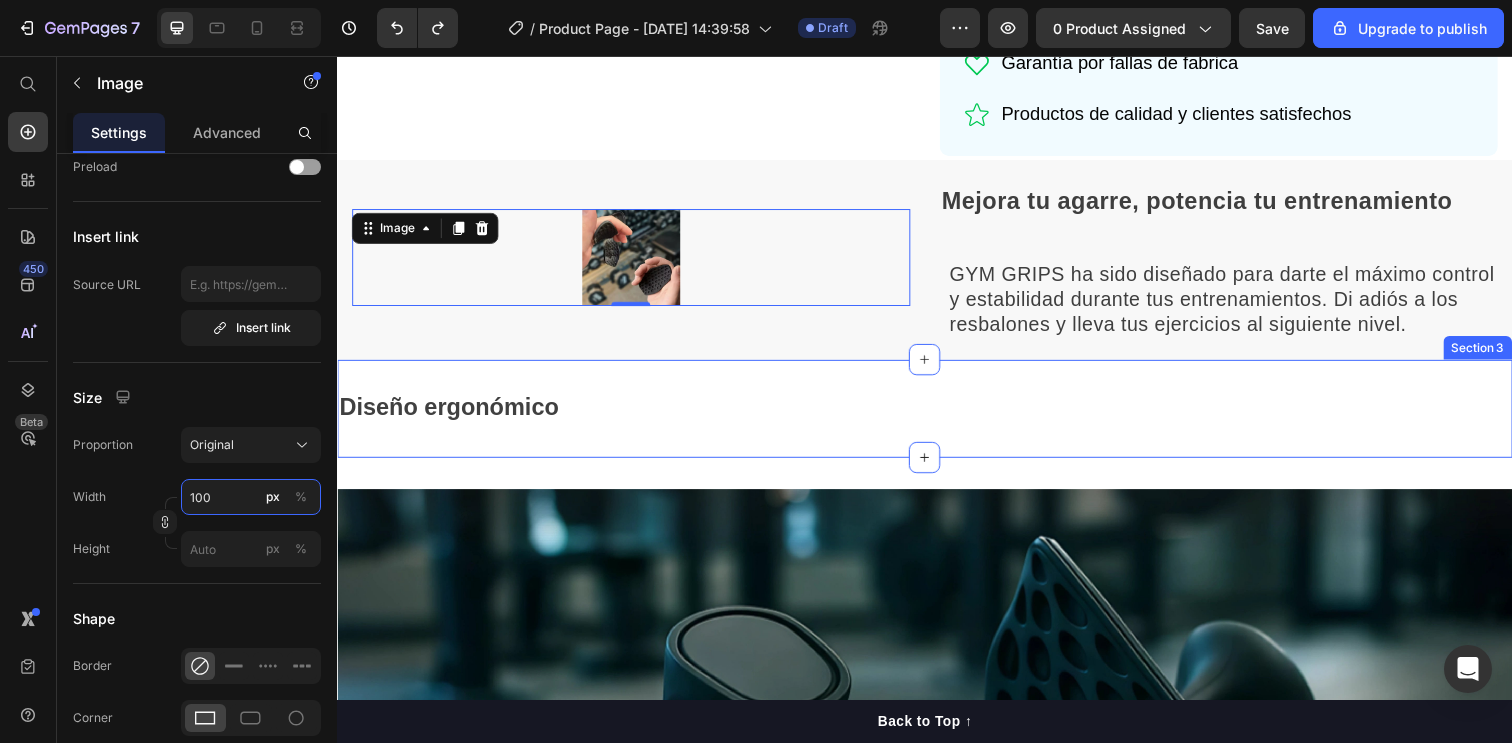 type on "10080" 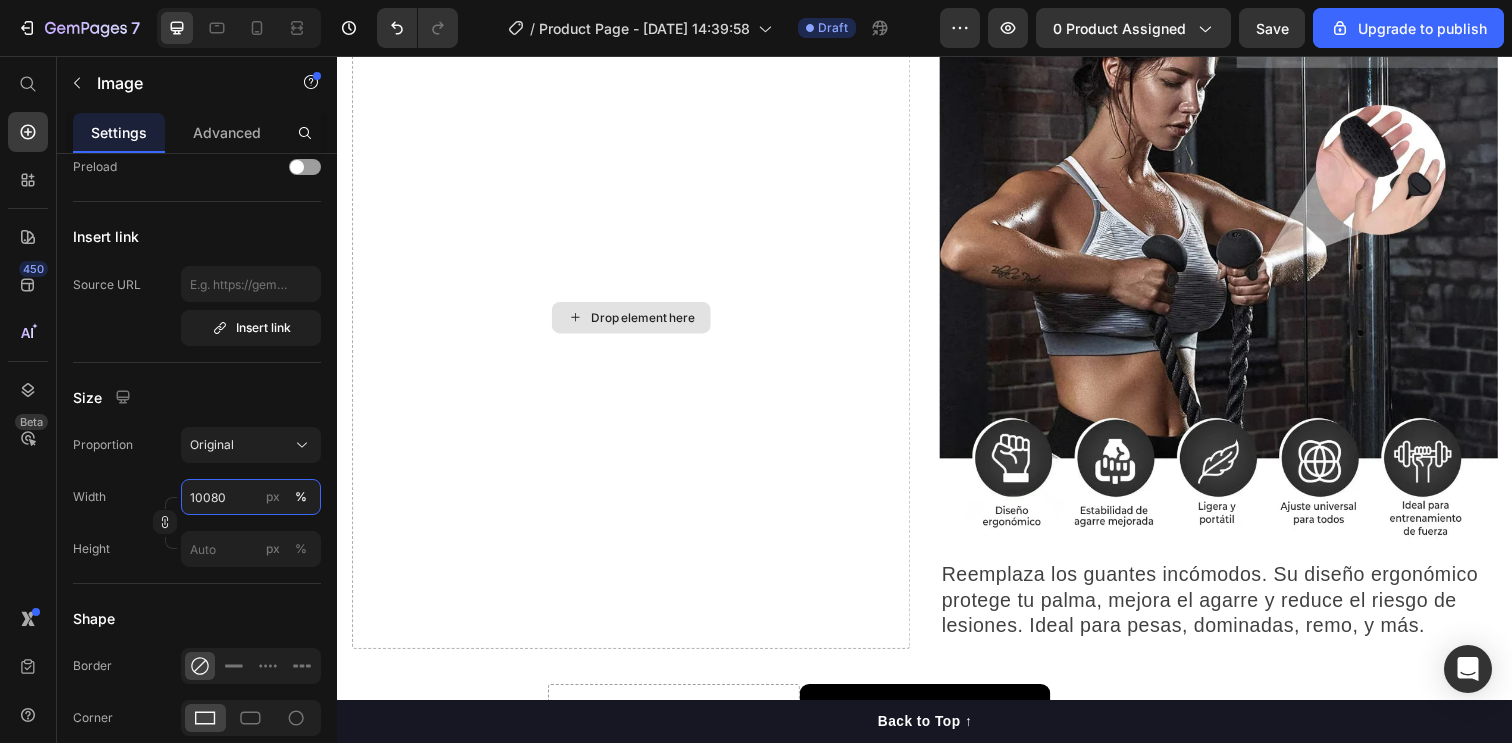 scroll, scrollTop: 2603, scrollLeft: 0, axis: vertical 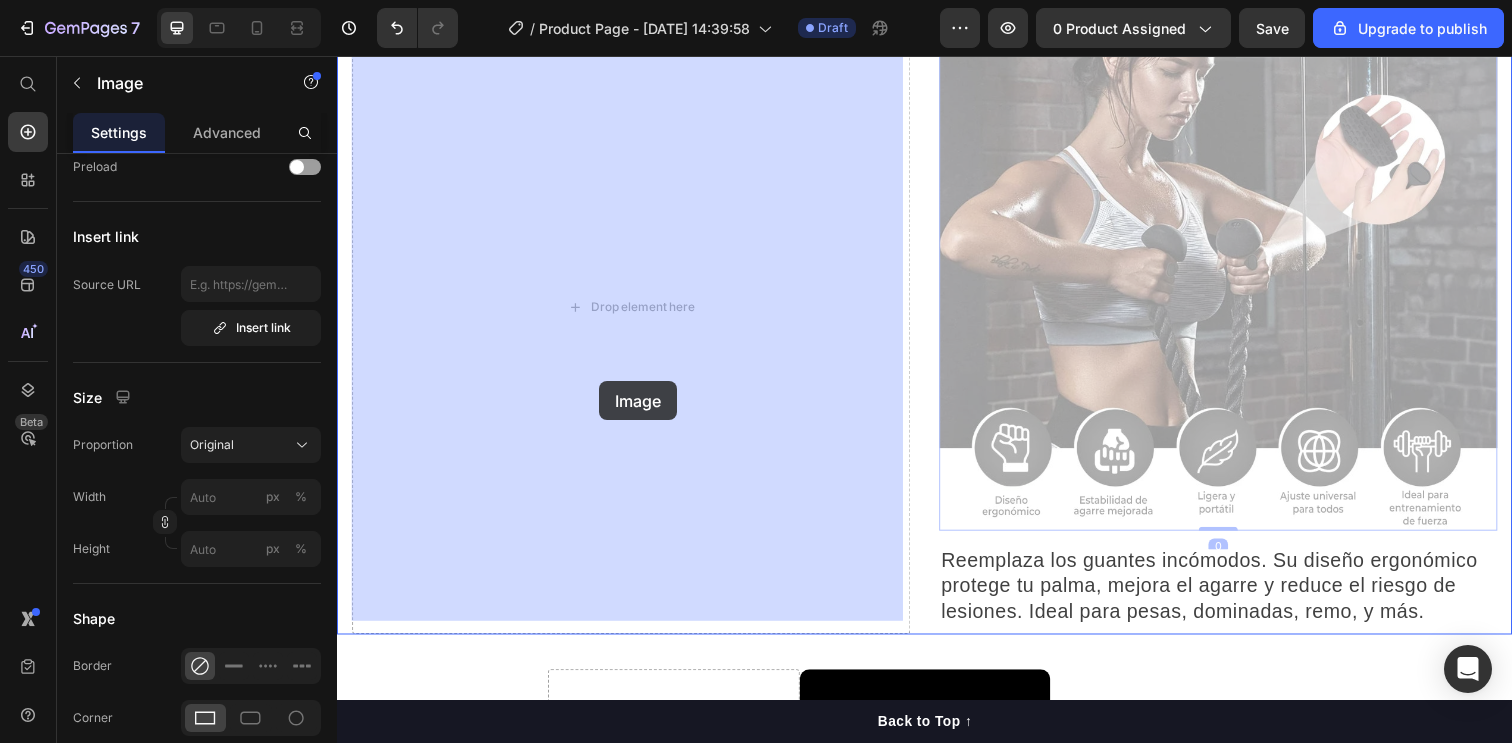drag, startPoint x: 1013, startPoint y: 389, endPoint x: 605, endPoint y: 388, distance: 408.00122 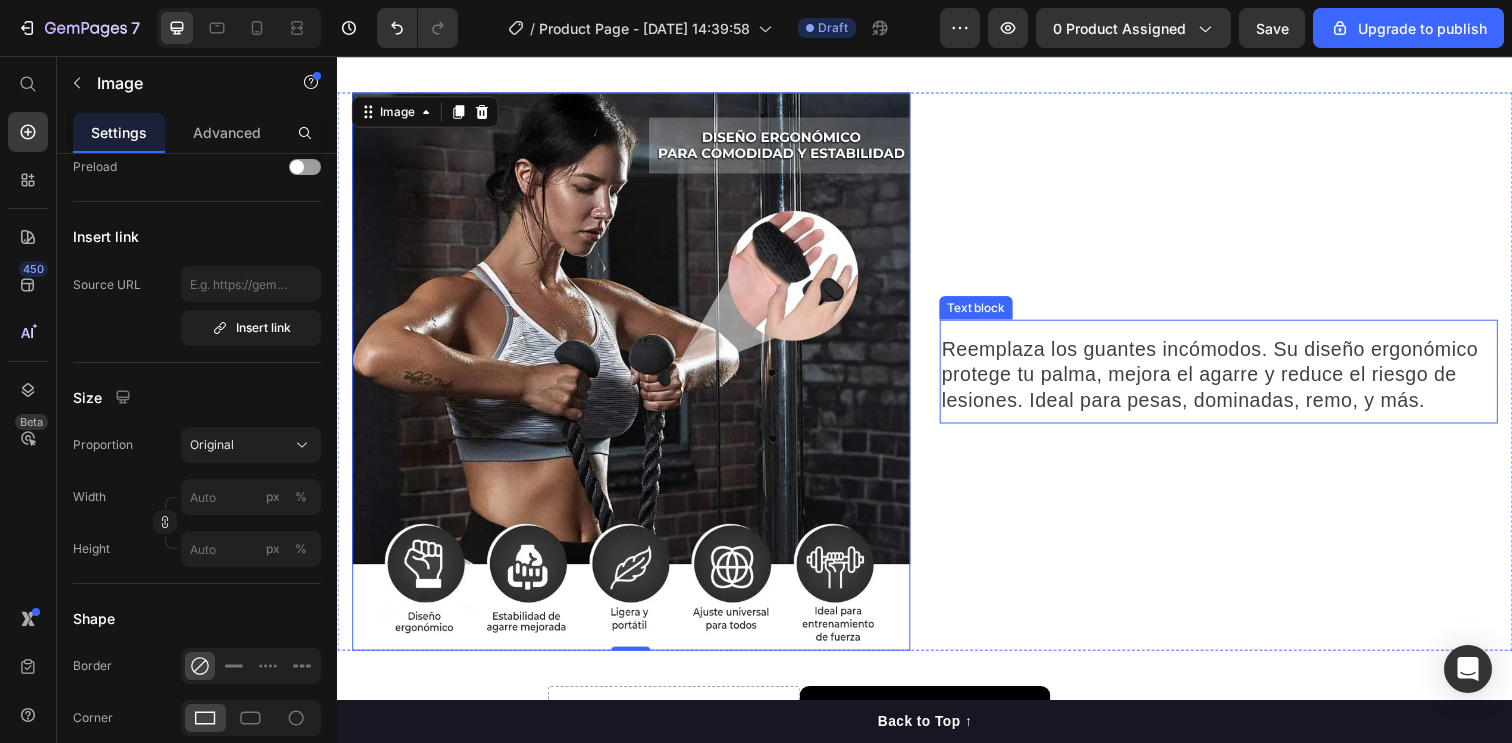 scroll, scrollTop: 2557, scrollLeft: 0, axis: vertical 